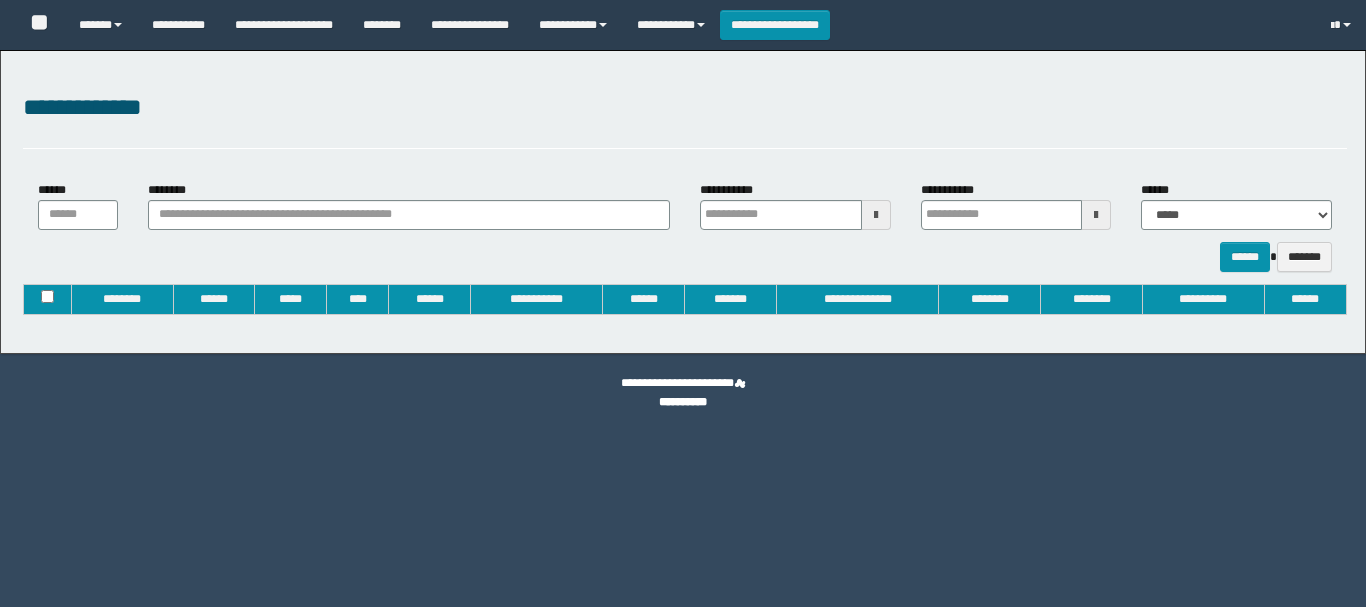 type on "**********" 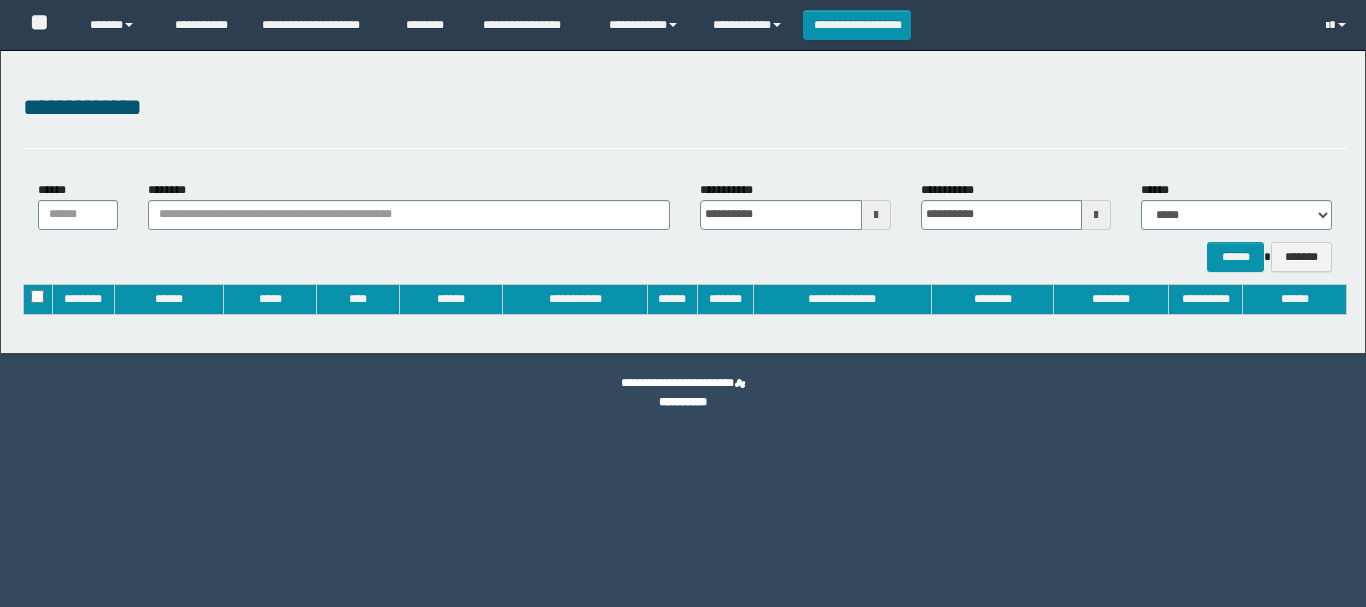 scroll, scrollTop: 0, scrollLeft: 0, axis: both 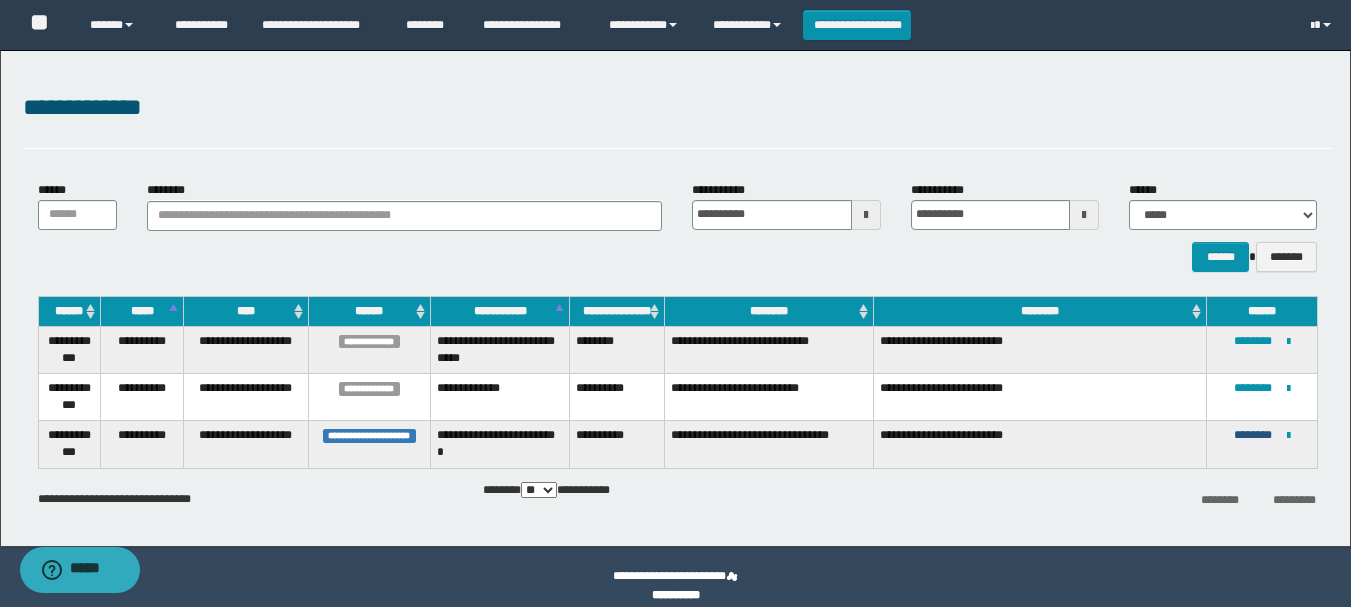 click on "********" at bounding box center (1253, 435) 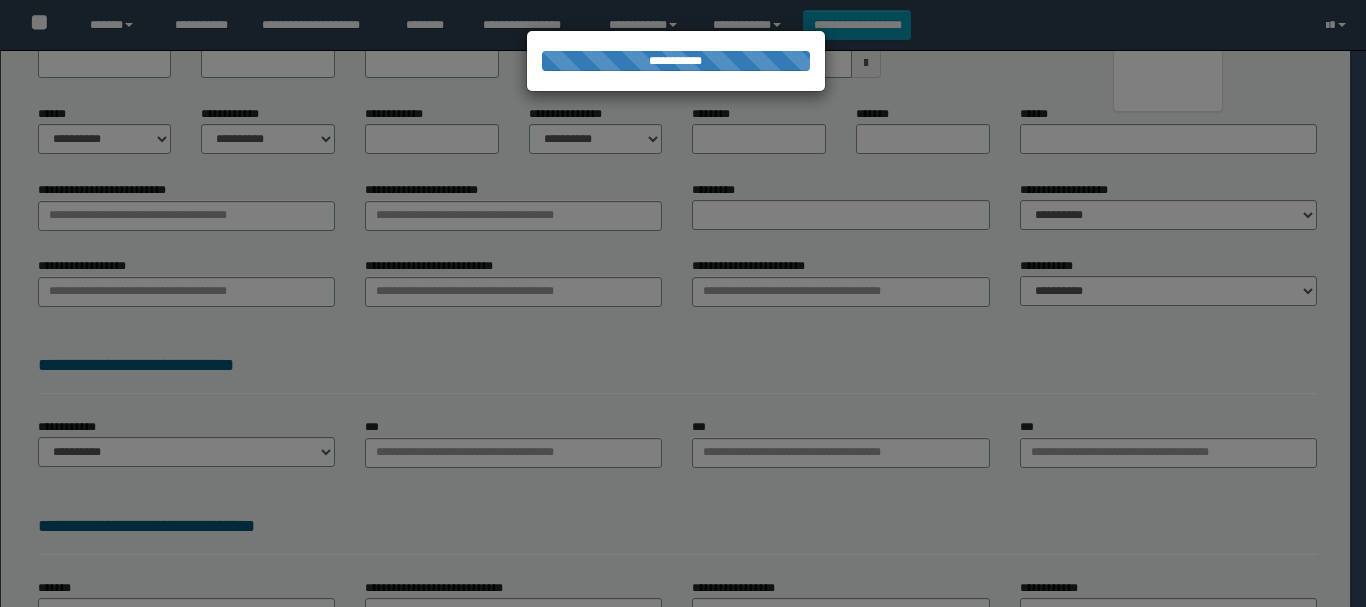 click on "**********" at bounding box center [683, 87] 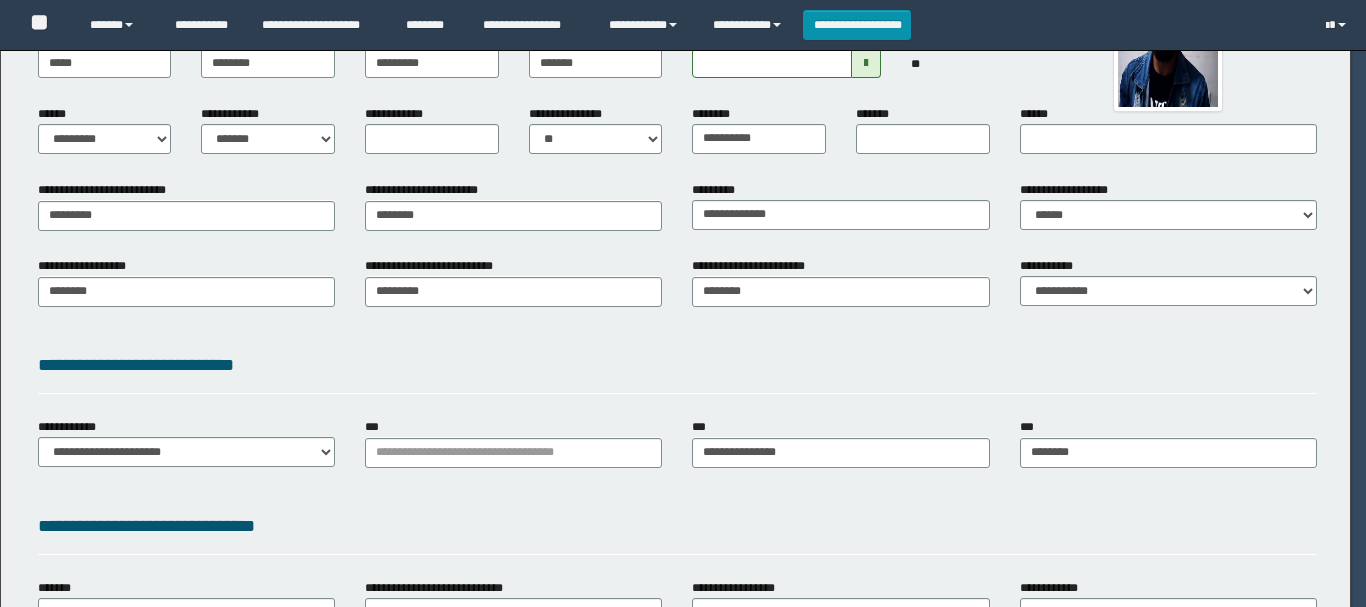 scroll, scrollTop: 216, scrollLeft: 0, axis: vertical 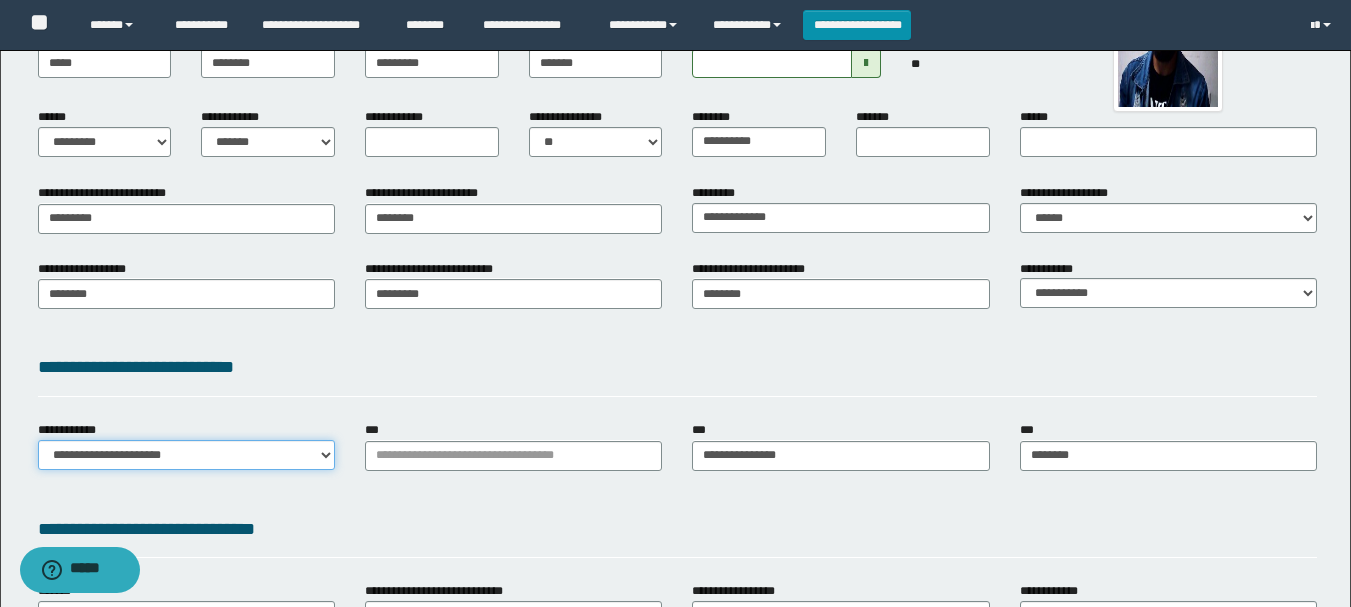 click on "**********" at bounding box center [186, 455] 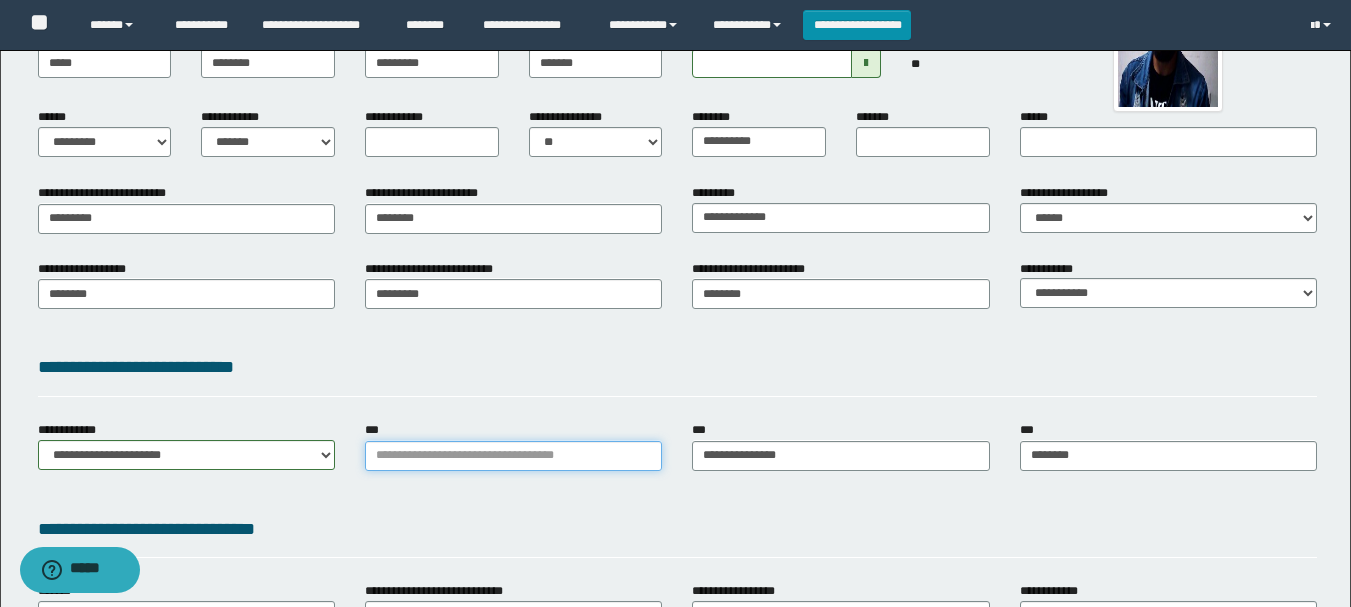 click on "***" at bounding box center (513, 456) 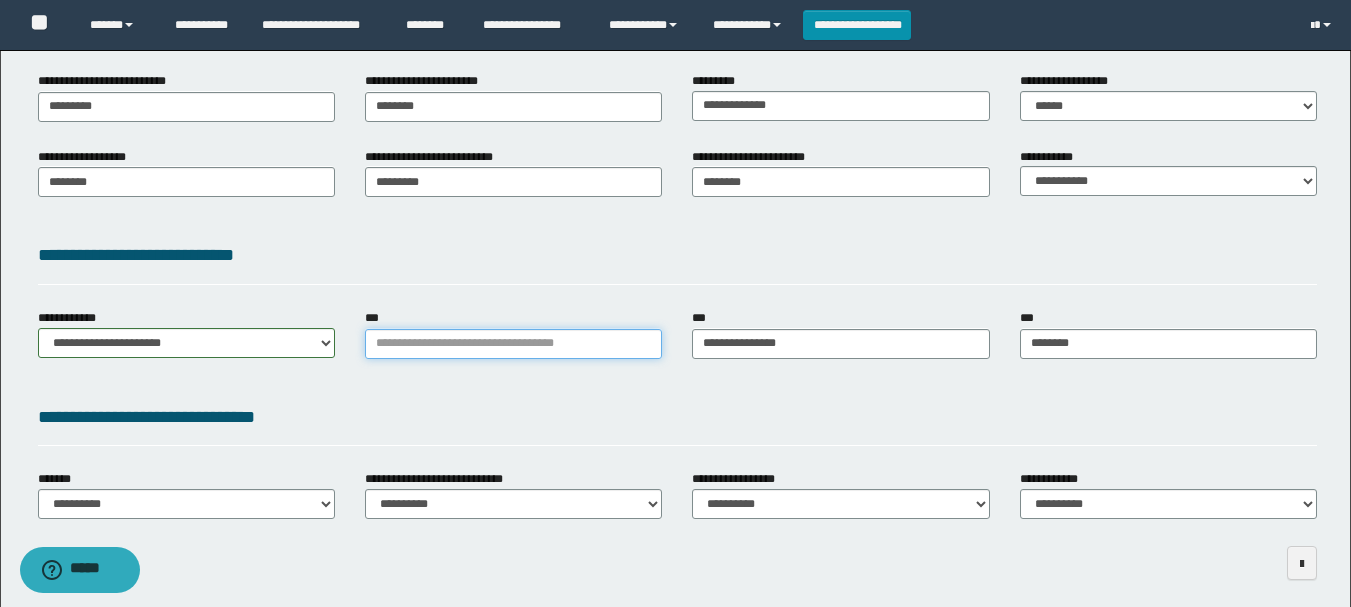 scroll, scrollTop: 409, scrollLeft: 0, axis: vertical 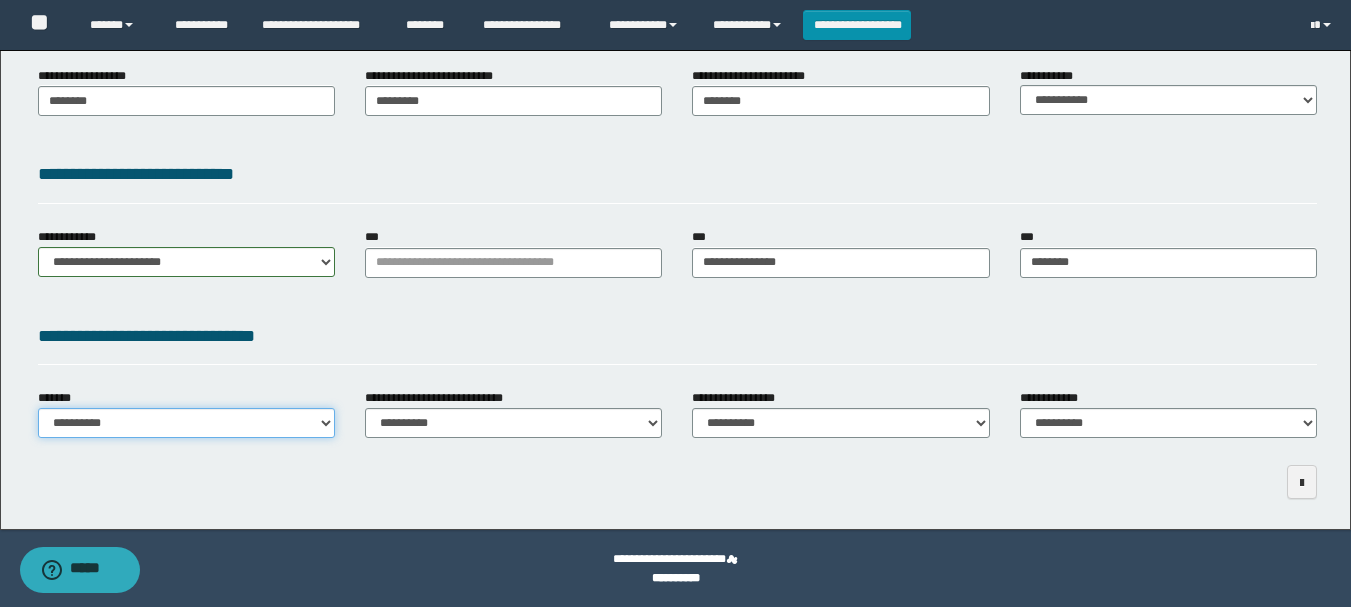 click on "**********" at bounding box center (186, 423) 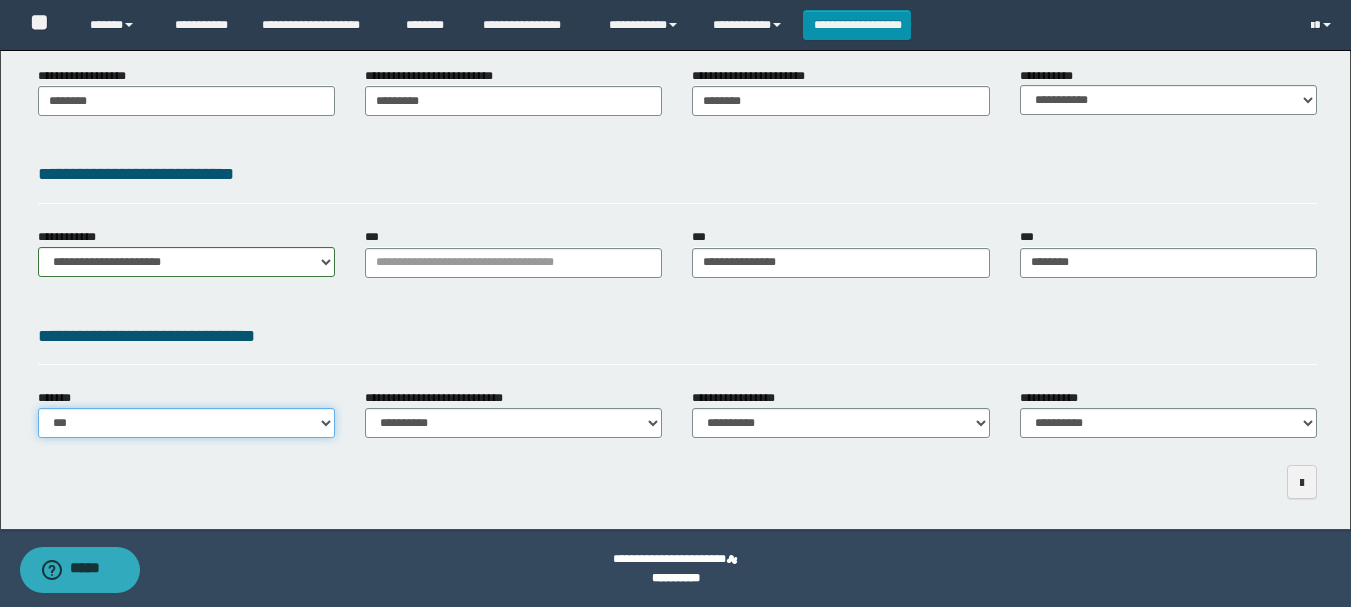 click on "**********" at bounding box center [186, 423] 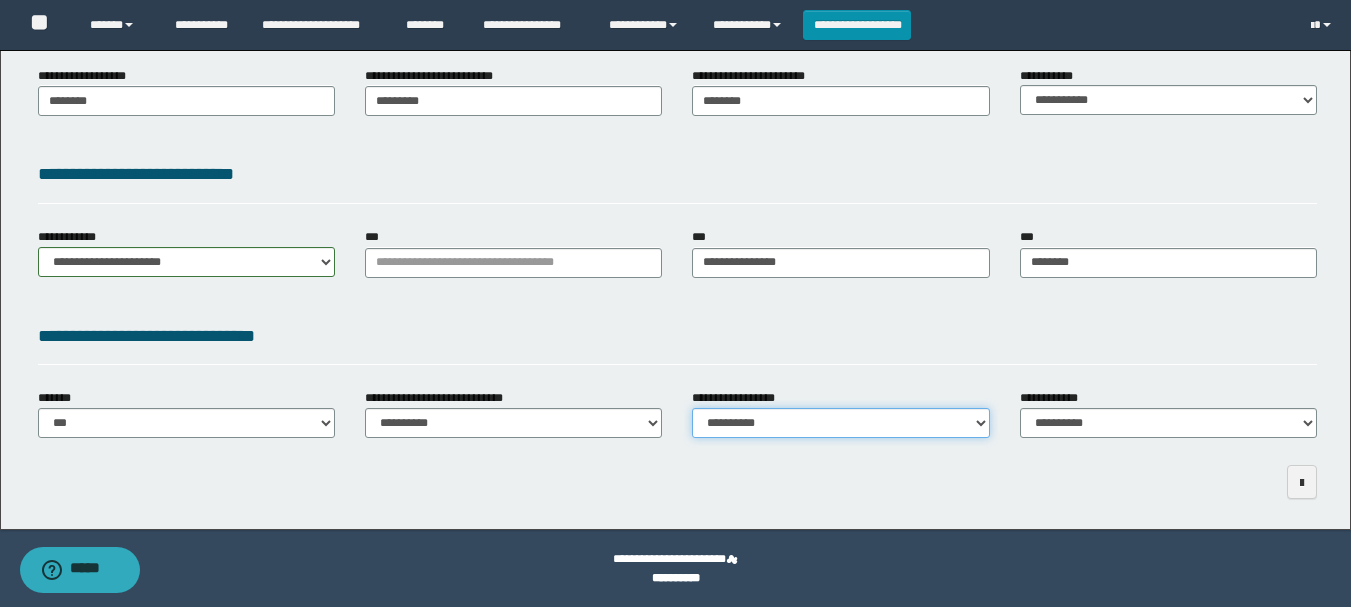 click on "**********" at bounding box center [840, 423] 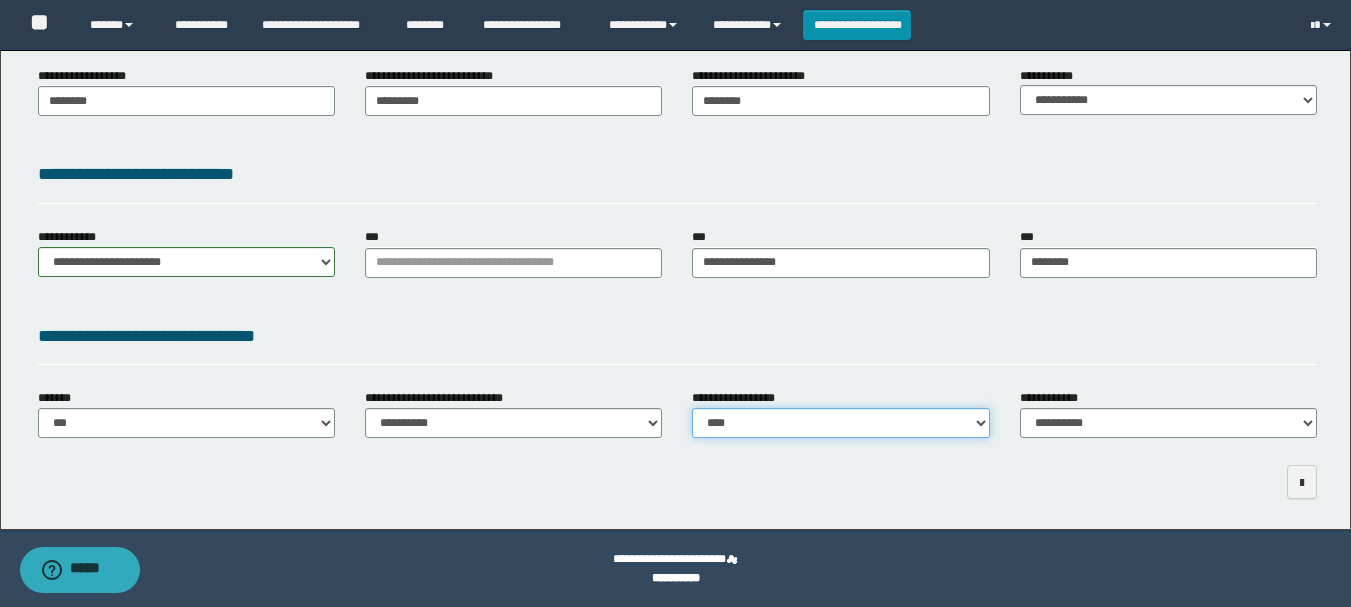 click on "**********" at bounding box center [840, 423] 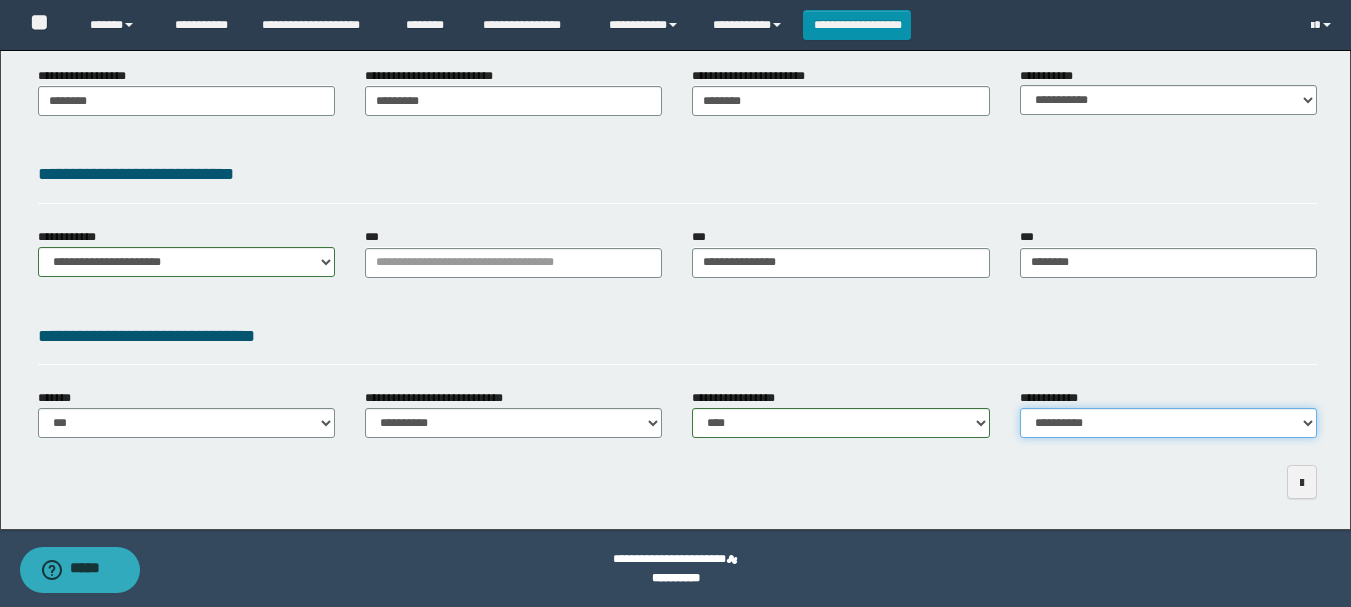 click on "**********" at bounding box center (1168, 423) 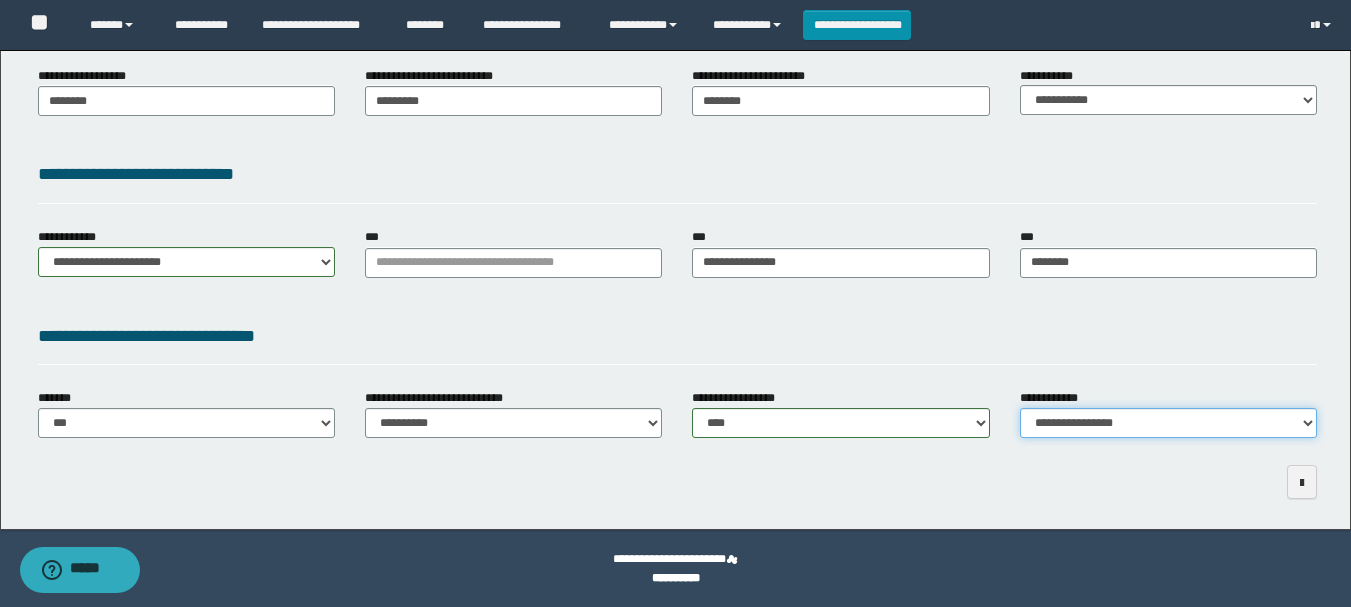 click on "**********" at bounding box center [1168, 423] 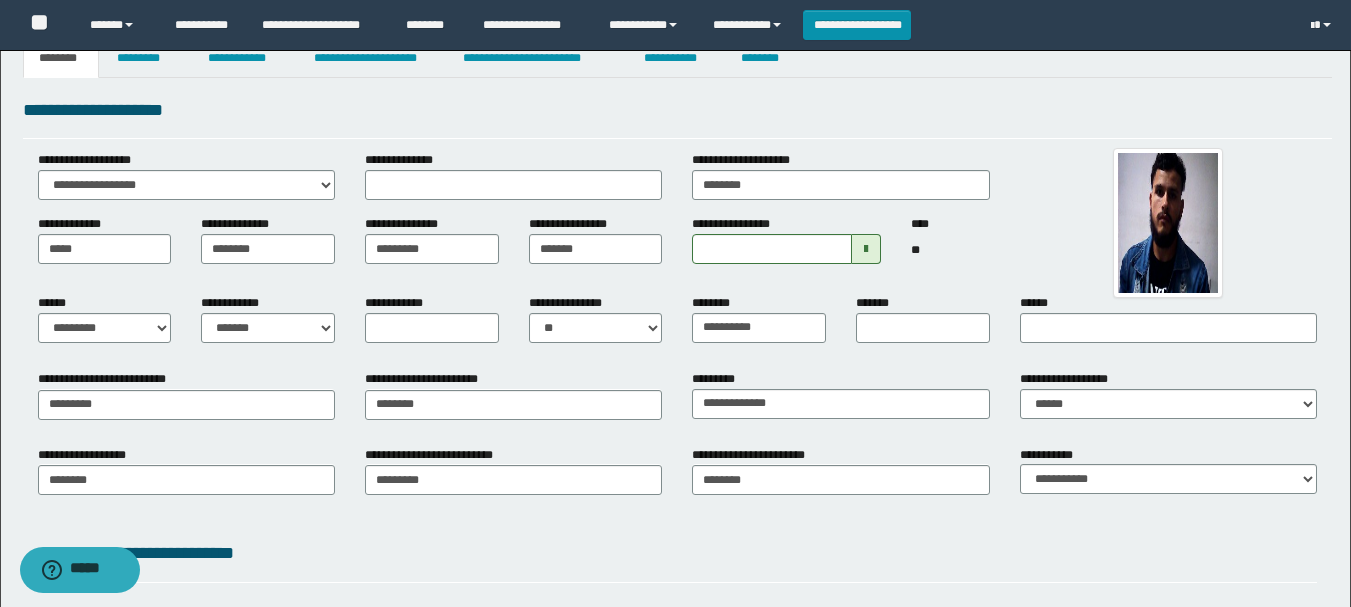 scroll, scrollTop: 0, scrollLeft: 0, axis: both 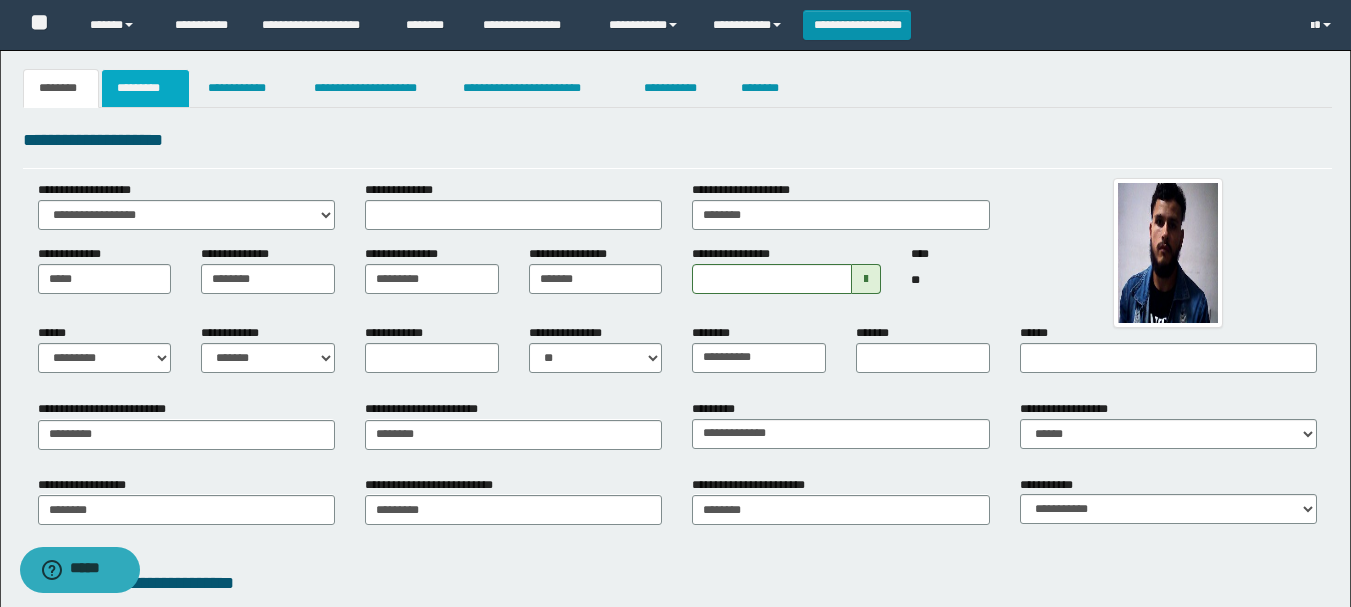 click on "*********" at bounding box center [145, 88] 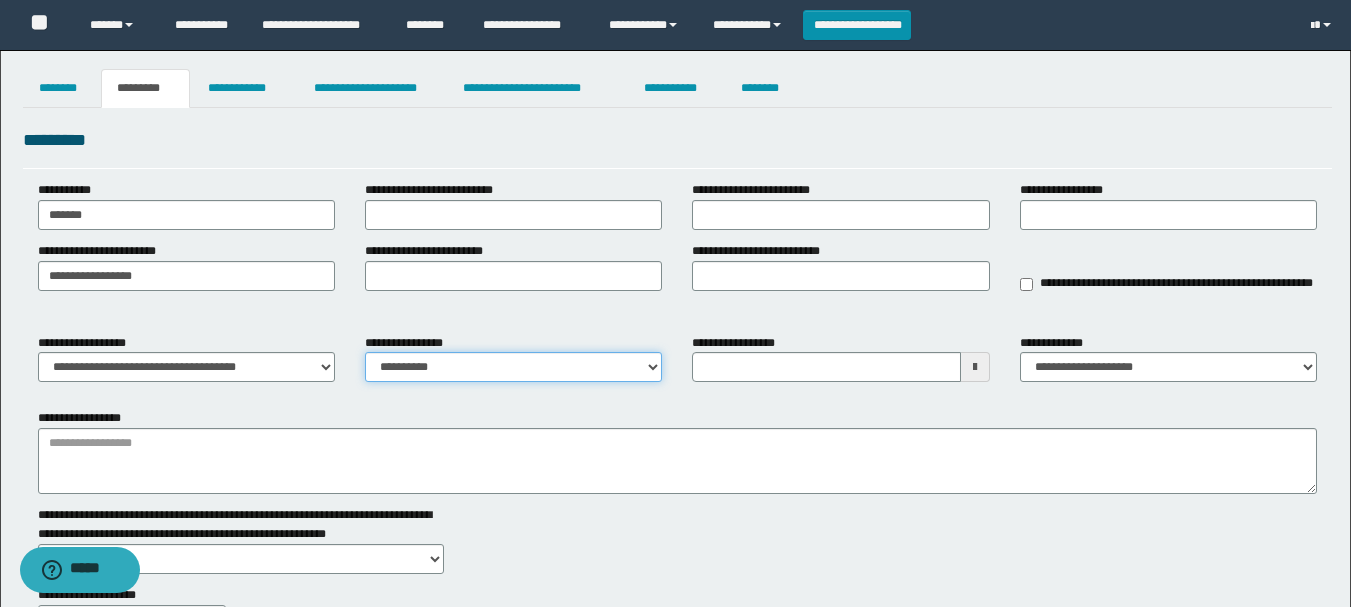 click on "**********" at bounding box center (513, 367) 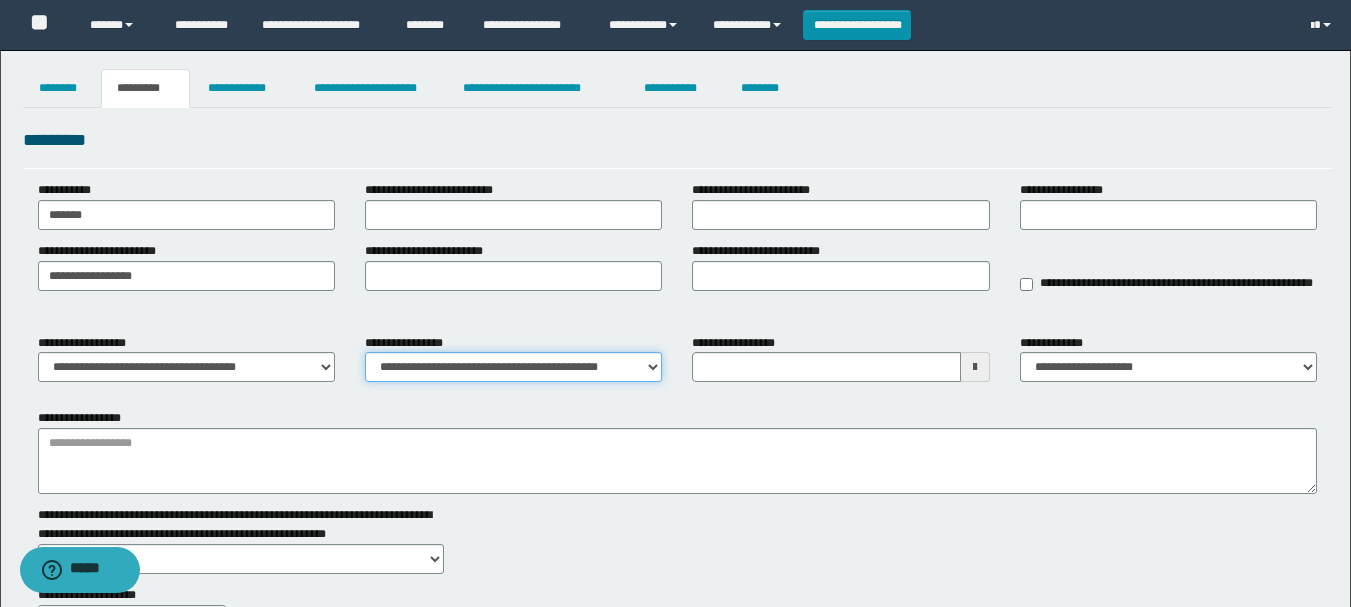 click on "**********" at bounding box center [513, 367] 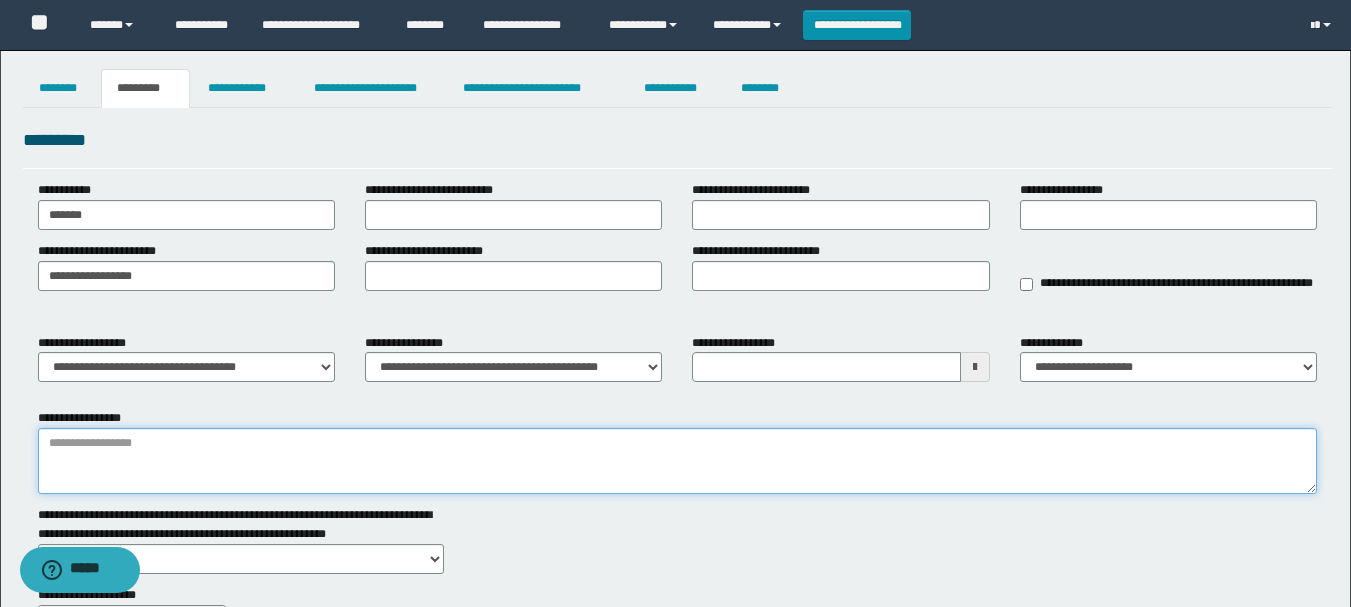 click on "**********" at bounding box center (677, 461) 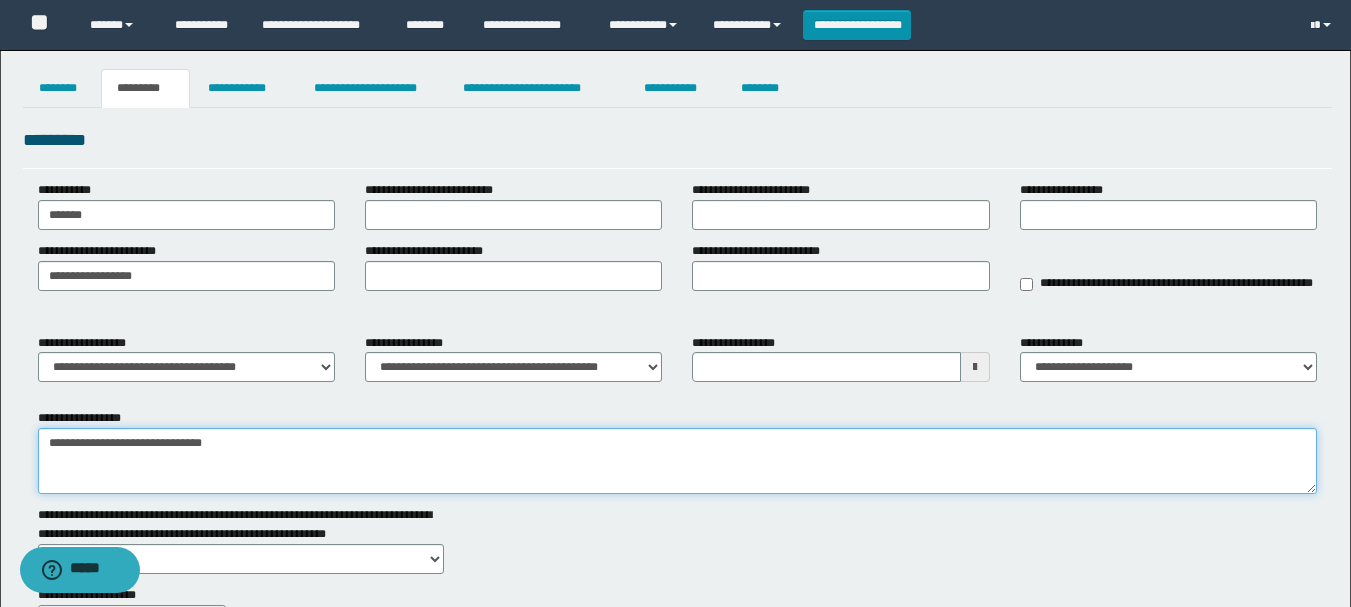 click on "**********" at bounding box center (677, 461) 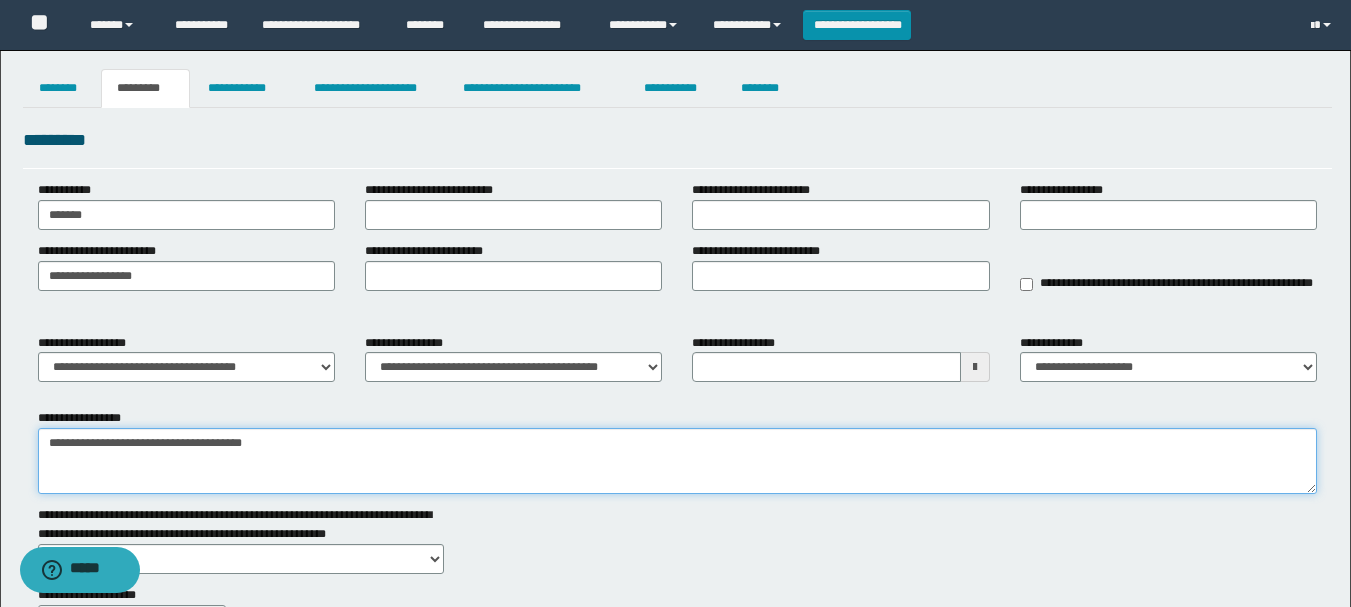 drag, startPoint x: 296, startPoint y: 438, endPoint x: 333, endPoint y: 446, distance: 37.85499 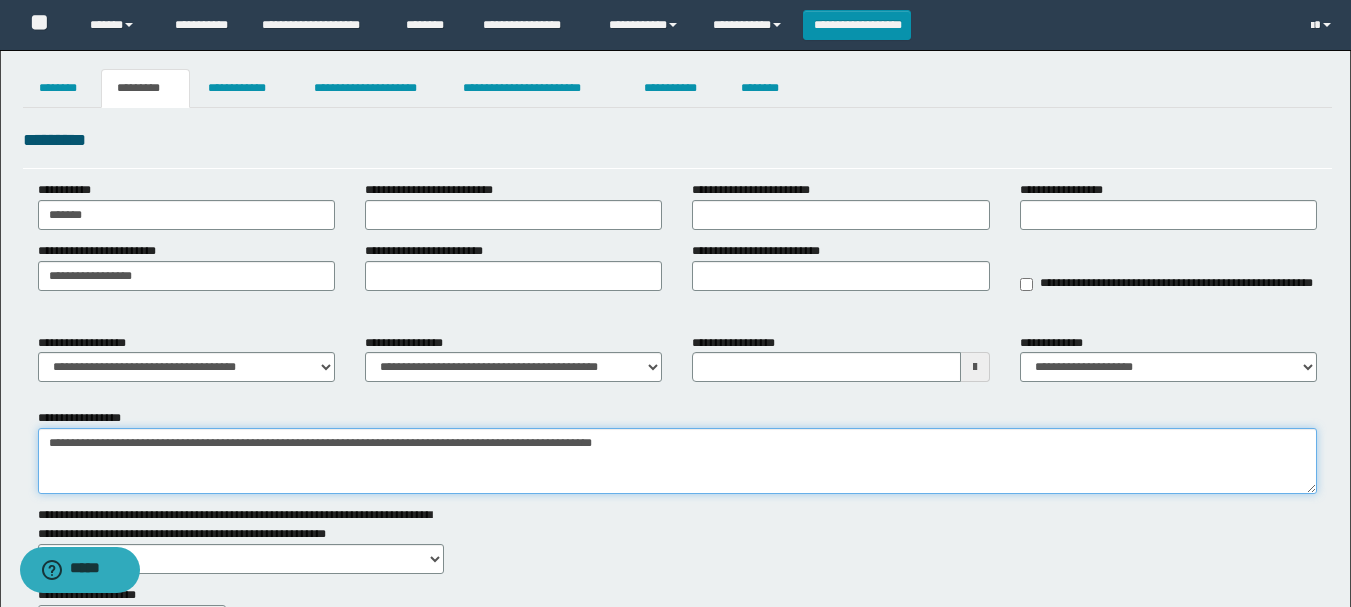 drag, startPoint x: 48, startPoint y: 443, endPoint x: 673, endPoint y: 446, distance: 625.0072 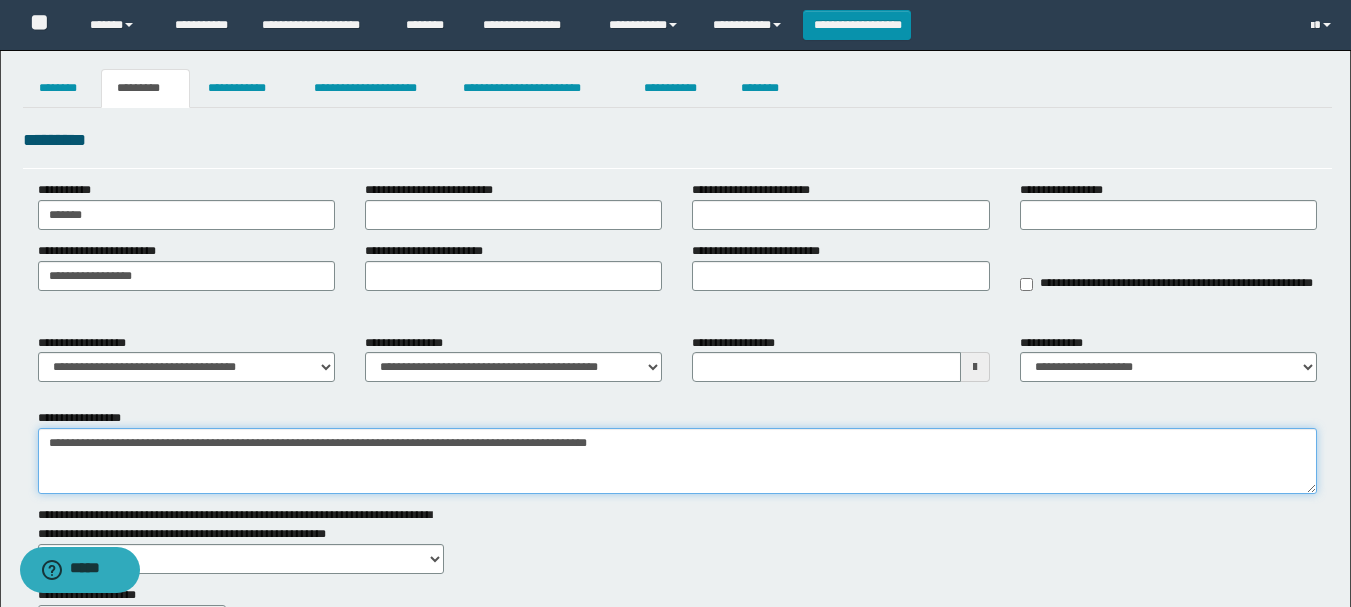 drag, startPoint x: 46, startPoint y: 442, endPoint x: 666, endPoint y: 441, distance: 620.0008 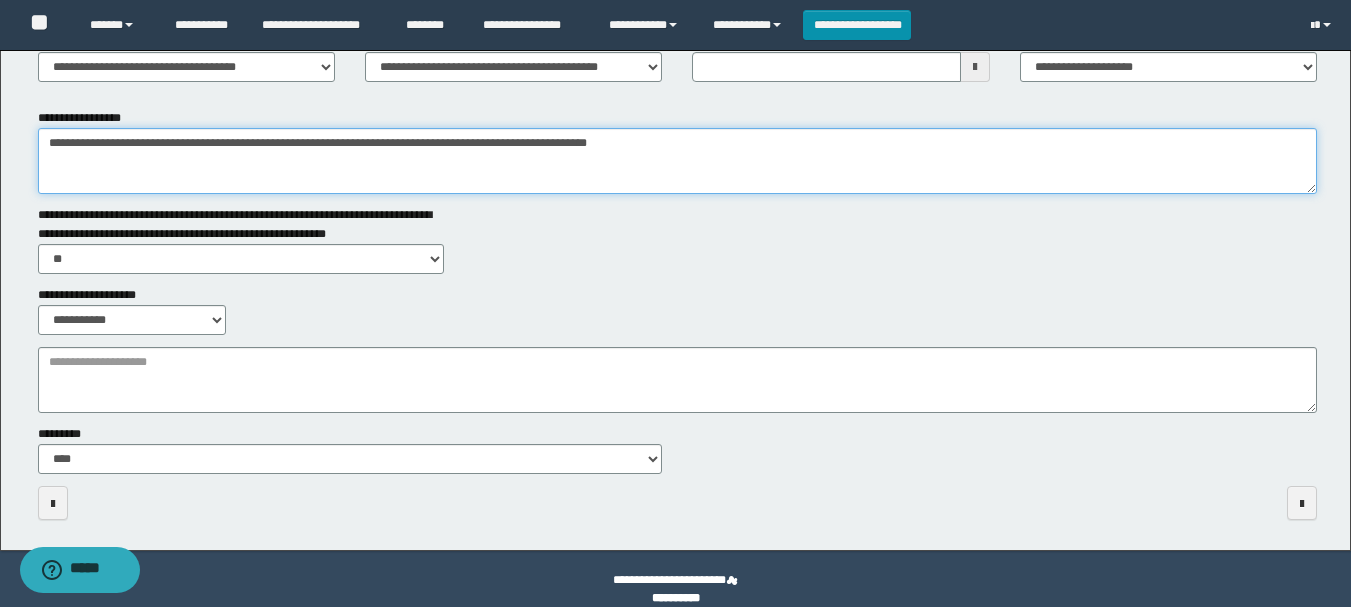 type on "**********" 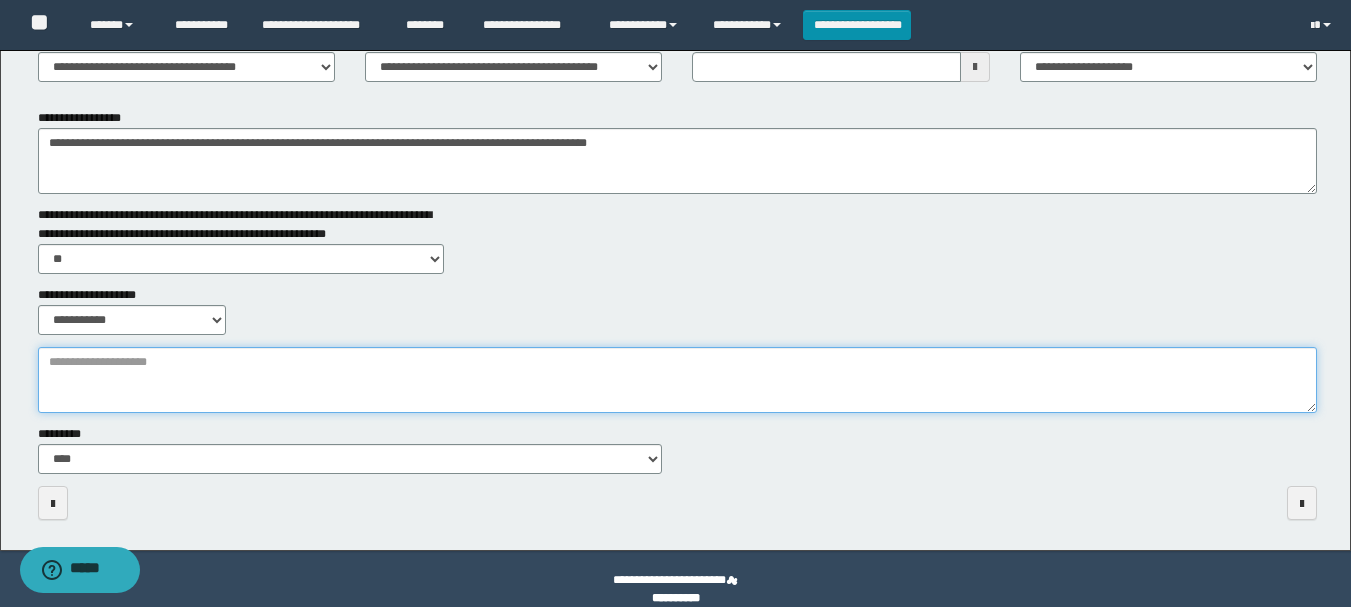 click on "**********" at bounding box center (677, 380) 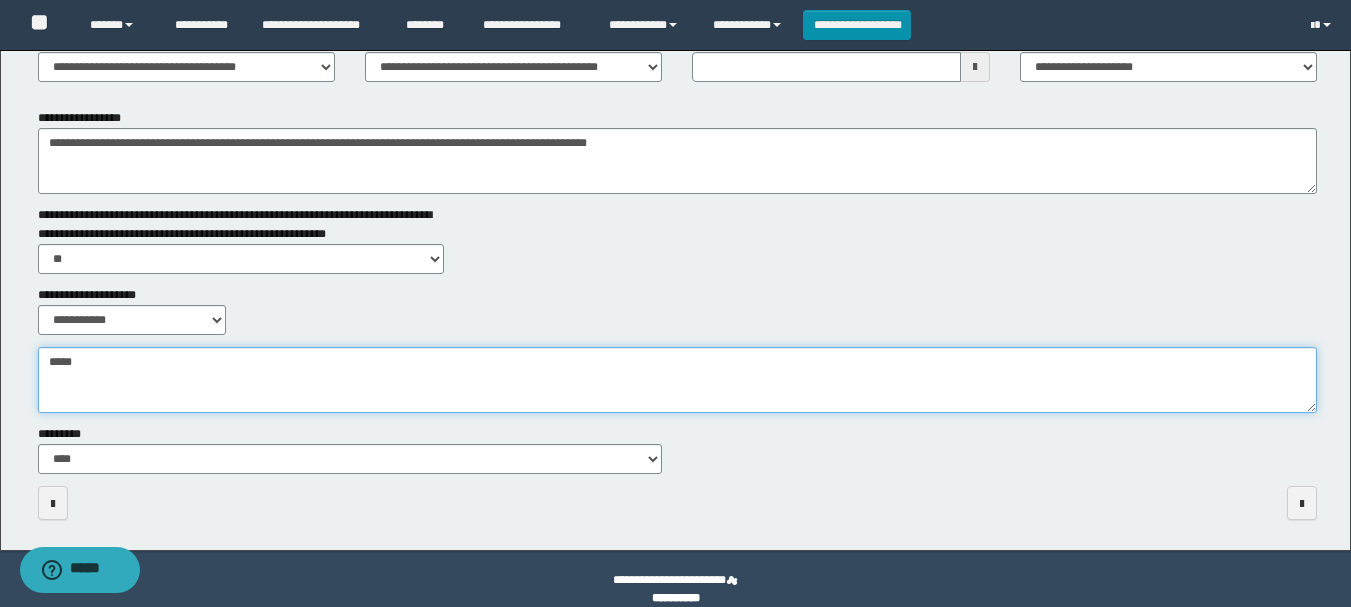 type on "*****" 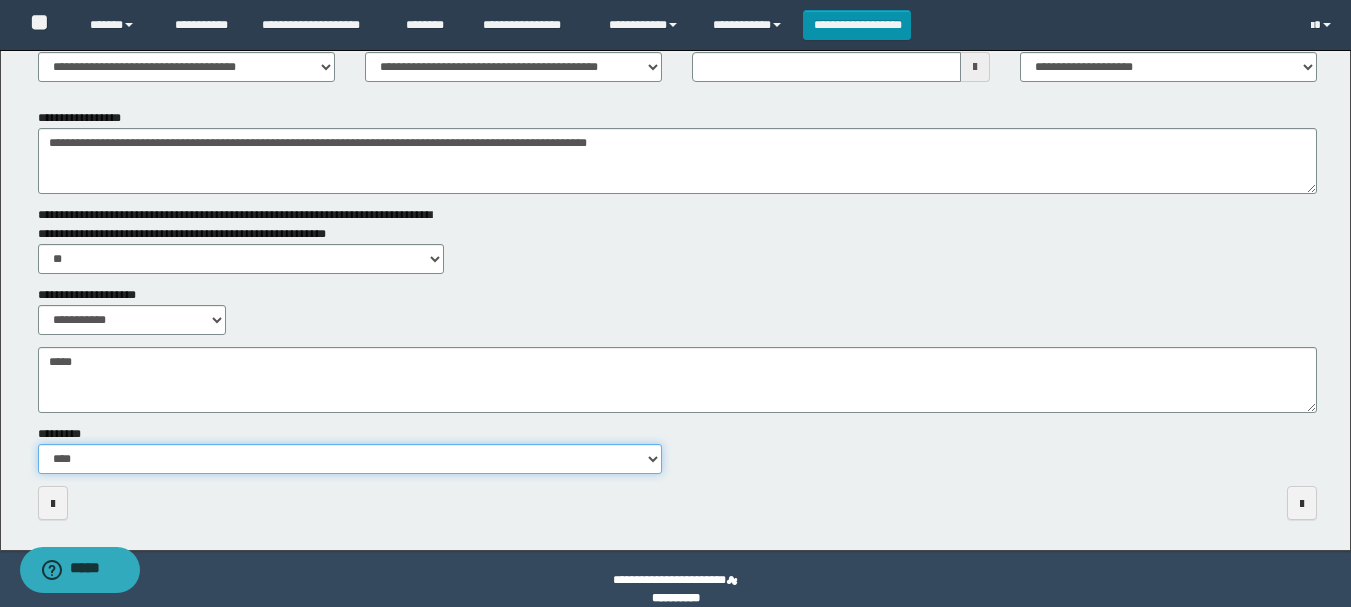 click on "**********" at bounding box center [350, 459] 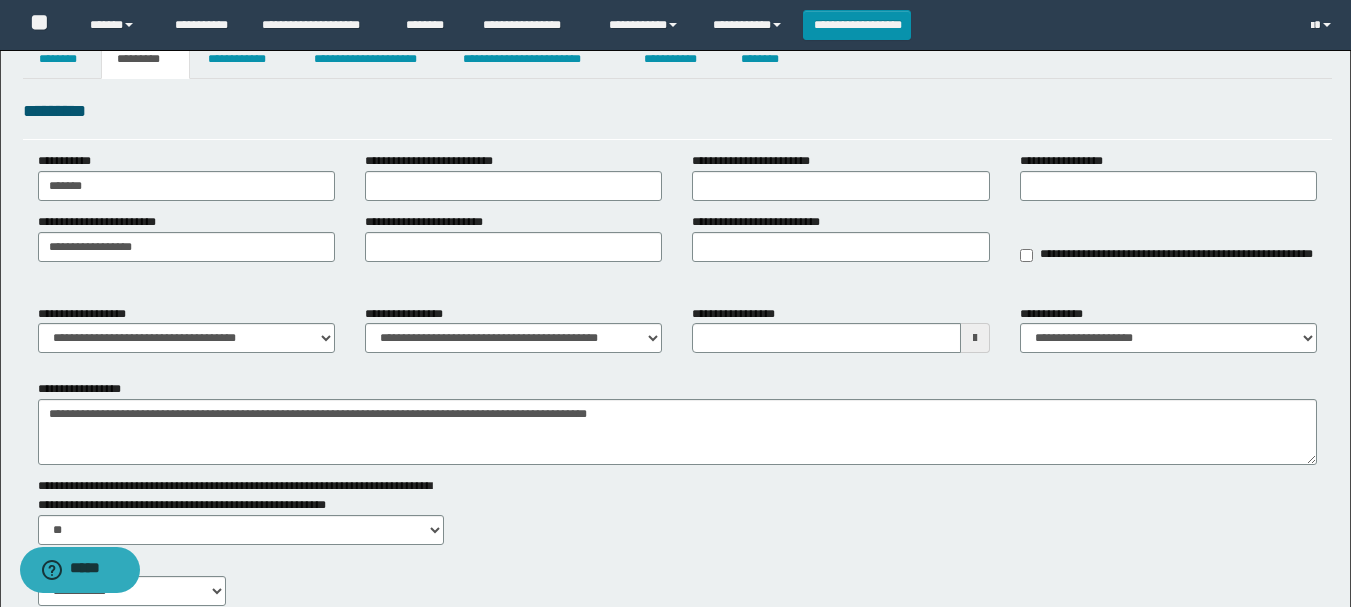scroll, scrollTop: 0, scrollLeft: 0, axis: both 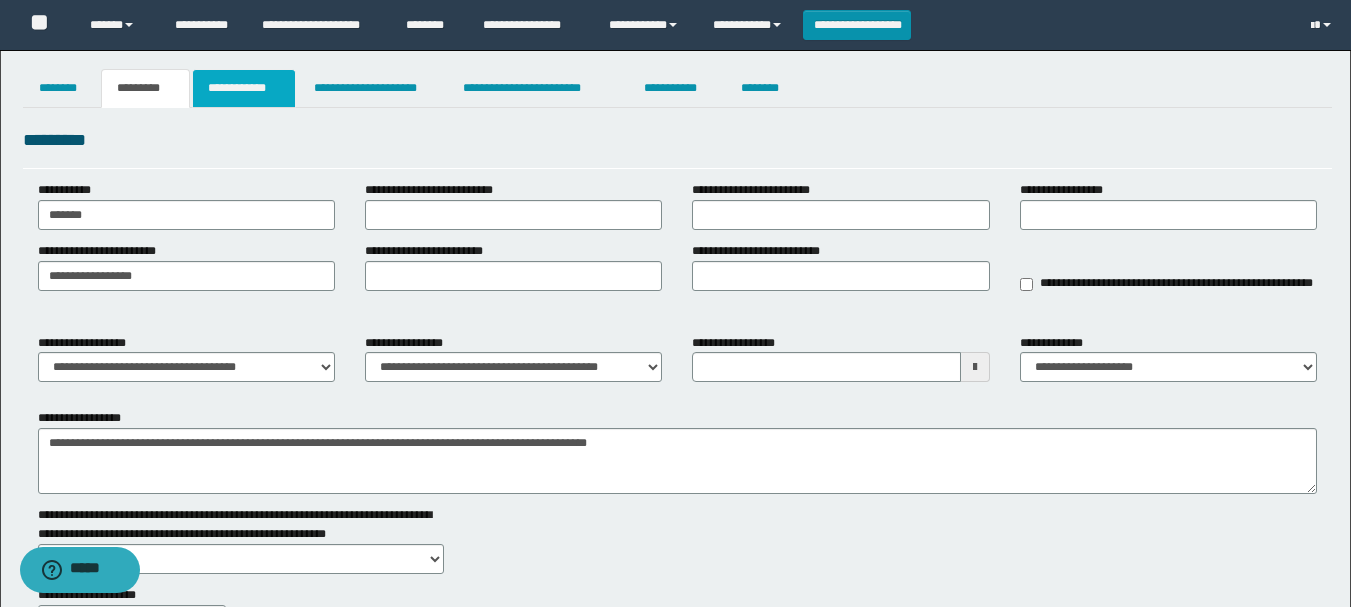 click on "**********" at bounding box center [244, 88] 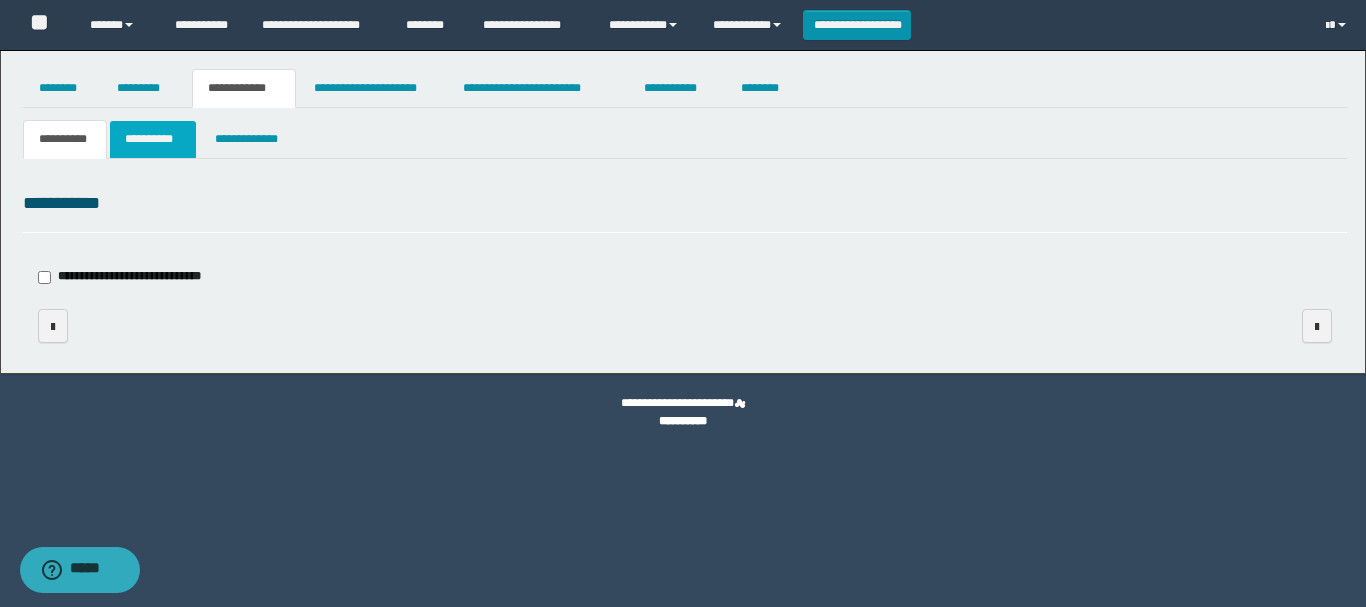 click on "**********" at bounding box center [153, 139] 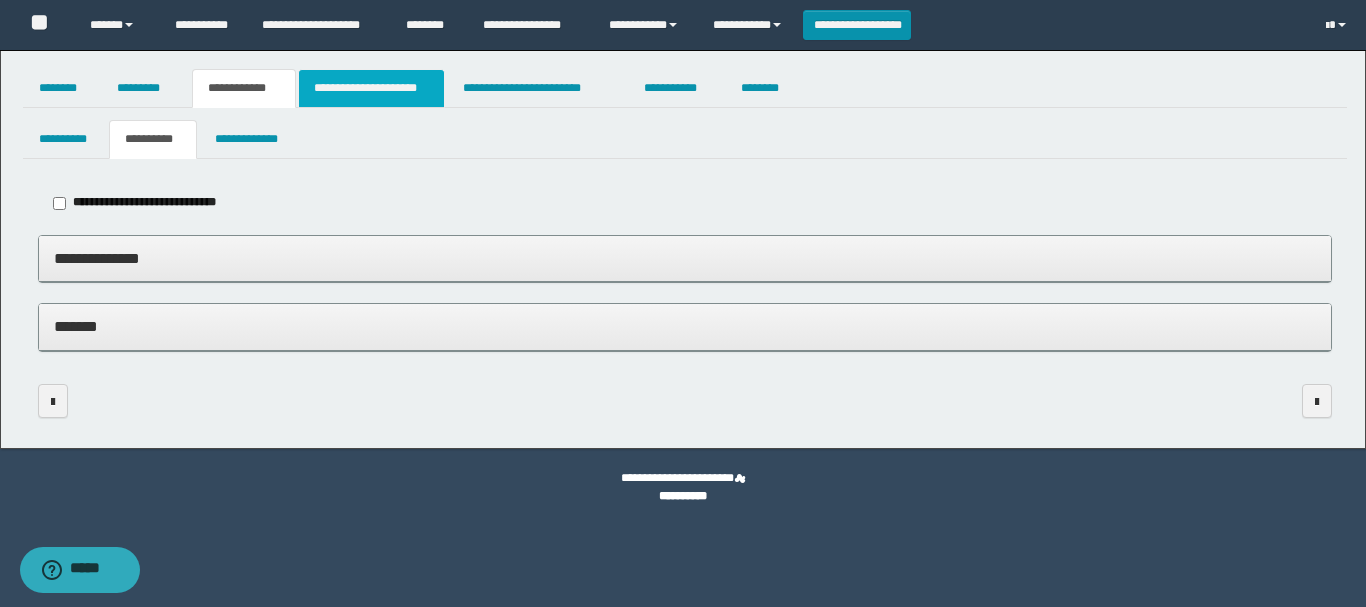 click on "**********" at bounding box center (371, 88) 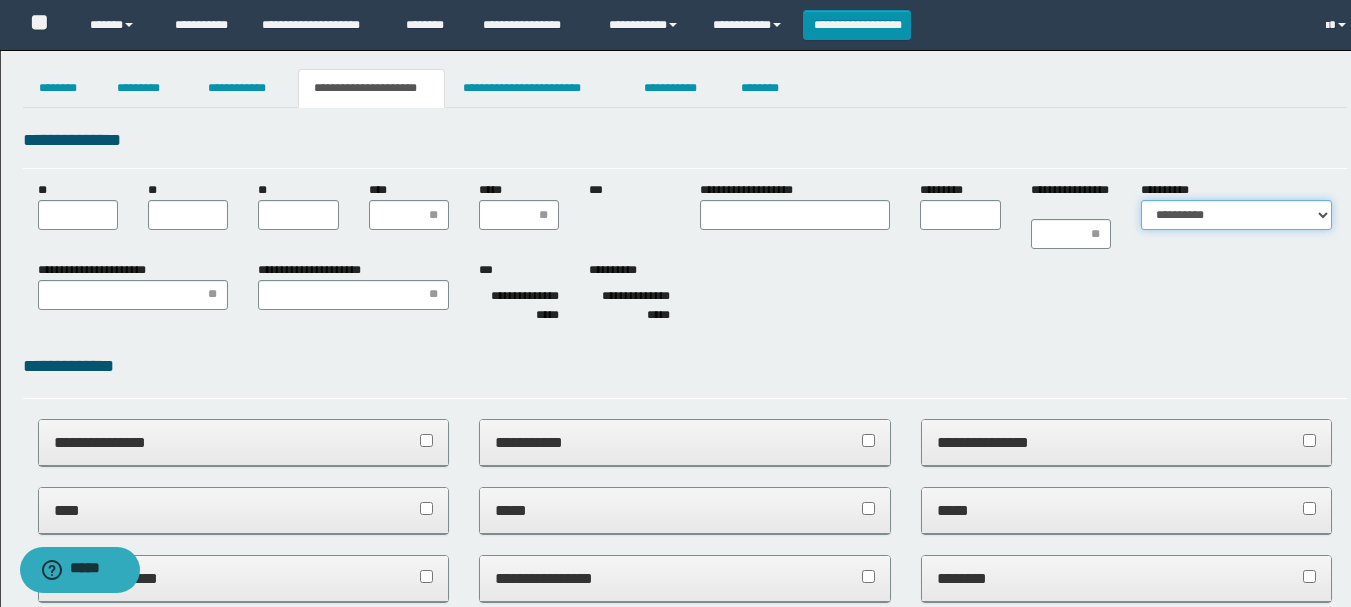 click on "**********" at bounding box center [1236, 215] 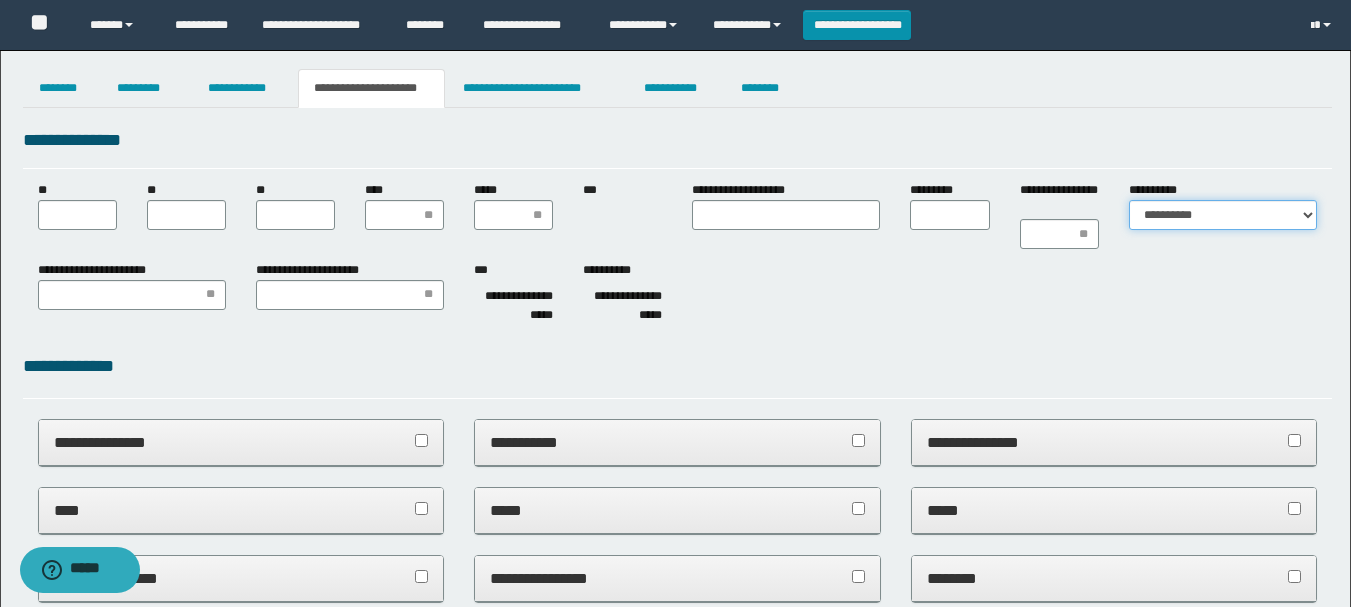 scroll, scrollTop: 0, scrollLeft: 0, axis: both 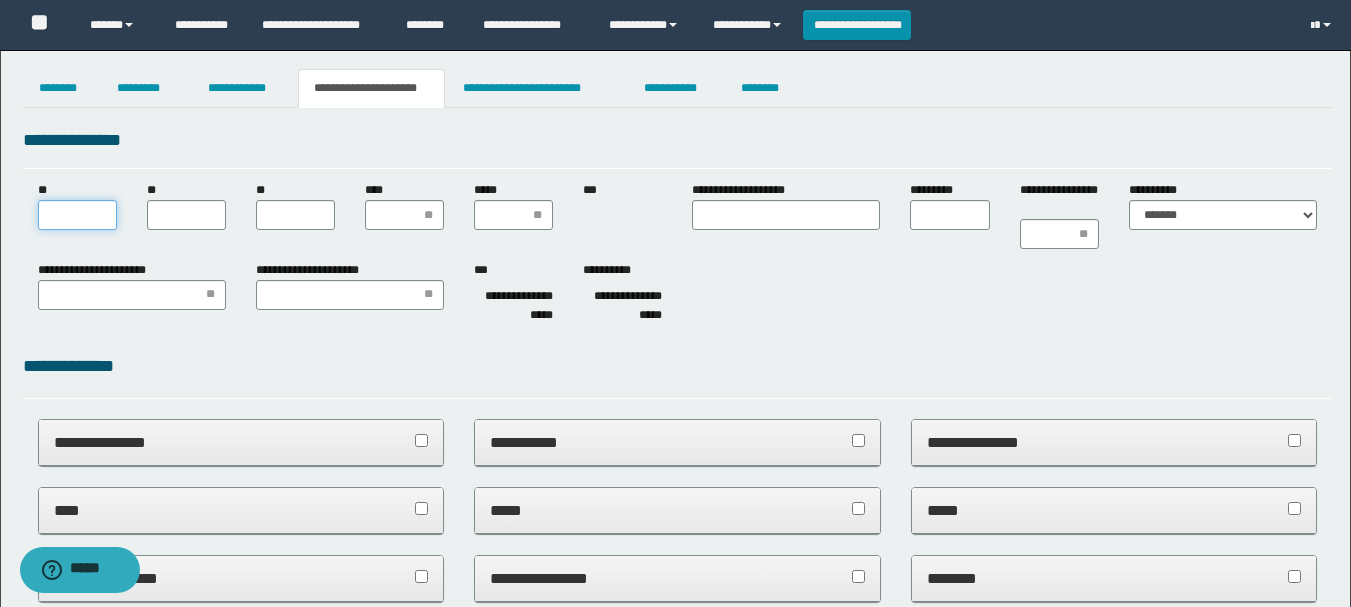 click on "**" at bounding box center [77, 215] 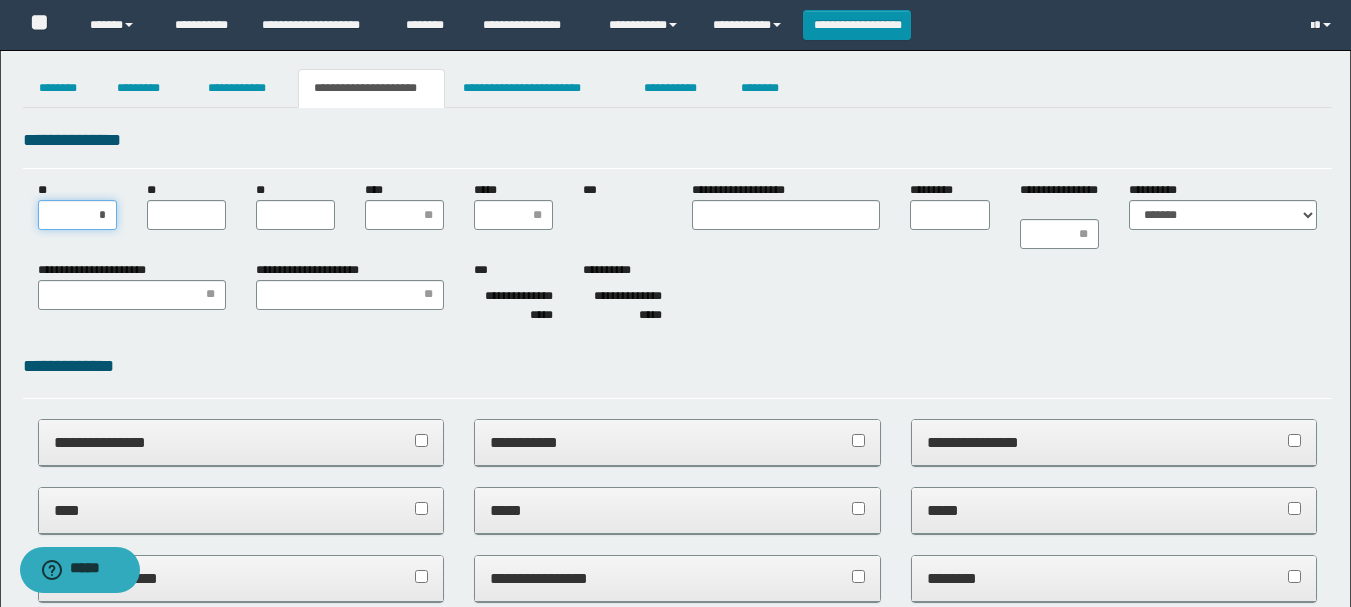 type on "**" 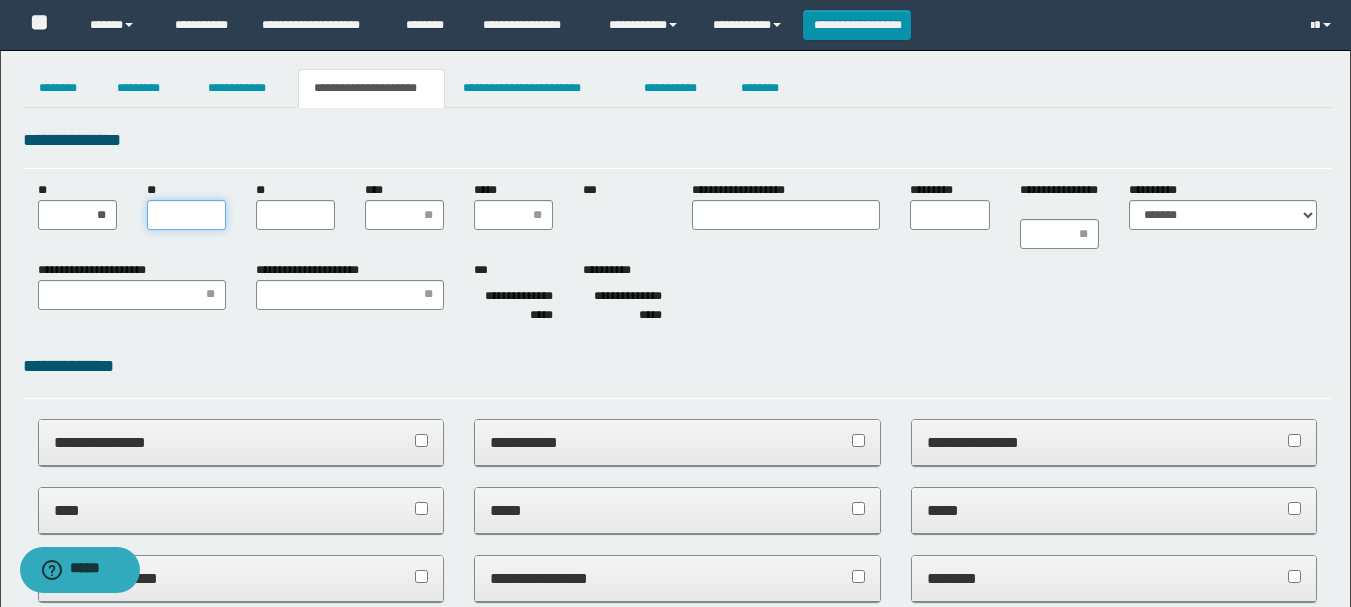drag, startPoint x: 163, startPoint y: 215, endPoint x: 173, endPoint y: 201, distance: 17.20465 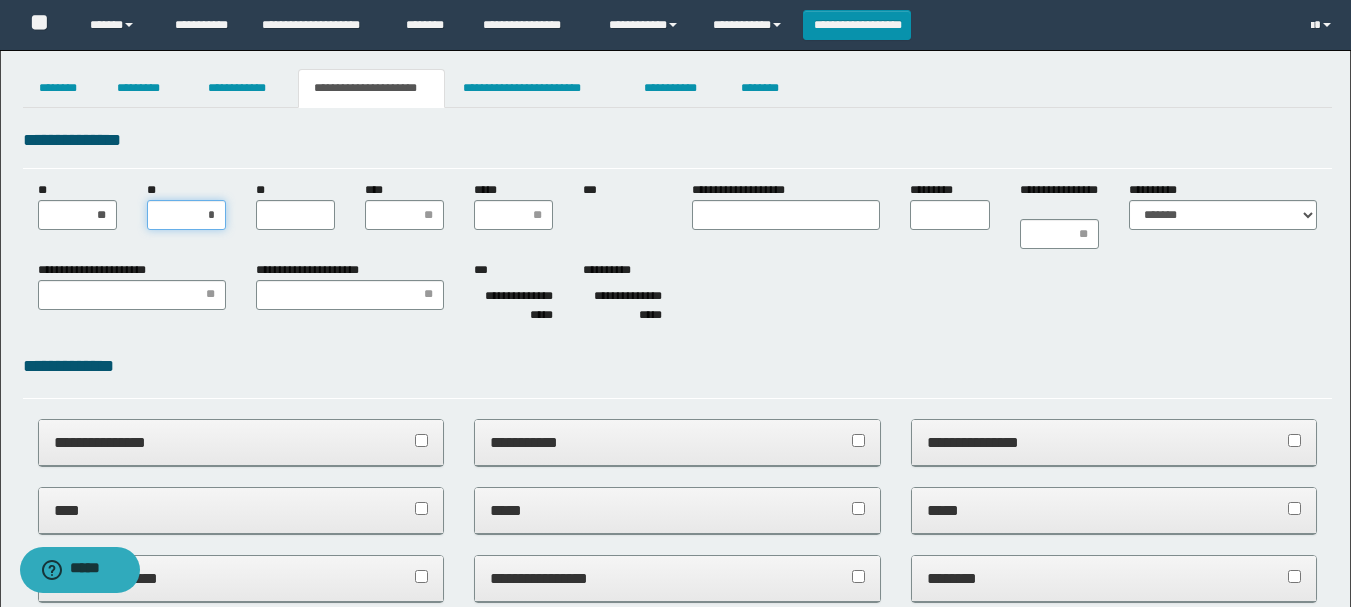 type on "**" 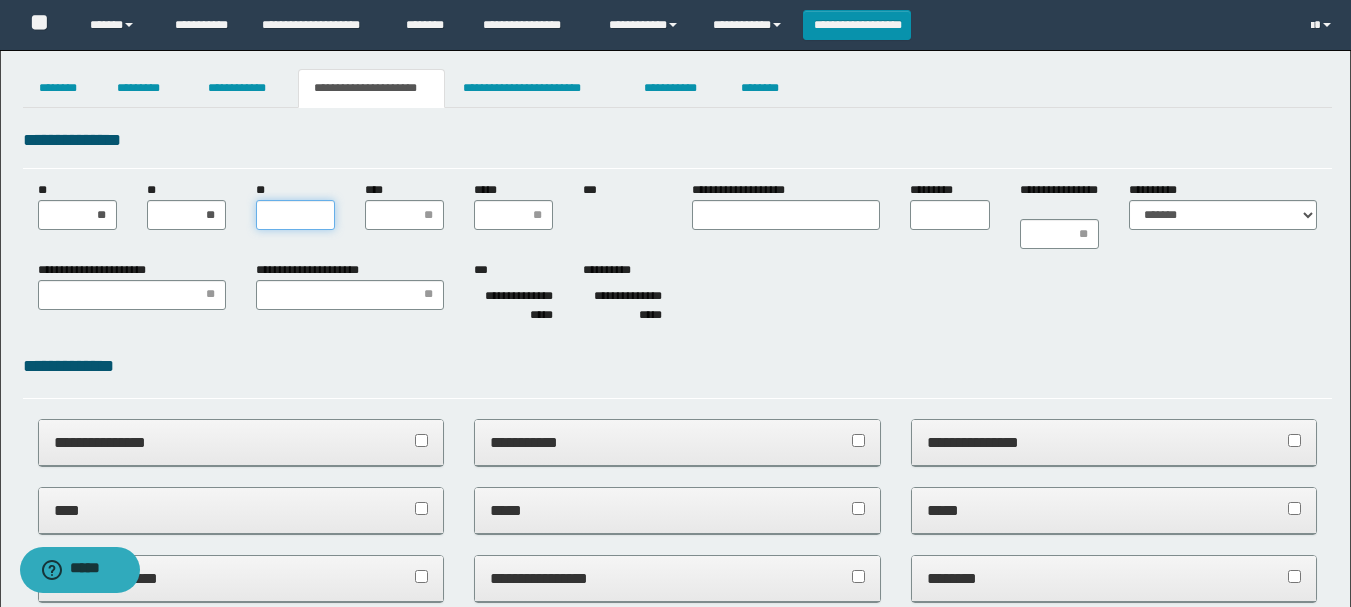 click on "**" at bounding box center (295, 215) 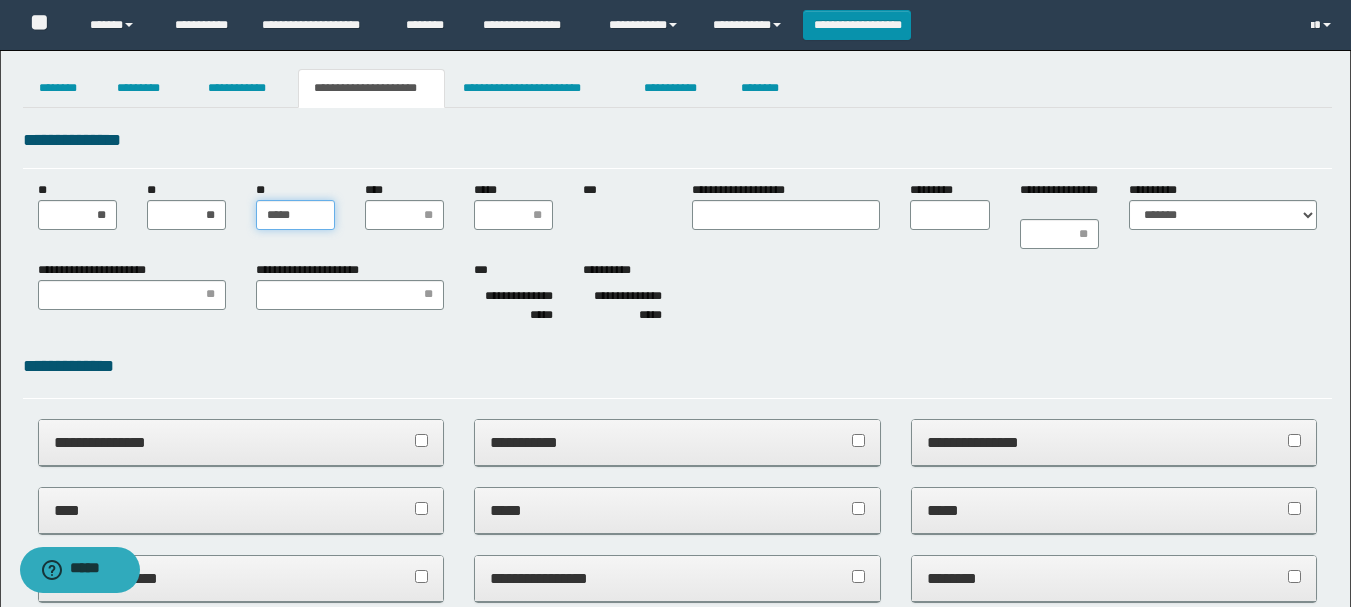 type on "******" 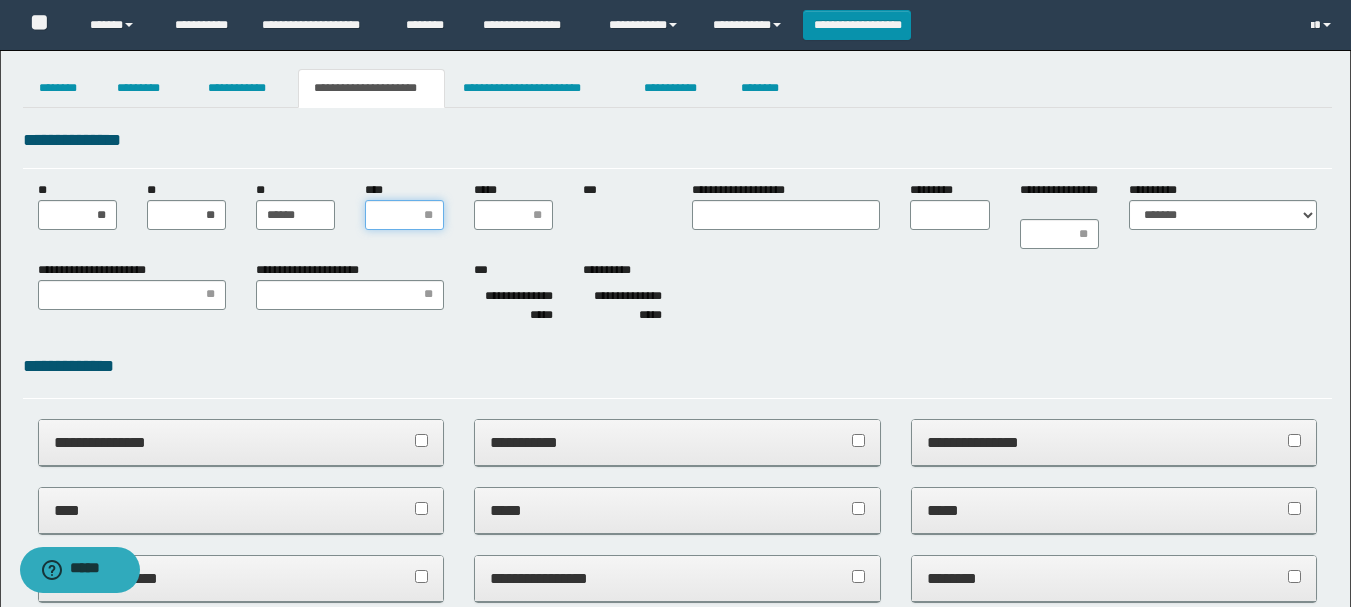 click on "****" at bounding box center [404, 215] 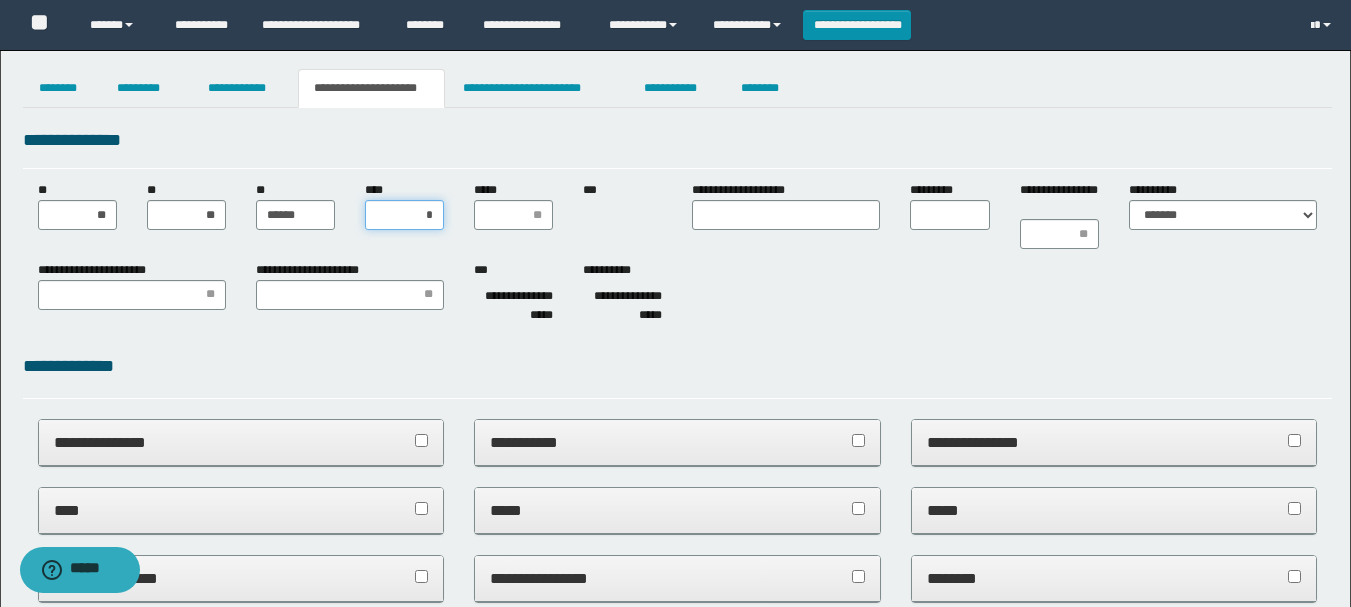 type on "**" 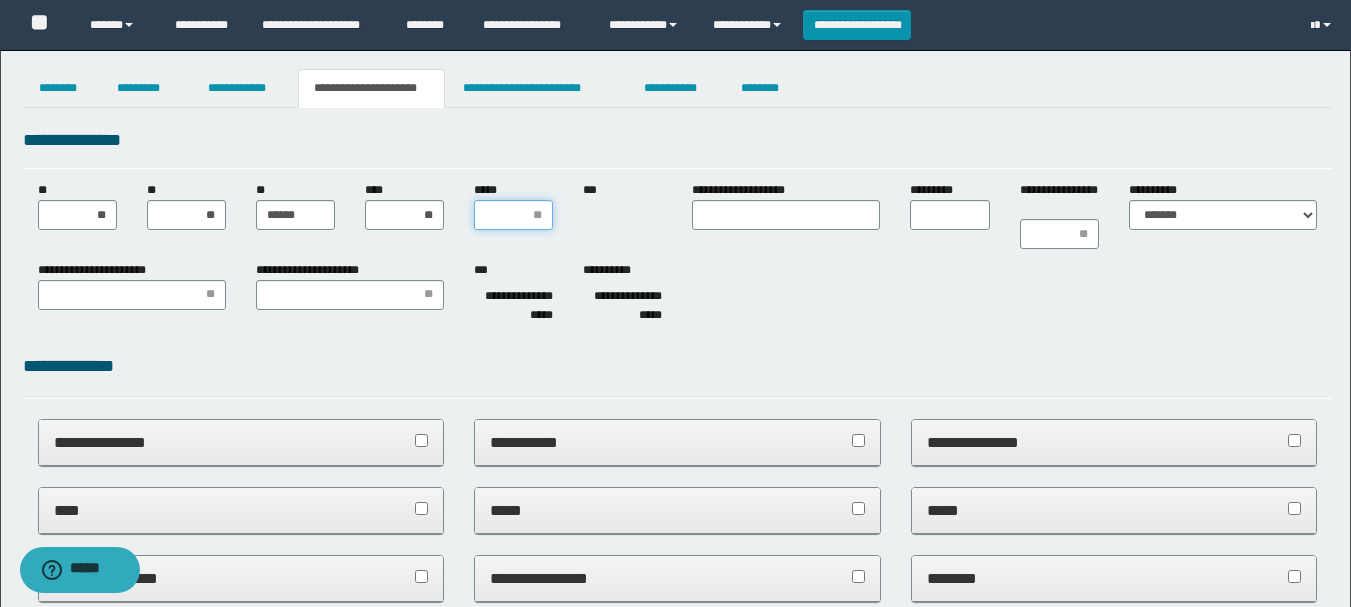 click on "*****" at bounding box center [513, 215] 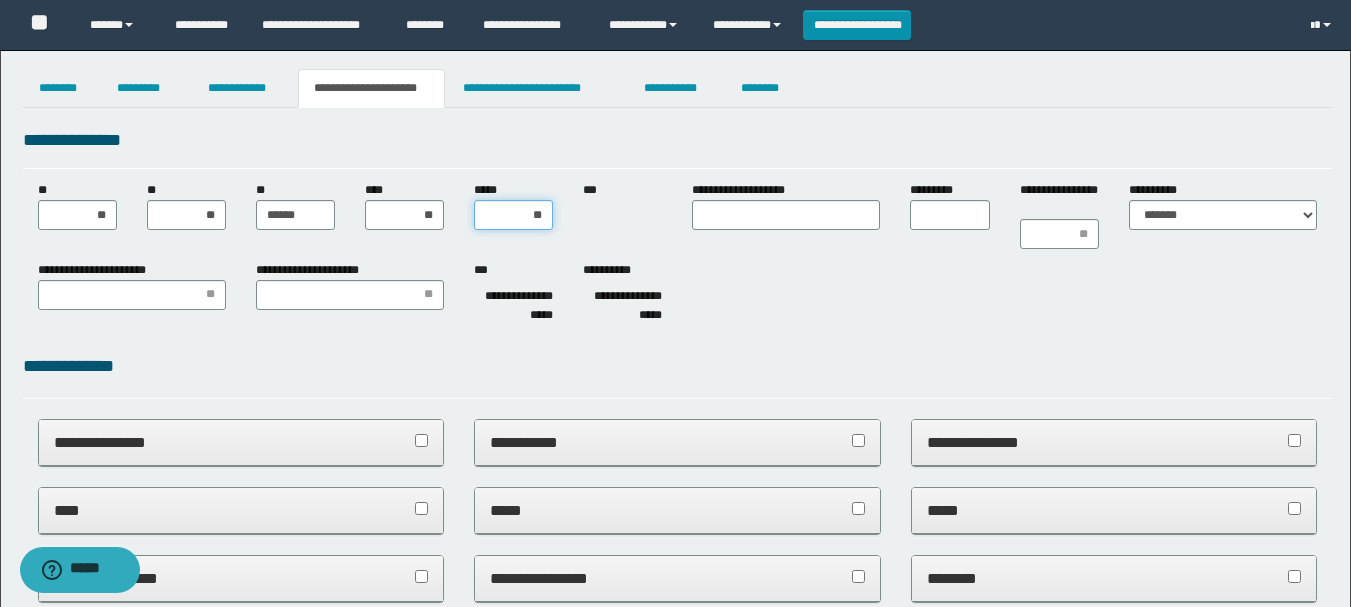 type on "***" 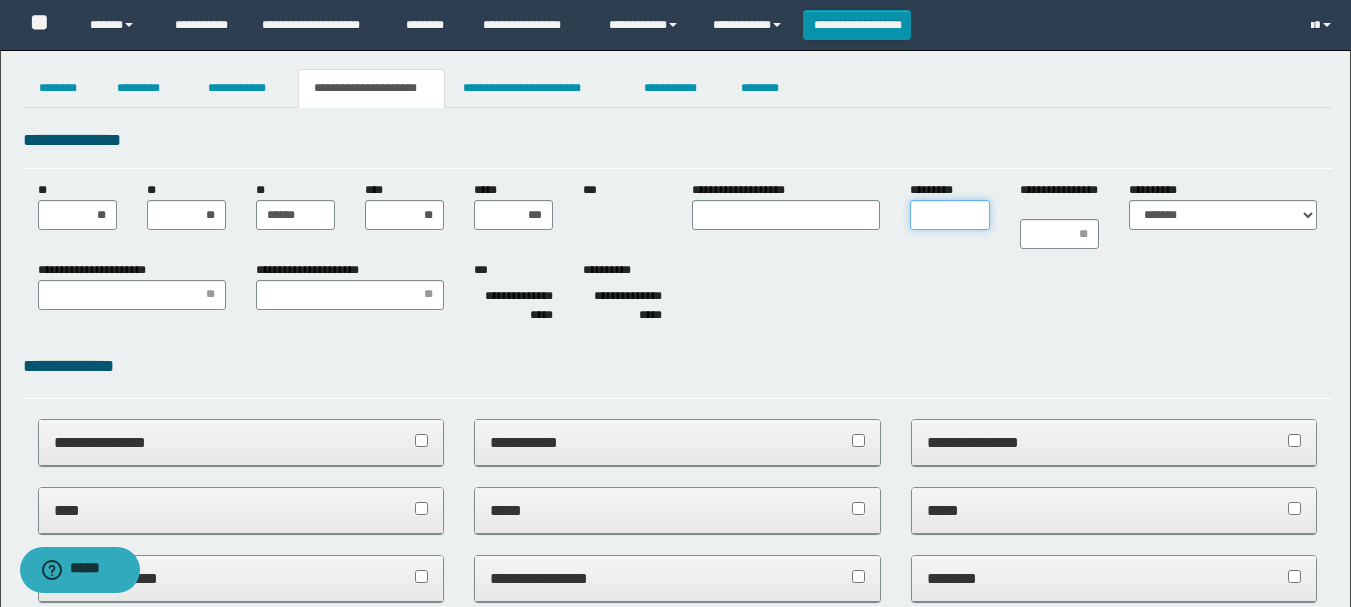 click on "*********" at bounding box center [949, 215] 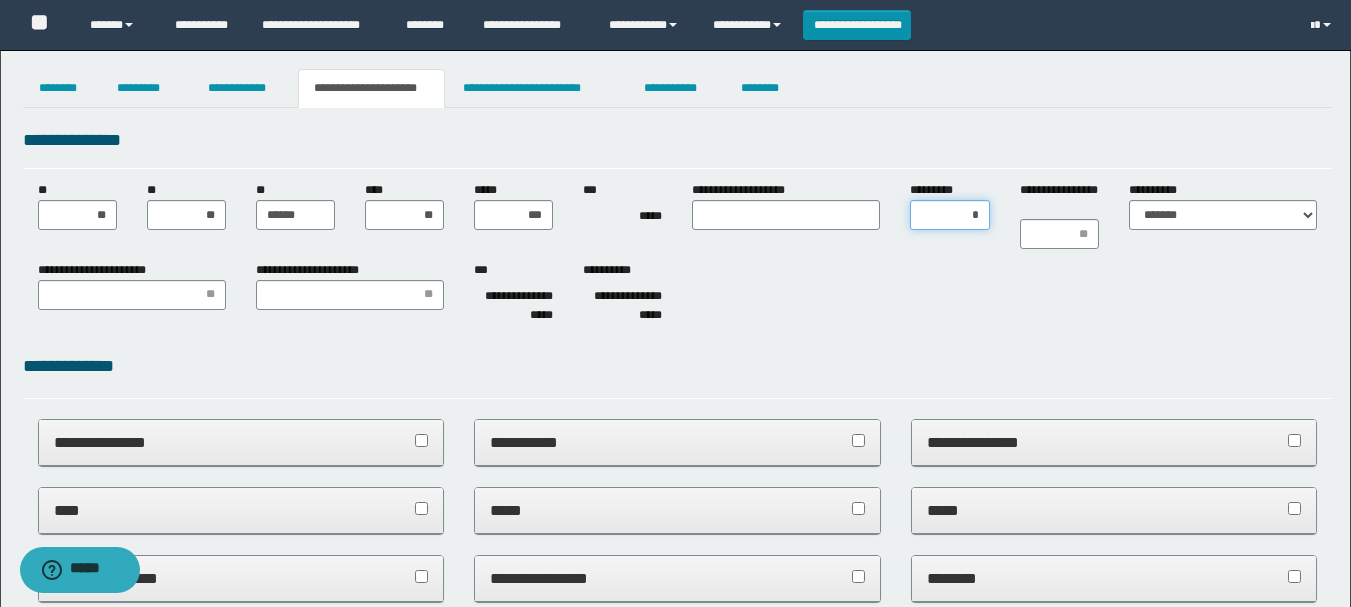 type on "**" 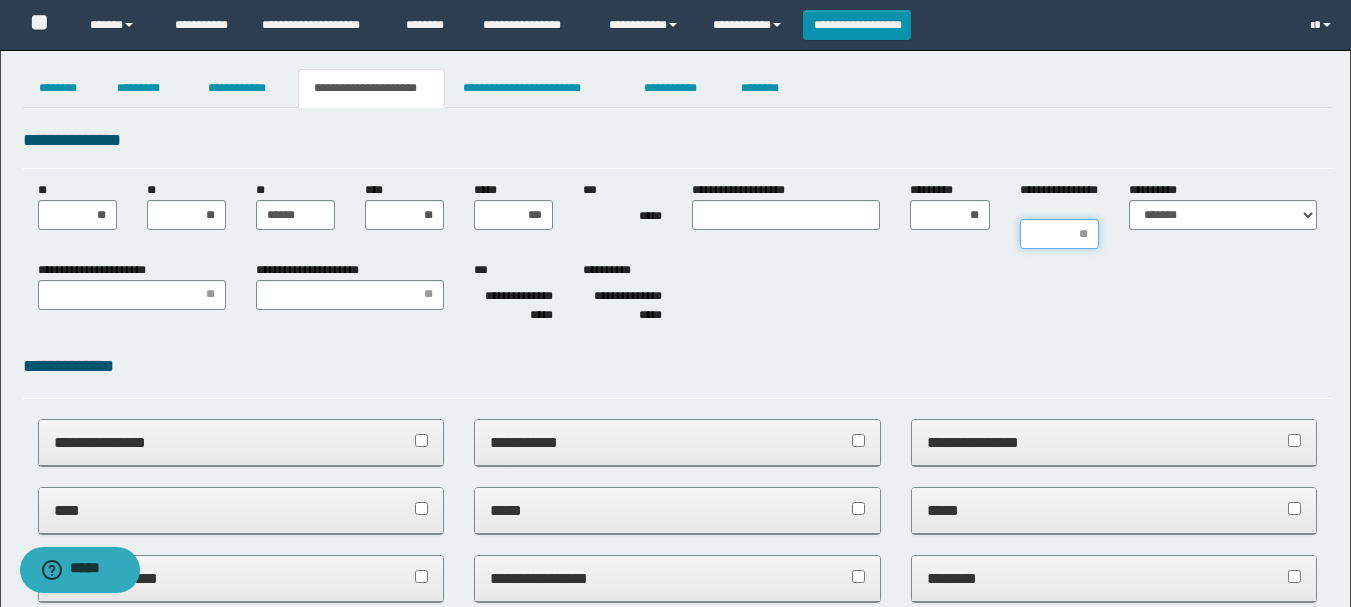 click on "**********" at bounding box center [1059, 234] 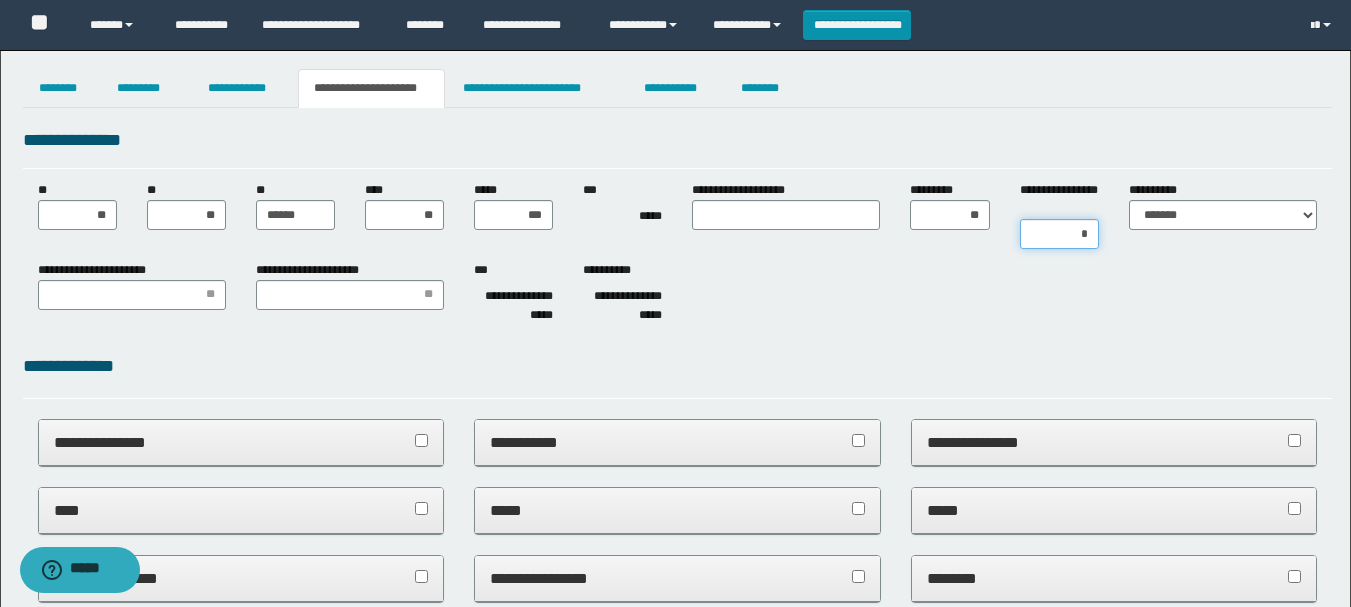 type on "**" 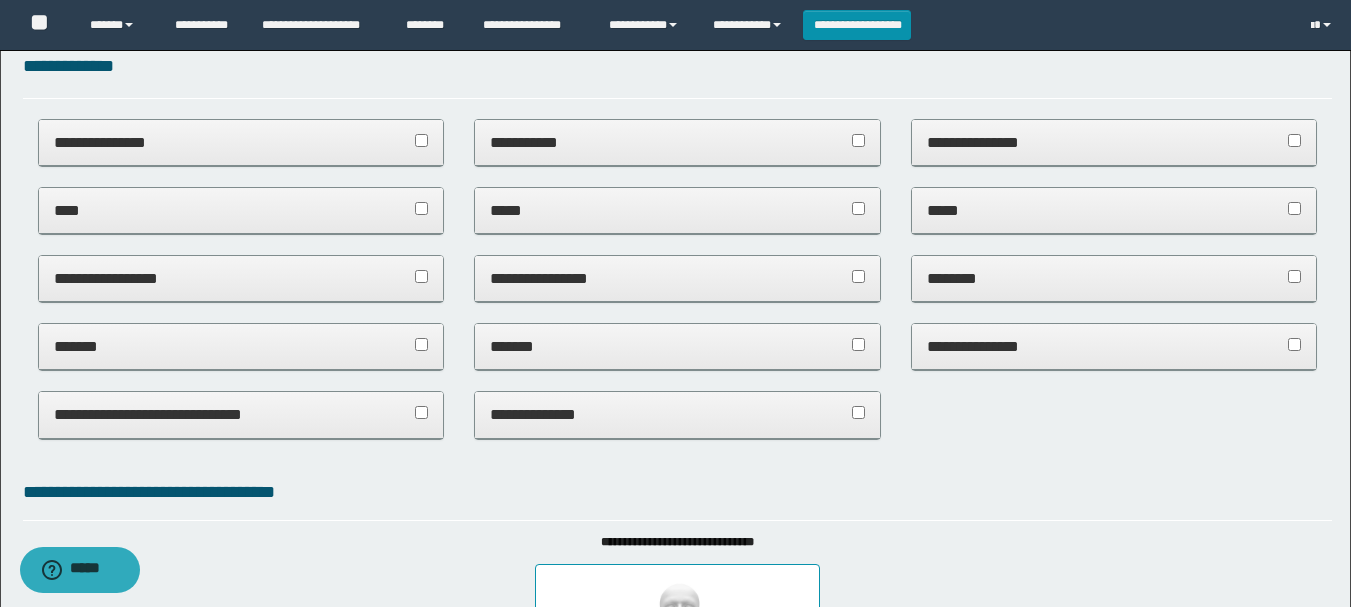 scroll, scrollTop: 1120, scrollLeft: 0, axis: vertical 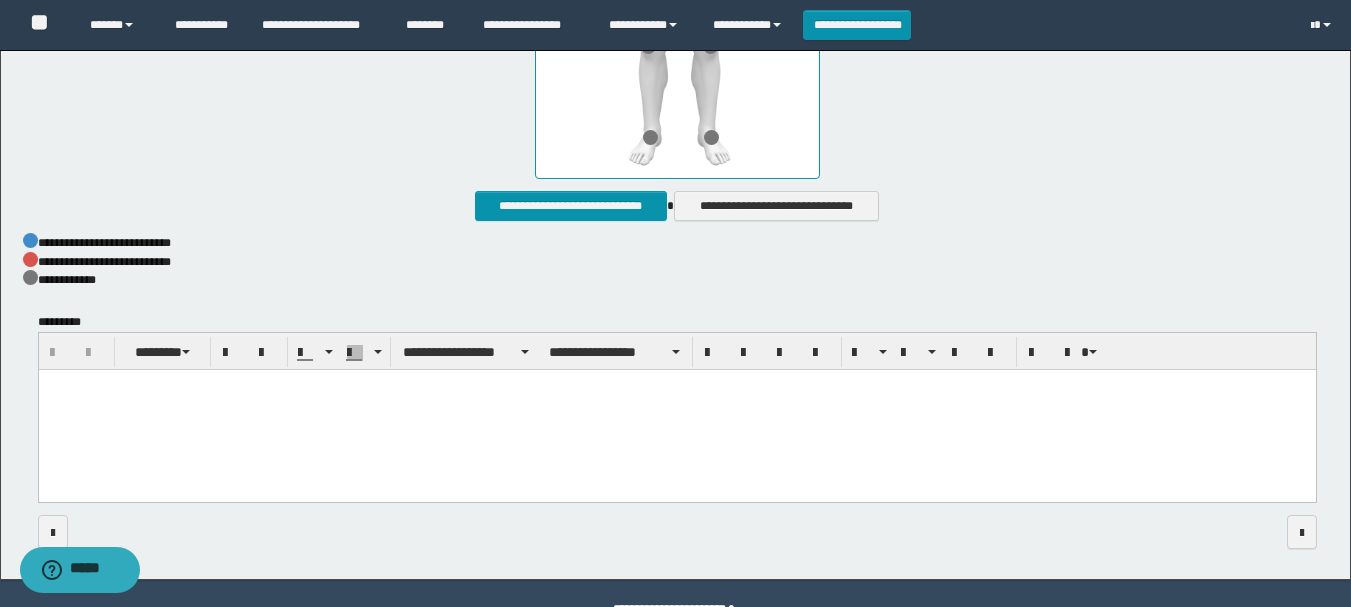 drag, startPoint x: 1365, startPoint y: 219, endPoint x: 1271, endPoint y: 15, distance: 224.61522 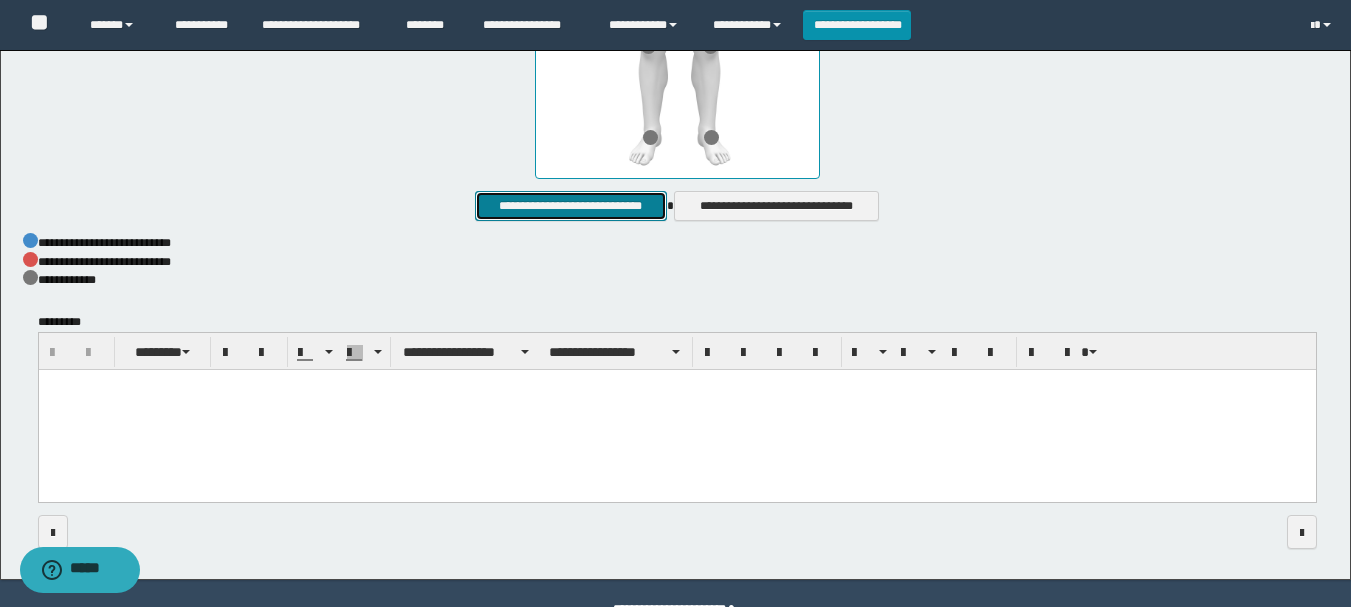 click on "**********" at bounding box center (570, 206) 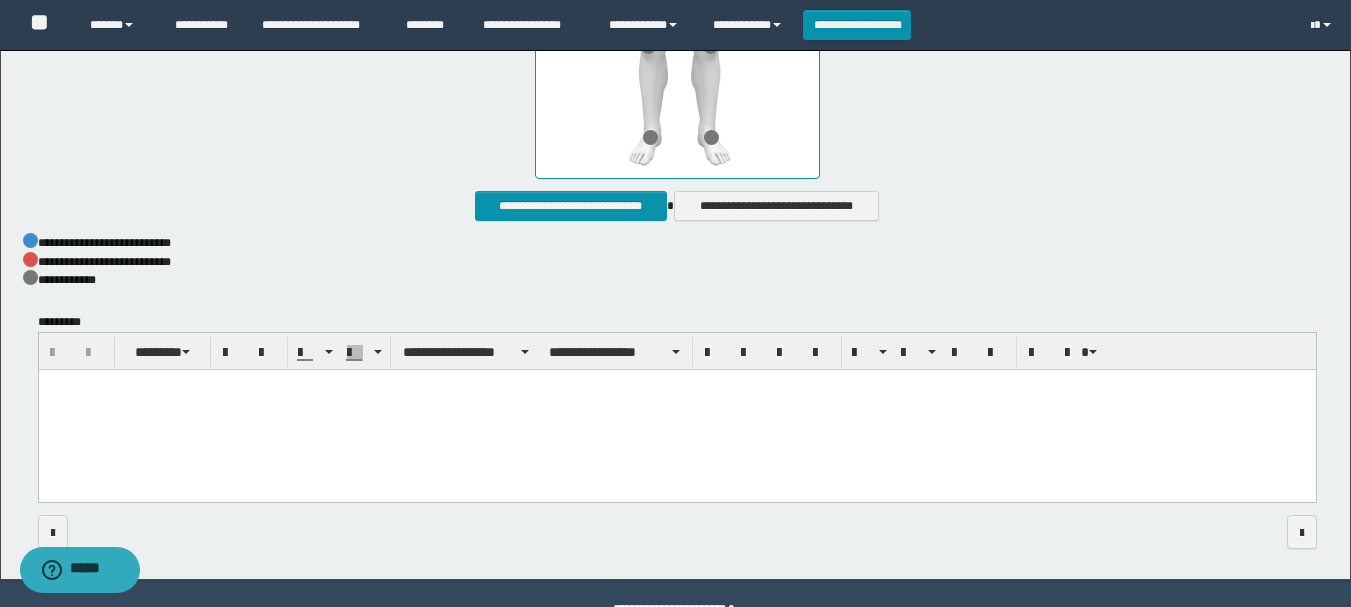 click at bounding box center (676, 411) 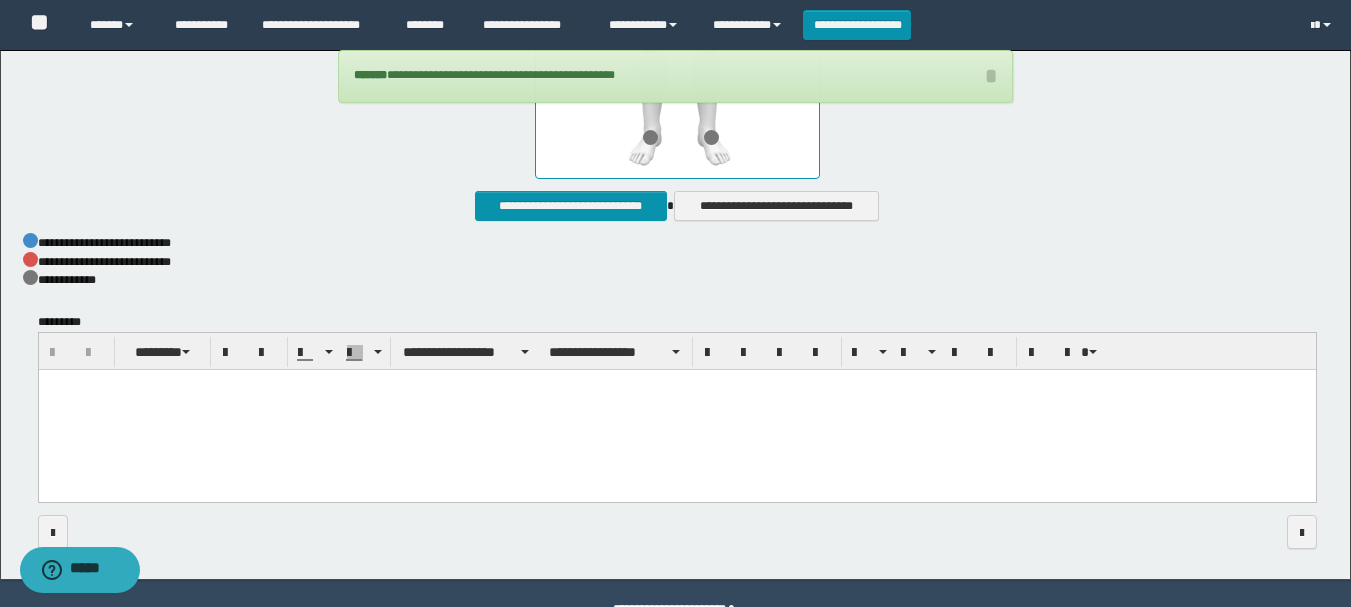 type 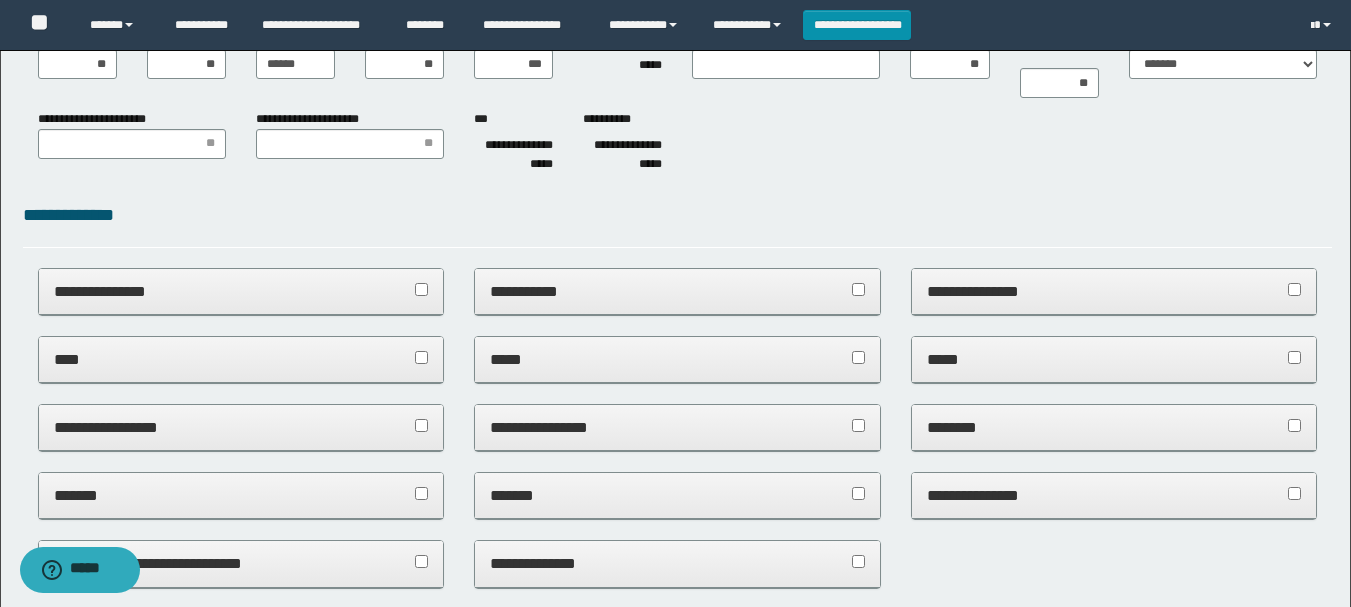 scroll, scrollTop: 0, scrollLeft: 0, axis: both 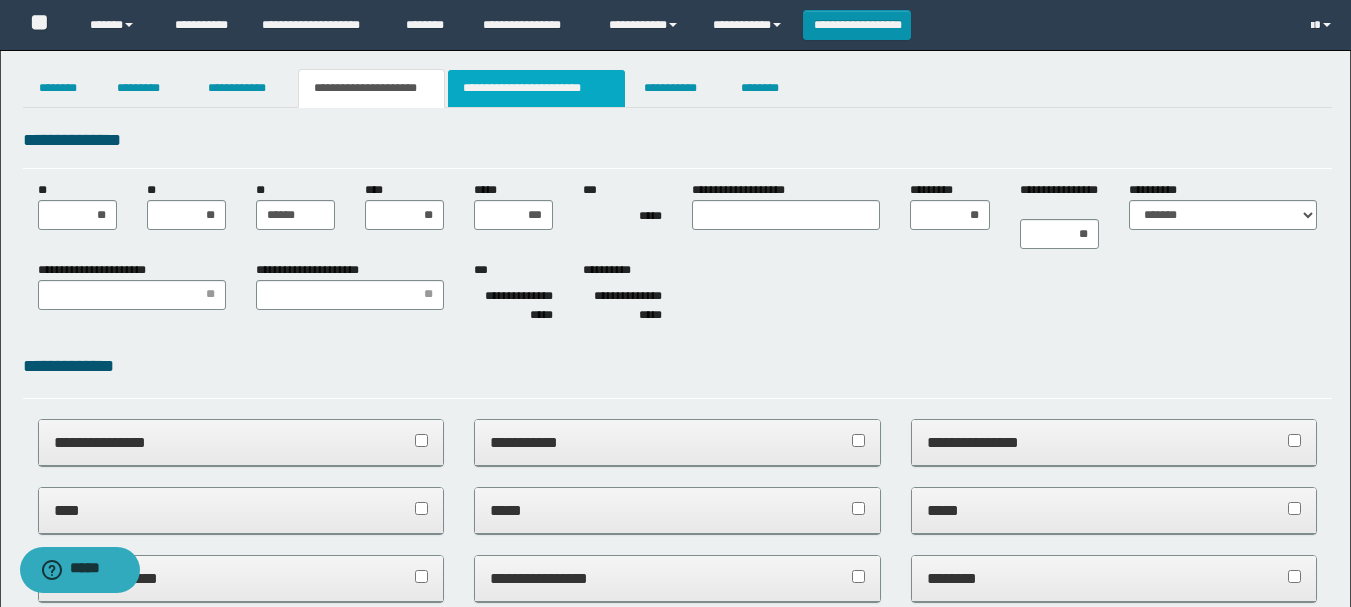 click on "**********" at bounding box center (537, 88) 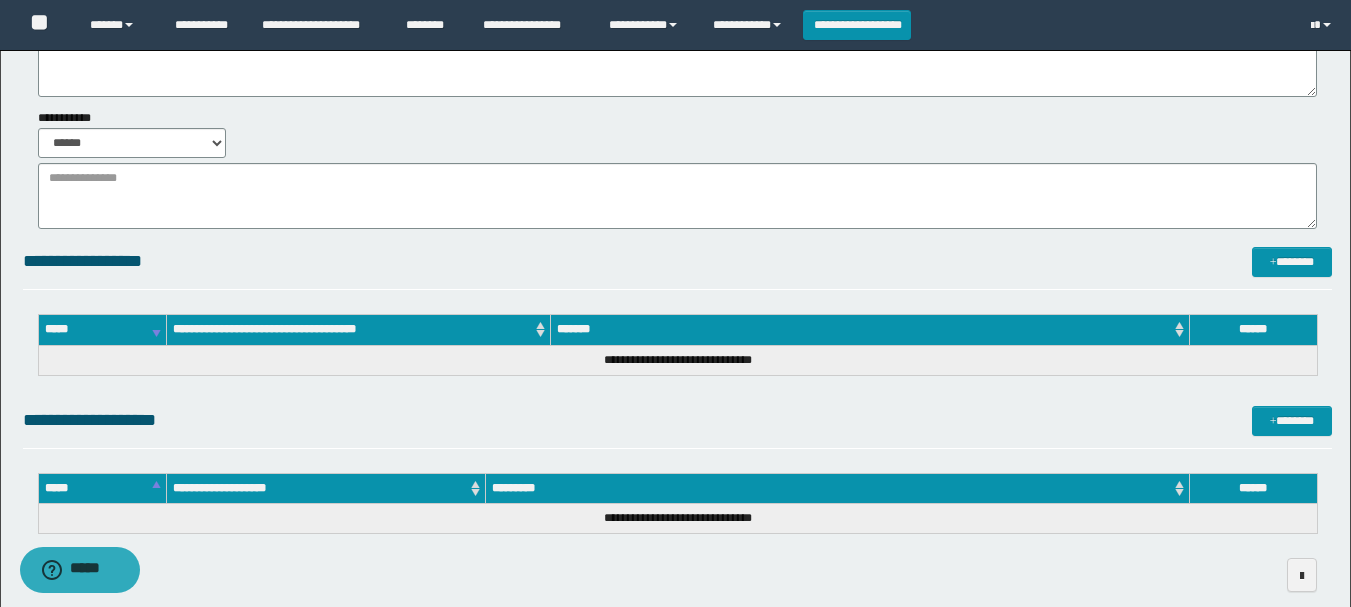 scroll, scrollTop: 203, scrollLeft: 0, axis: vertical 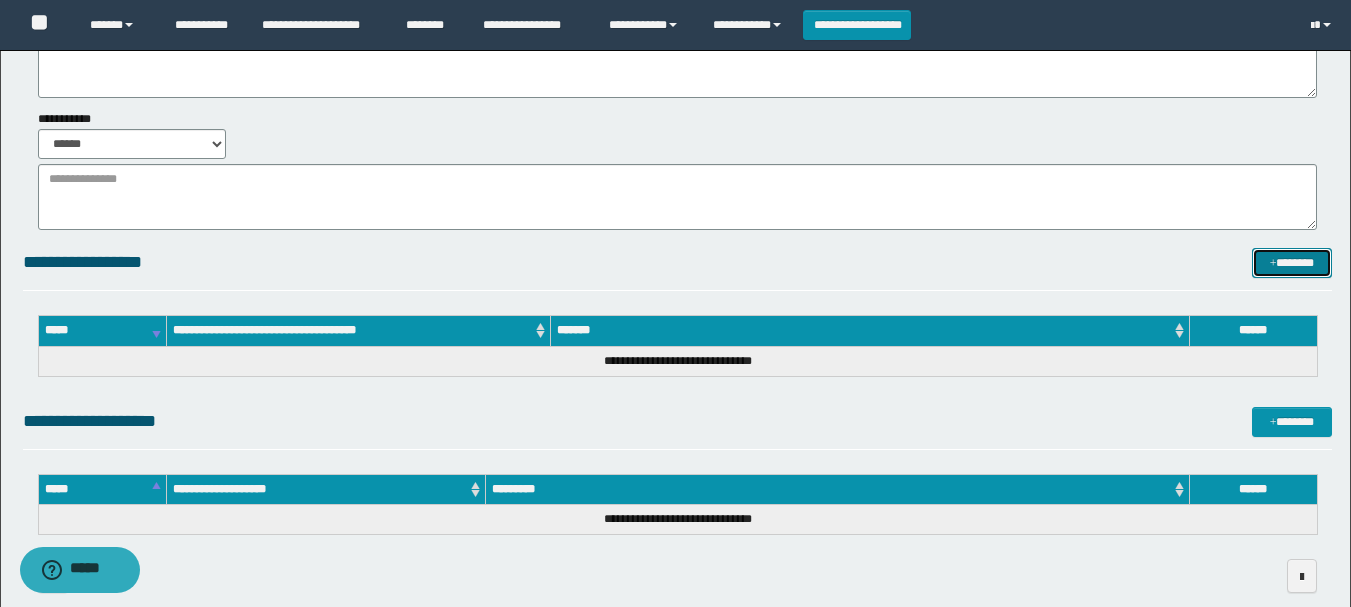 click on "*******" at bounding box center [1292, 263] 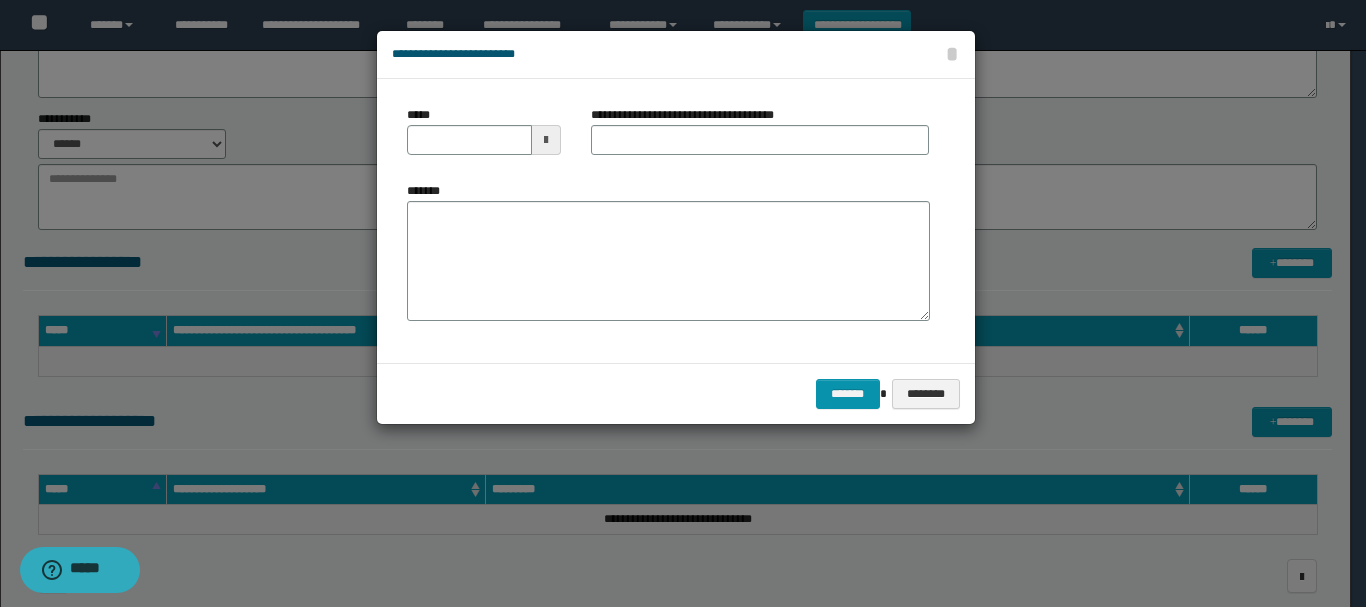 click at bounding box center [546, 140] 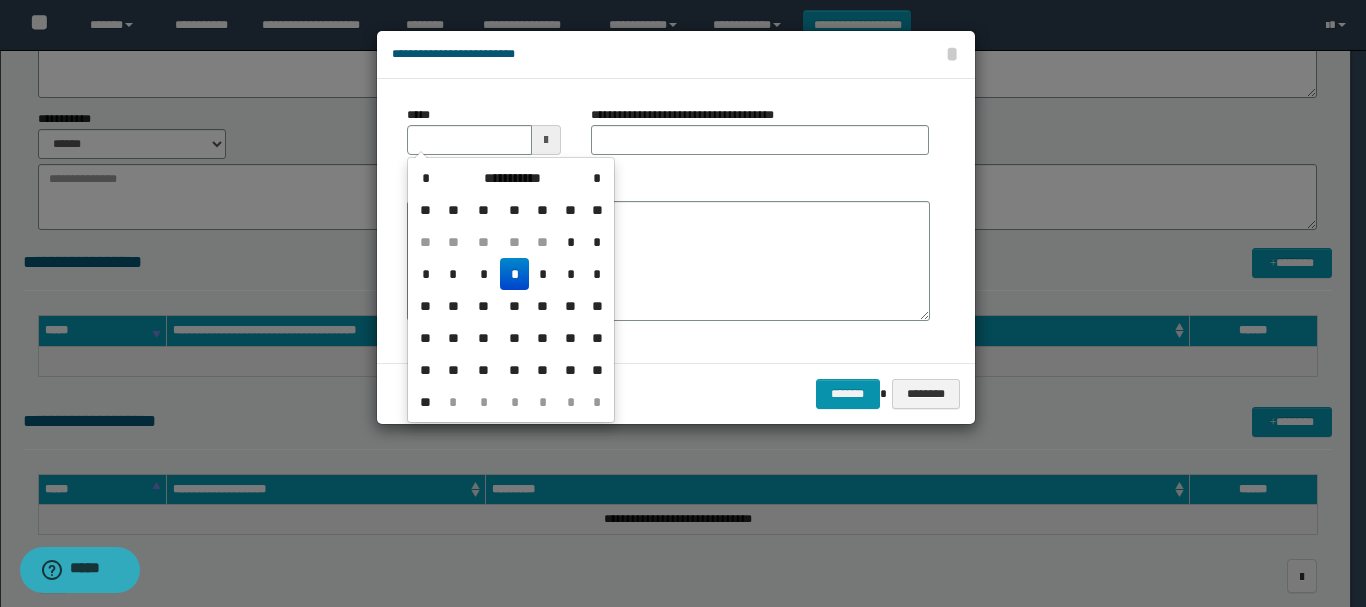 click on "*" at bounding box center [514, 274] 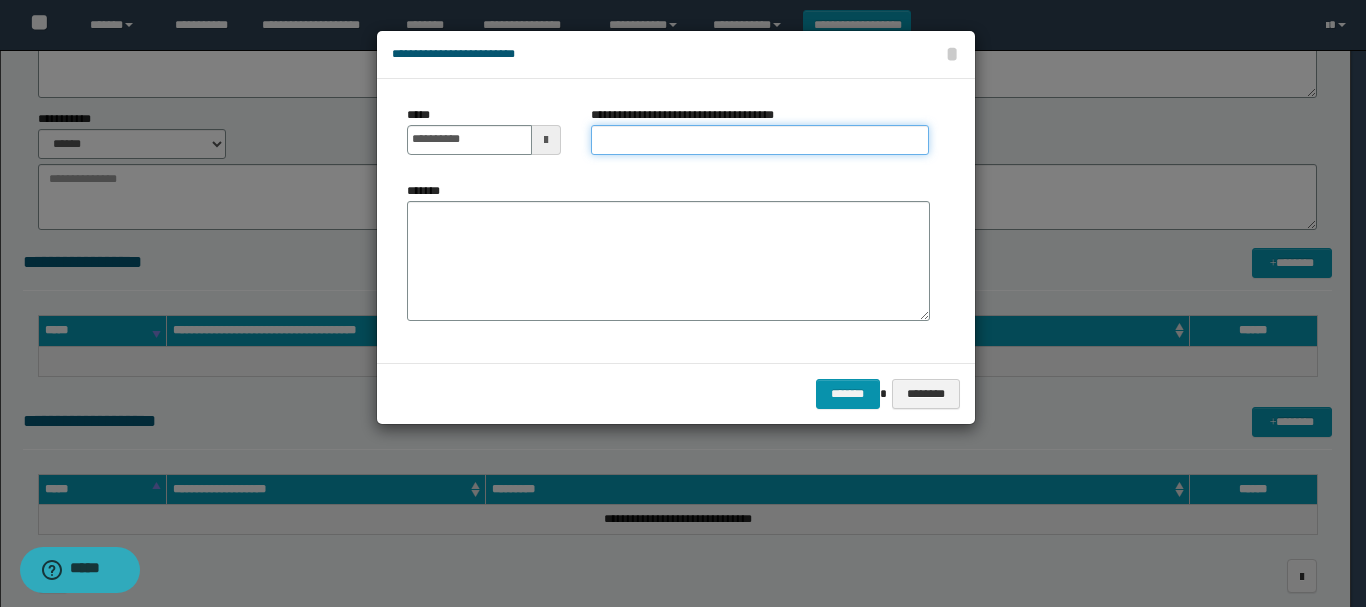 click on "**********" at bounding box center (760, 140) 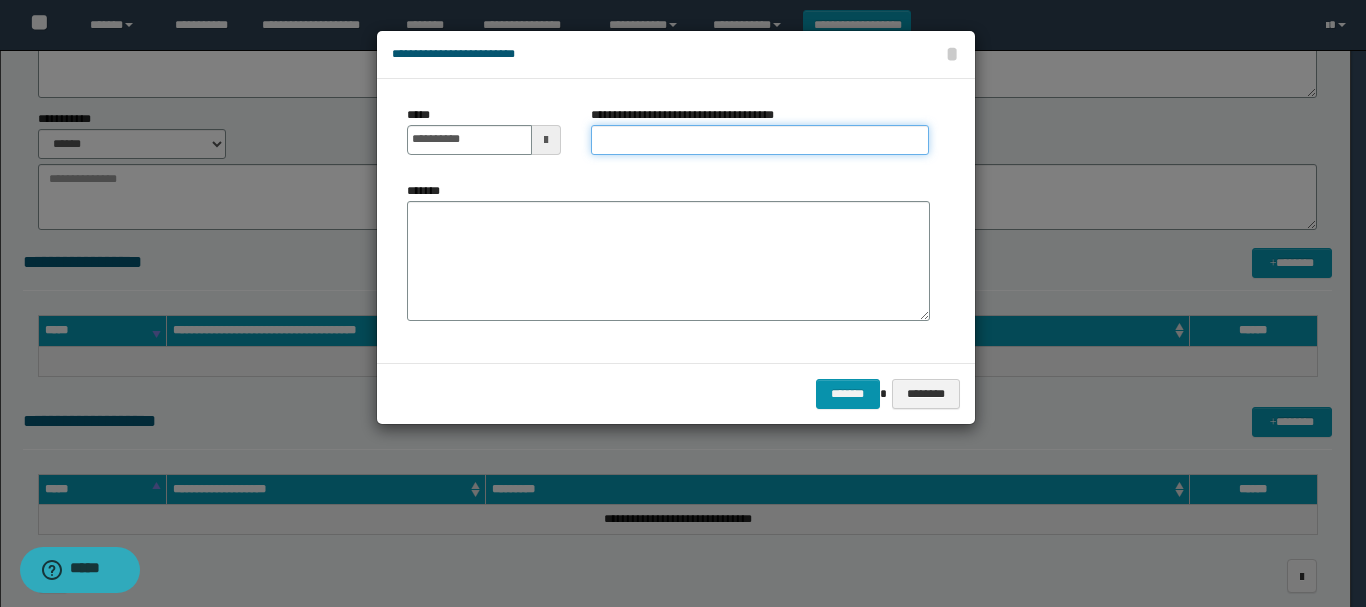 type on "**********" 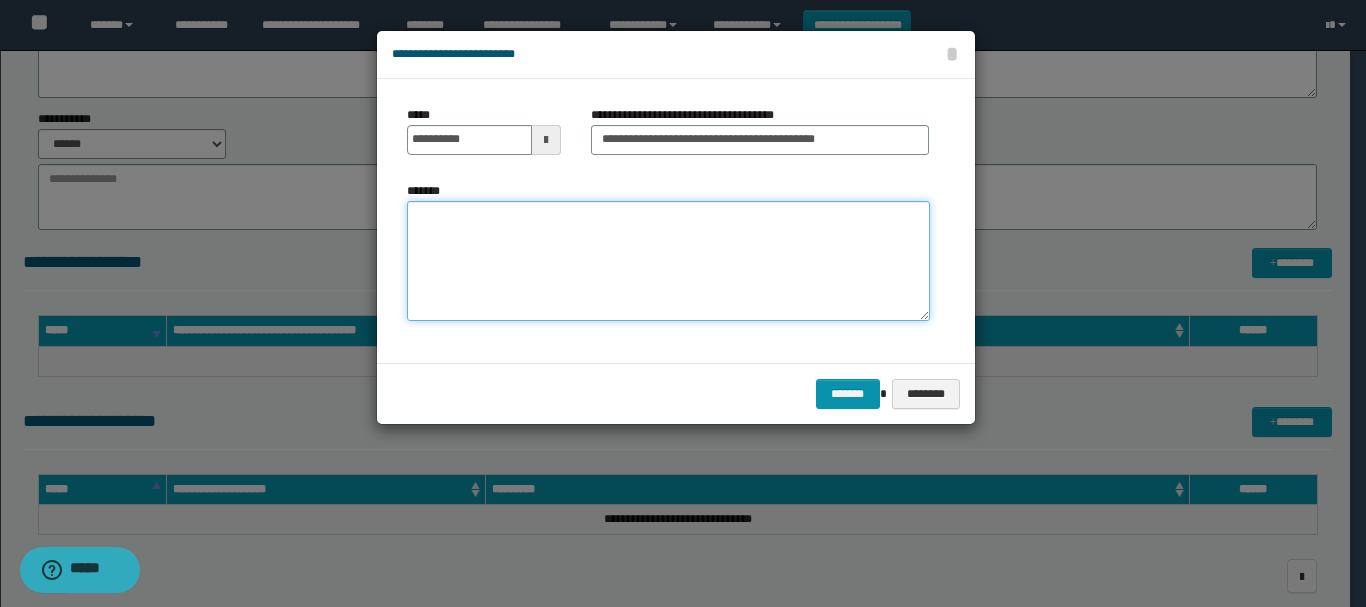 click on "*******" at bounding box center (668, 261) 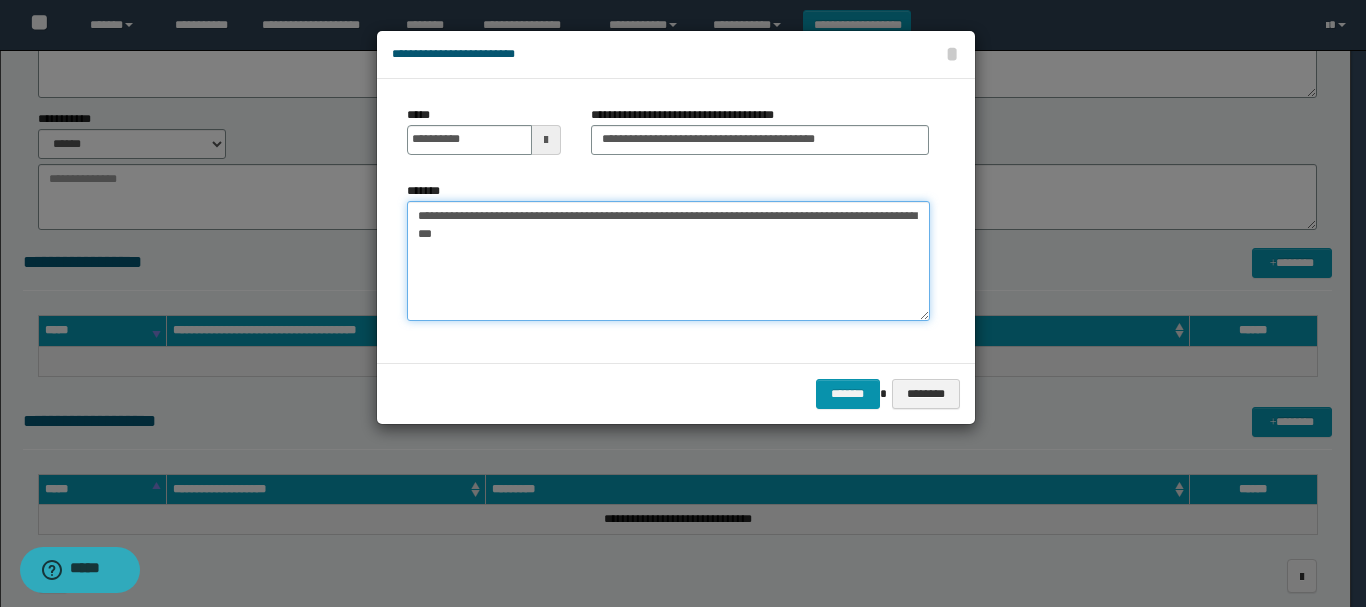 drag, startPoint x: 413, startPoint y: 215, endPoint x: 730, endPoint y: 248, distance: 318.71304 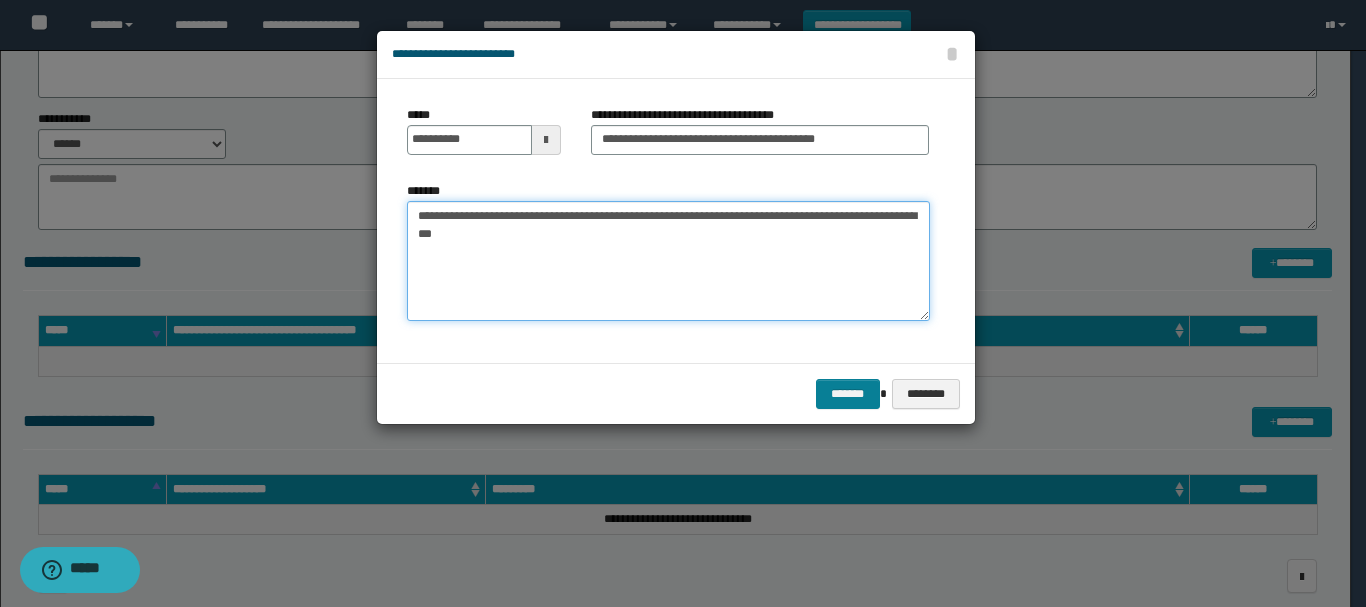 type on "**********" 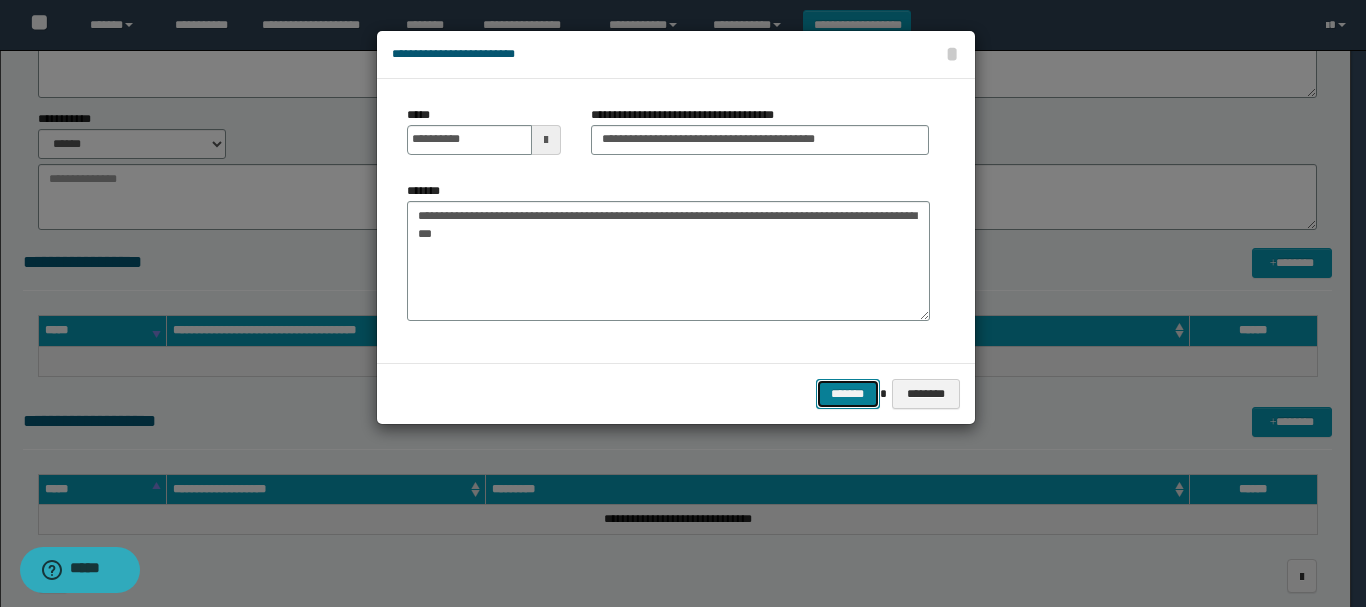 click on "*******" at bounding box center (848, 394) 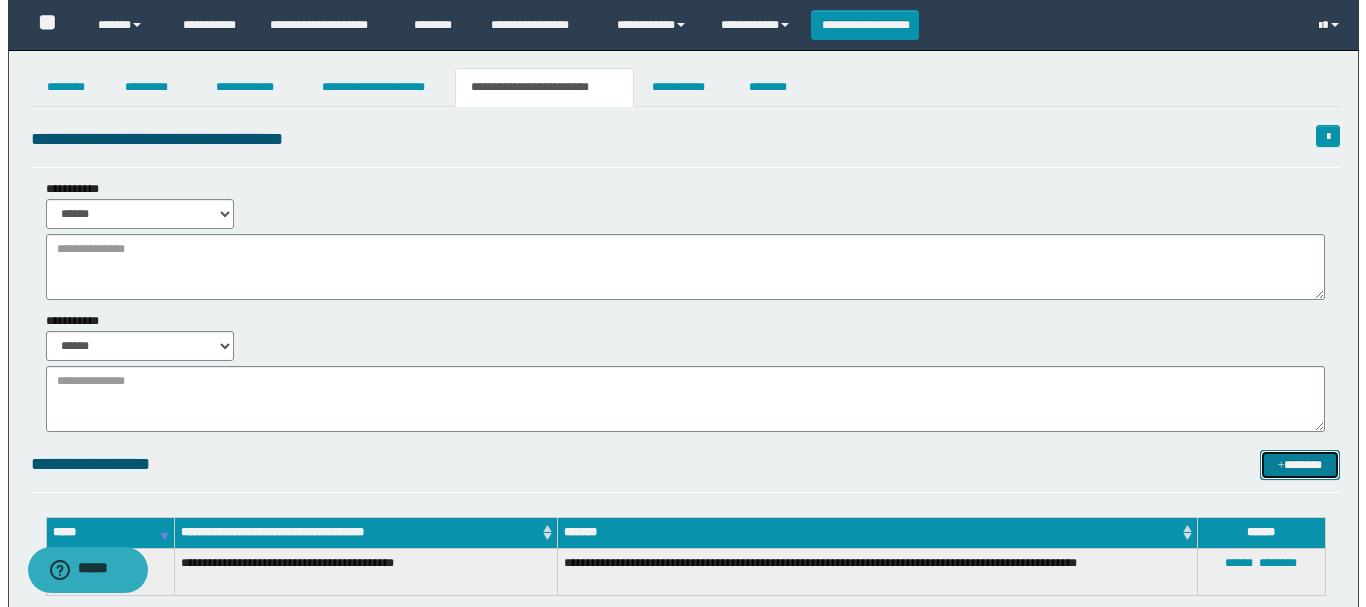 scroll, scrollTop: 0, scrollLeft: 0, axis: both 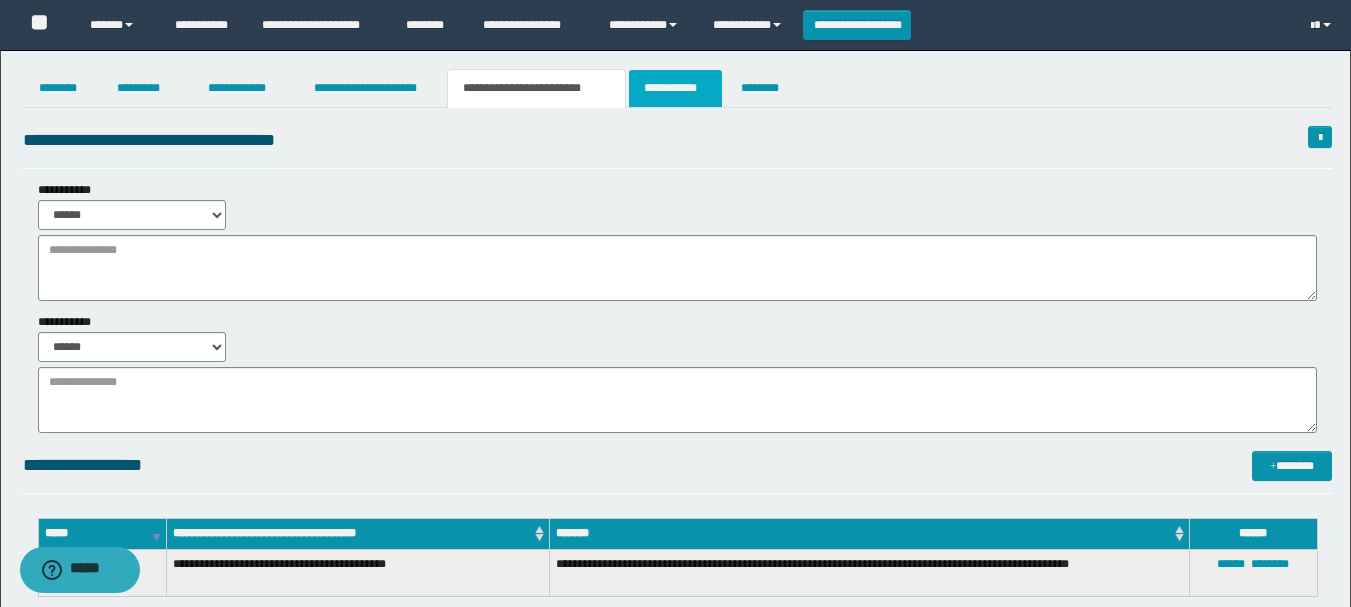 click on "**********" at bounding box center (675, 88) 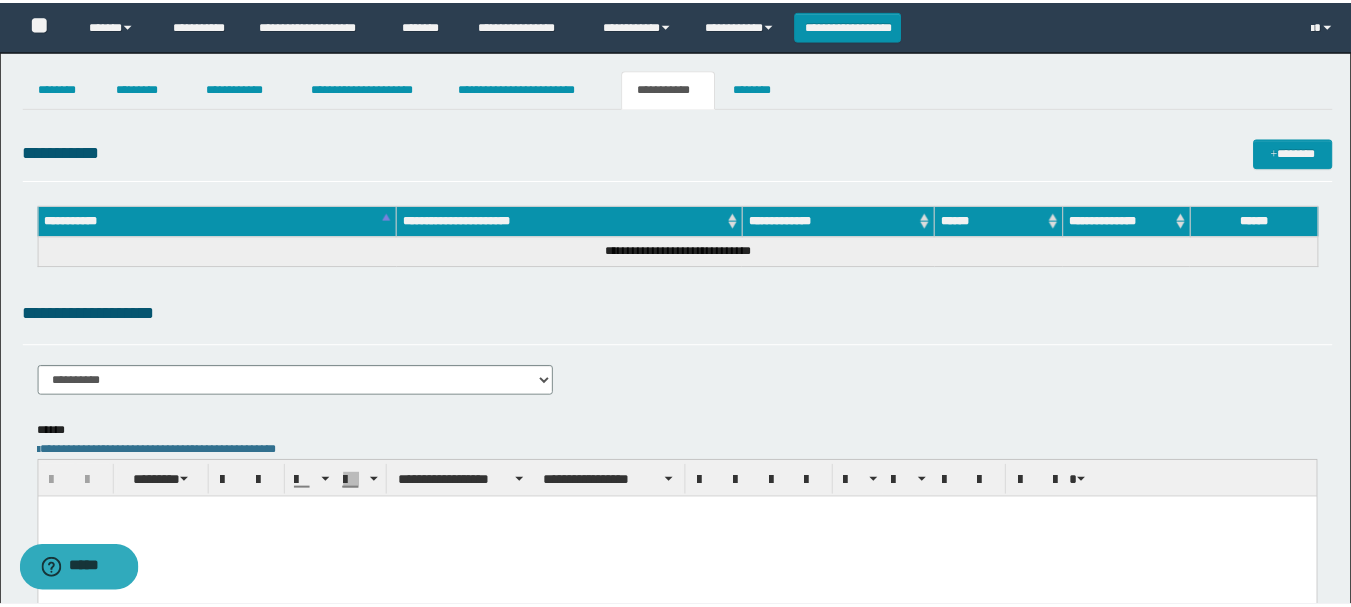 scroll, scrollTop: 0, scrollLeft: 0, axis: both 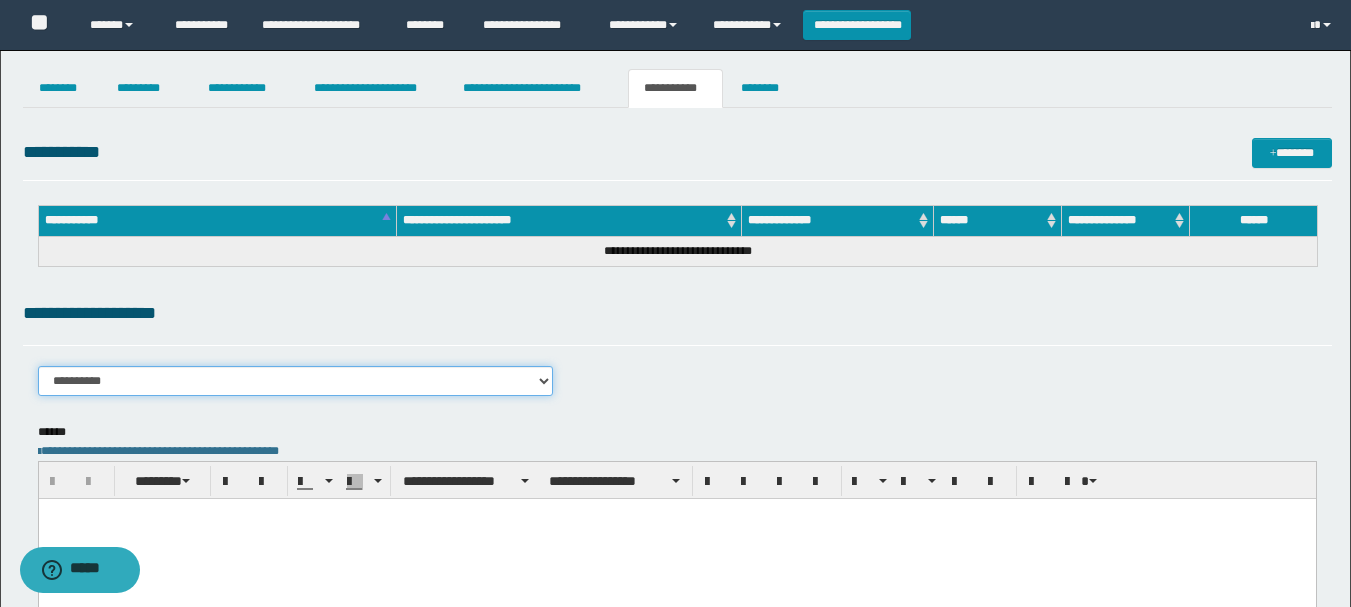 click on "**********" at bounding box center [296, 381] 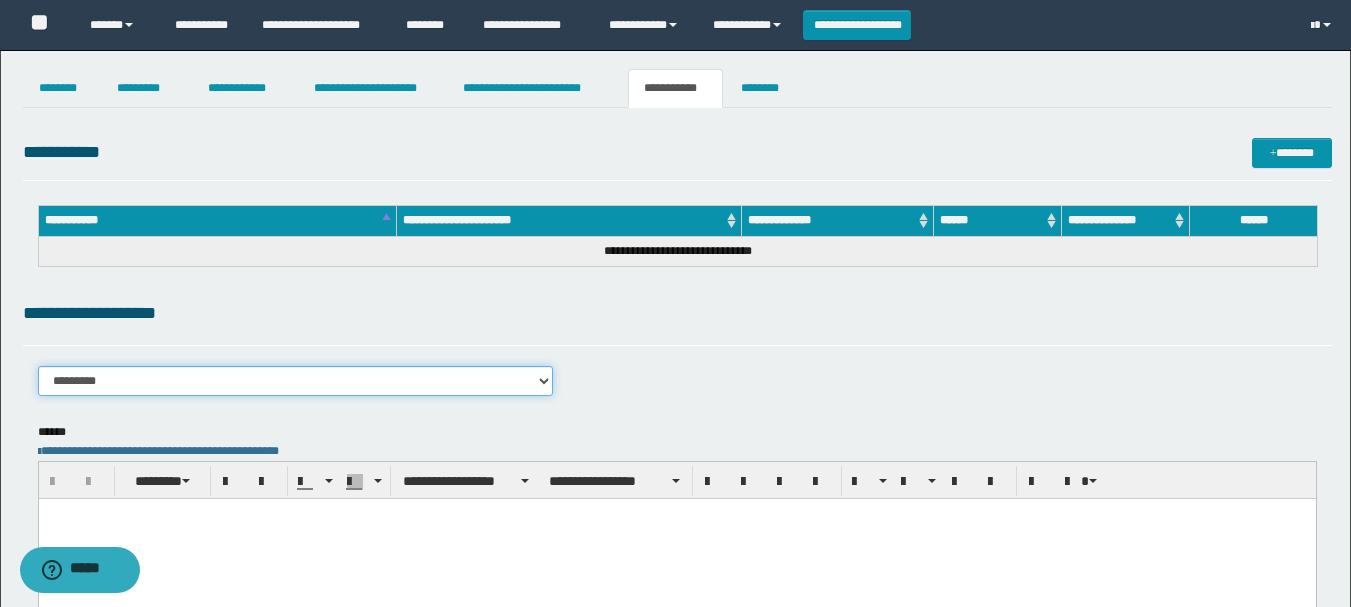 click on "**********" at bounding box center (296, 381) 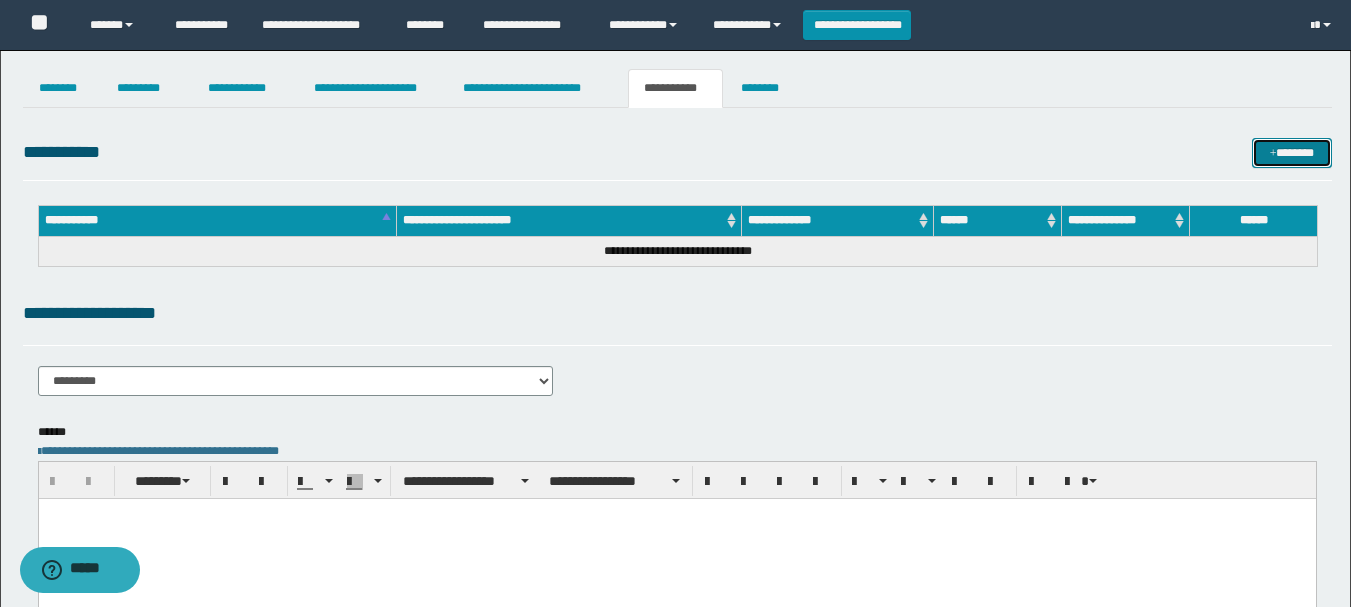 drag, startPoint x: 1278, startPoint y: 152, endPoint x: 665, endPoint y: 140, distance: 613.11743 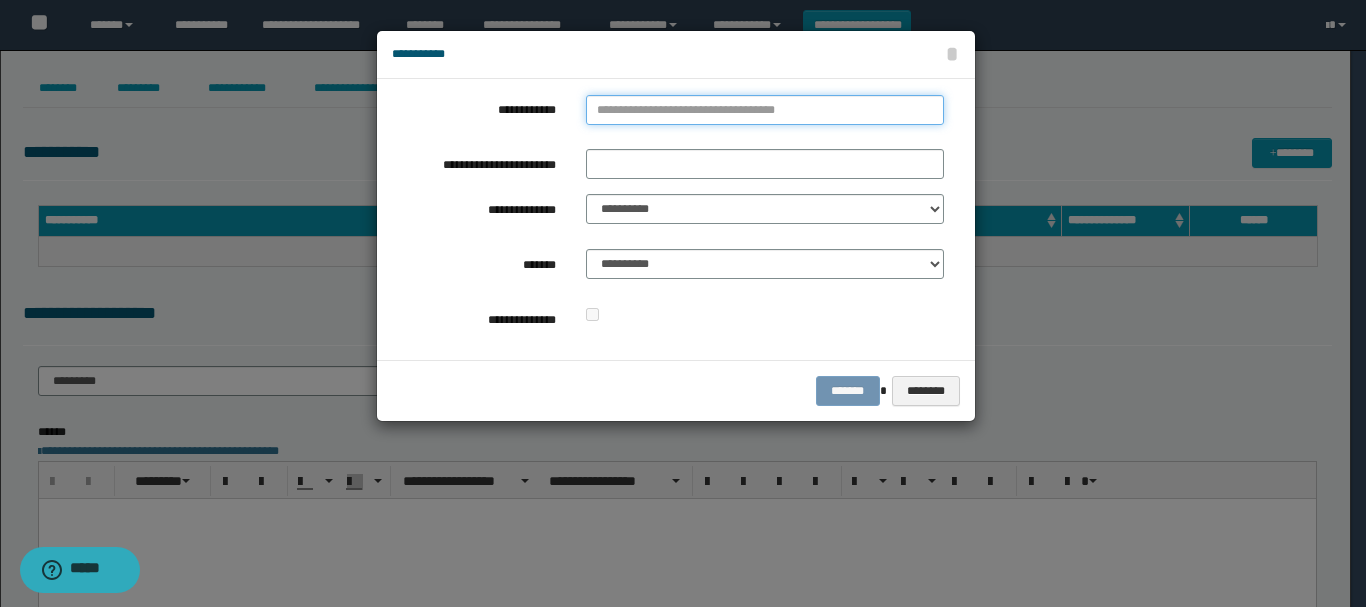 click on "**********" at bounding box center [765, 110] 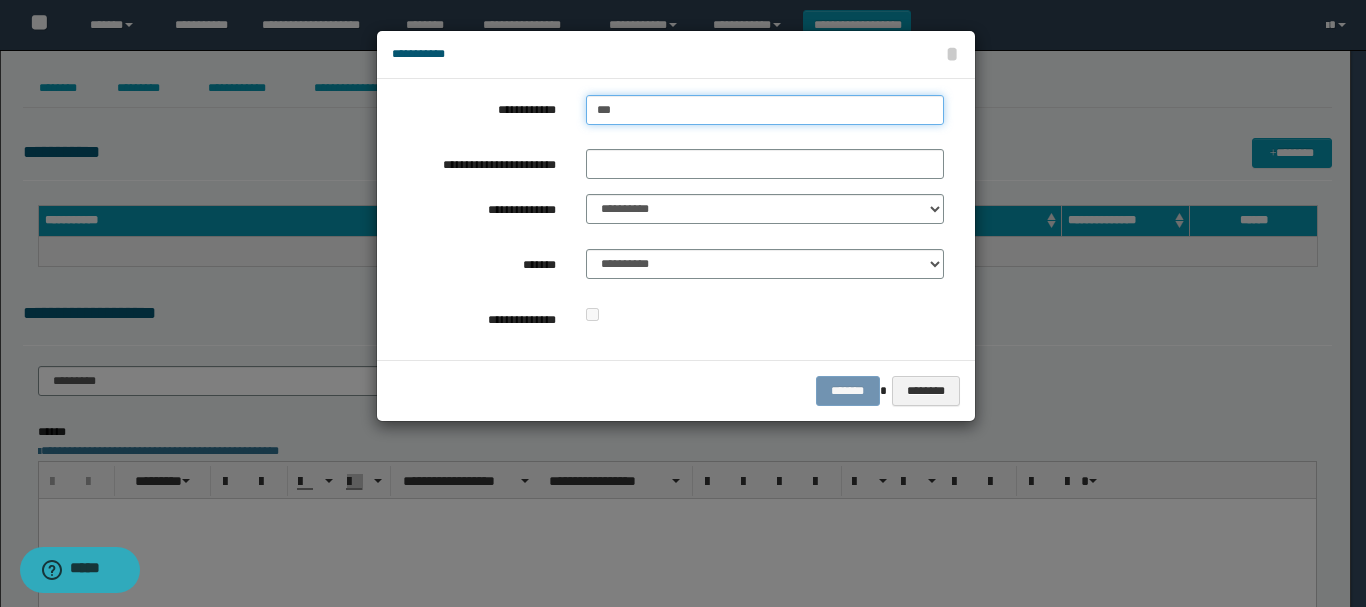 type on "****" 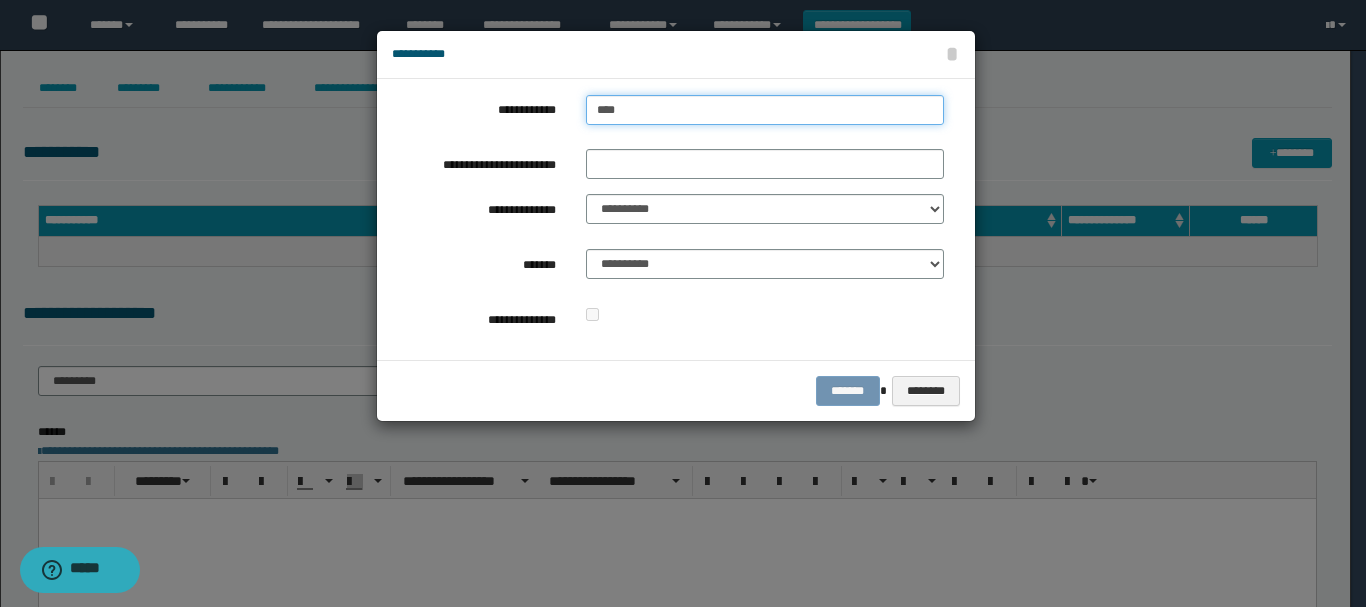 type on "****" 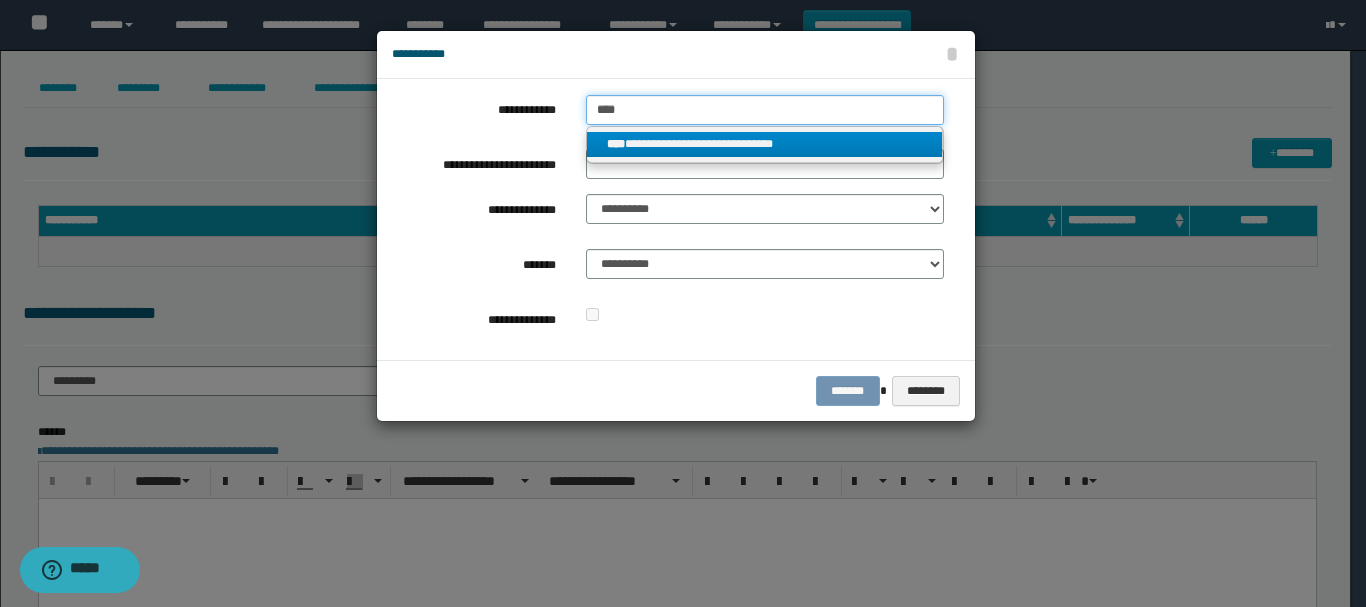 type on "****" 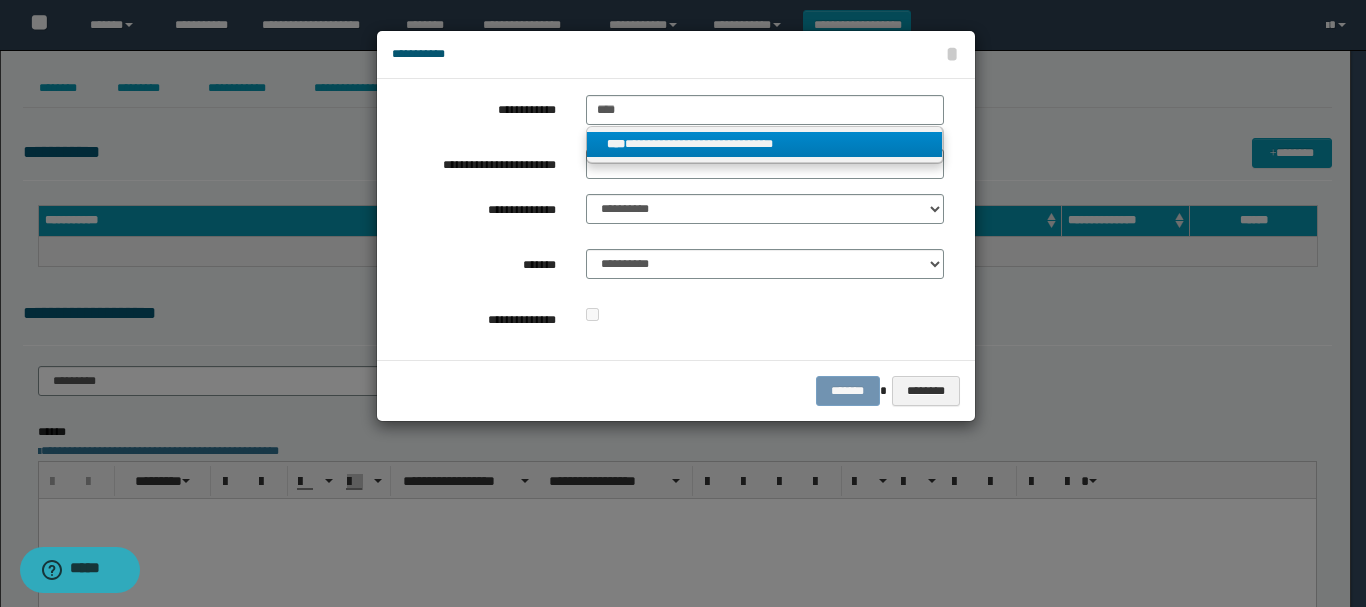click on "**********" at bounding box center (765, 144) 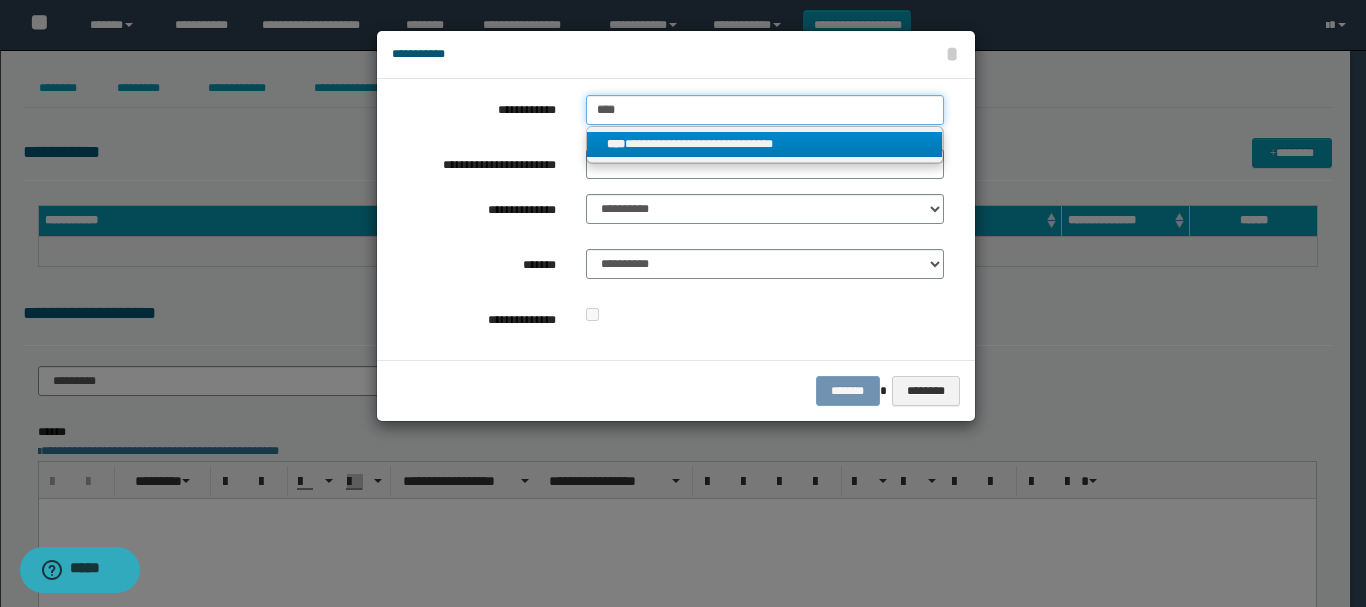 type 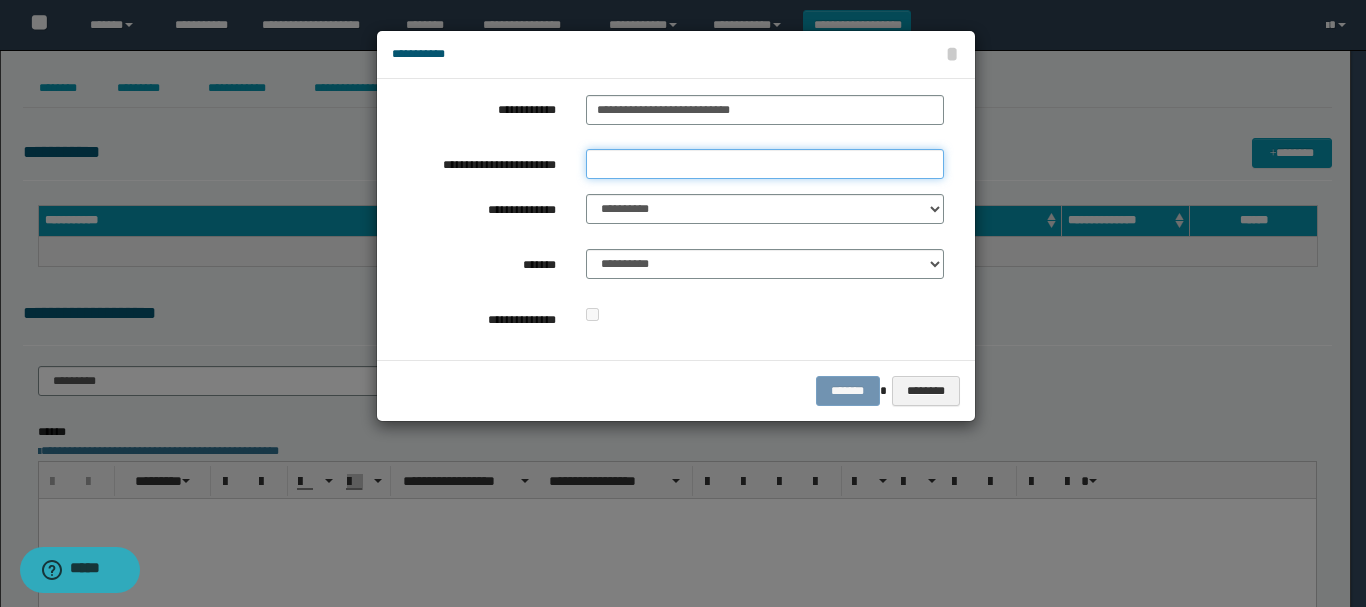 click on "**********" at bounding box center [765, 164] 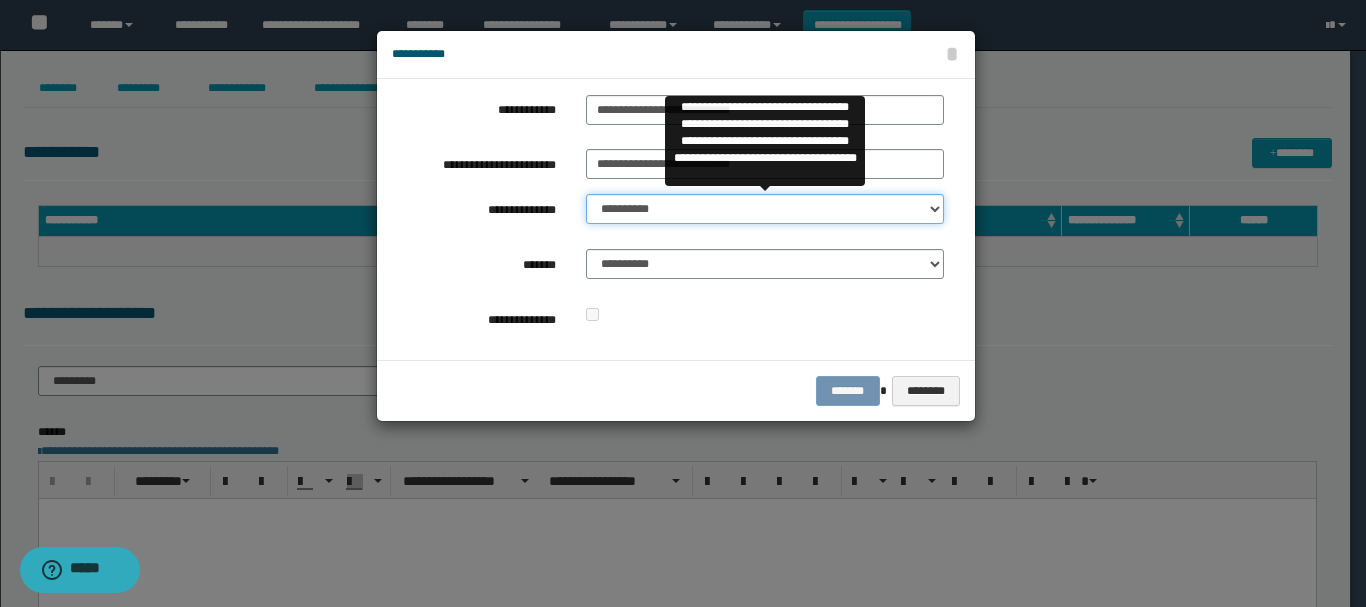 click on "**********" at bounding box center [765, 209] 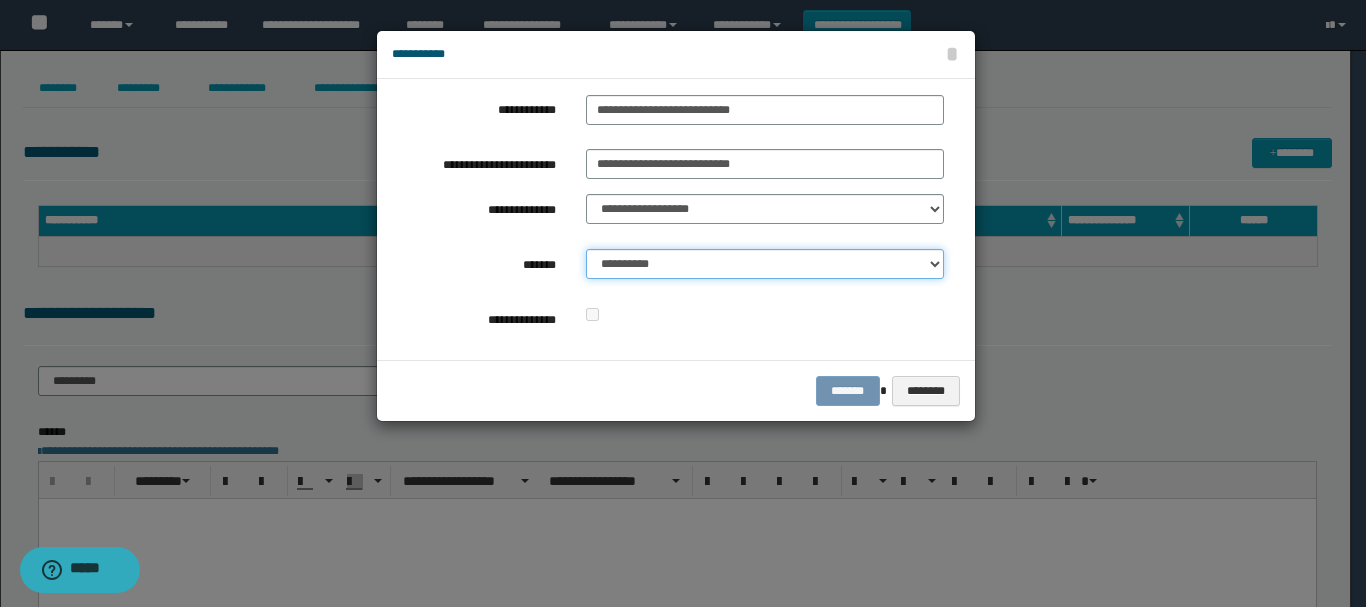 click on "**********" at bounding box center (765, 264) 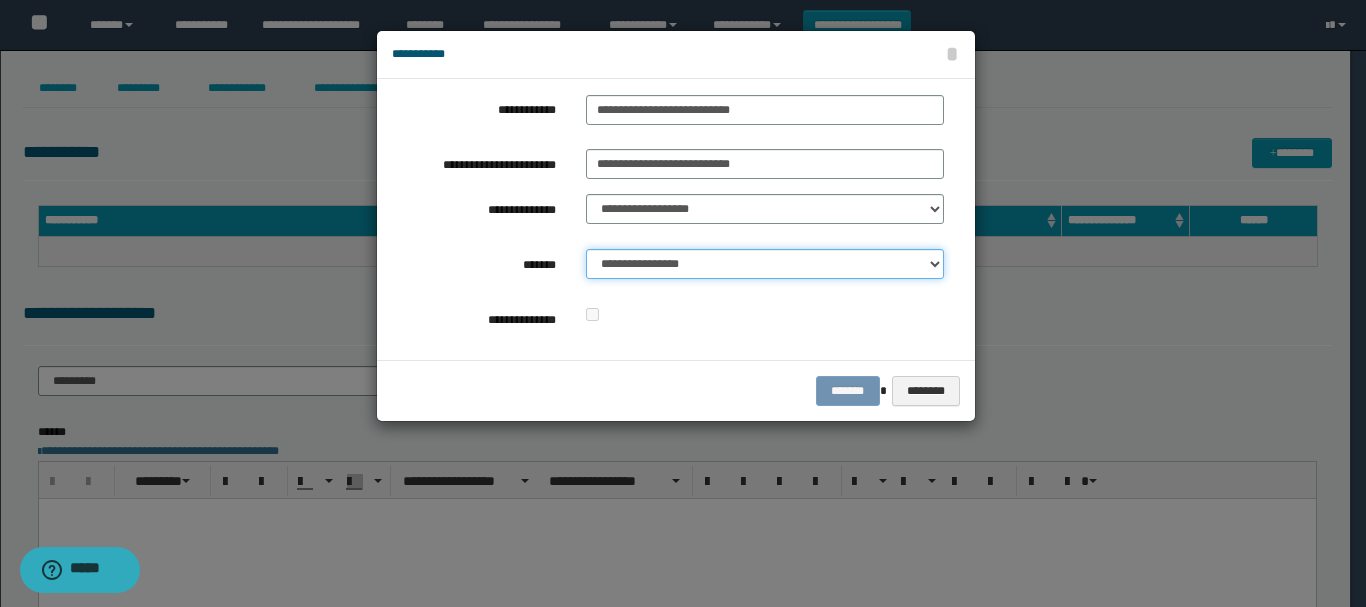 click on "**********" at bounding box center [765, 264] 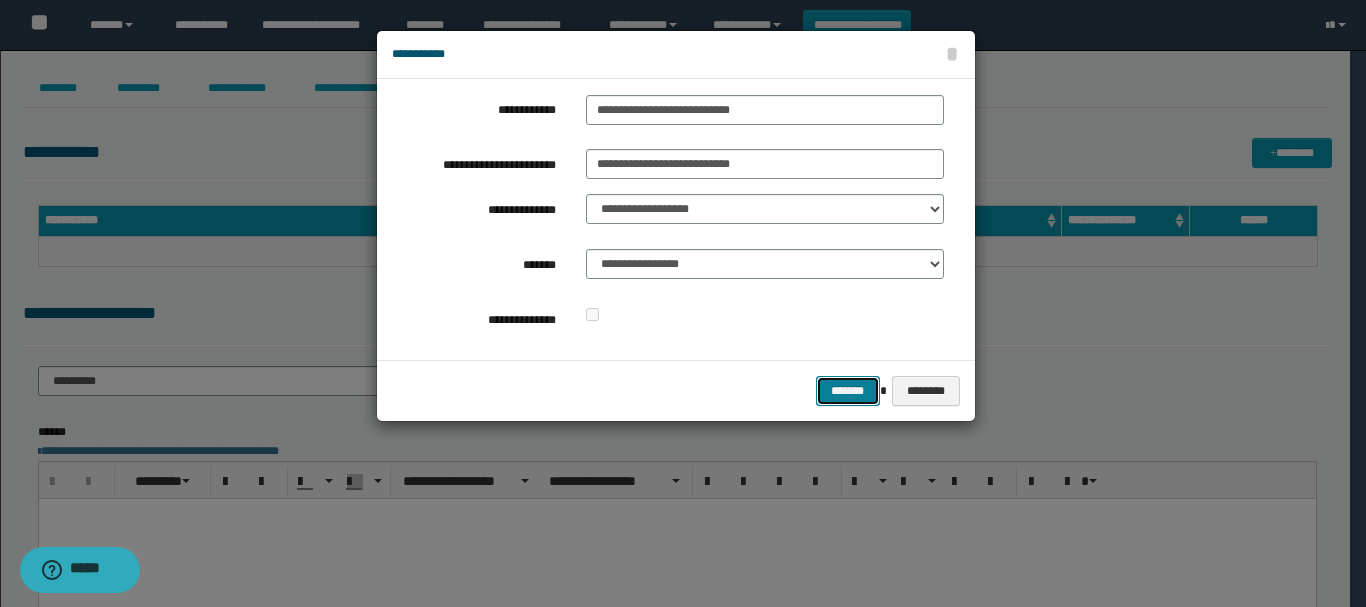 click on "*******" at bounding box center (848, 391) 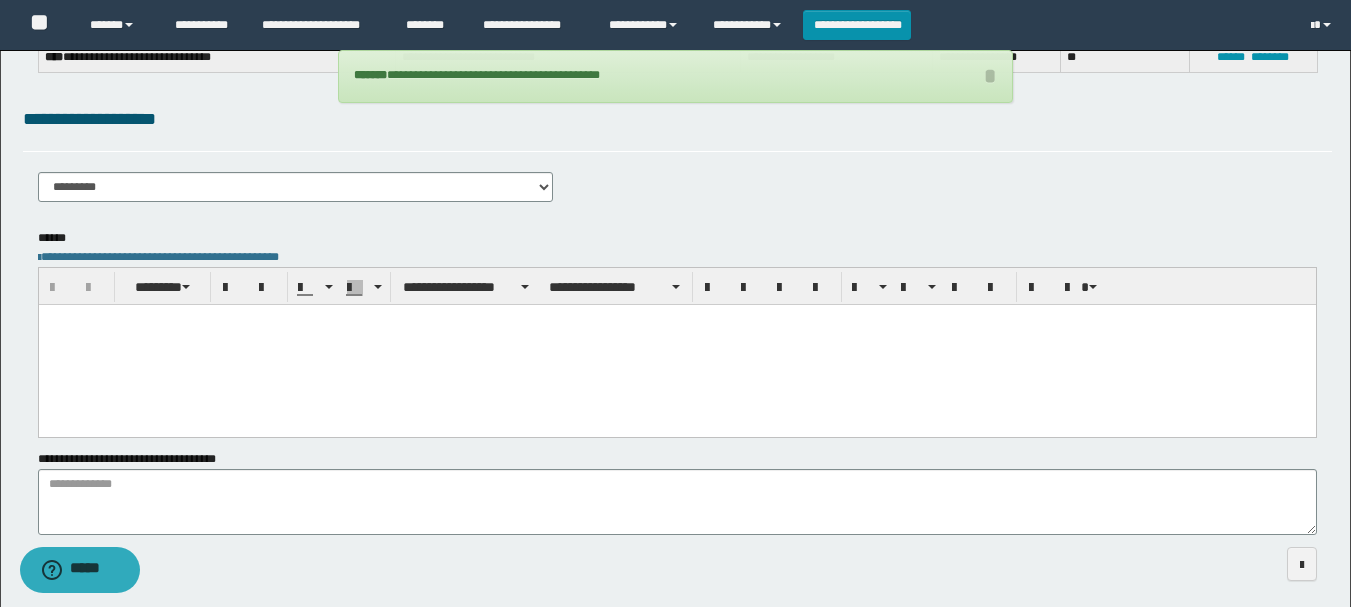 scroll, scrollTop: 202, scrollLeft: 0, axis: vertical 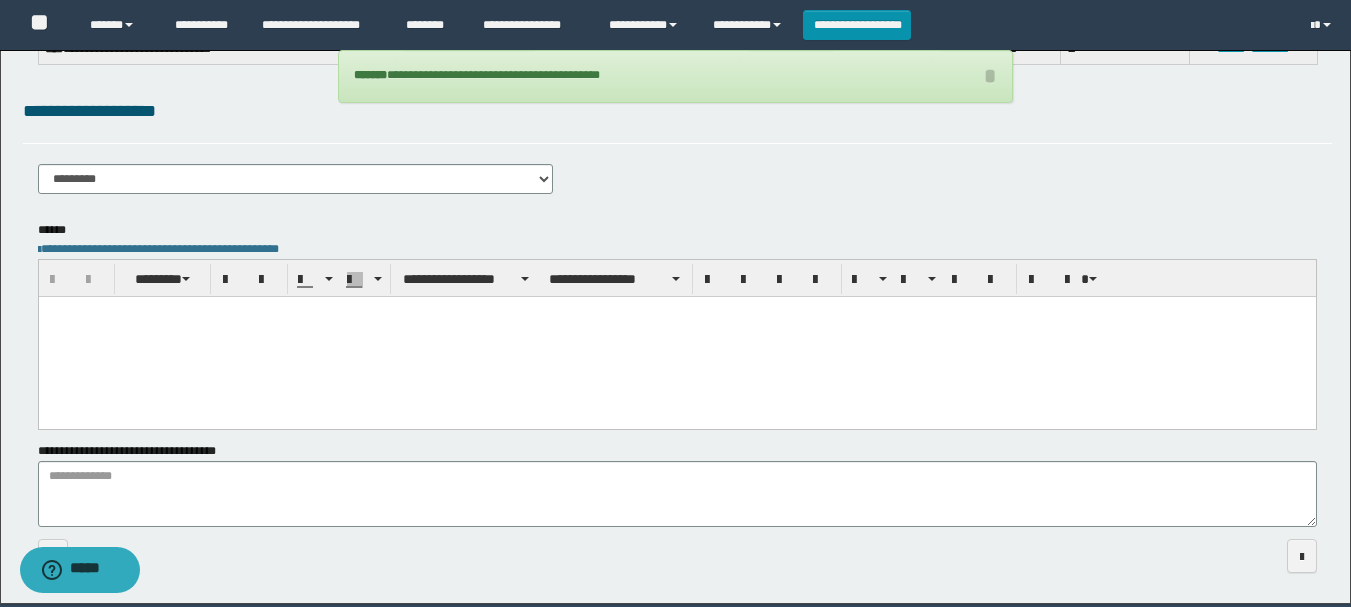 click at bounding box center [676, 336] 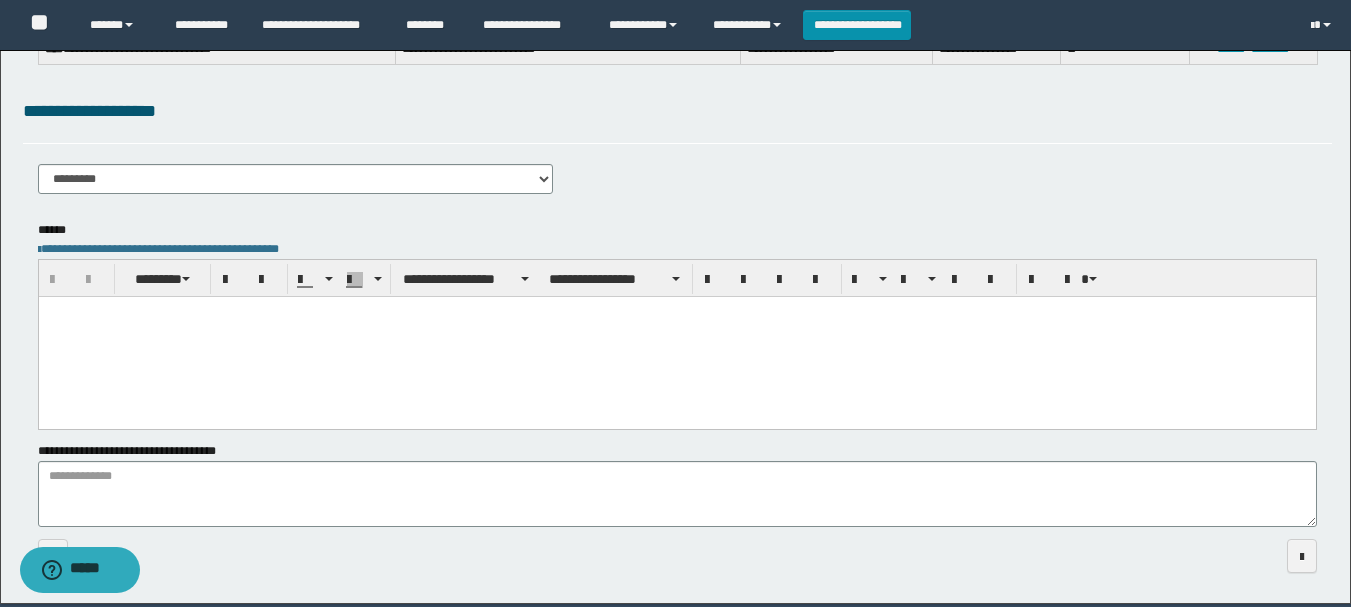 paste 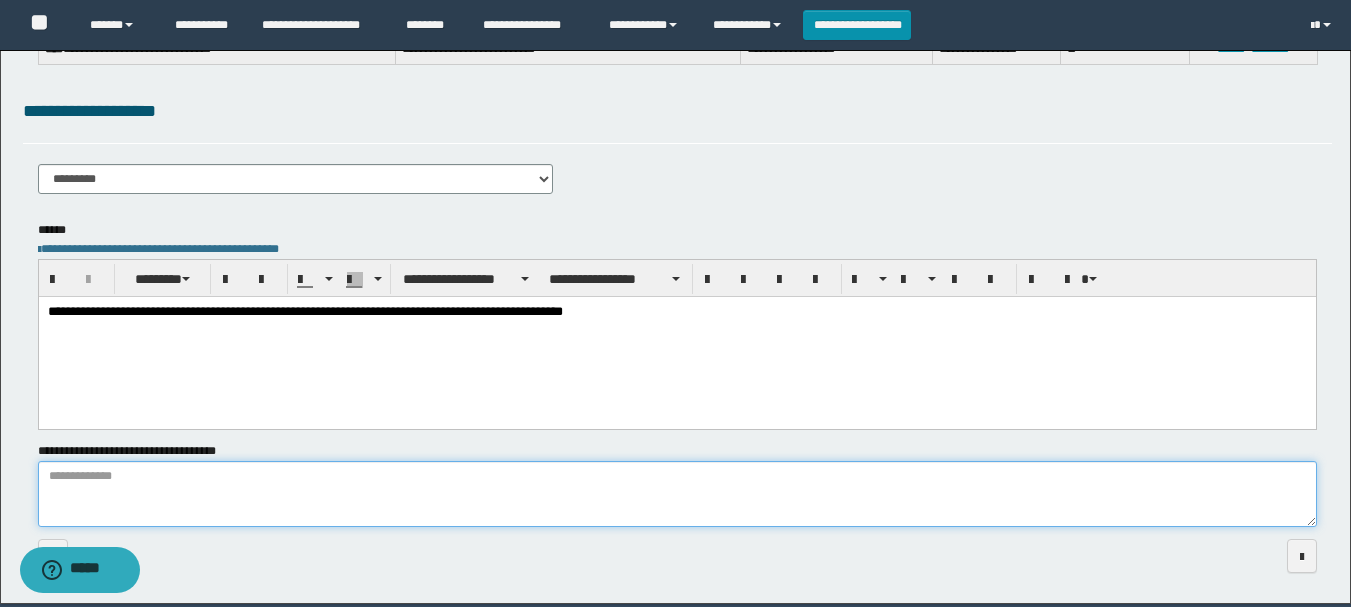 click on "**********" at bounding box center (677, 494) 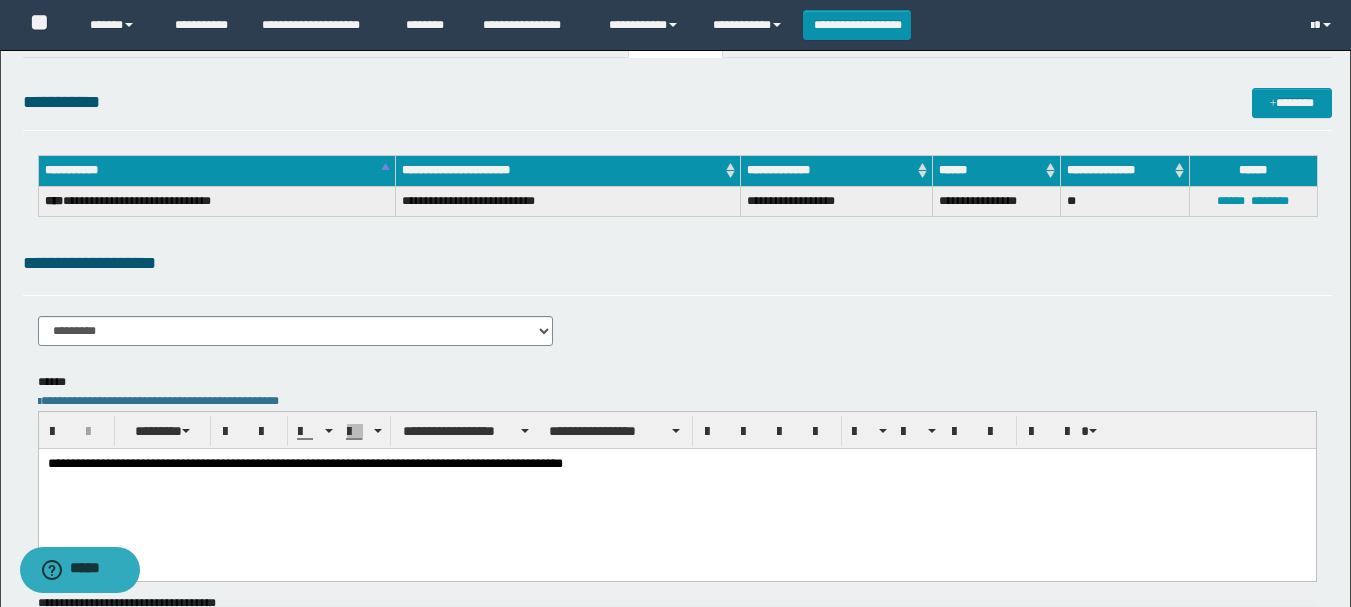 scroll, scrollTop: 0, scrollLeft: 0, axis: both 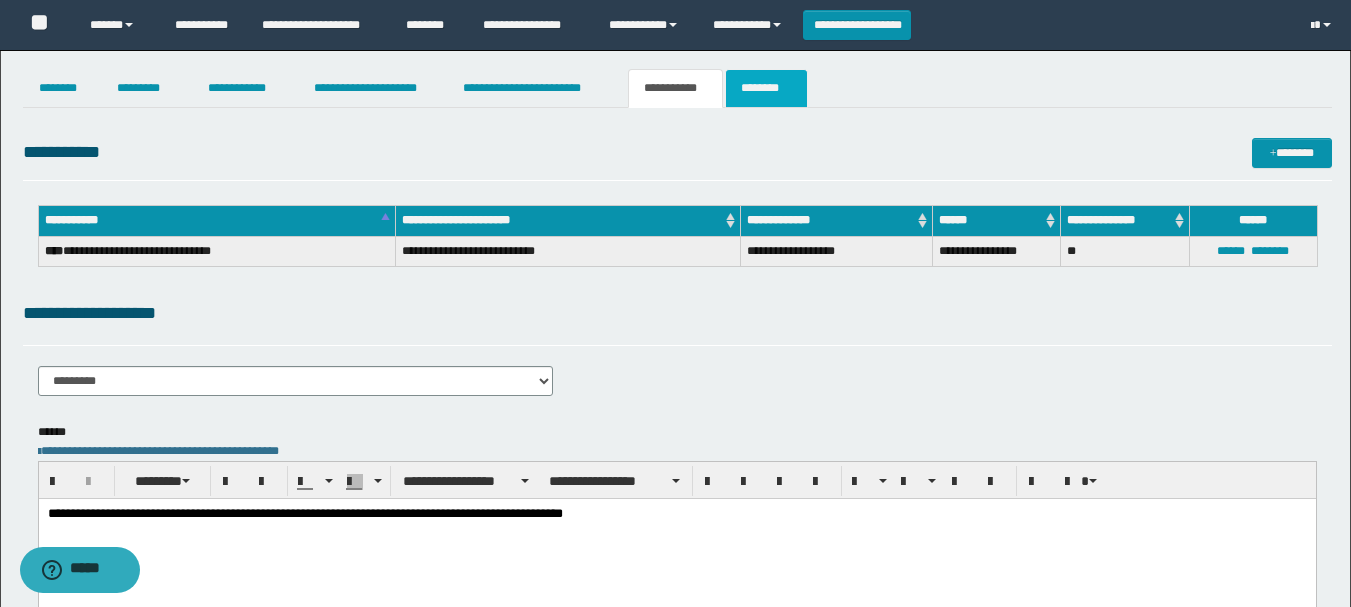 type on "*******" 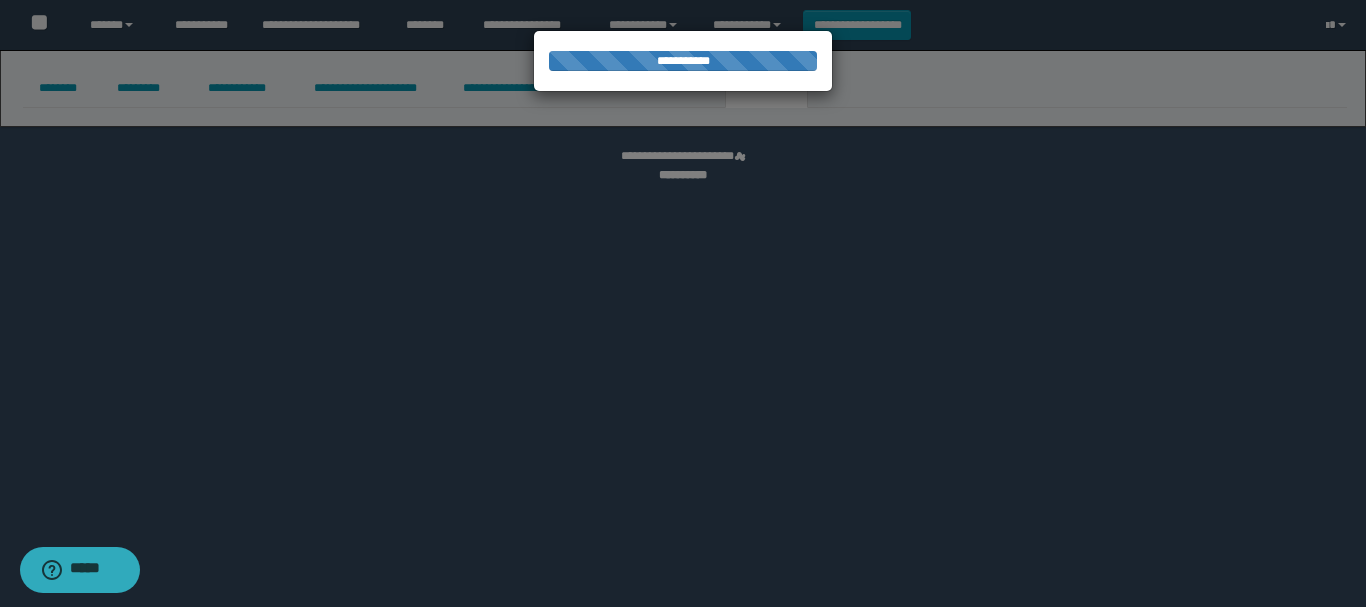 select 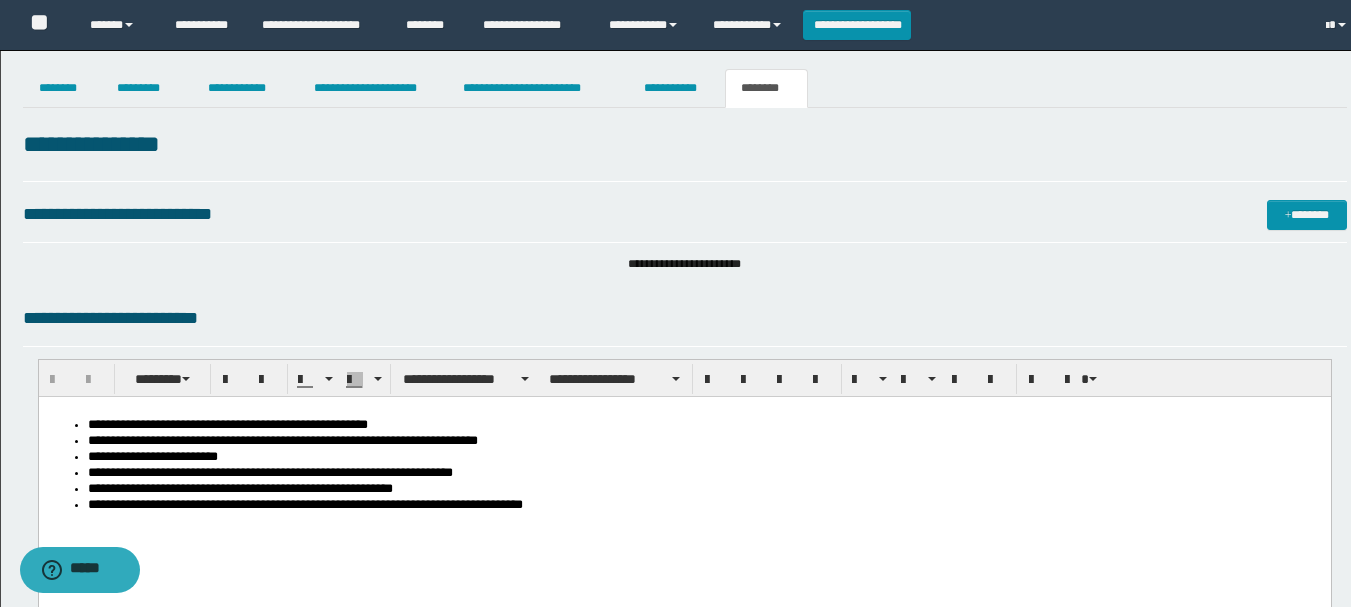scroll, scrollTop: 0, scrollLeft: 0, axis: both 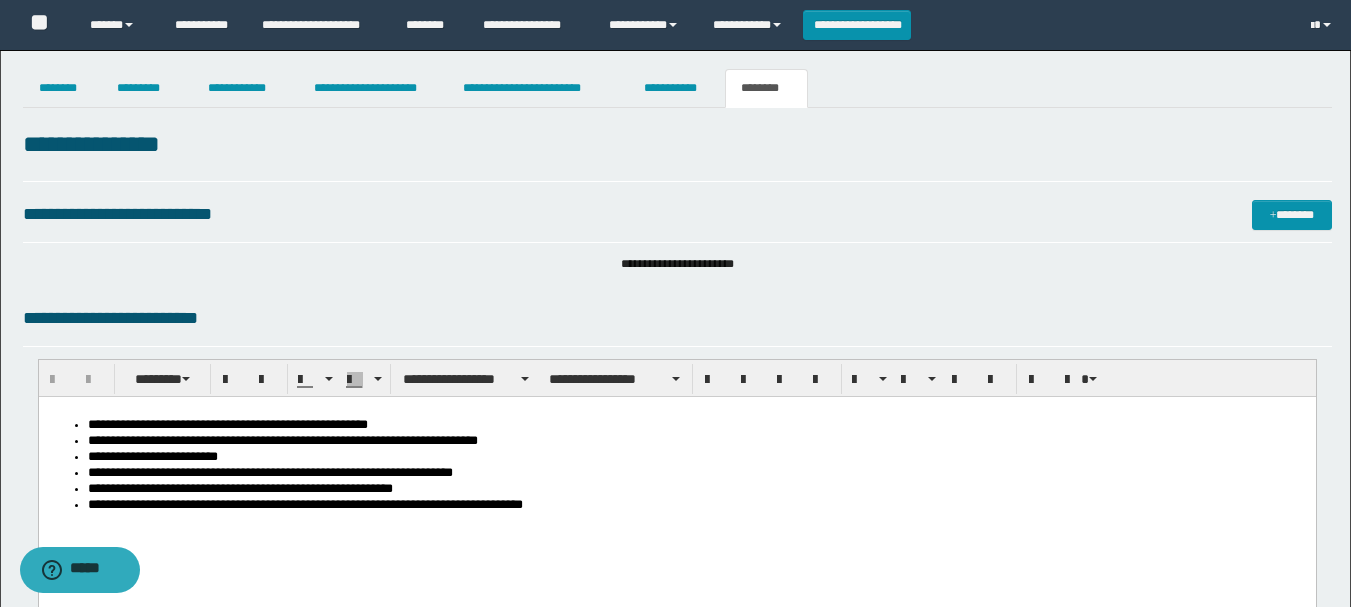 click on "**********" at bounding box center (696, 506) 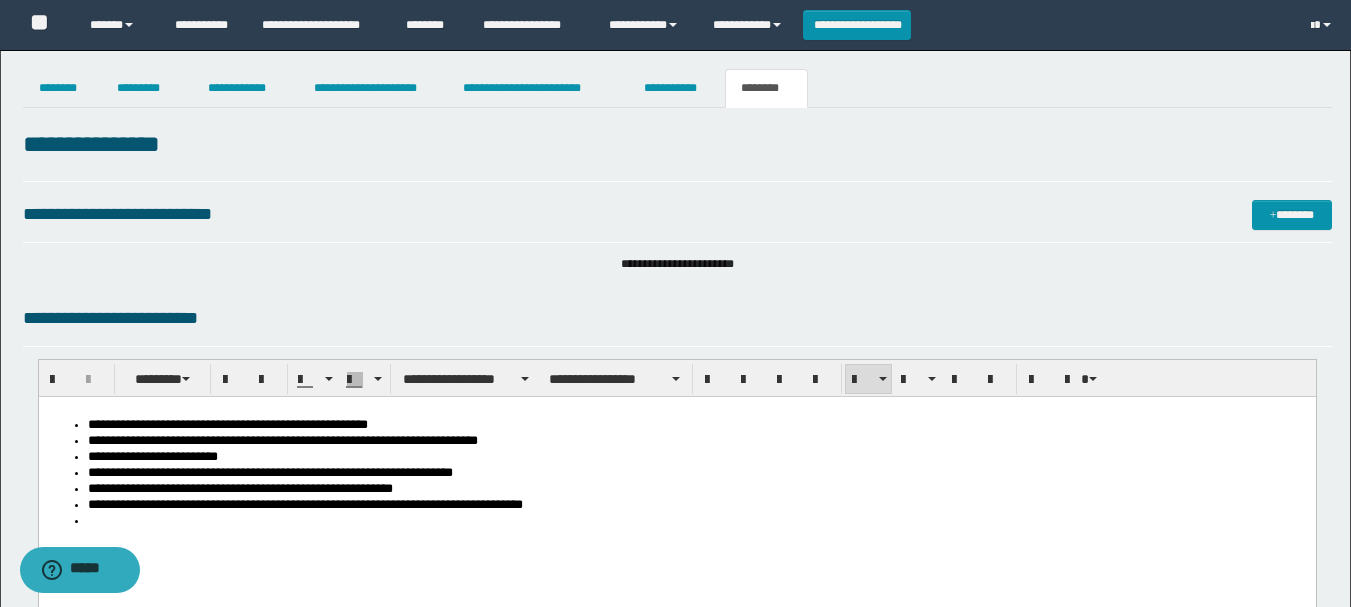 paste 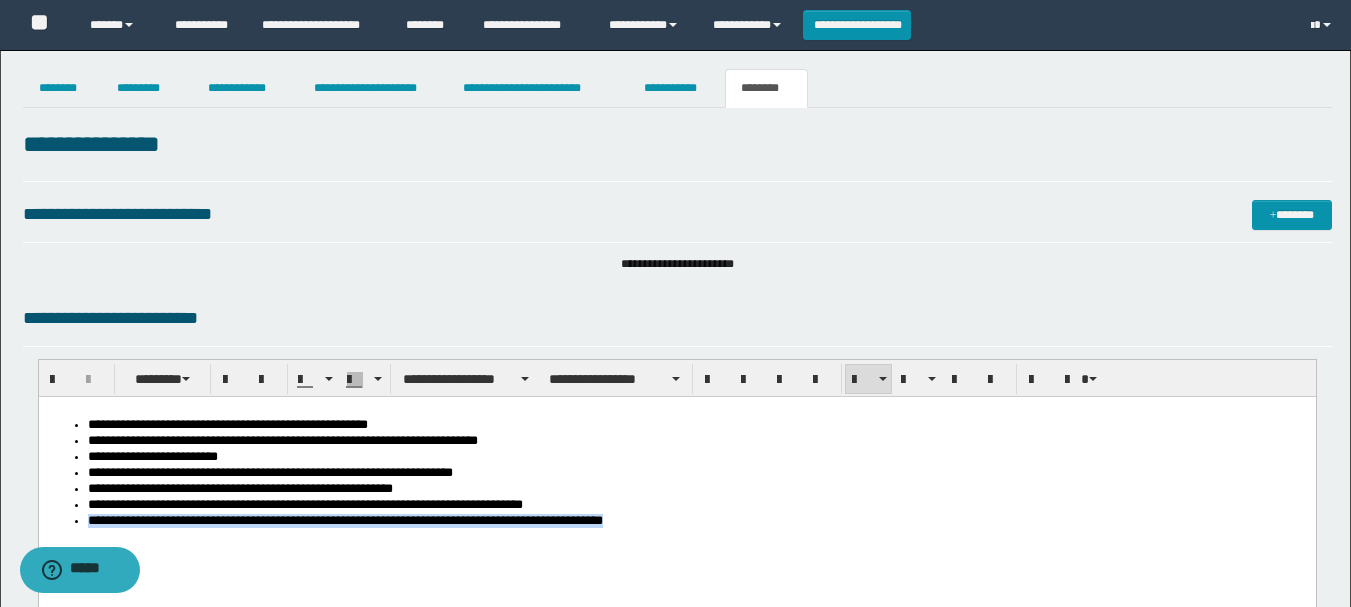 drag, startPoint x: 87, startPoint y: 517, endPoint x: 890, endPoint y: 514, distance: 803.0056 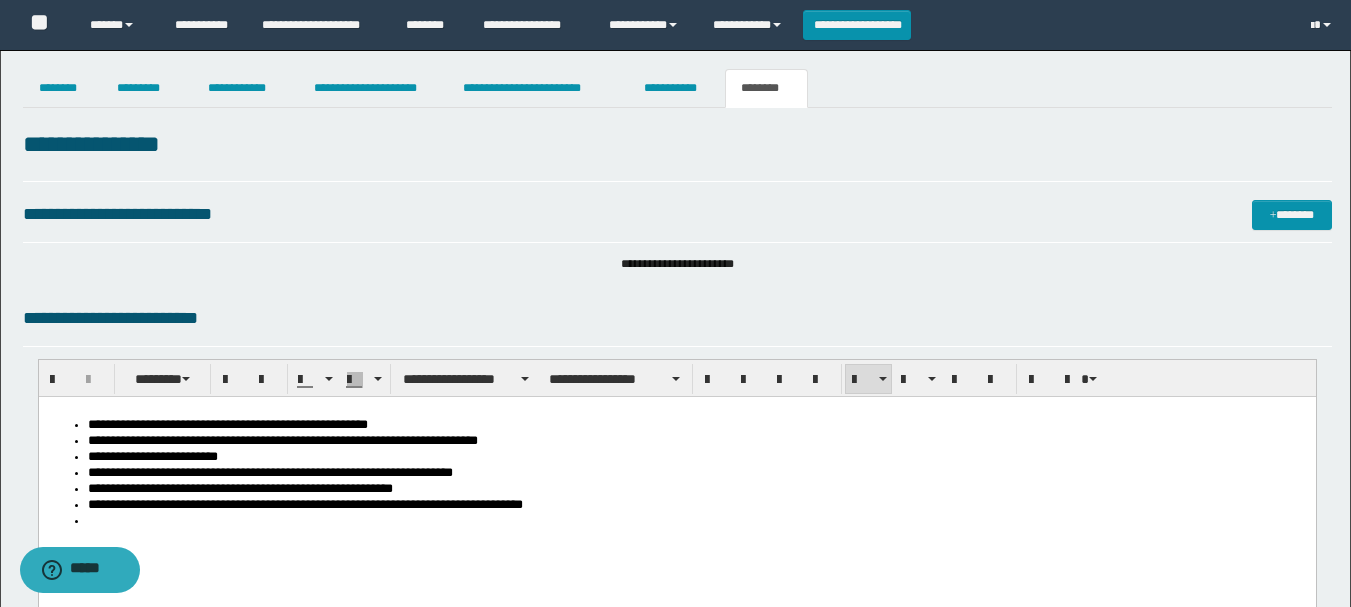 click on "**********" at bounding box center [696, 490] 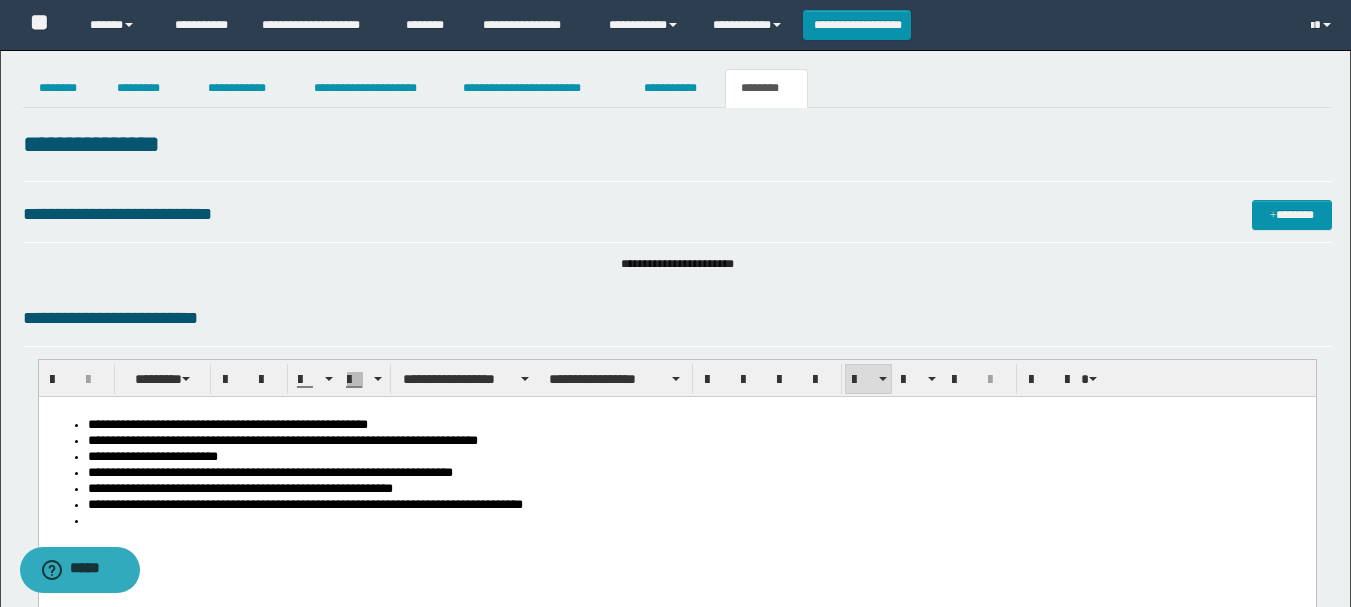click on "**********" at bounding box center [676, 499] 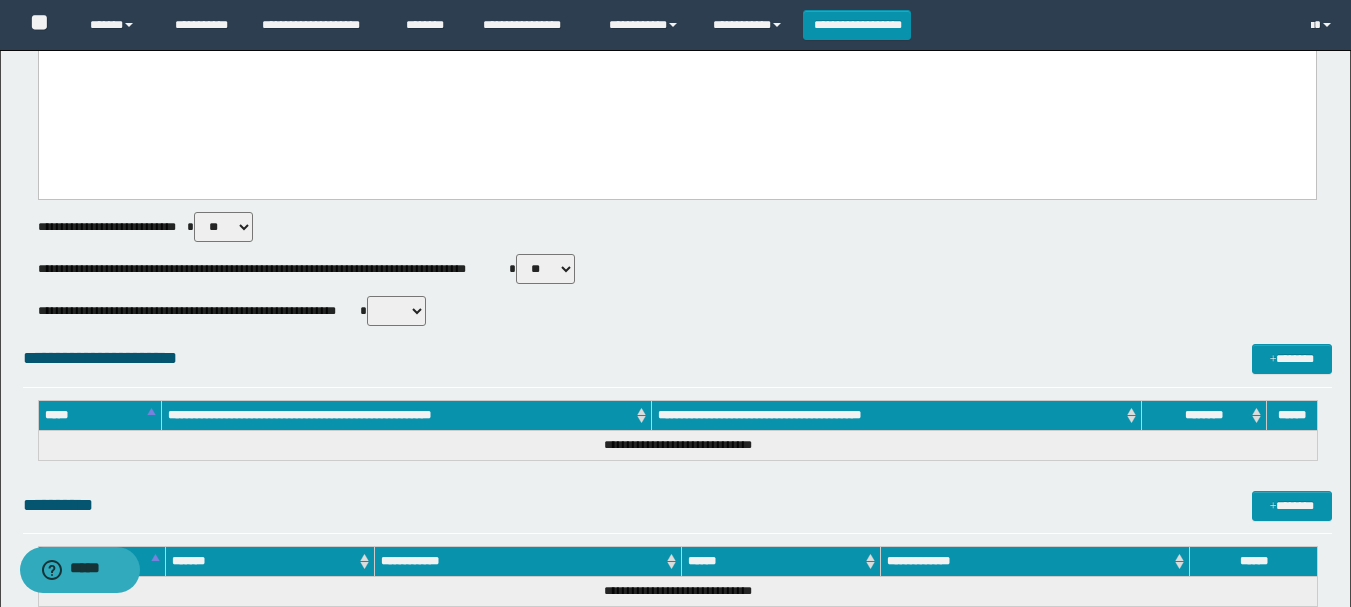 scroll, scrollTop: 603, scrollLeft: 0, axis: vertical 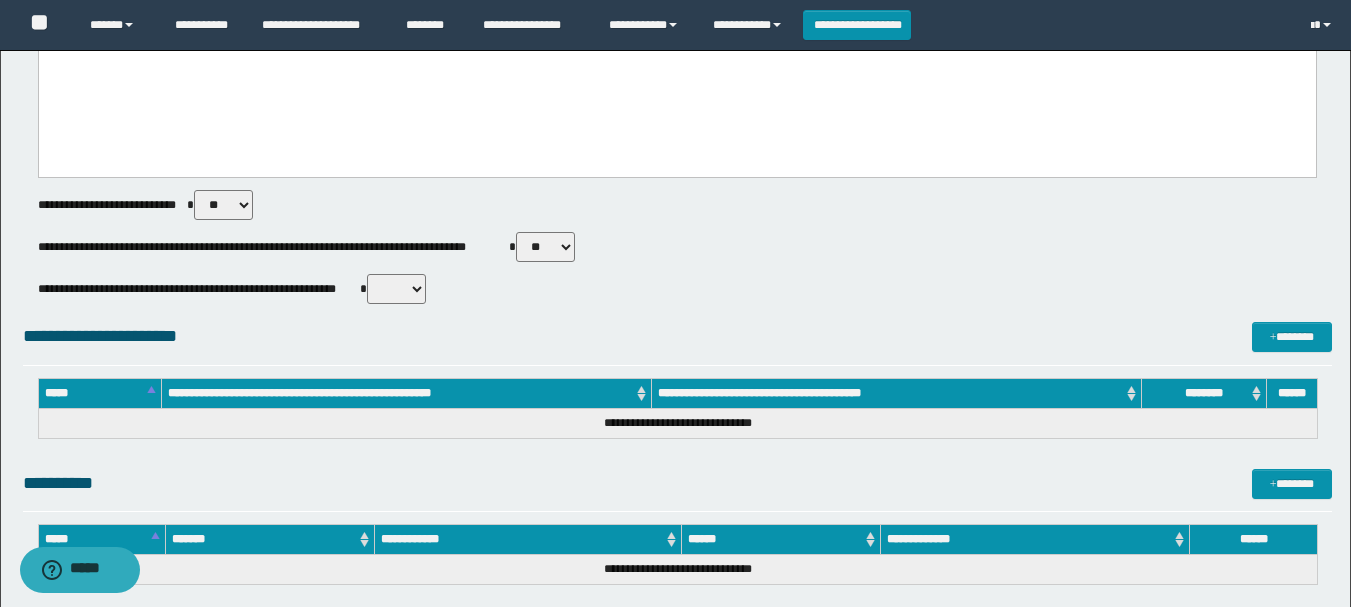 click on "**
**" at bounding box center [396, 289] 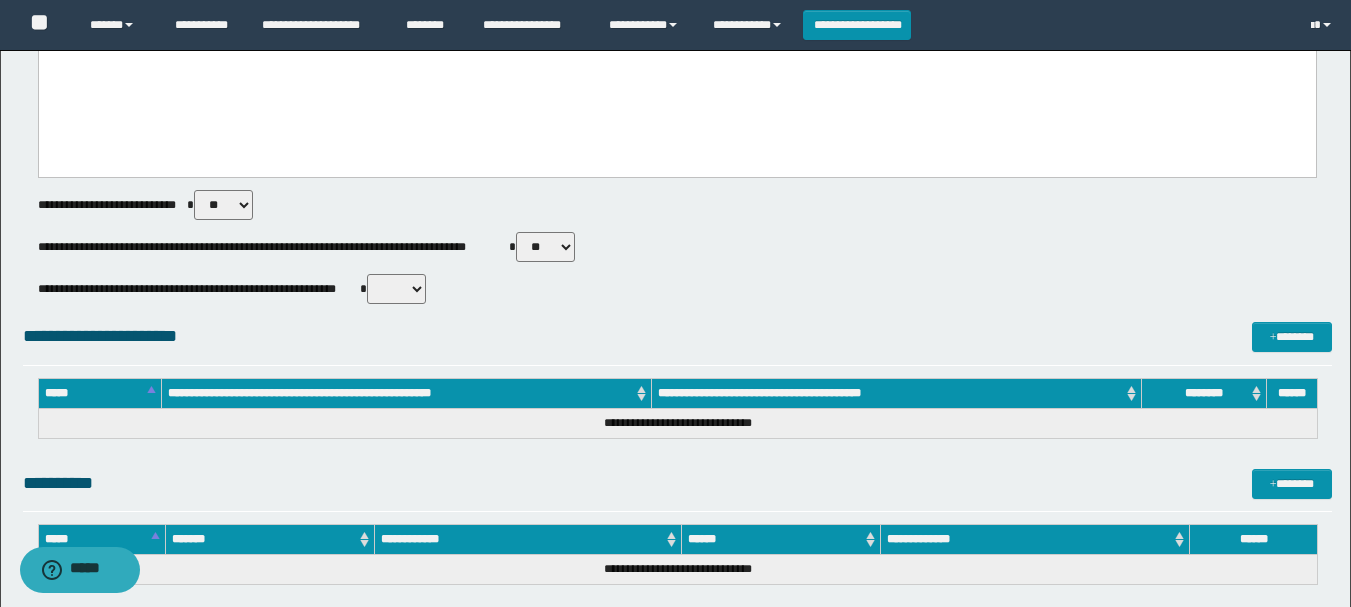 select on "*****" 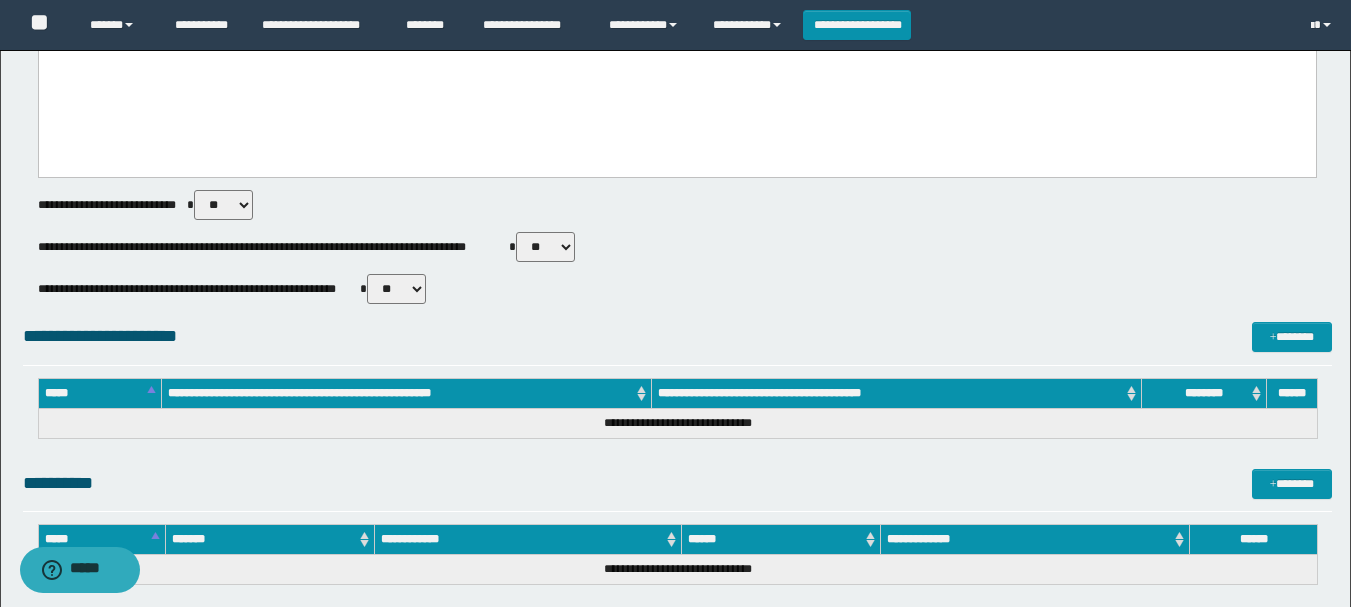 click on "**
**" at bounding box center (396, 289) 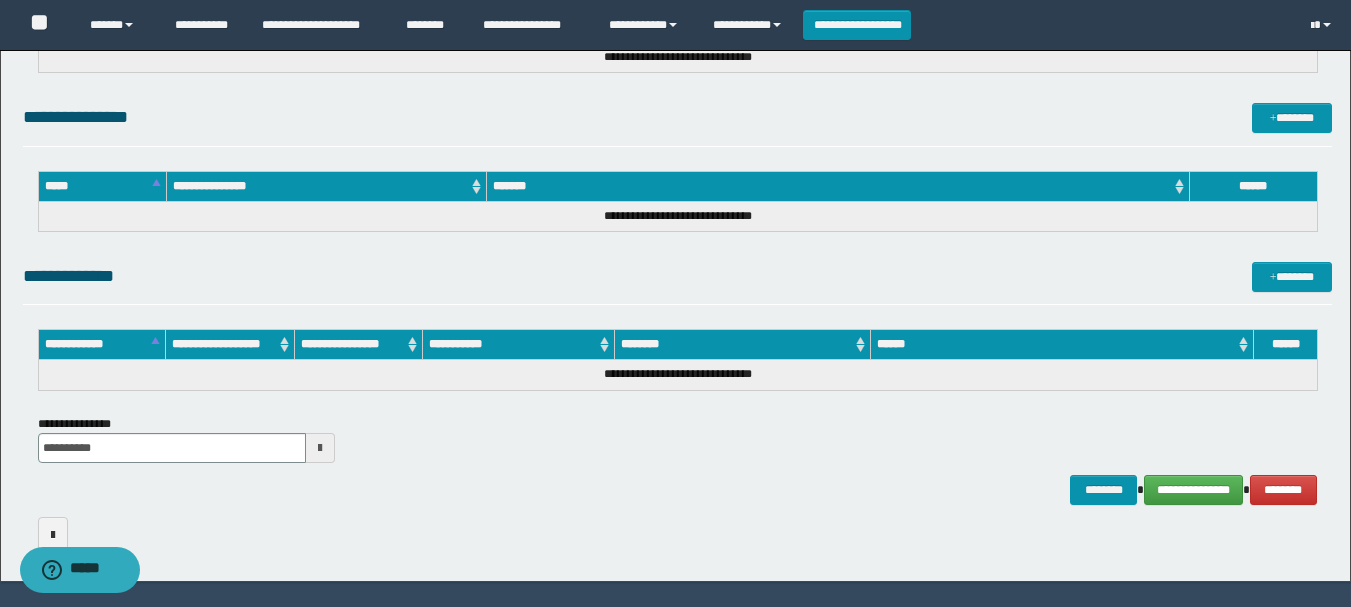 scroll, scrollTop: 1168, scrollLeft: 0, axis: vertical 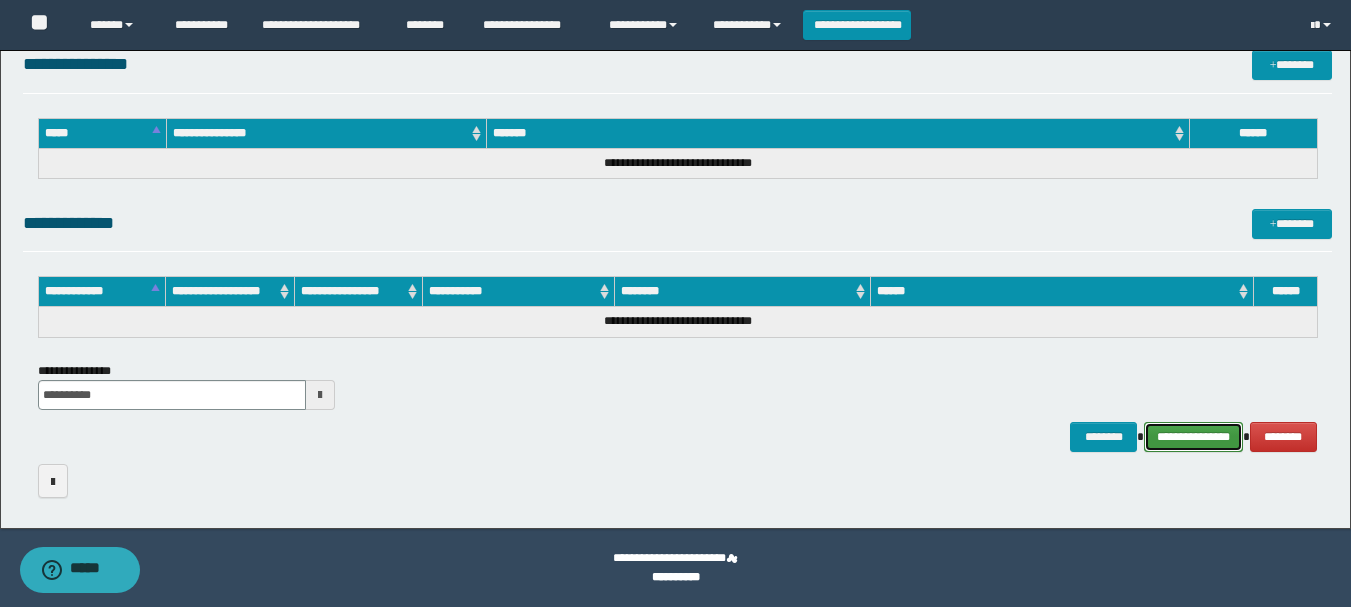 click on "**********" at bounding box center [1193, 437] 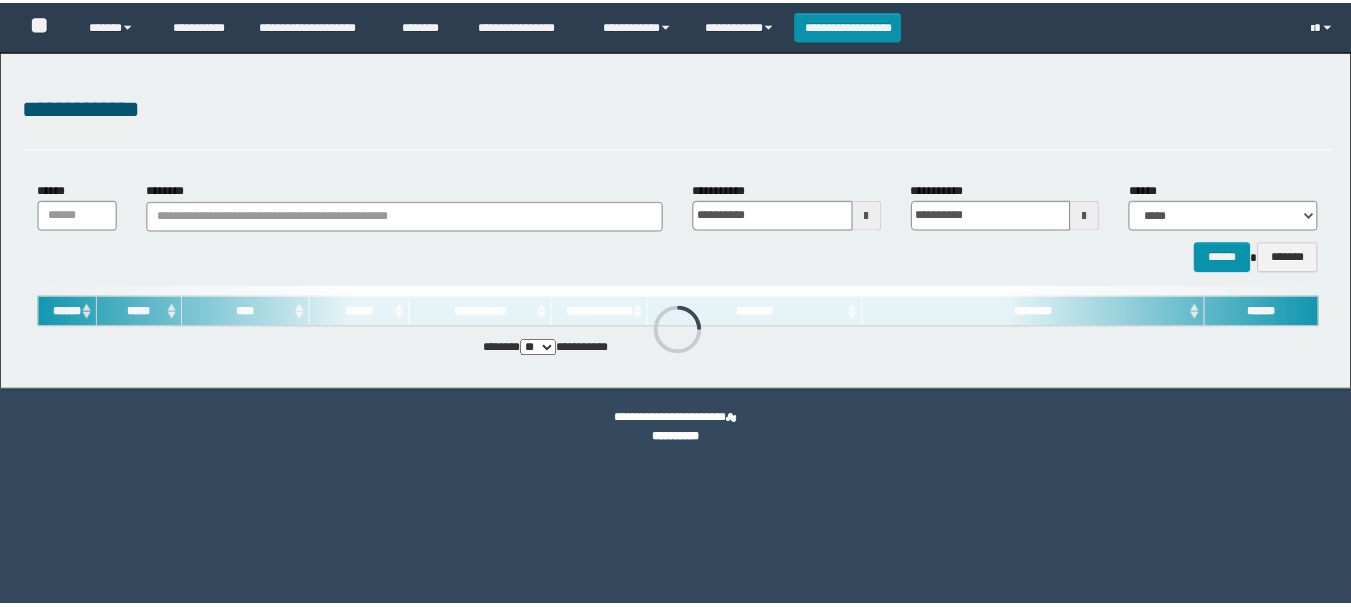 scroll, scrollTop: 0, scrollLeft: 0, axis: both 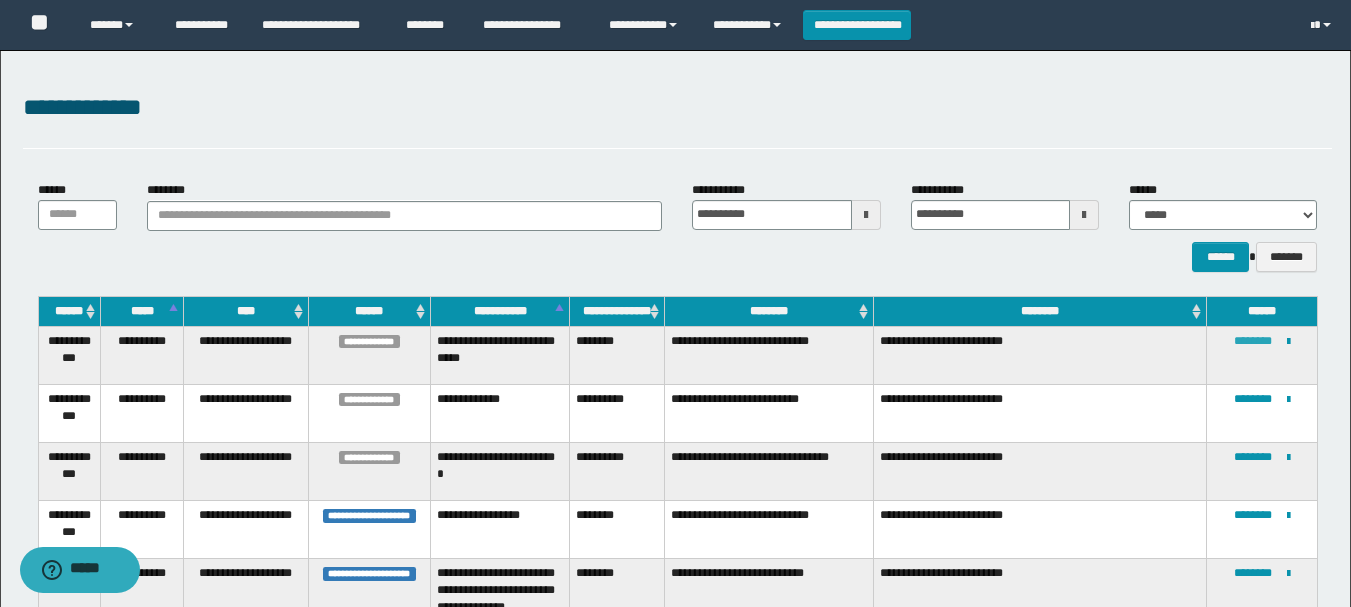 click on "********" at bounding box center [1253, 341] 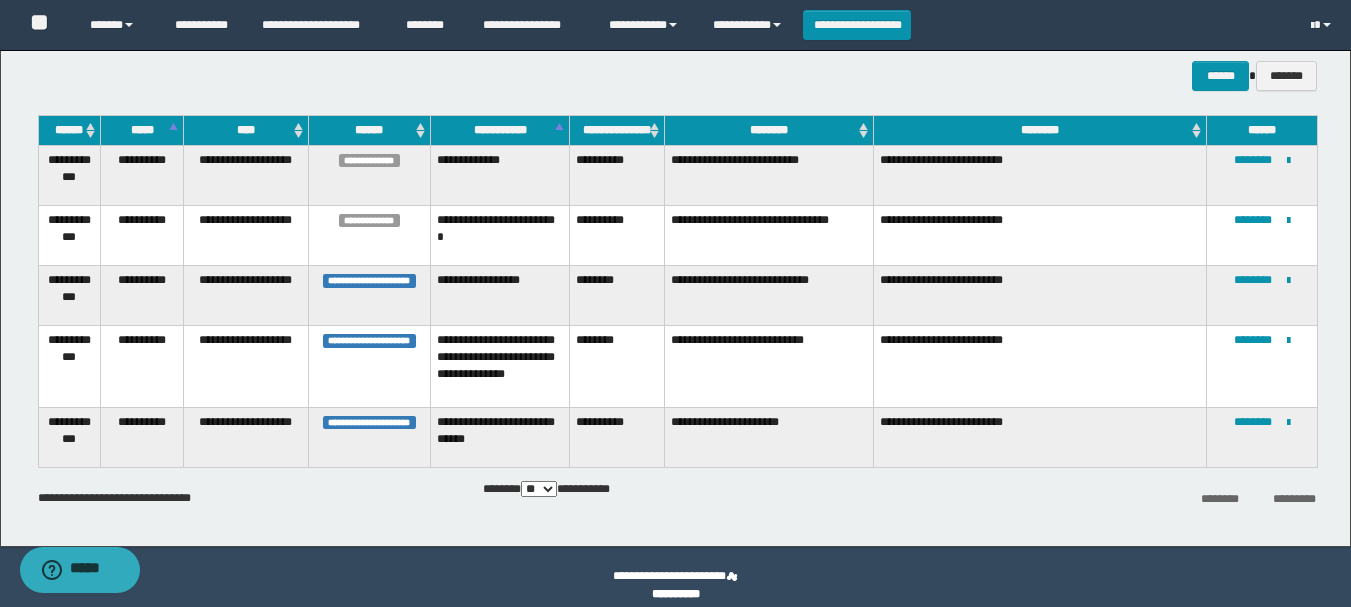 scroll, scrollTop: 0, scrollLeft: 0, axis: both 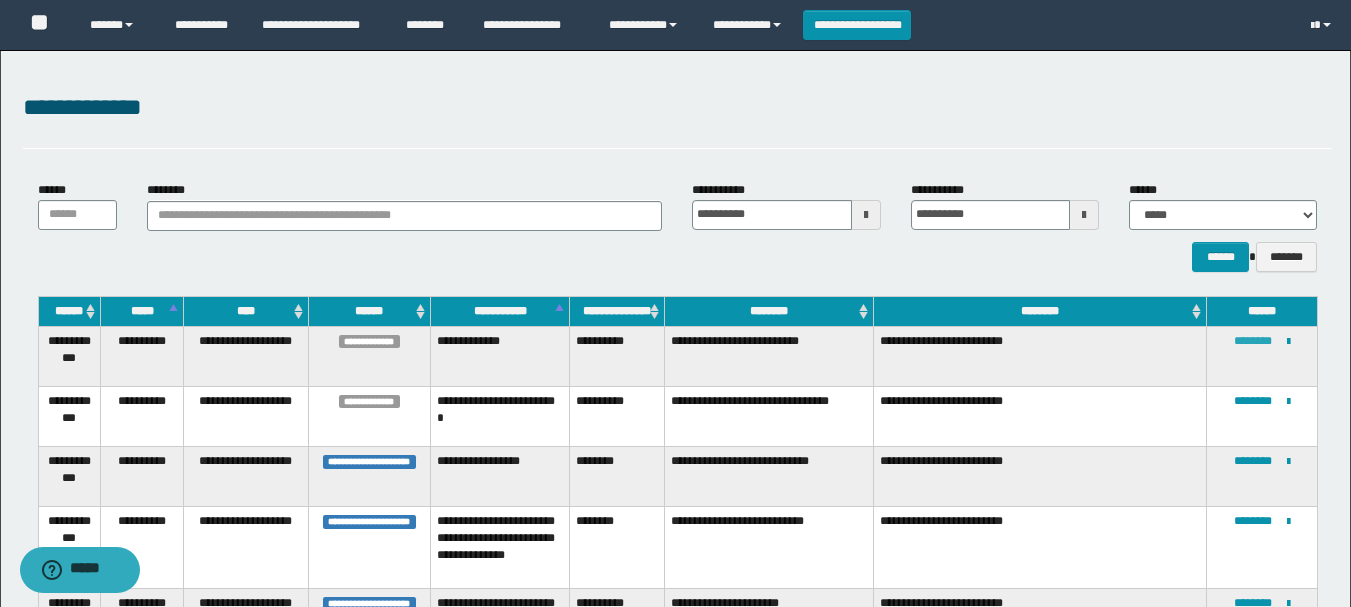 click on "********" at bounding box center [1253, 341] 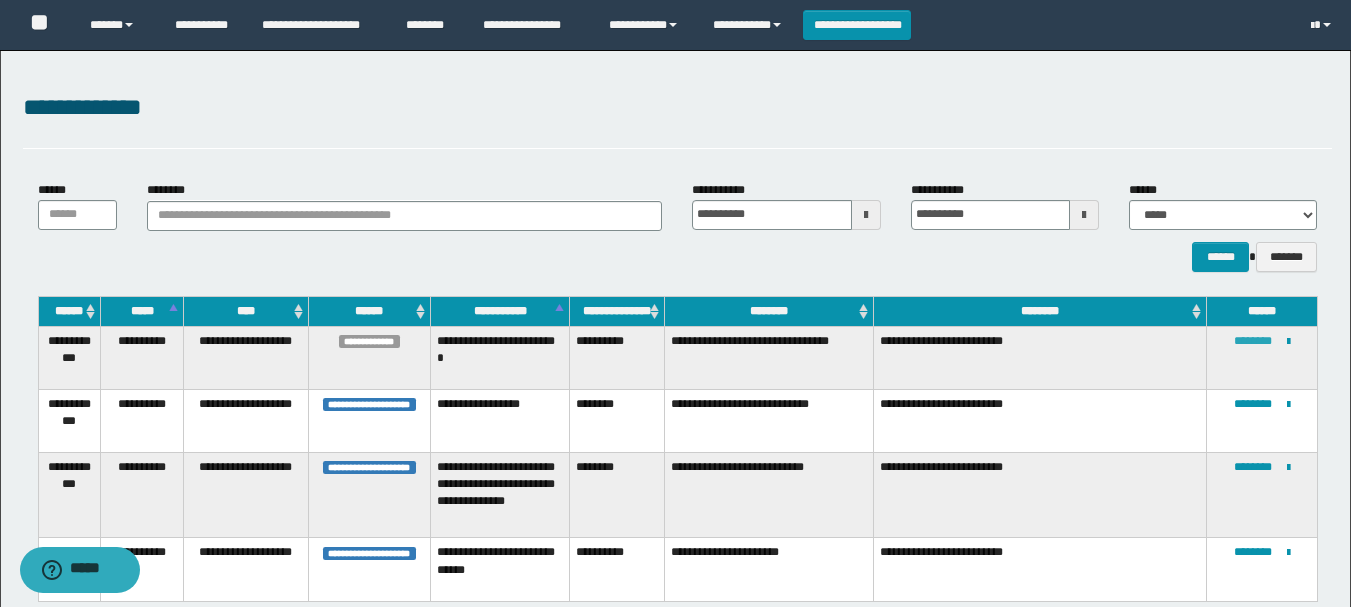 click on "********" at bounding box center (1253, 341) 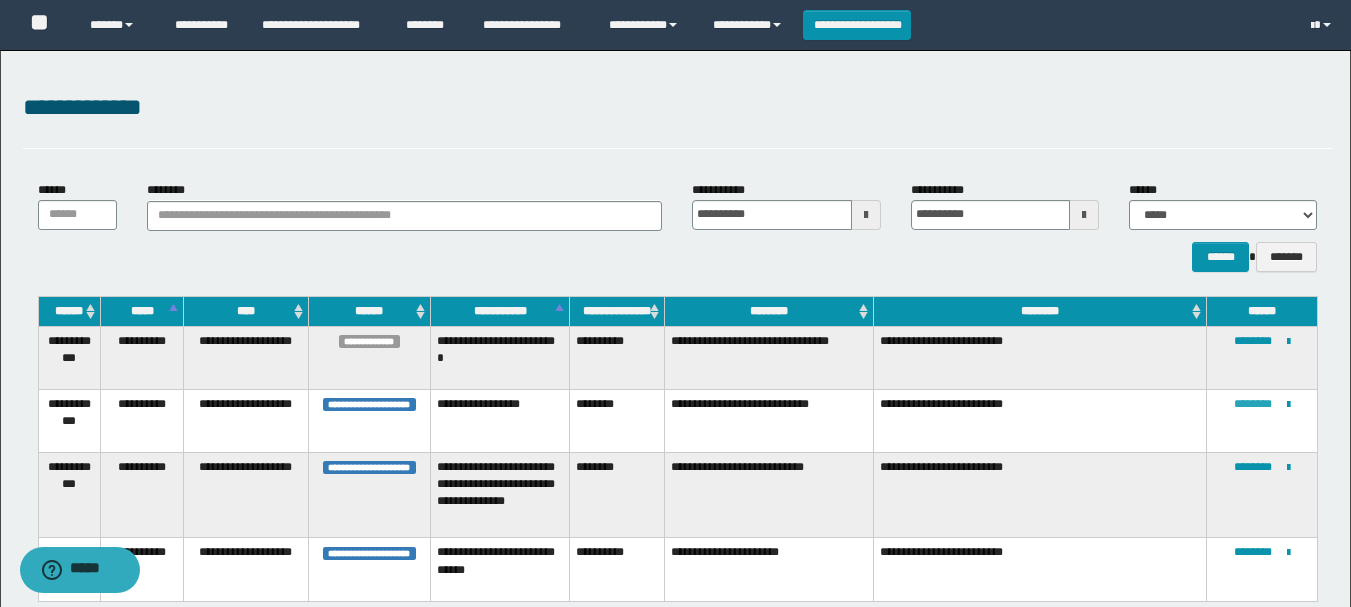 click on "********" at bounding box center [1253, 404] 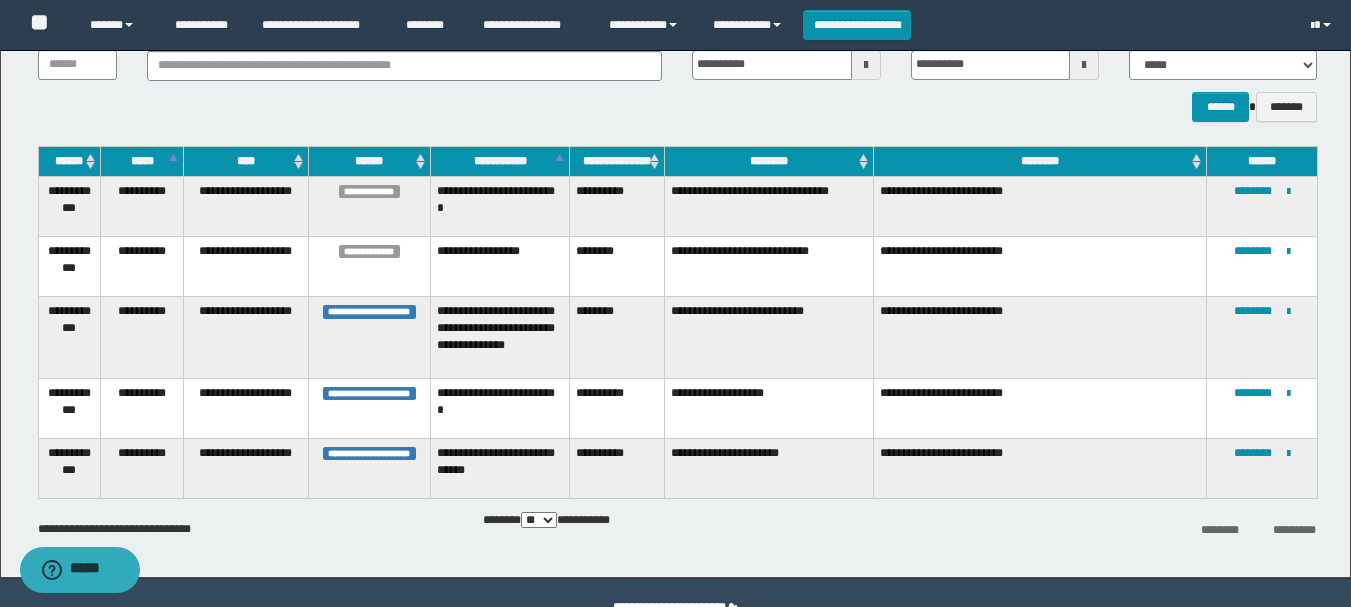 scroll, scrollTop: 153, scrollLeft: 0, axis: vertical 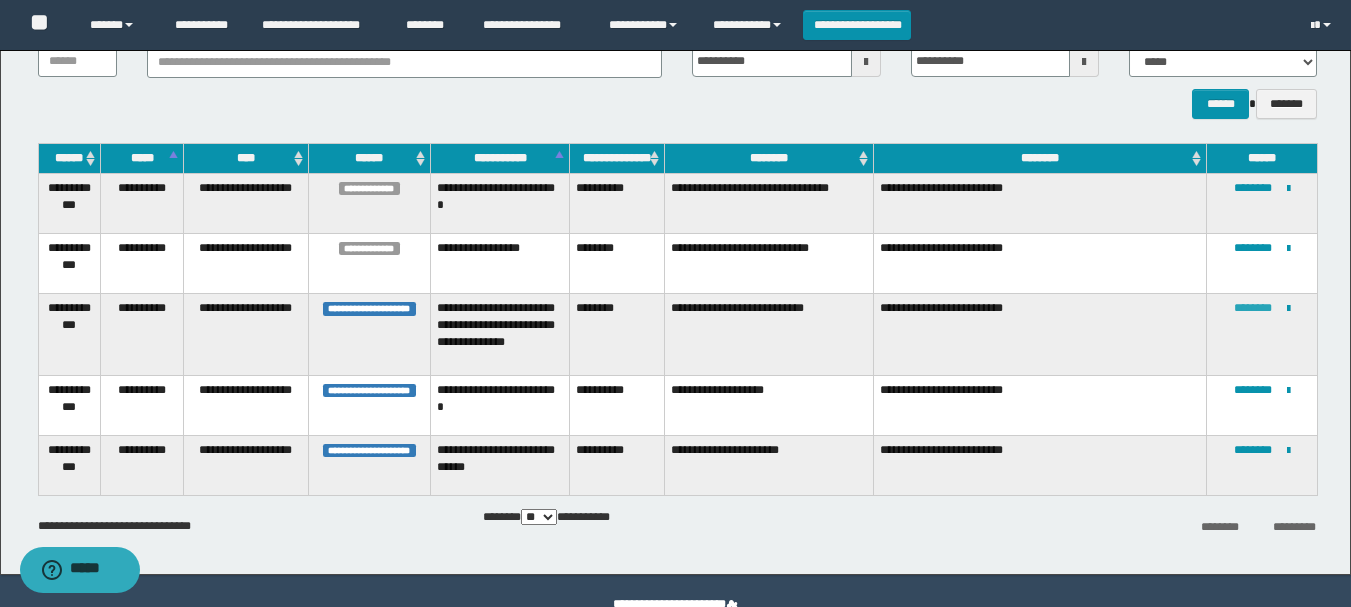 click on "********" at bounding box center [1253, 308] 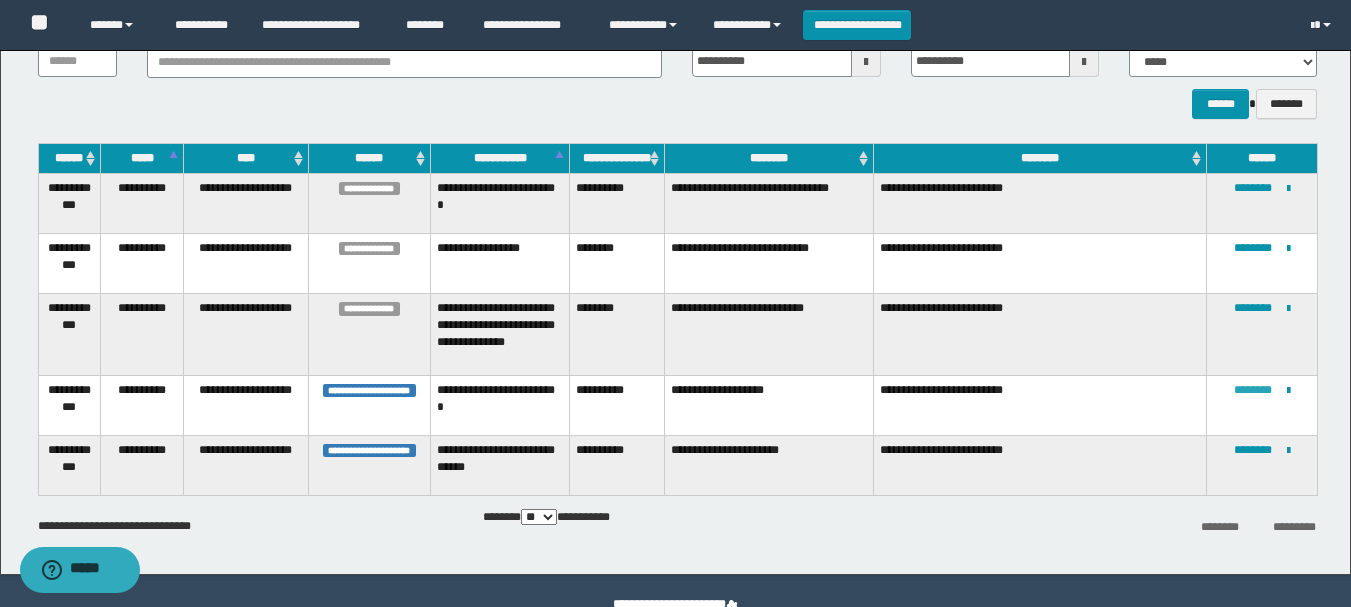 click on "********" at bounding box center [1253, 390] 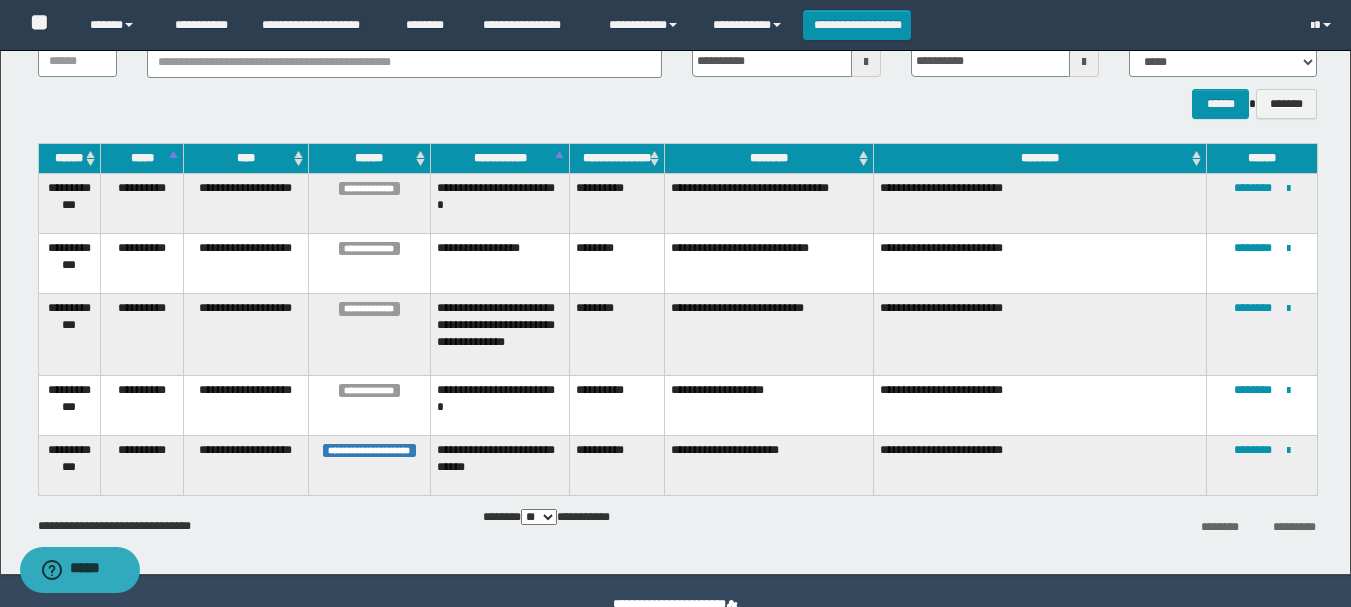 scroll, scrollTop: 0, scrollLeft: 0, axis: both 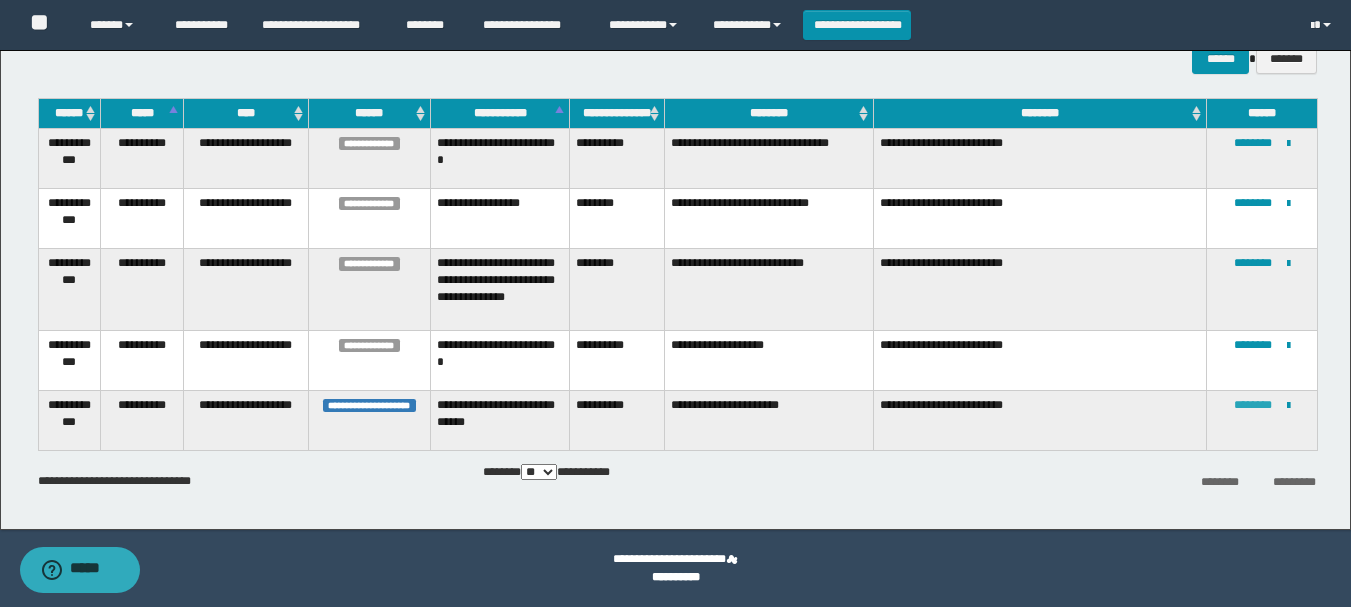 click on "********" at bounding box center (1253, 405) 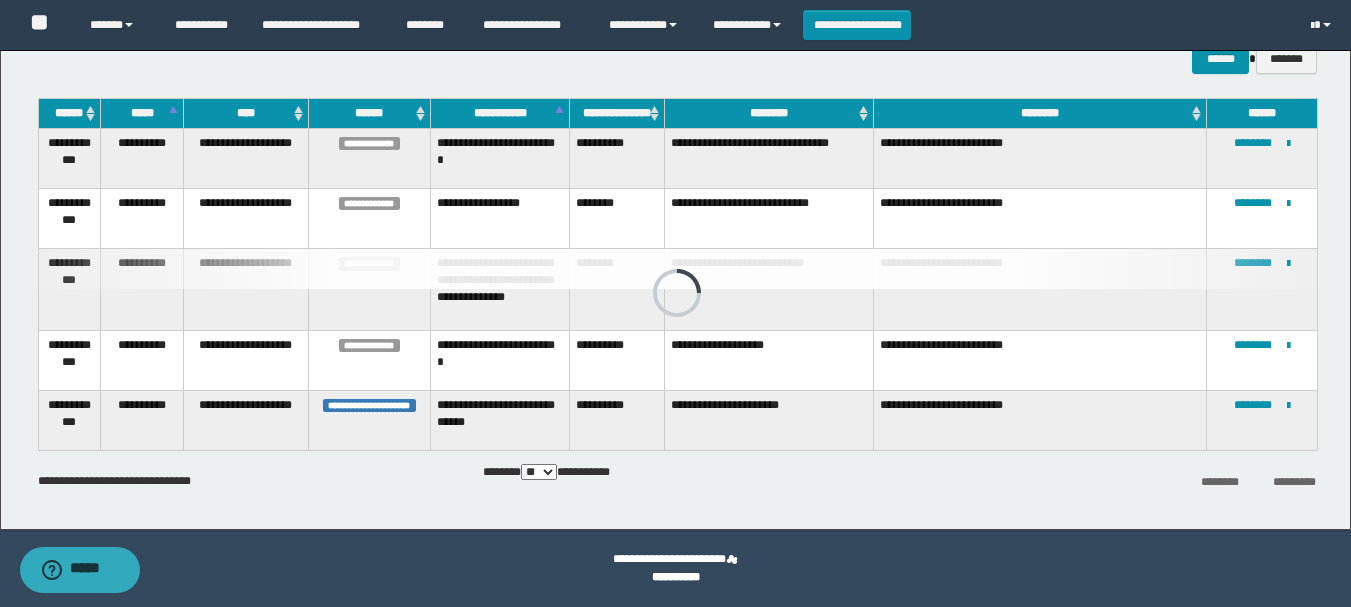 scroll, scrollTop: 0, scrollLeft: 0, axis: both 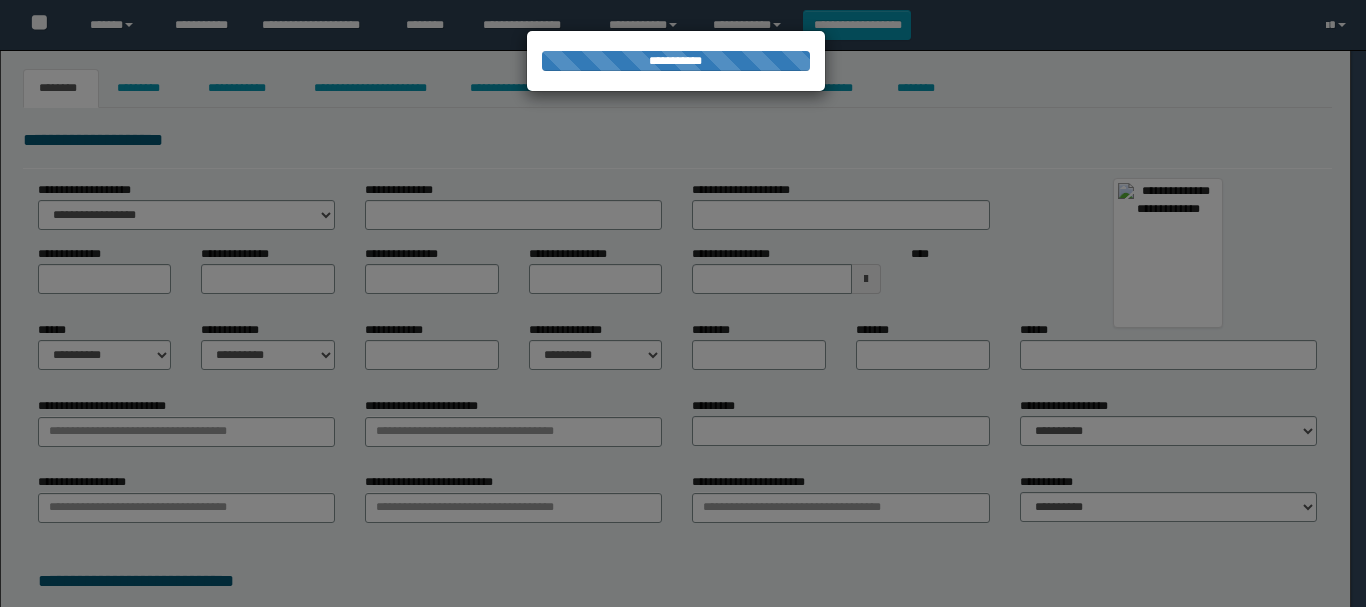 type on "********" 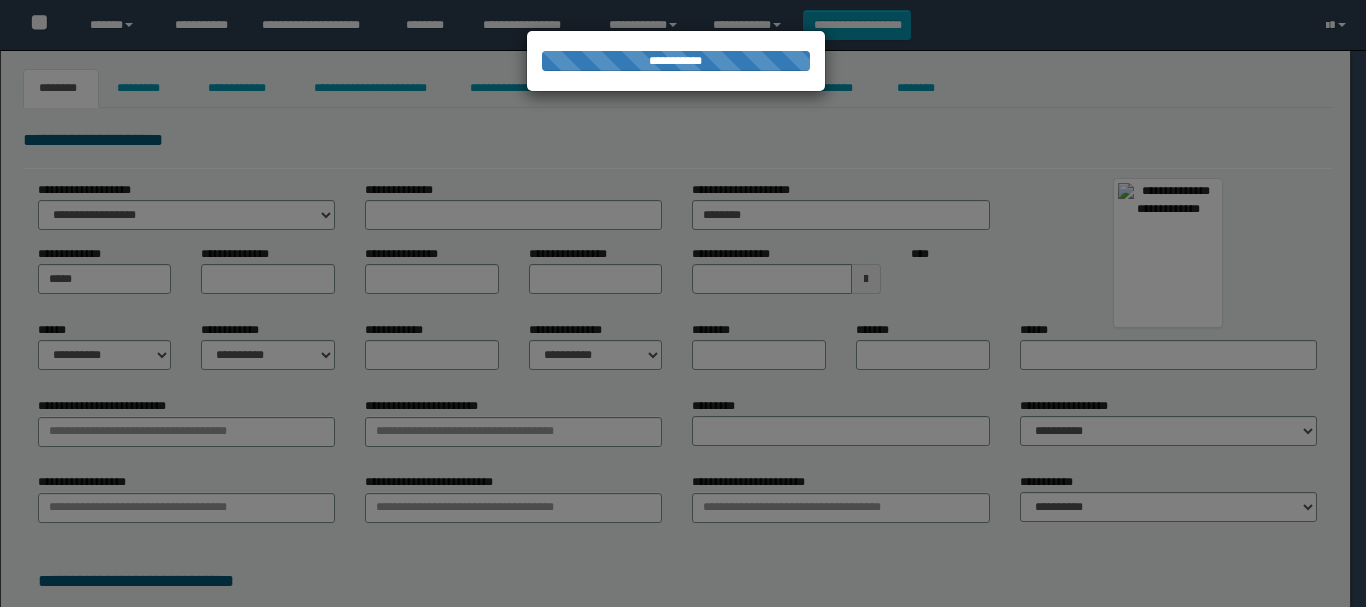 type on "*****" 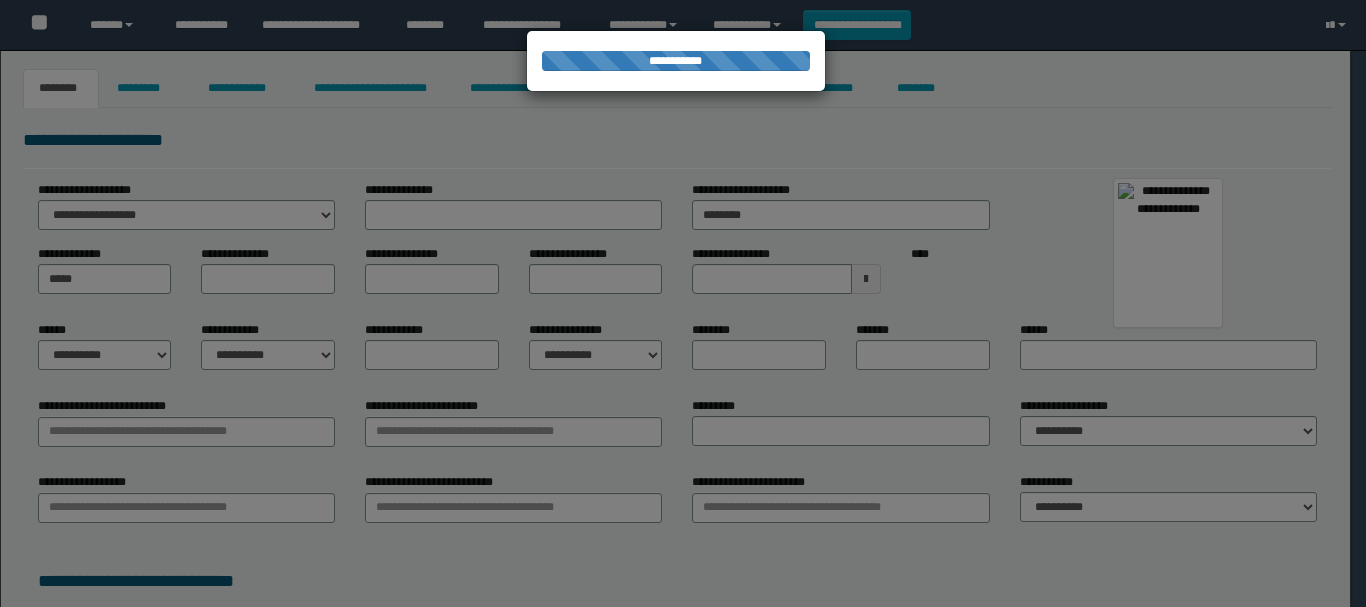 type on "*******" 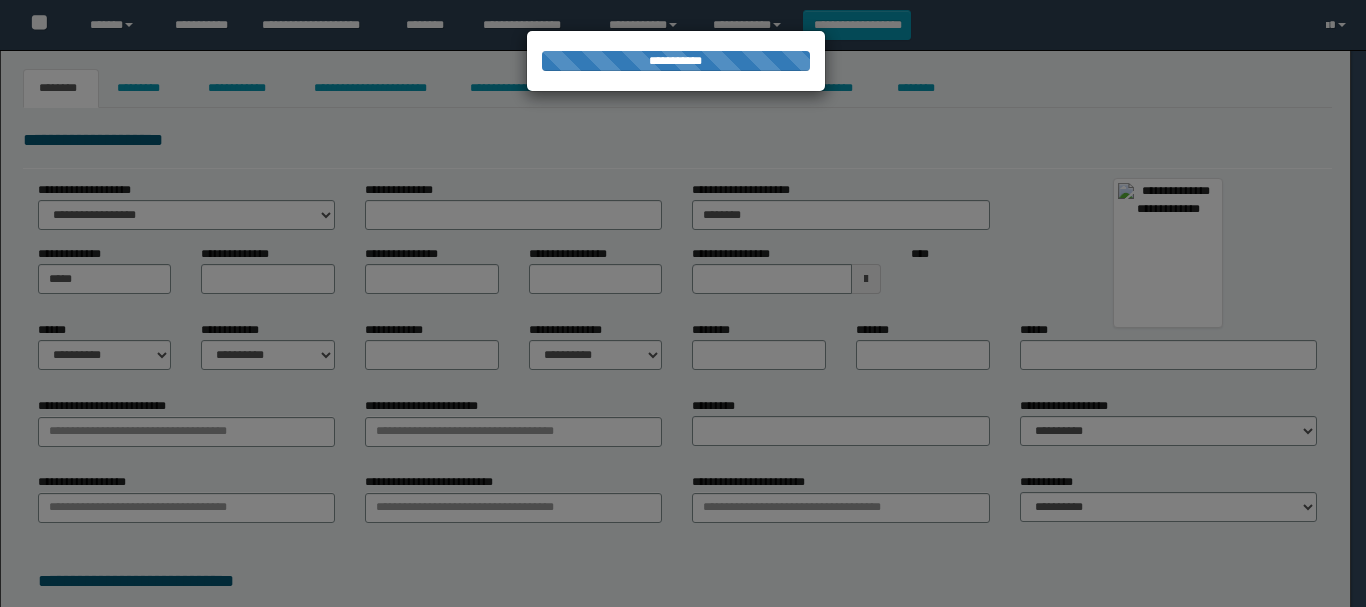type on "********" 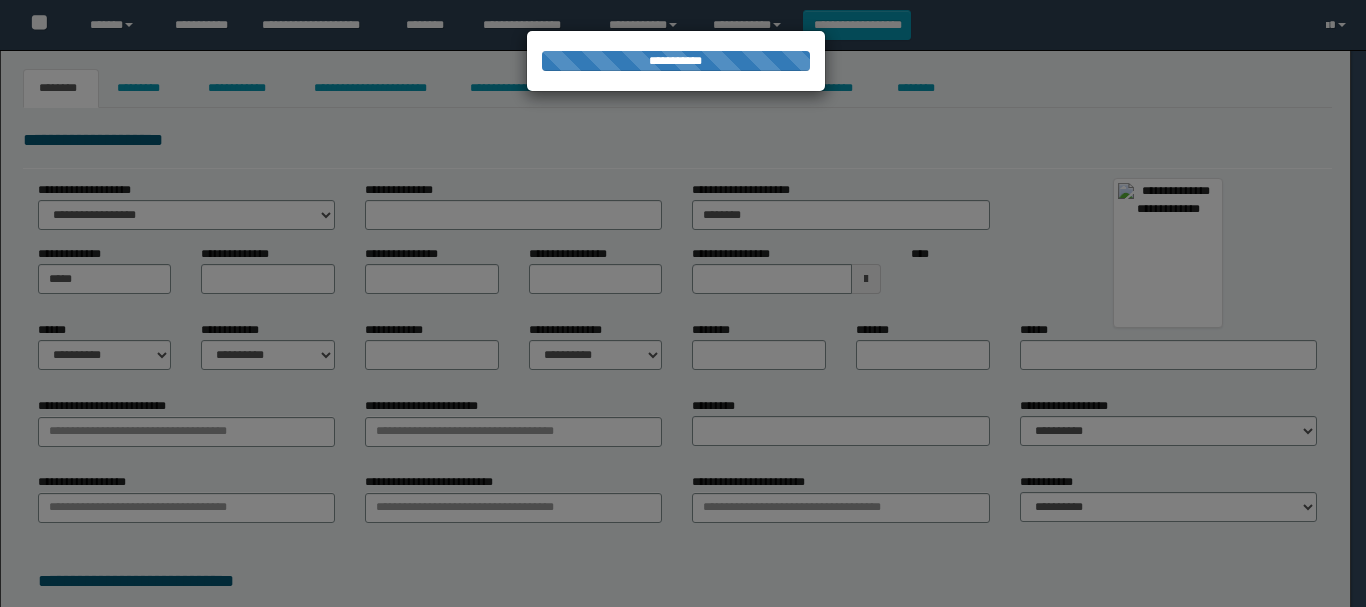 type on "*********" 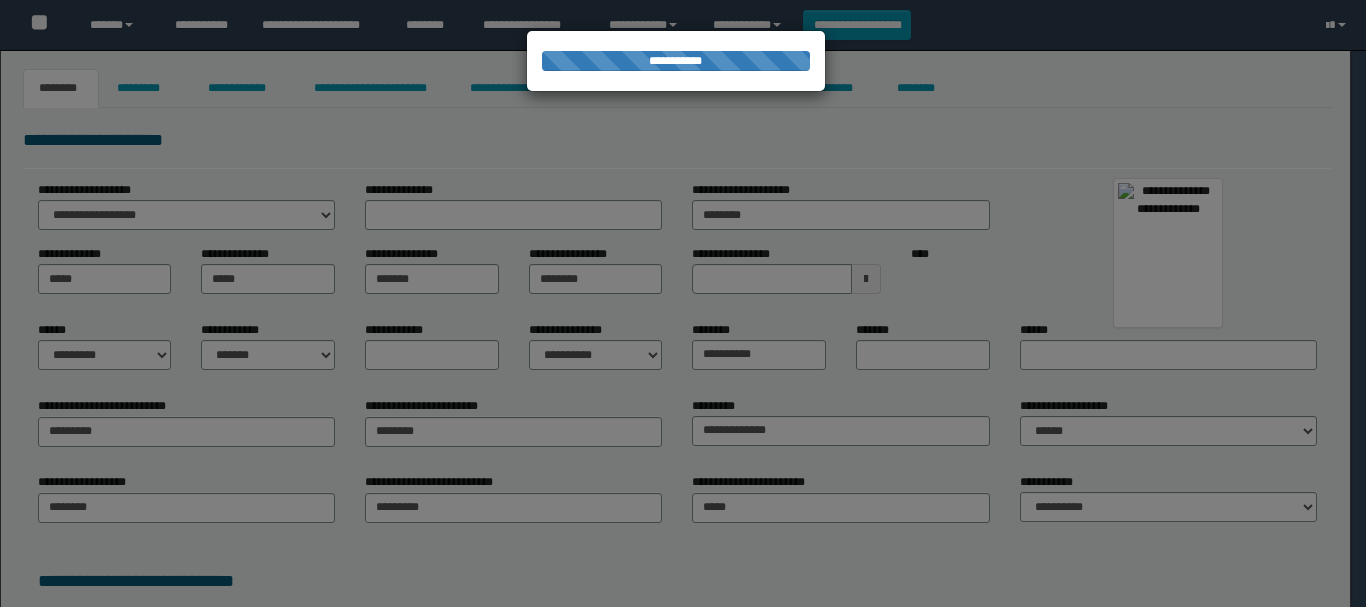 select on "*" 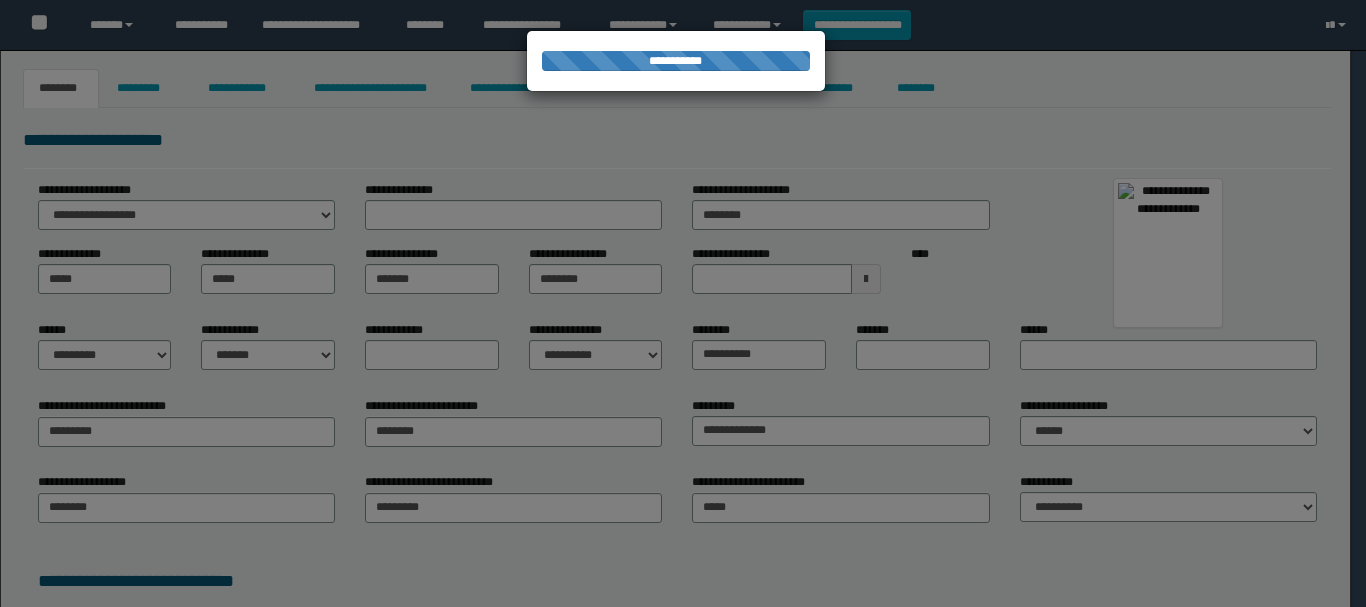 select on "**" 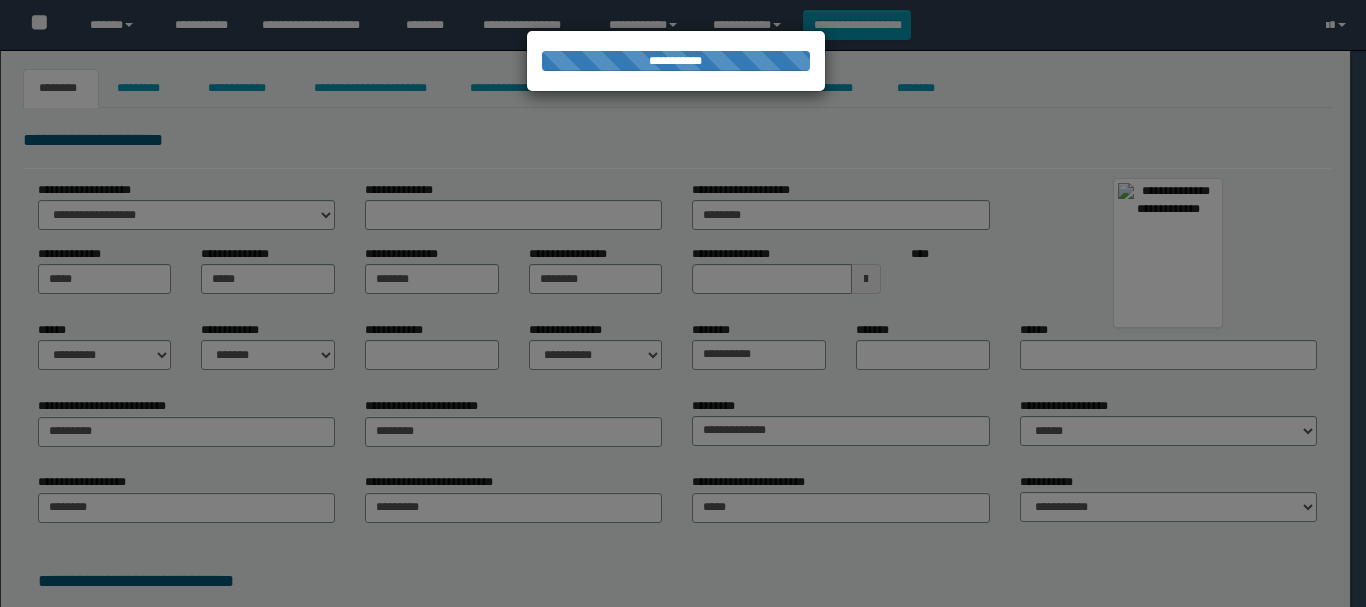 scroll, scrollTop: 0, scrollLeft: 0, axis: both 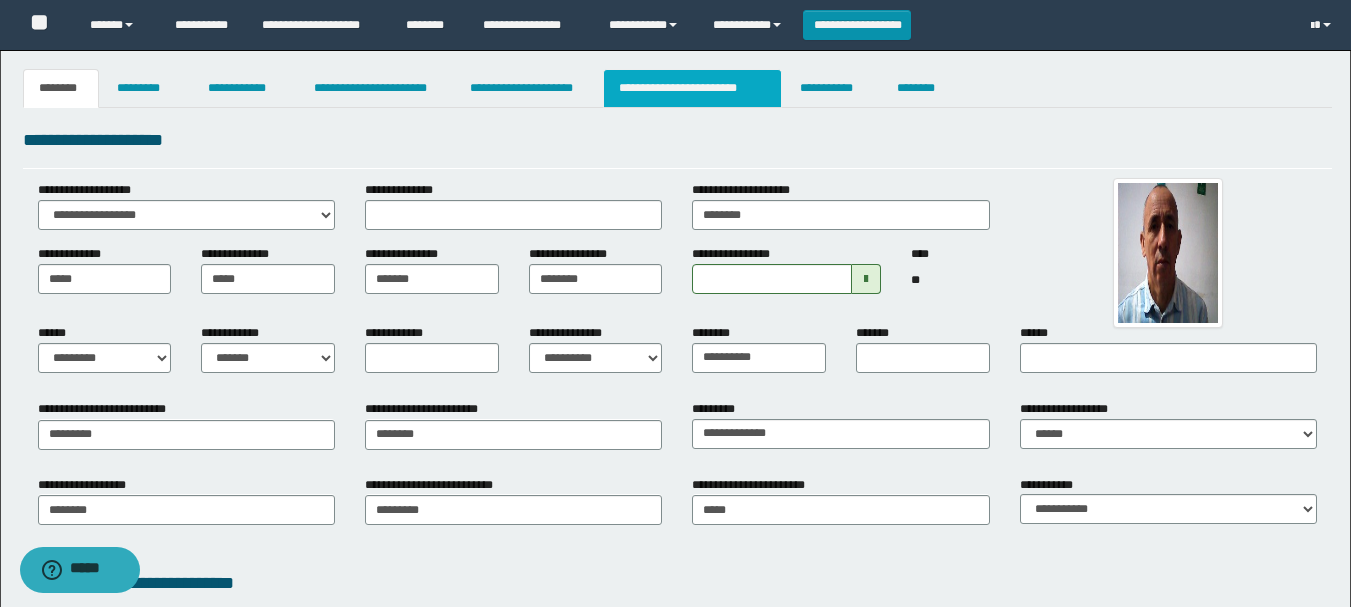 click on "**********" at bounding box center (693, 88) 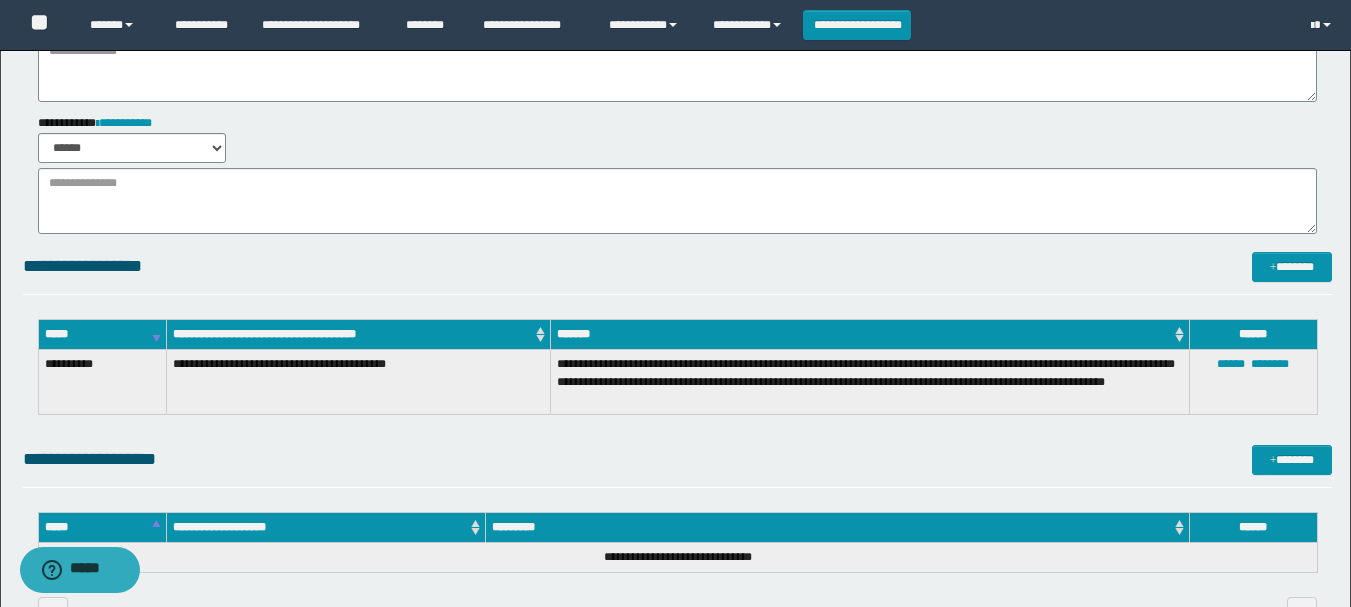 scroll, scrollTop: 200, scrollLeft: 0, axis: vertical 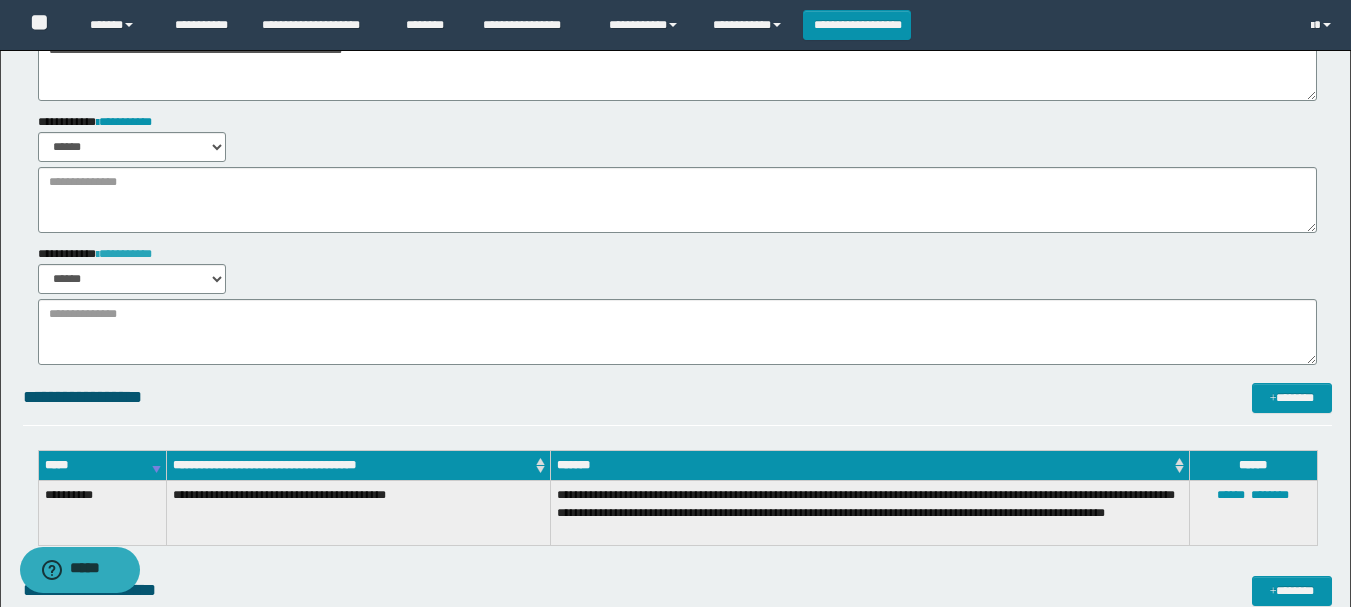 click on "**********" at bounding box center (124, 254) 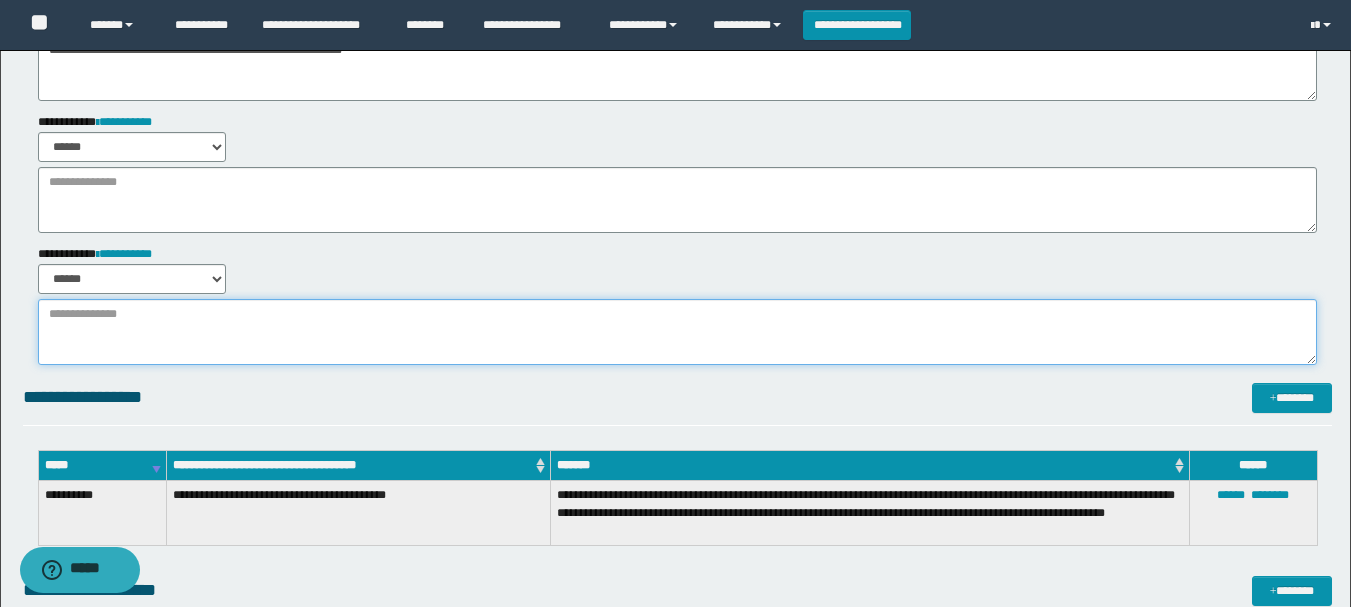 click at bounding box center (677, 332) 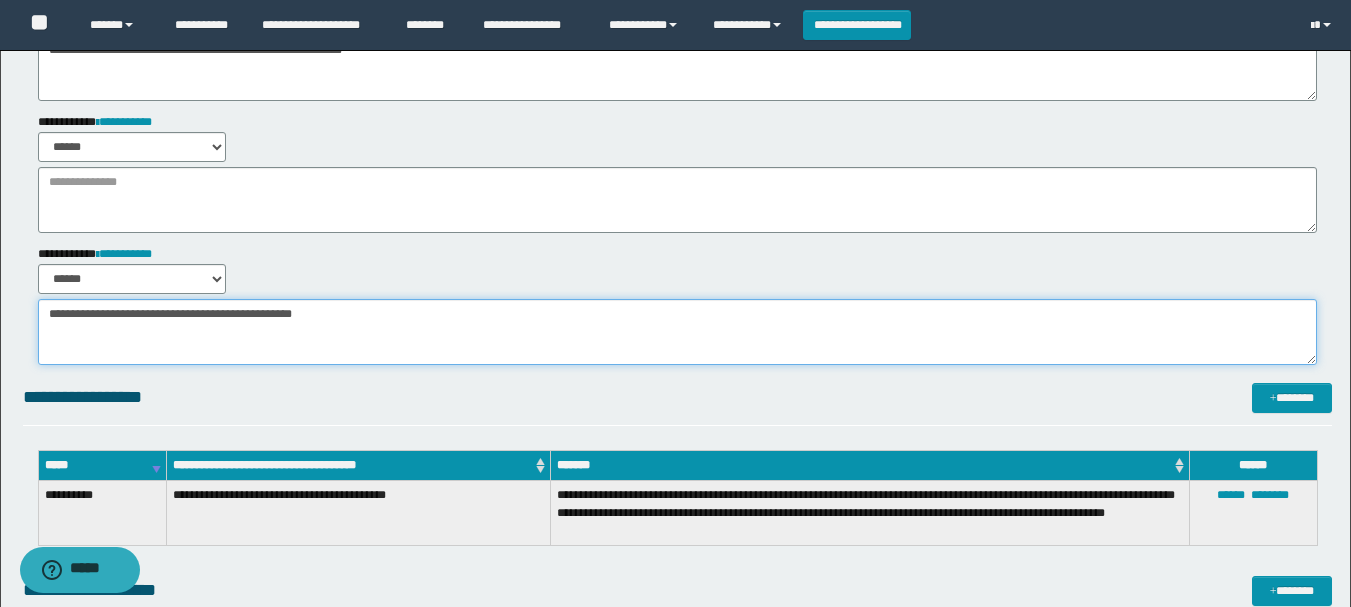drag, startPoint x: 42, startPoint y: 314, endPoint x: 311, endPoint y: 341, distance: 270.35162 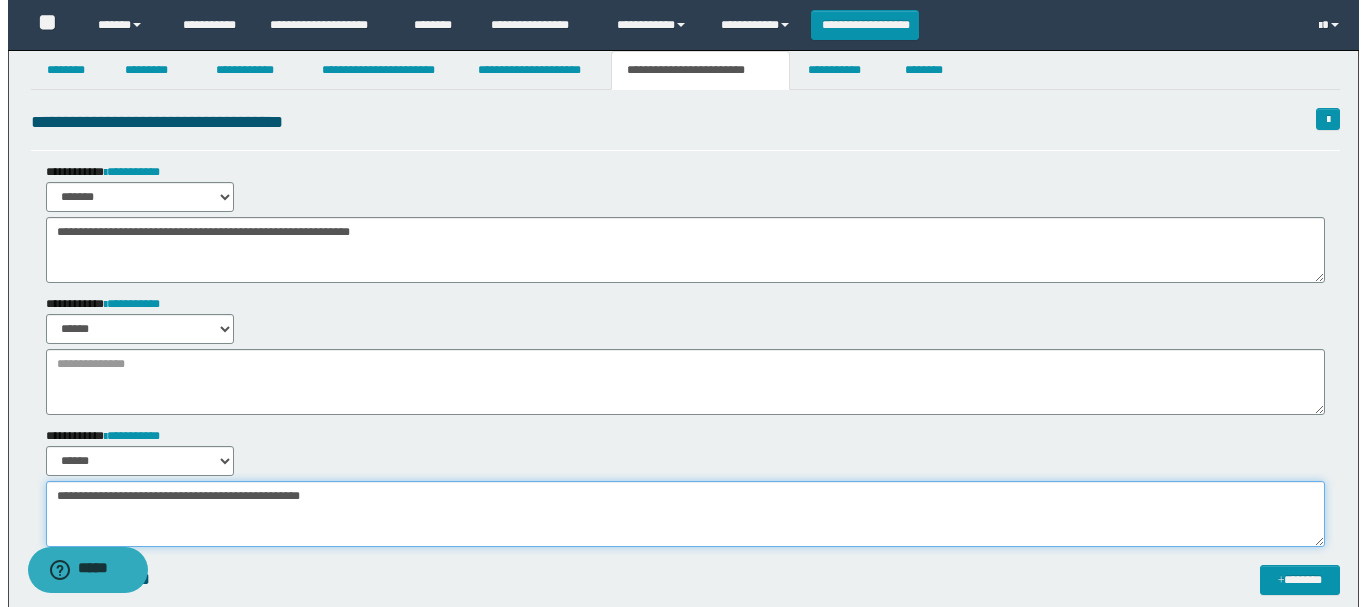 scroll, scrollTop: 0, scrollLeft: 0, axis: both 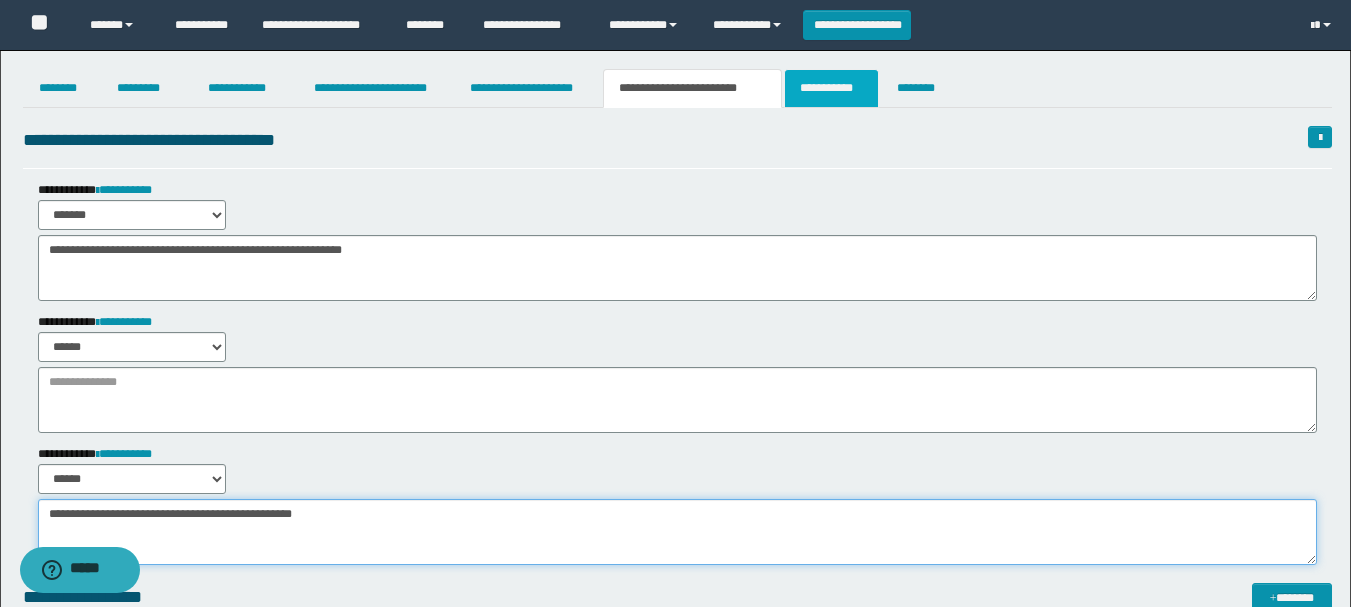 type on "**********" 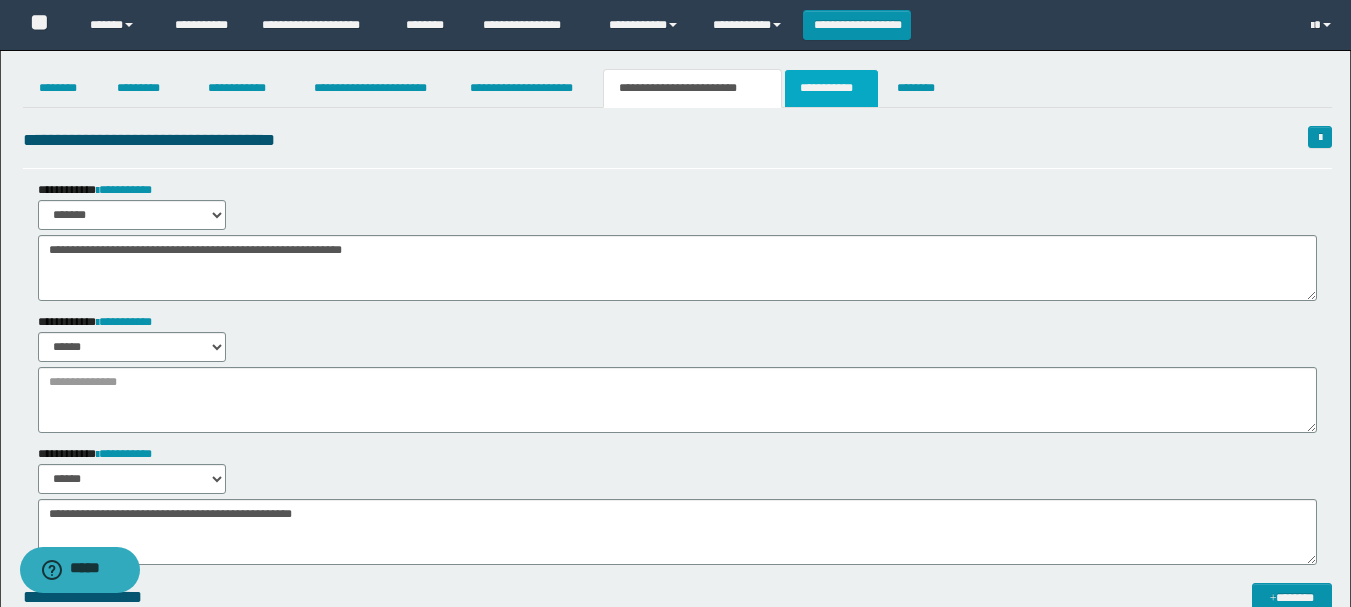 click on "**********" at bounding box center [831, 88] 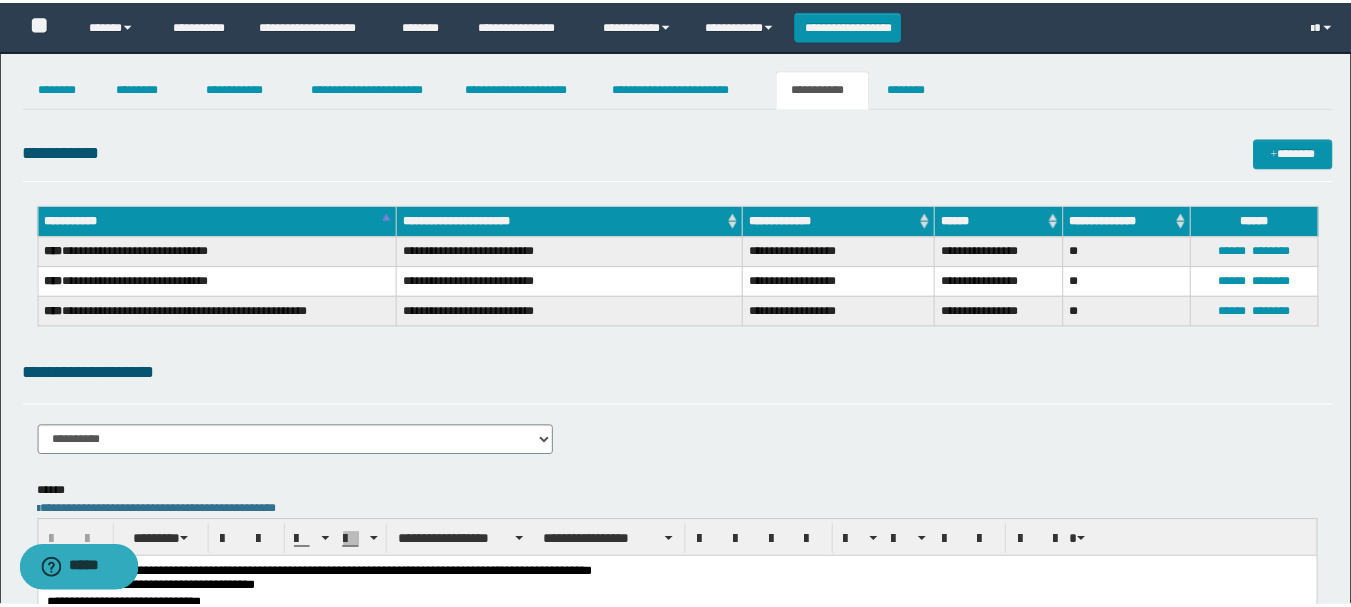 scroll, scrollTop: 0, scrollLeft: 0, axis: both 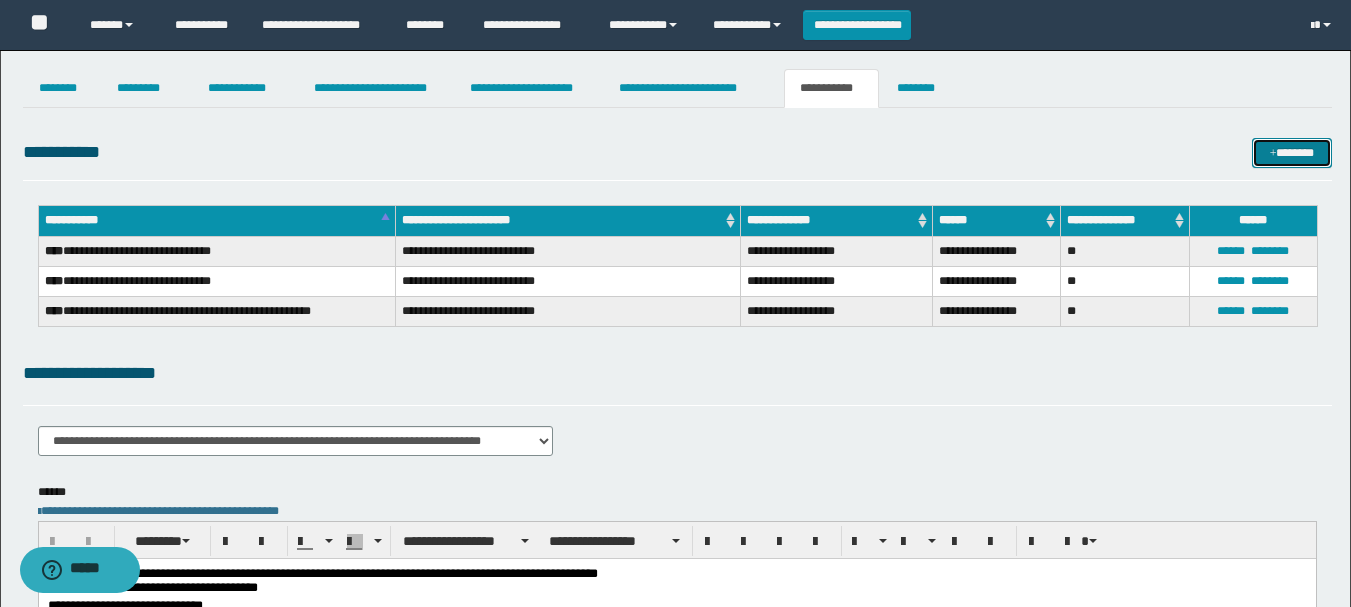 click on "*******" at bounding box center (1292, 153) 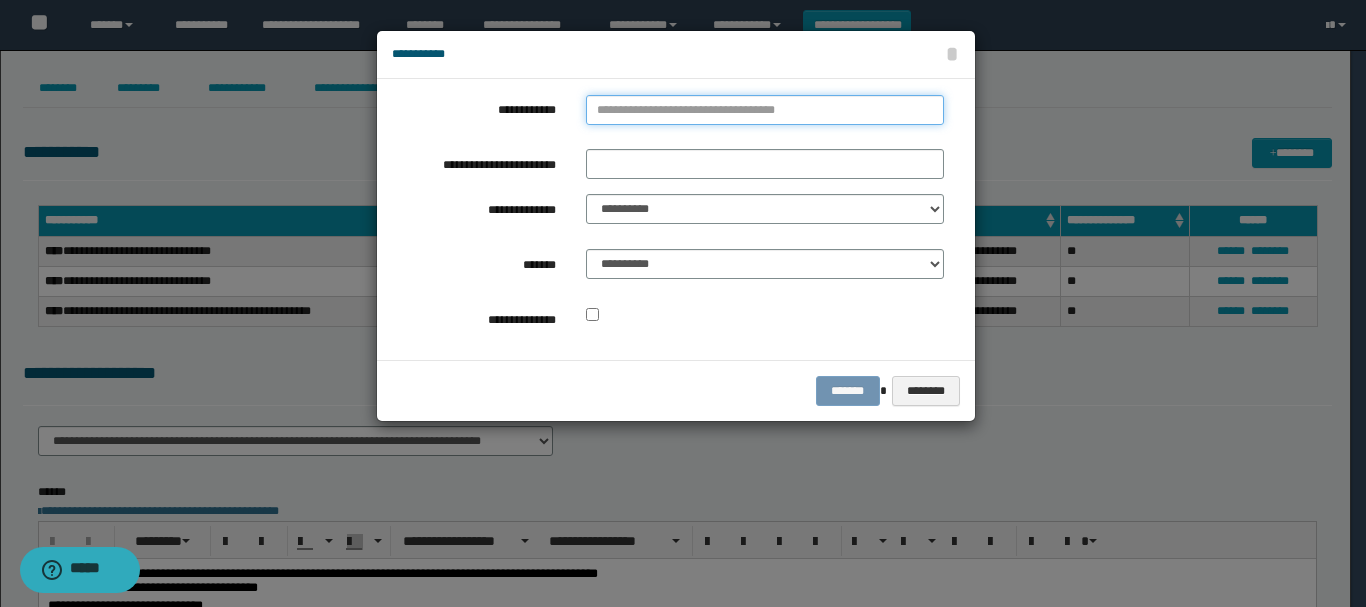 click on "**********" at bounding box center [765, 110] 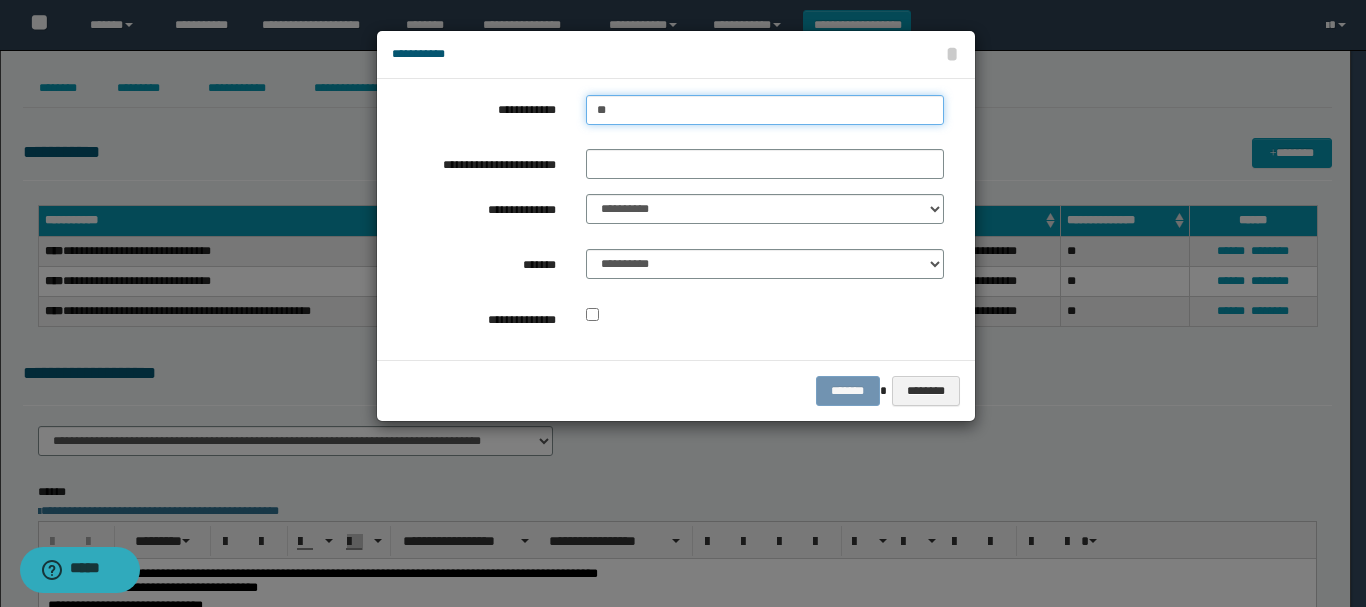 type on "***" 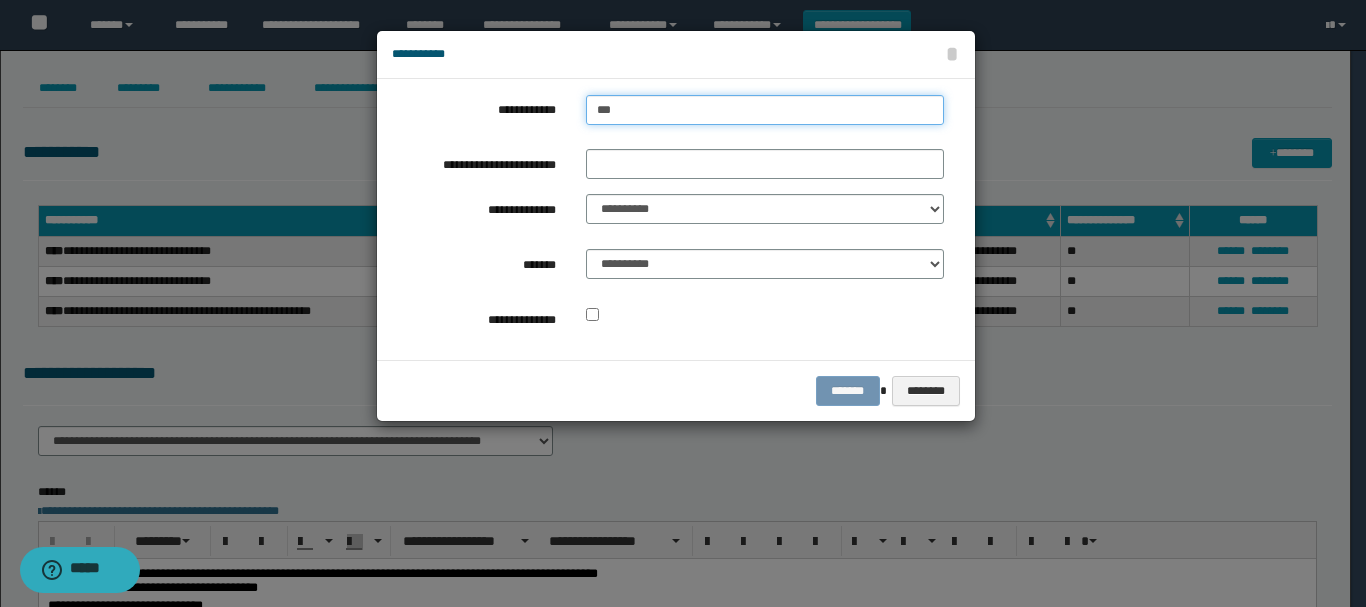 type on "**********" 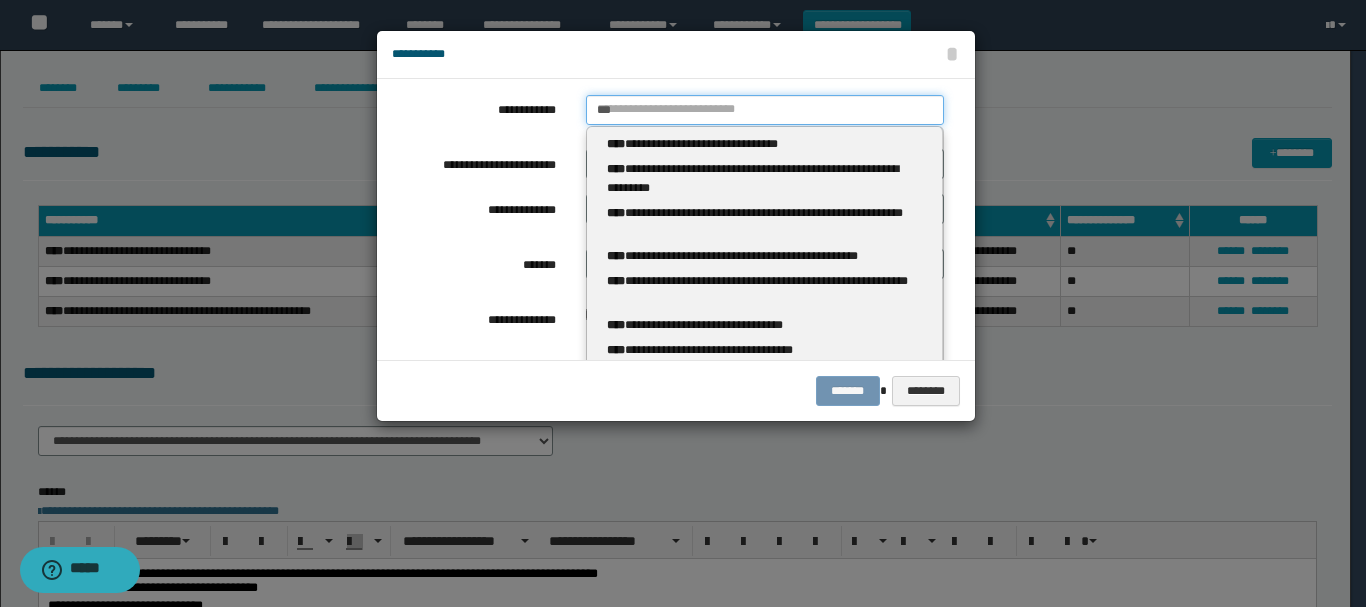 type 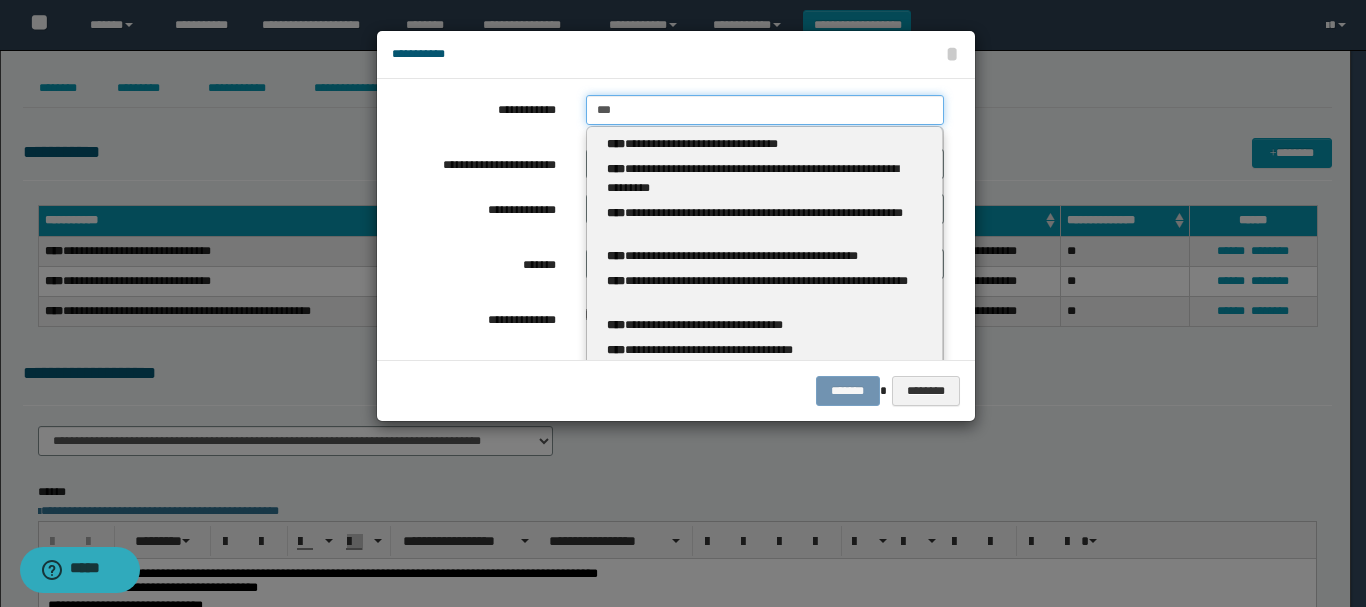 type on "****" 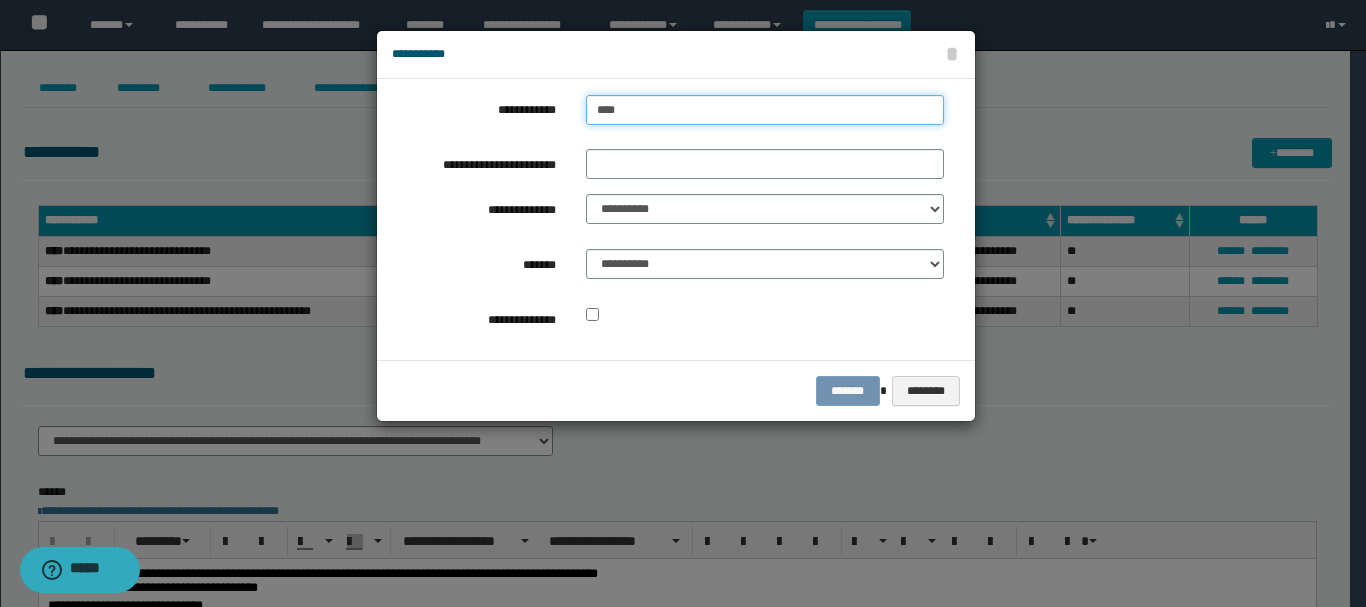 type on "**********" 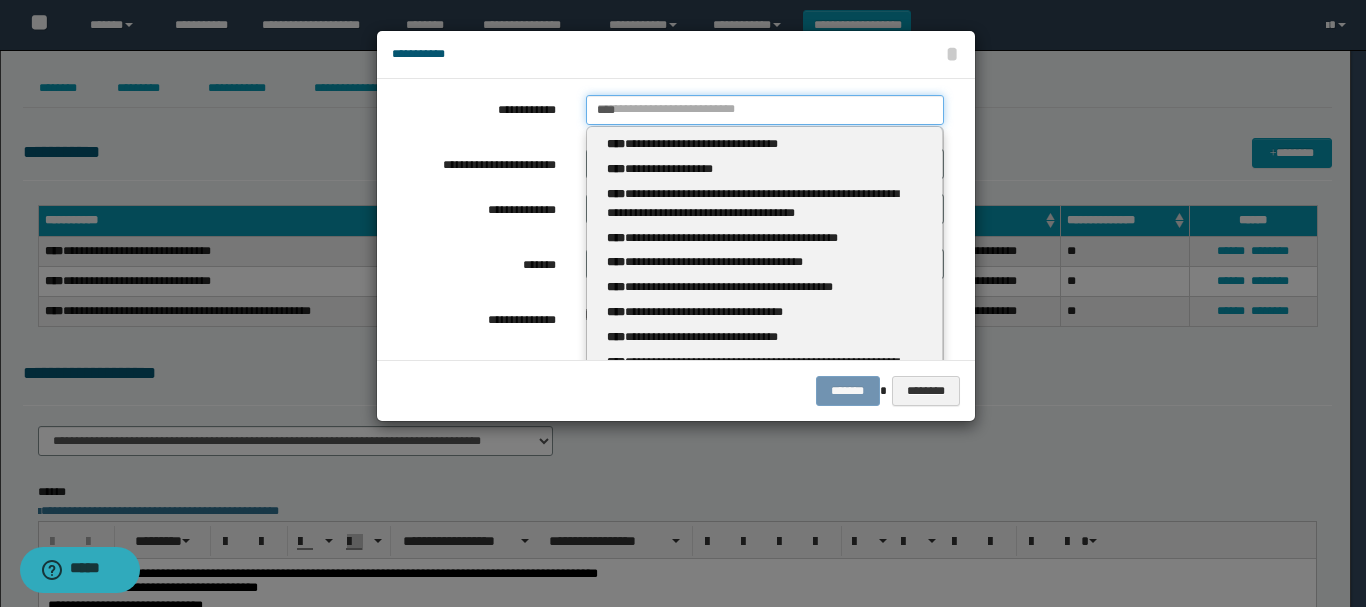 type 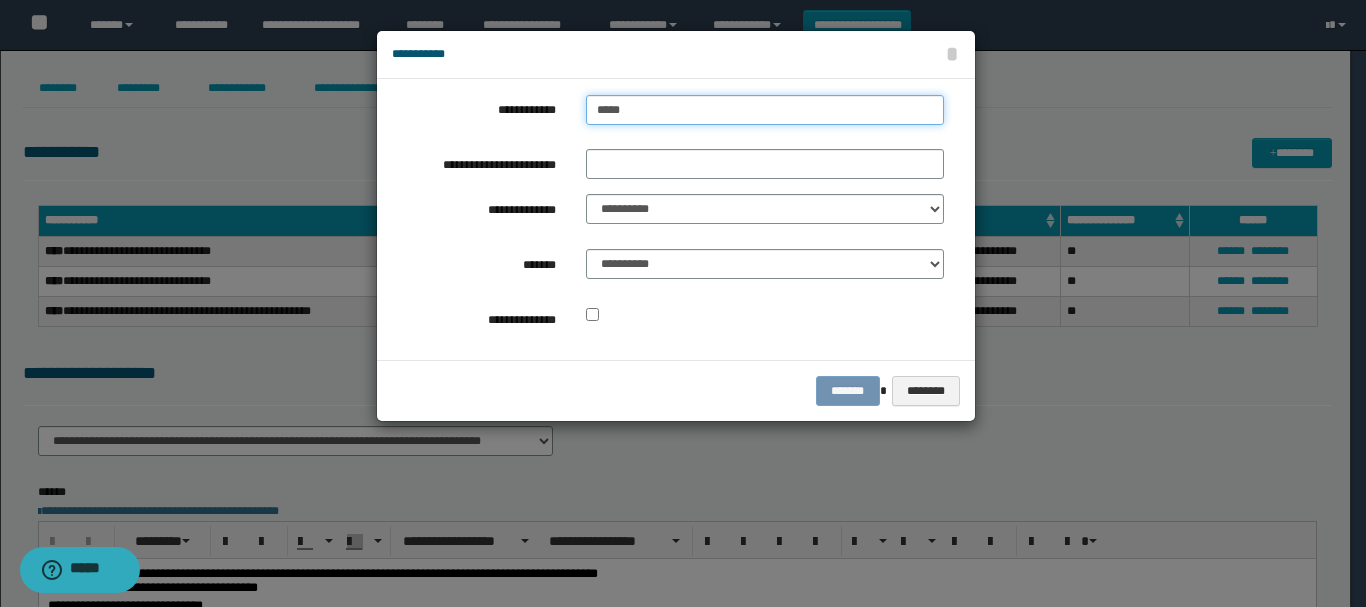 type on "******" 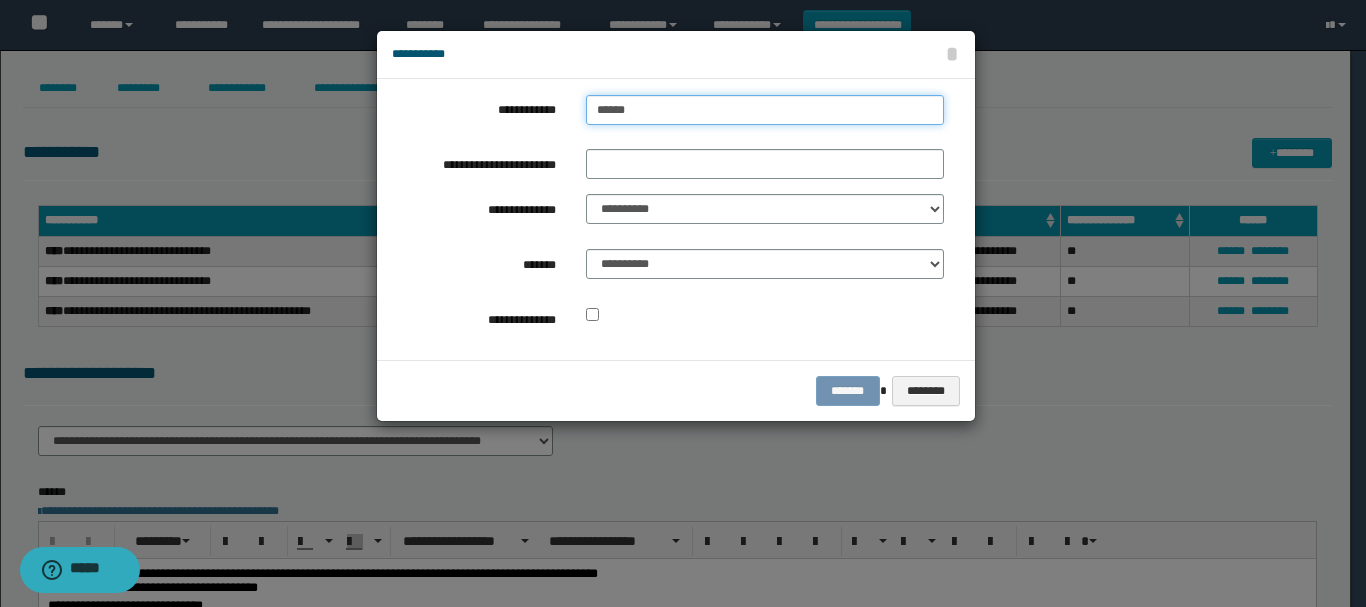 type on "**********" 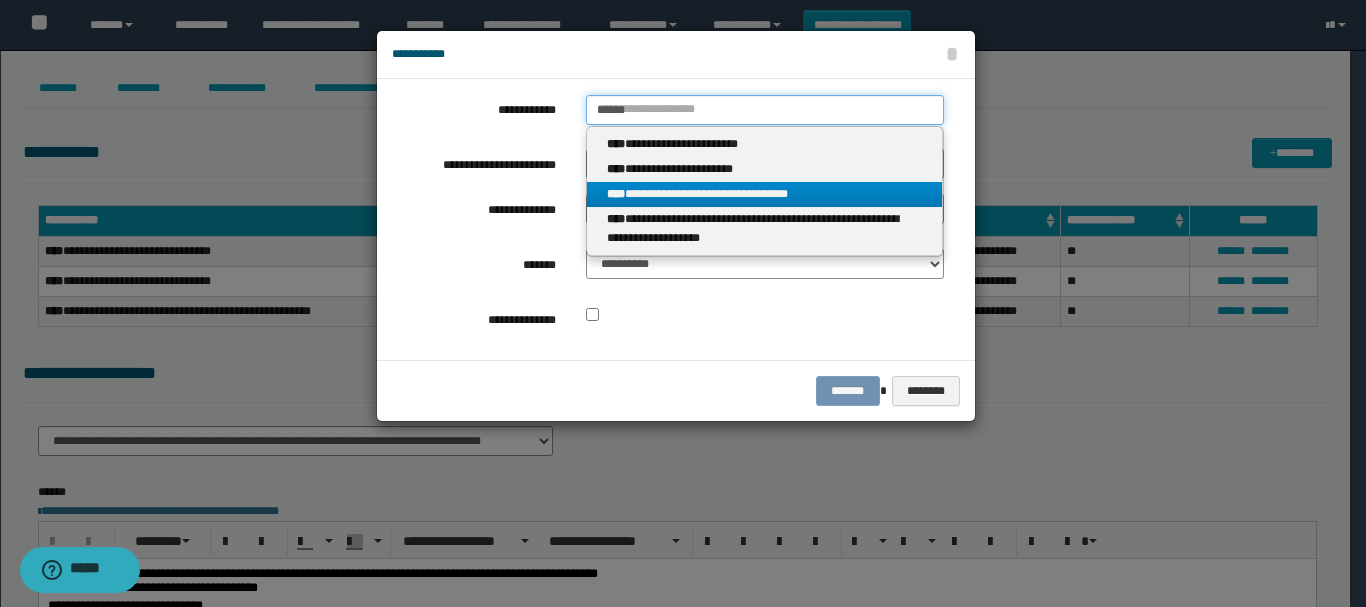 type on "******" 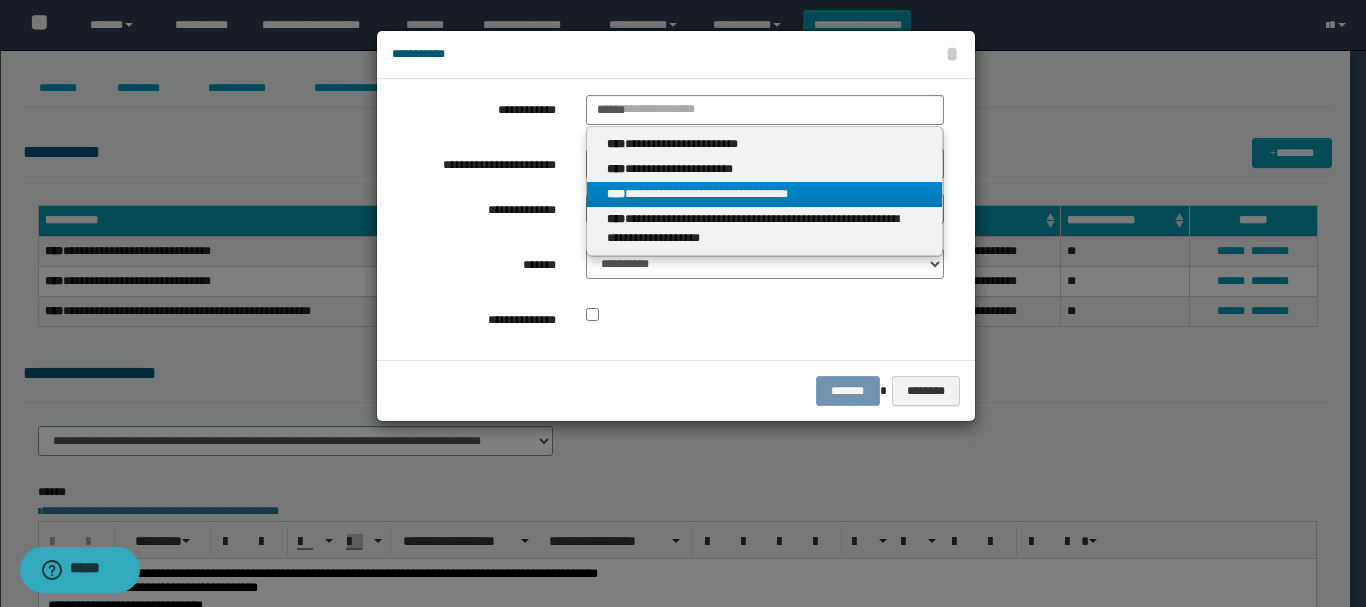 click on "**********" at bounding box center (765, 194) 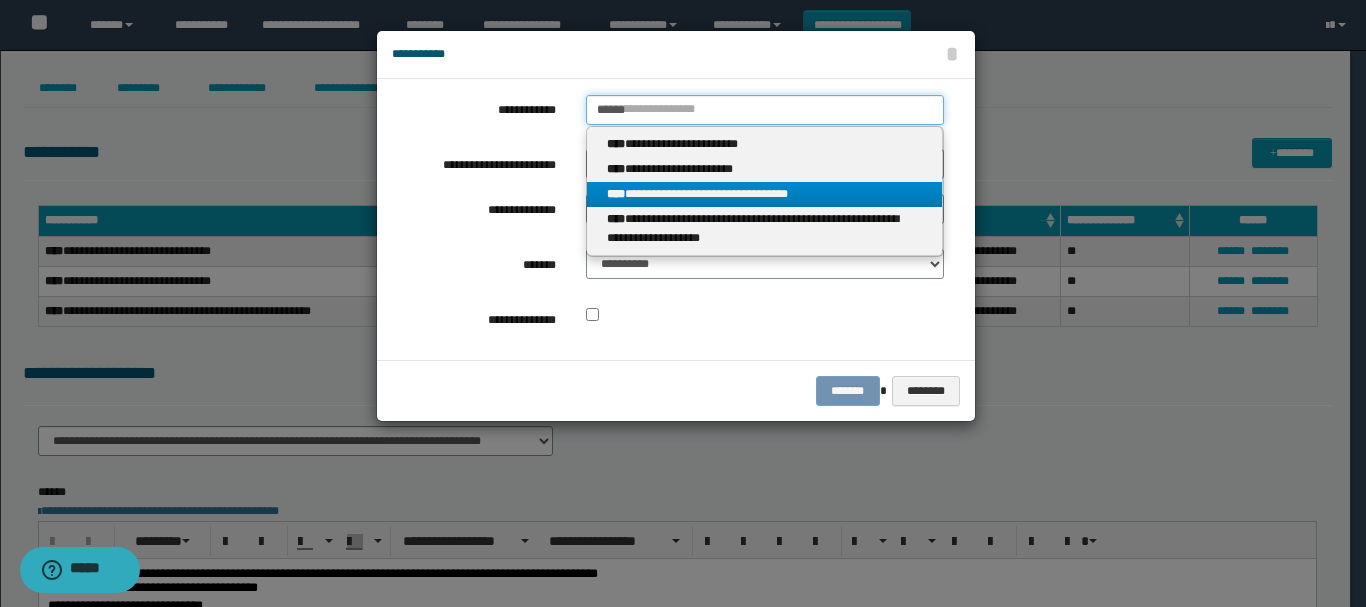 type 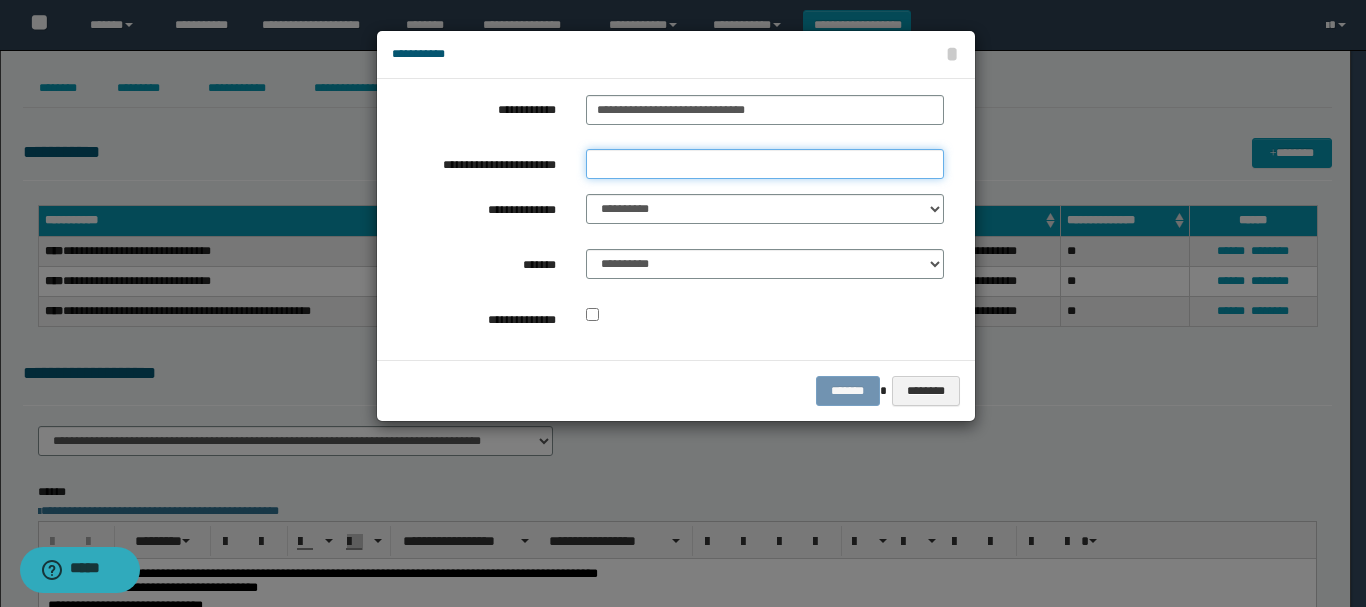 click on "**********" at bounding box center (765, 164) 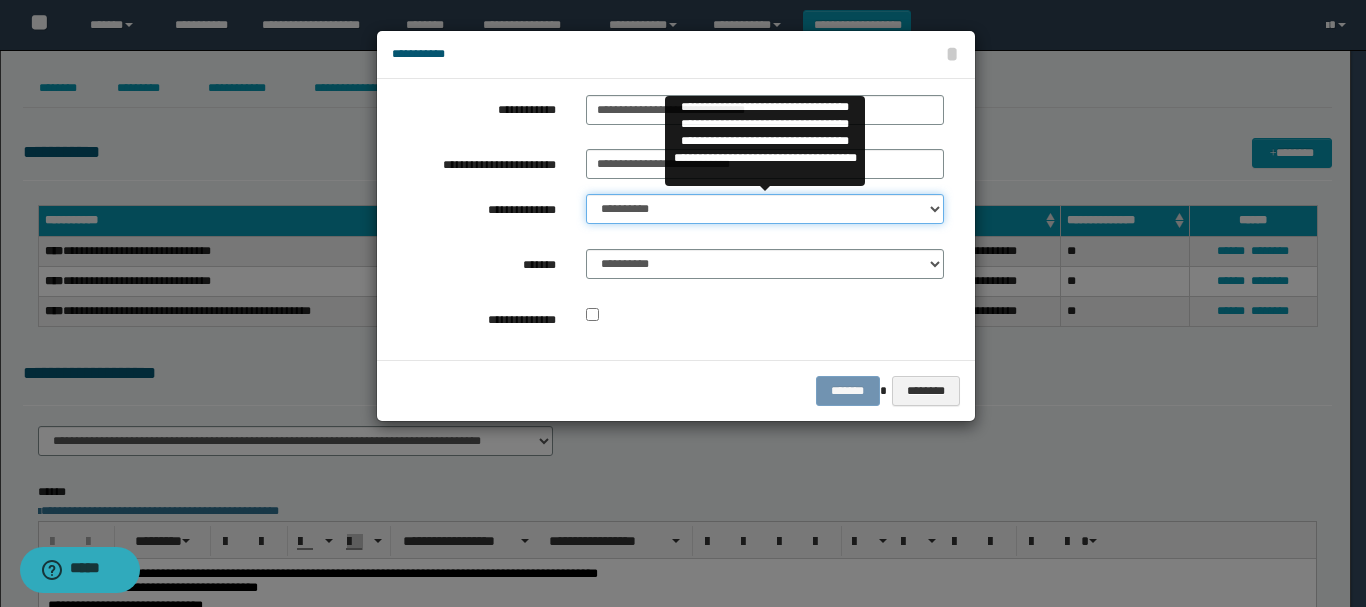 click on "**********" at bounding box center (765, 209) 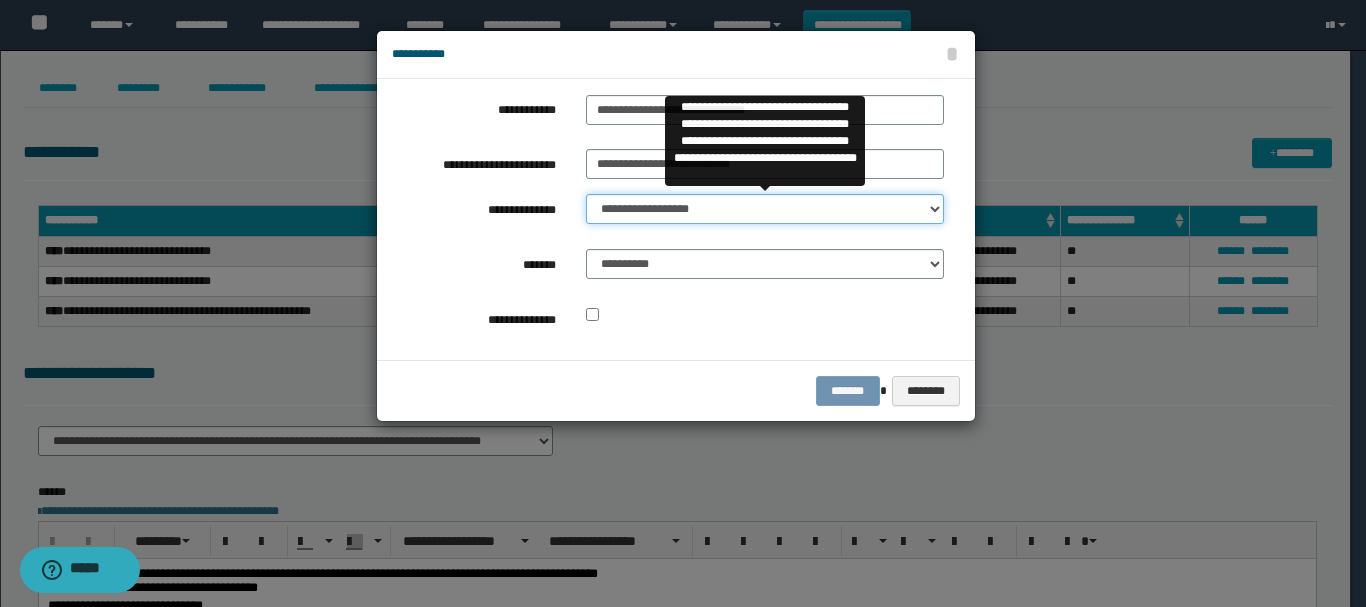 click on "**********" at bounding box center (765, 209) 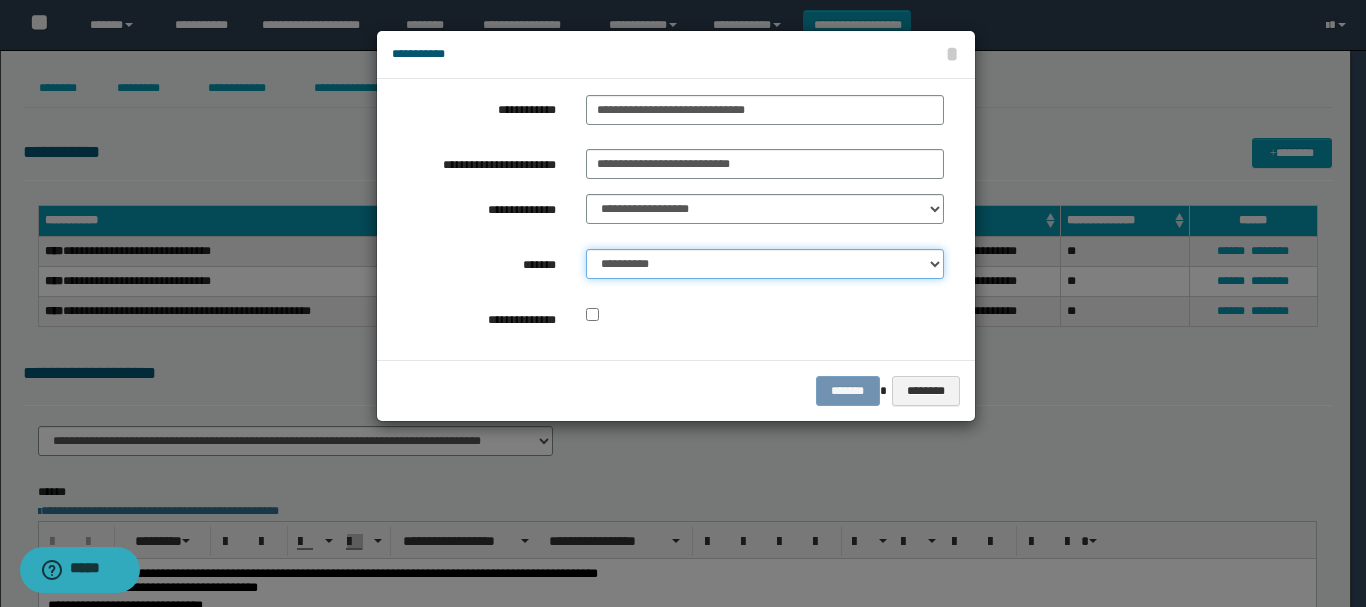 click on "**********" at bounding box center (765, 264) 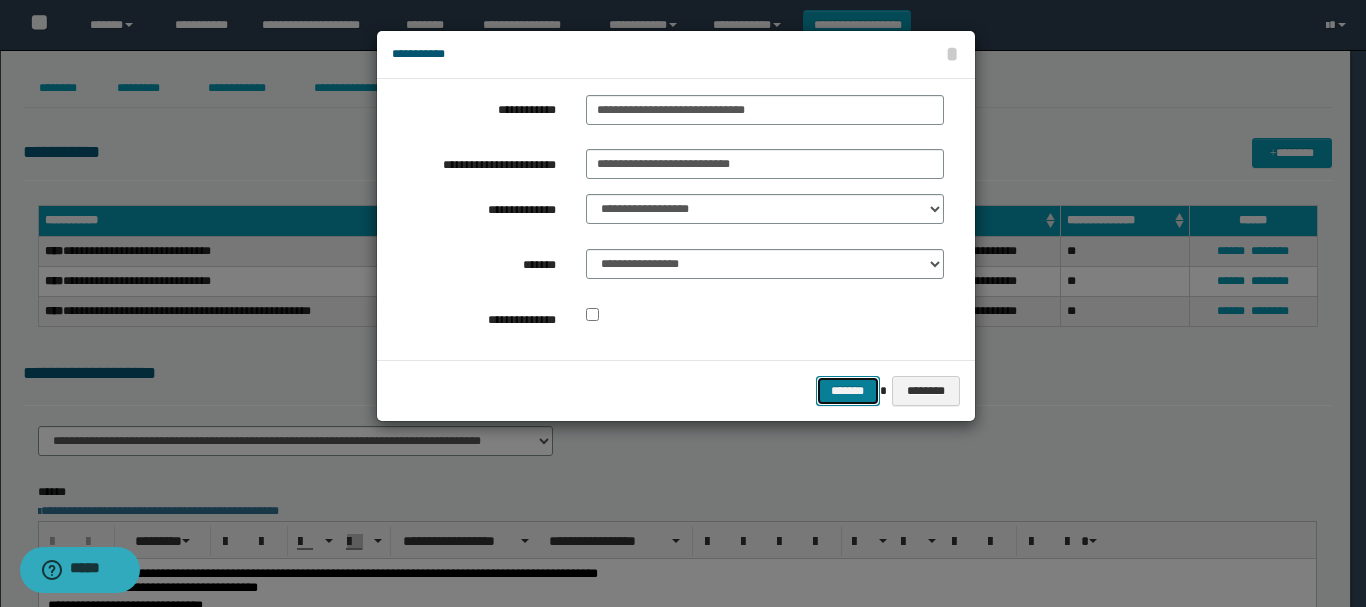 click on "*******" at bounding box center [848, 391] 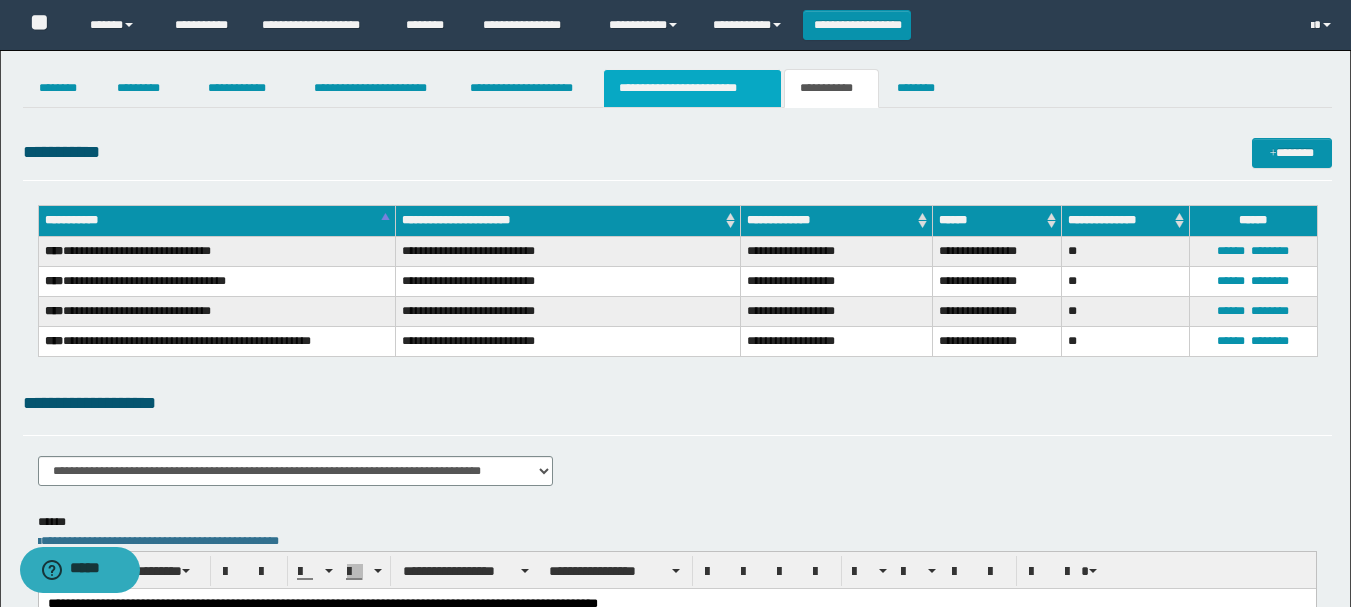 click on "**********" at bounding box center [693, 88] 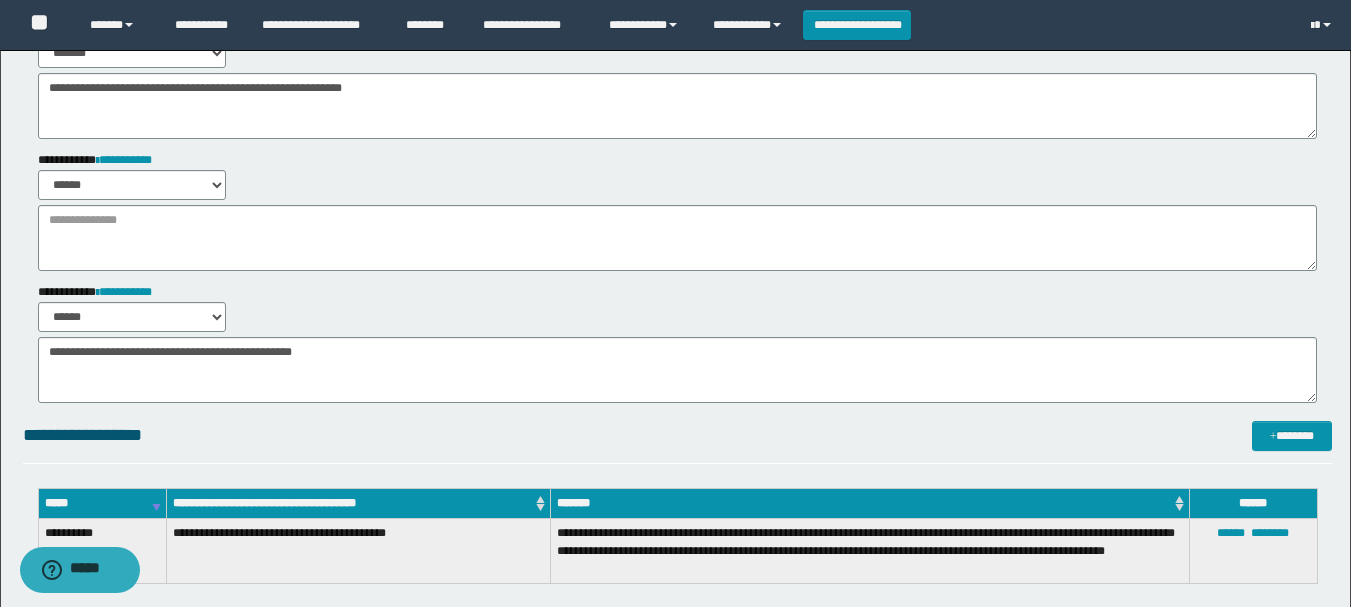 scroll, scrollTop: 0, scrollLeft: 0, axis: both 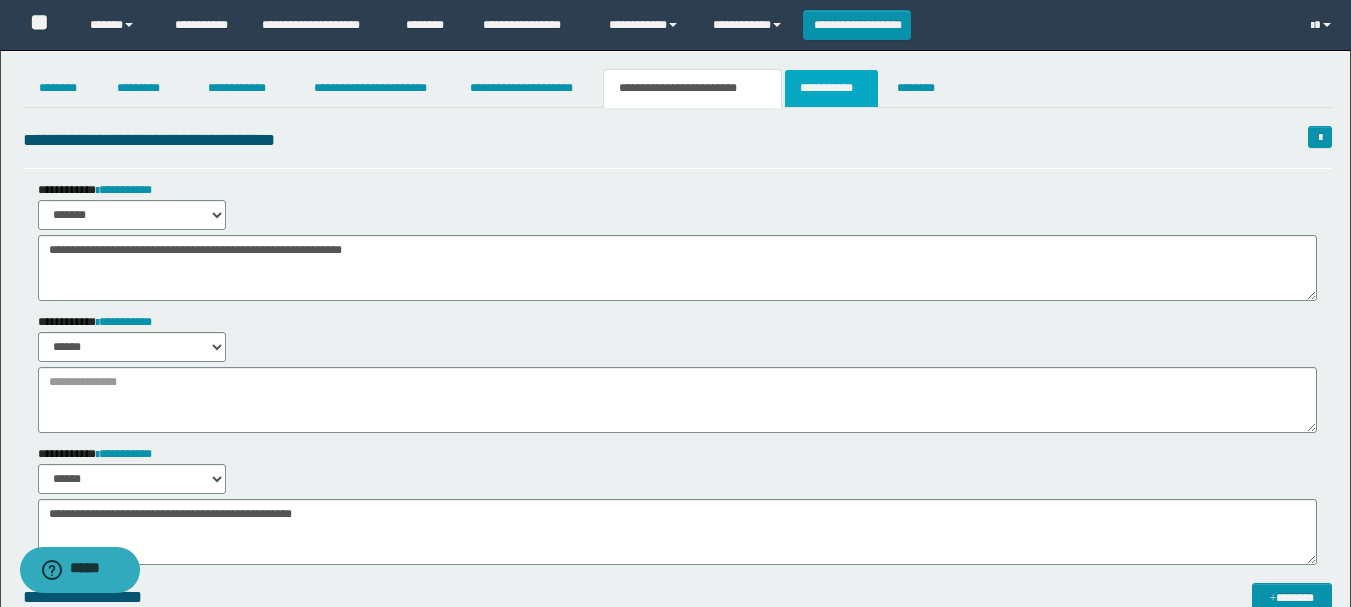 click on "**********" at bounding box center [831, 88] 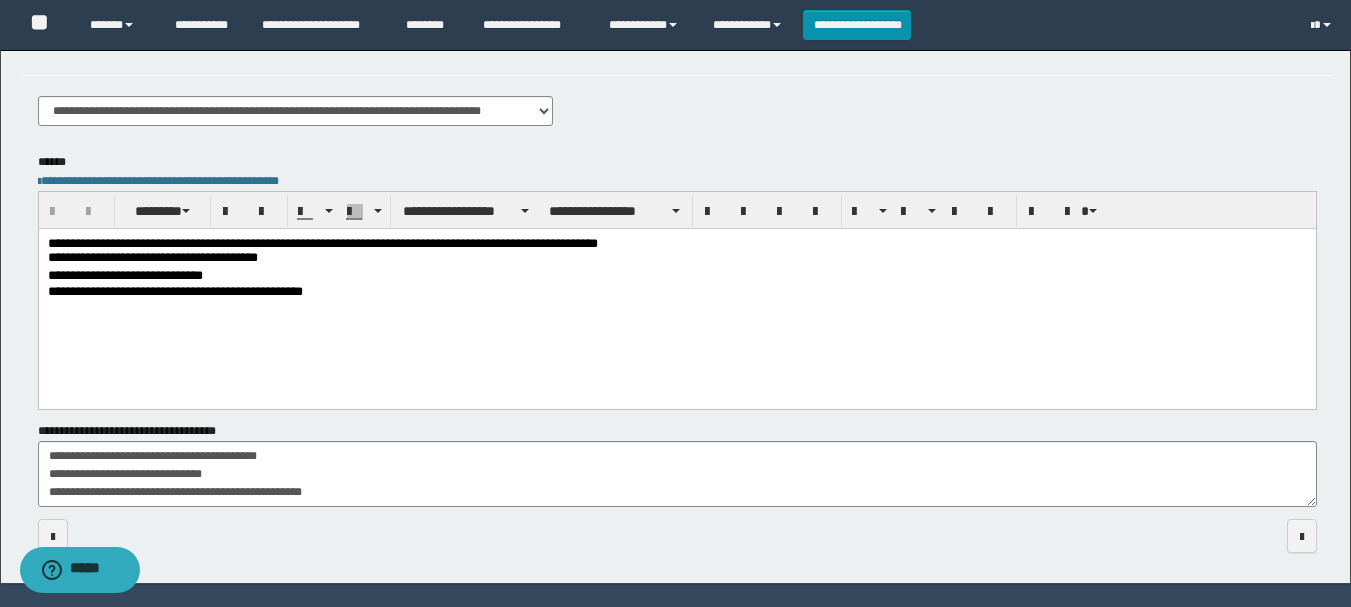 scroll, scrollTop: 354, scrollLeft: 0, axis: vertical 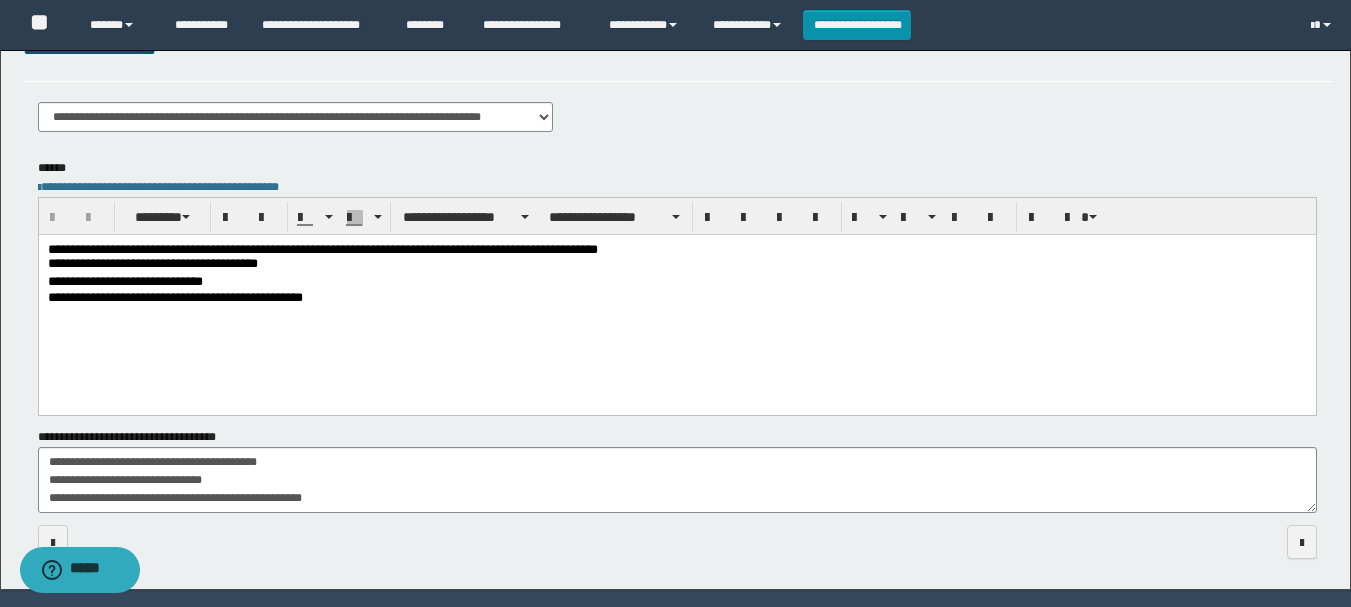 click on "**********" at bounding box center (677, 162) 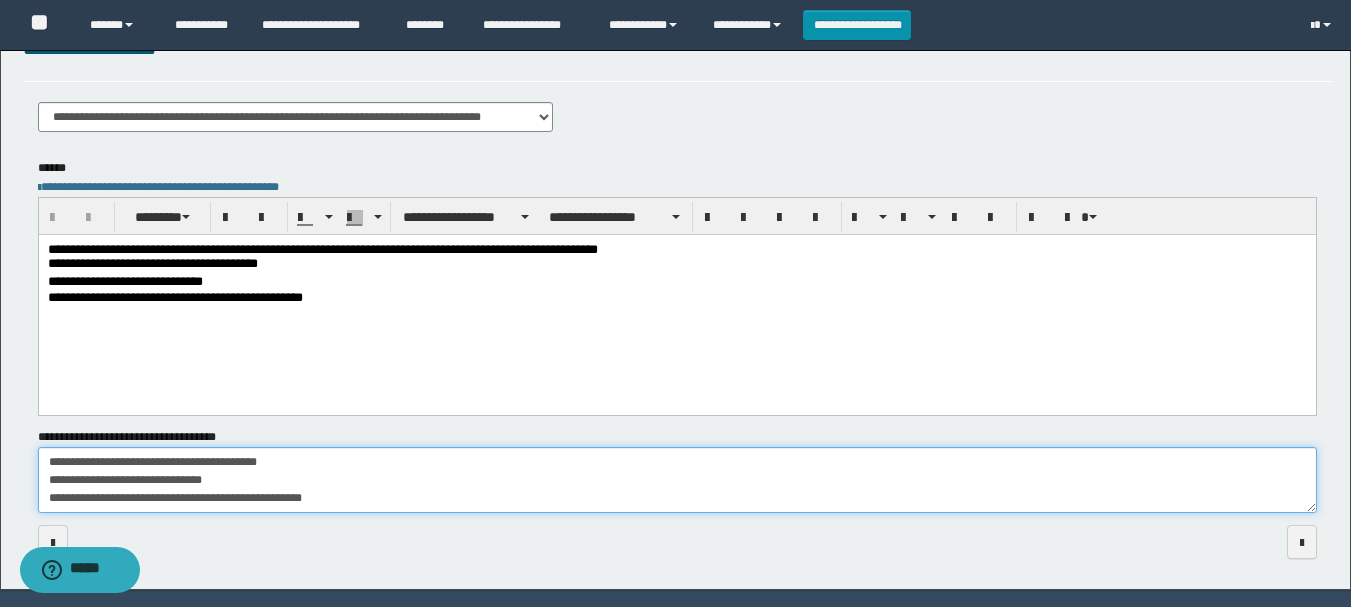 click on "**********" at bounding box center [677, 480] 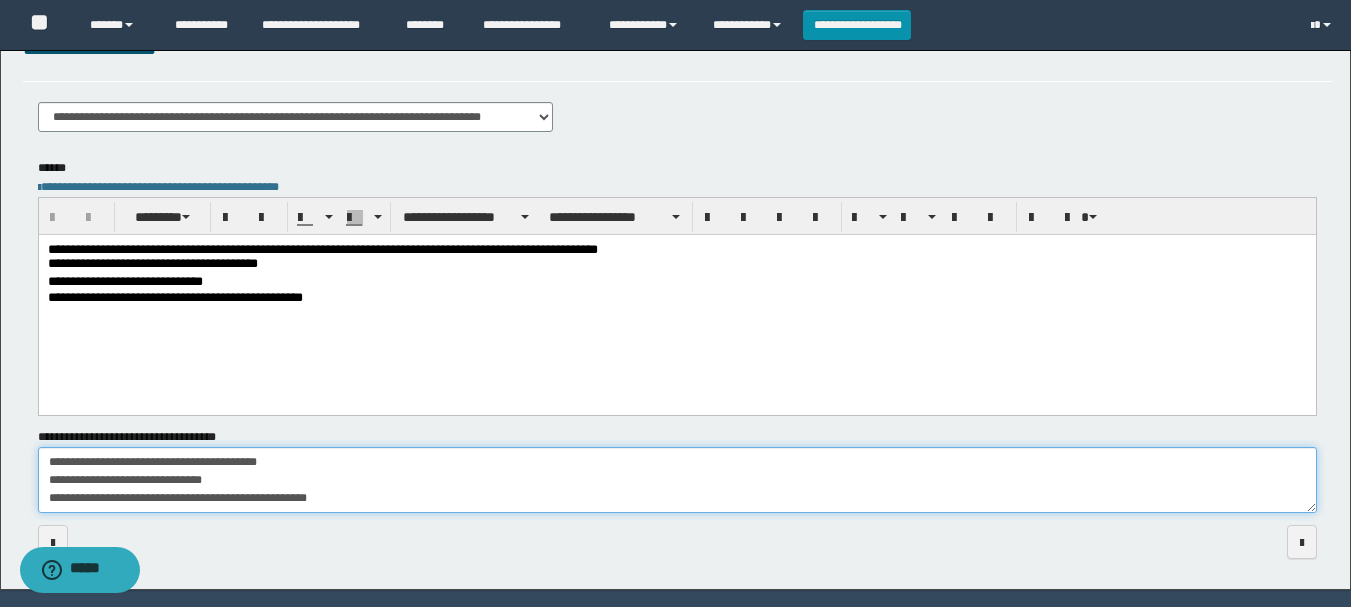 paste on "**********" 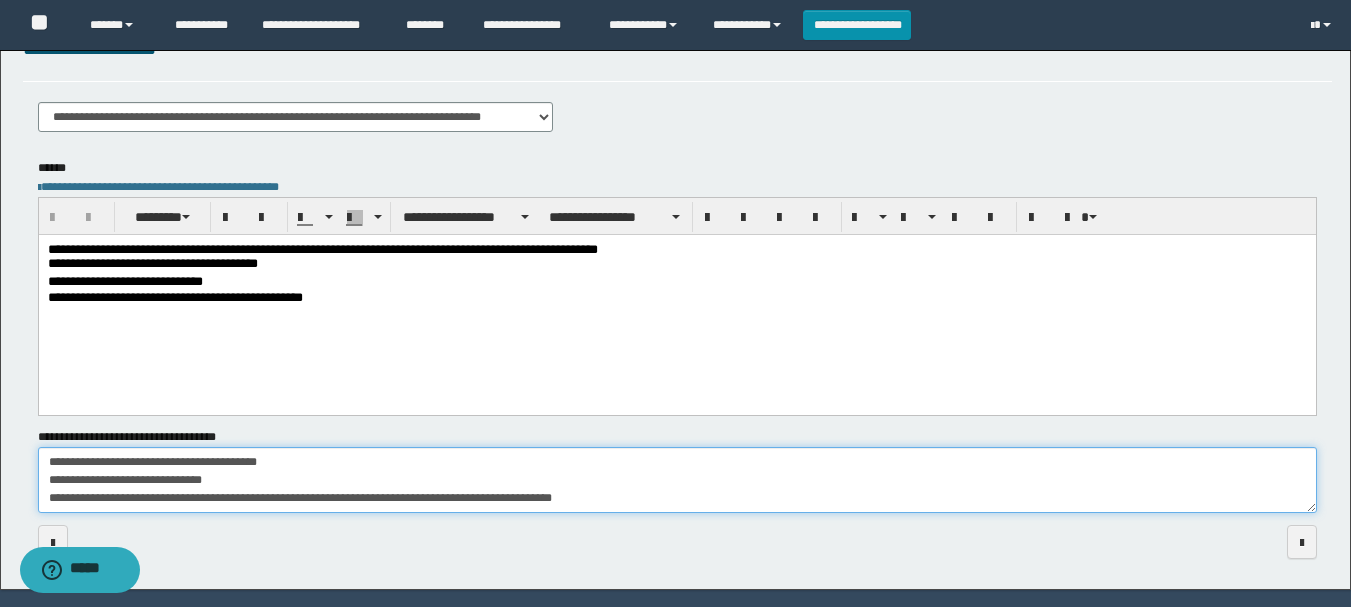 click on "**********" at bounding box center (677, 480) 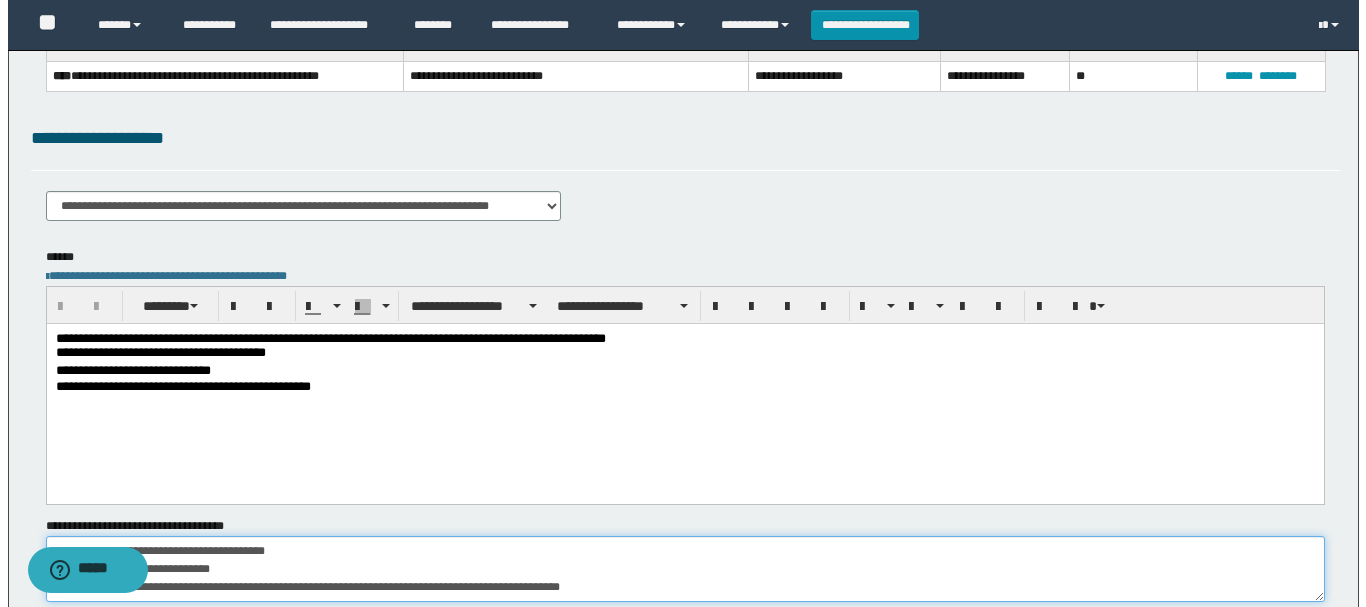 scroll, scrollTop: 0, scrollLeft: 0, axis: both 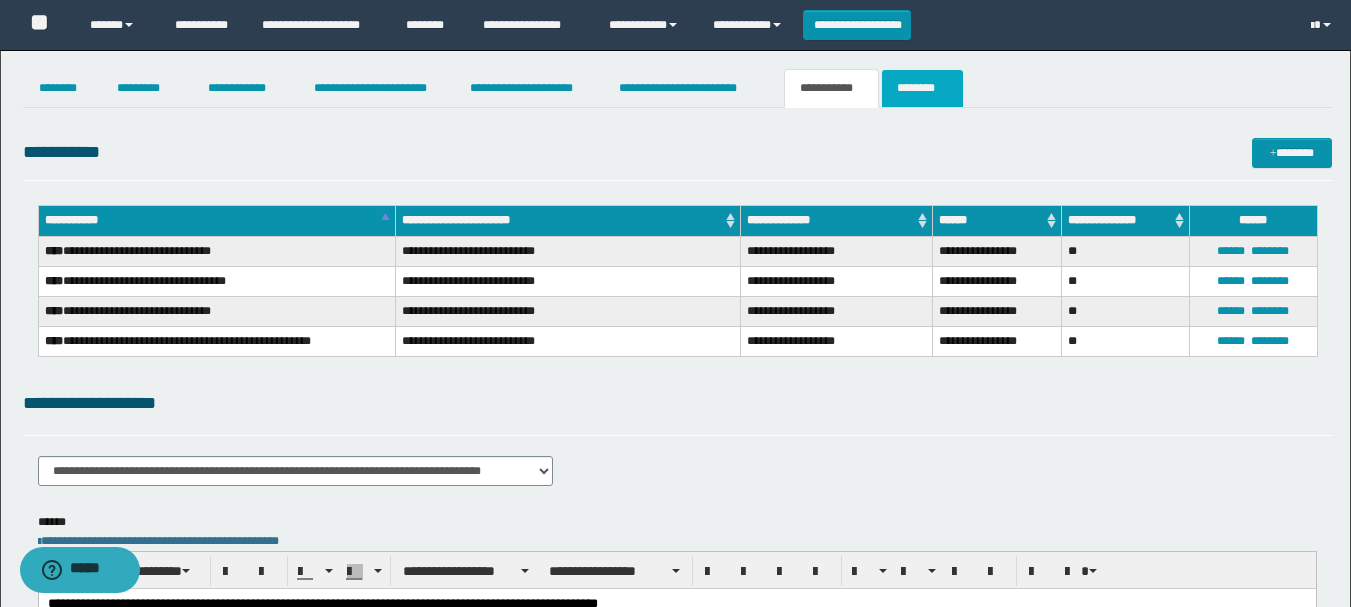 type on "**********" 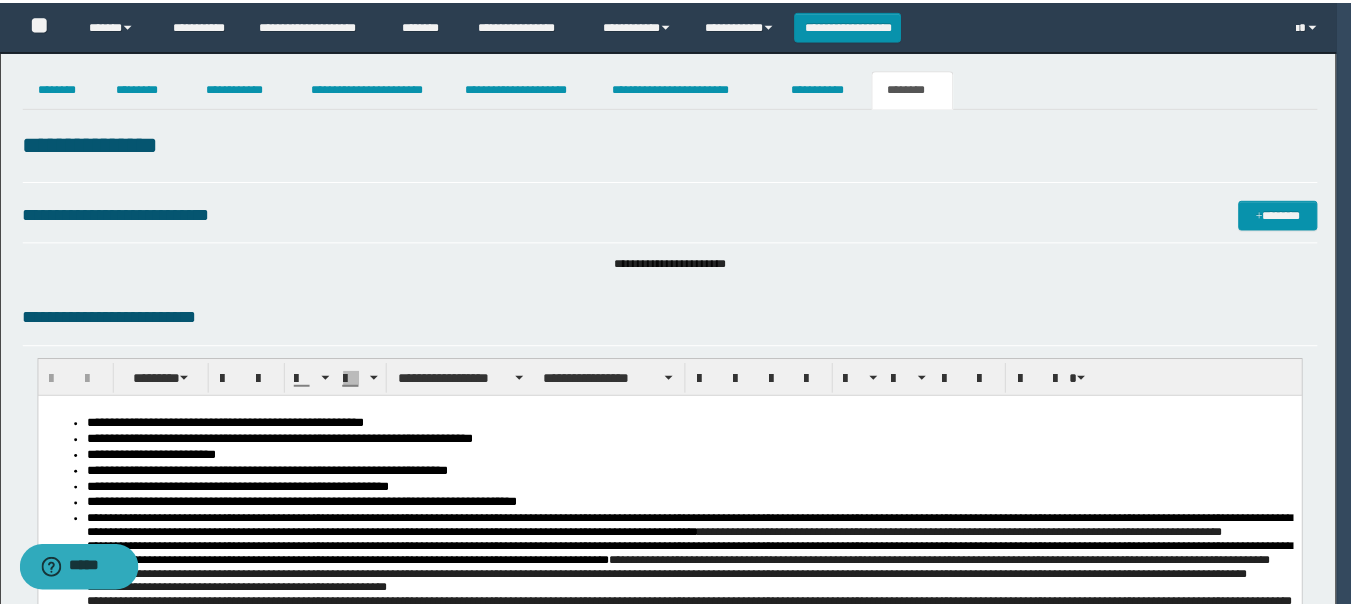 scroll, scrollTop: 0, scrollLeft: 0, axis: both 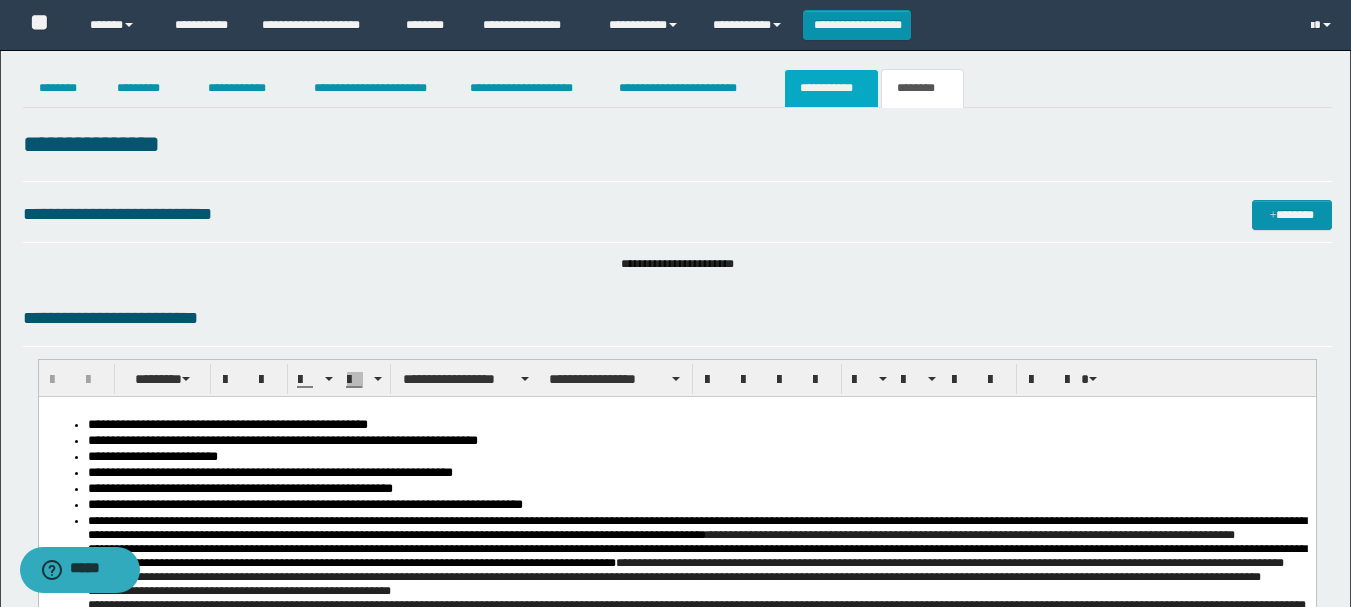 click on "**********" at bounding box center [831, 88] 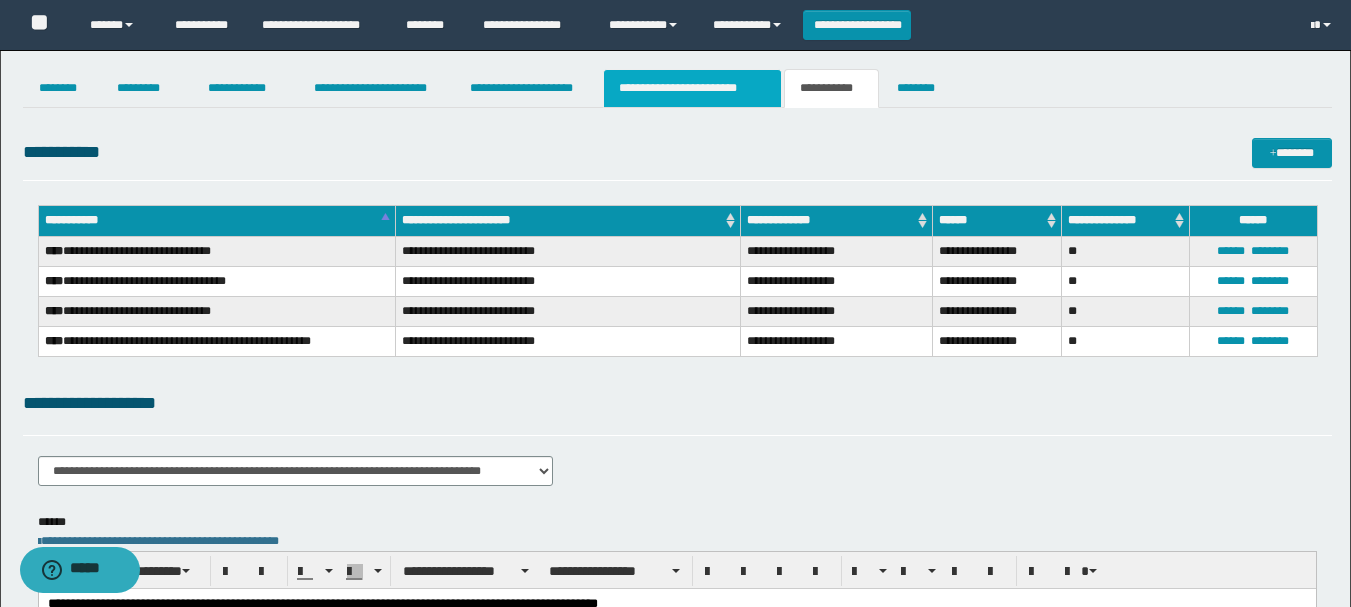 click on "**********" at bounding box center (693, 88) 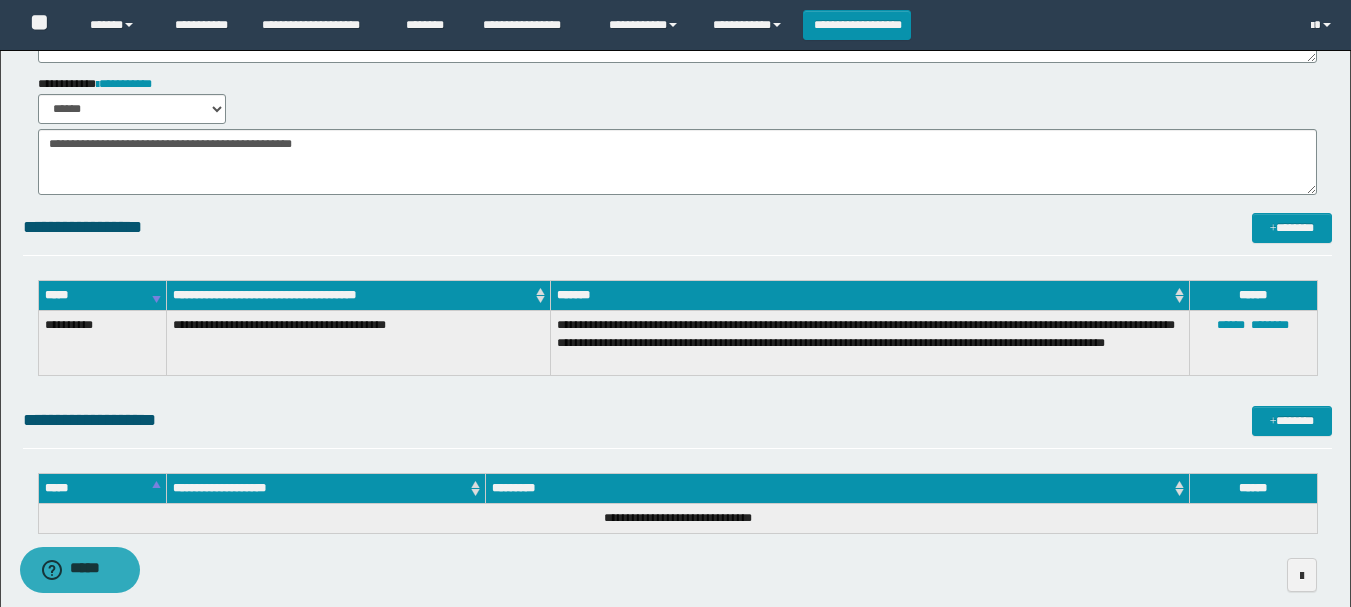 scroll, scrollTop: 361, scrollLeft: 0, axis: vertical 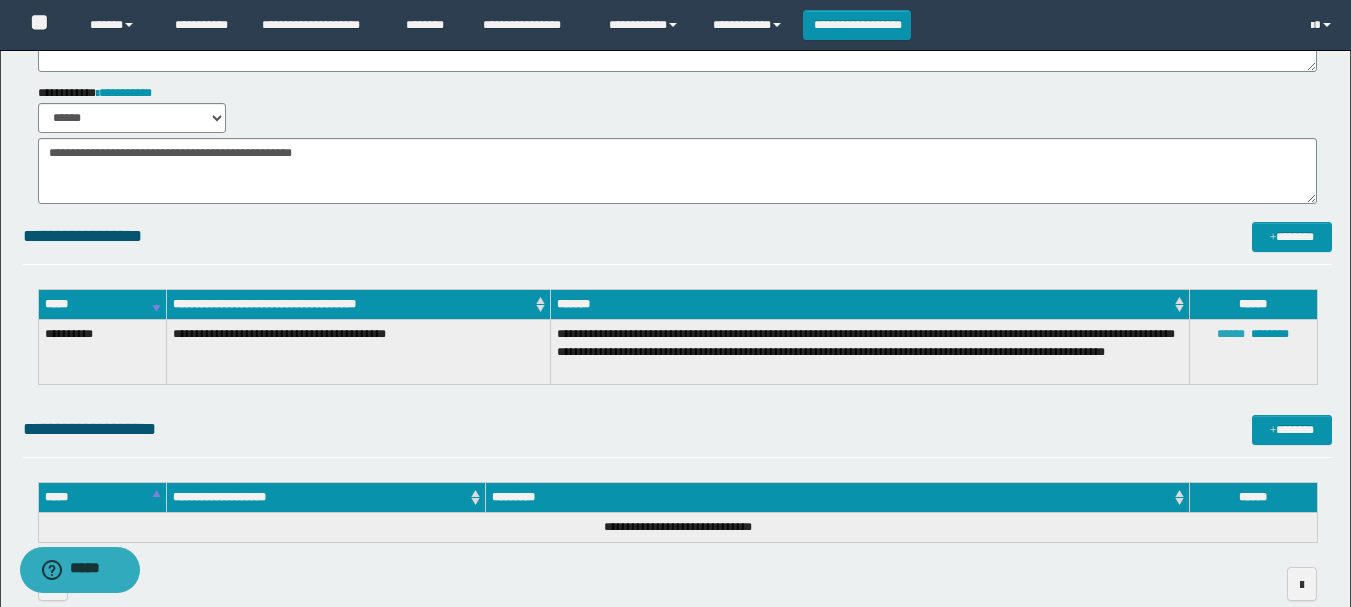 click on "******" at bounding box center (1231, 334) 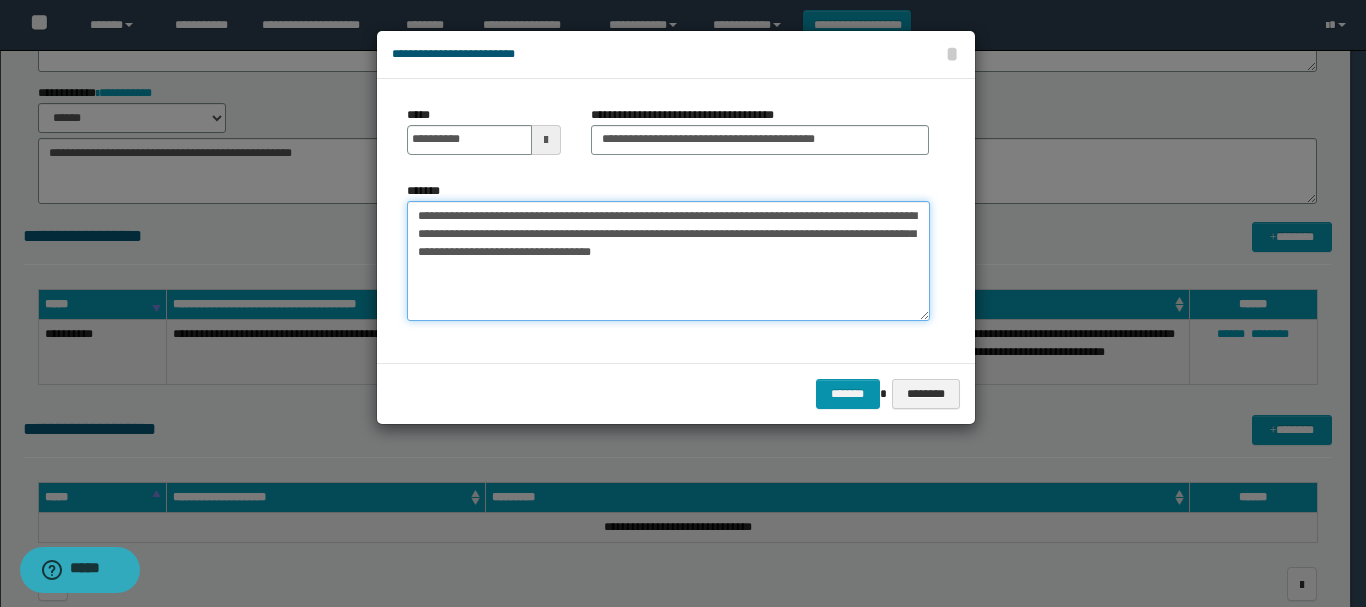 click on "**********" at bounding box center [668, 261] 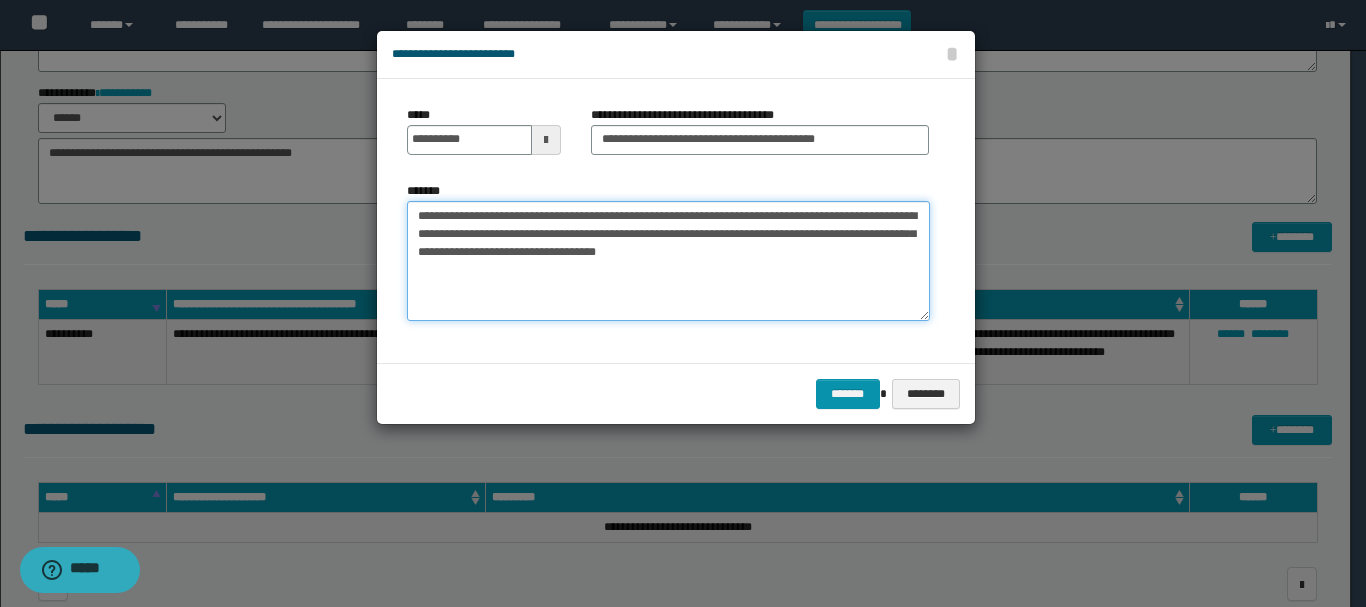 paste on "**********" 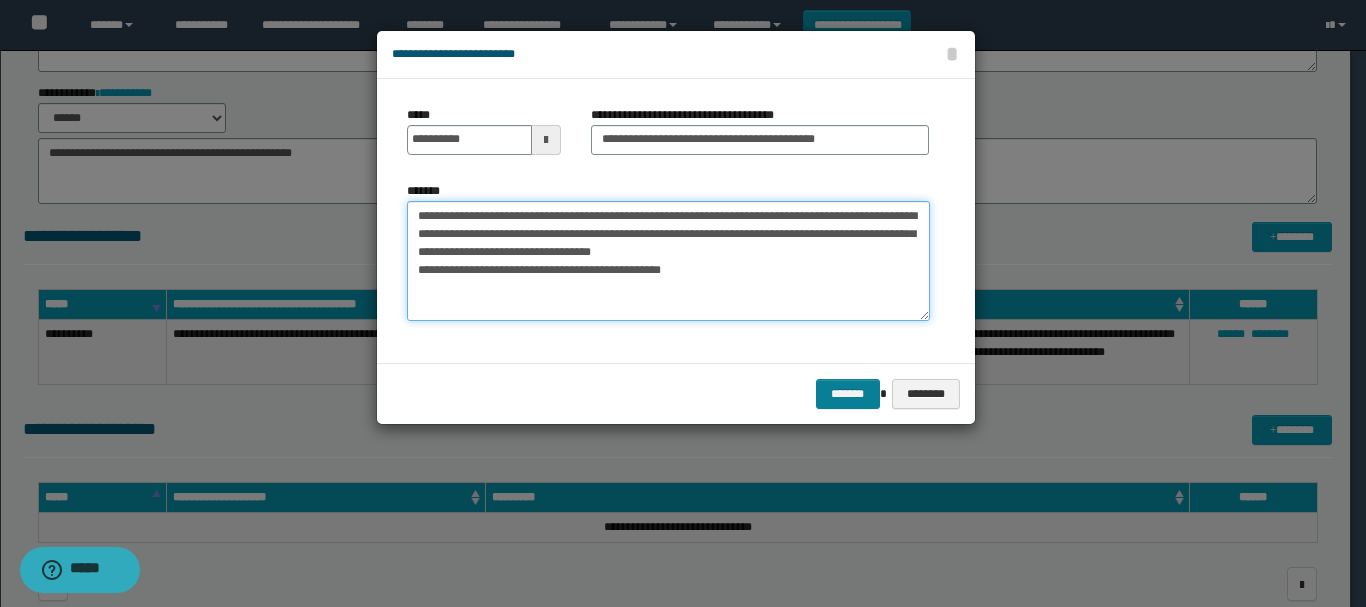 type on "**********" 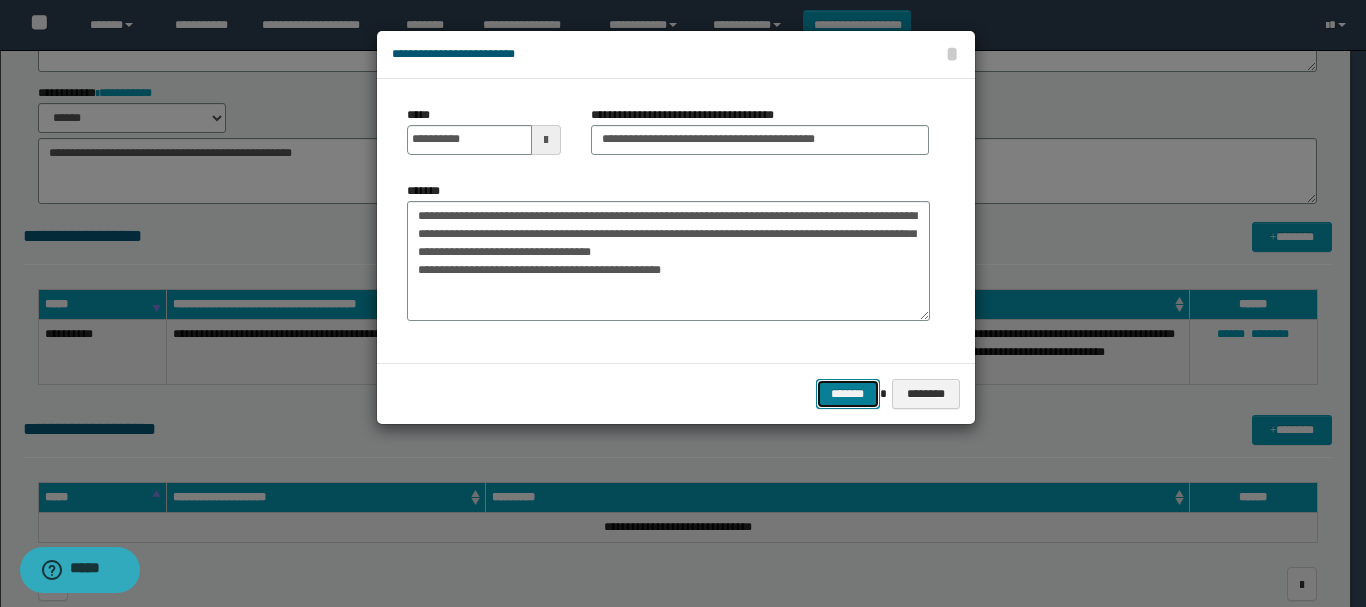 click on "*******" at bounding box center (848, 394) 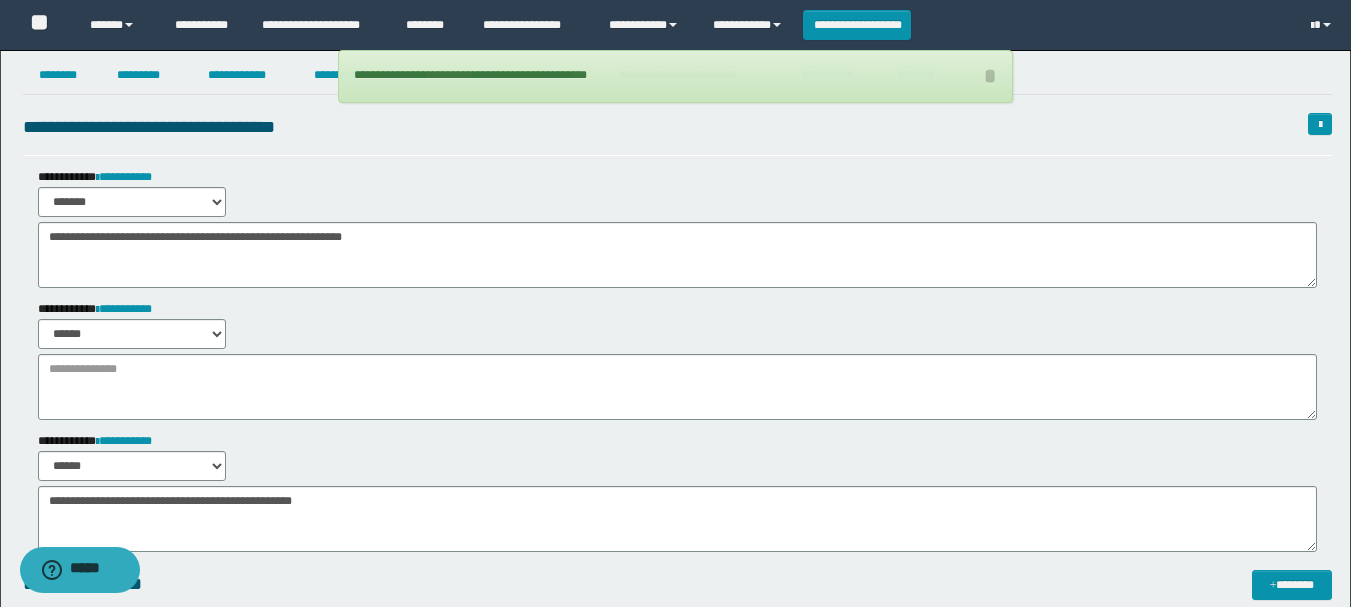scroll, scrollTop: 0, scrollLeft: 0, axis: both 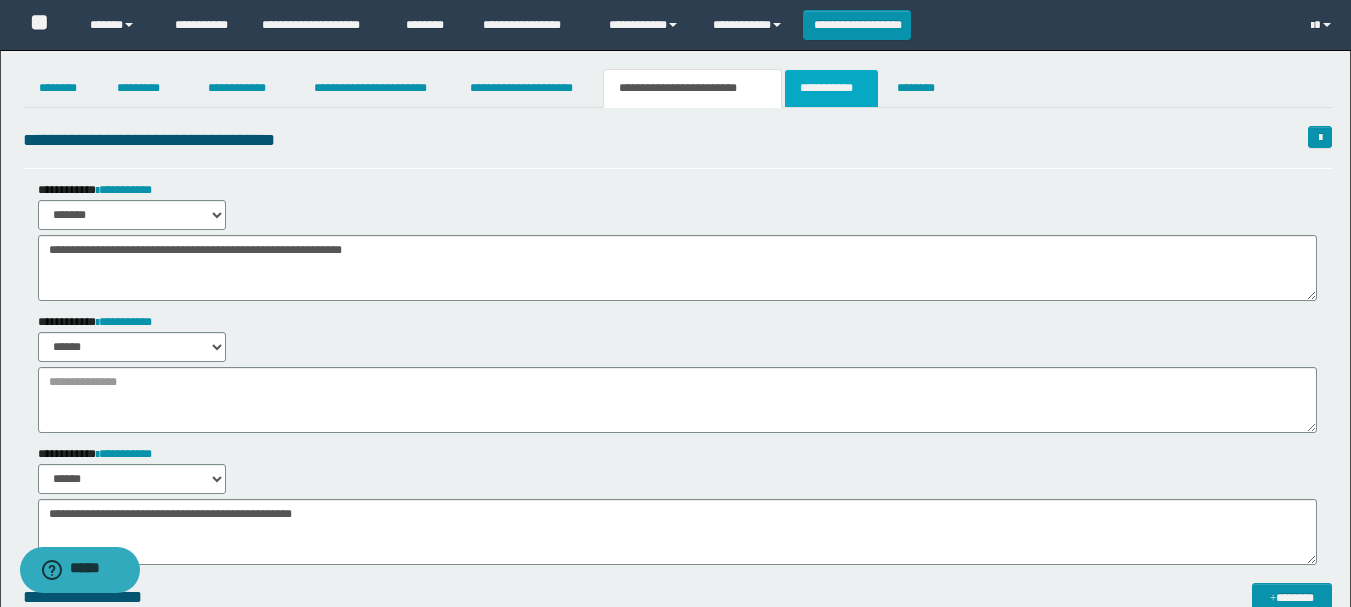 click on "**********" at bounding box center [831, 88] 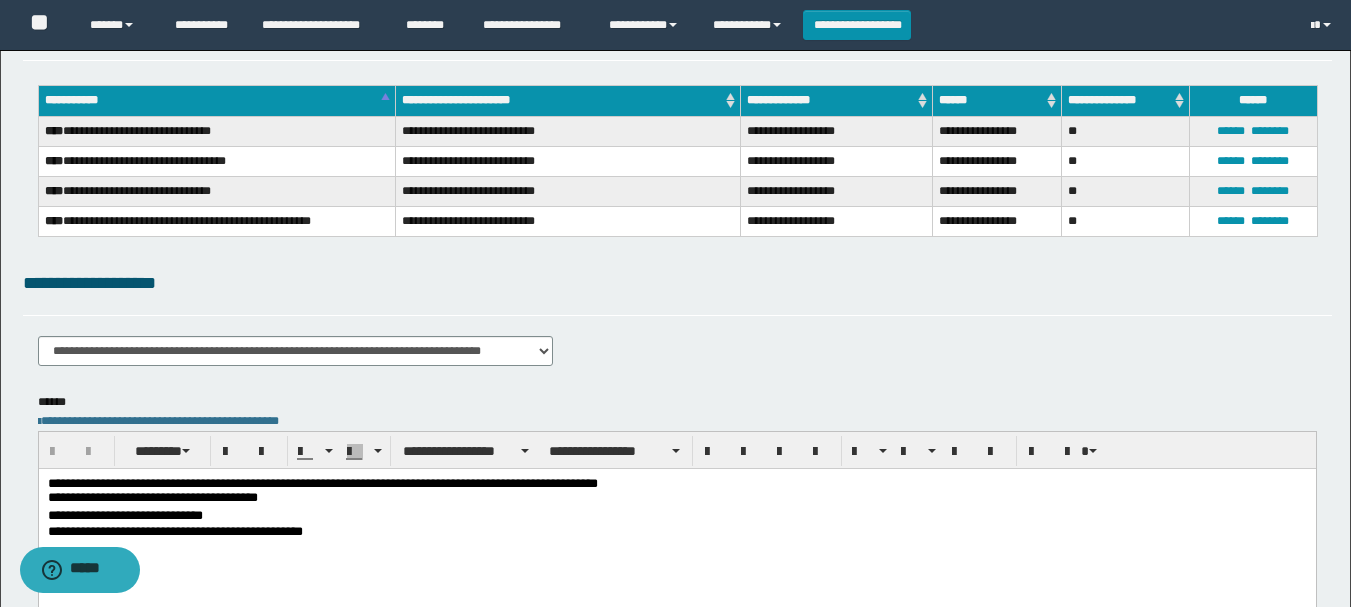 scroll, scrollTop: 0, scrollLeft: 0, axis: both 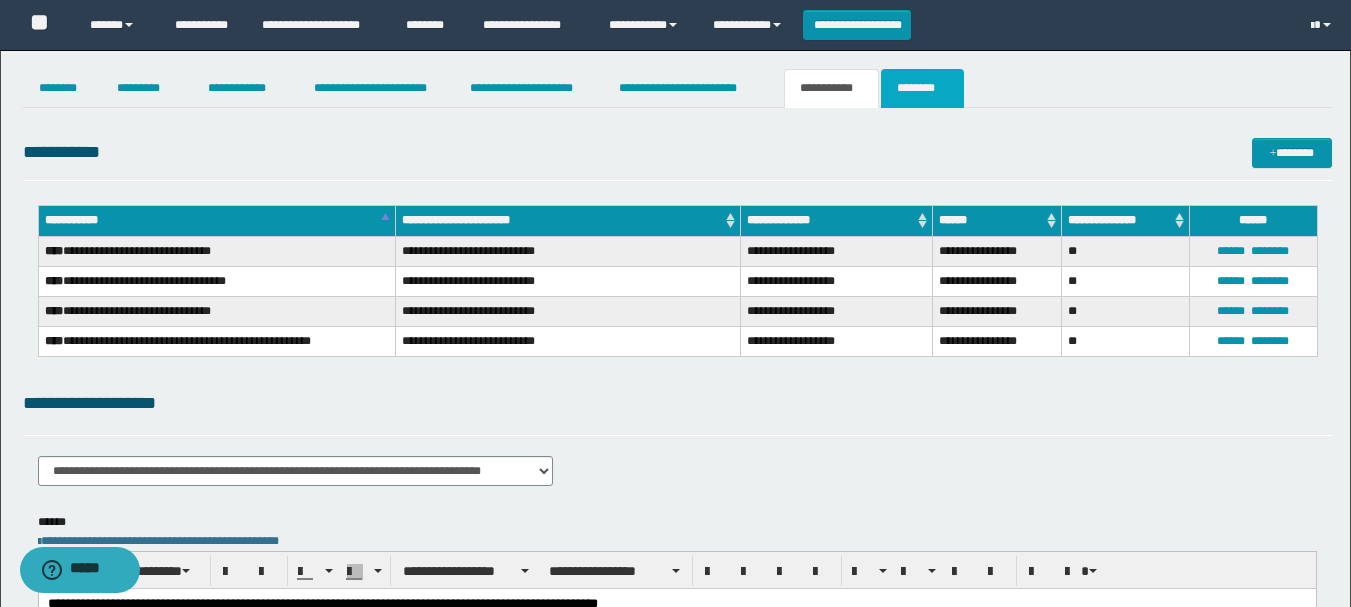 drag, startPoint x: 914, startPoint y: 83, endPoint x: 1056, endPoint y: 200, distance: 183.99185 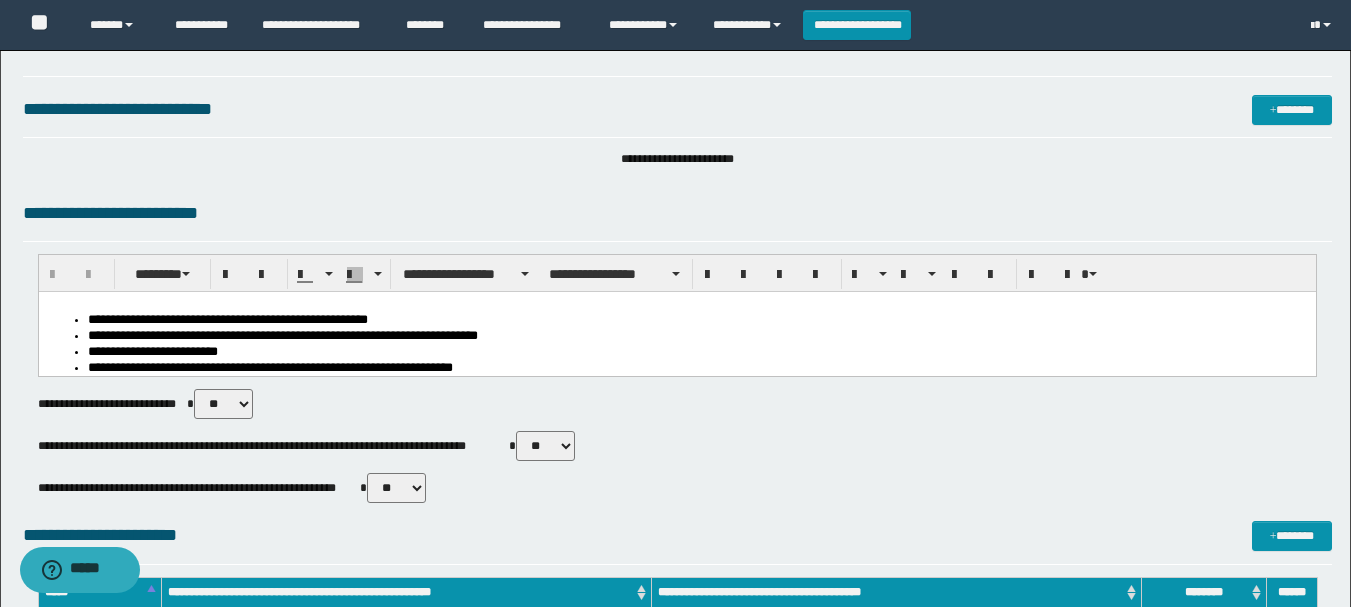 scroll, scrollTop: 300, scrollLeft: 0, axis: vertical 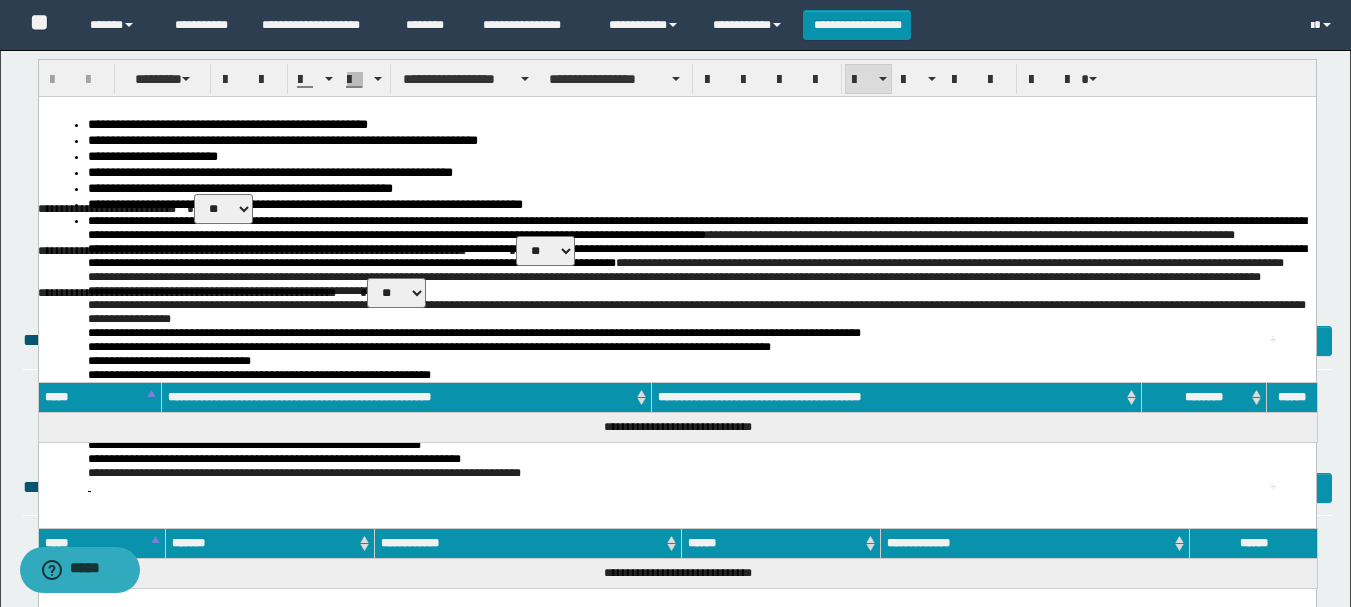 click on "**********" at bounding box center (696, 142) 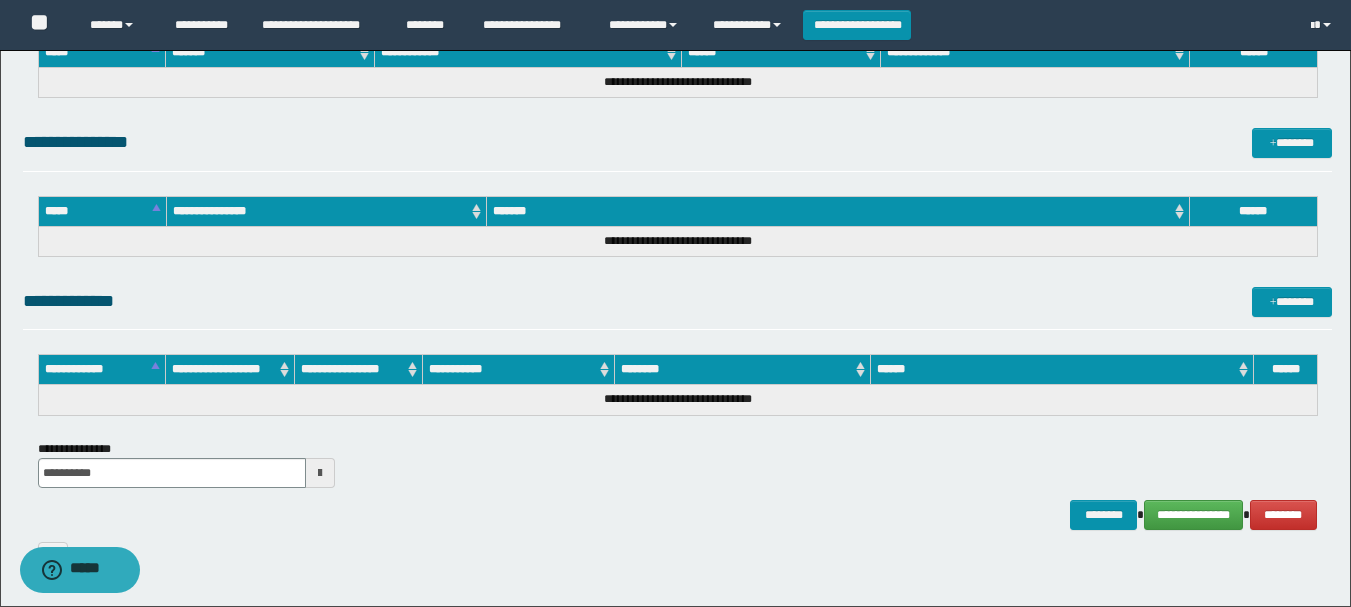 scroll, scrollTop: 1392, scrollLeft: 0, axis: vertical 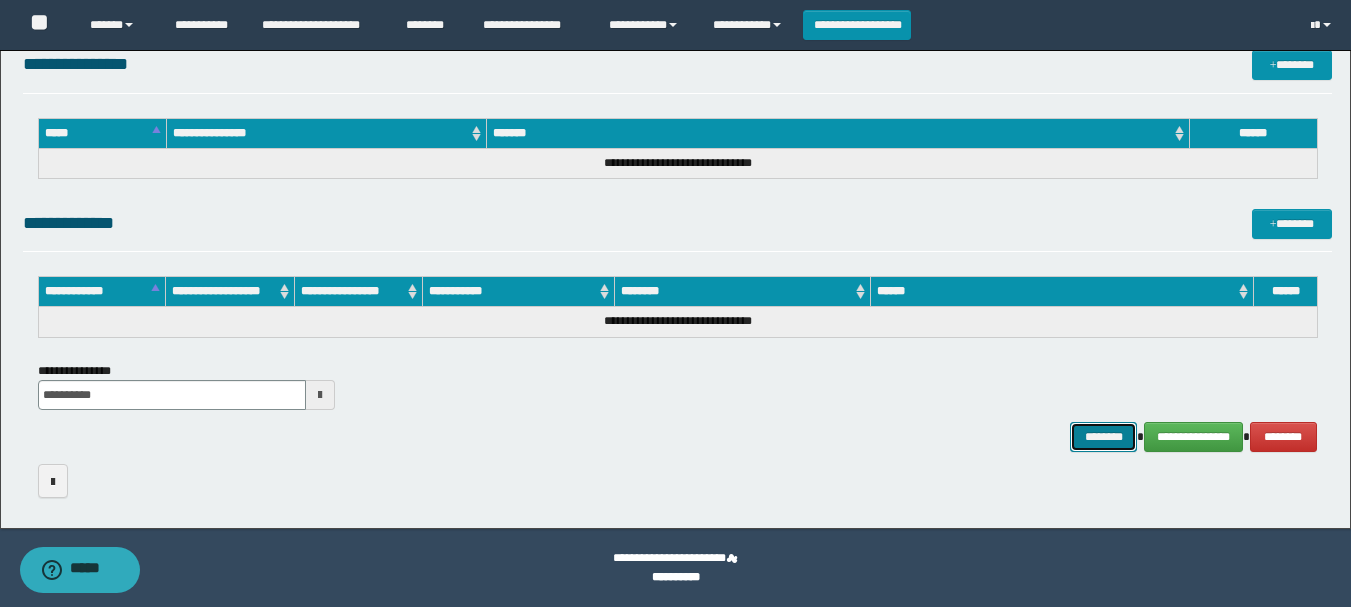 click on "********" at bounding box center (1104, 437) 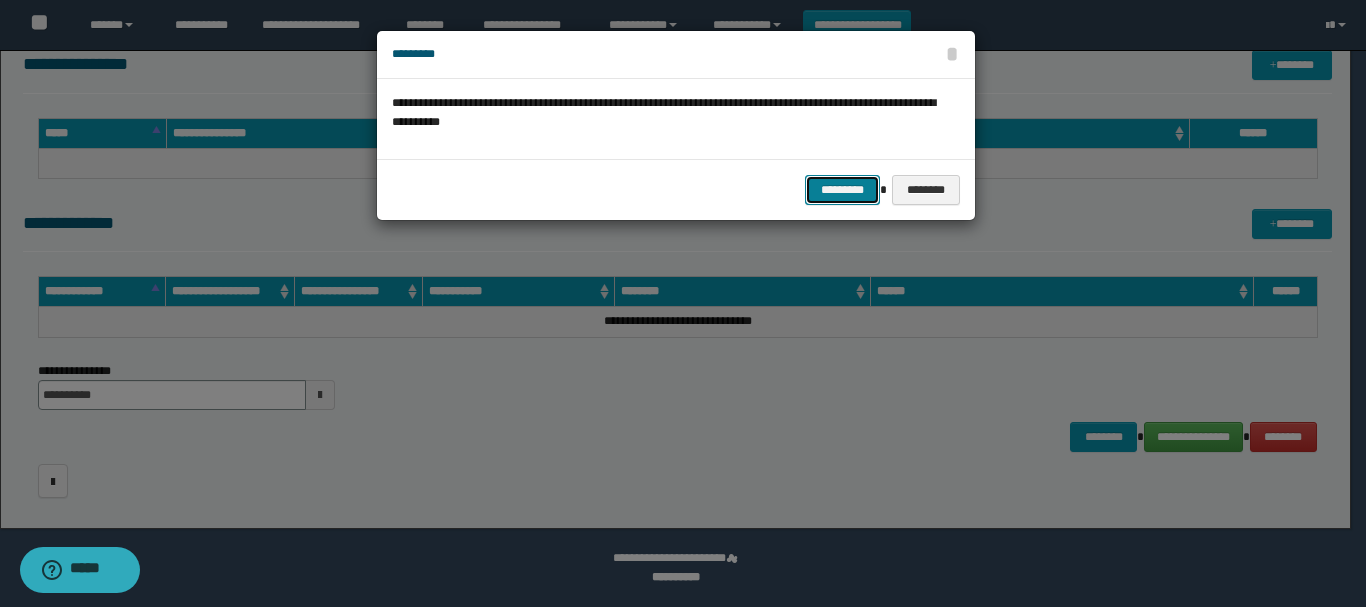 click on "*********" at bounding box center (842, 190) 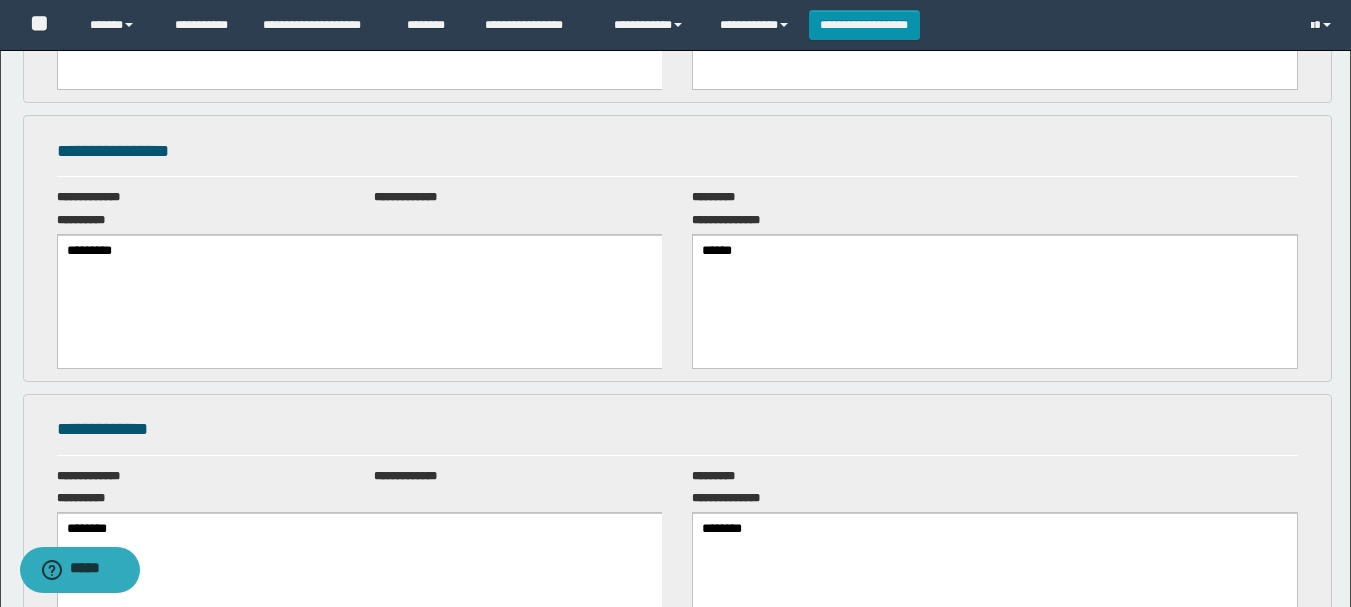 scroll, scrollTop: 0, scrollLeft: 0, axis: both 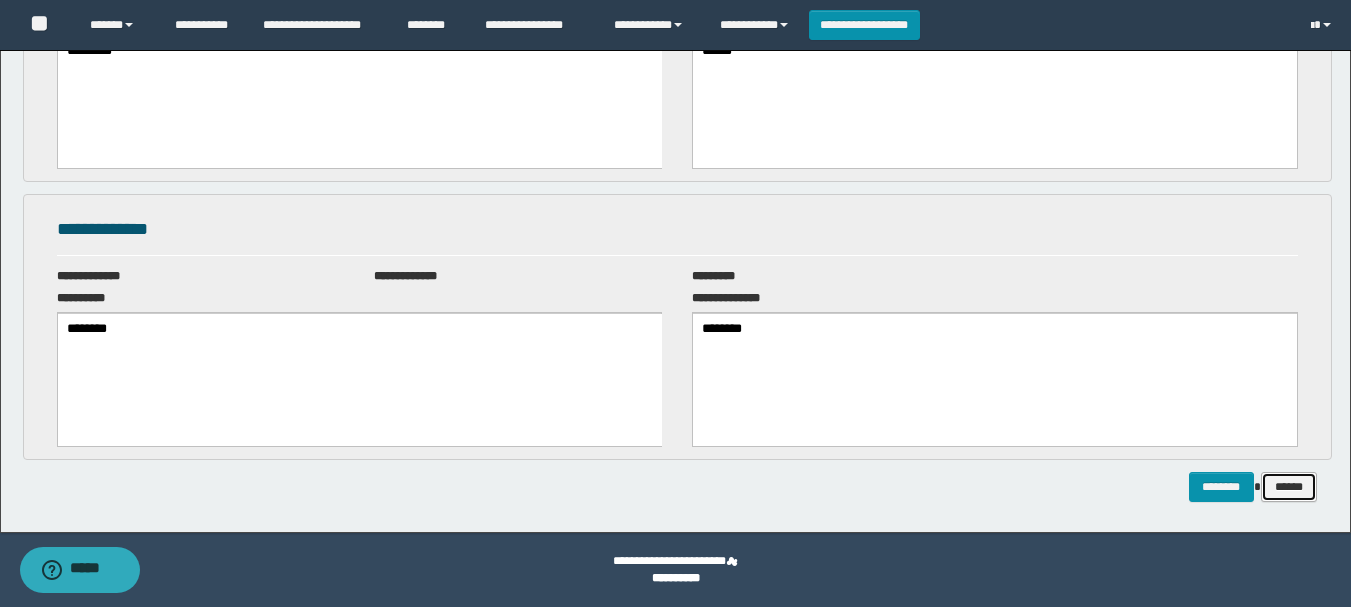 drag, startPoint x: 1286, startPoint y: 484, endPoint x: 1274, endPoint y: 472, distance: 16.970562 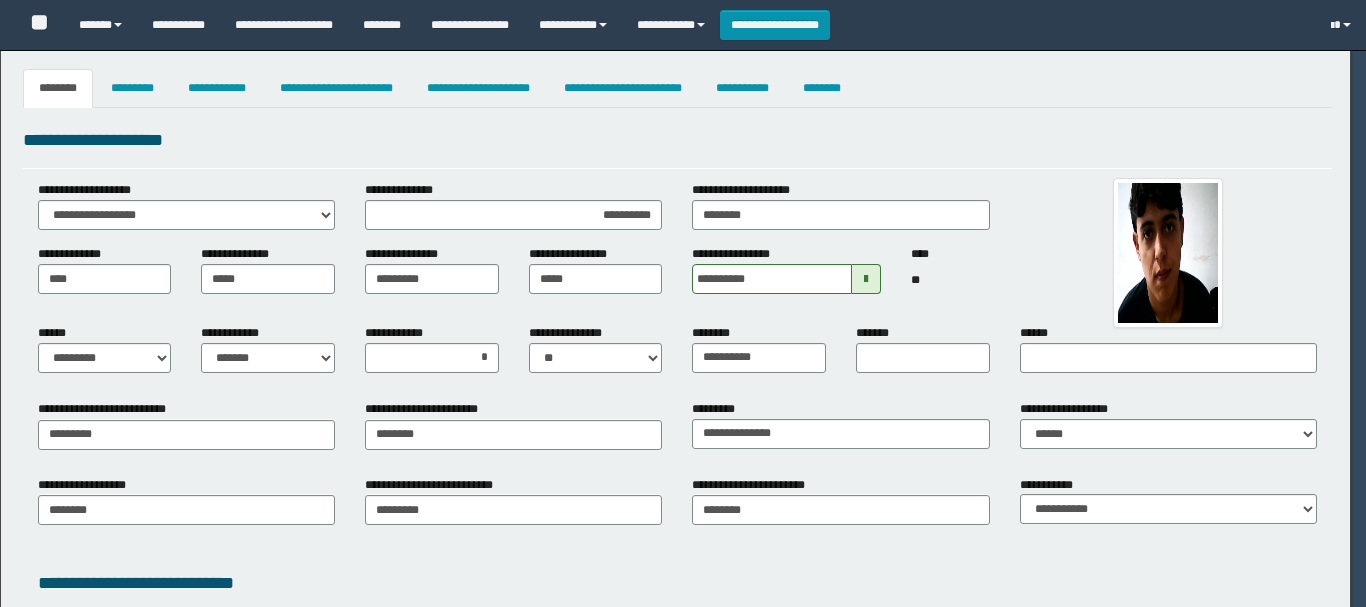 select on "*" 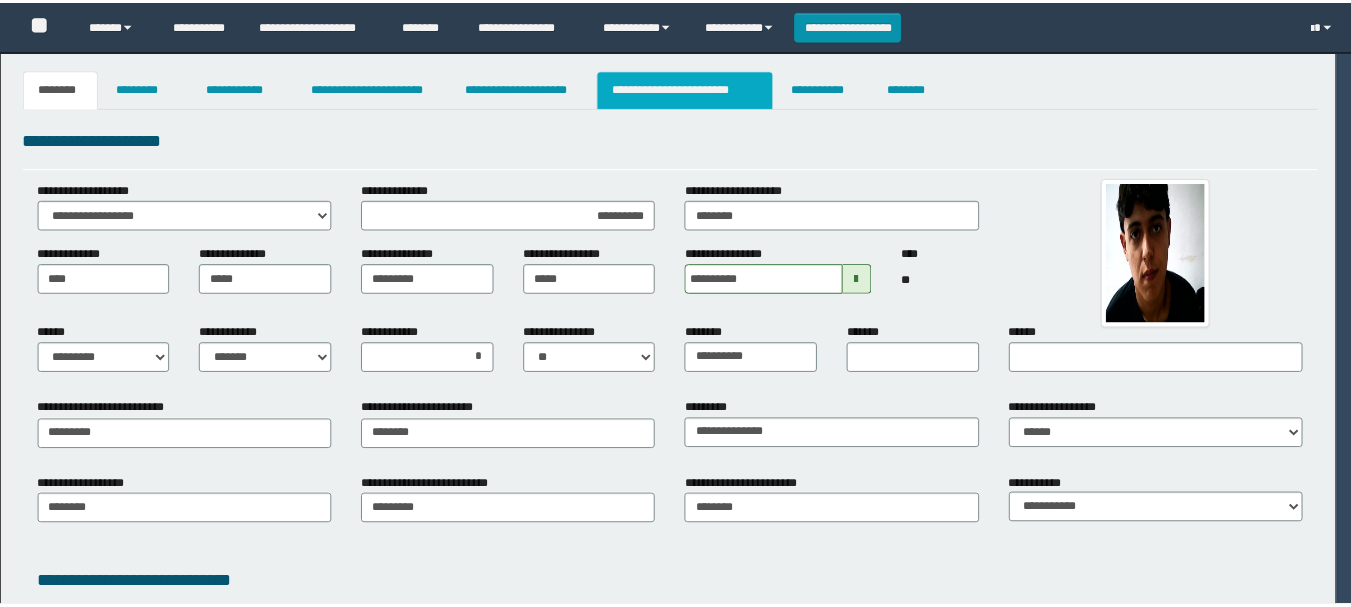 scroll, scrollTop: 0, scrollLeft: 0, axis: both 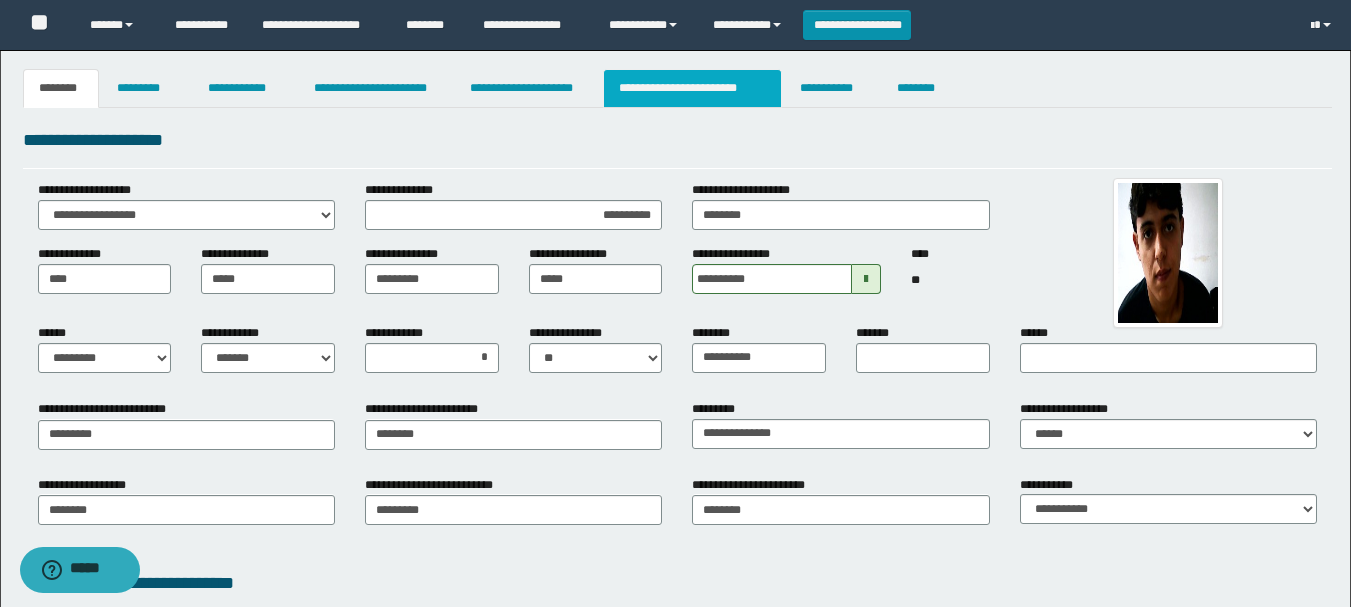 click on "**********" at bounding box center (693, 88) 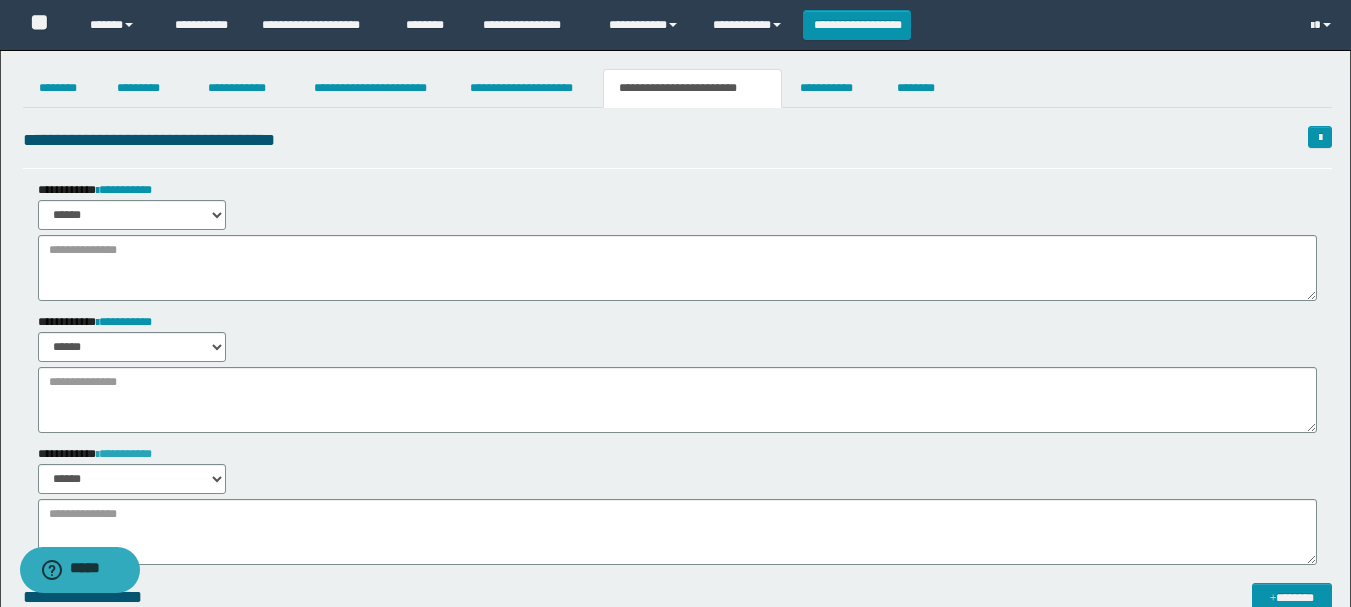 click on "**********" at bounding box center (124, 454) 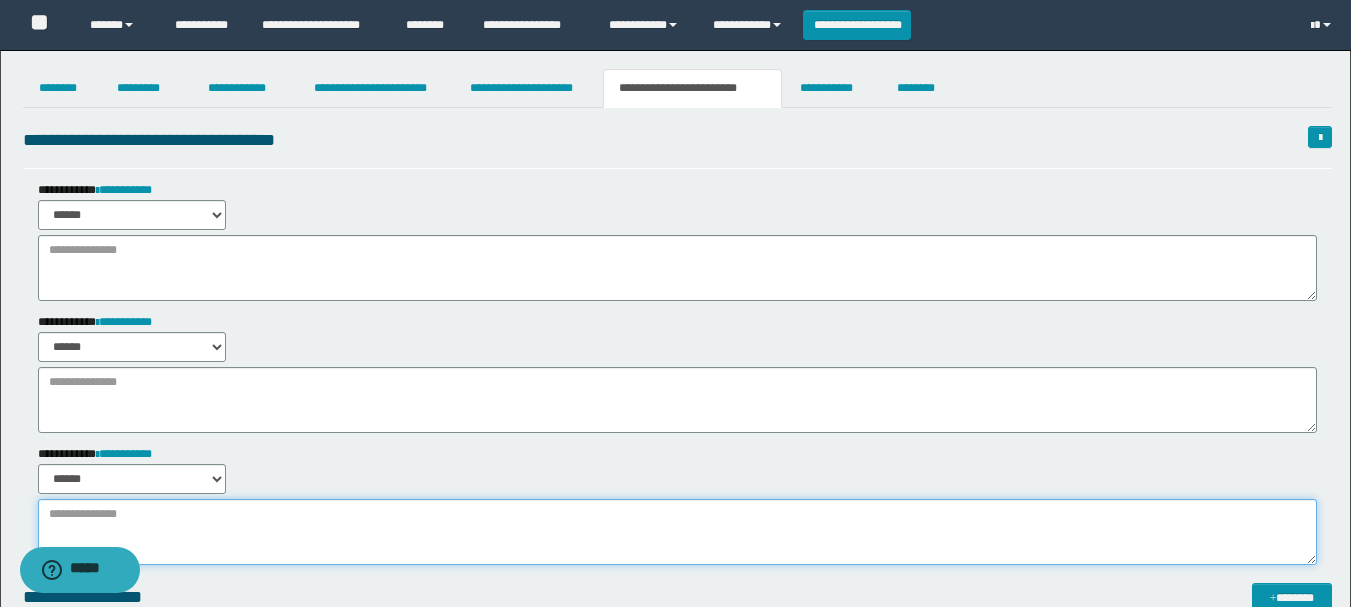 click at bounding box center [677, 532] 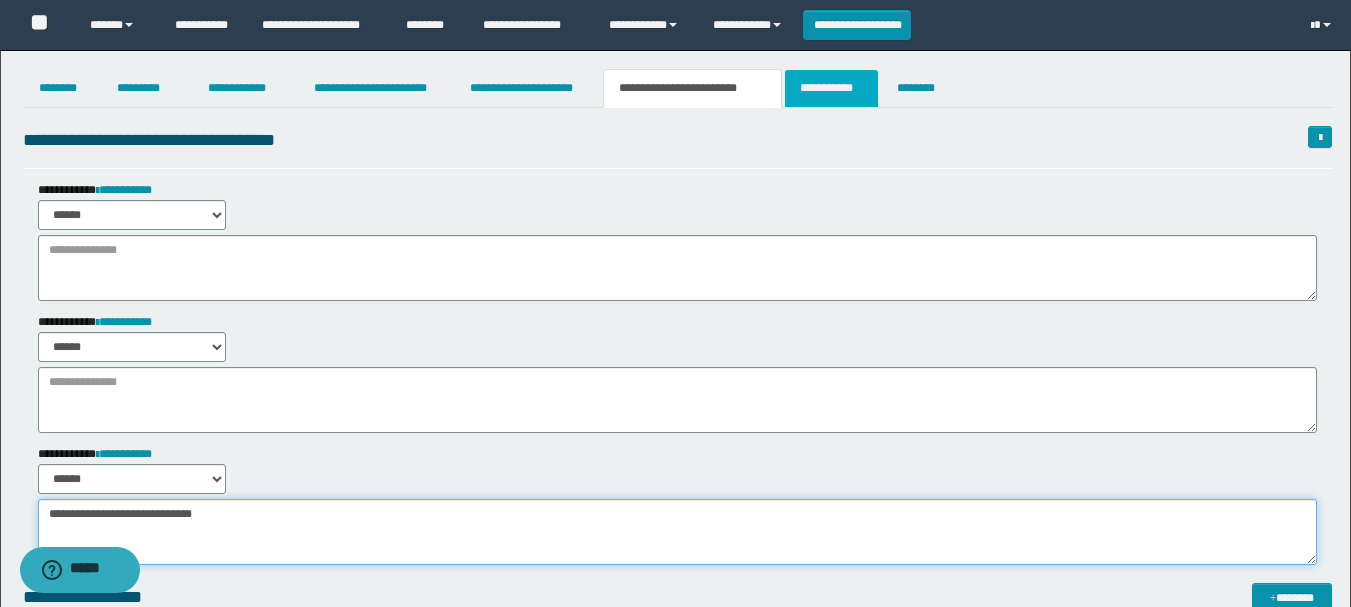 type on "**********" 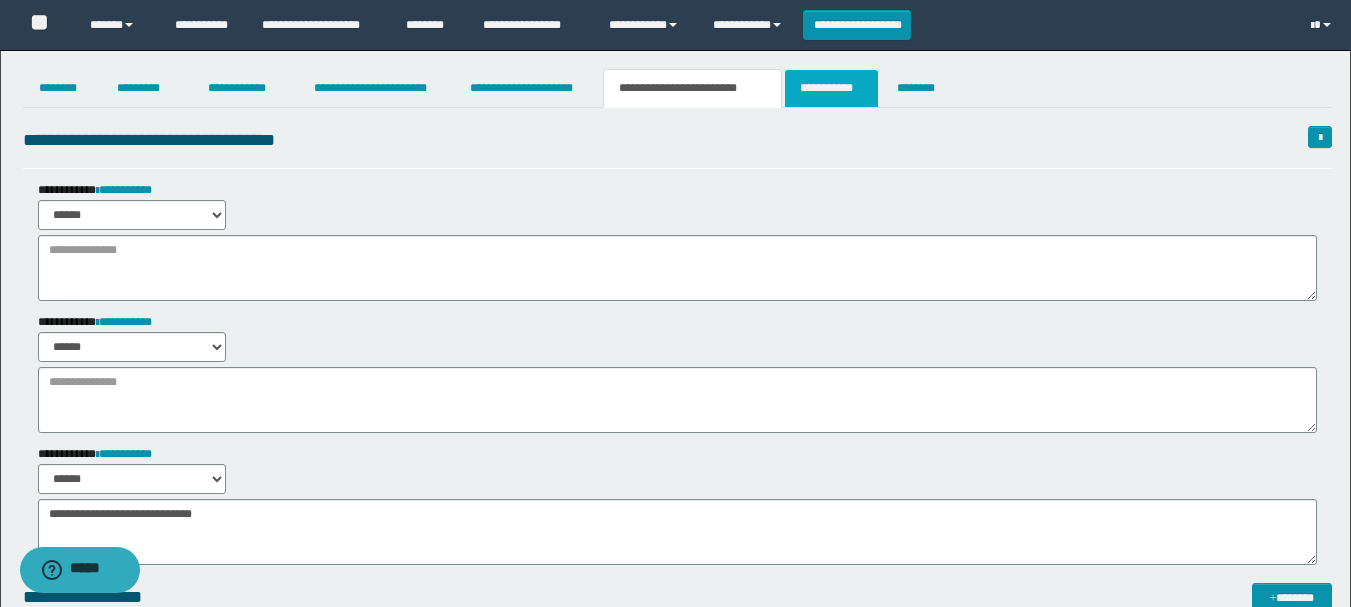 click on "**********" at bounding box center (831, 88) 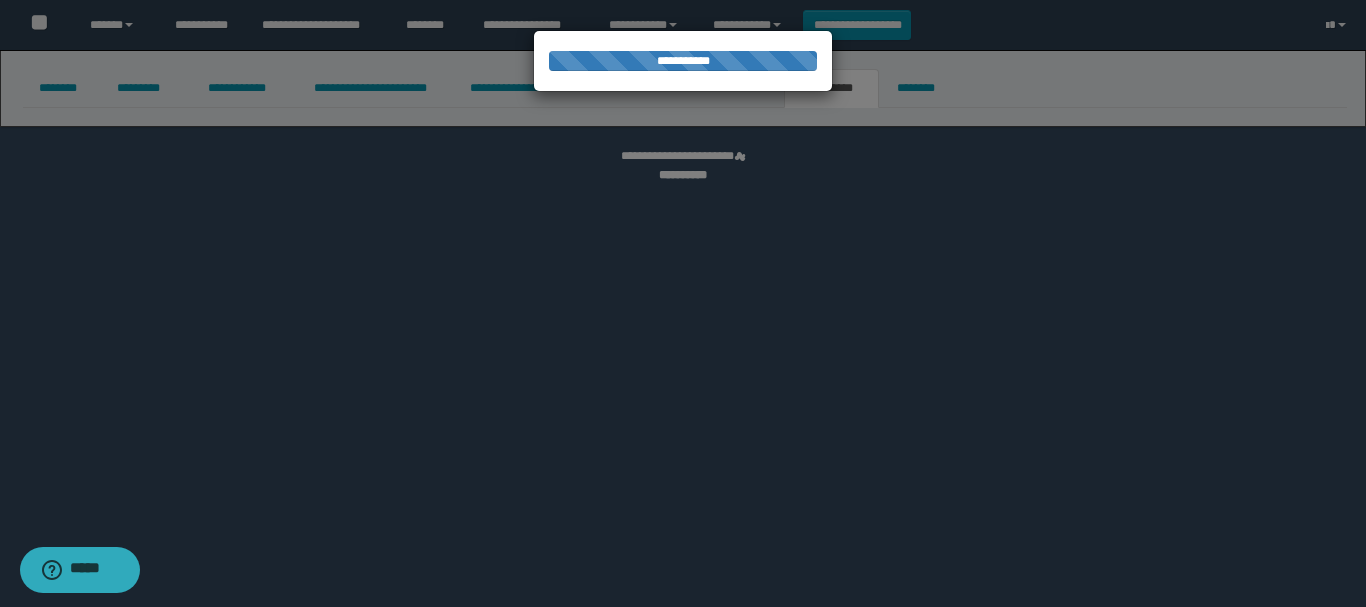 select on "****" 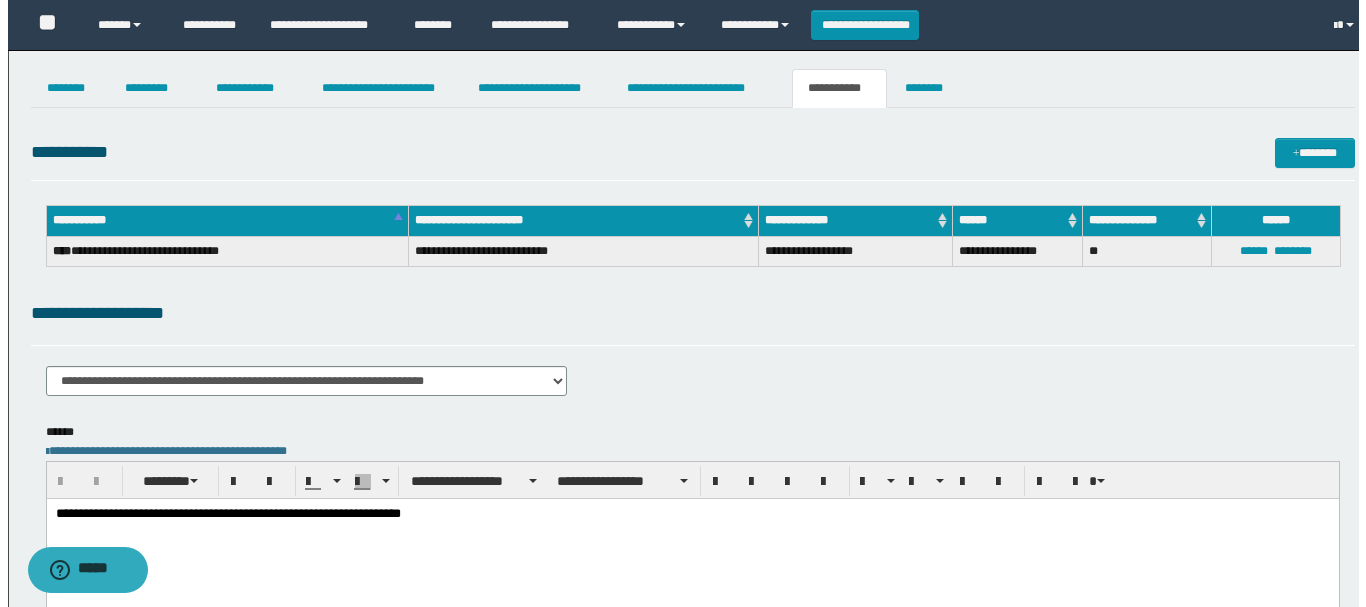 scroll, scrollTop: 0, scrollLeft: 0, axis: both 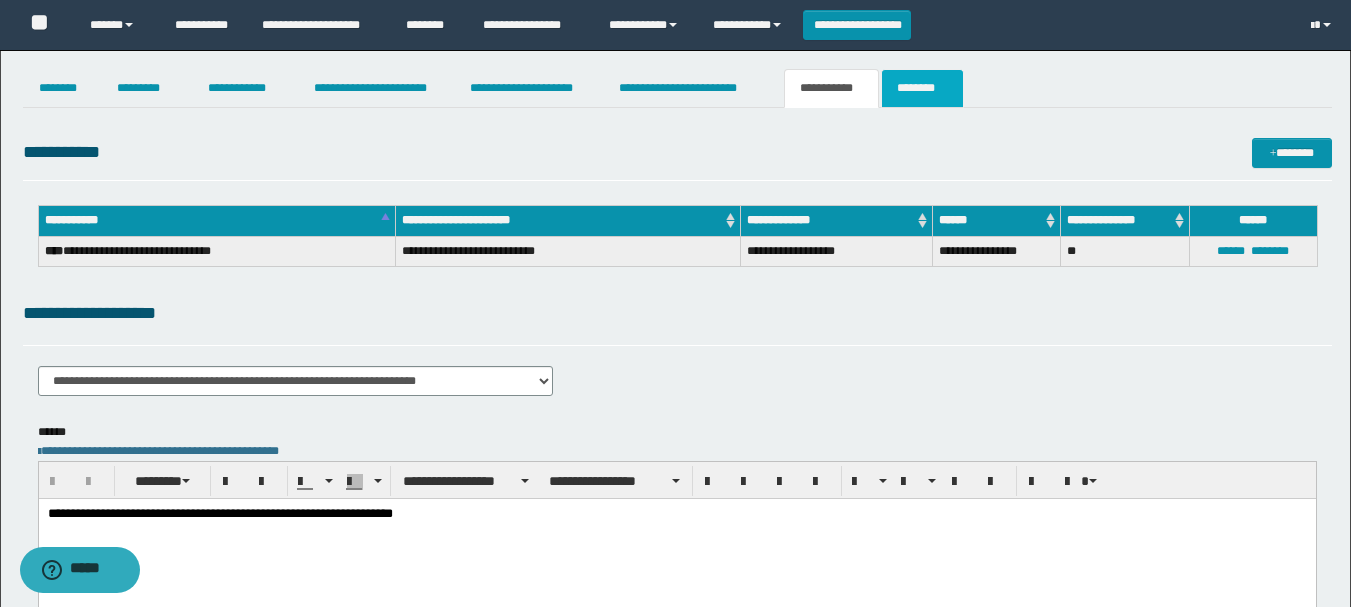 click on "********" at bounding box center [922, 88] 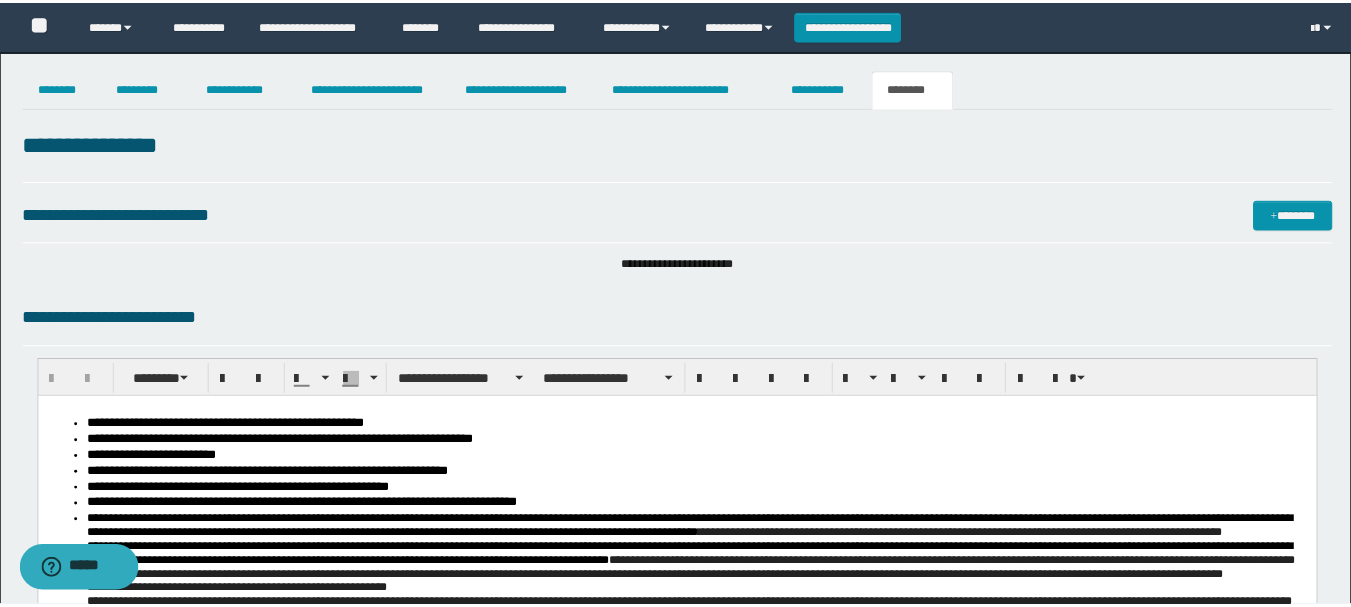scroll, scrollTop: 0, scrollLeft: 0, axis: both 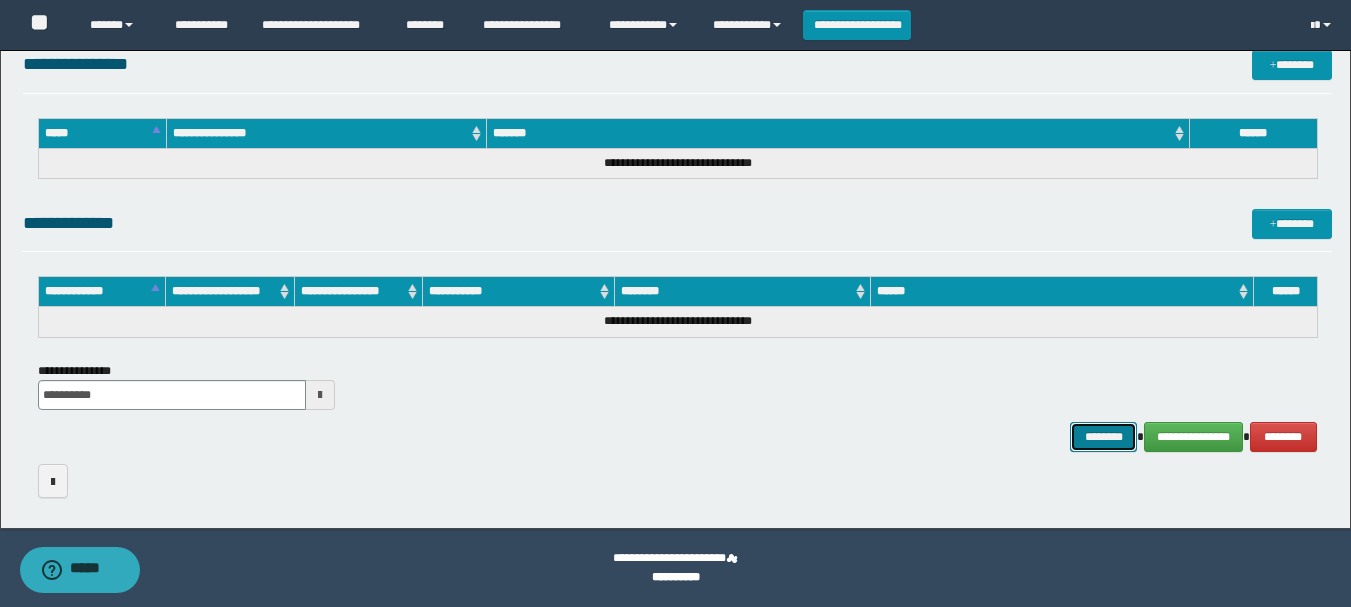 click on "********" at bounding box center [1104, 437] 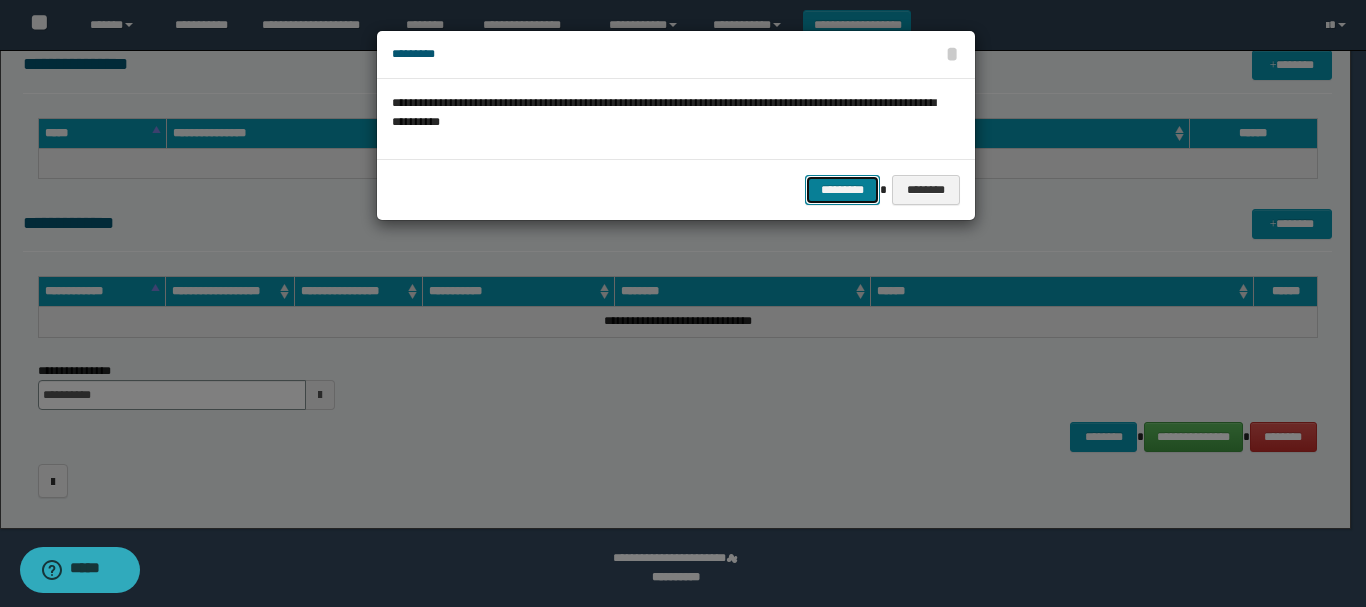 click on "*********" at bounding box center [842, 190] 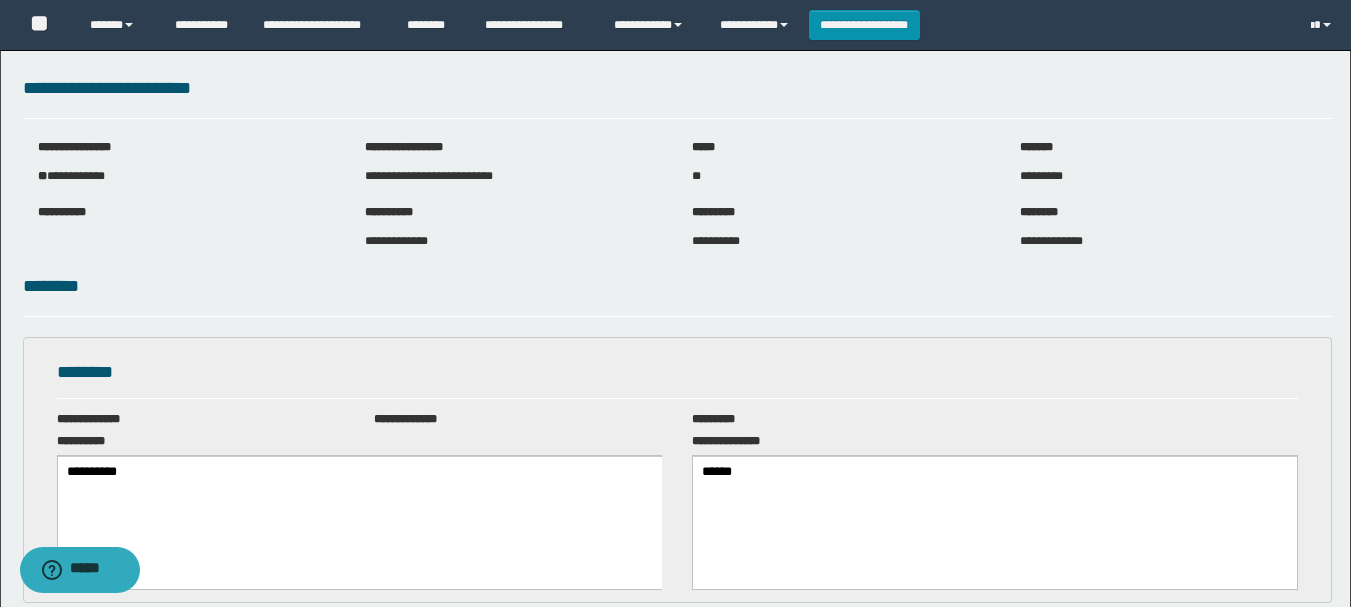 scroll, scrollTop: 0, scrollLeft: 0, axis: both 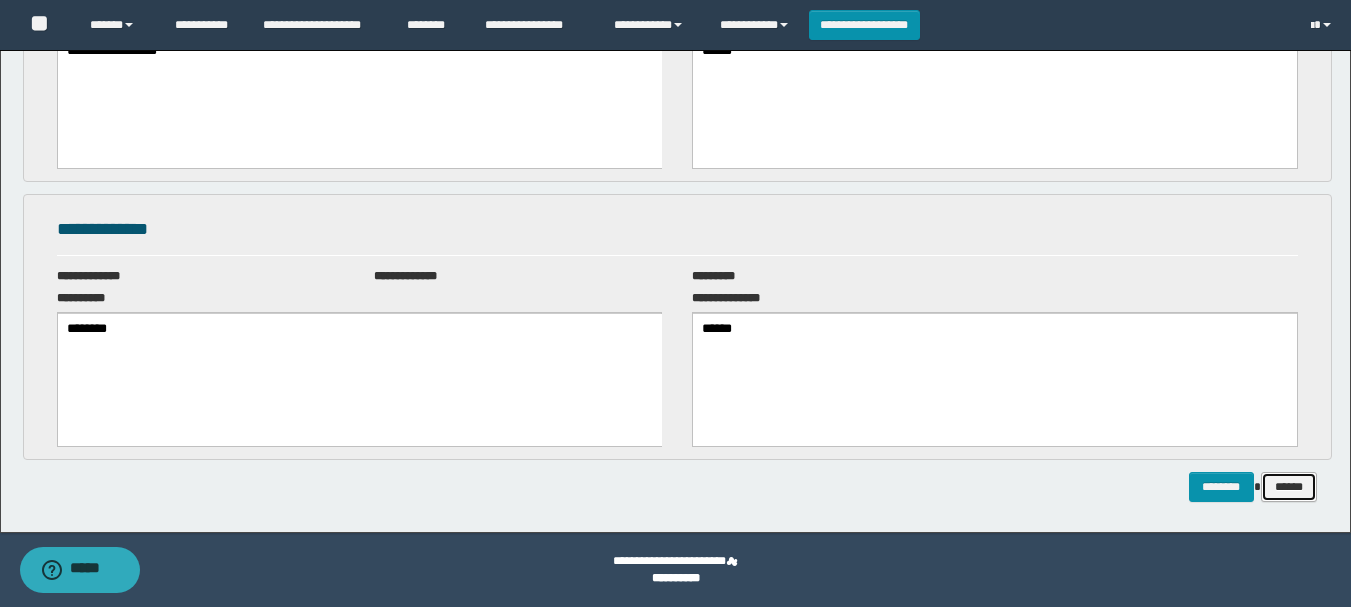 click on "******" at bounding box center [1289, 487] 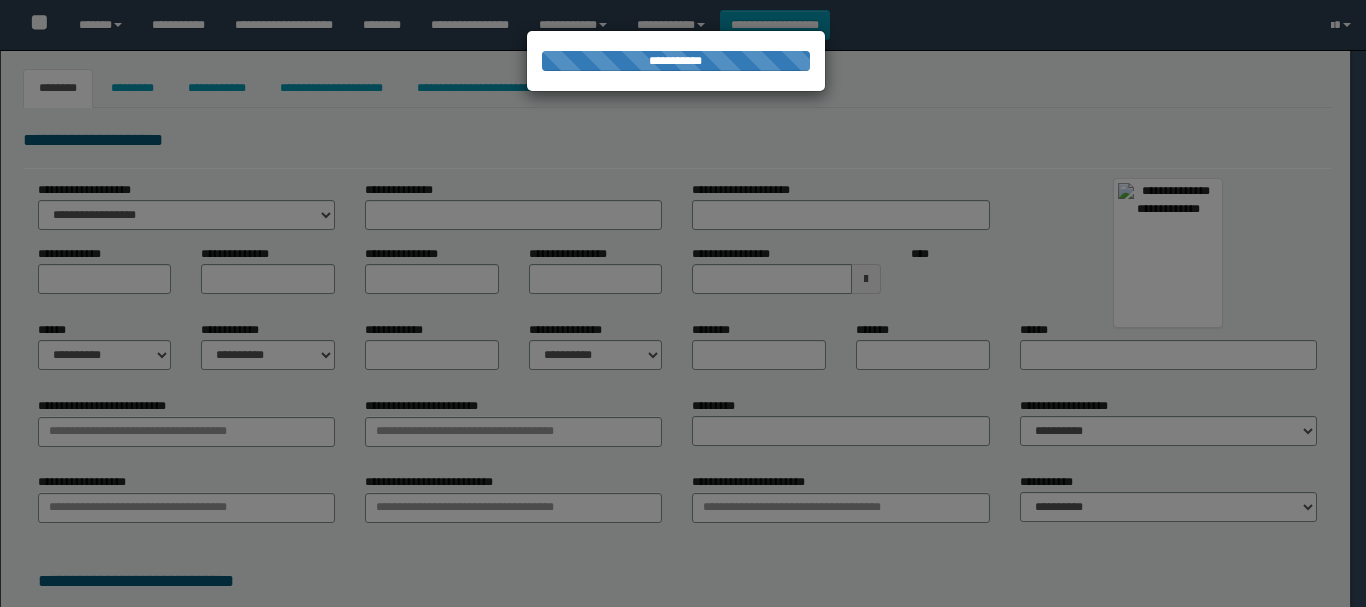 type on "********" 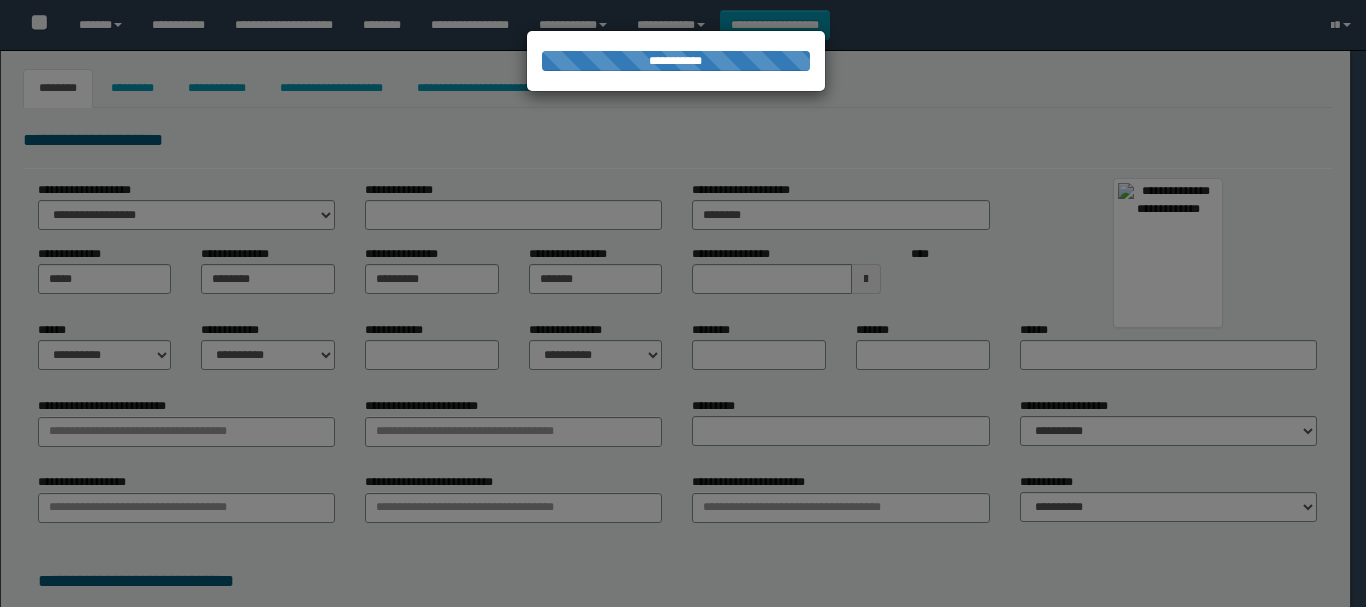 select on "*" 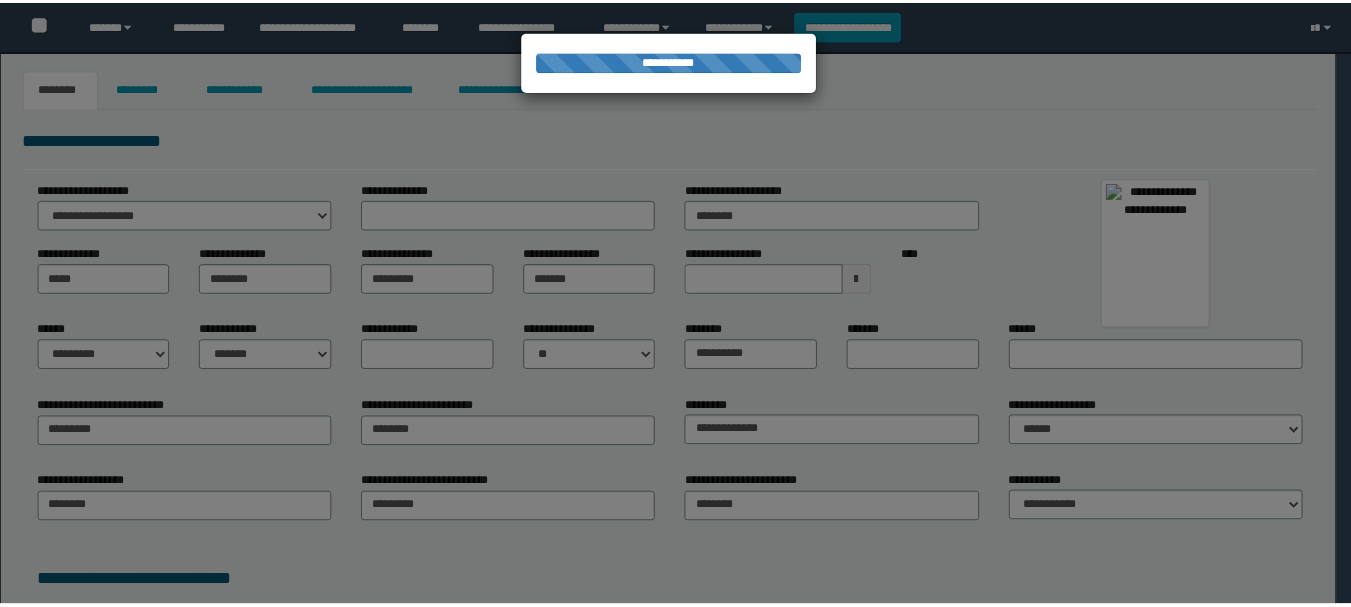 scroll, scrollTop: 0, scrollLeft: 0, axis: both 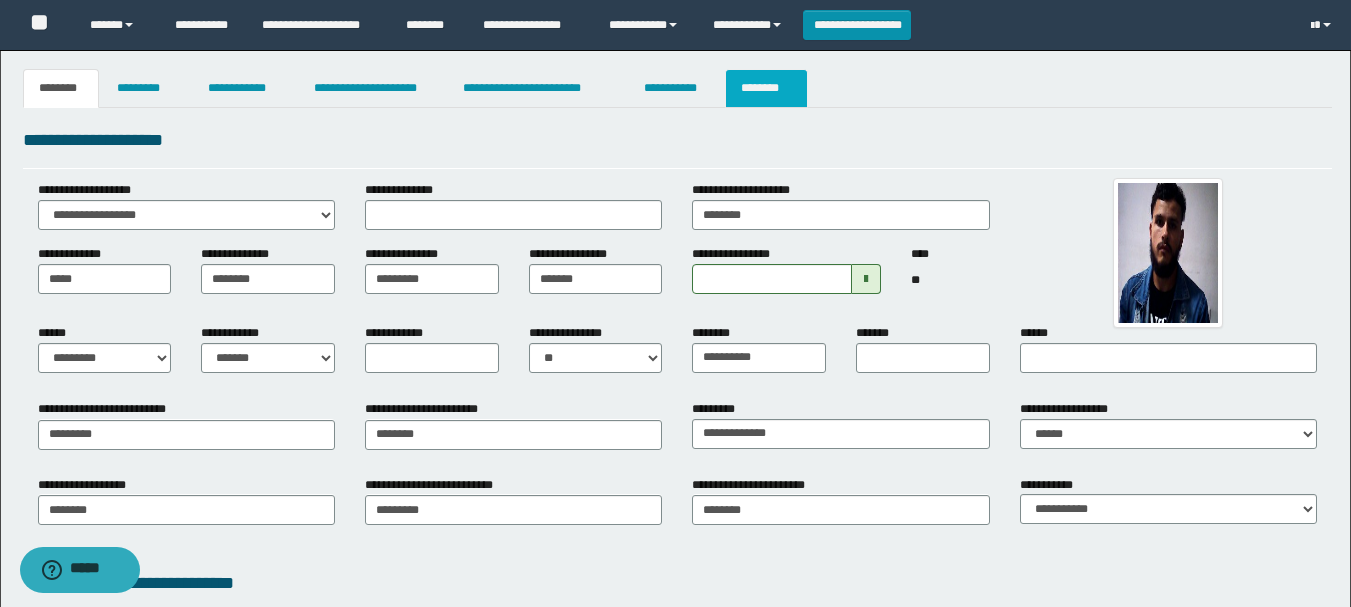 click on "********" at bounding box center [766, 88] 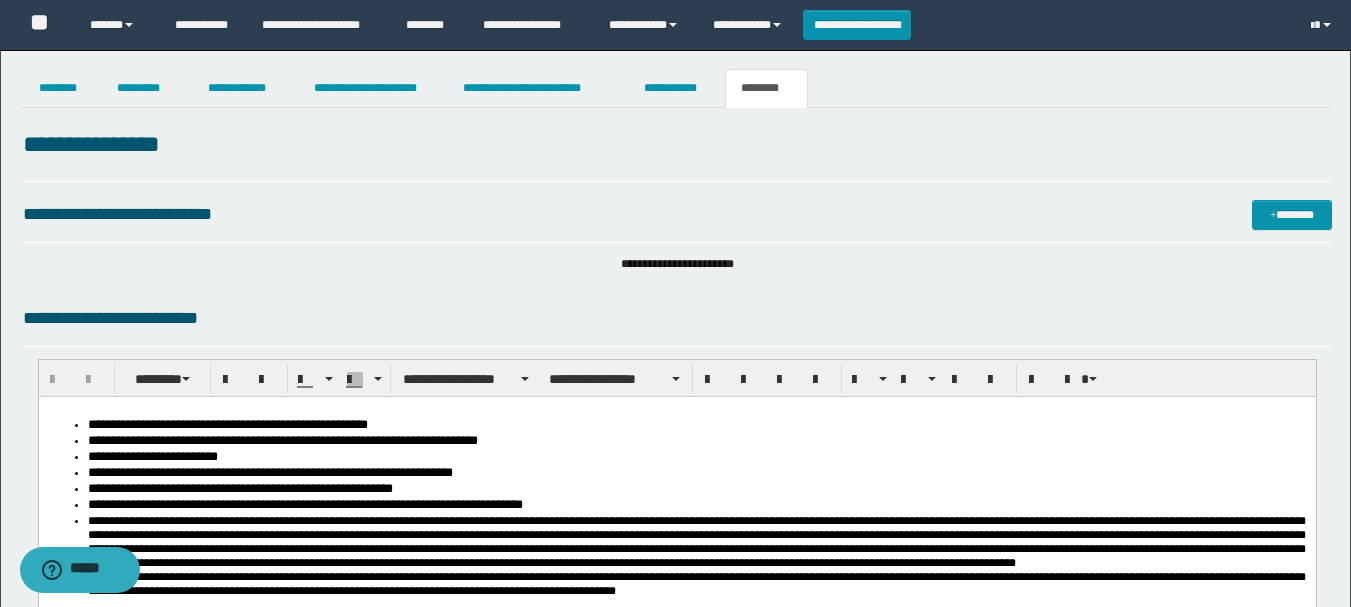 scroll, scrollTop: 0, scrollLeft: 0, axis: both 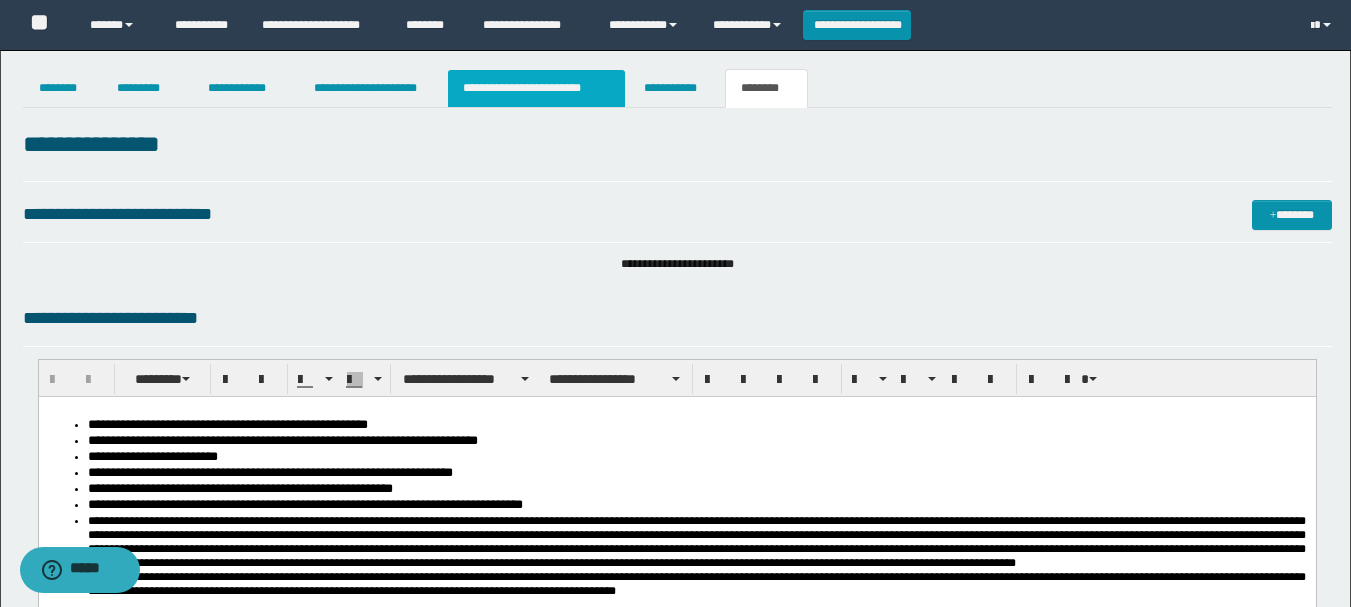 click on "**********" at bounding box center [537, 88] 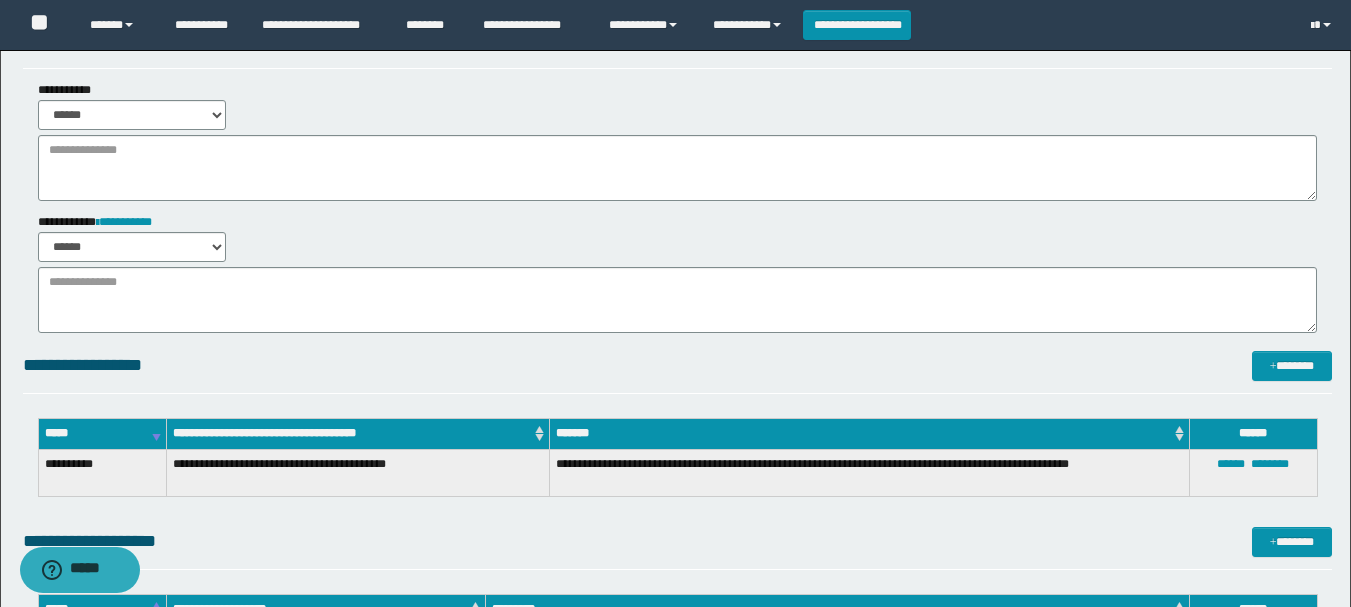 scroll, scrollTop: 0, scrollLeft: 0, axis: both 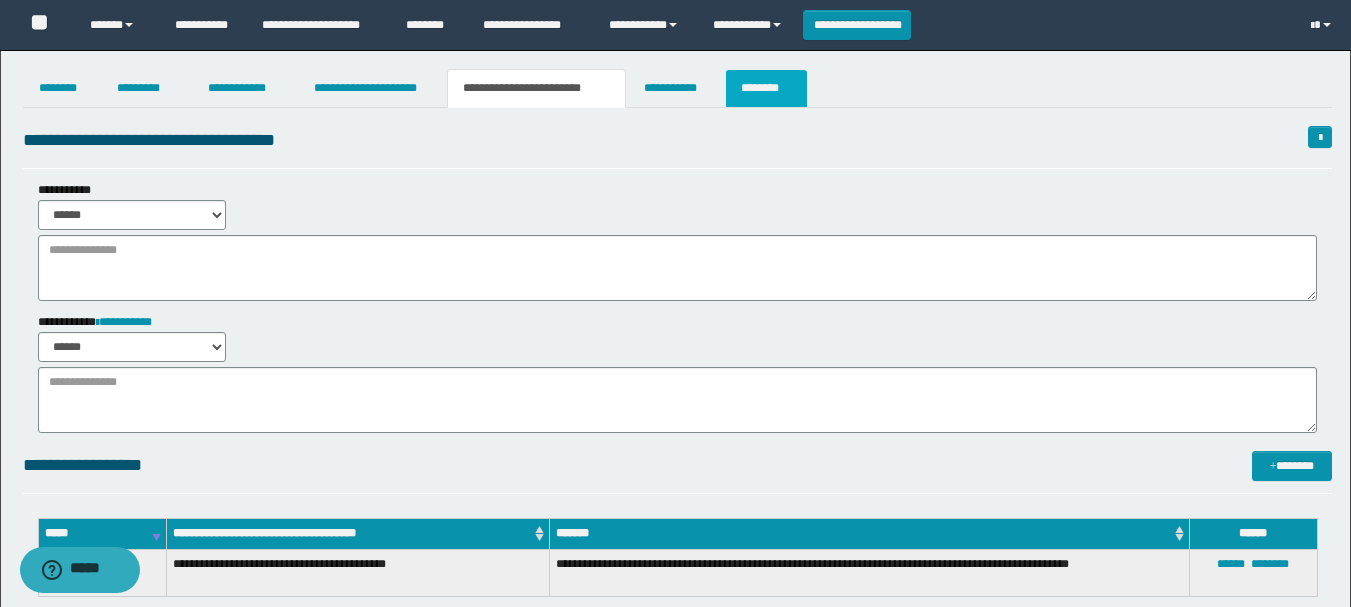click on "********" at bounding box center (766, 88) 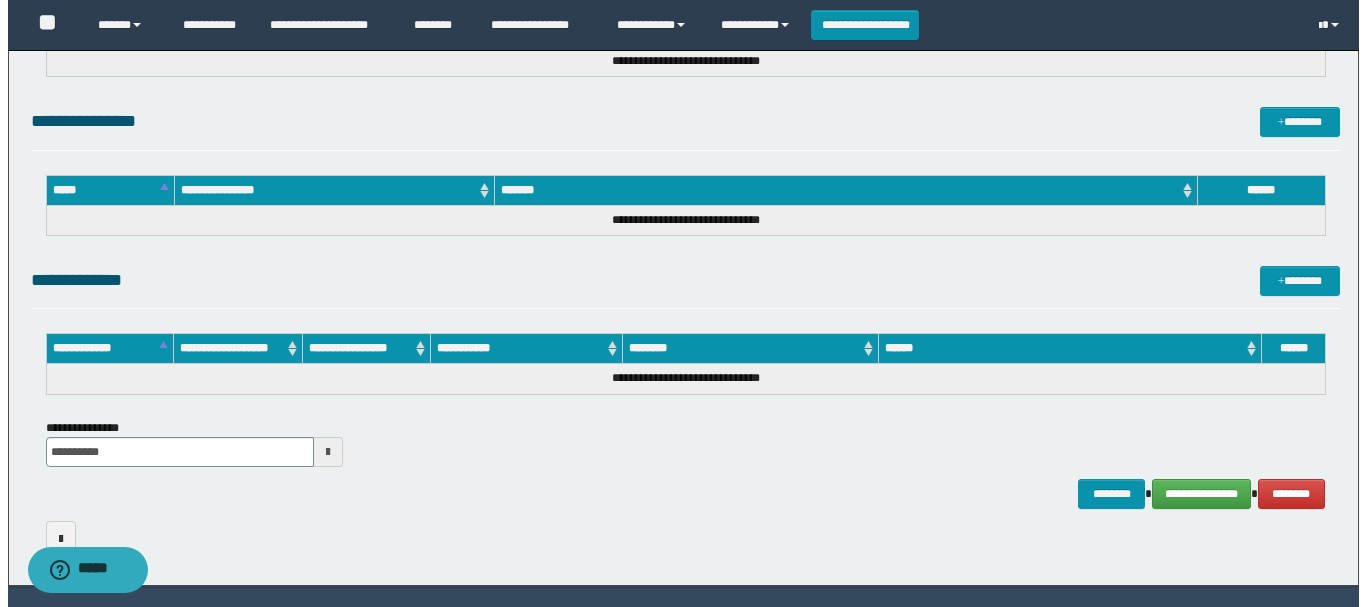 scroll, scrollTop: 817, scrollLeft: 0, axis: vertical 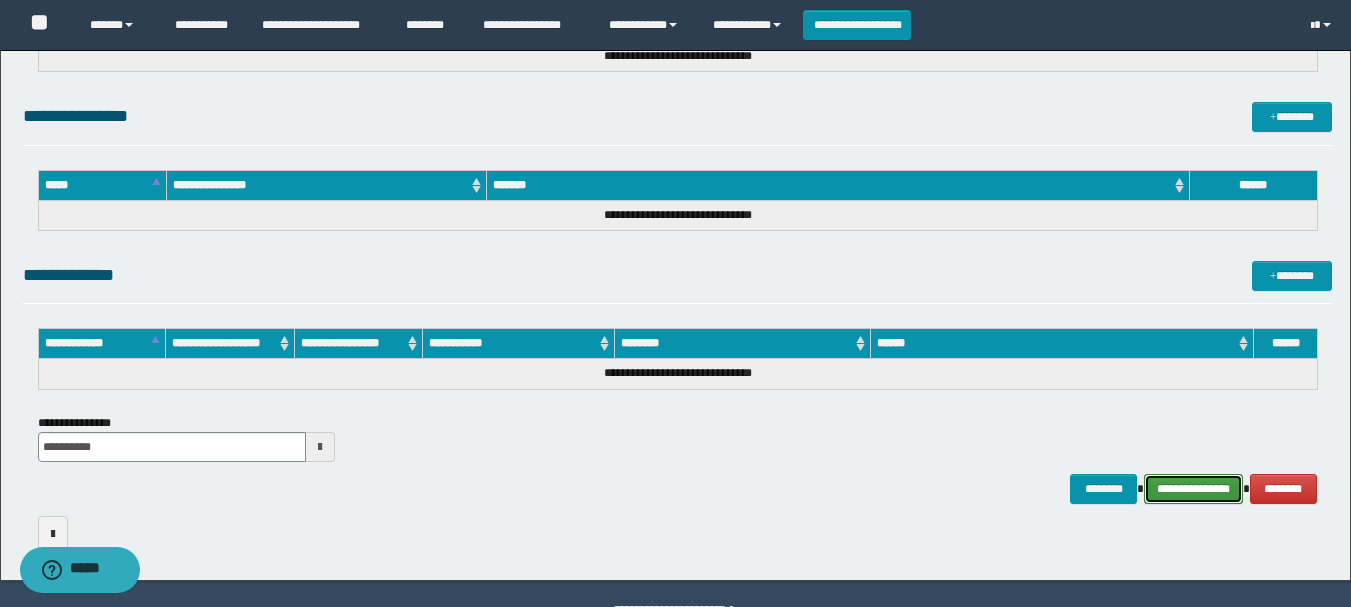 drag, startPoint x: 1197, startPoint y: 486, endPoint x: 1284, endPoint y: 445, distance: 96.17692 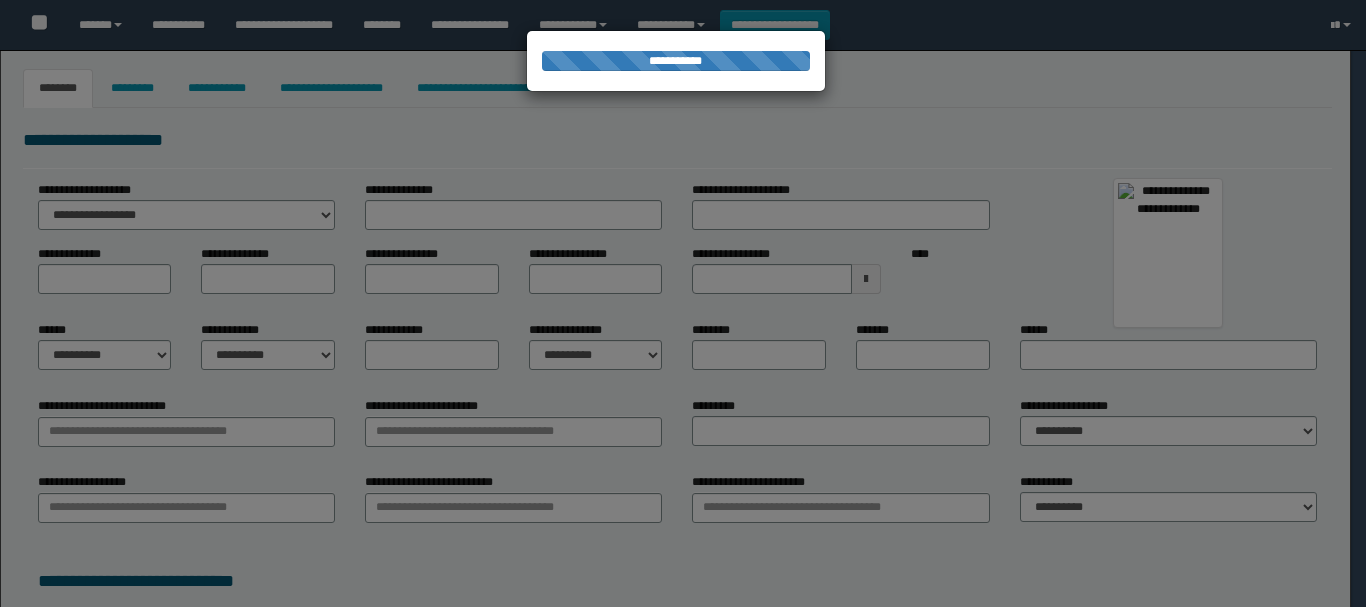 type on "*****" 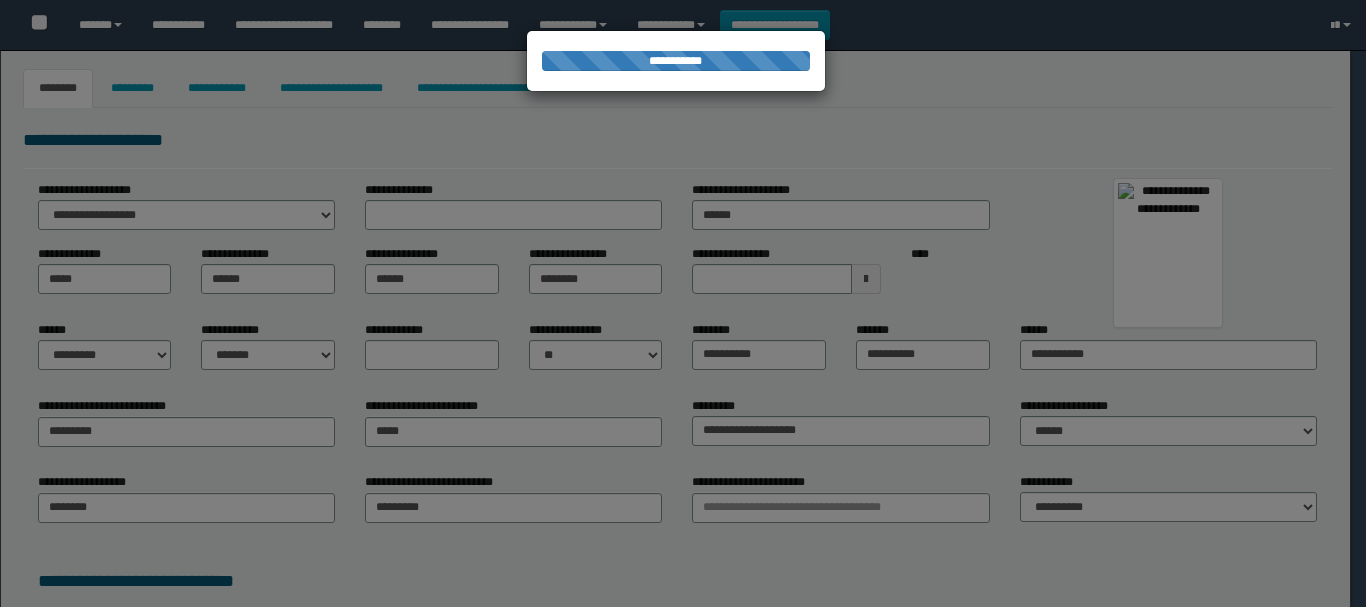 type on "******" 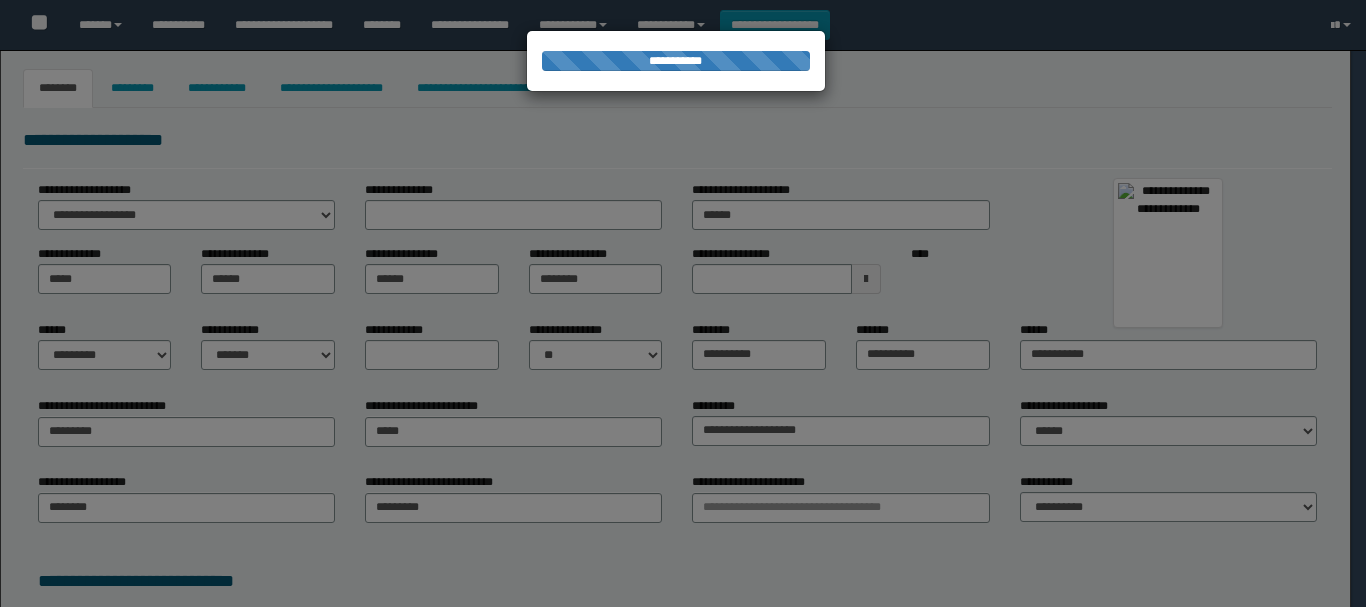 select on "*" 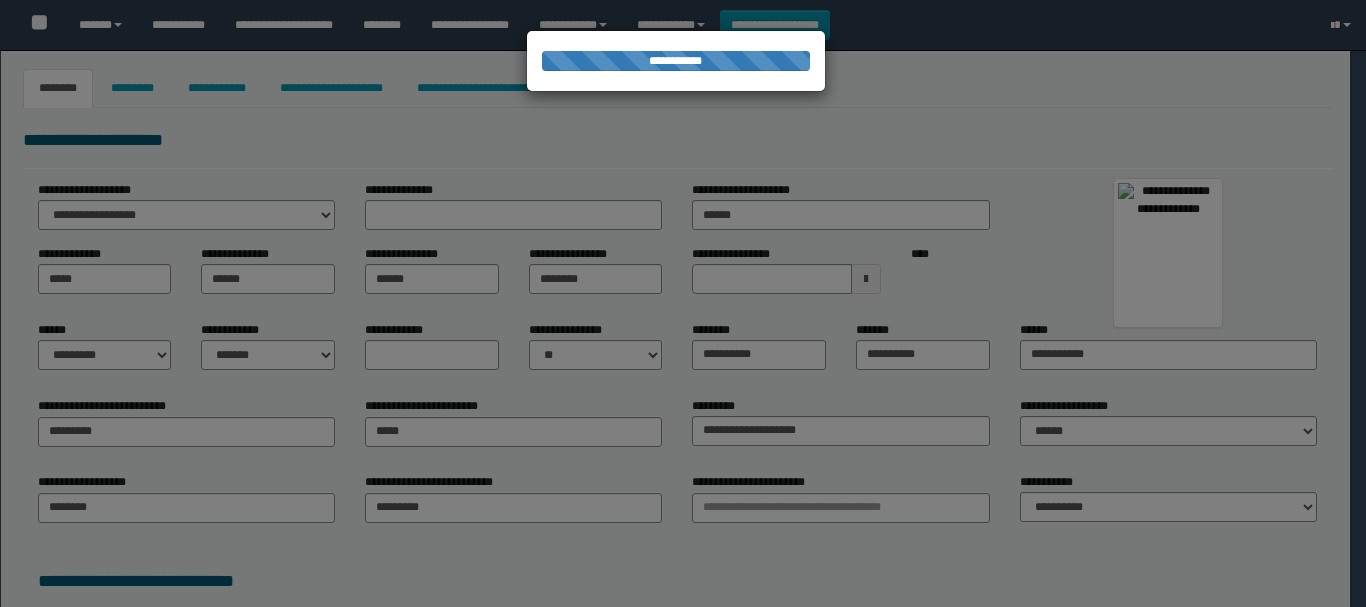 select on "**" 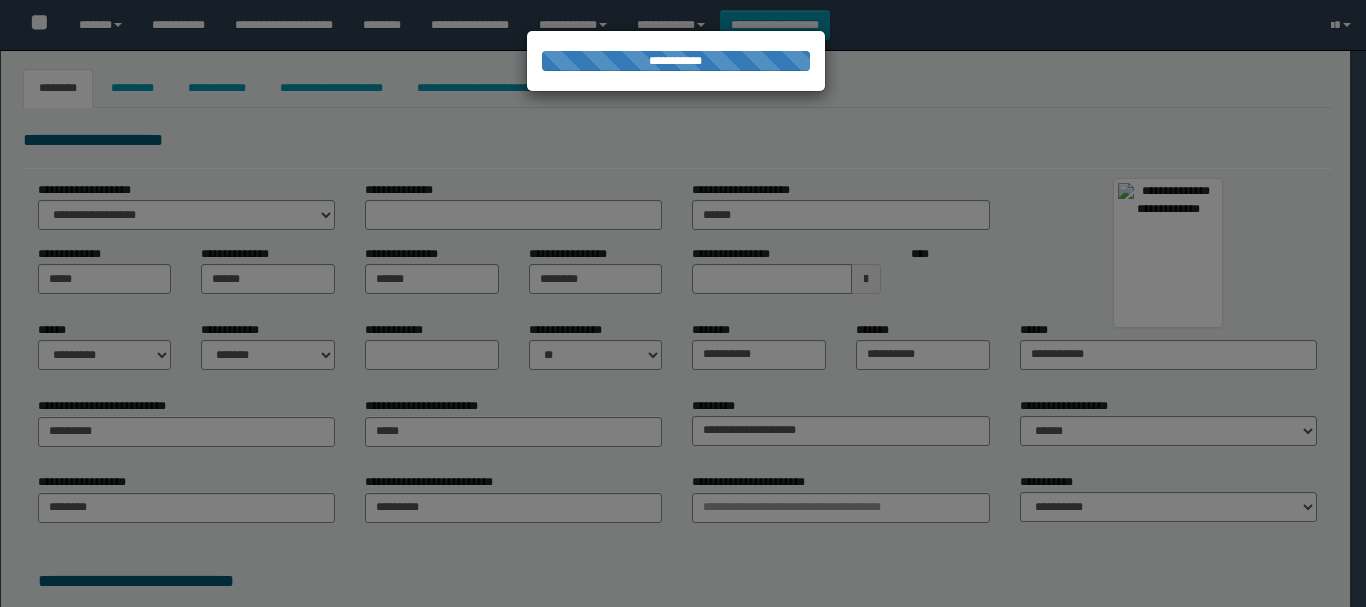 type on "********" 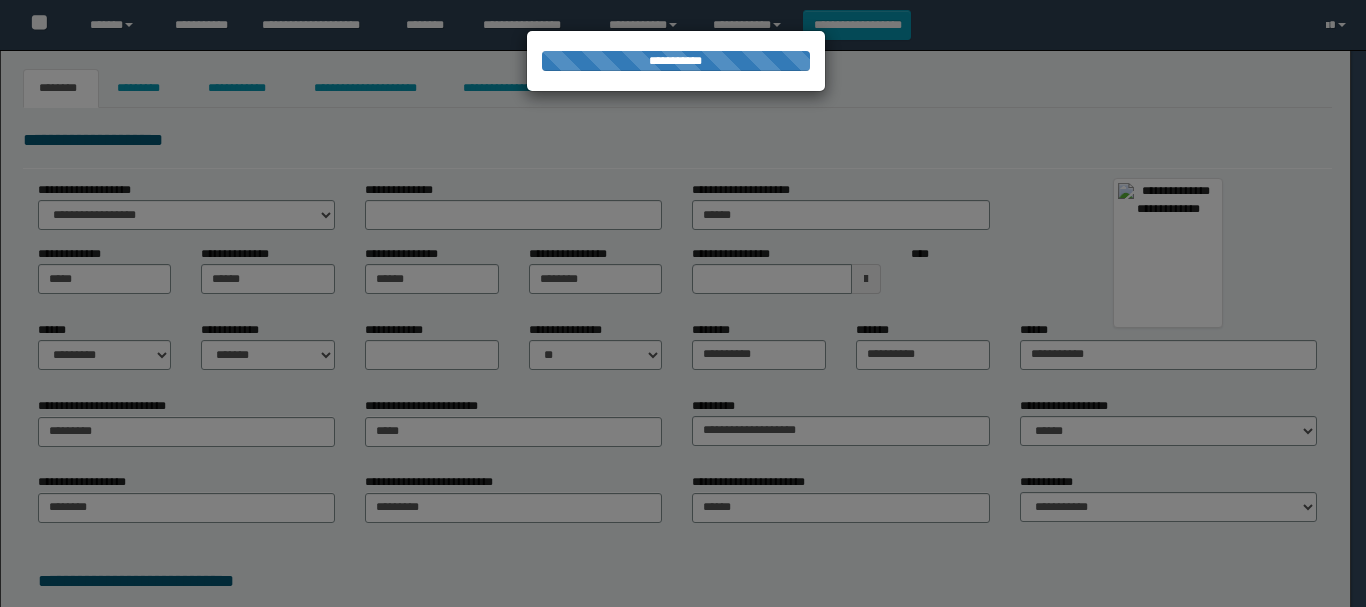 scroll, scrollTop: 0, scrollLeft: 0, axis: both 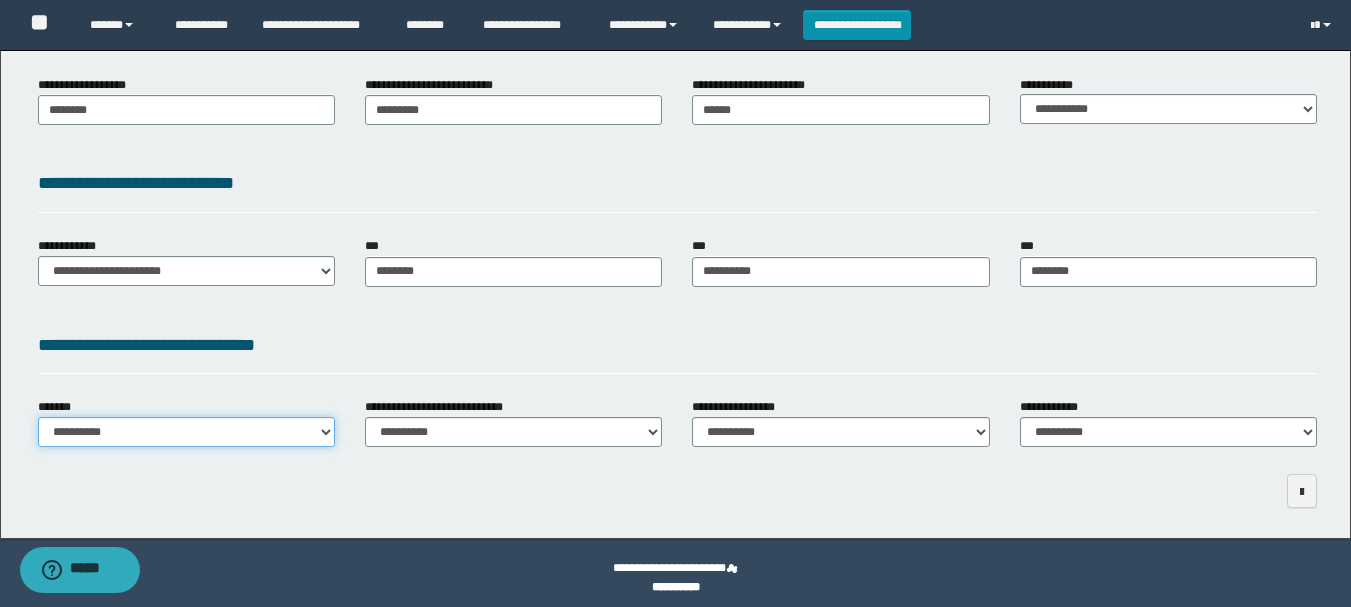 click on "**********" at bounding box center [186, 432] 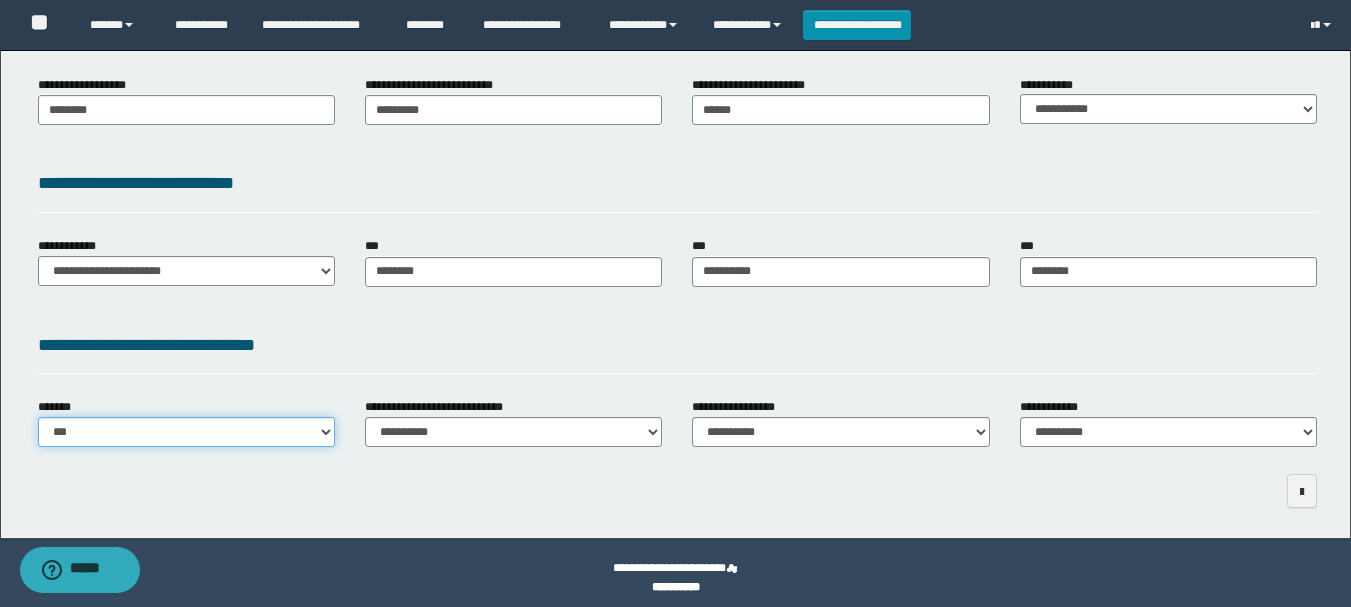 click on "**********" at bounding box center [186, 432] 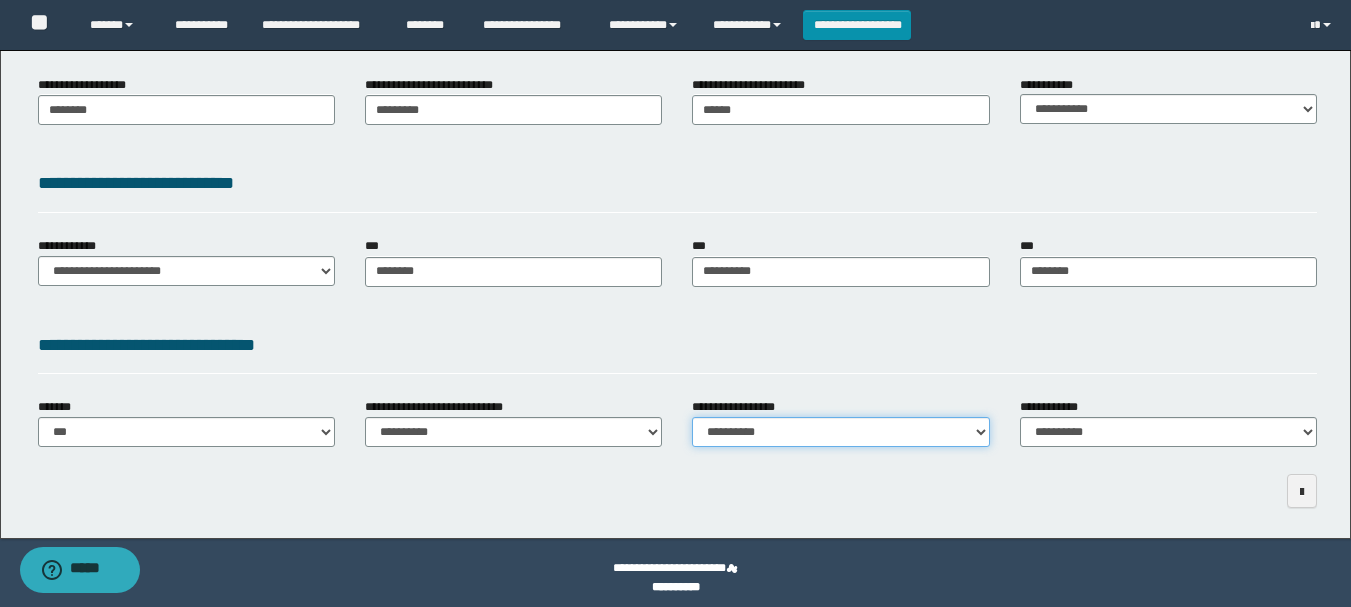 click on "**********" at bounding box center (840, 432) 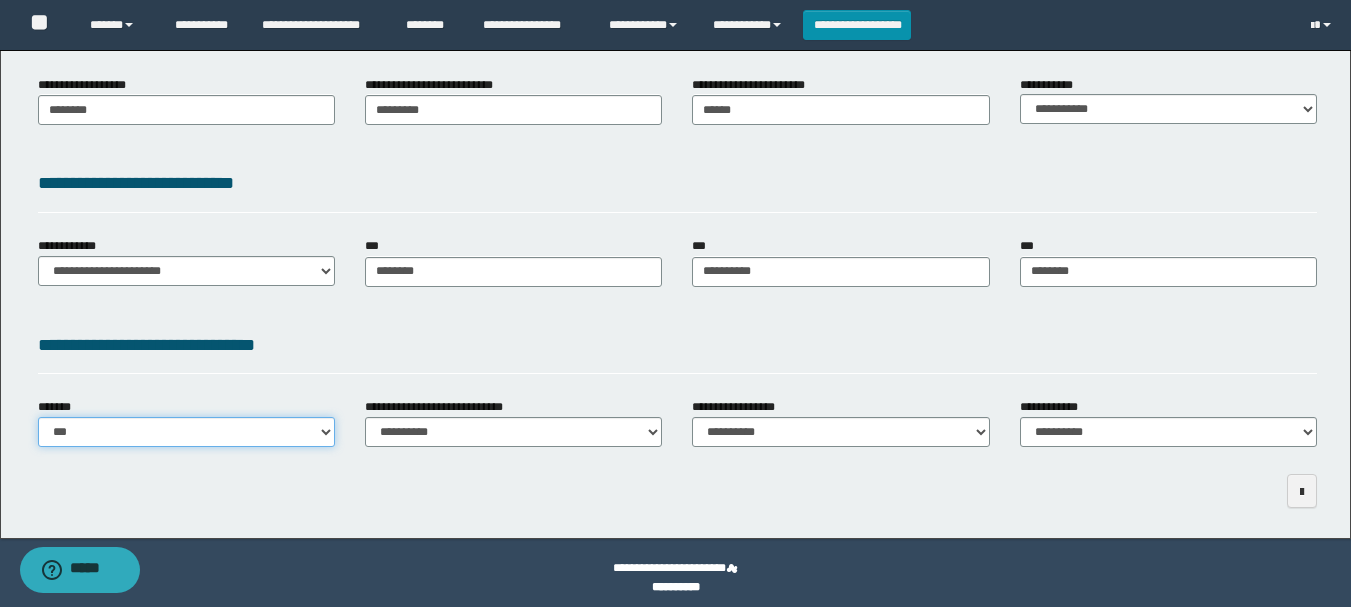 click on "**********" at bounding box center [186, 432] 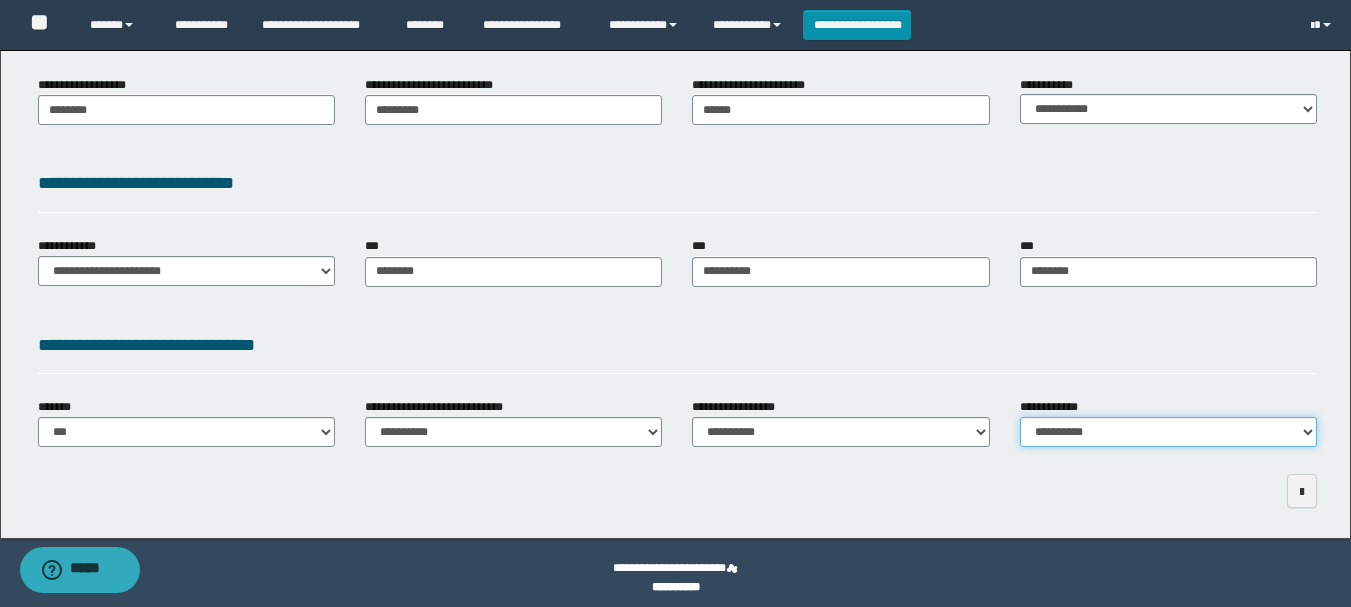 click on "**********" at bounding box center (1168, 432) 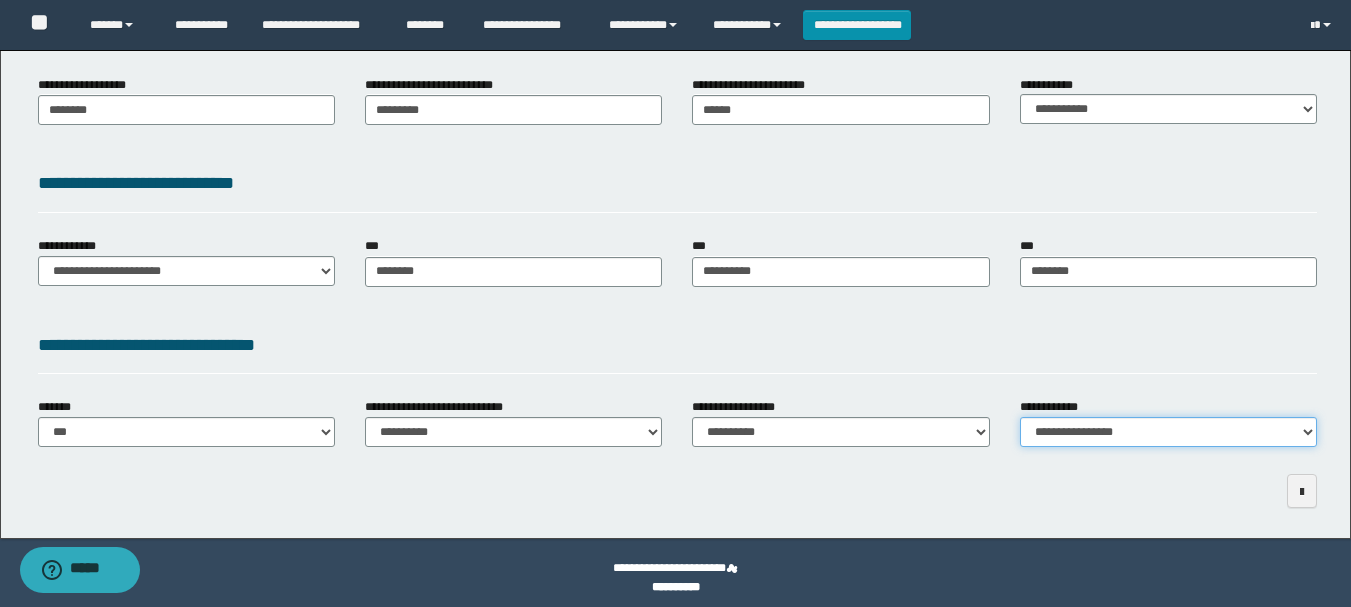 click on "**********" at bounding box center [1168, 432] 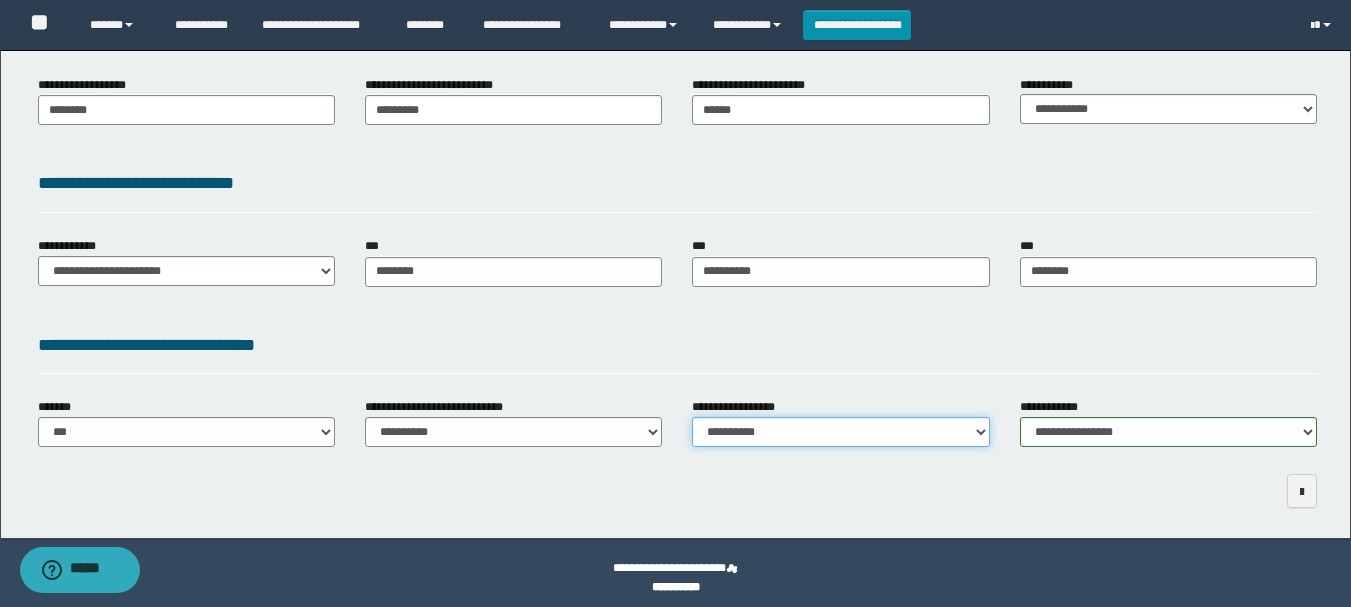click on "**********" at bounding box center (840, 432) 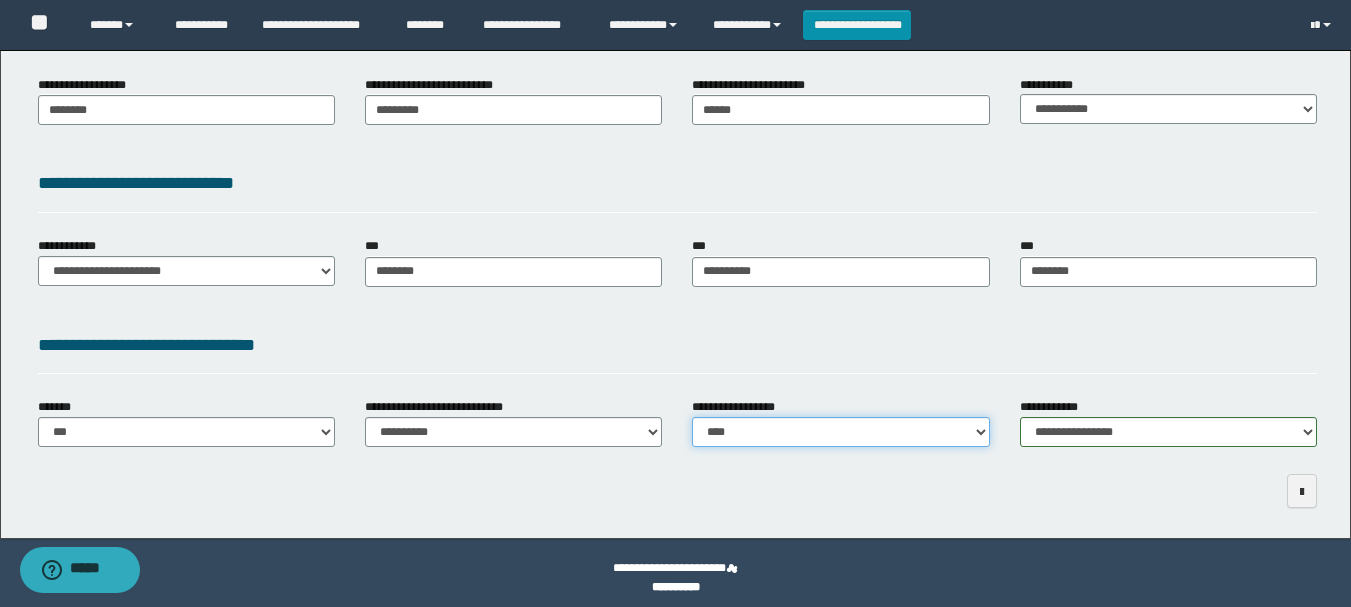click on "**********" at bounding box center (840, 432) 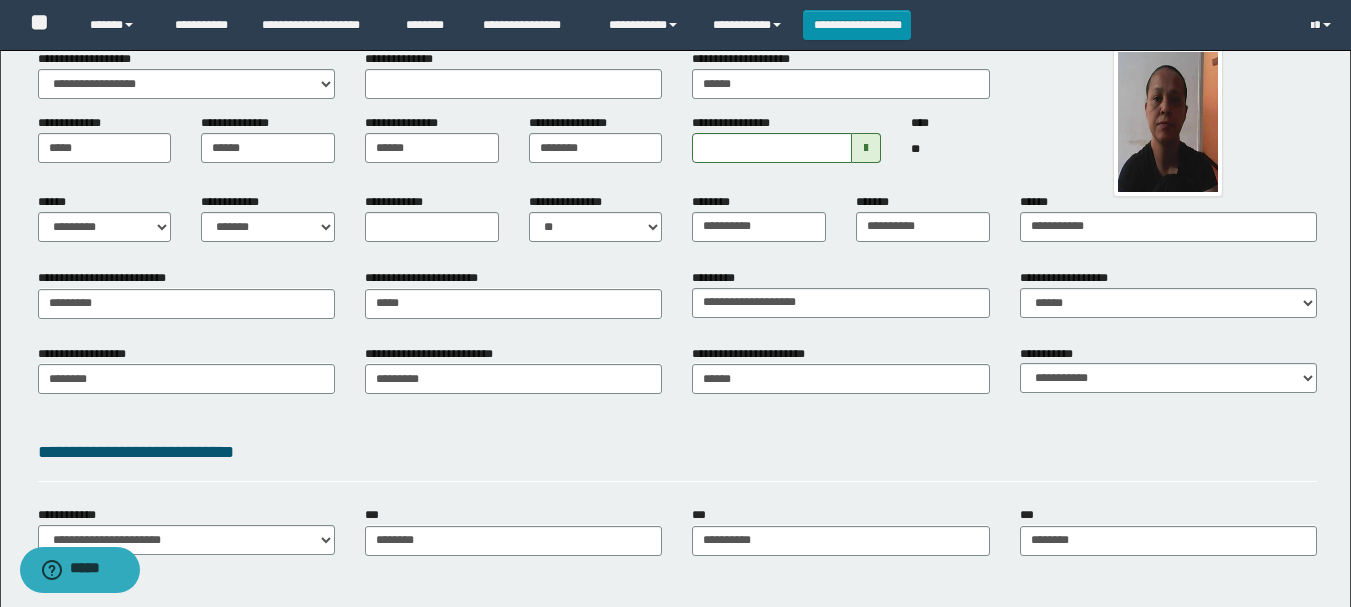 scroll, scrollTop: 0, scrollLeft: 0, axis: both 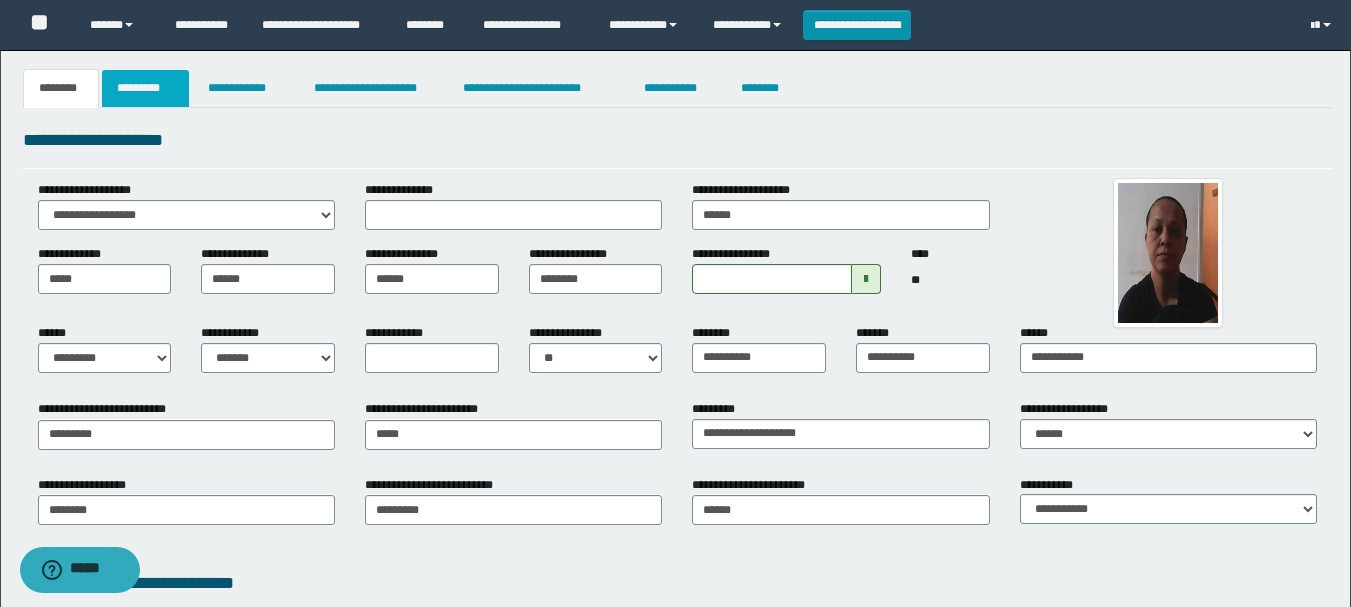 click on "*********" at bounding box center (145, 88) 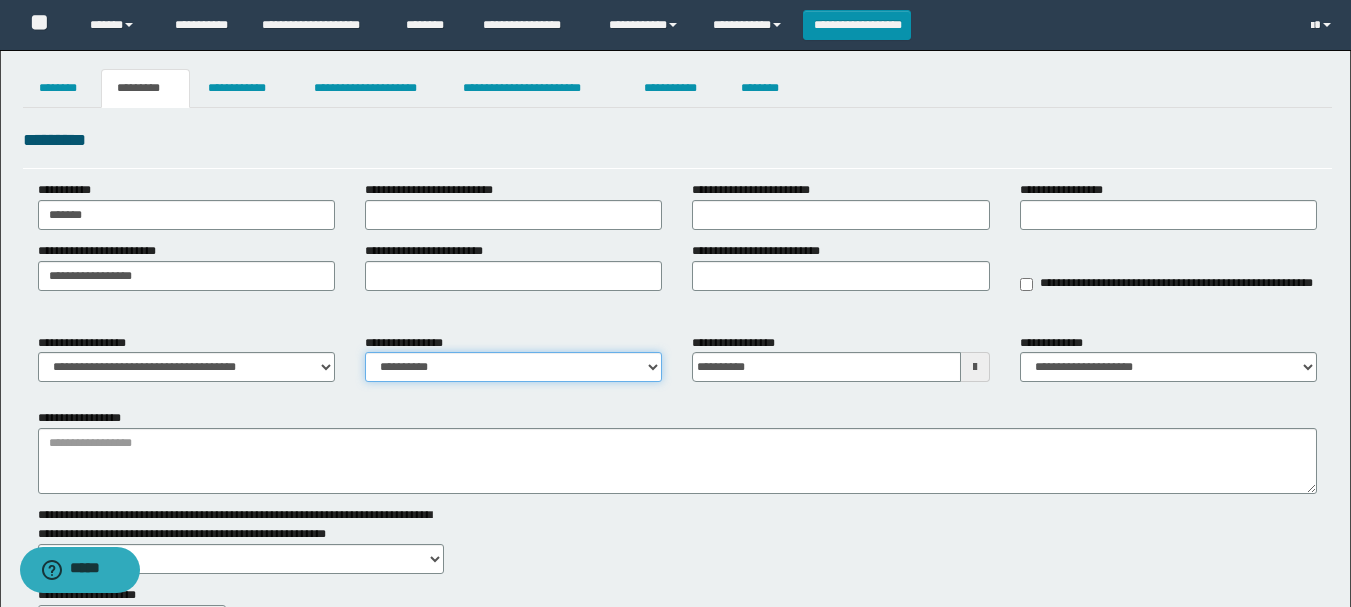 click on "**********" at bounding box center [513, 367] 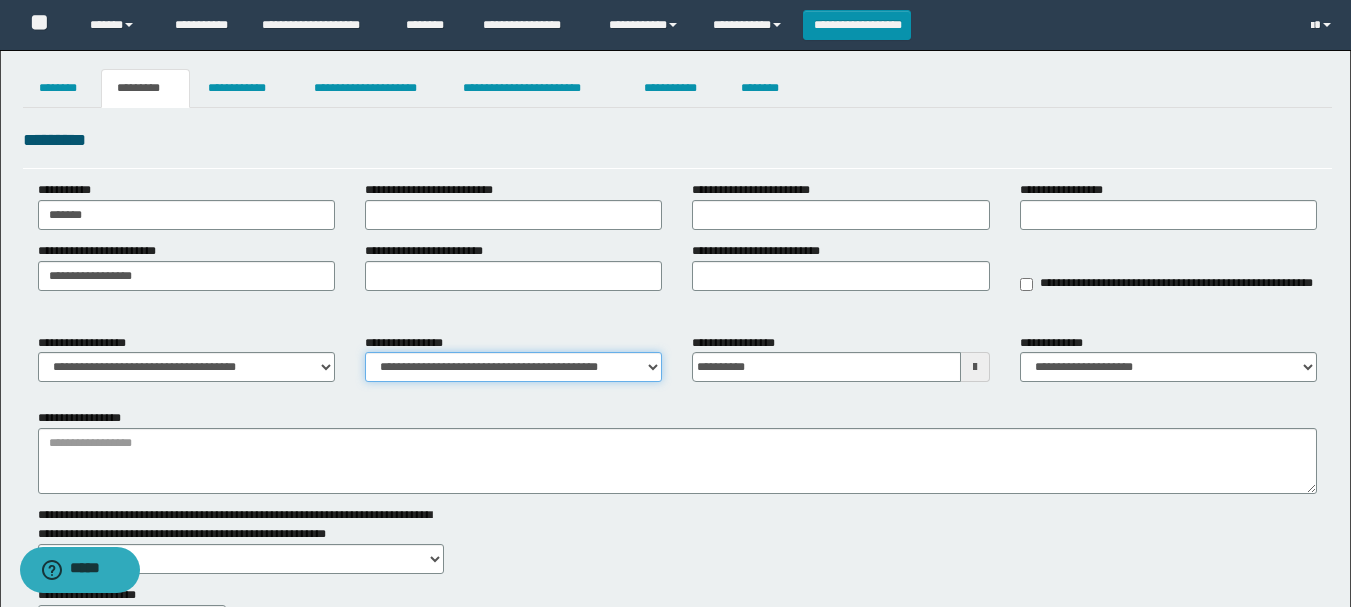 click on "**********" at bounding box center (513, 367) 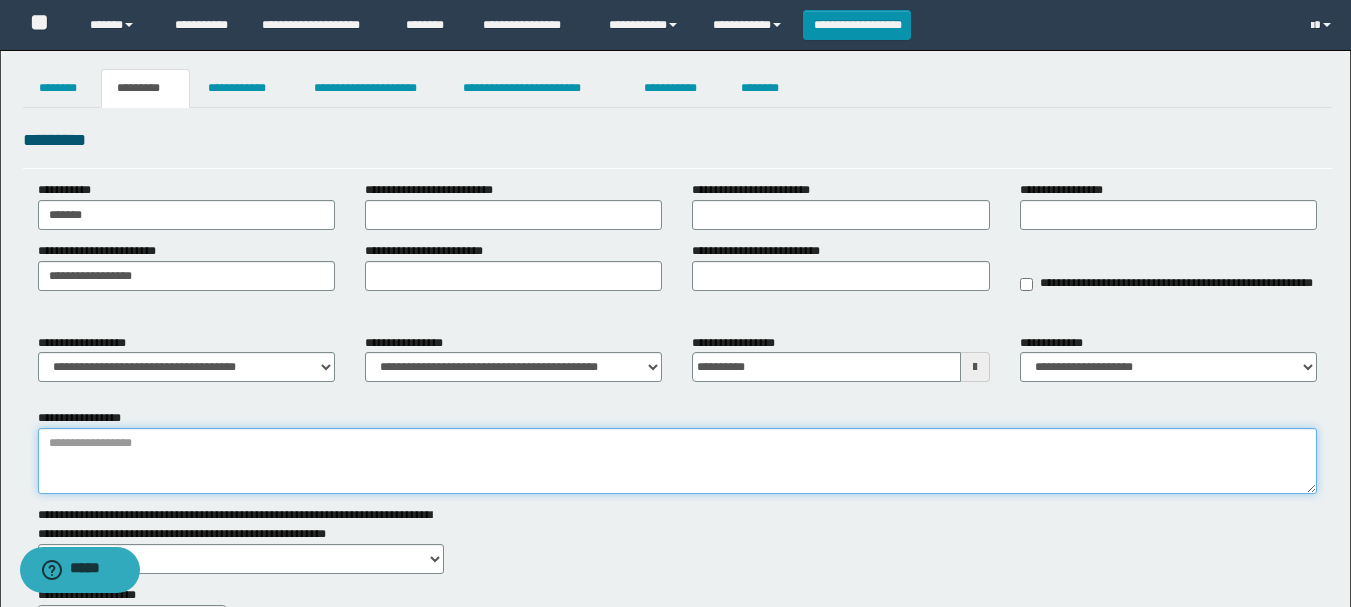 click on "**********" at bounding box center (677, 461) 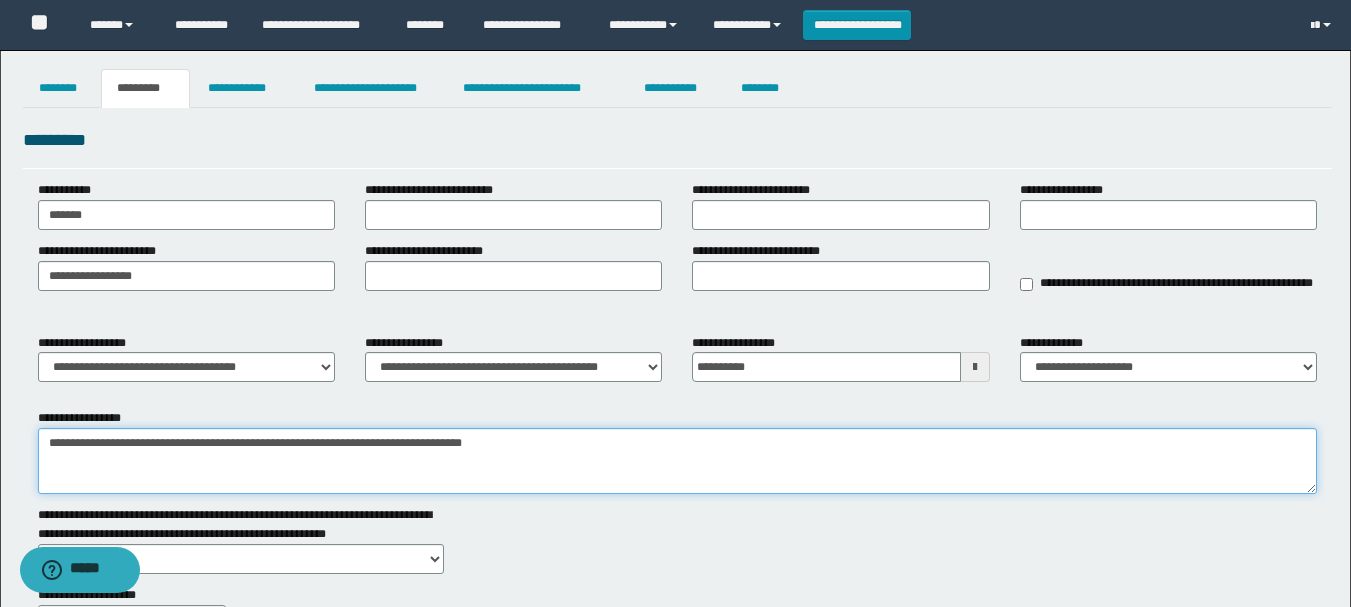 click on "**********" at bounding box center (677, 461) 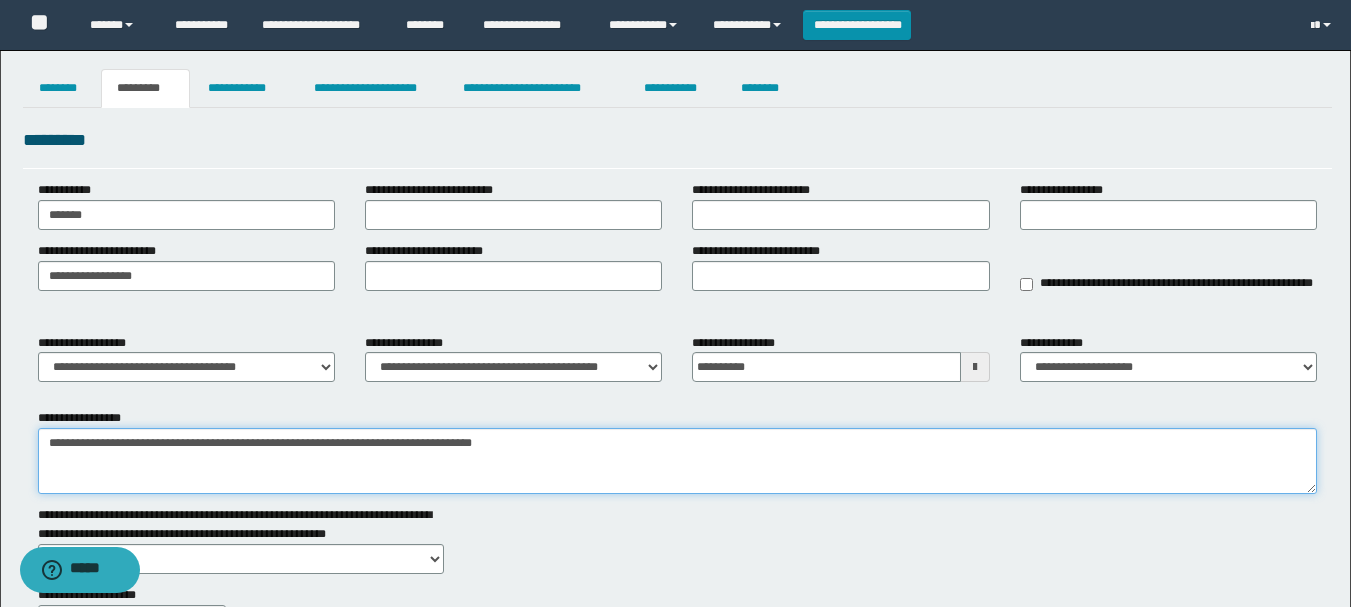click on "**********" at bounding box center [677, 461] 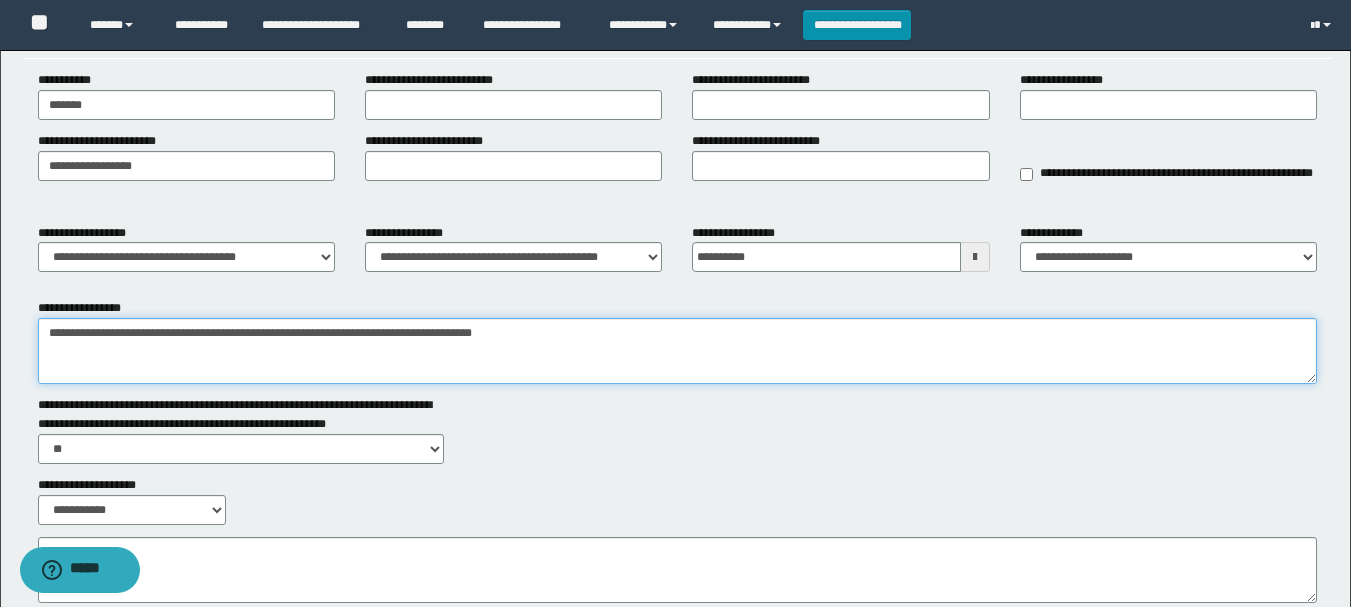 scroll, scrollTop: 300, scrollLeft: 0, axis: vertical 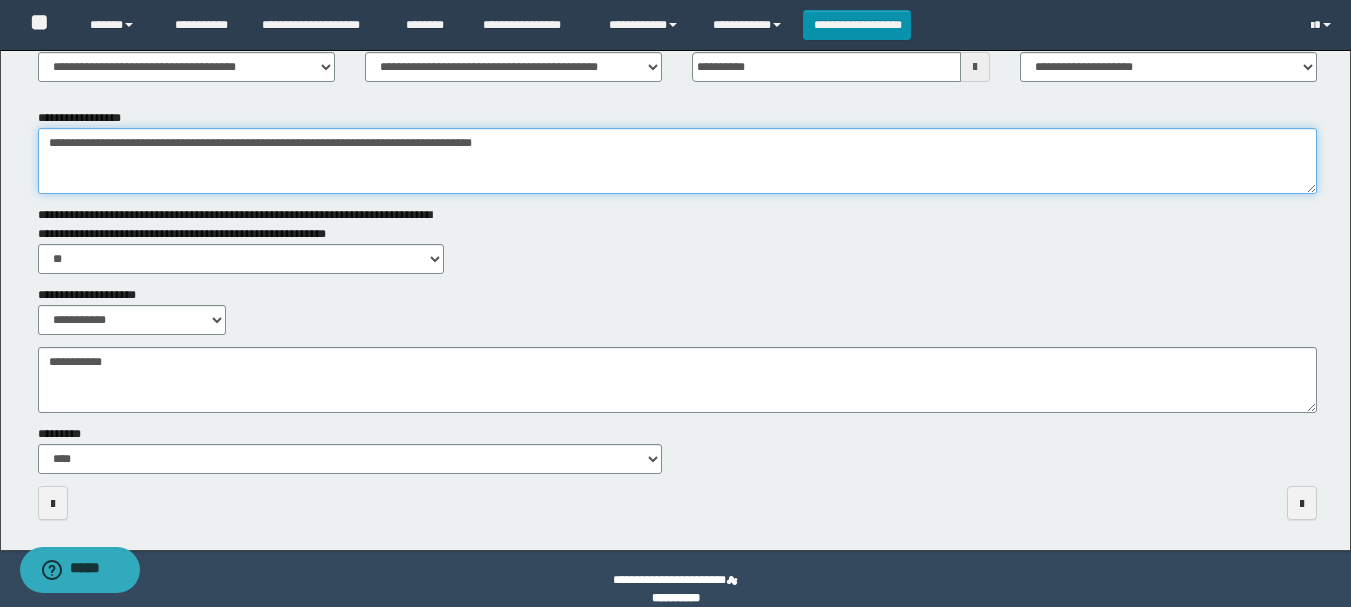 type on "**********" 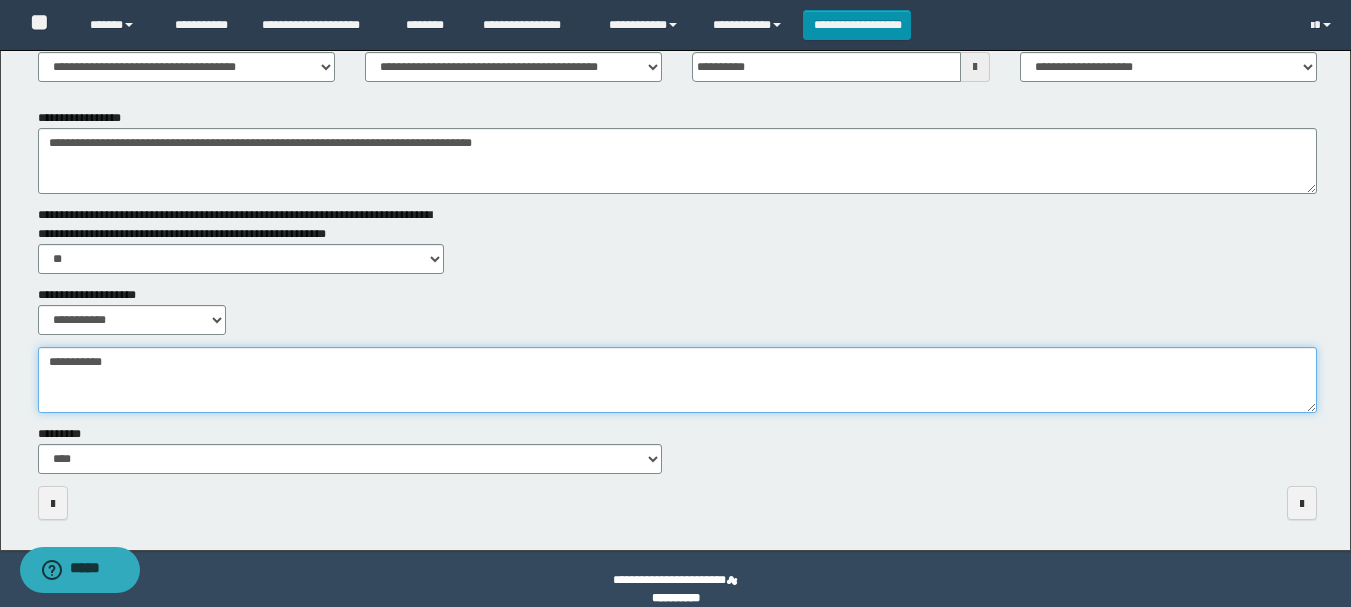 click on "**********" at bounding box center (677, 380) 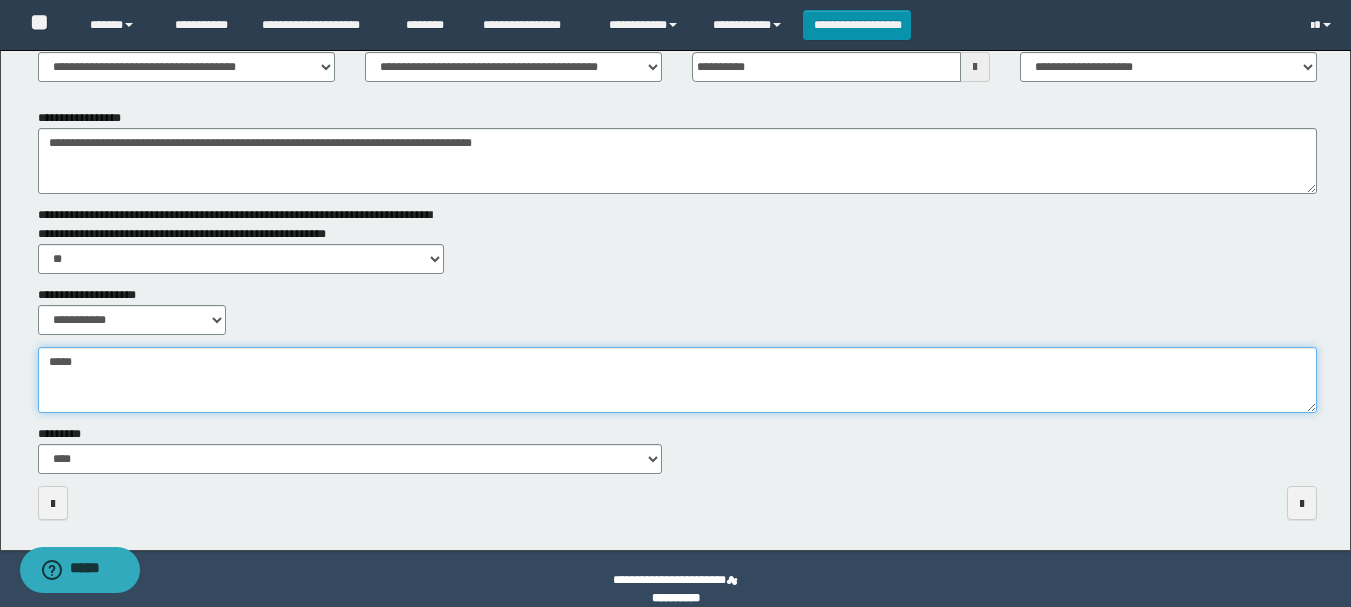 type on "*****" 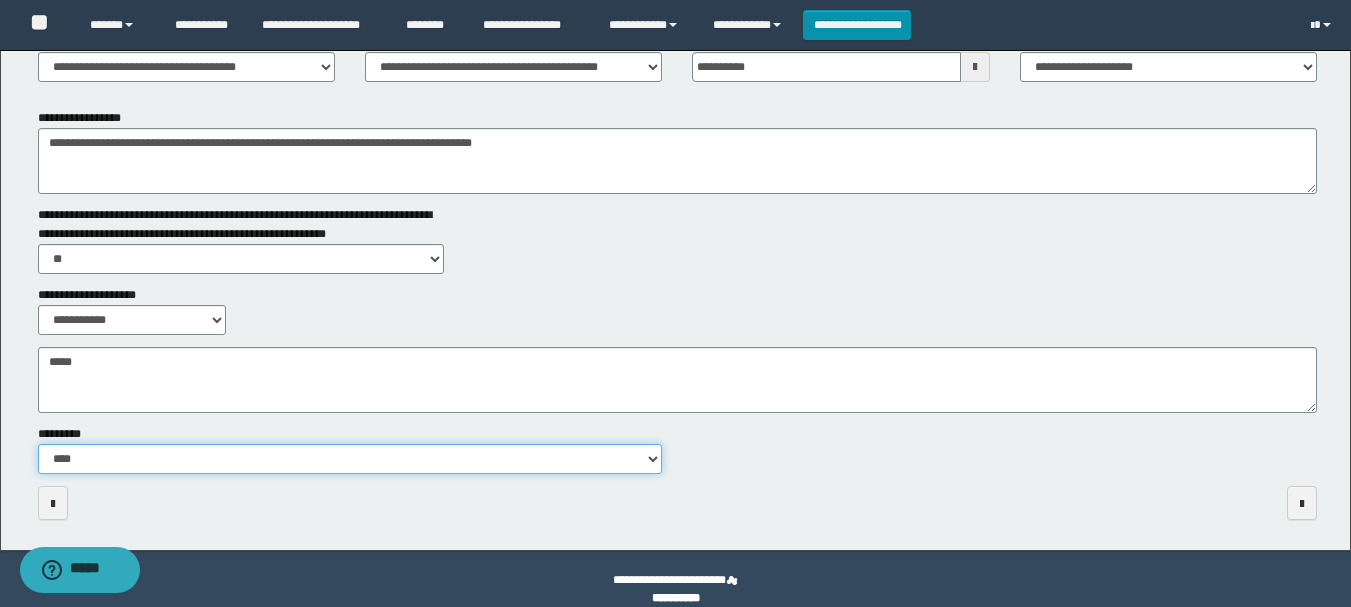 click on "**********" at bounding box center (350, 459) 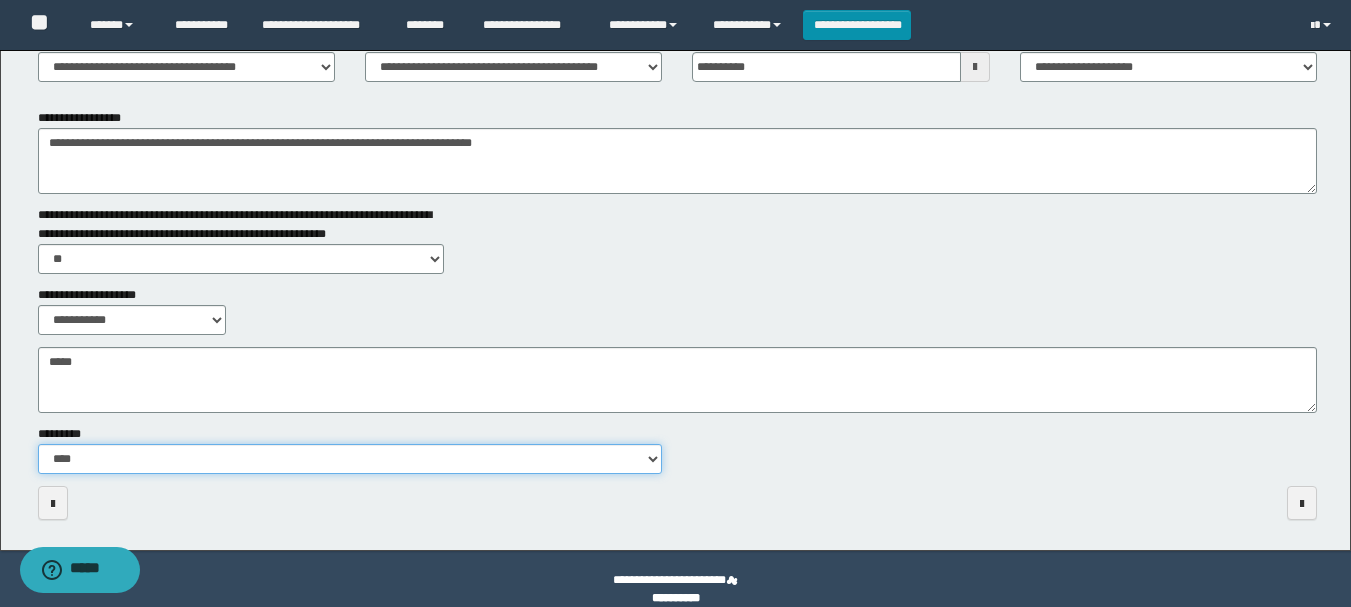 select on "**" 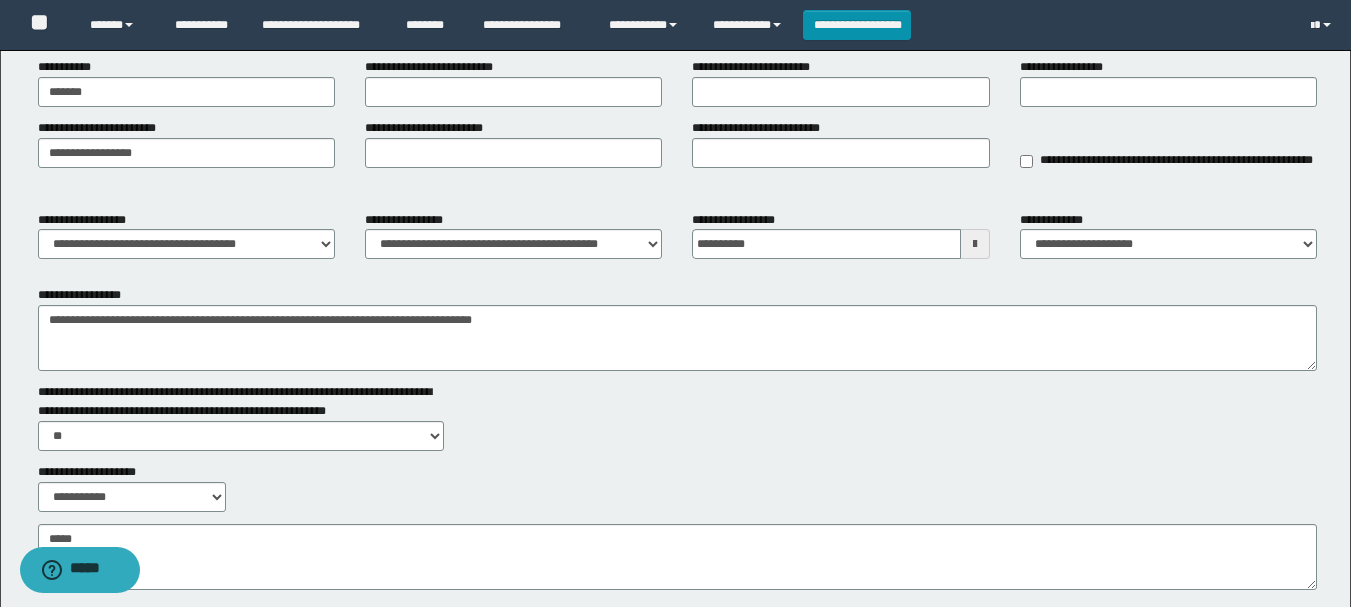 scroll, scrollTop: 0, scrollLeft: 0, axis: both 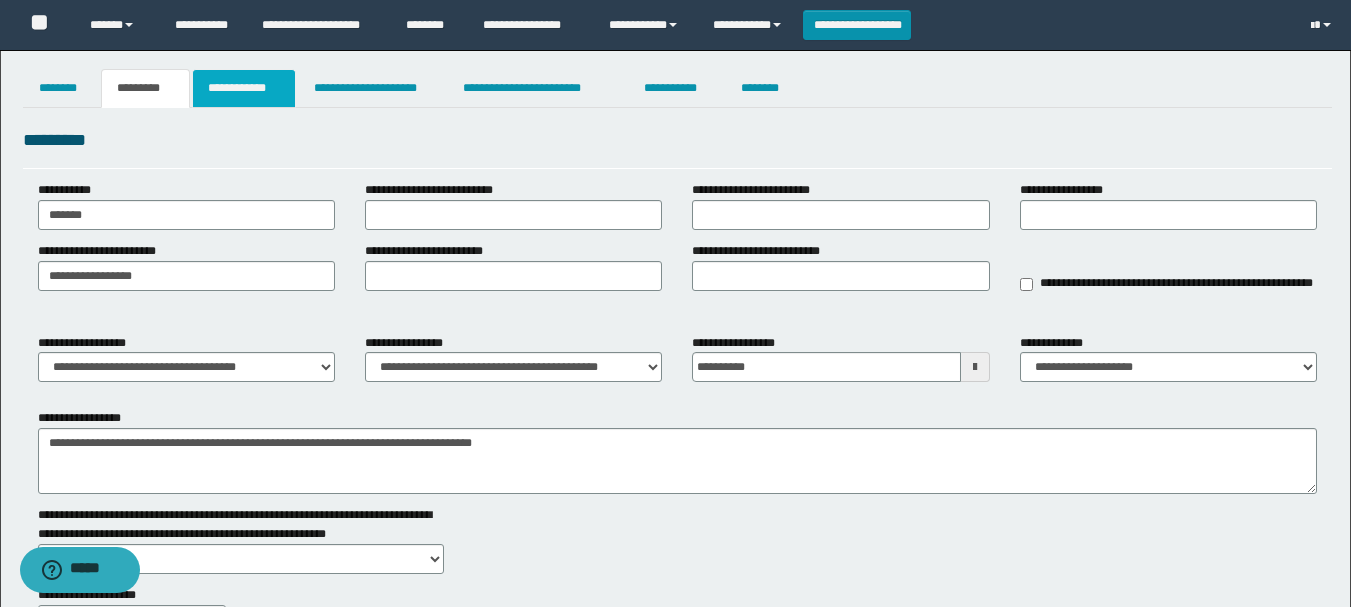 click on "**********" at bounding box center (244, 88) 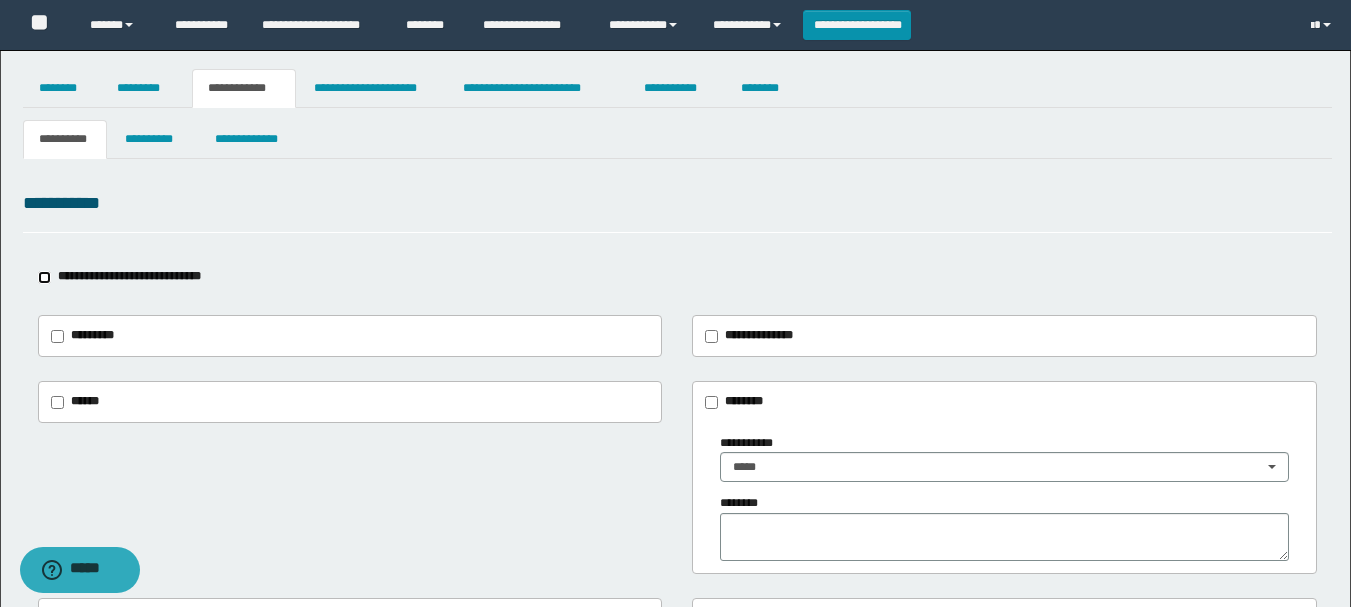 click on "**********" at bounding box center [133, 277] 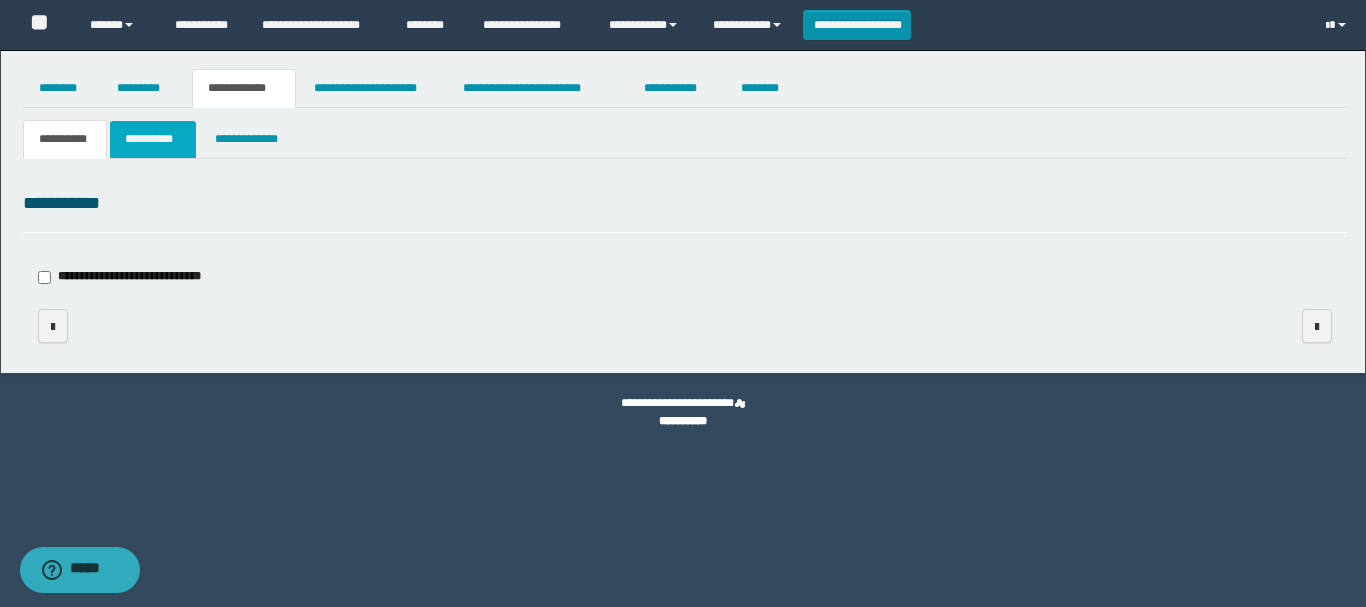 click on "**********" at bounding box center [153, 139] 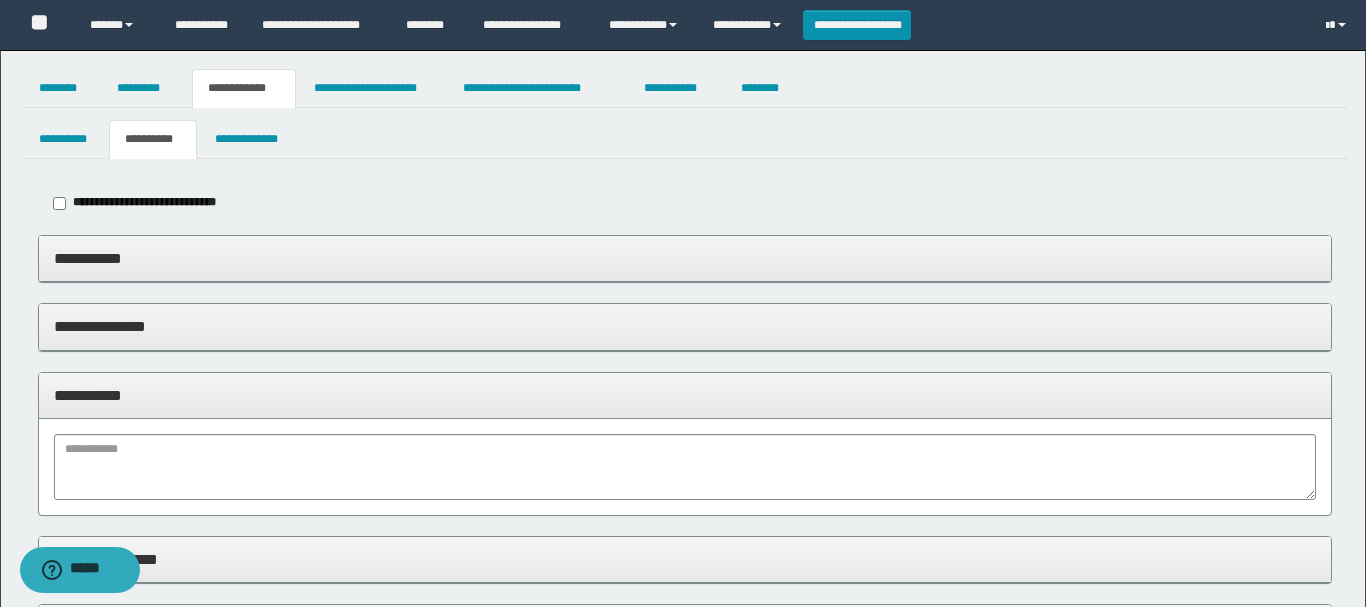 type on "**********" 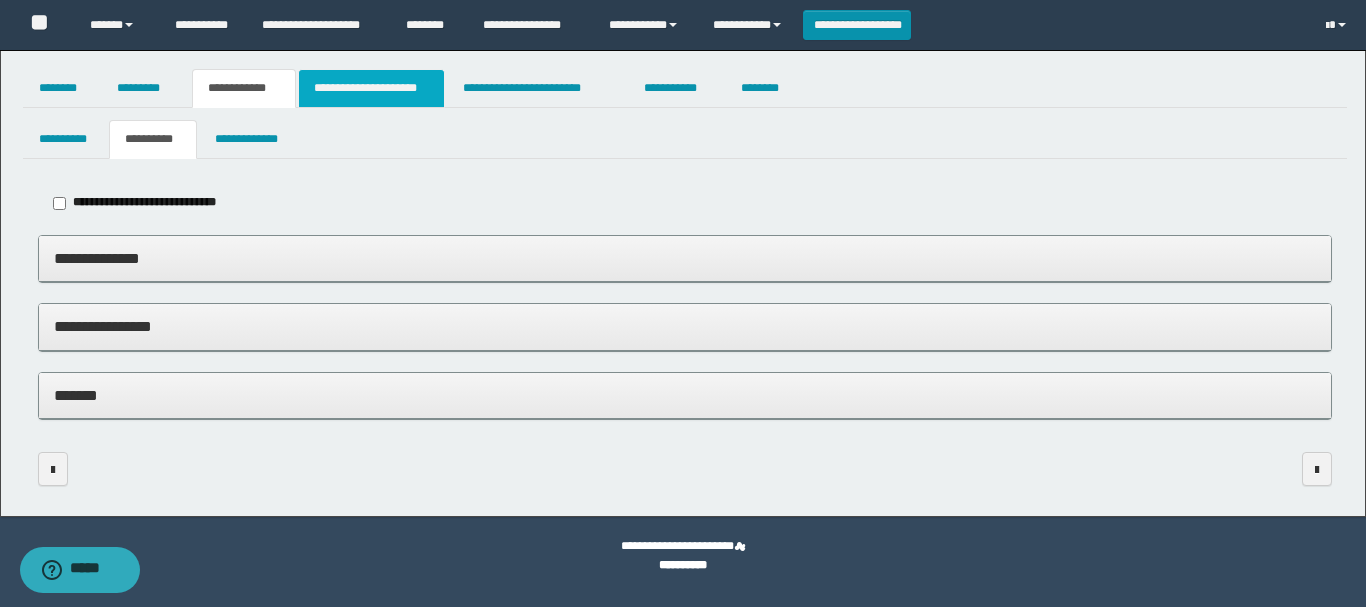 click on "**********" at bounding box center (371, 88) 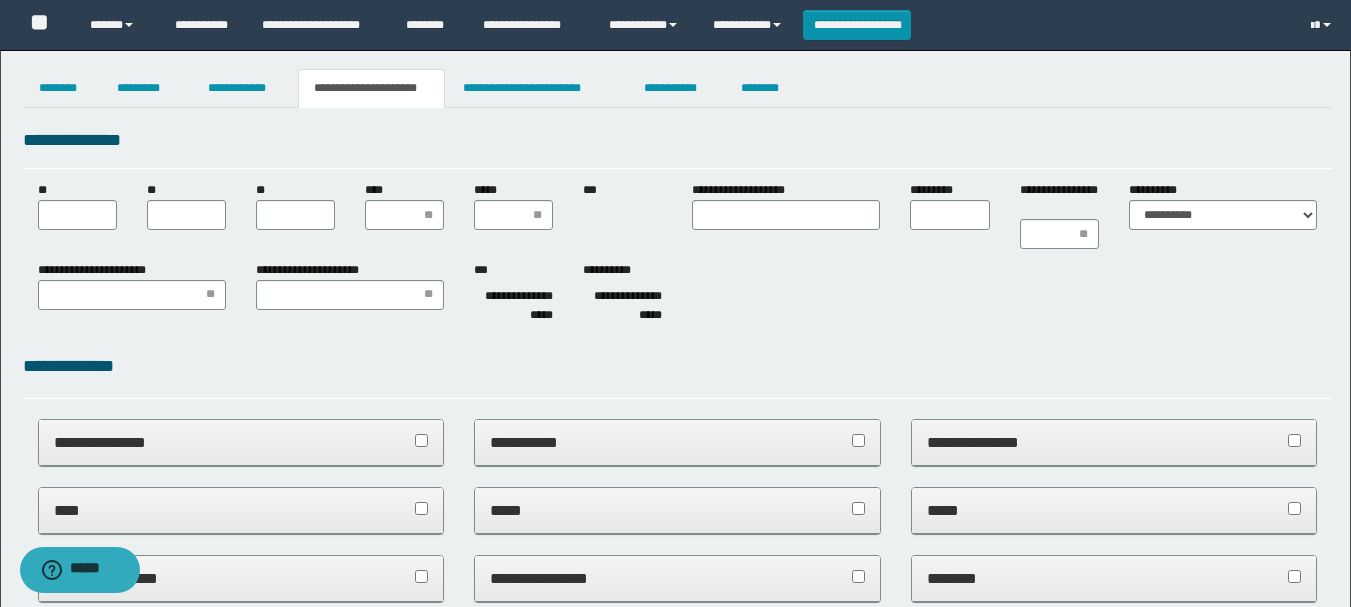 scroll, scrollTop: 0, scrollLeft: 0, axis: both 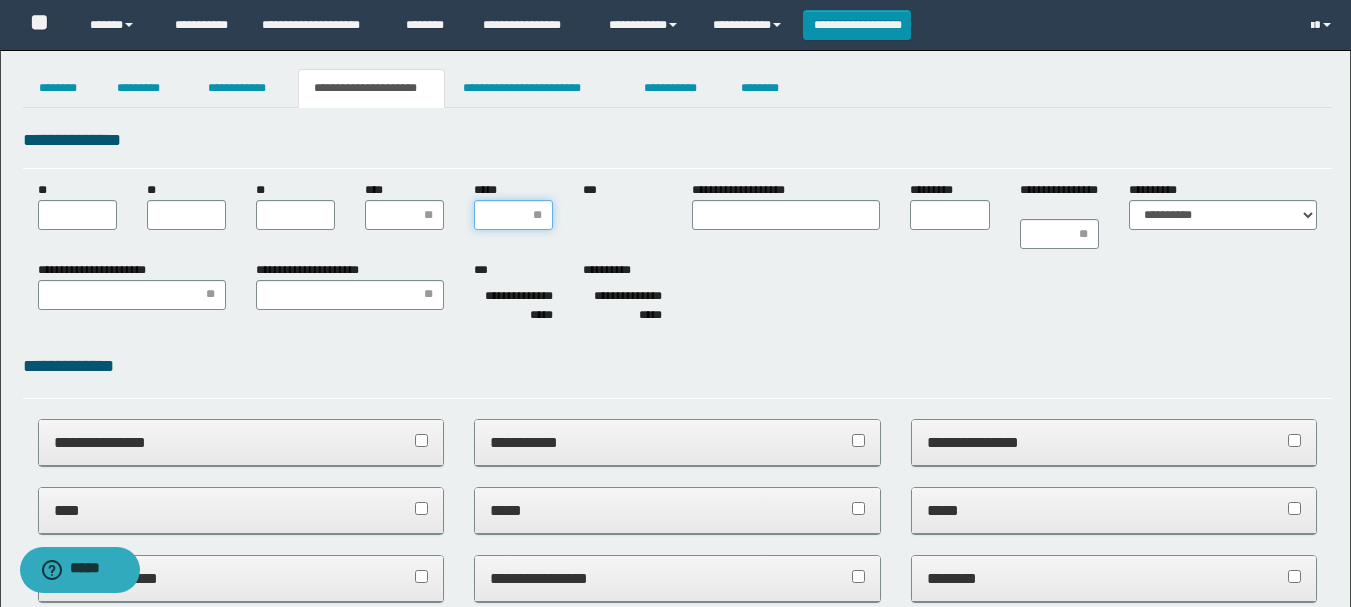 click on "*****" at bounding box center [513, 215] 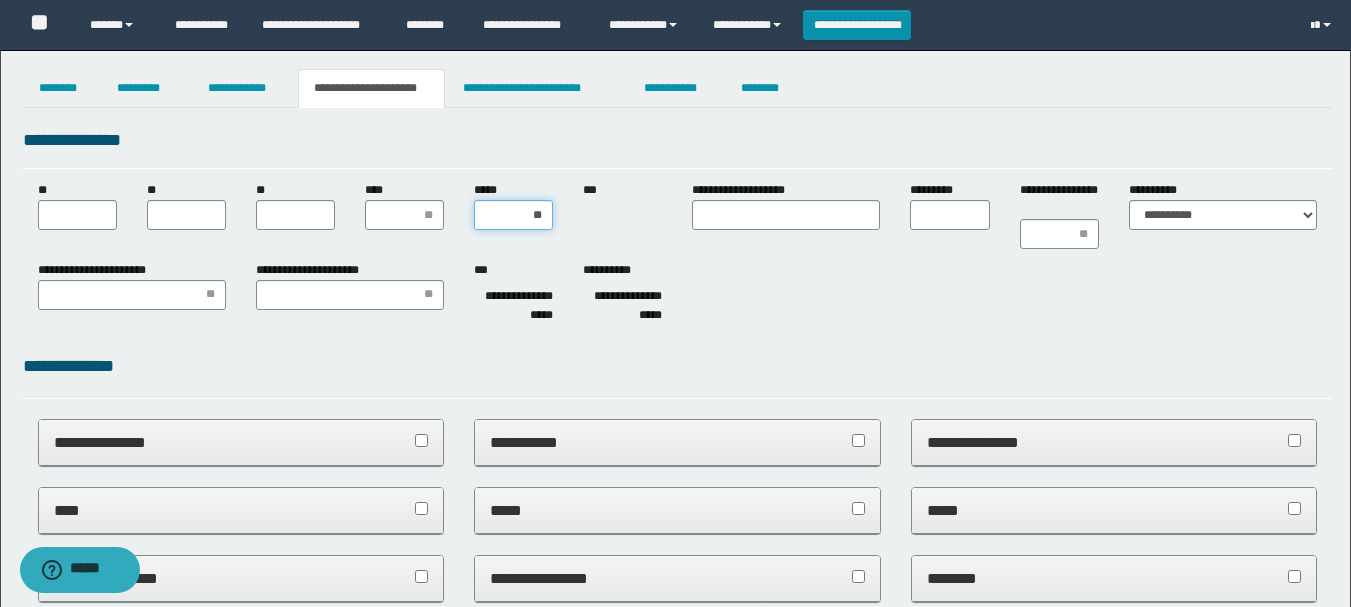 type on "***" 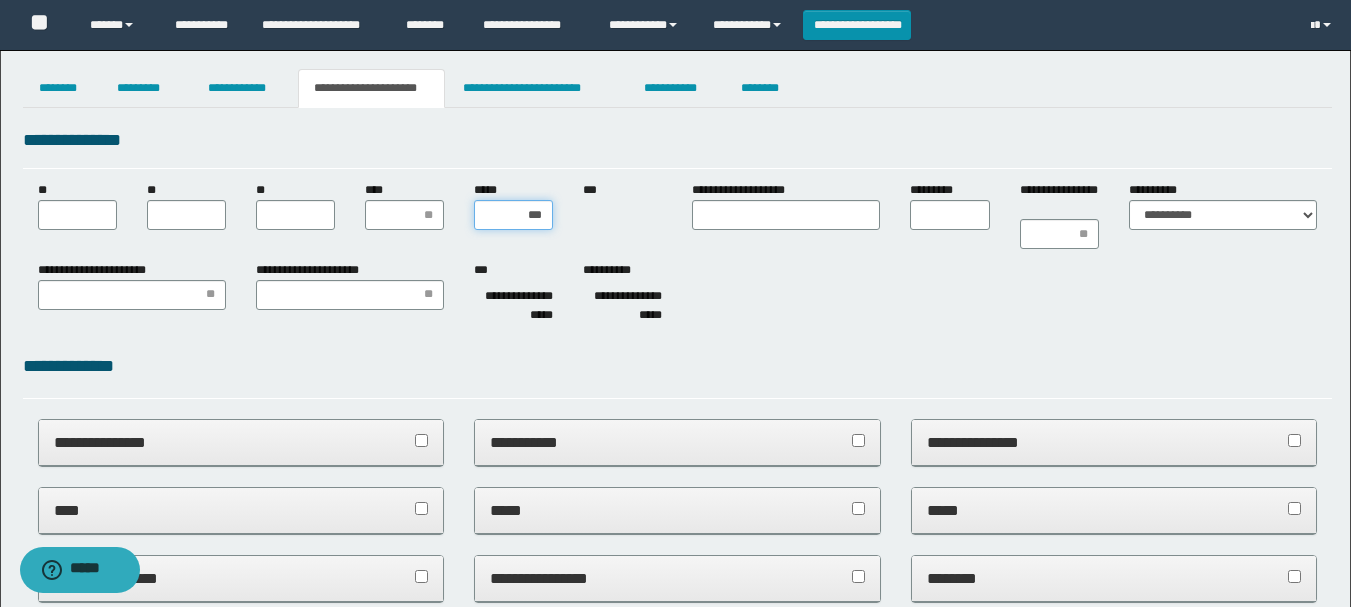 type 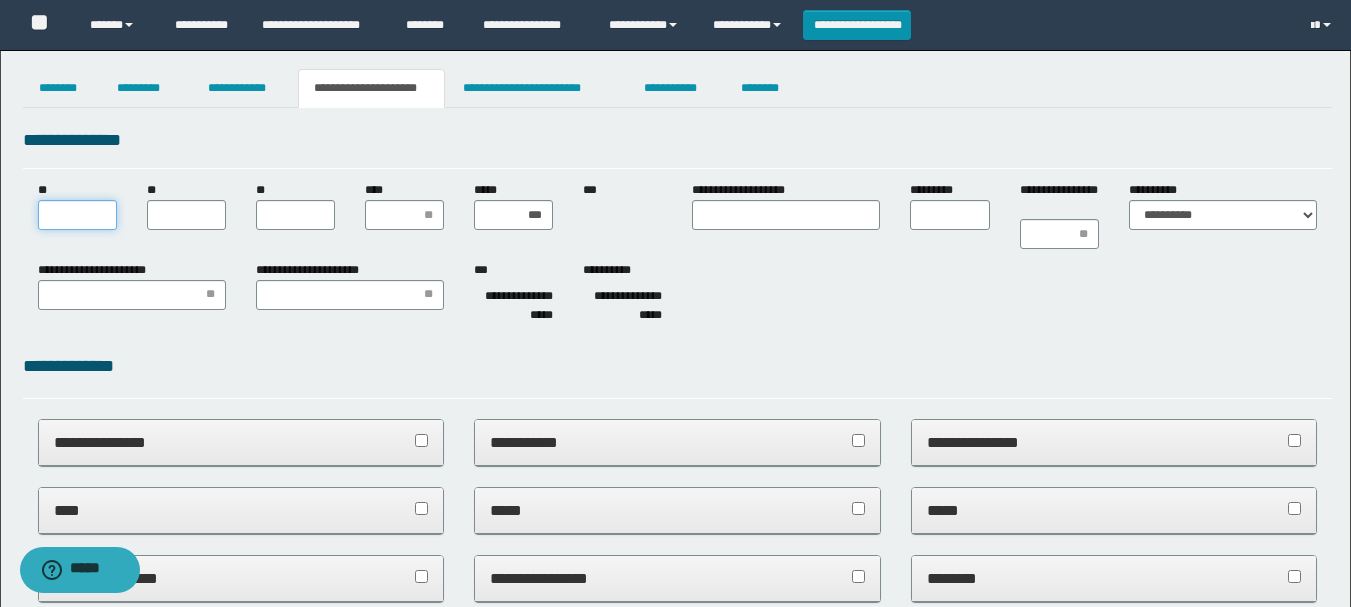 click on "**" at bounding box center [77, 215] 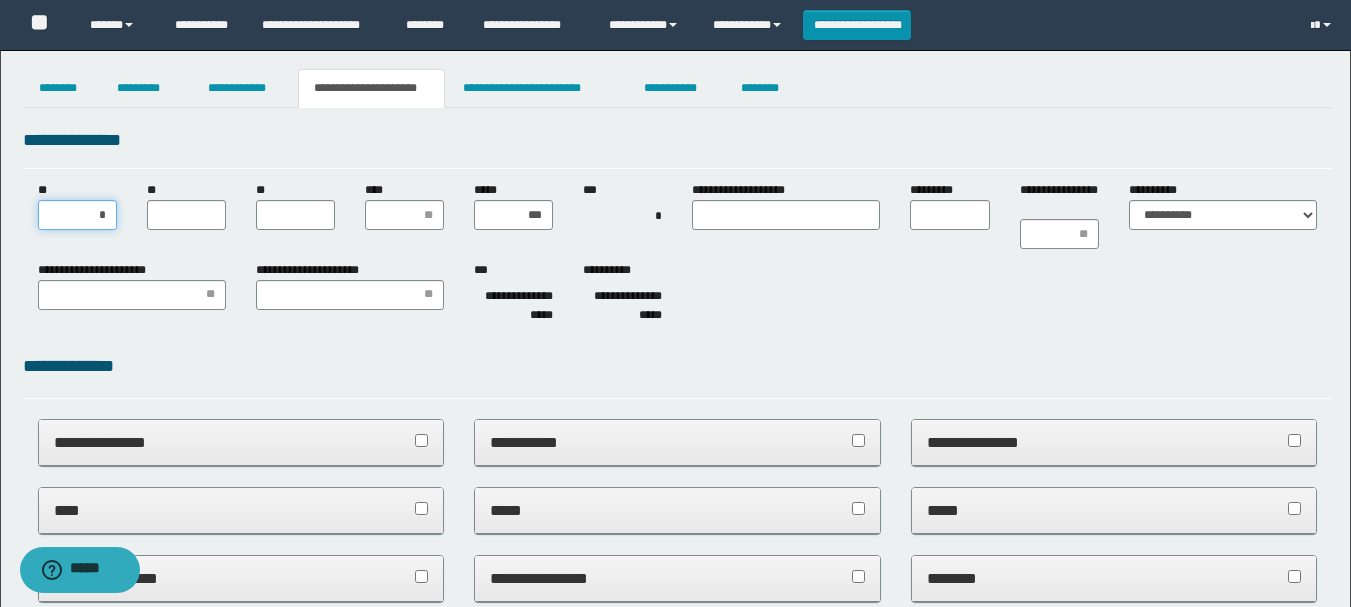 type on "**" 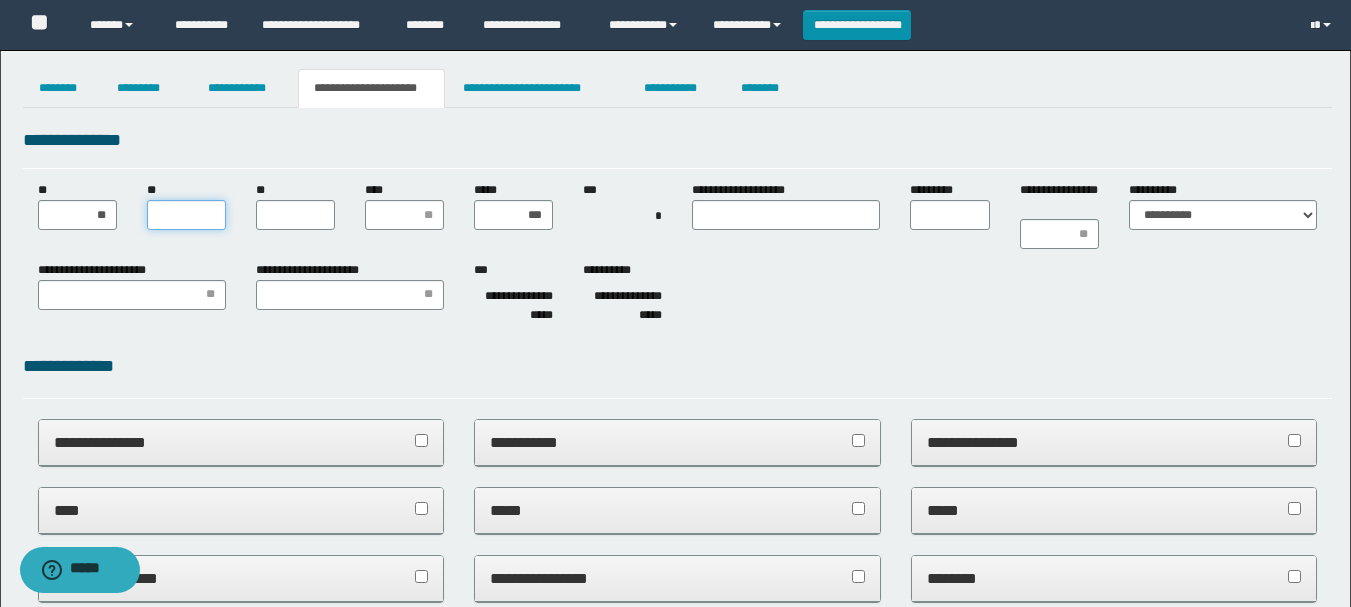 click on "**" at bounding box center (186, 215) 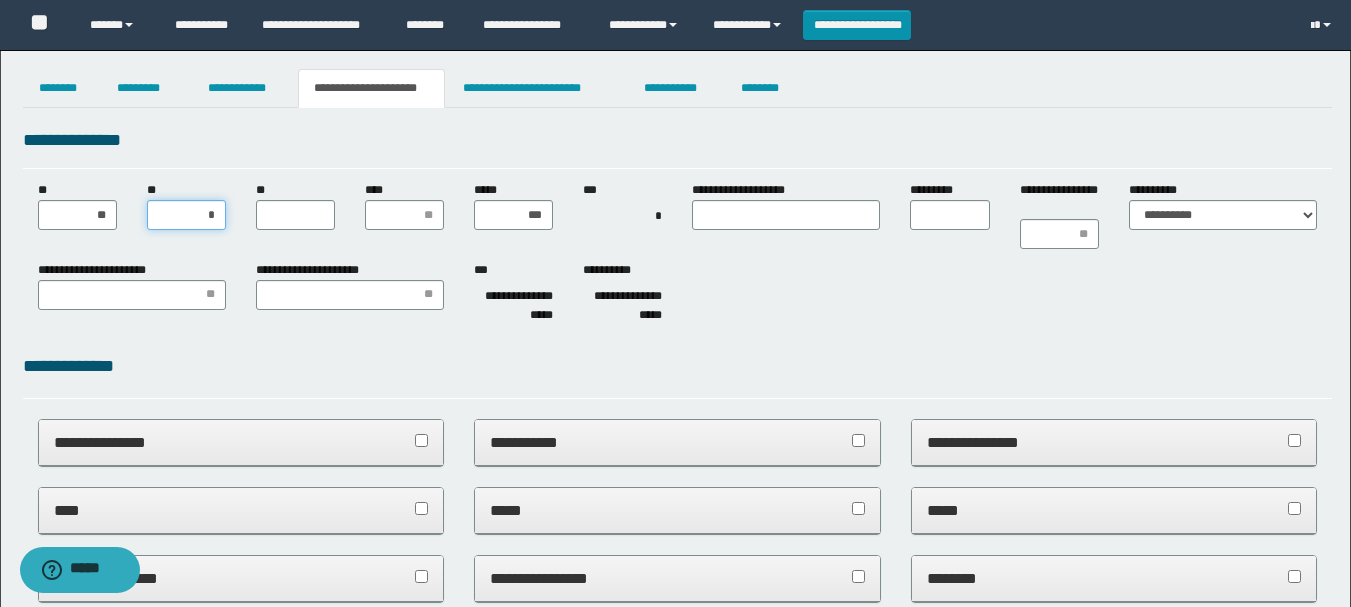 type on "**" 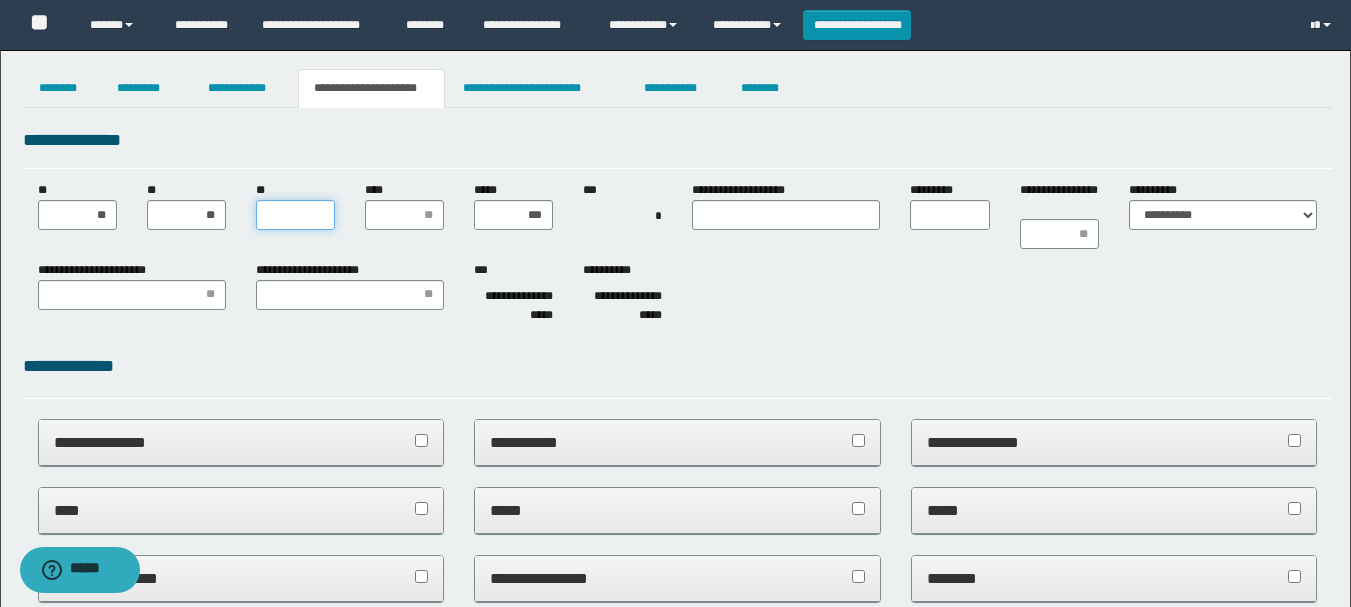 click on "**" at bounding box center [295, 215] 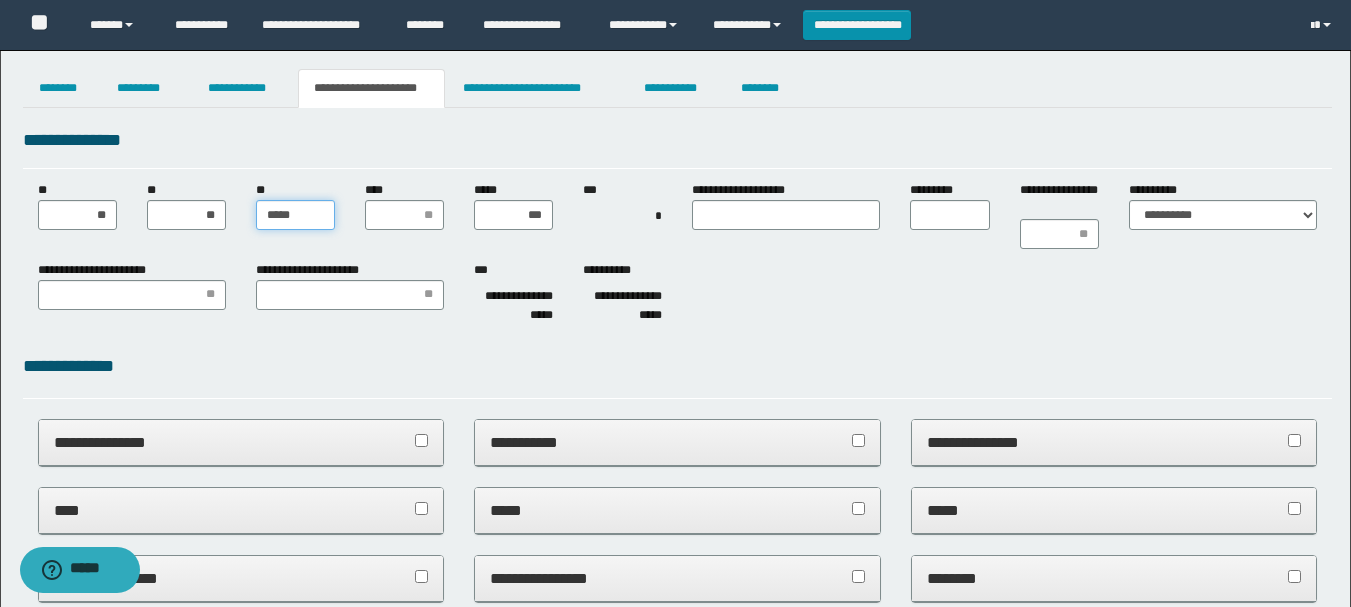 type on "******" 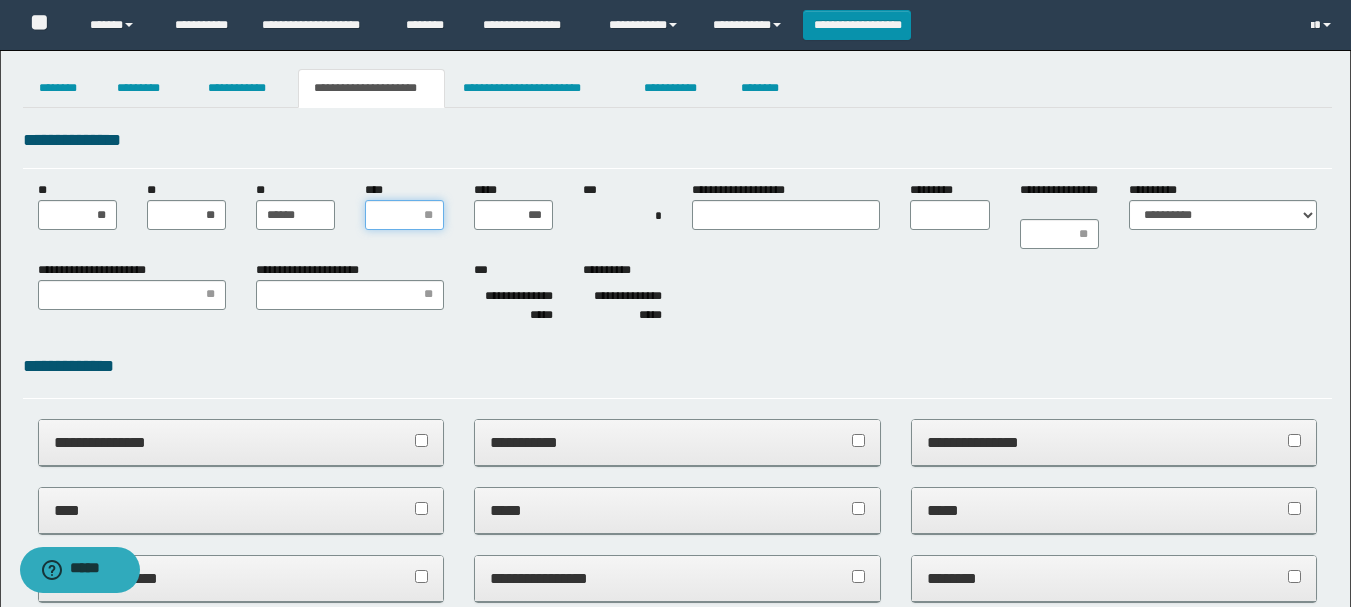 click on "****" at bounding box center [404, 215] 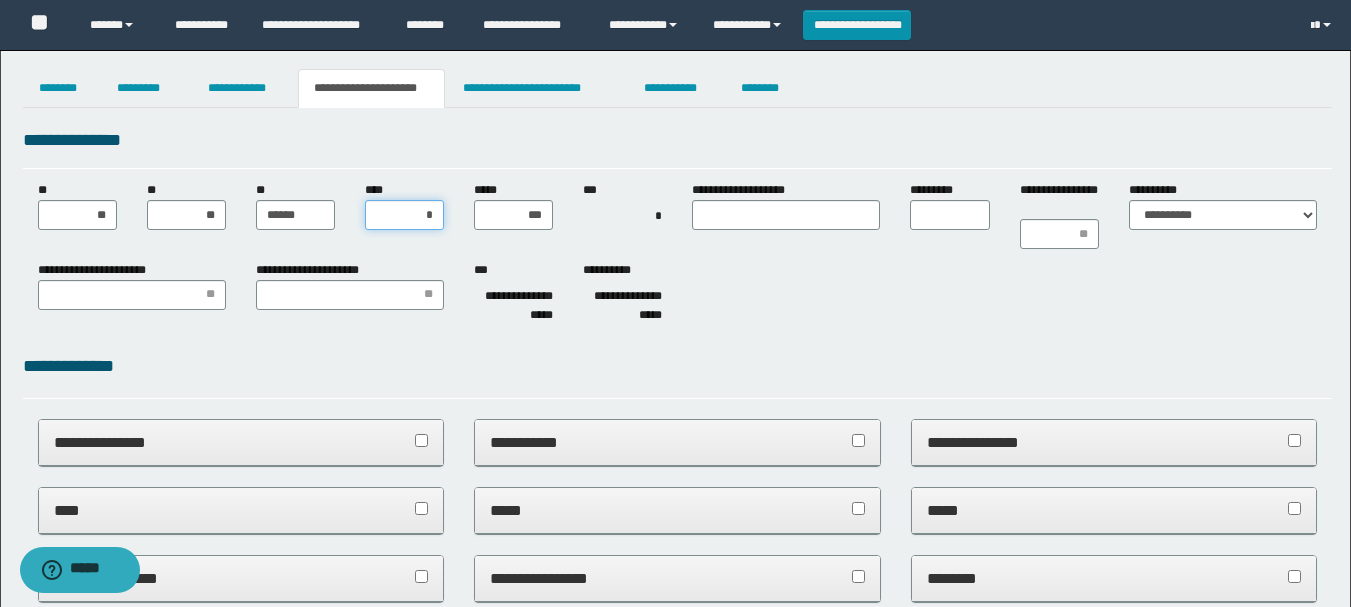 type on "**" 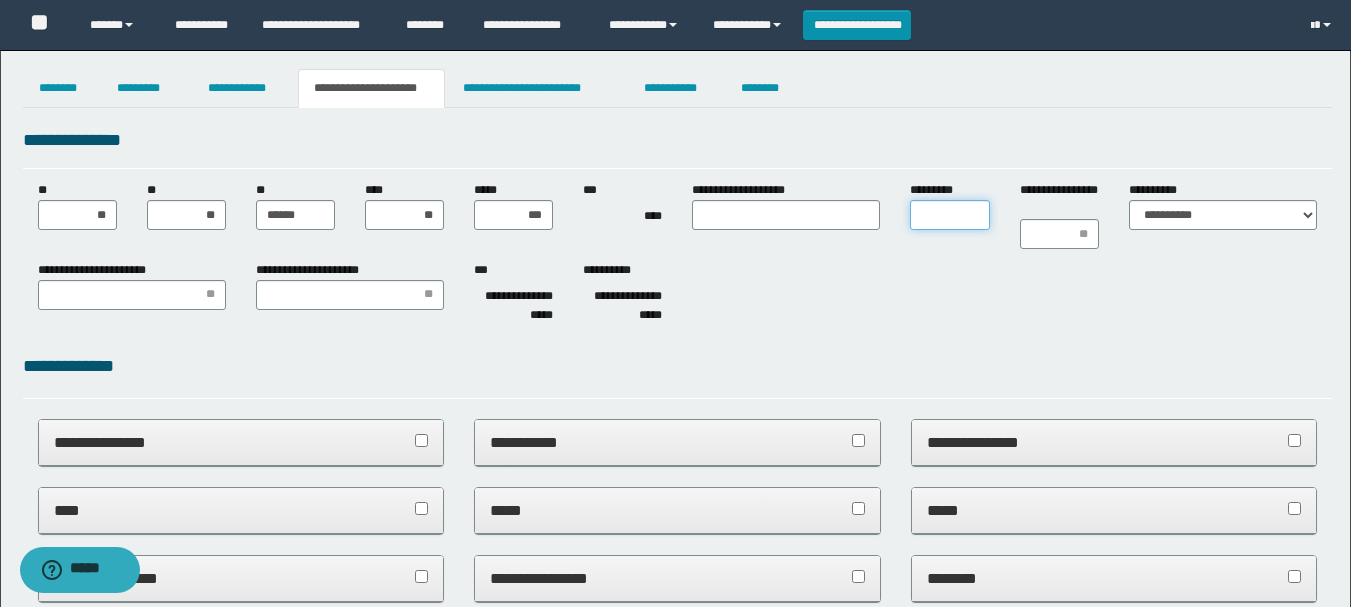 click on "*********" at bounding box center [949, 215] 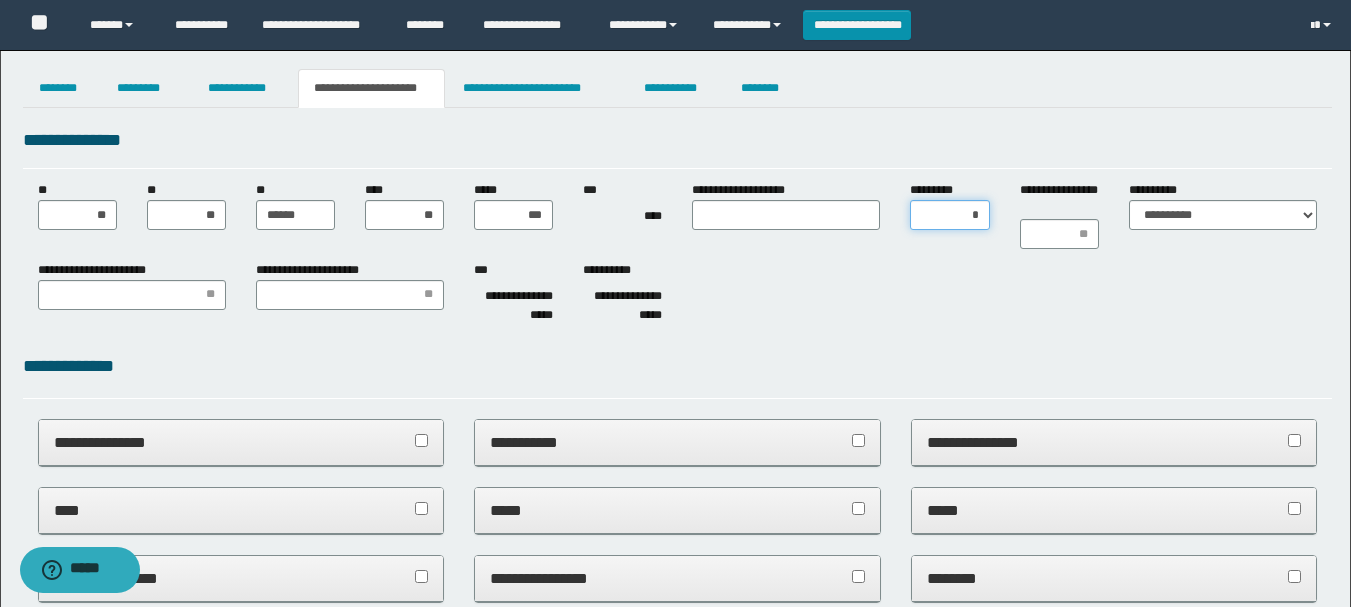 type on "**" 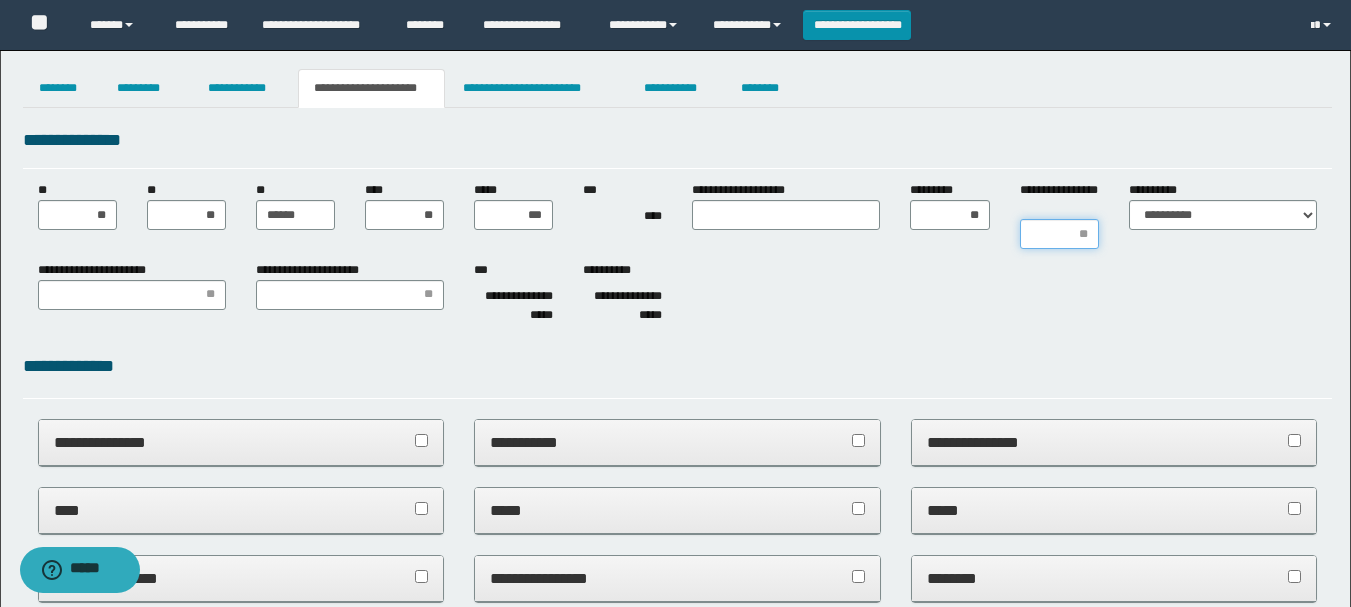 click on "**********" at bounding box center [1059, 234] 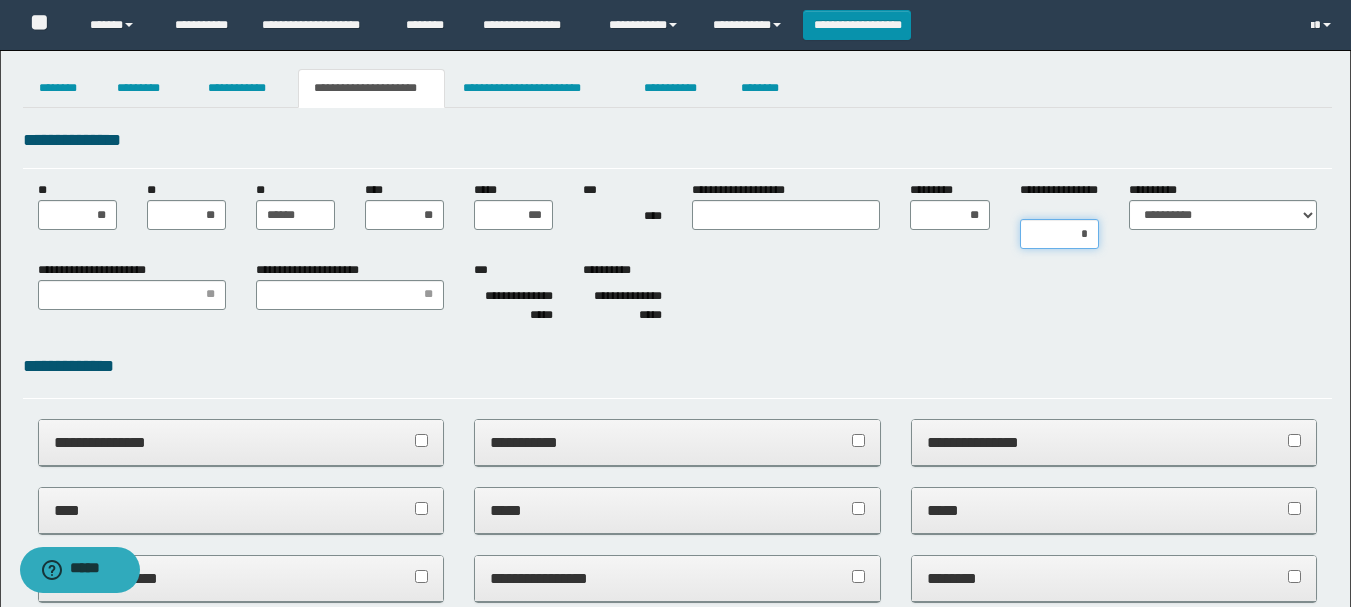 type on "**" 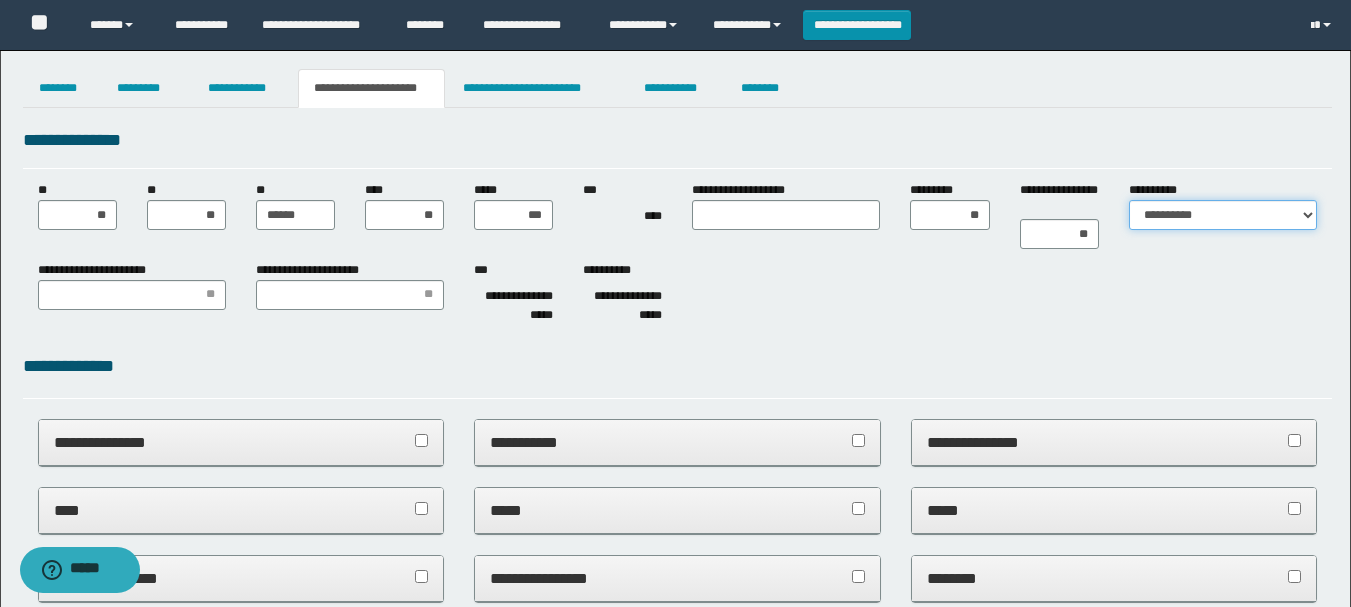 click on "**********" at bounding box center (1223, 215) 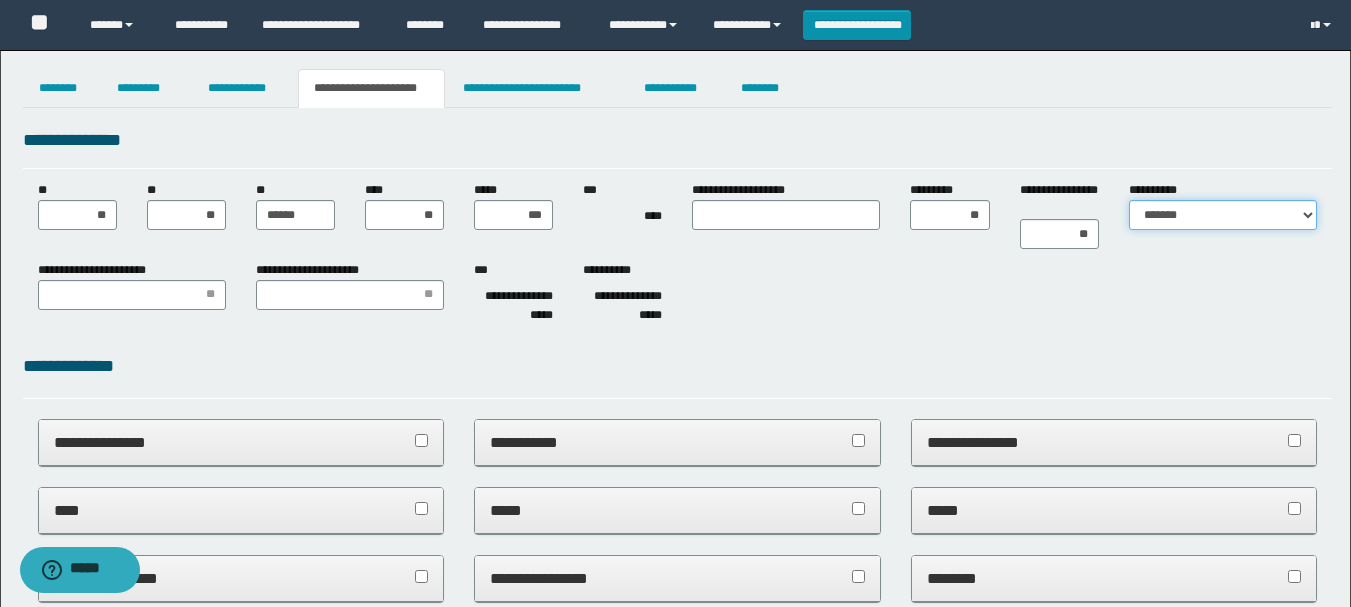 click on "**********" at bounding box center (1223, 215) 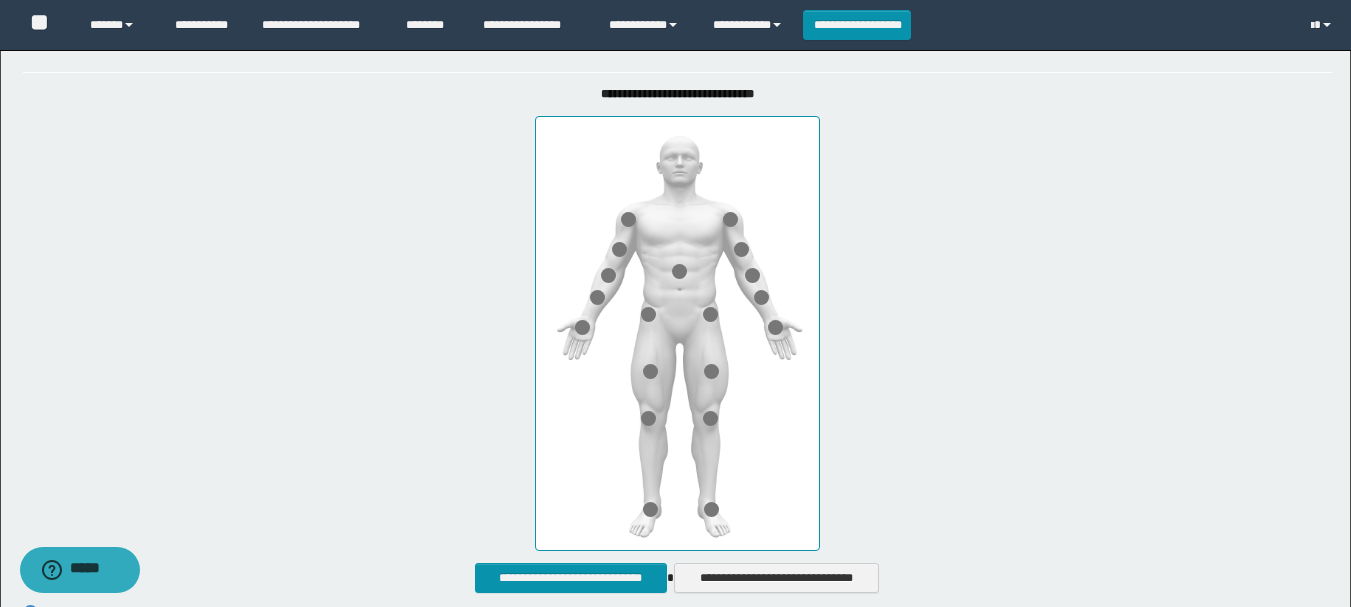 scroll, scrollTop: 900, scrollLeft: 0, axis: vertical 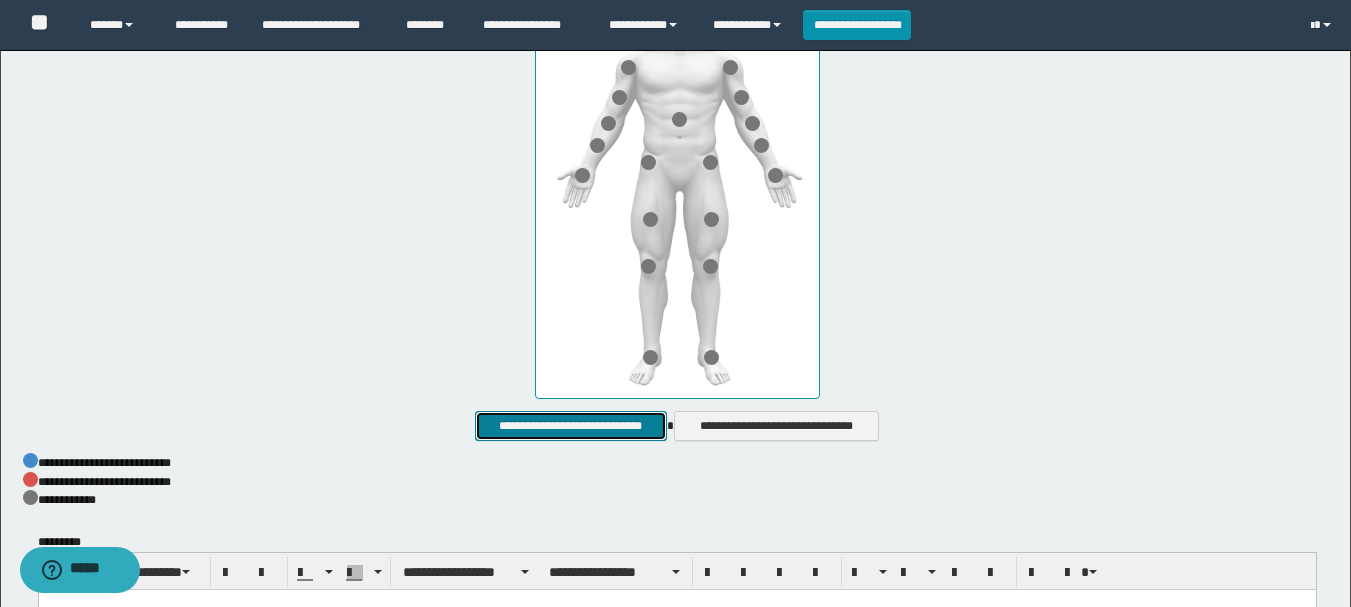 click on "**********" at bounding box center (570, 426) 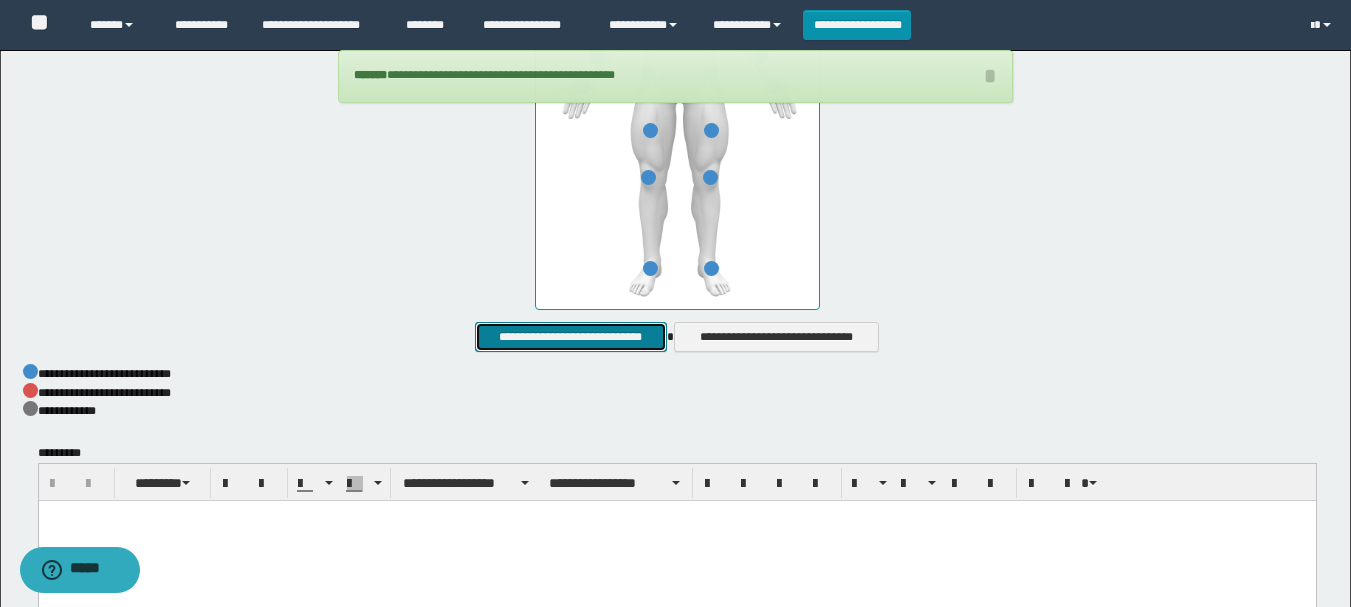 scroll, scrollTop: 1171, scrollLeft: 0, axis: vertical 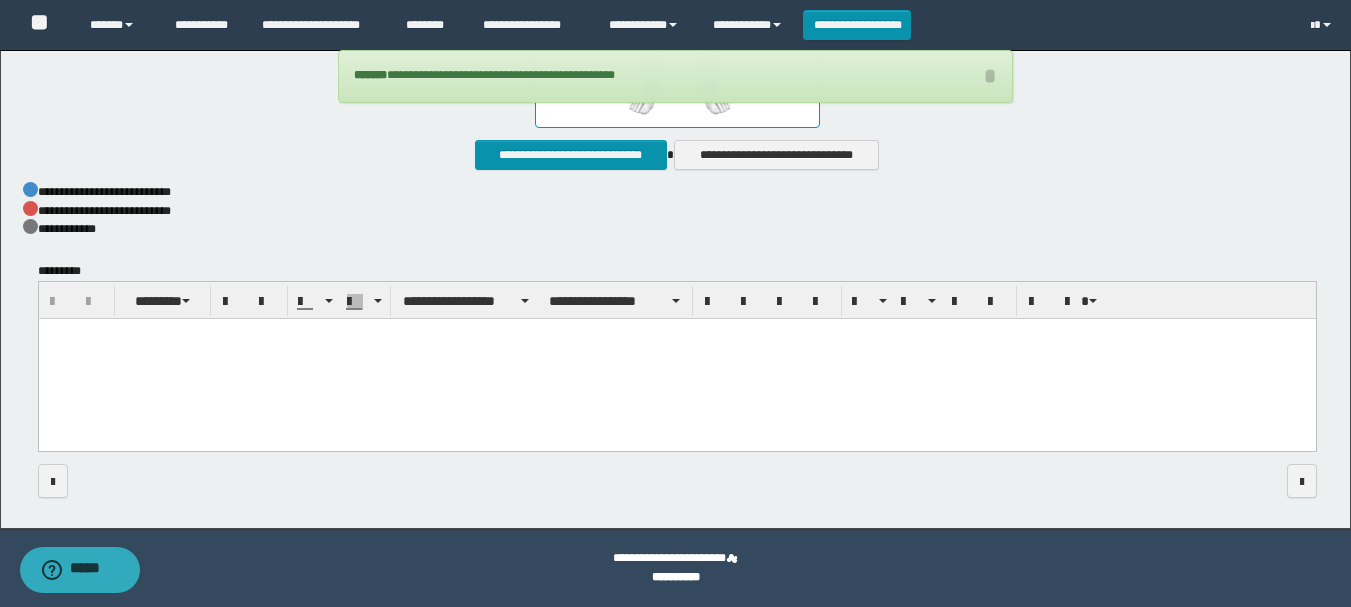 click at bounding box center [676, 360] 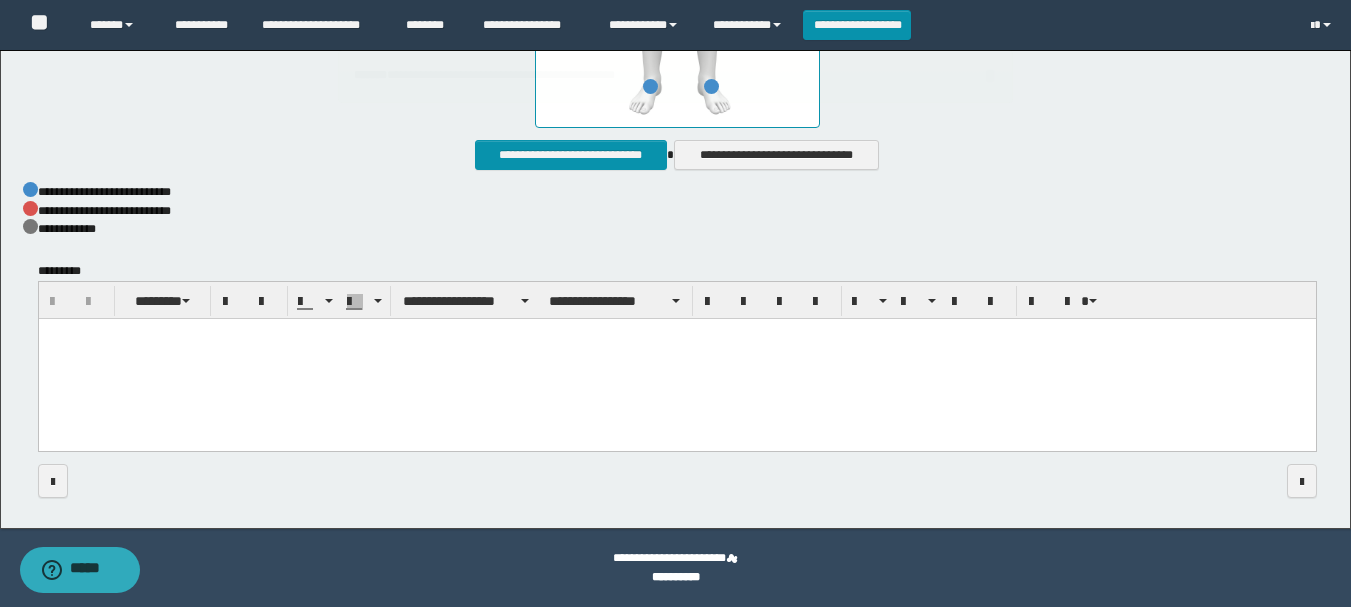 type 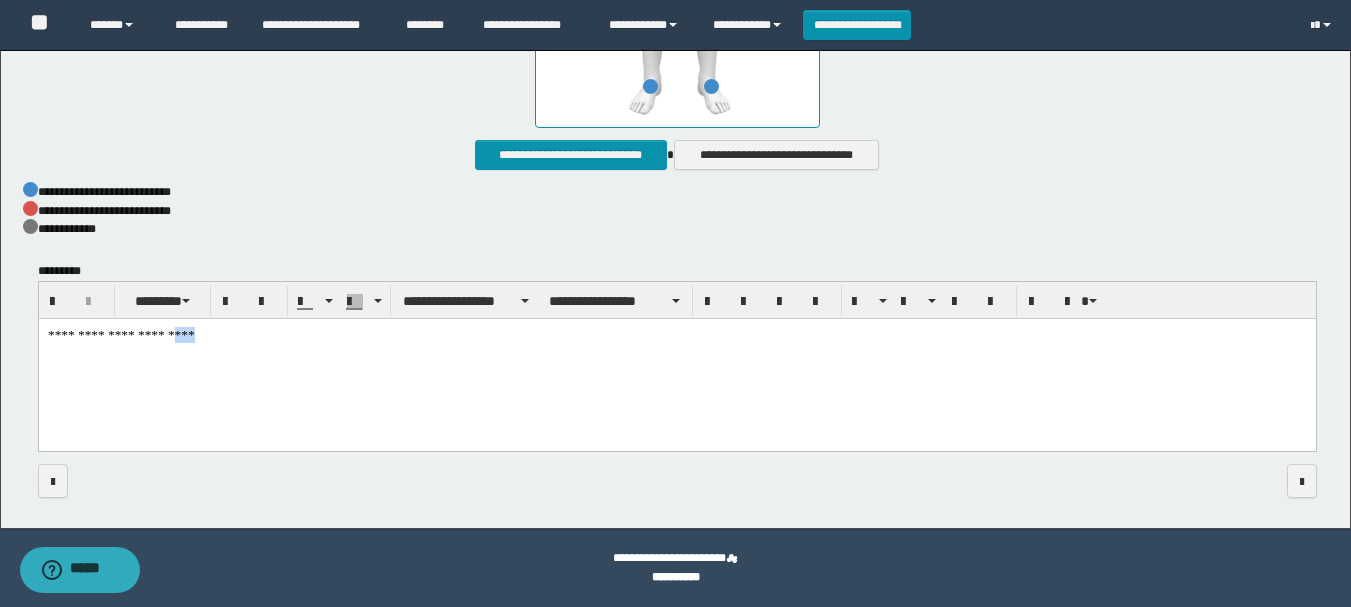drag, startPoint x: 215, startPoint y: 336, endPoint x: 283, endPoint y: 335, distance: 68.007355 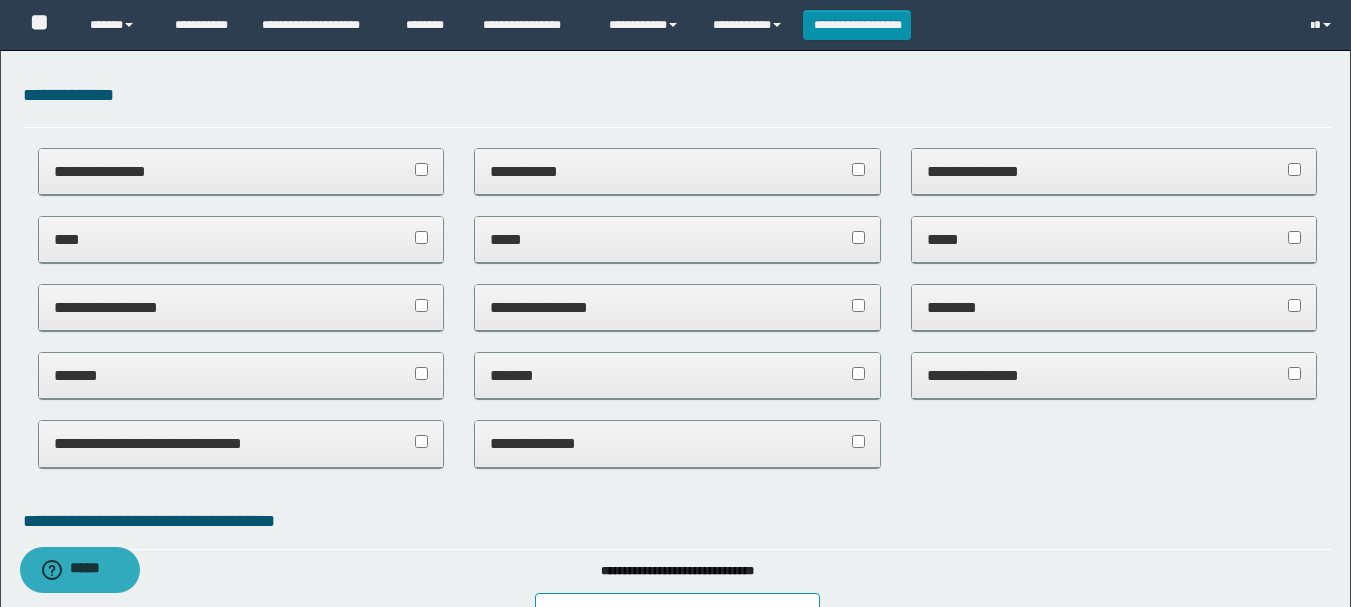 scroll, scrollTop: 0, scrollLeft: 0, axis: both 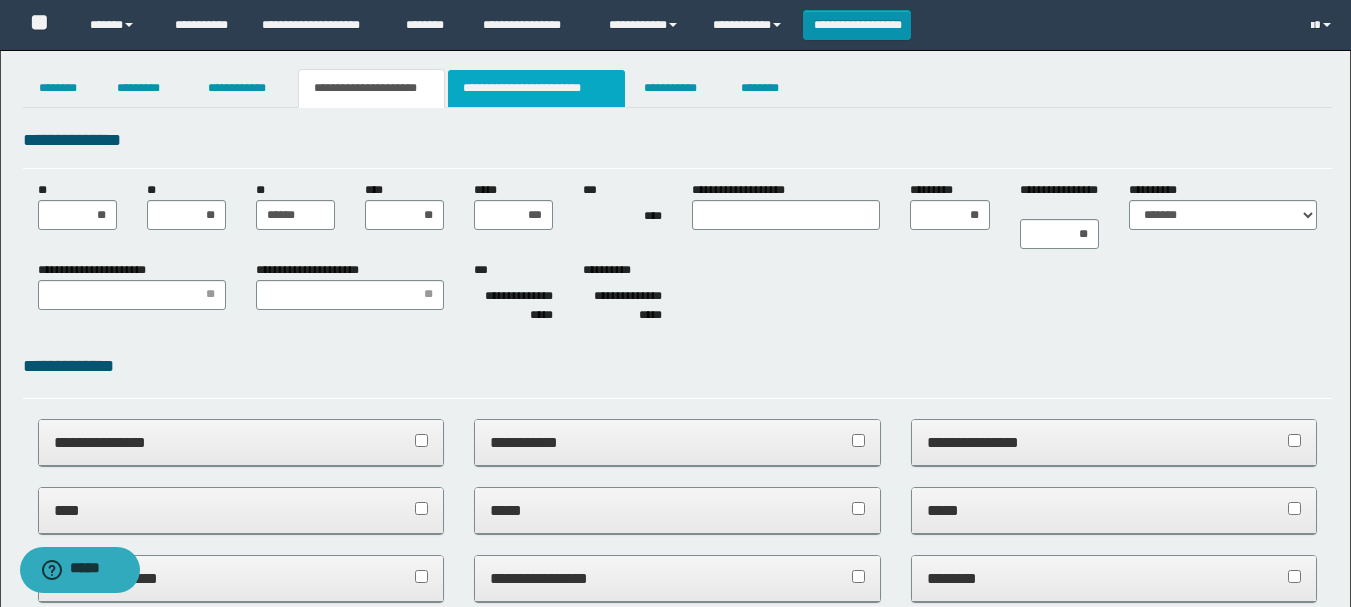 click on "**********" at bounding box center (537, 88) 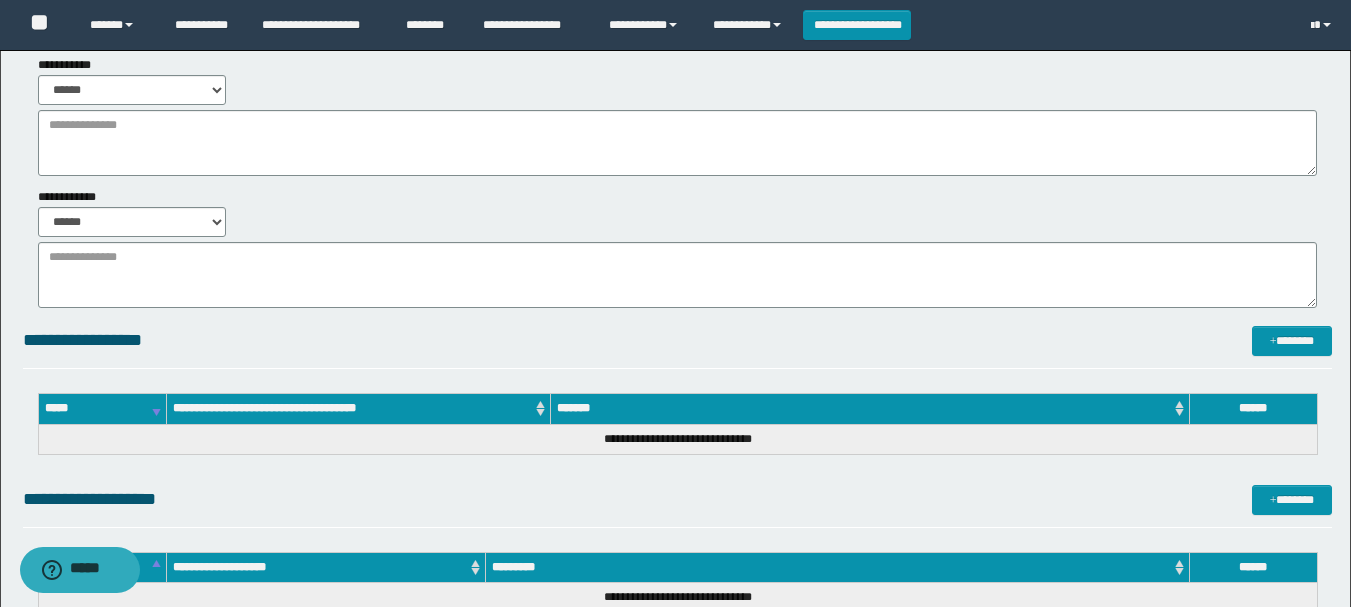 scroll, scrollTop: 0, scrollLeft: 0, axis: both 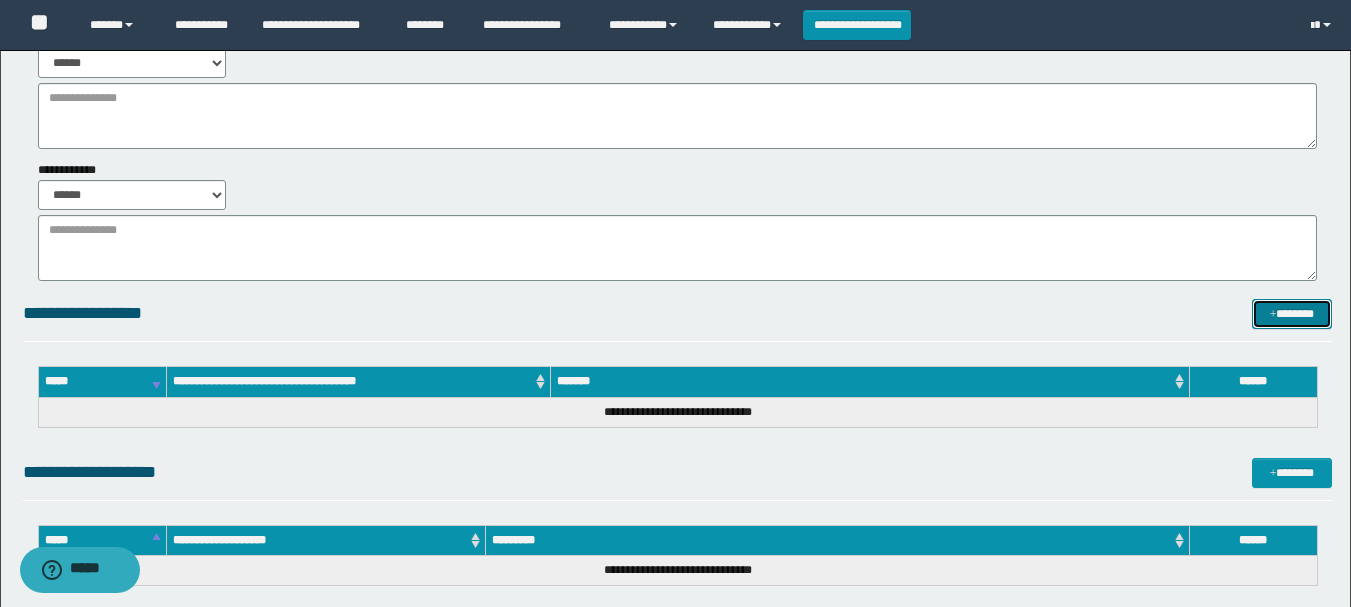 click at bounding box center (1273, 315) 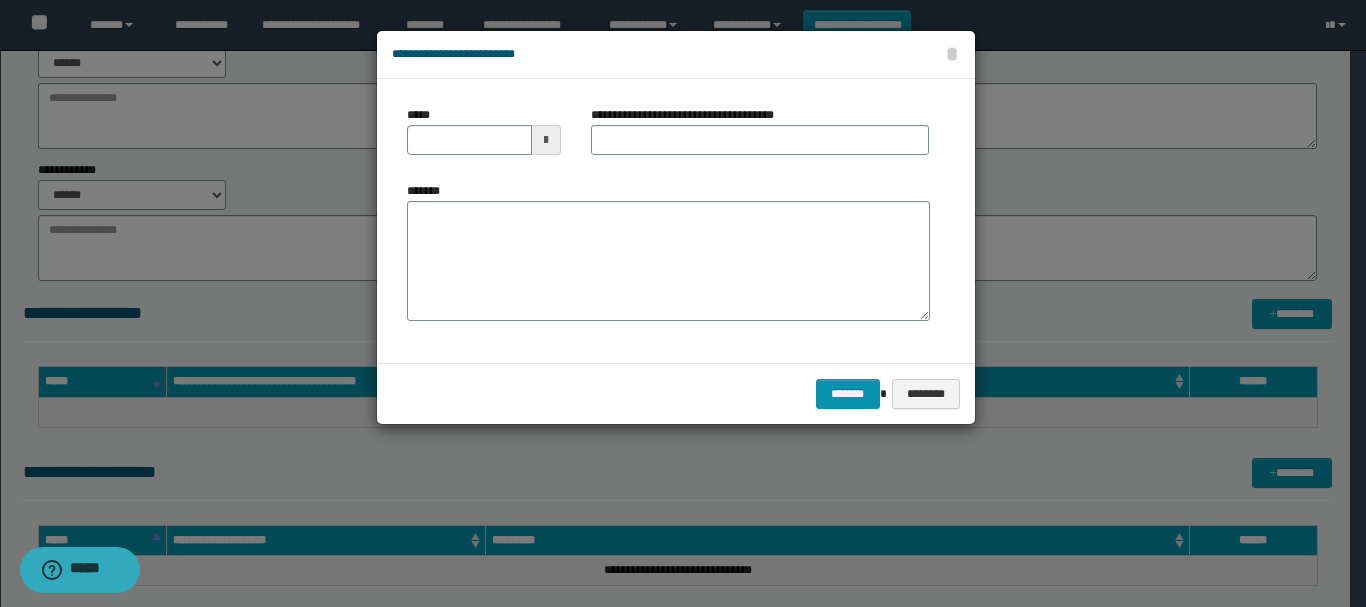 click at bounding box center [546, 140] 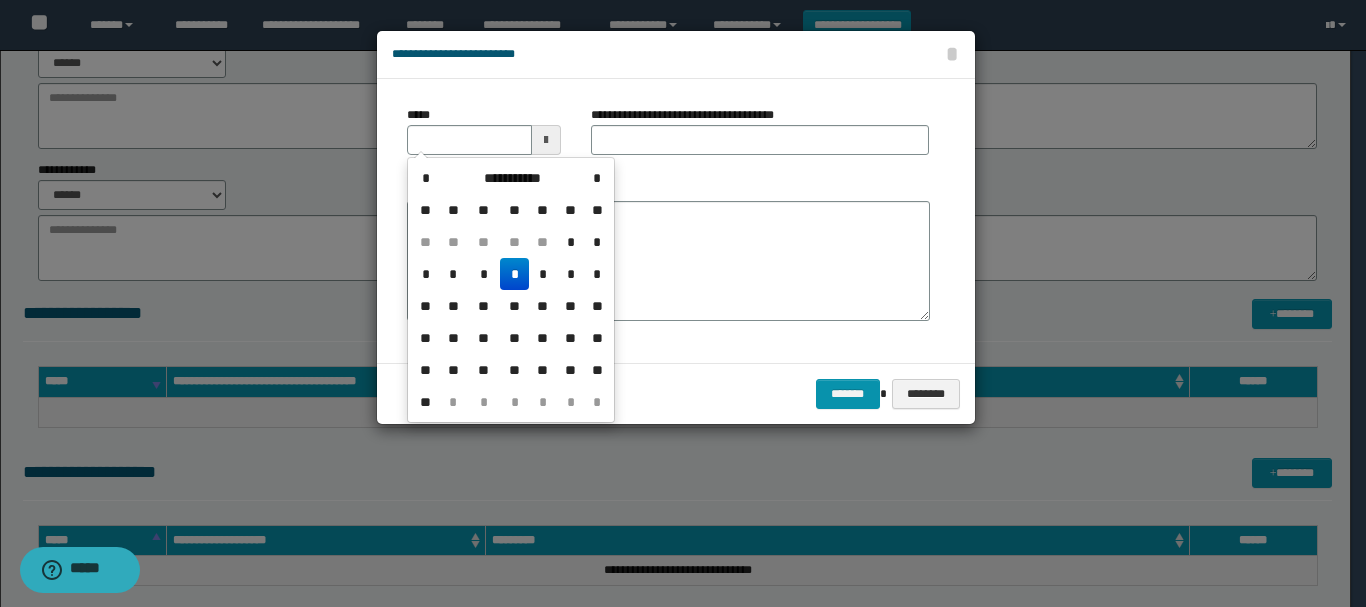 click on "*" at bounding box center [514, 274] 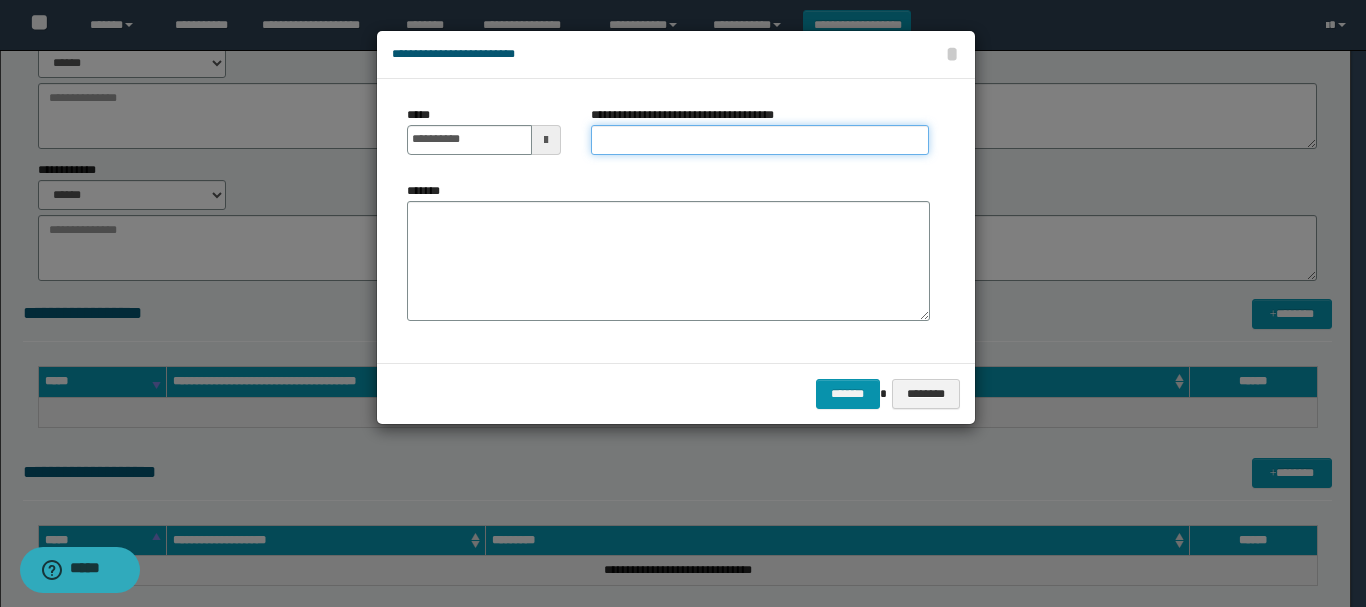 click on "**********" at bounding box center (760, 140) 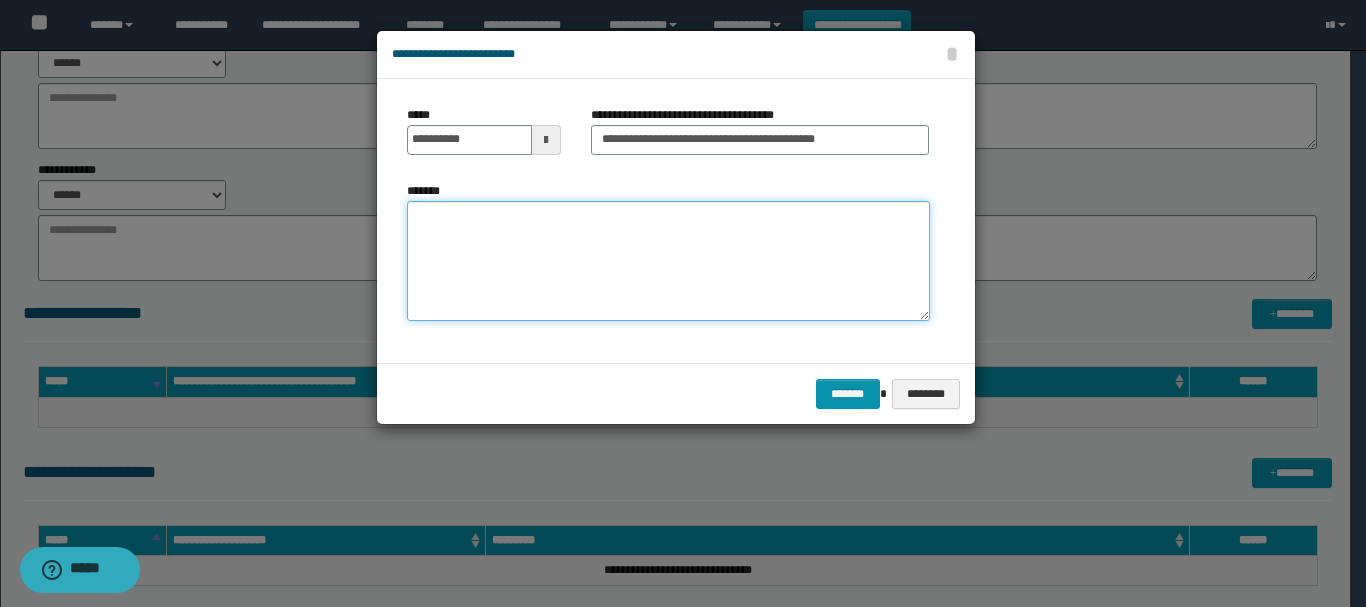 click on "*******" at bounding box center (668, 261) 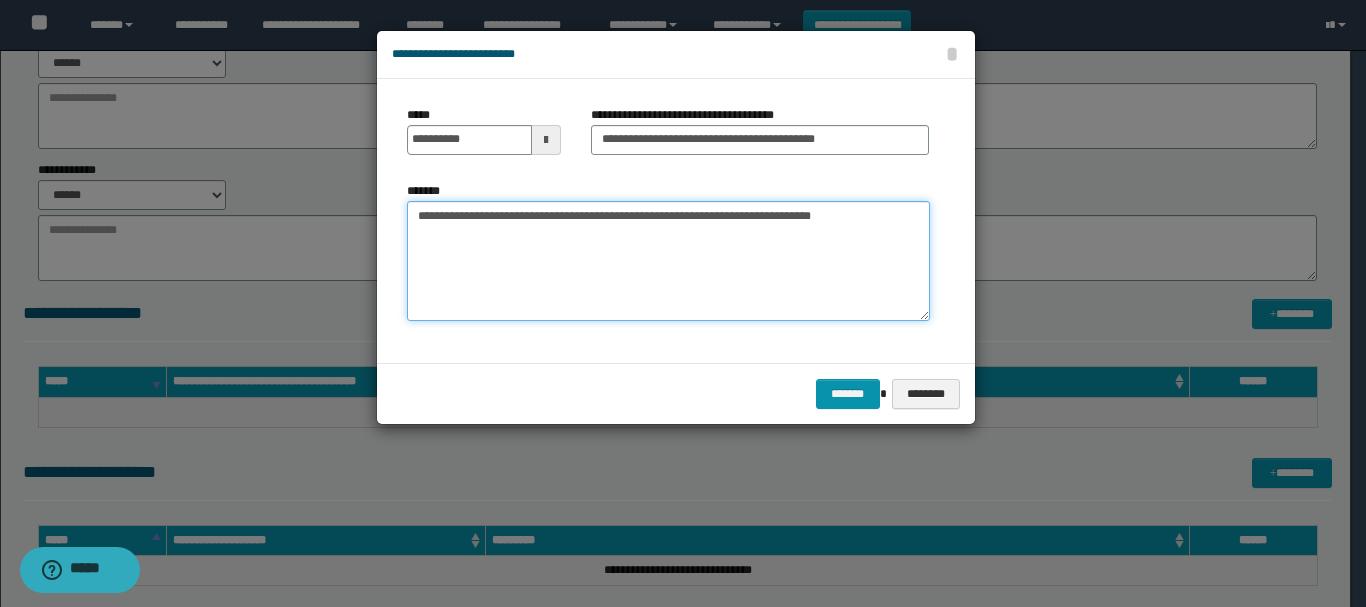 paste on "**********" 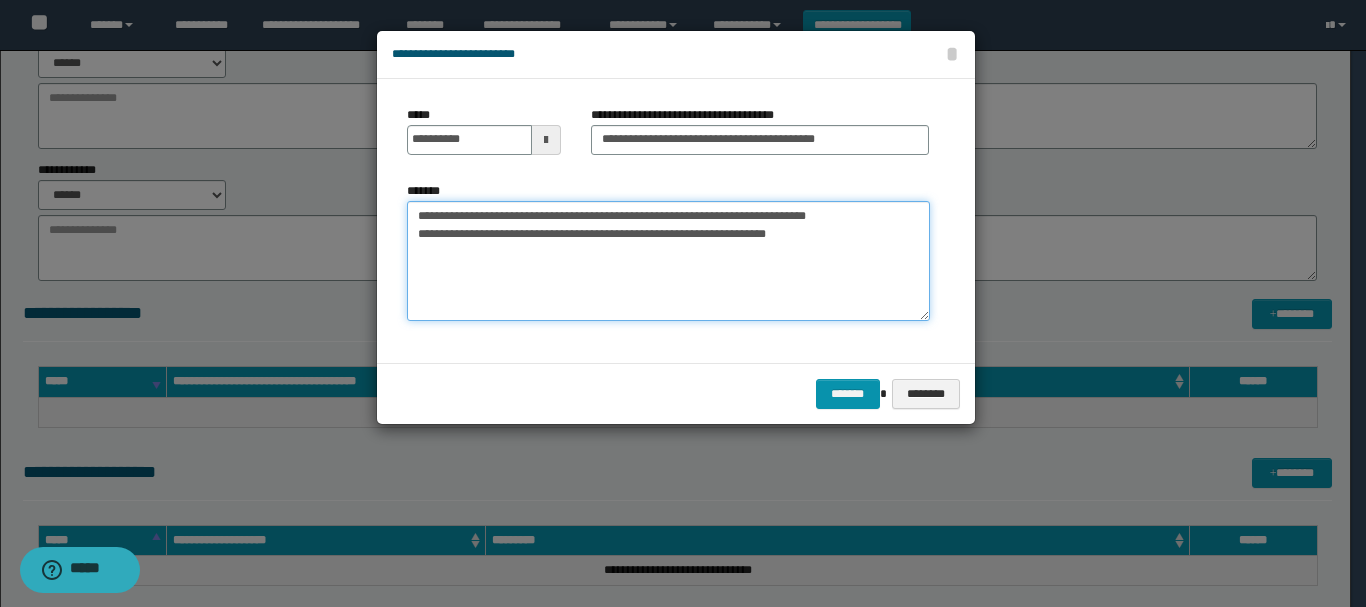 drag, startPoint x: 420, startPoint y: 252, endPoint x: 892, endPoint y: 252, distance: 472 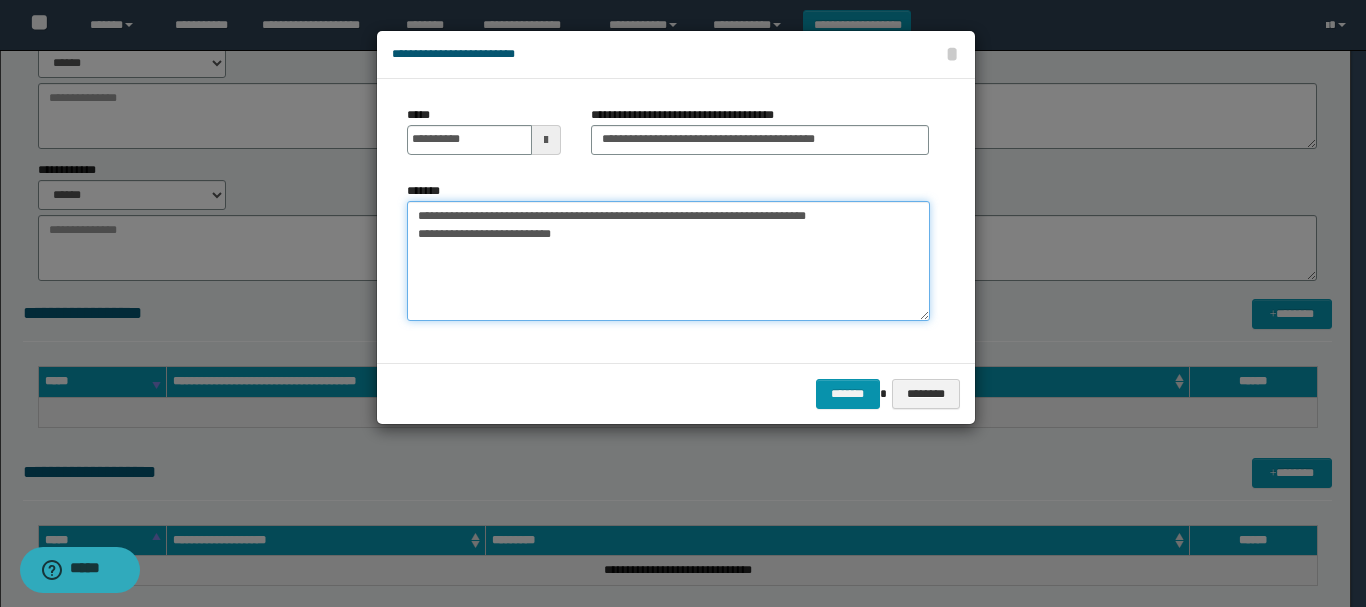 drag, startPoint x: 416, startPoint y: 221, endPoint x: 628, endPoint y: 253, distance: 214.40149 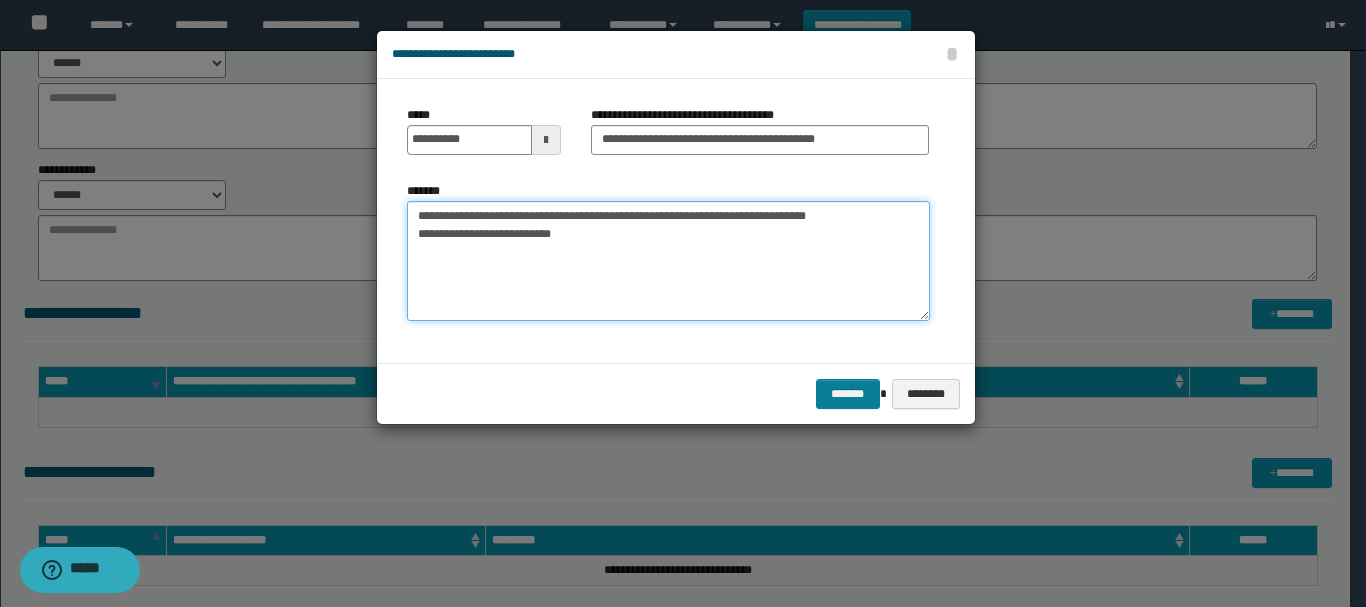 type on "**********" 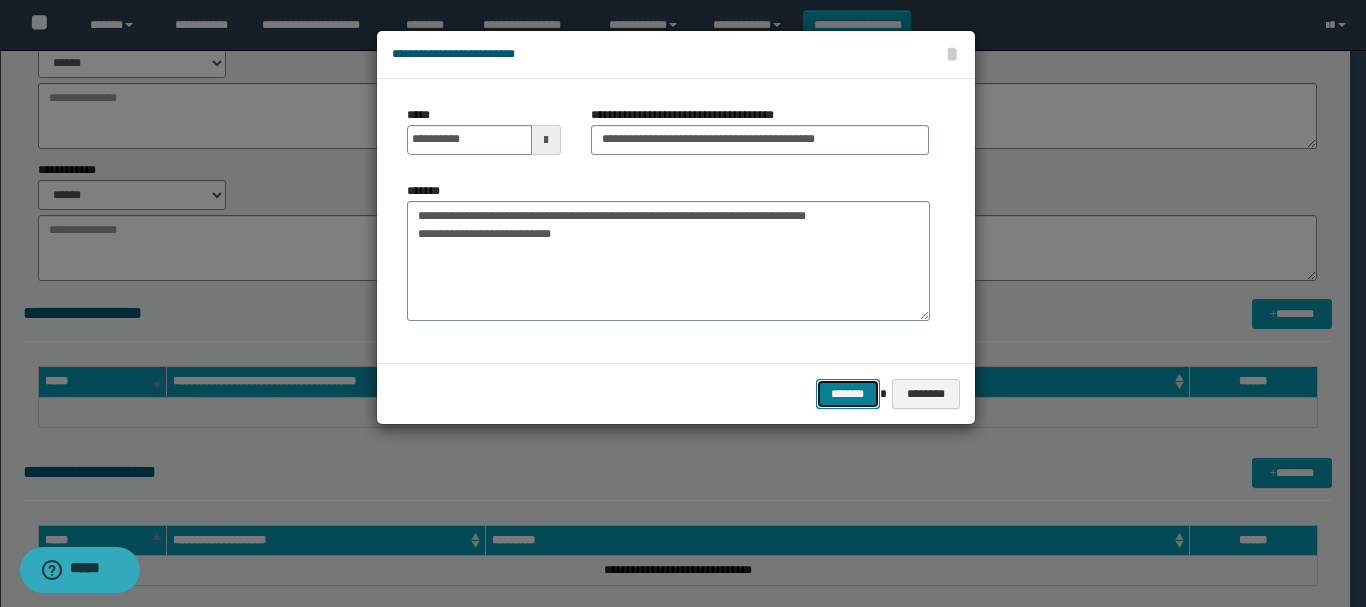 click on "*******" at bounding box center (848, 394) 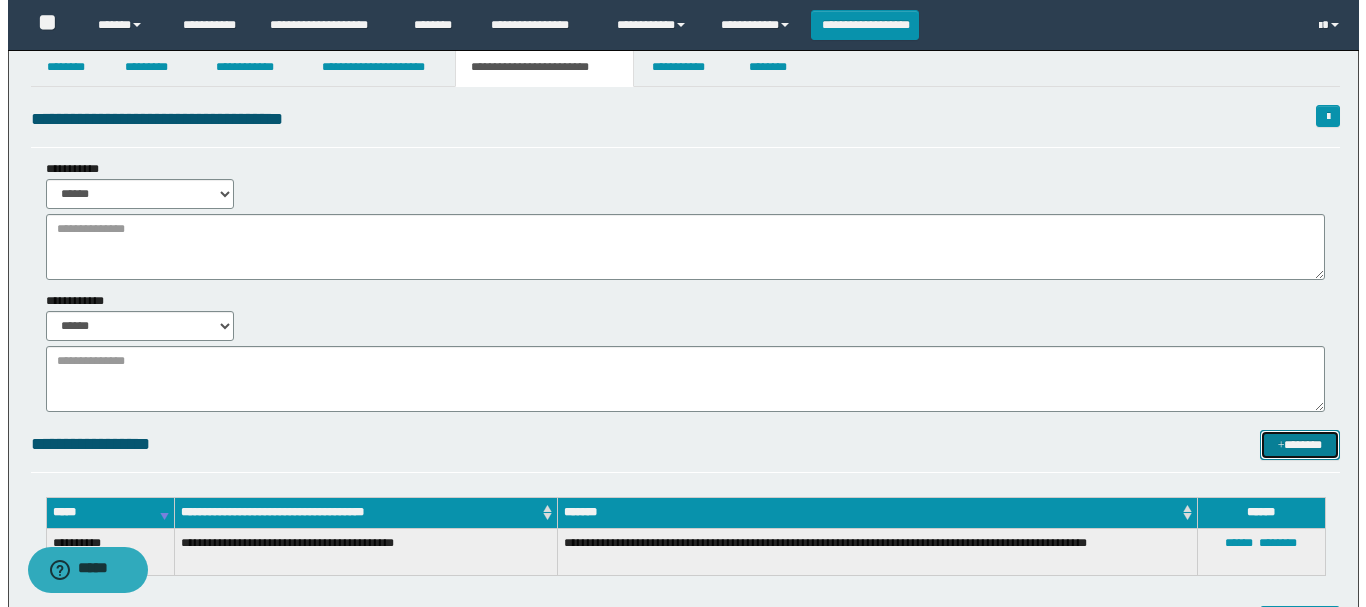 scroll, scrollTop: 0, scrollLeft: 0, axis: both 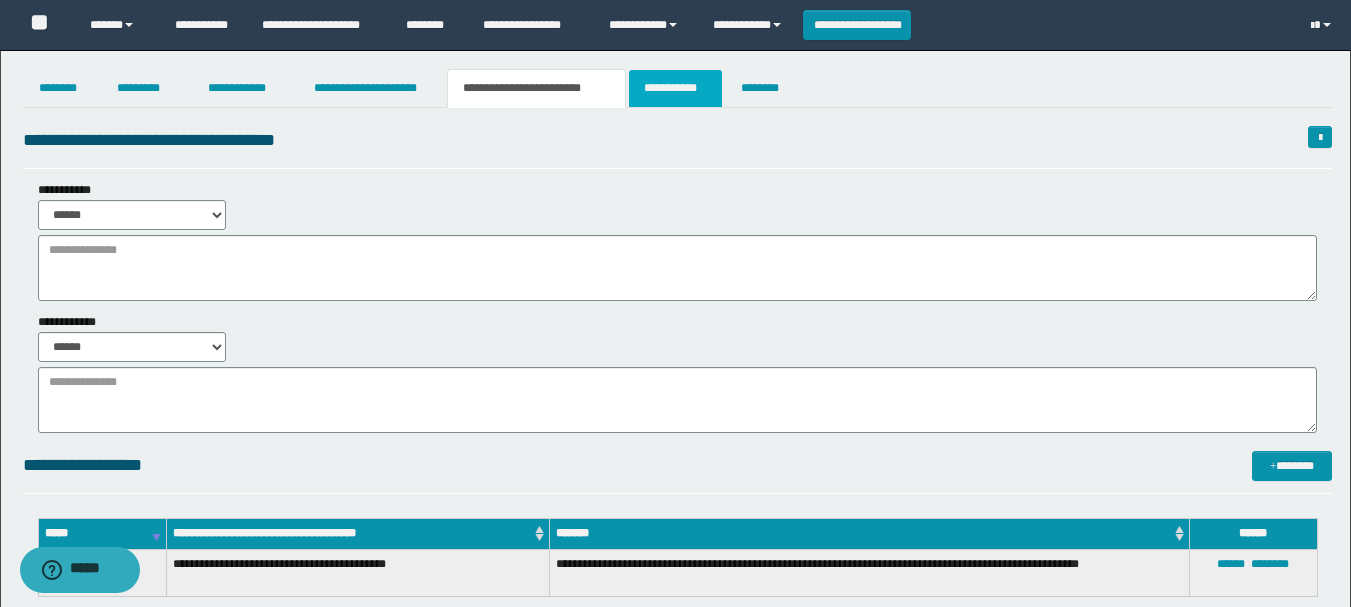 click on "**********" at bounding box center (675, 88) 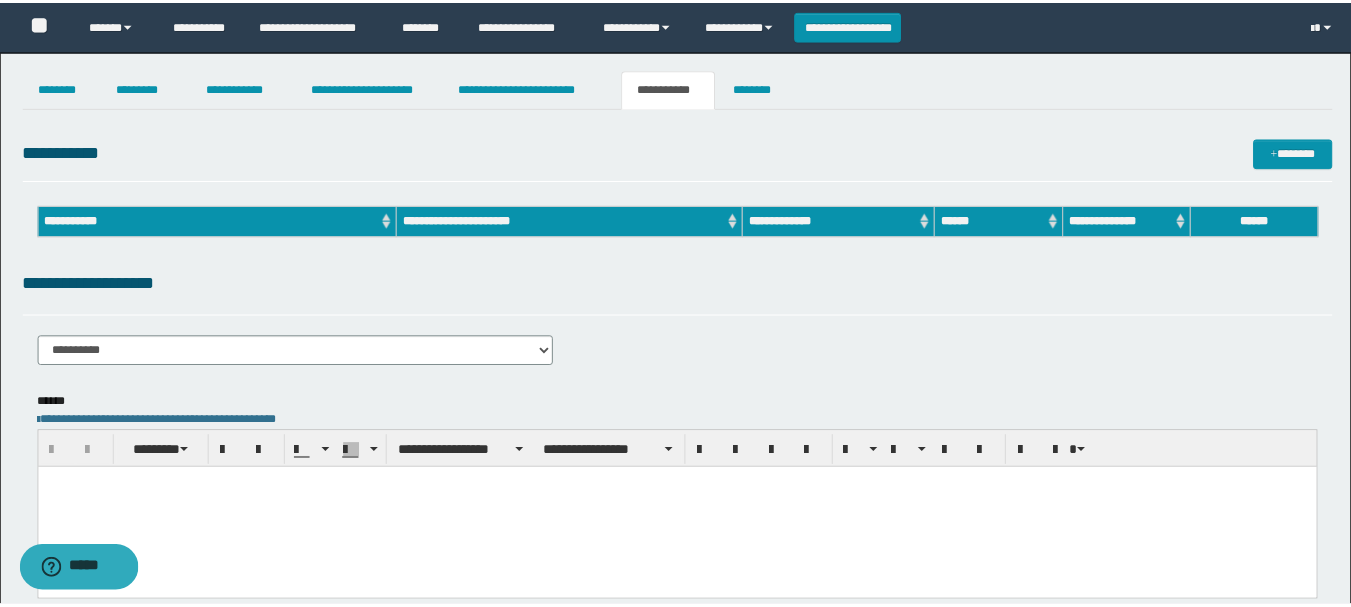 scroll, scrollTop: 0, scrollLeft: 0, axis: both 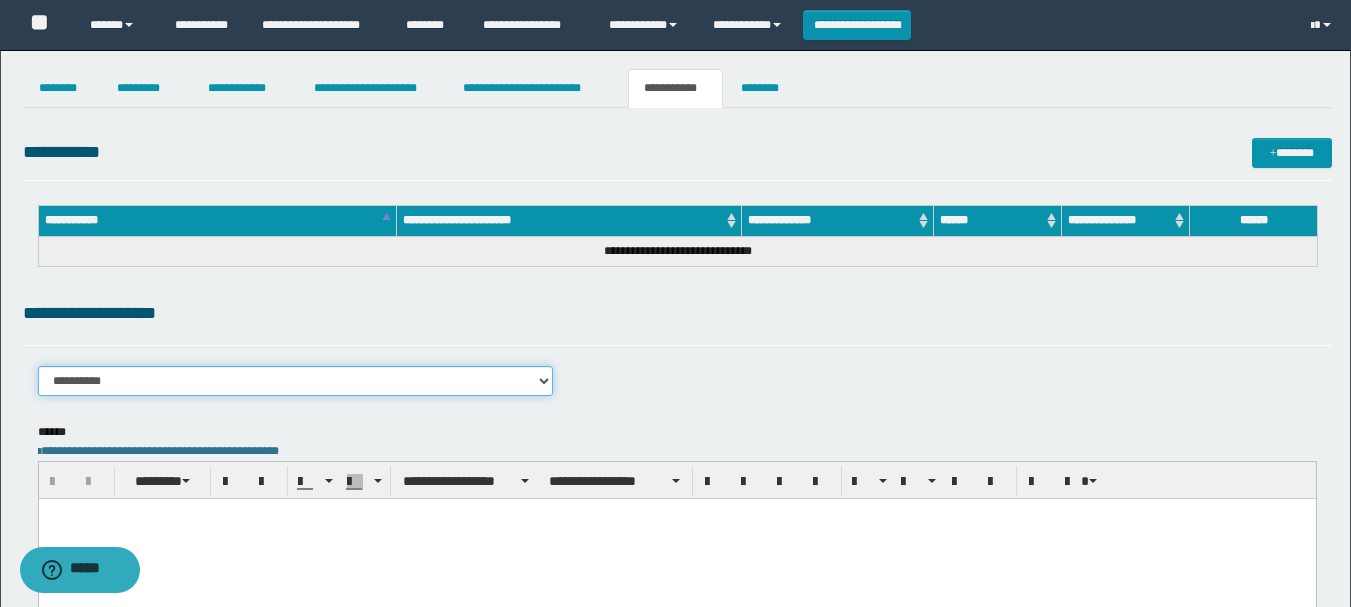 click on "**********" at bounding box center [296, 381] 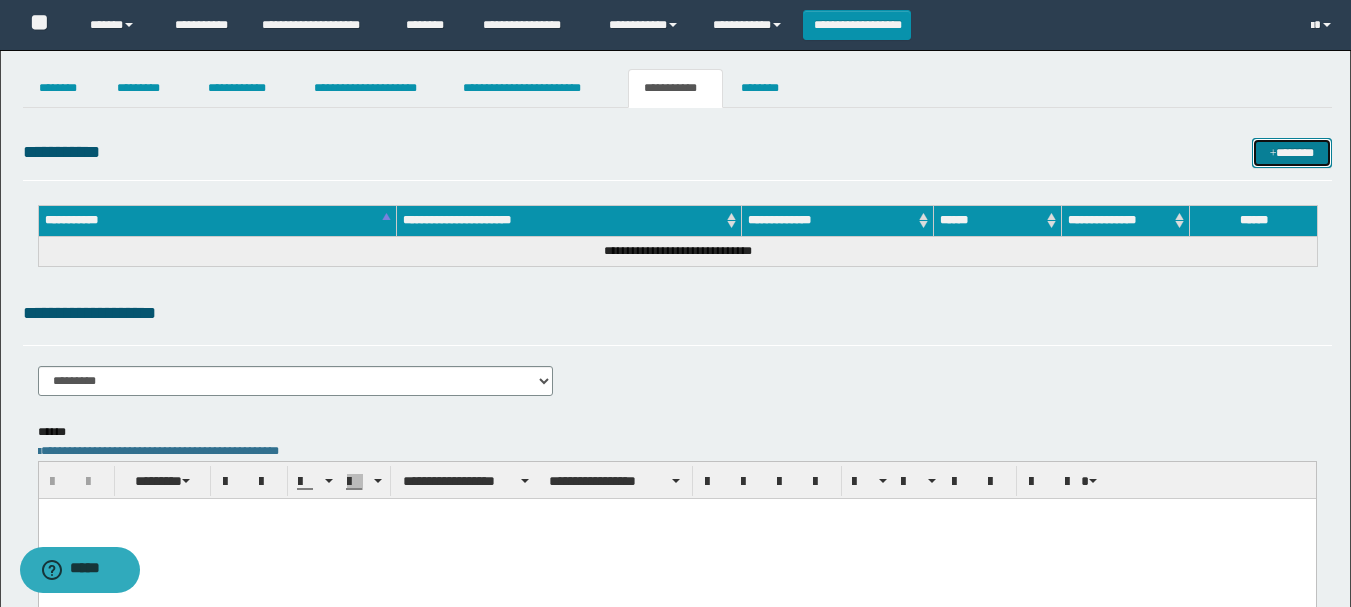 drag, startPoint x: 1306, startPoint y: 152, endPoint x: 1141, endPoint y: 144, distance: 165.19383 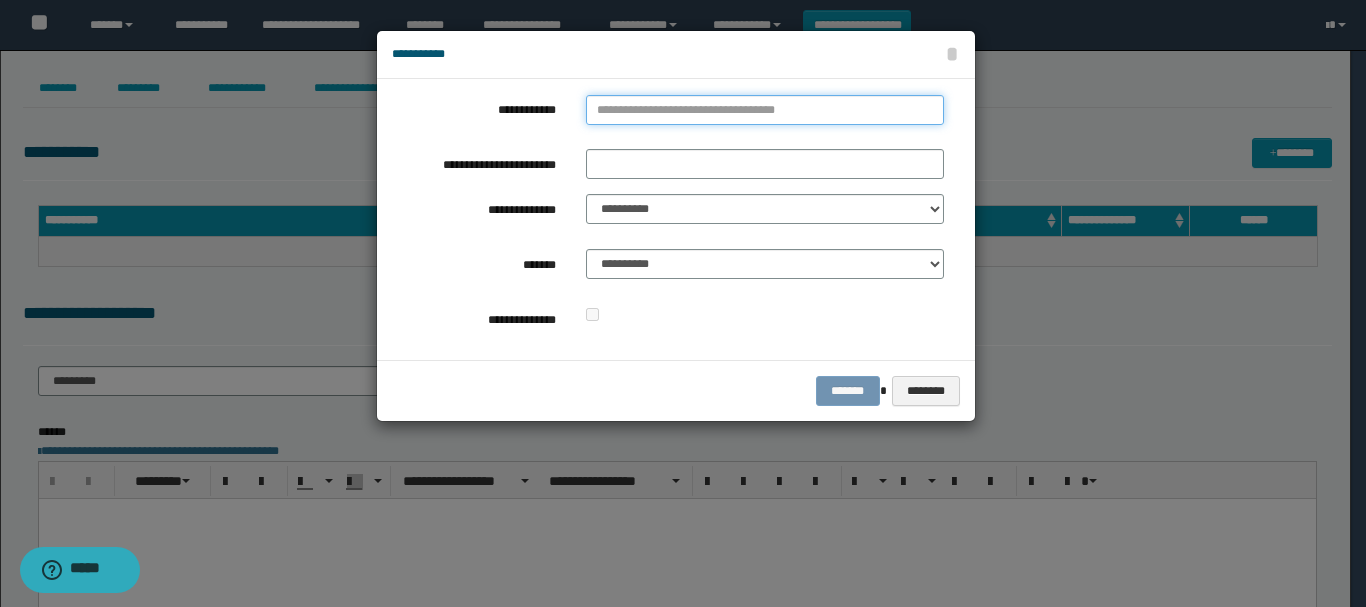 drag, startPoint x: 621, startPoint y: 104, endPoint x: 610, endPoint y: 104, distance: 11 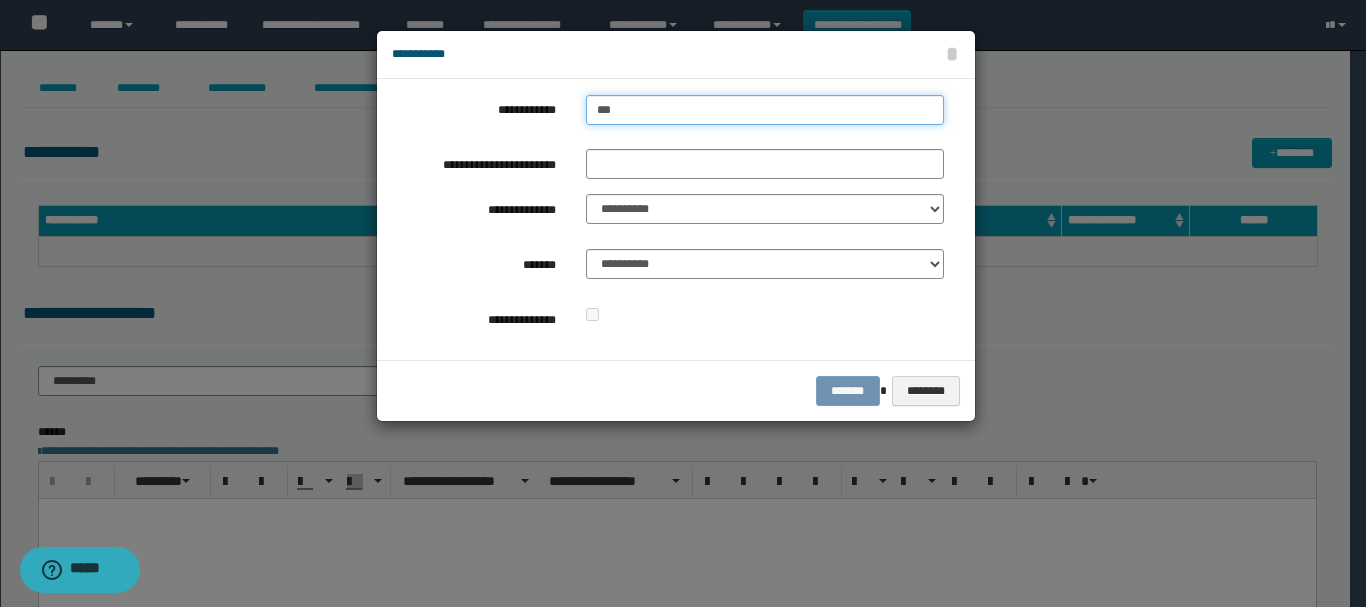 type on "****" 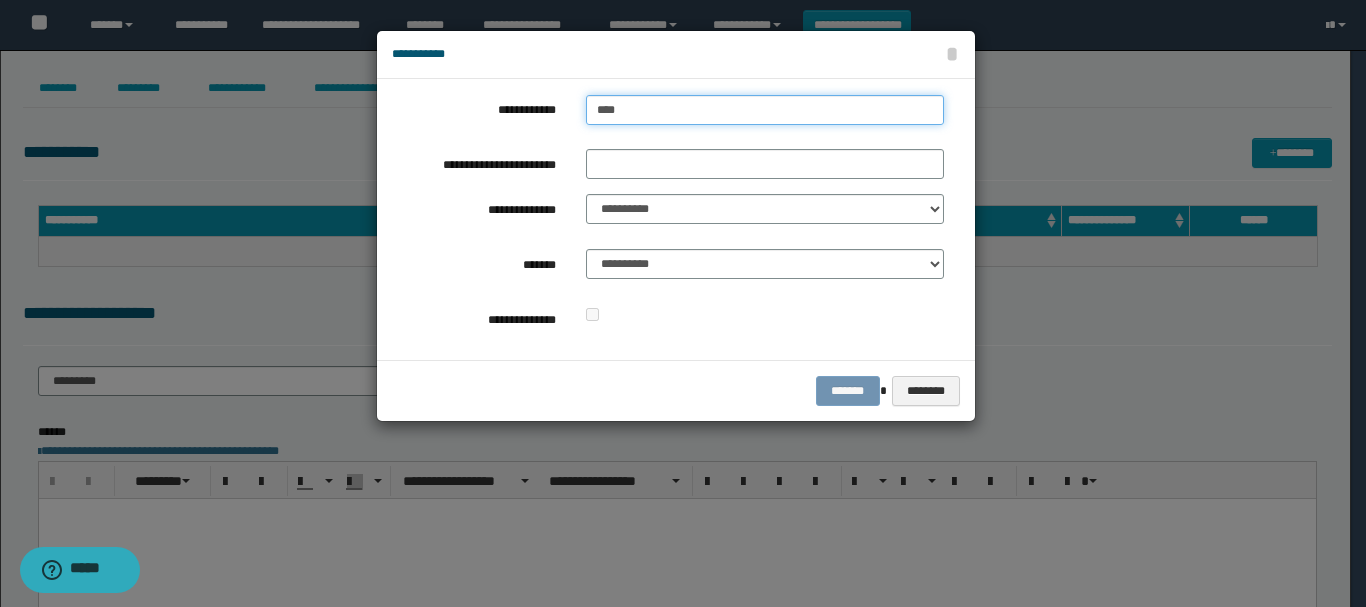 type on "****" 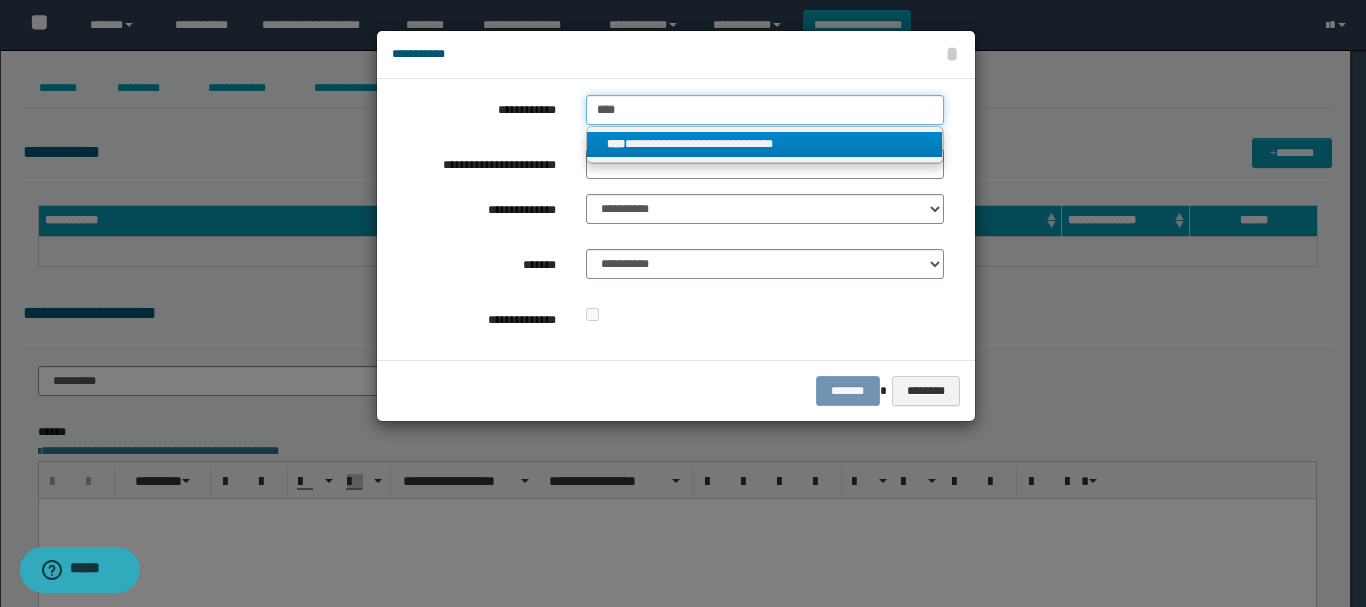 type on "****" 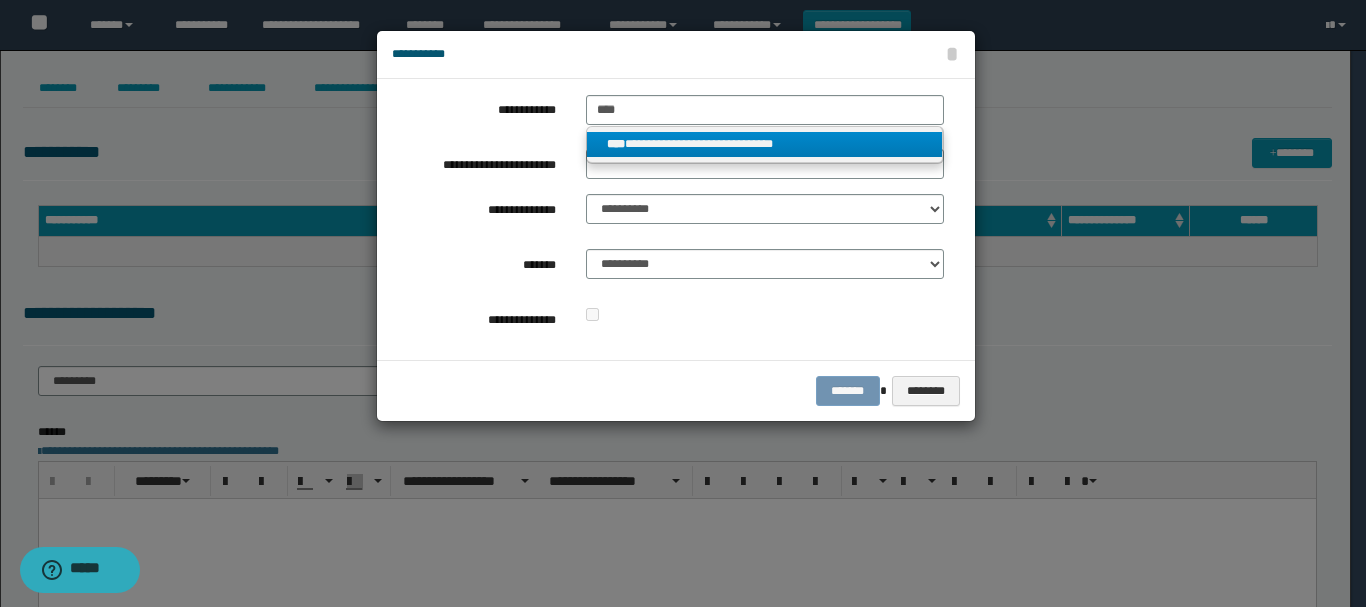 click on "**********" at bounding box center [765, 144] 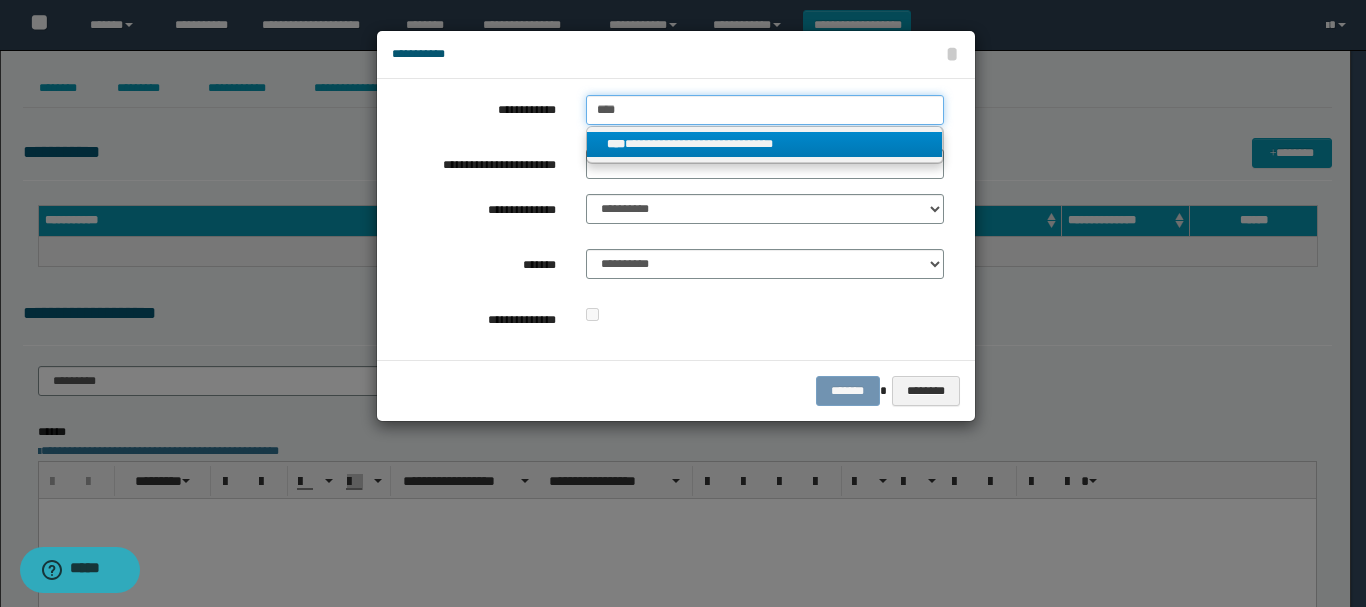 type 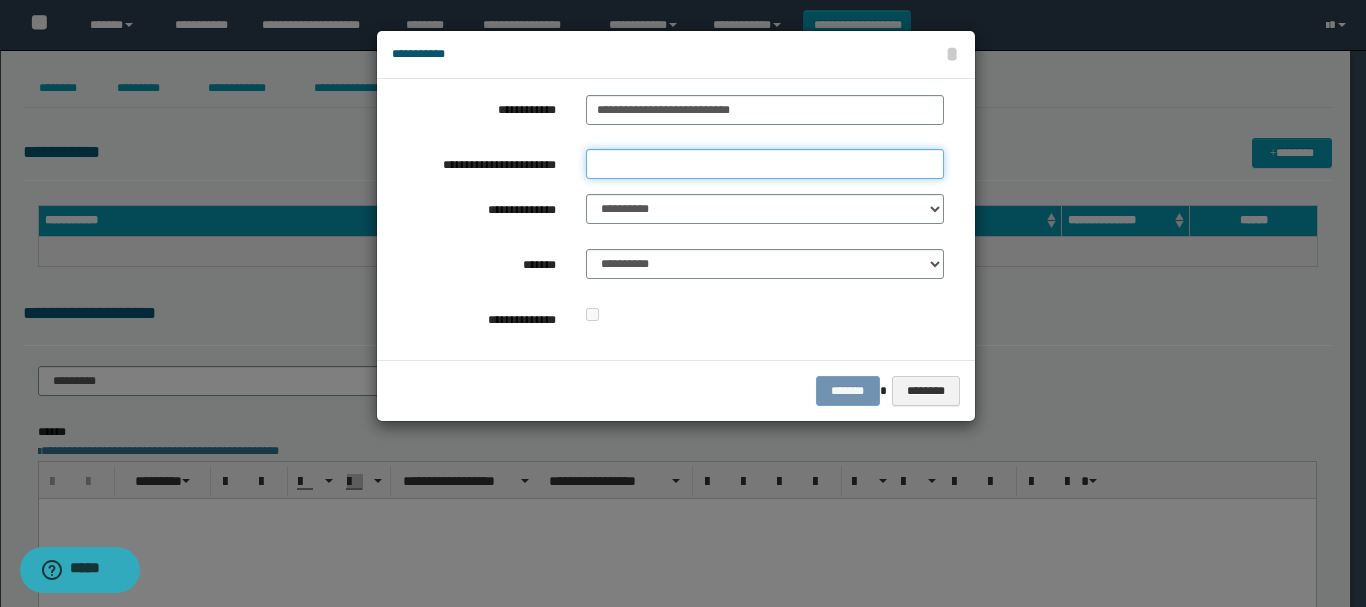 click on "**********" at bounding box center (765, 164) 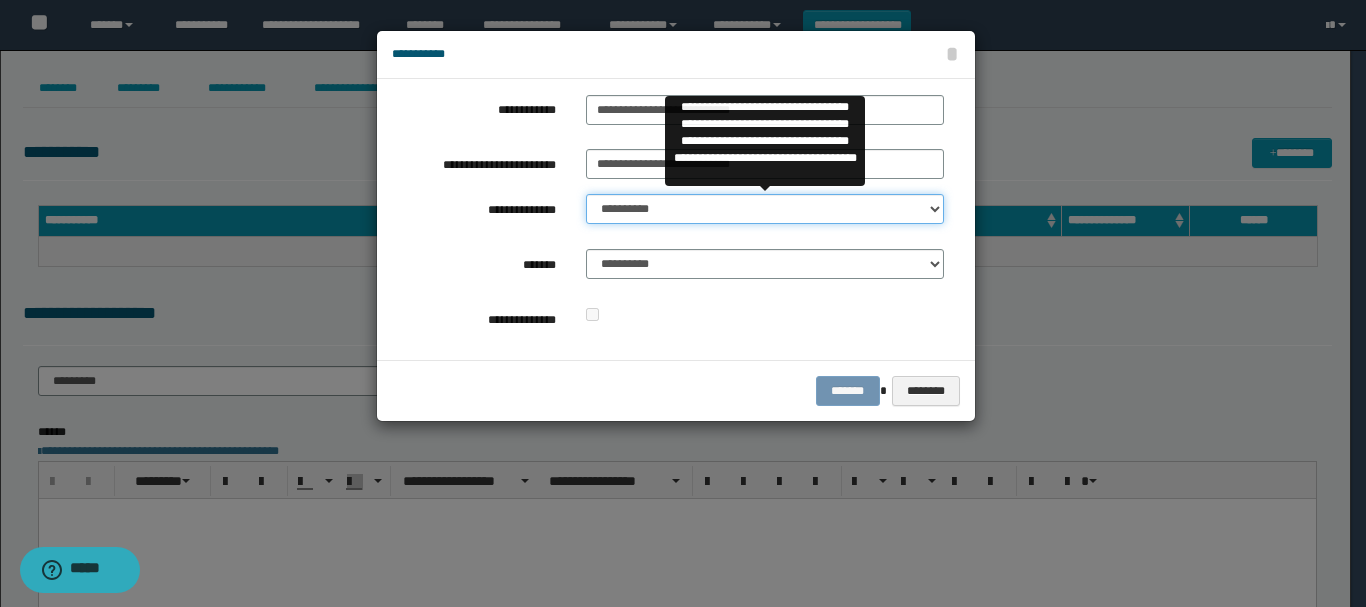 click on "**********" at bounding box center (765, 209) 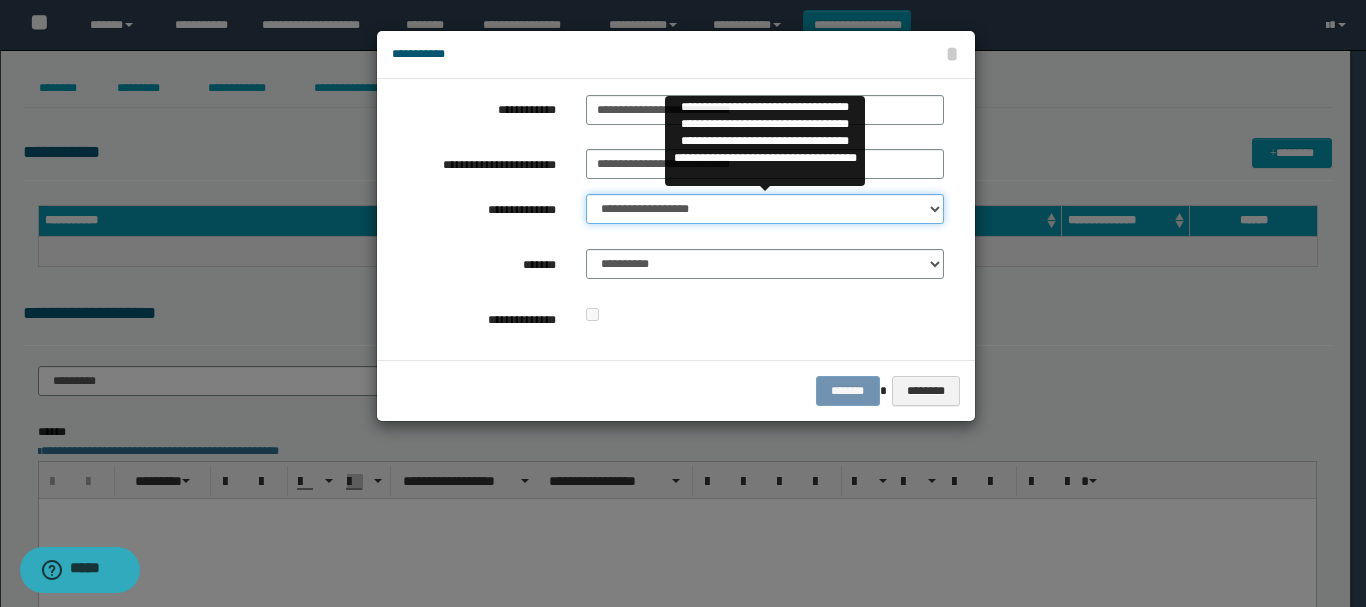 click on "**********" at bounding box center [765, 209] 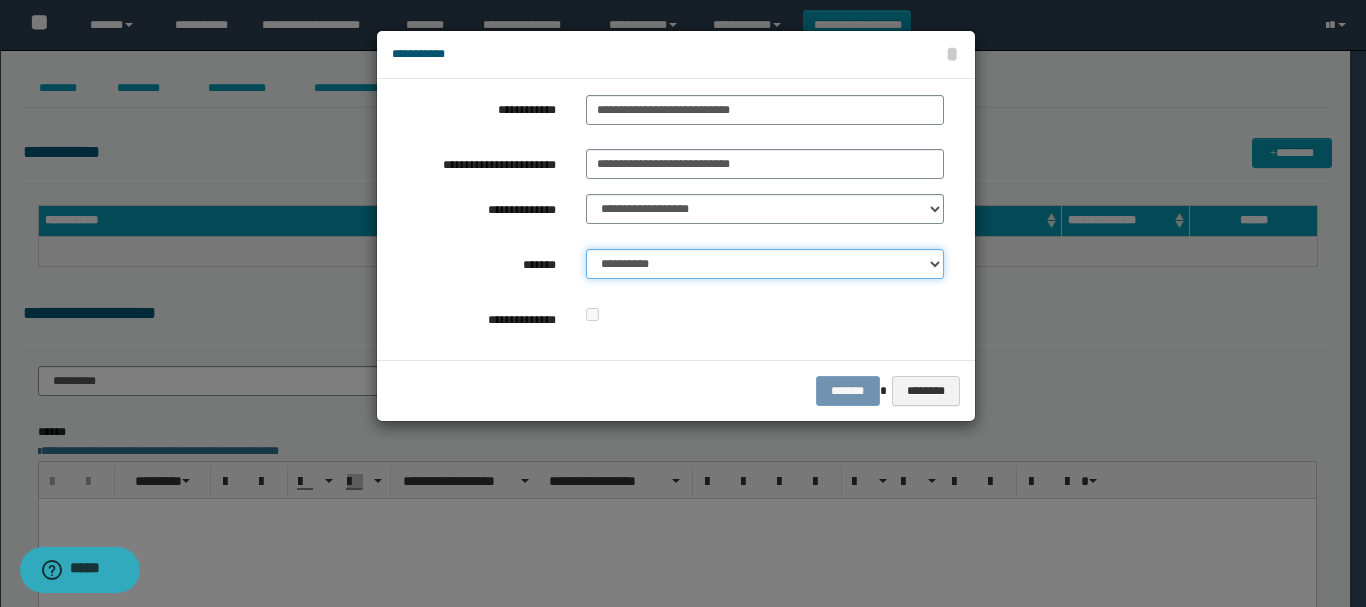 click on "**********" at bounding box center (765, 264) 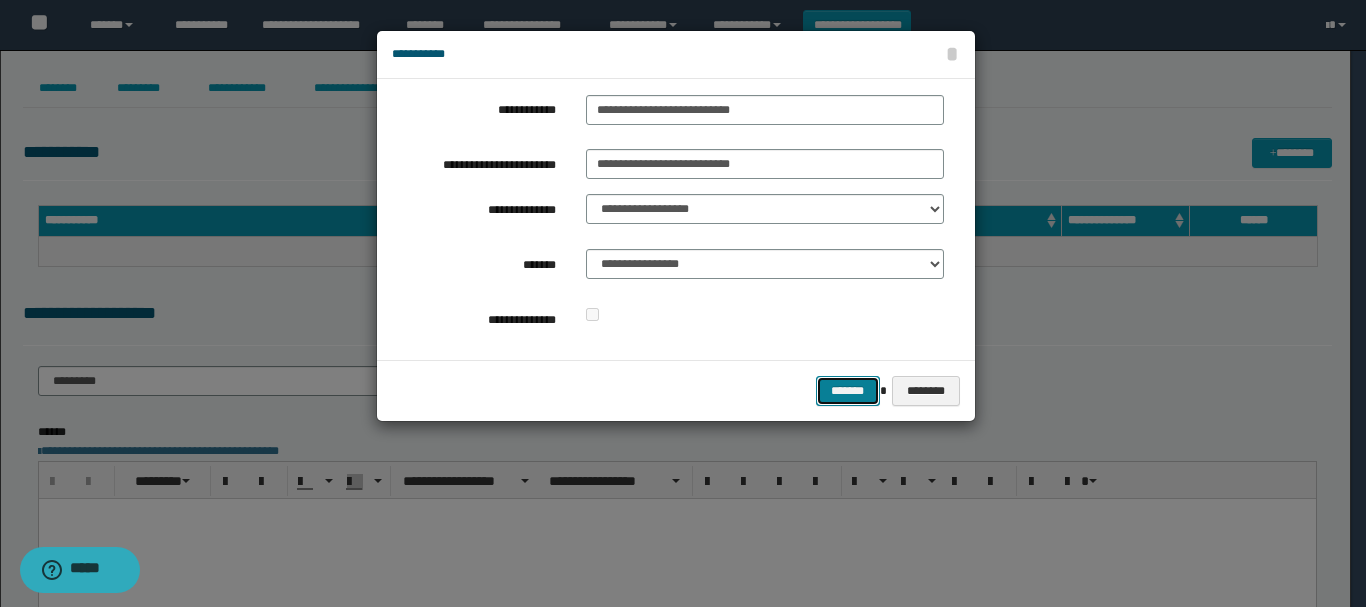 click on "*******" at bounding box center (848, 391) 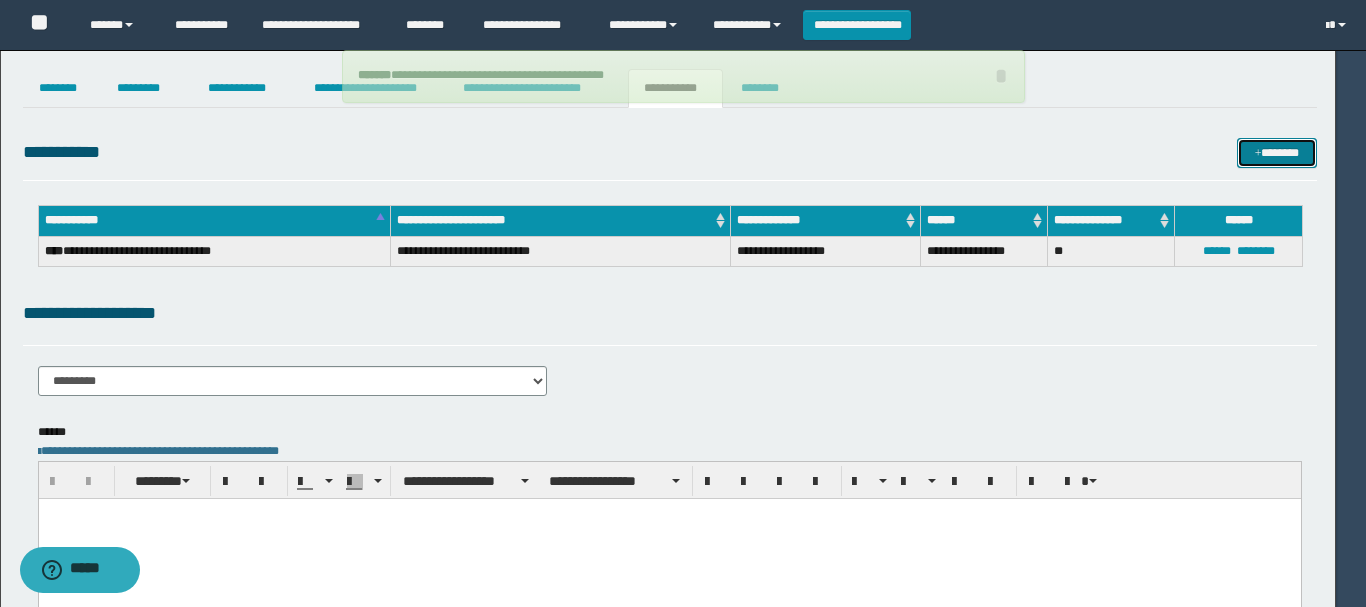 type 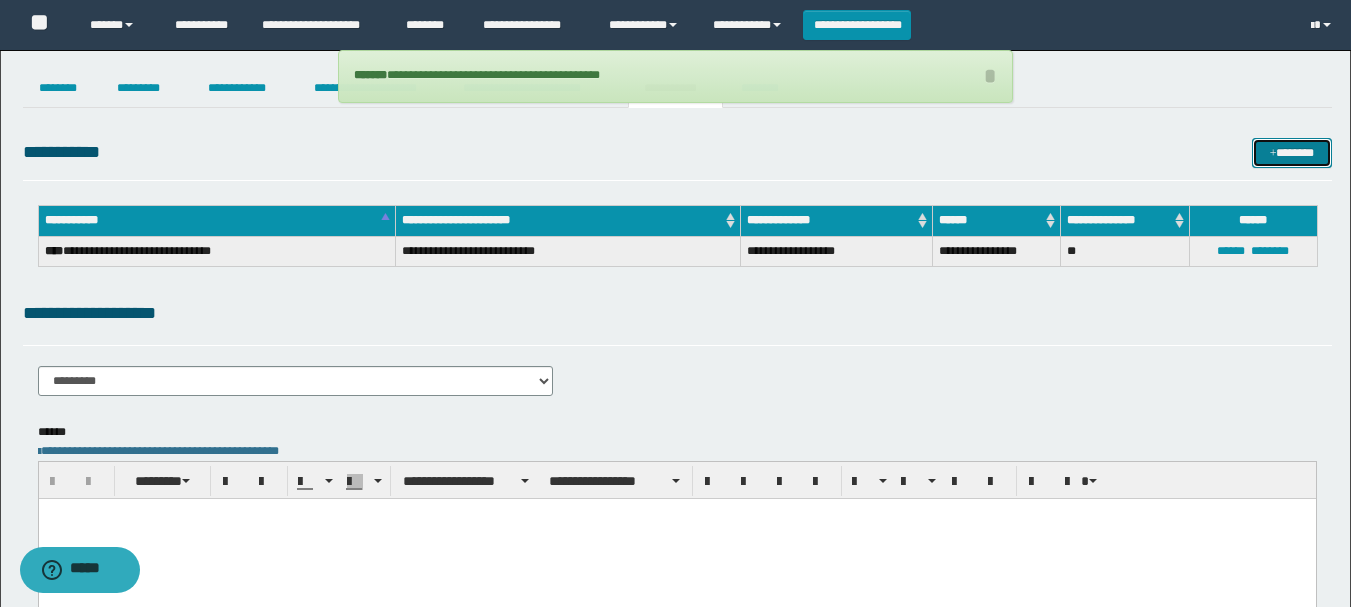 click at bounding box center (1273, 154) 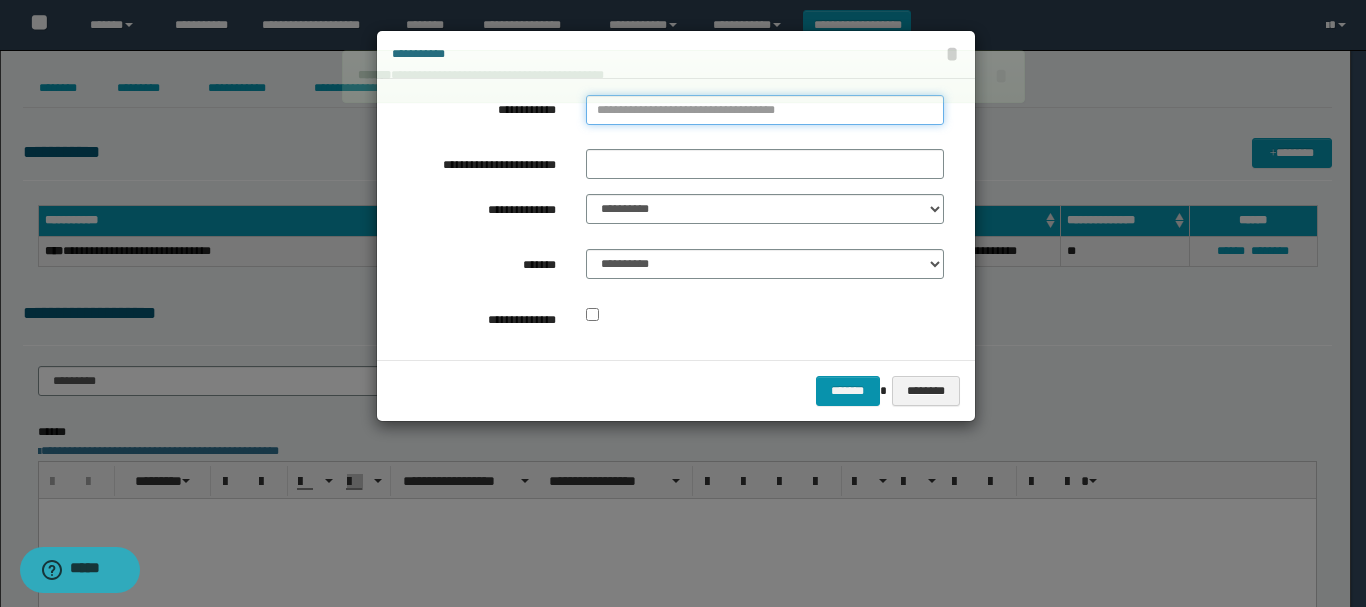 type on "**********" 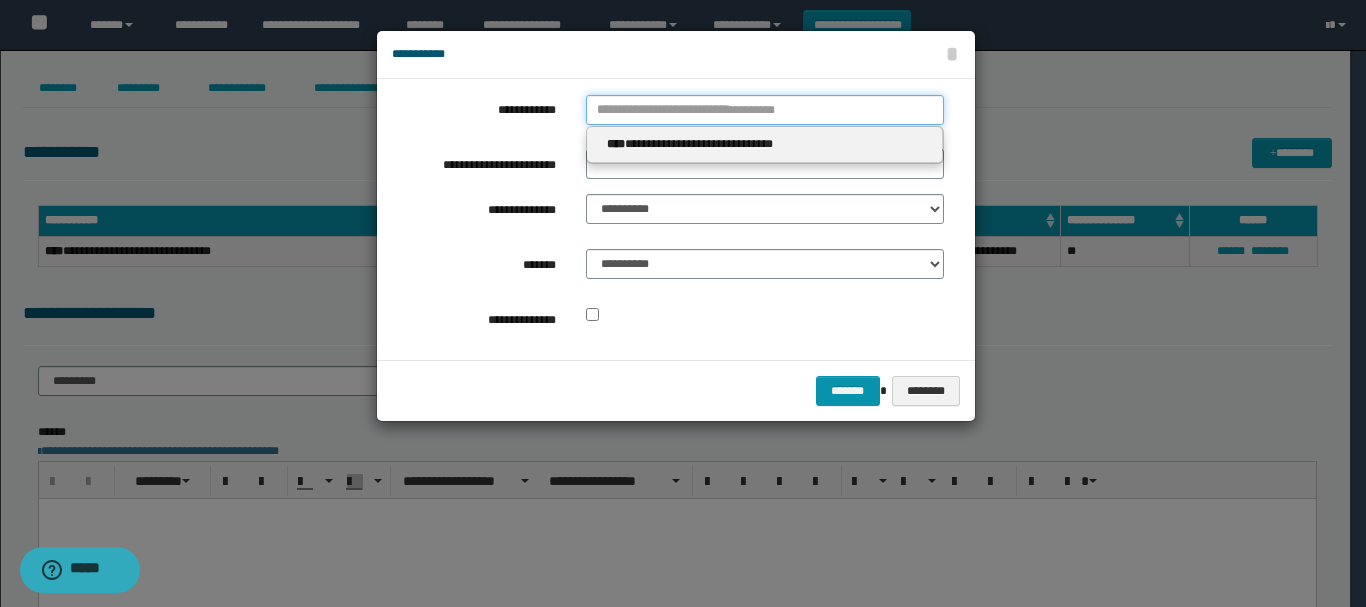 click on "**********" at bounding box center (765, 110) 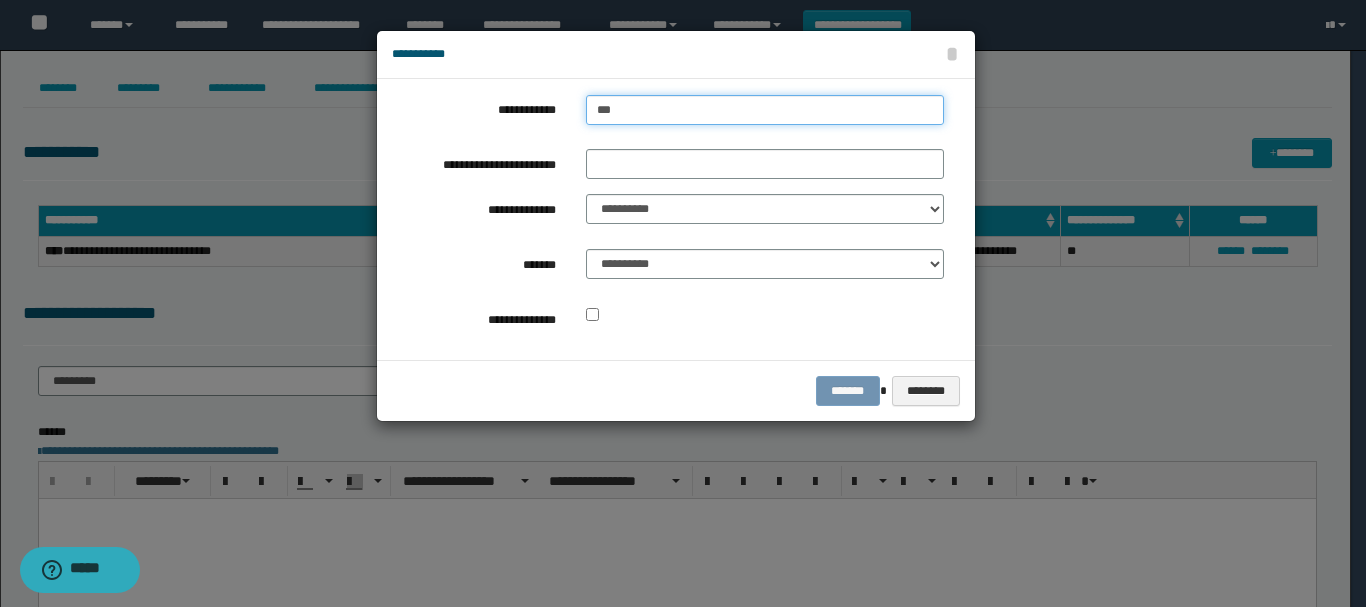 type on "****" 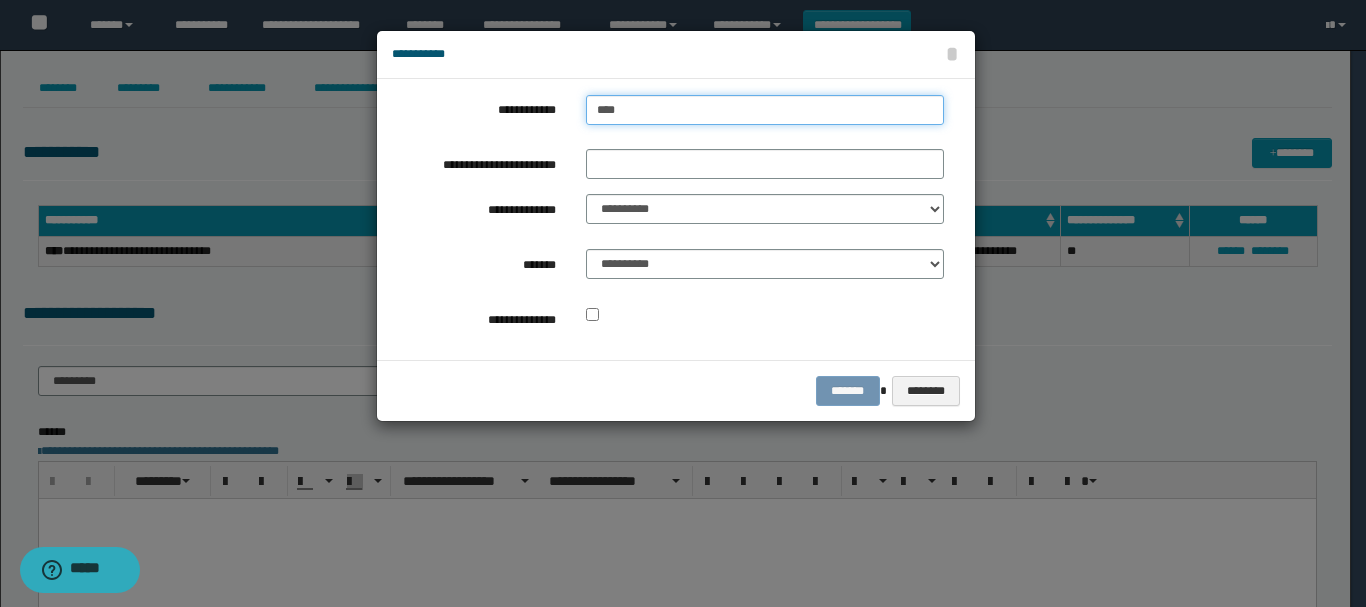 type on "****" 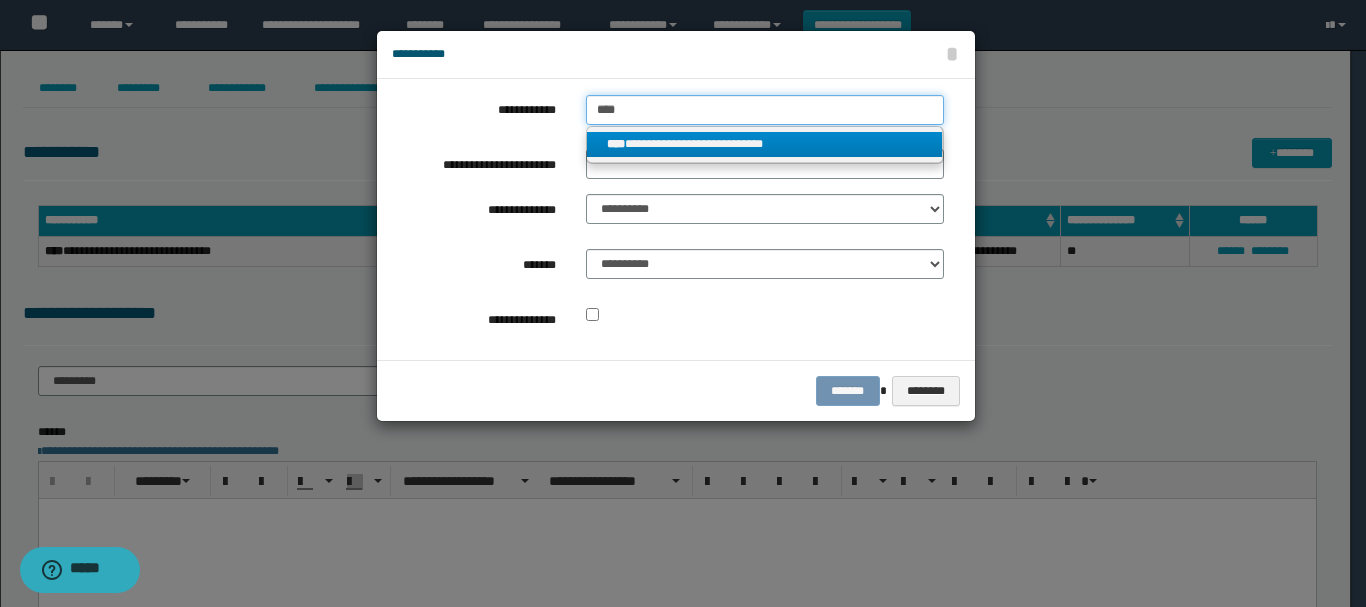 type on "****" 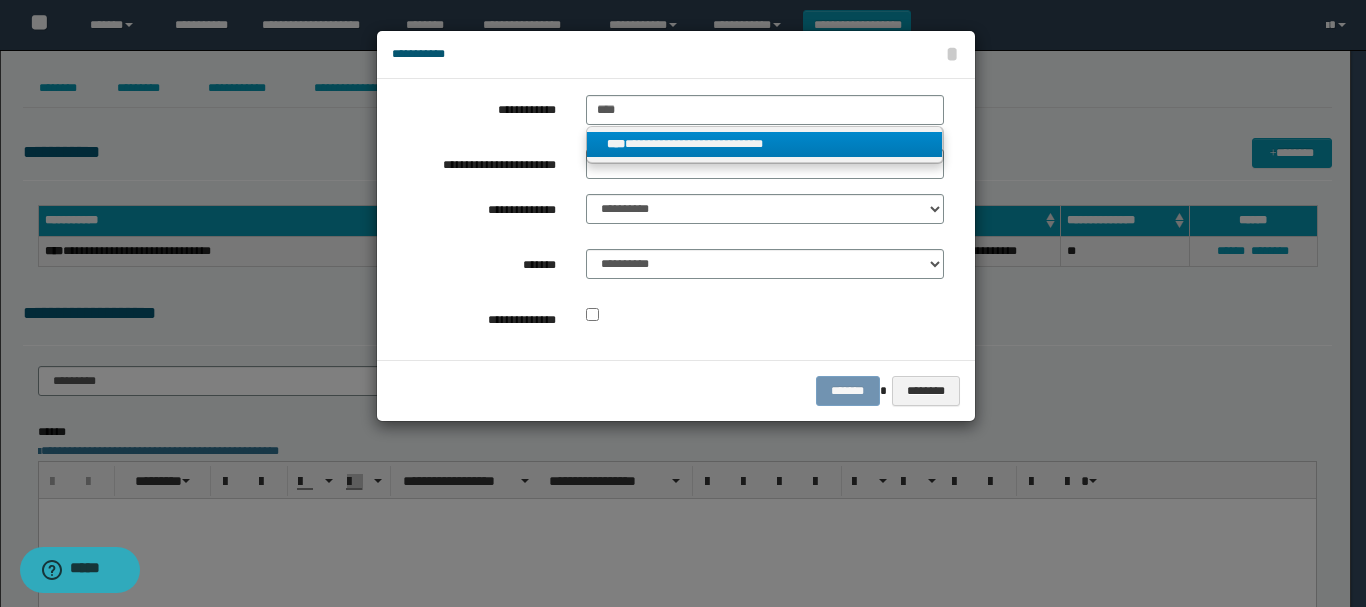 click on "**********" at bounding box center [765, 144] 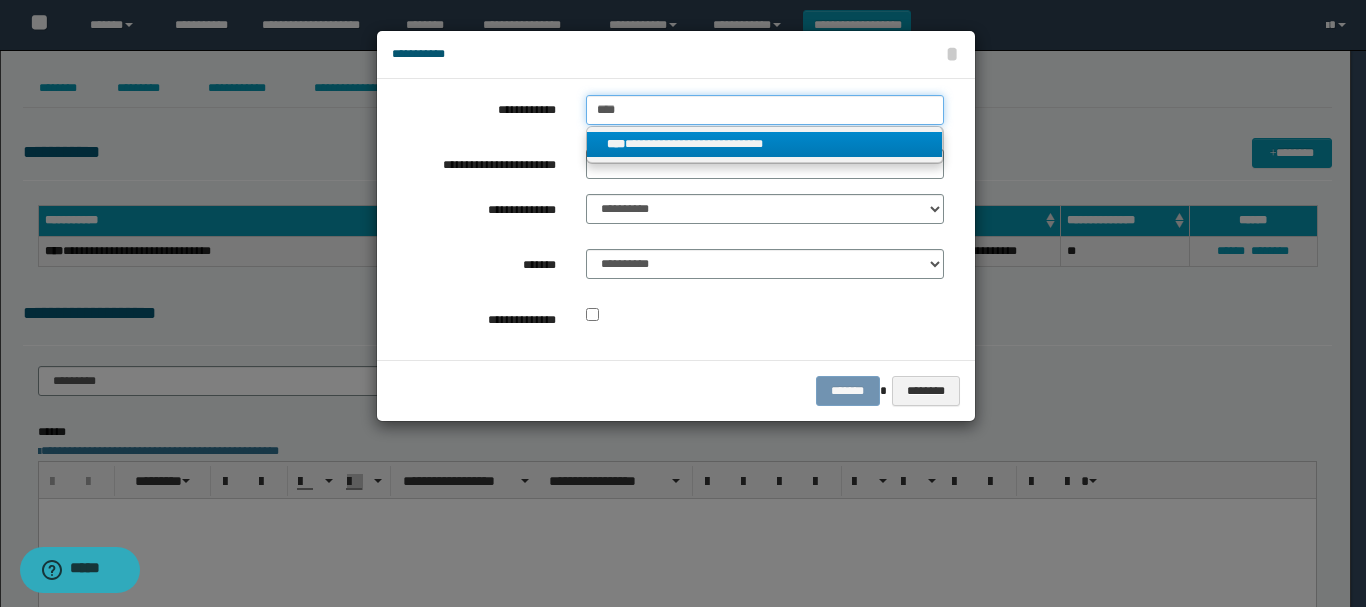 type 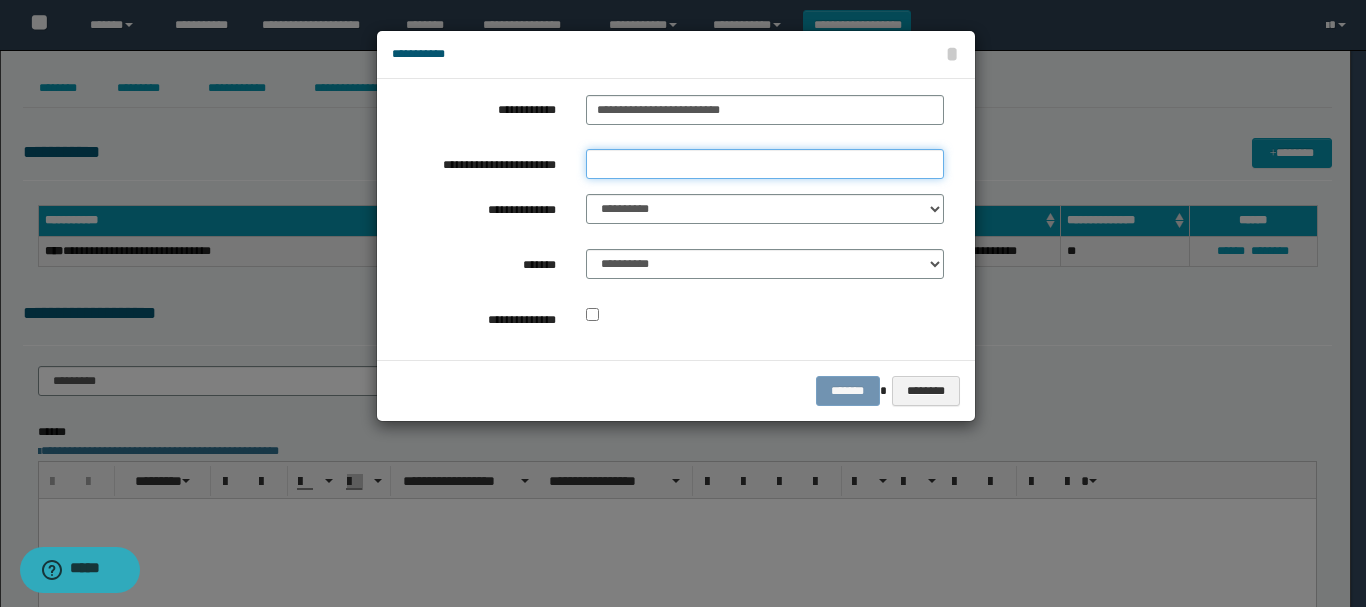 click on "**********" at bounding box center (765, 164) 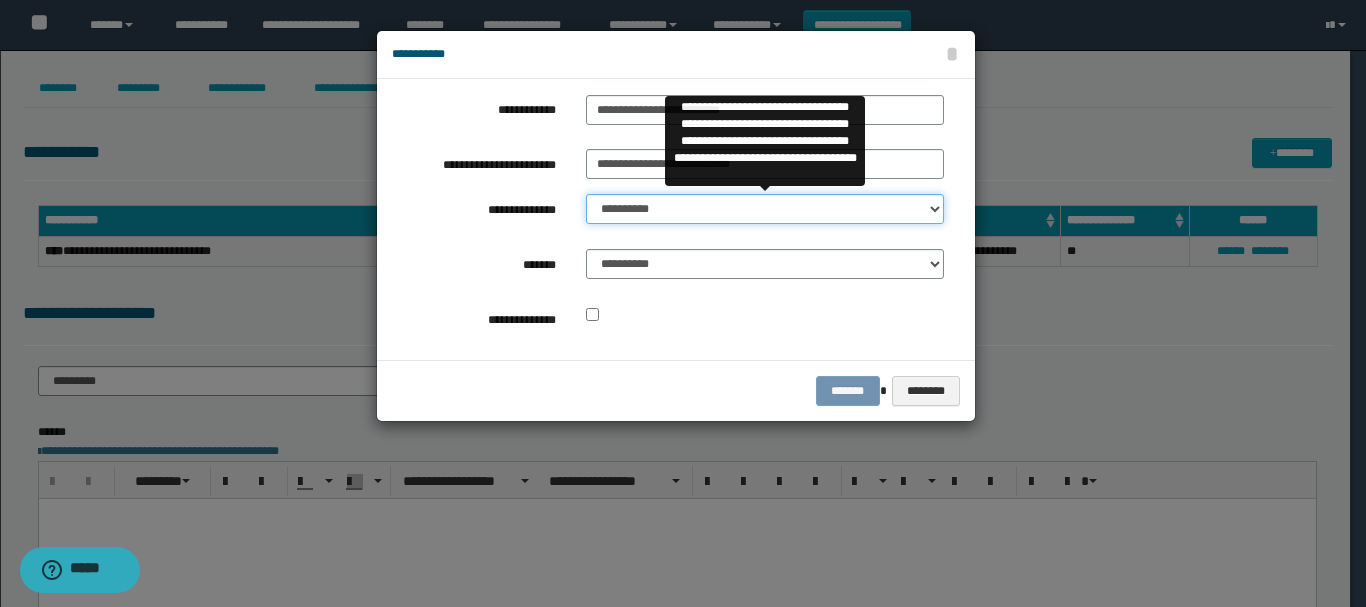click on "**********" at bounding box center [765, 209] 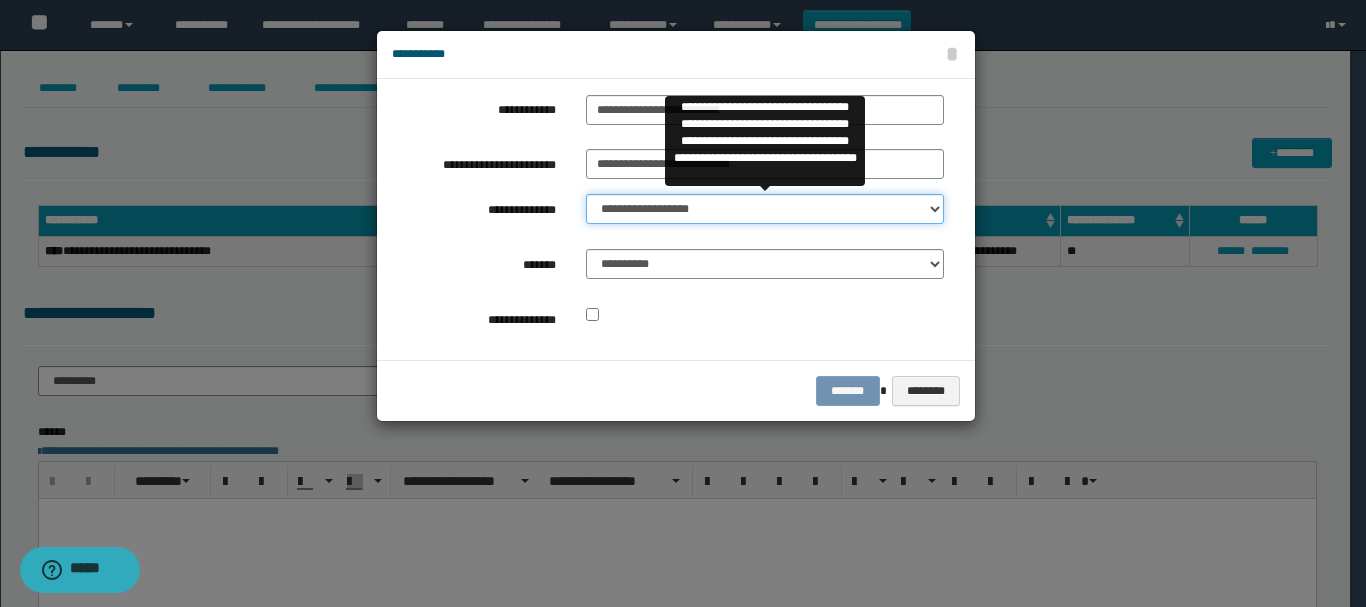 click on "**********" at bounding box center [765, 209] 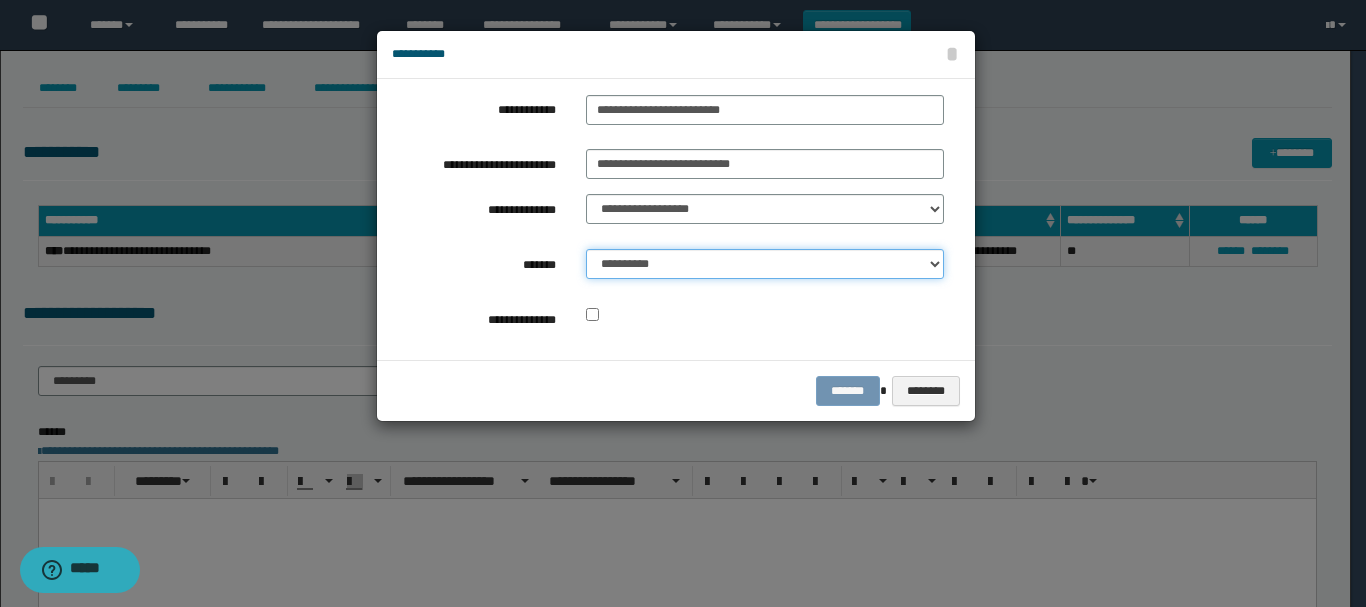 click on "**********" at bounding box center (765, 264) 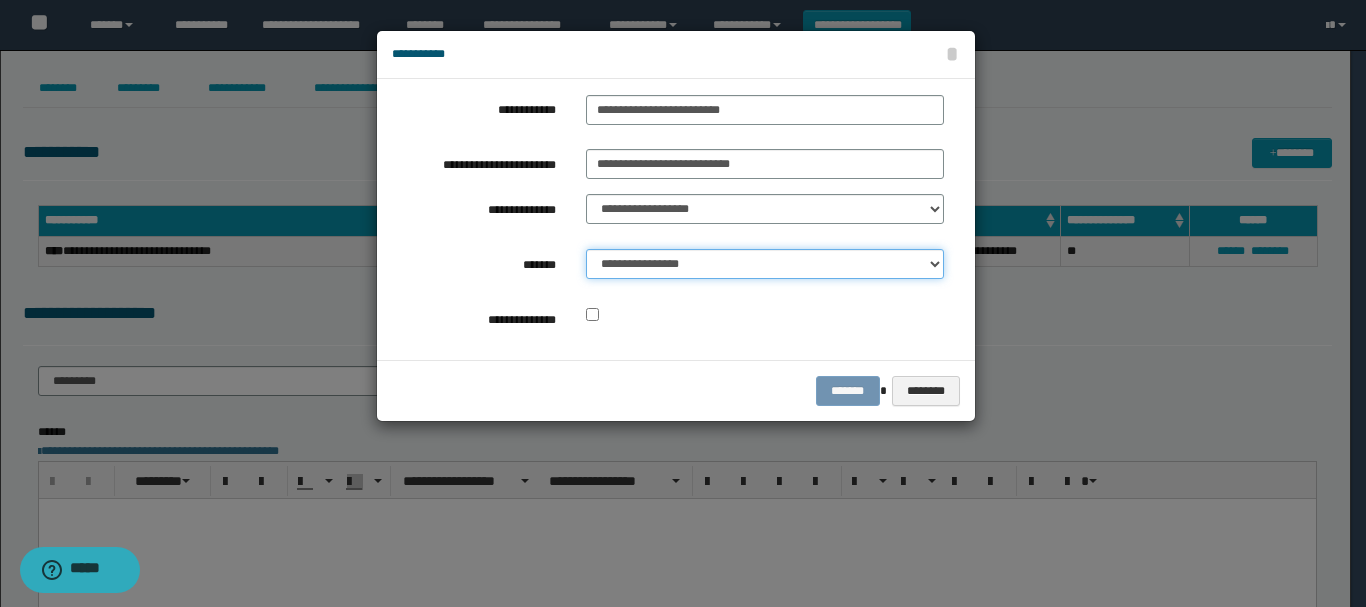 click on "**********" at bounding box center [765, 264] 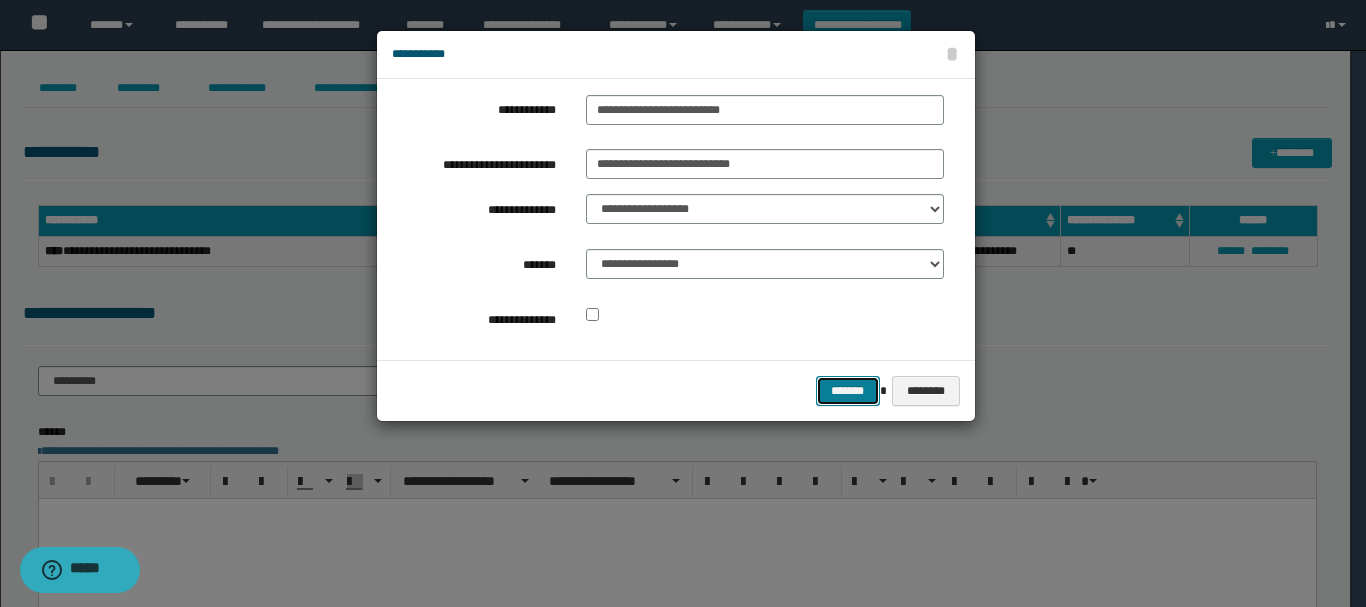 drag, startPoint x: 853, startPoint y: 387, endPoint x: 888, endPoint y: 302, distance: 91.92388 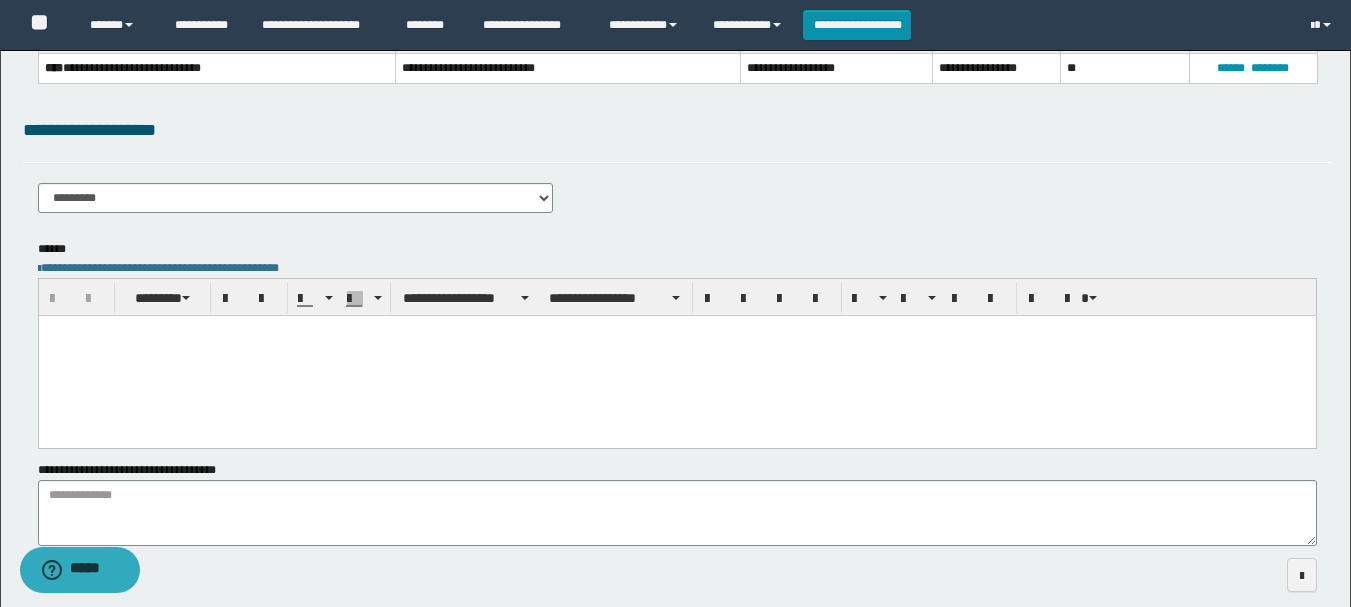 scroll, scrollTop: 207, scrollLeft: 0, axis: vertical 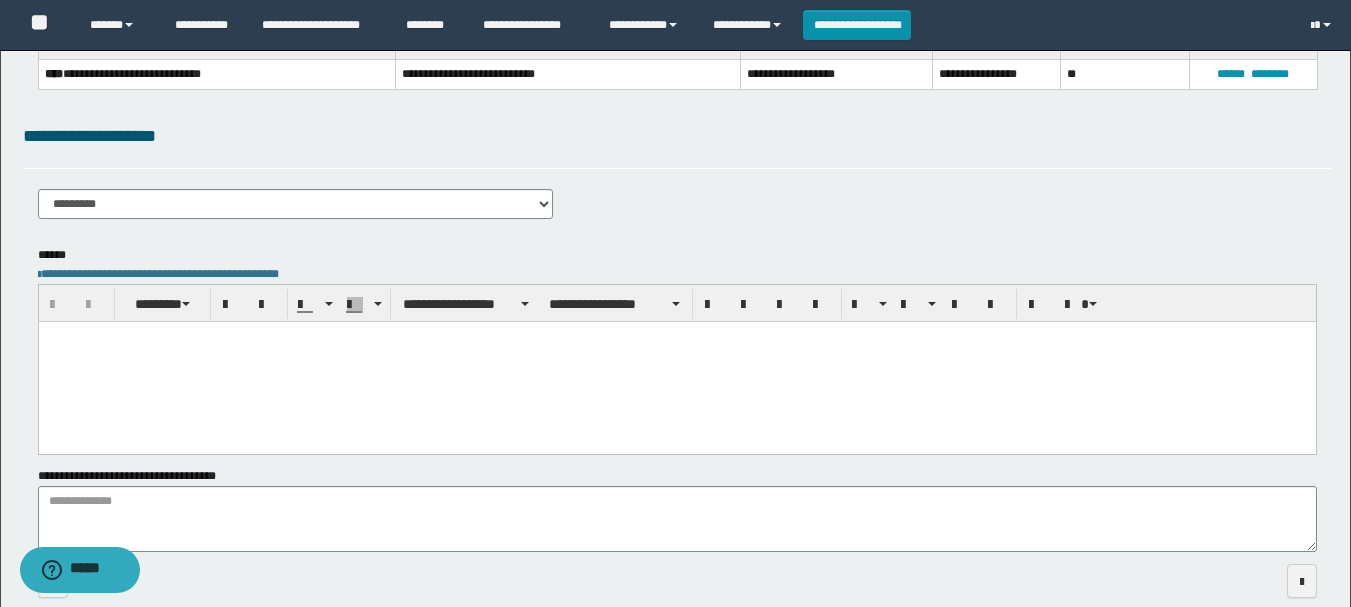 click at bounding box center [676, 336] 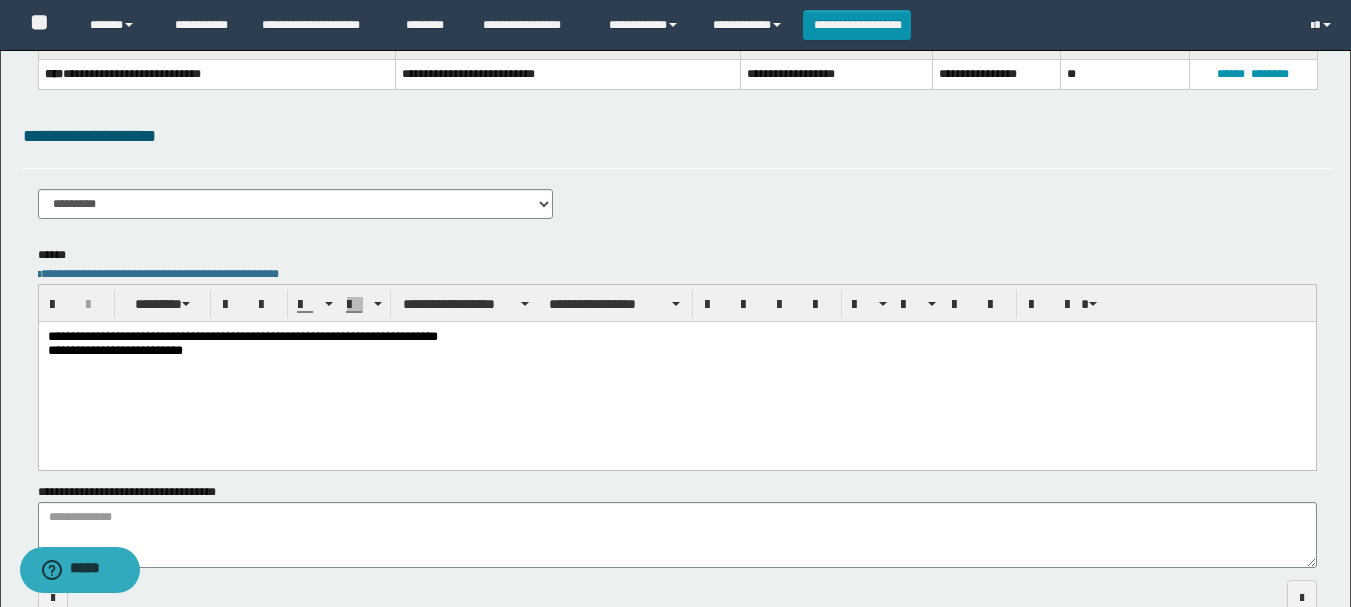 scroll, scrollTop: 322, scrollLeft: 0, axis: vertical 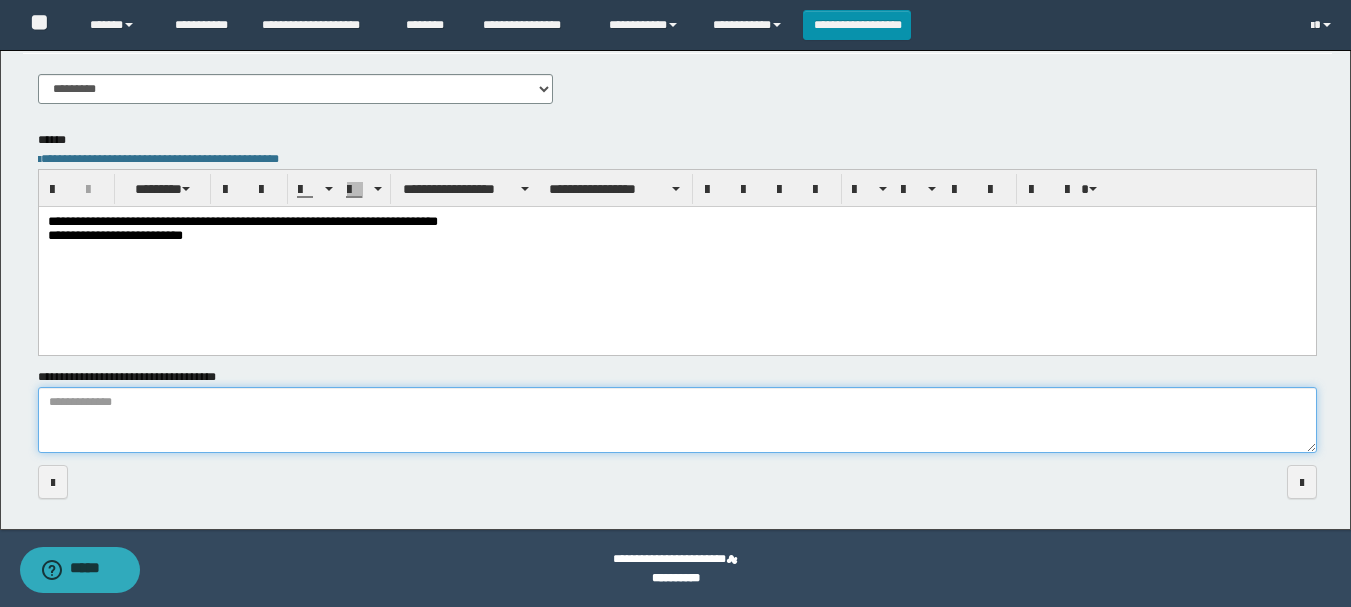 click on "**********" at bounding box center (677, 420) 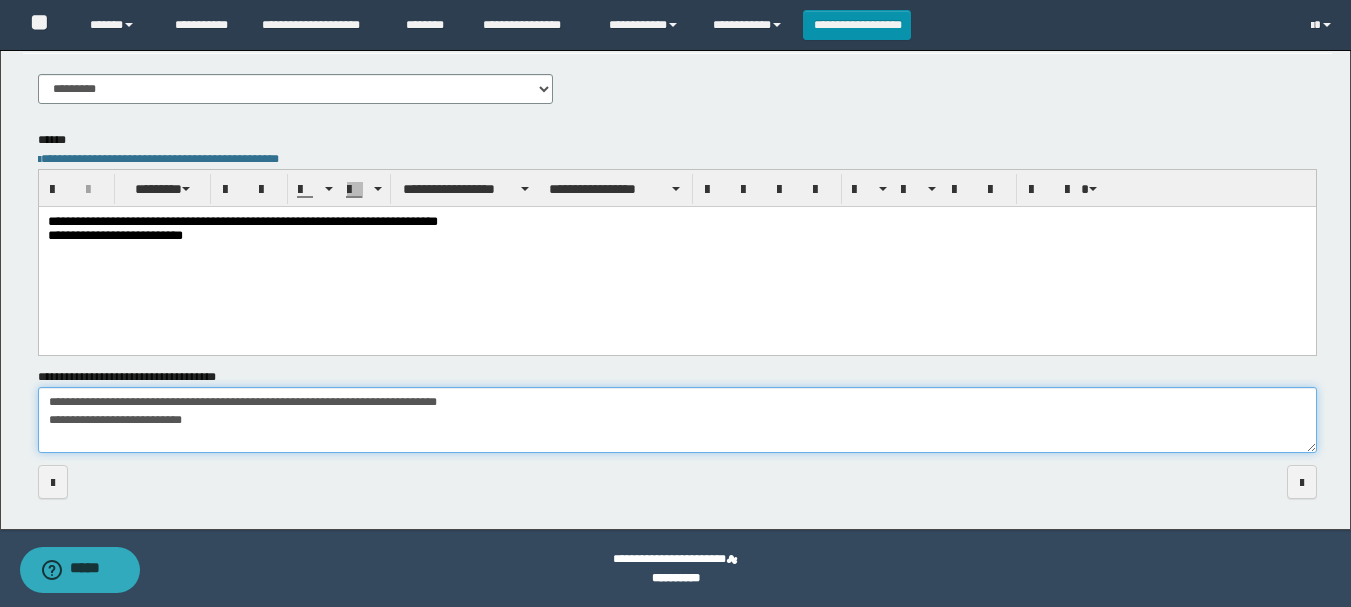 drag, startPoint x: 42, startPoint y: 399, endPoint x: 590, endPoint y: 406, distance: 548.0447 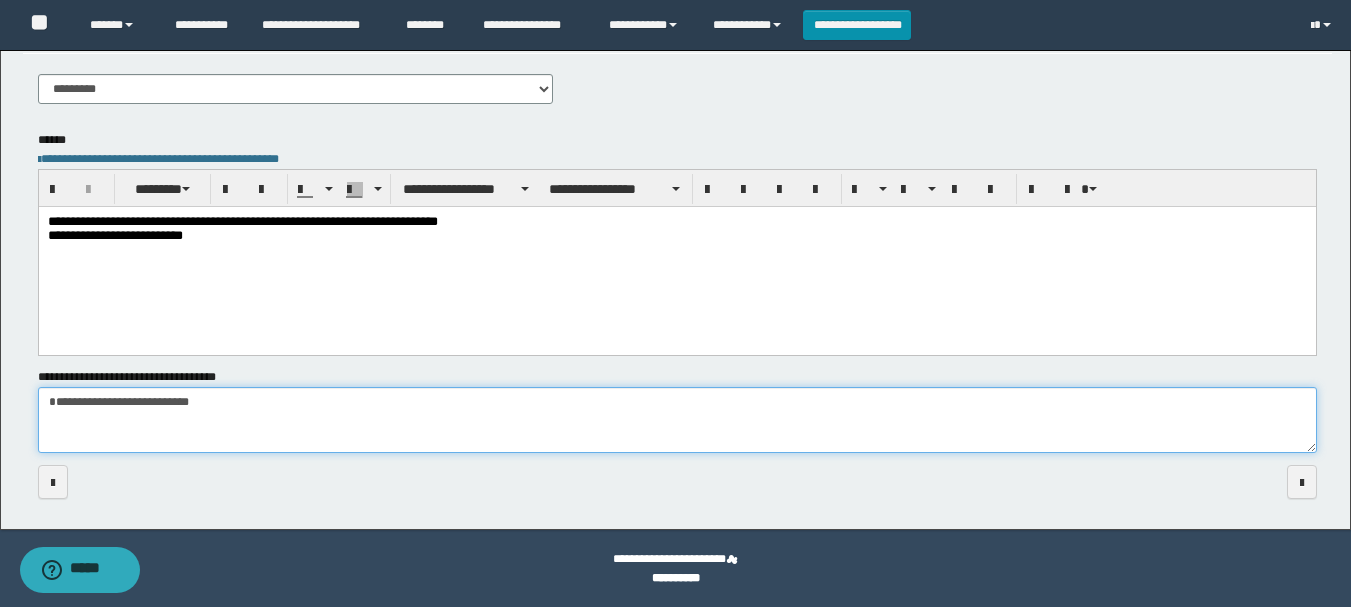 click on "**********" at bounding box center [677, 420] 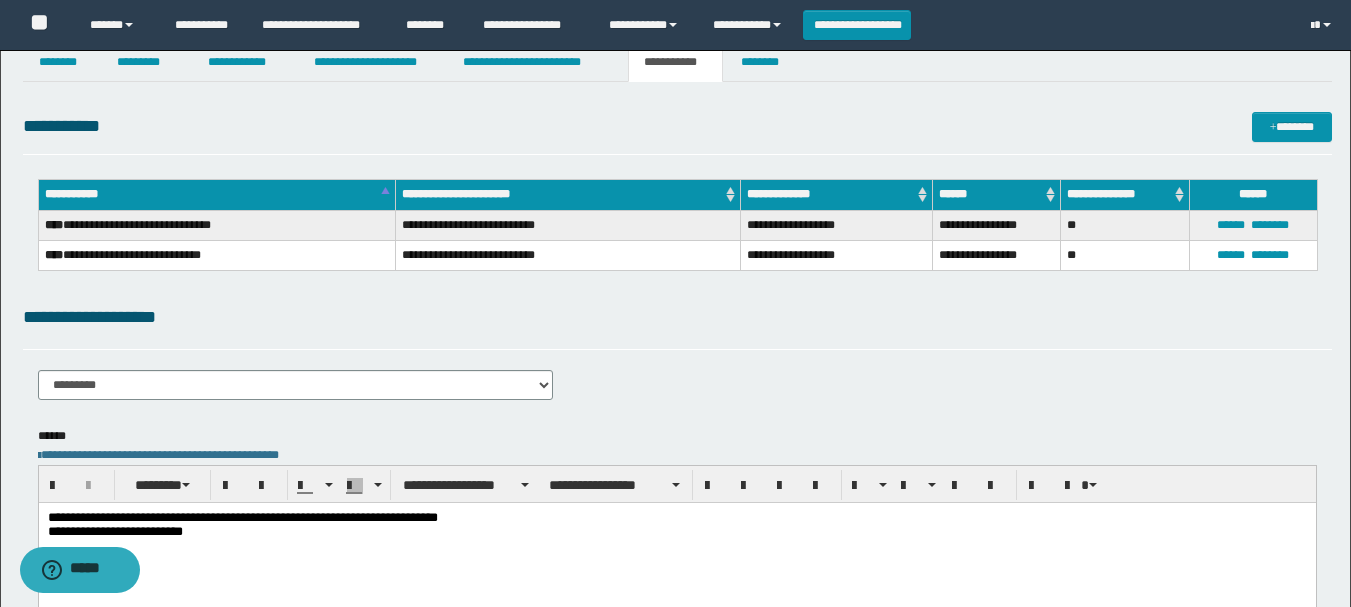 scroll, scrollTop: 8, scrollLeft: 0, axis: vertical 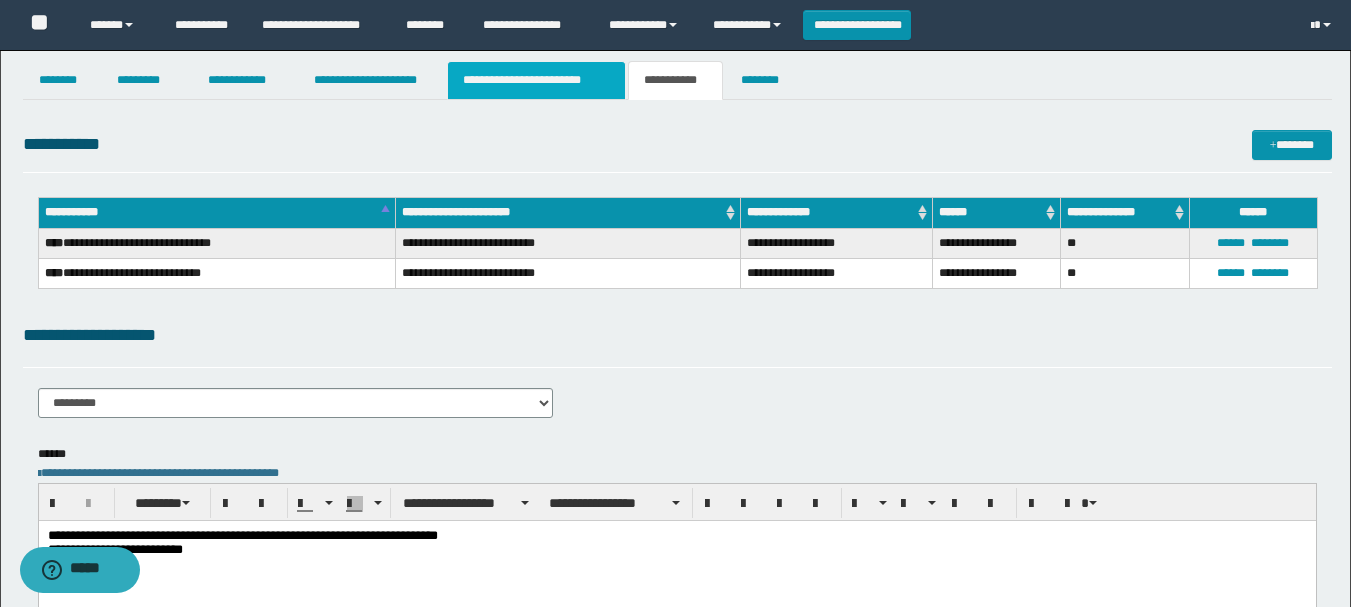 type on "**********" 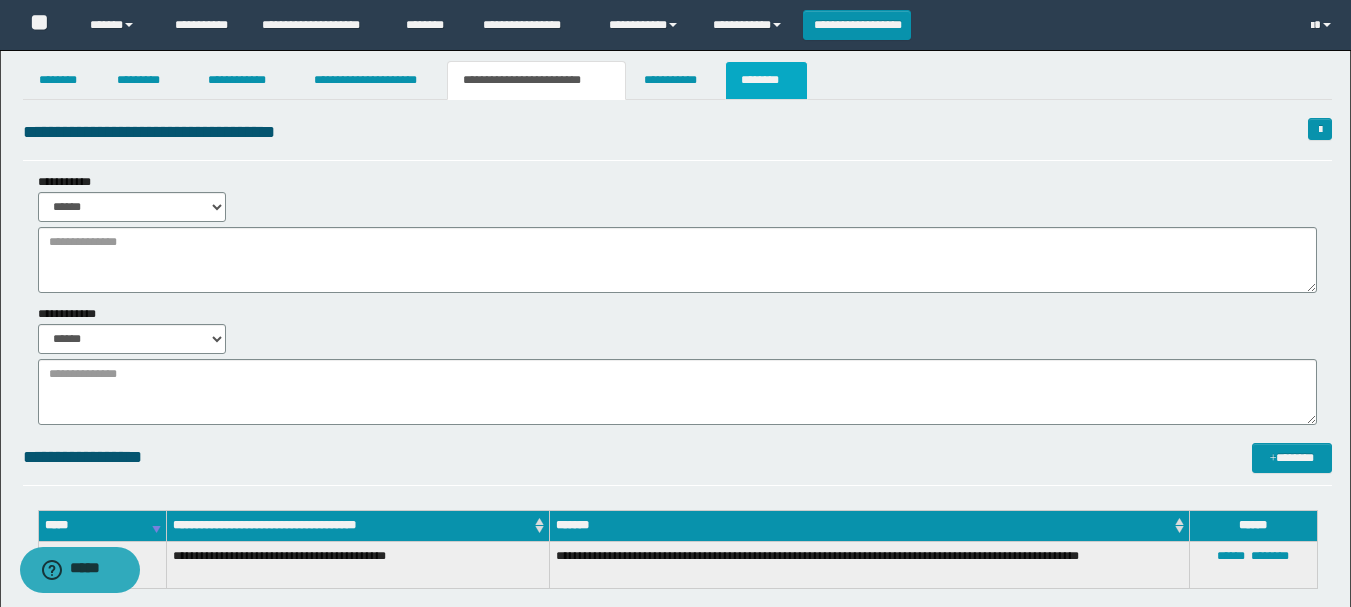 click on "********" at bounding box center [766, 80] 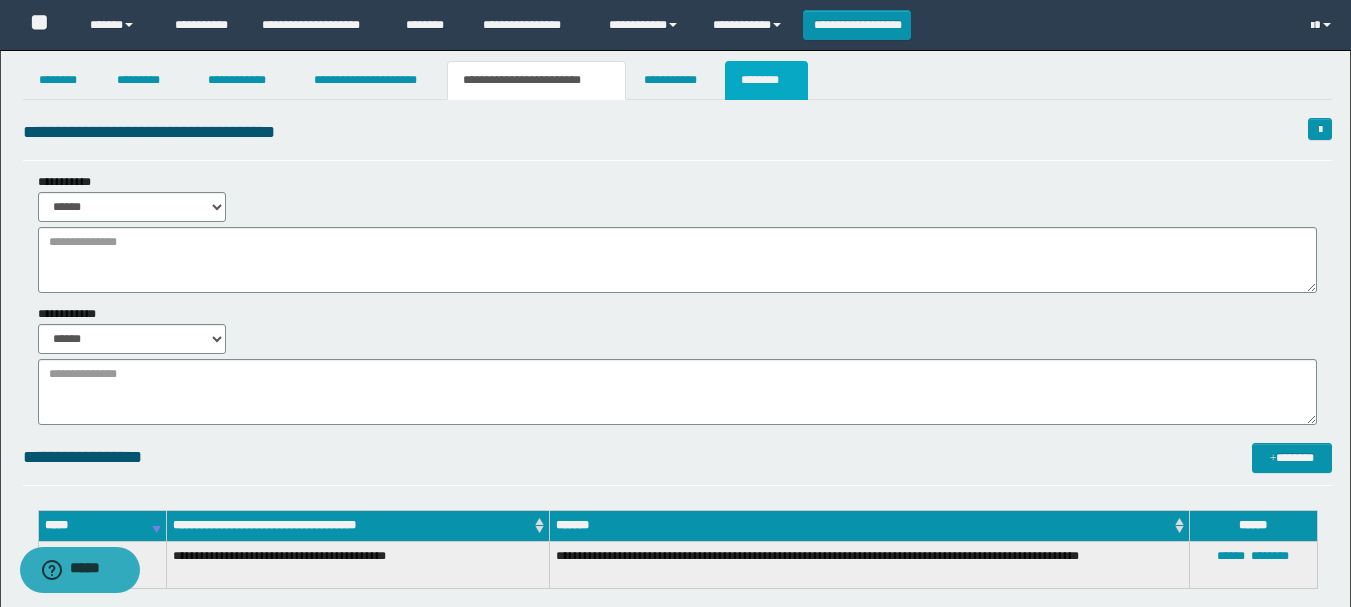 scroll, scrollTop: 0, scrollLeft: 0, axis: both 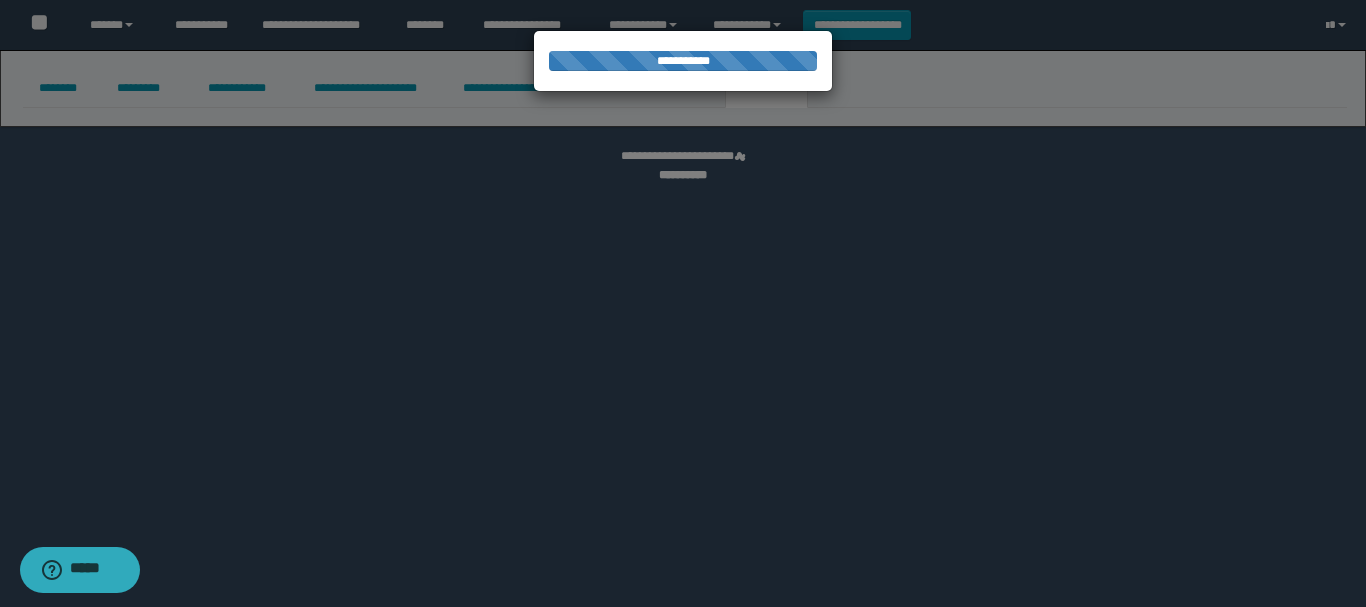 select 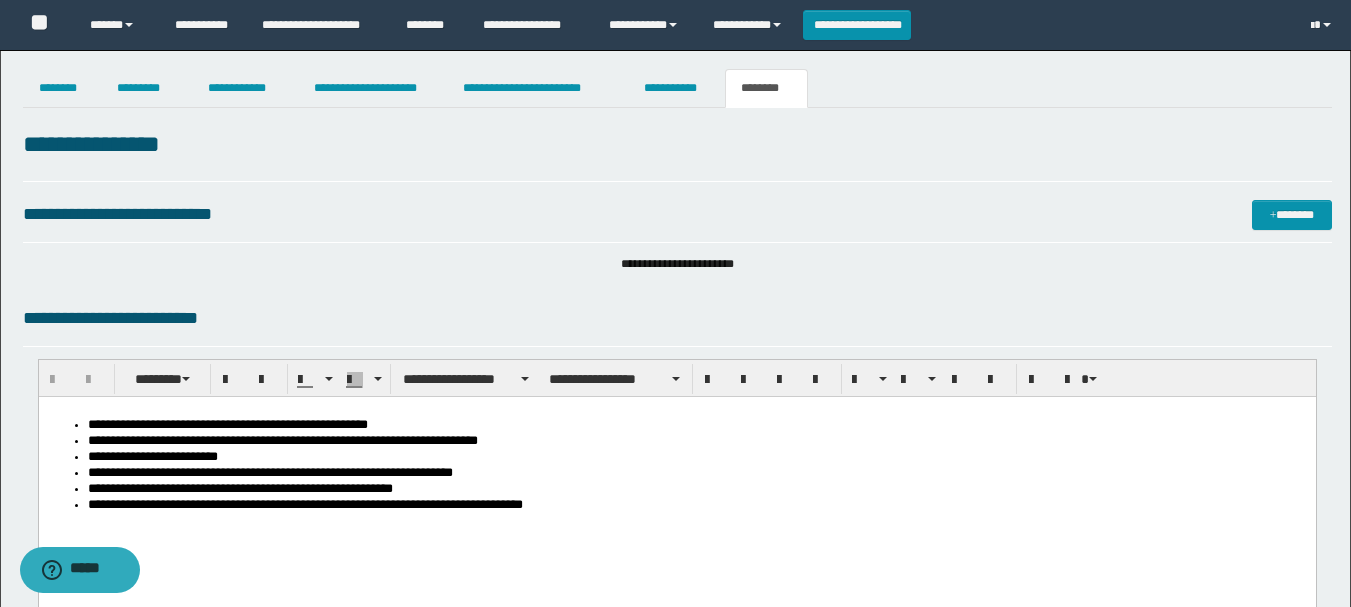 scroll, scrollTop: 57, scrollLeft: 0, axis: vertical 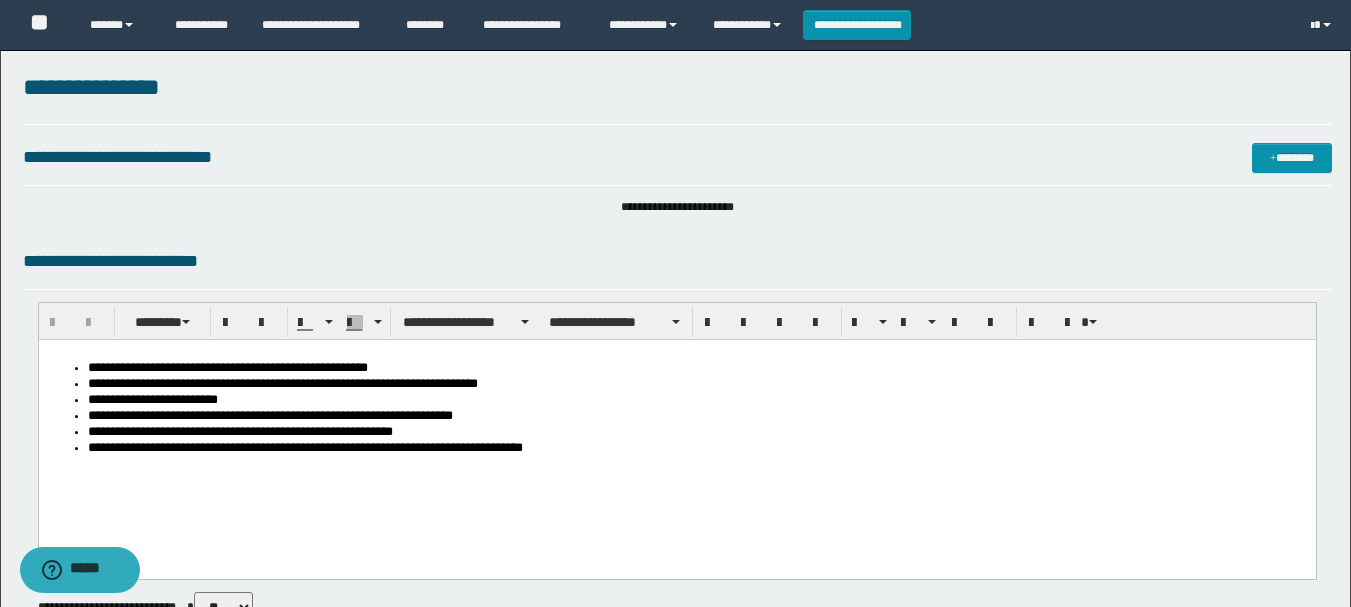 click on "**********" at bounding box center (676, 434) 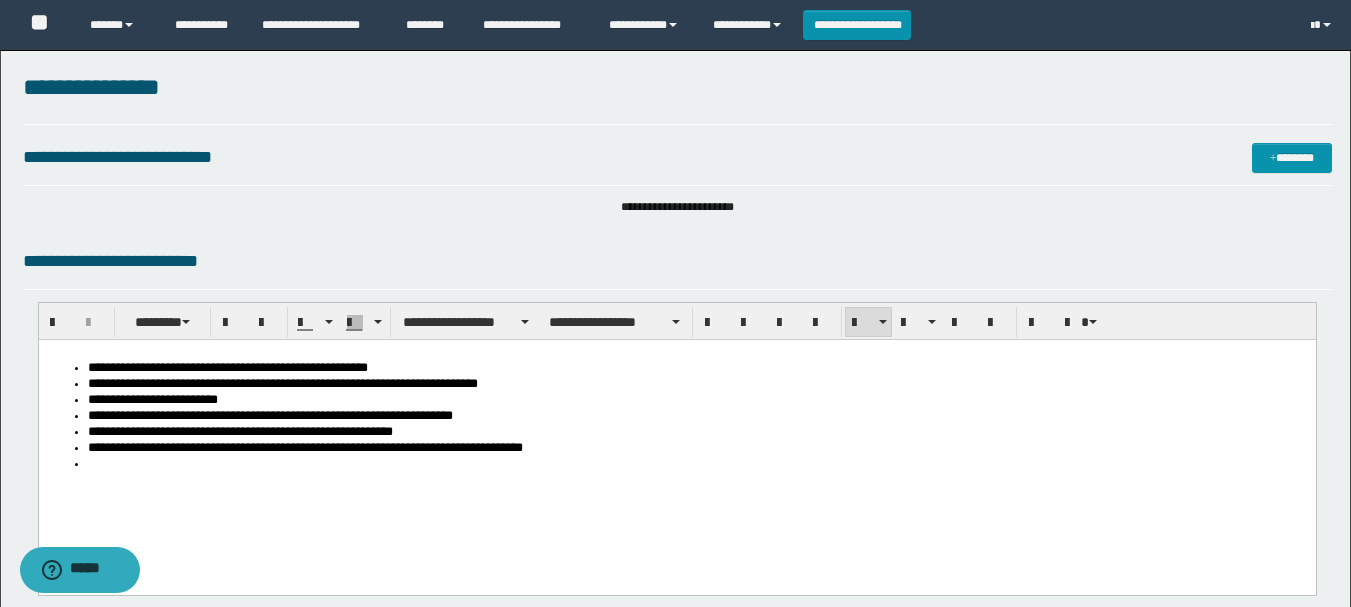 paste 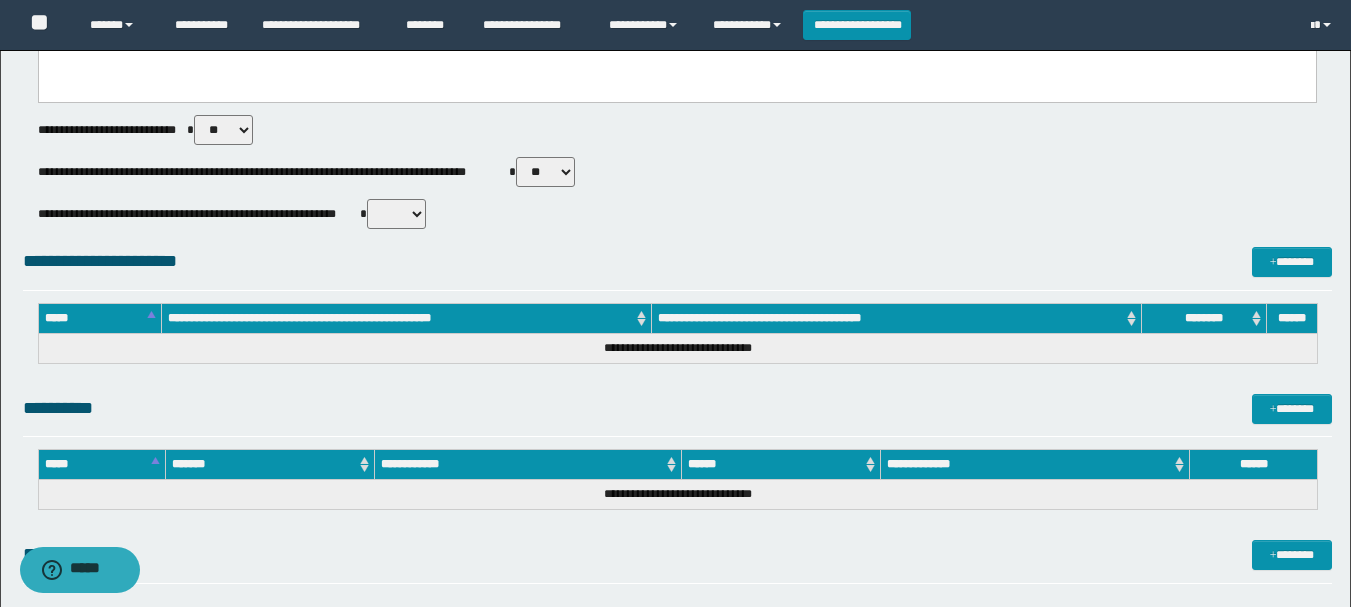 scroll, scrollTop: 691, scrollLeft: 0, axis: vertical 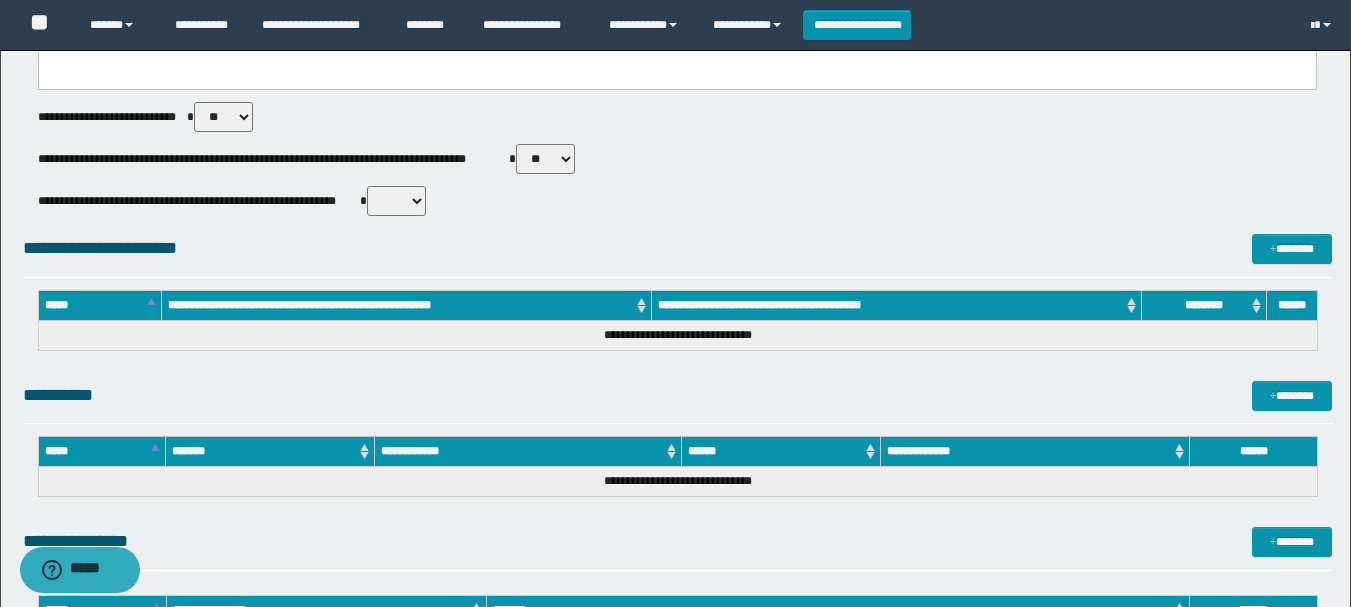 click on "**
**" at bounding box center (396, 201) 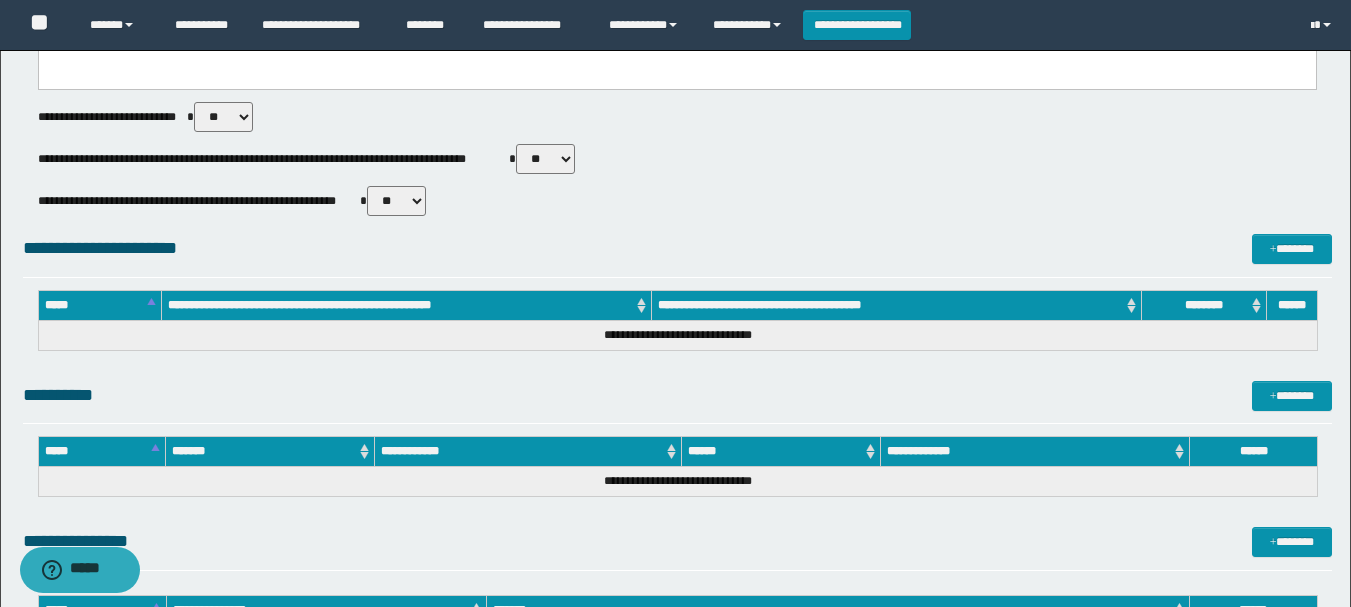 click on "**
**" at bounding box center (396, 201) 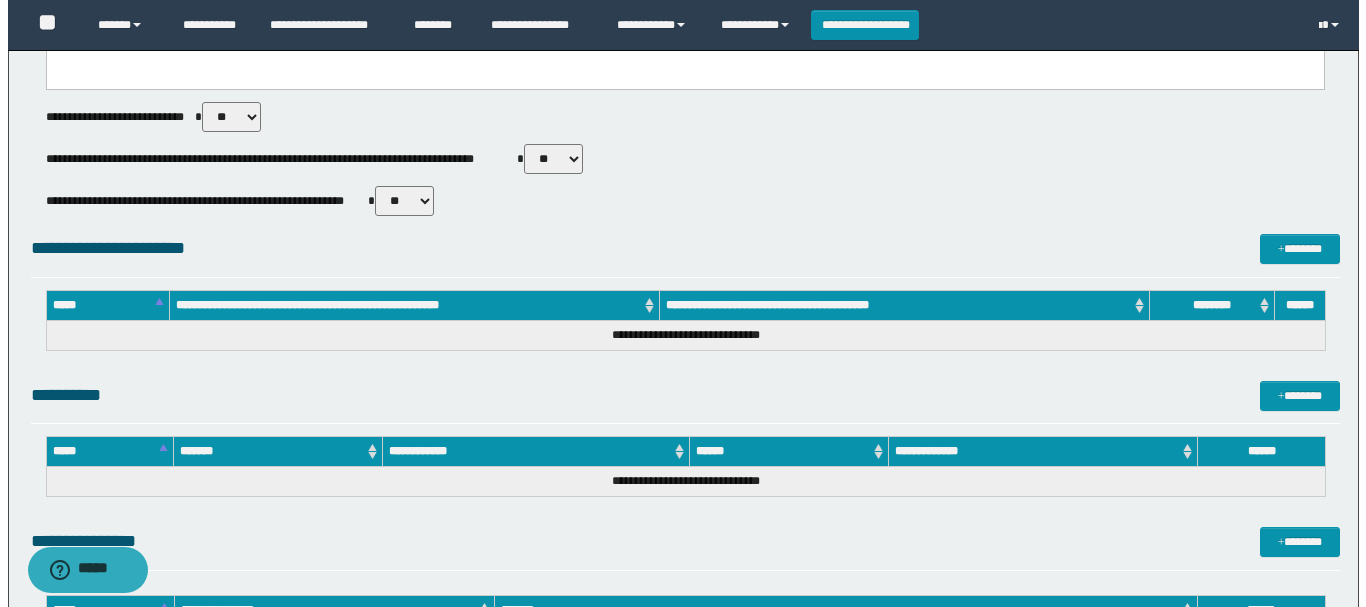 scroll, scrollTop: 1168, scrollLeft: 0, axis: vertical 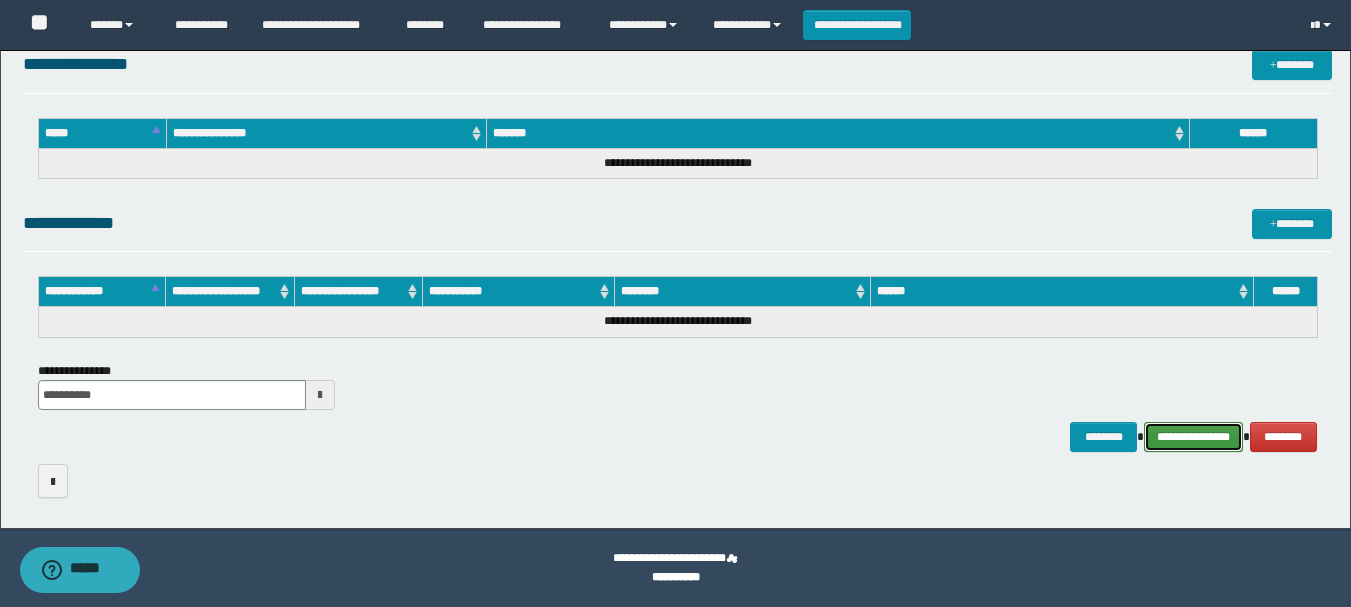 click on "**********" at bounding box center [1193, 437] 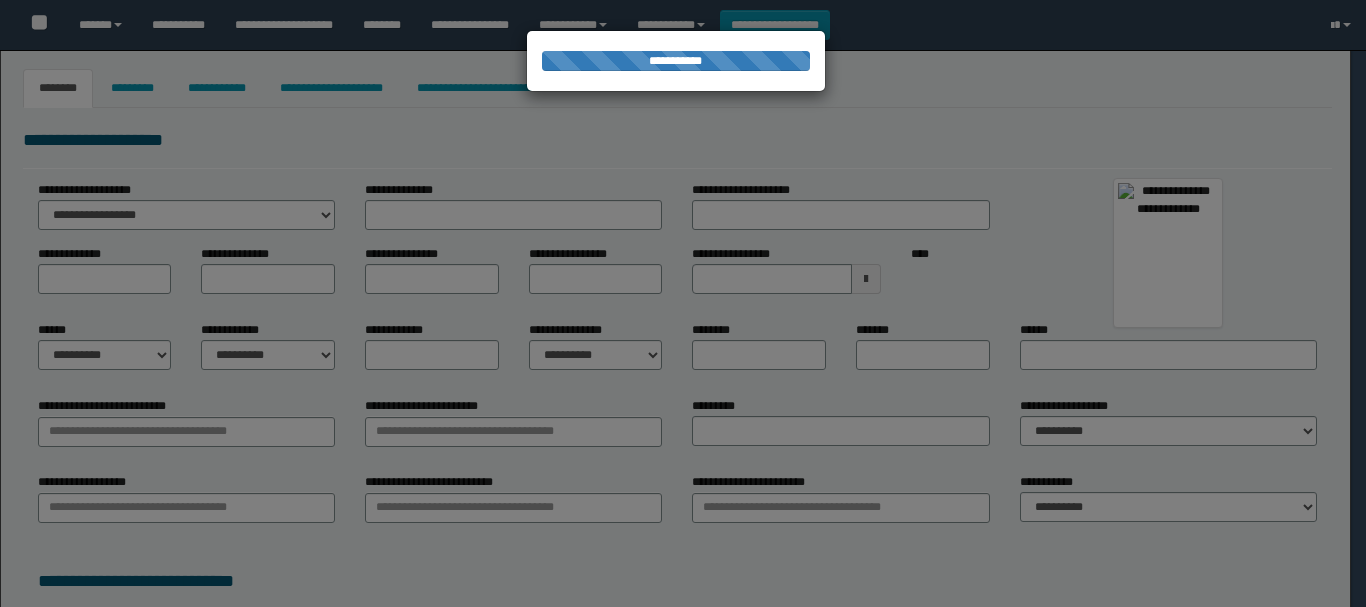 type on "********" 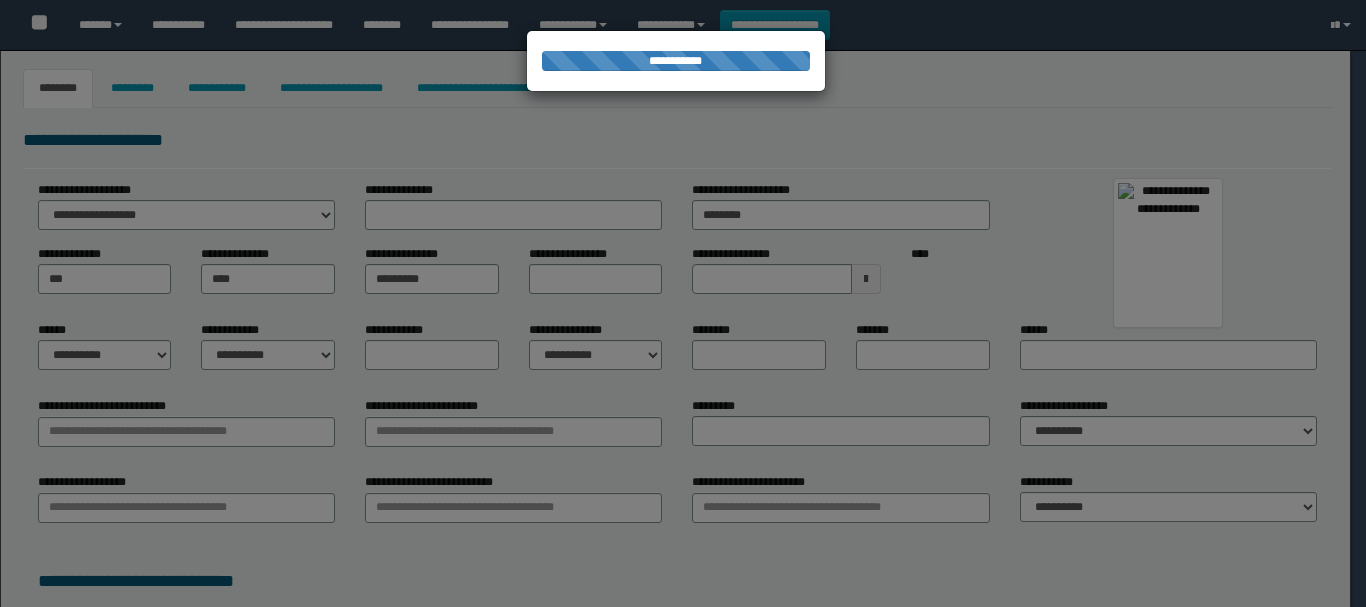 type on "********" 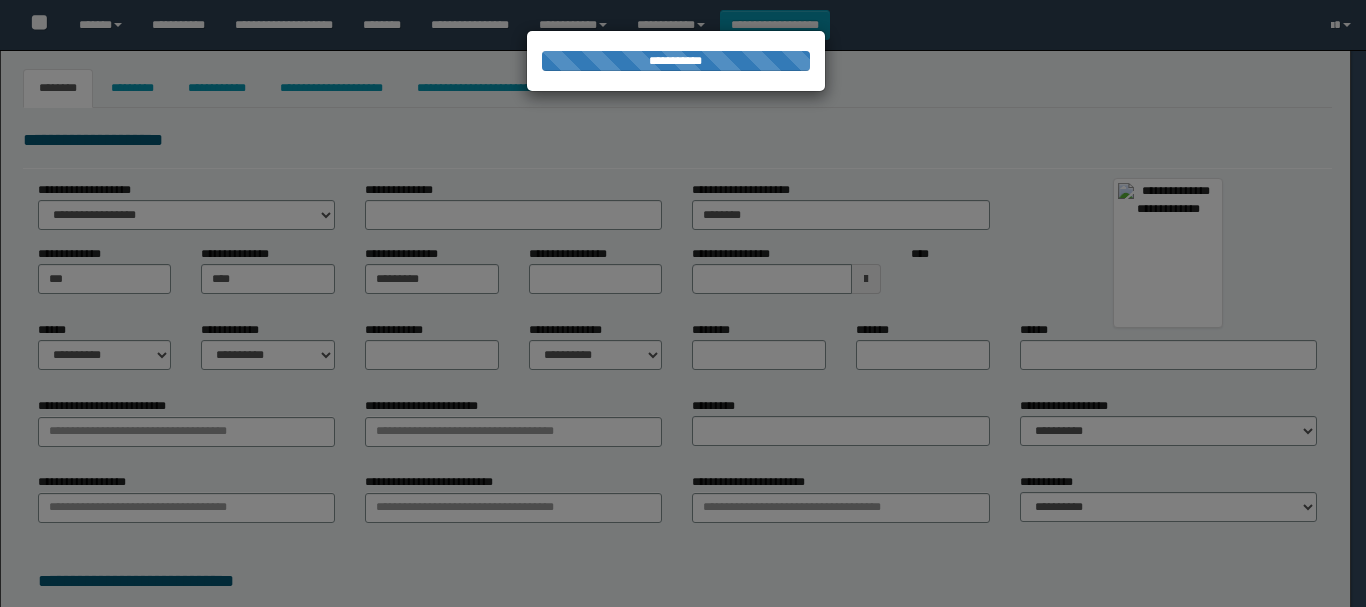 select on "*" 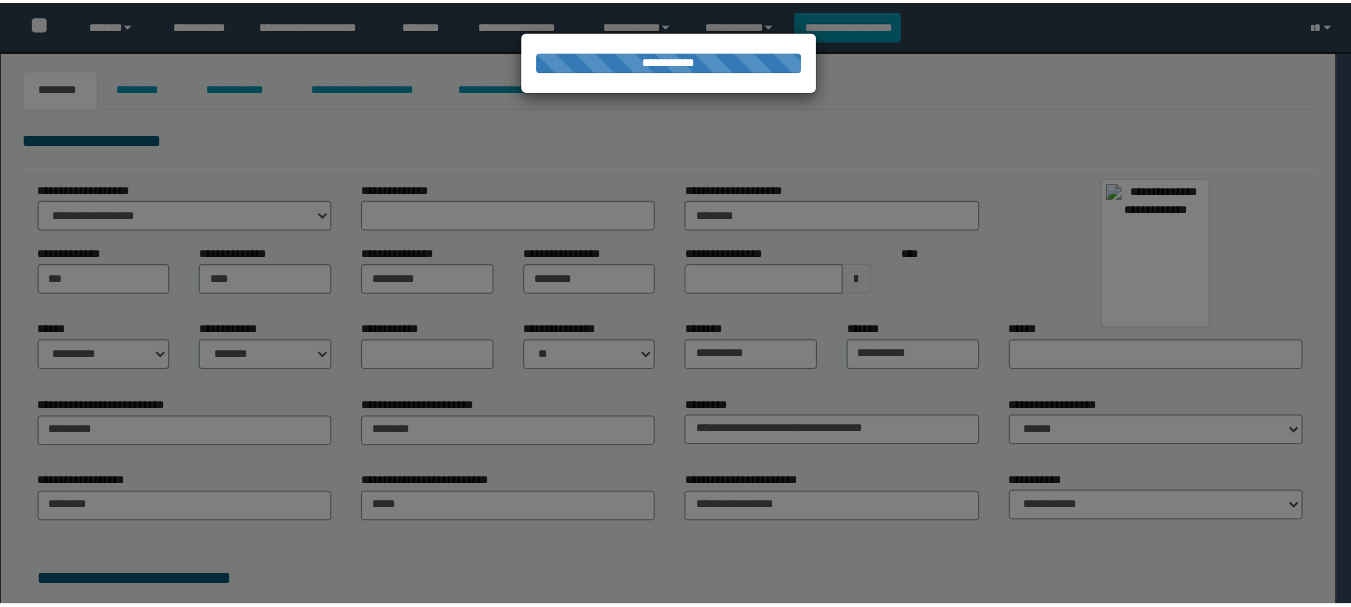 scroll, scrollTop: 0, scrollLeft: 0, axis: both 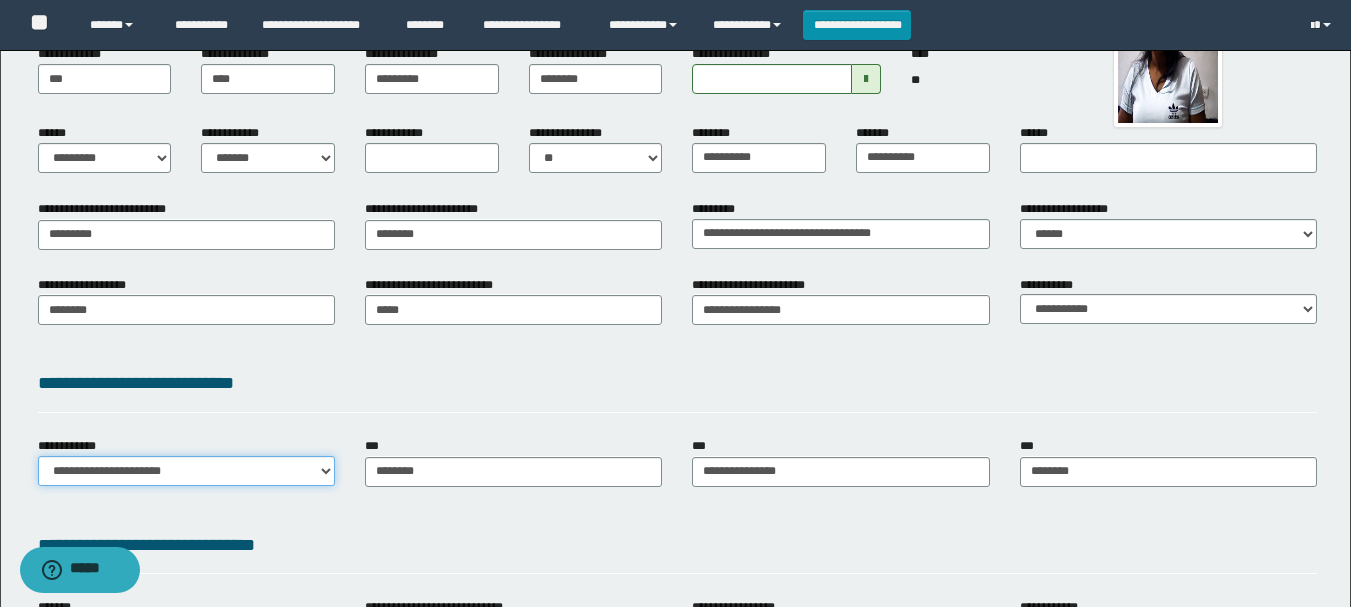 click on "**********" at bounding box center [186, 471] 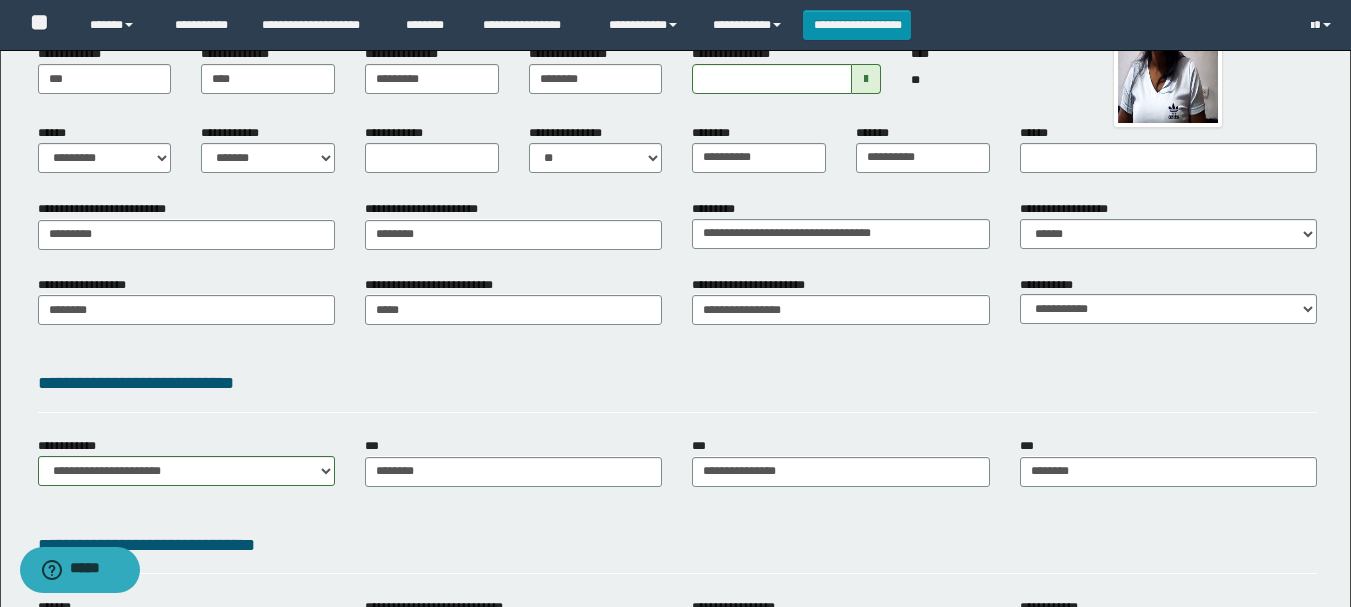 click on "**********" at bounding box center [677, 549] 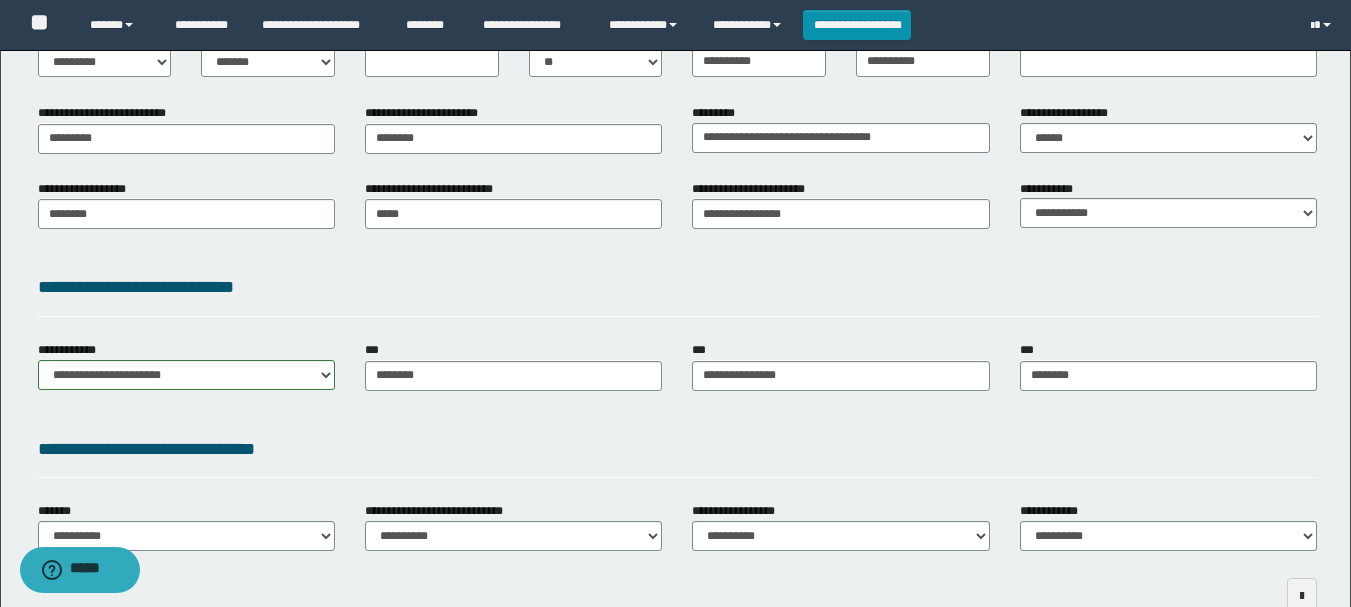 scroll, scrollTop: 409, scrollLeft: 0, axis: vertical 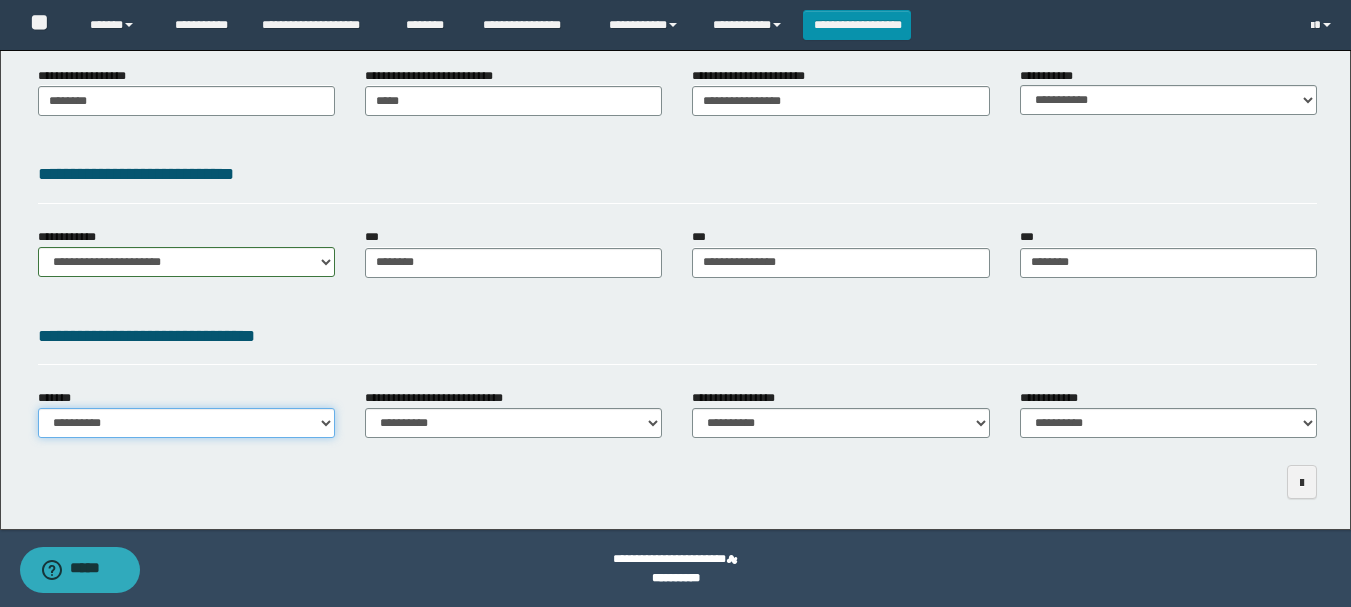 click on "**********" at bounding box center [186, 423] 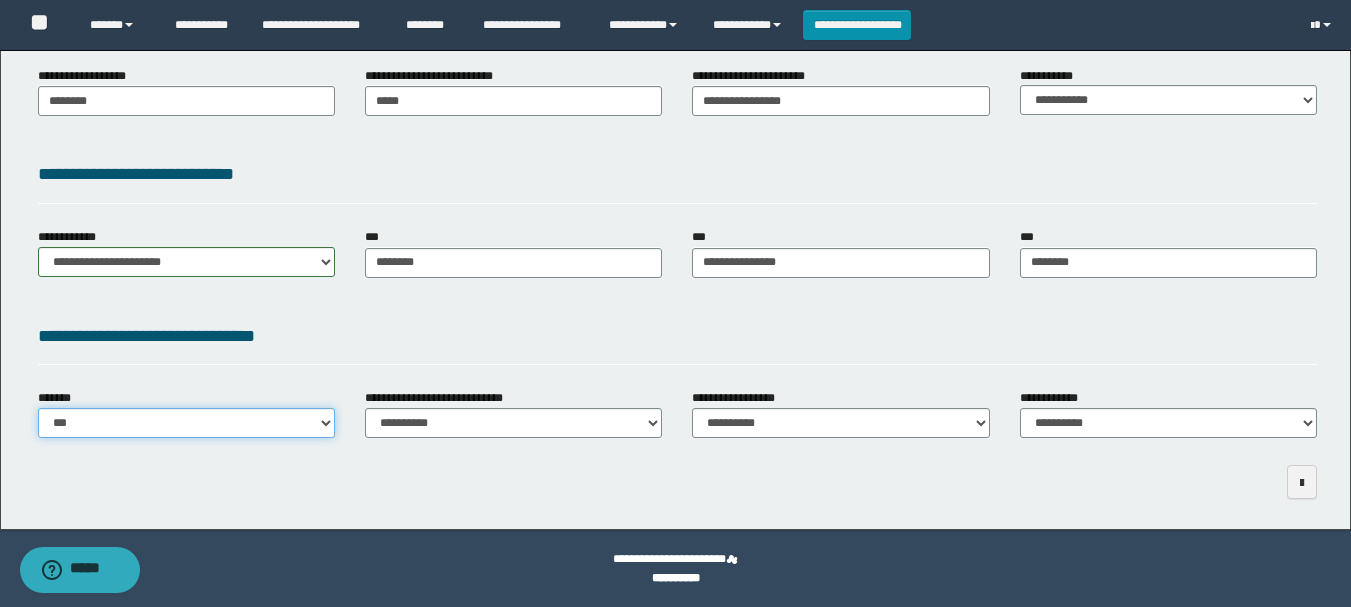 click on "**********" at bounding box center [186, 423] 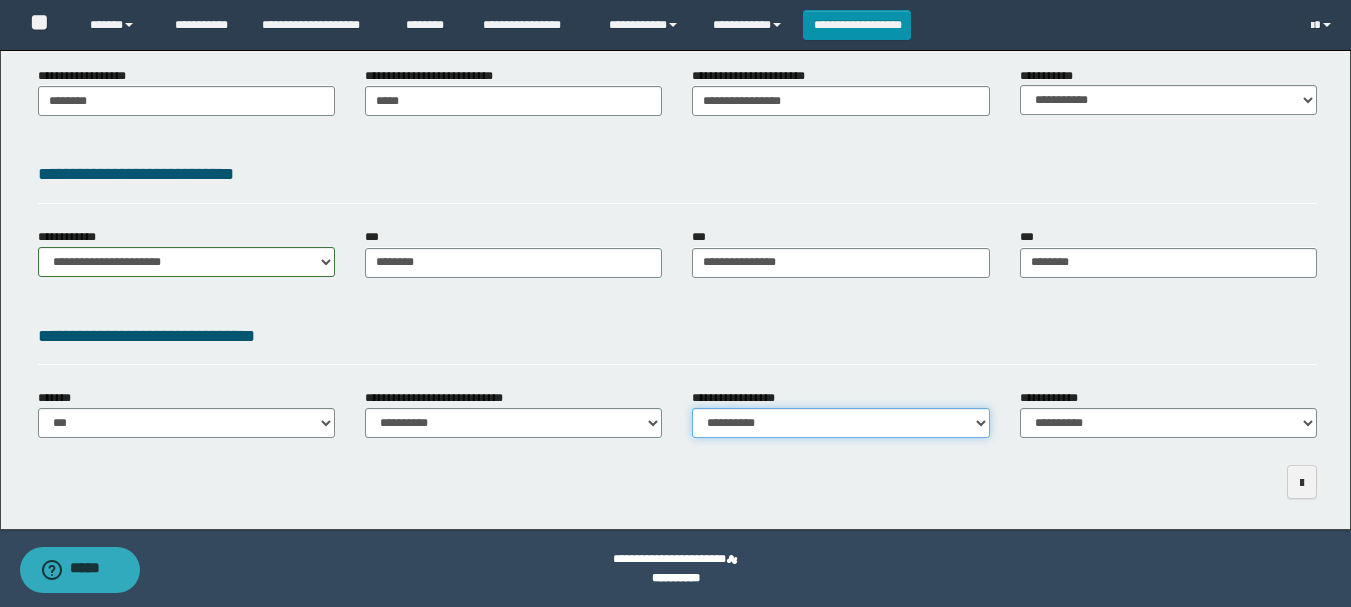 click on "**********" at bounding box center (840, 423) 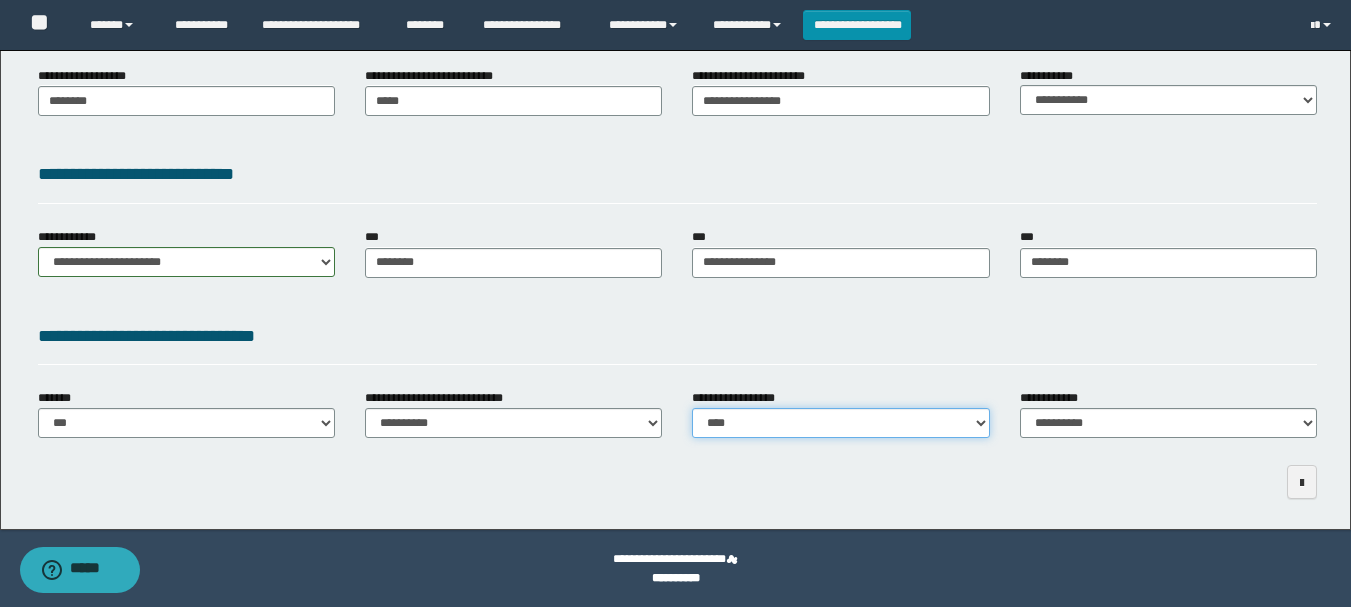 click on "**********" at bounding box center [840, 423] 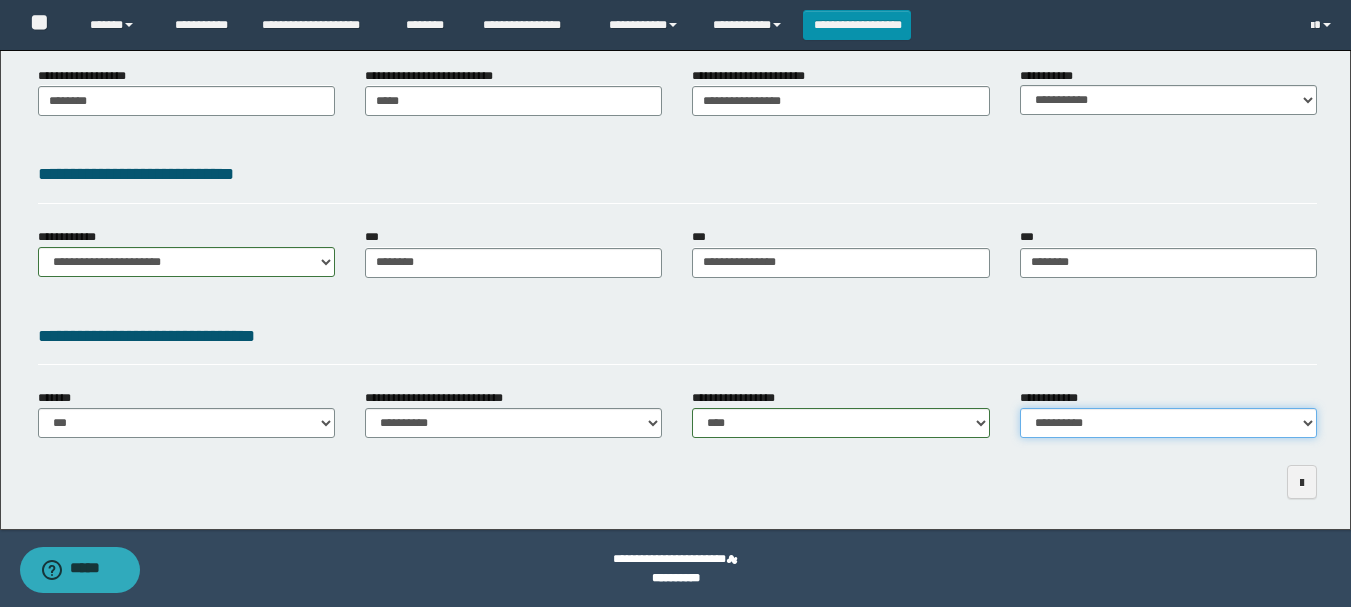 click on "**********" at bounding box center (1168, 423) 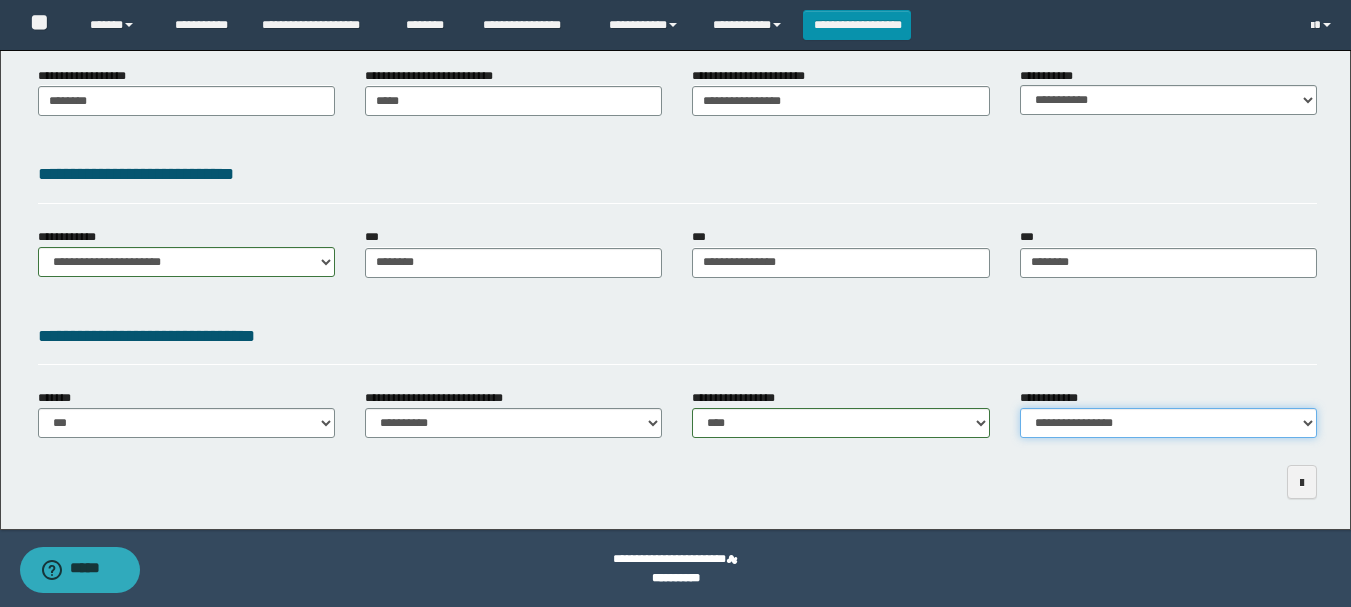 click on "**********" at bounding box center (1168, 423) 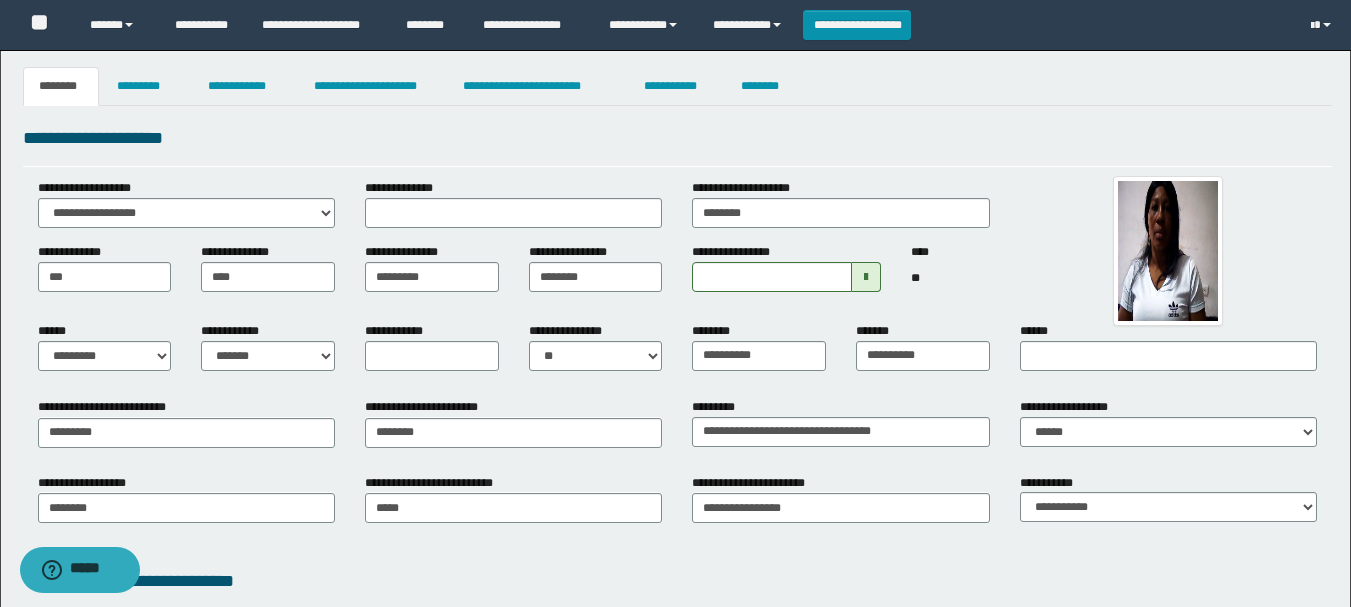 scroll, scrollTop: 0, scrollLeft: 0, axis: both 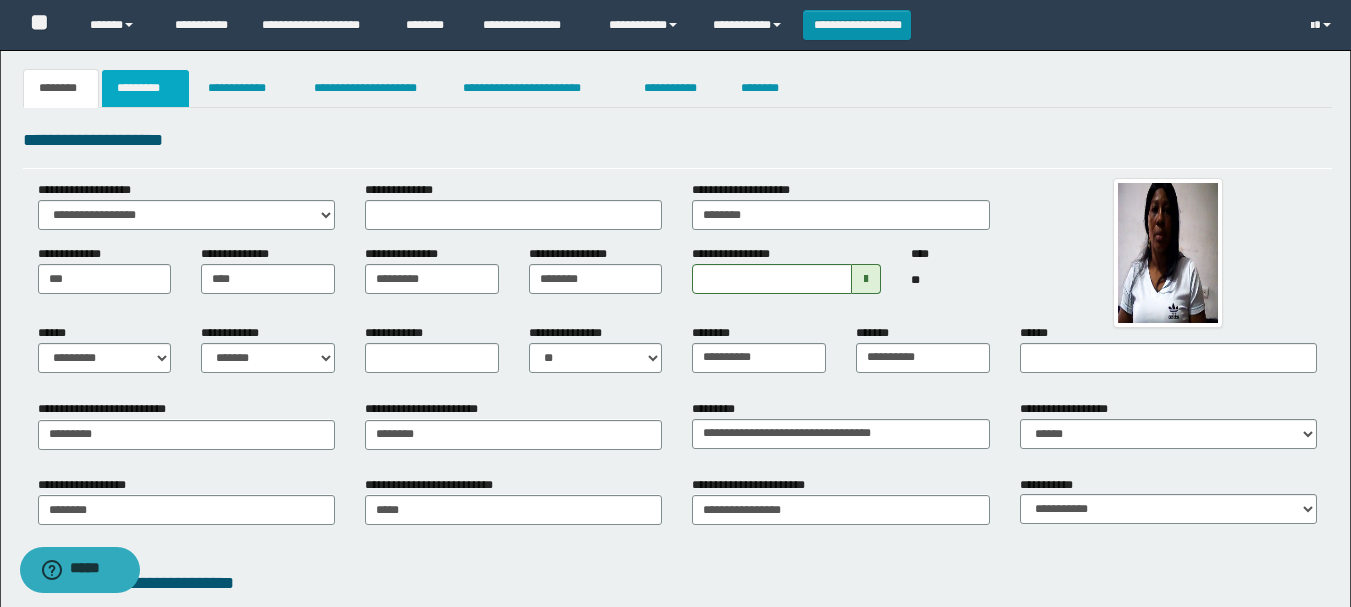 click on "*********" at bounding box center [145, 88] 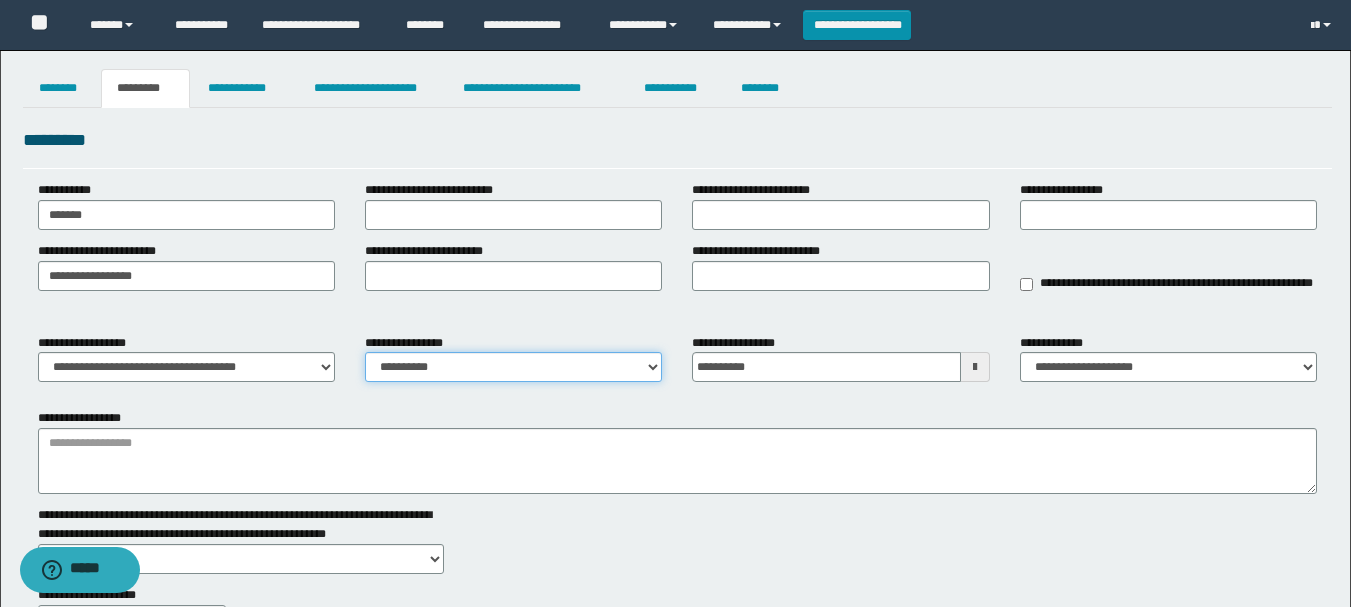 click on "**********" at bounding box center [513, 367] 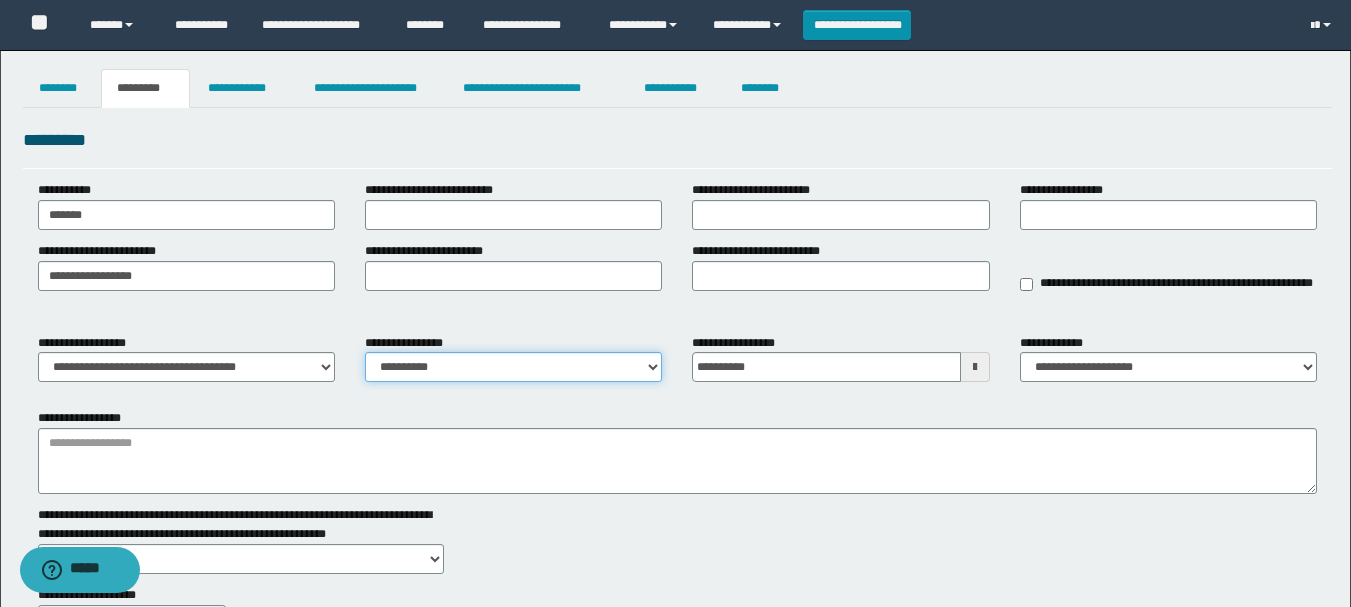 select on "****" 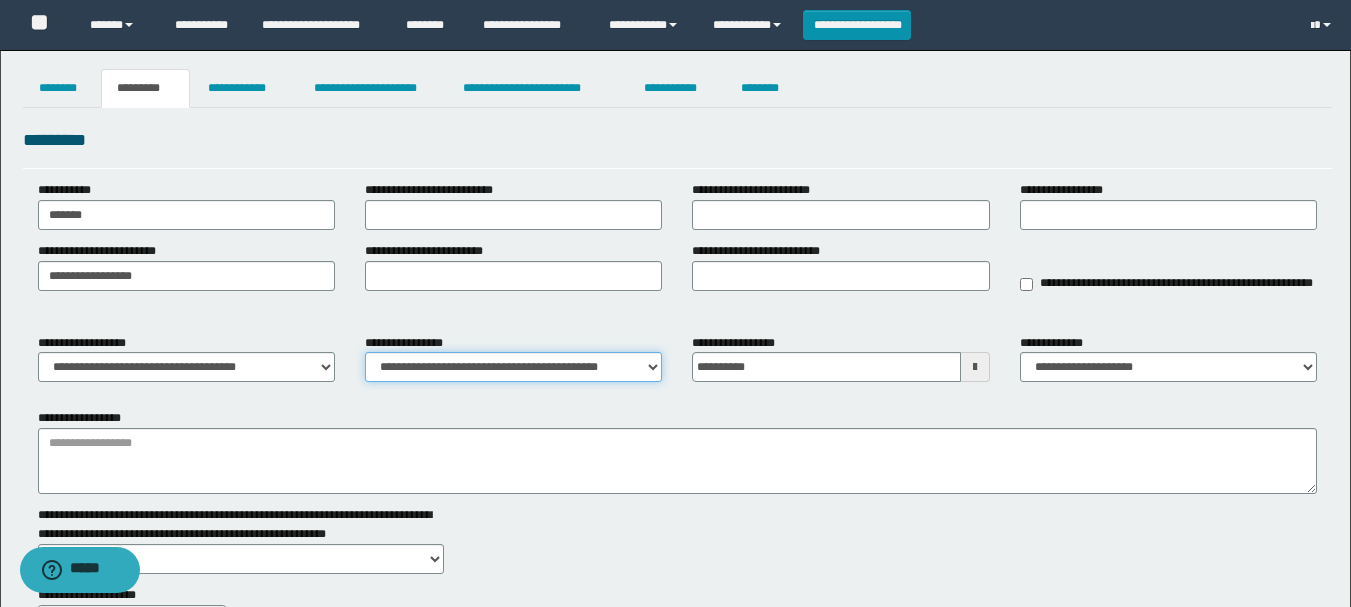 click on "**********" at bounding box center (513, 367) 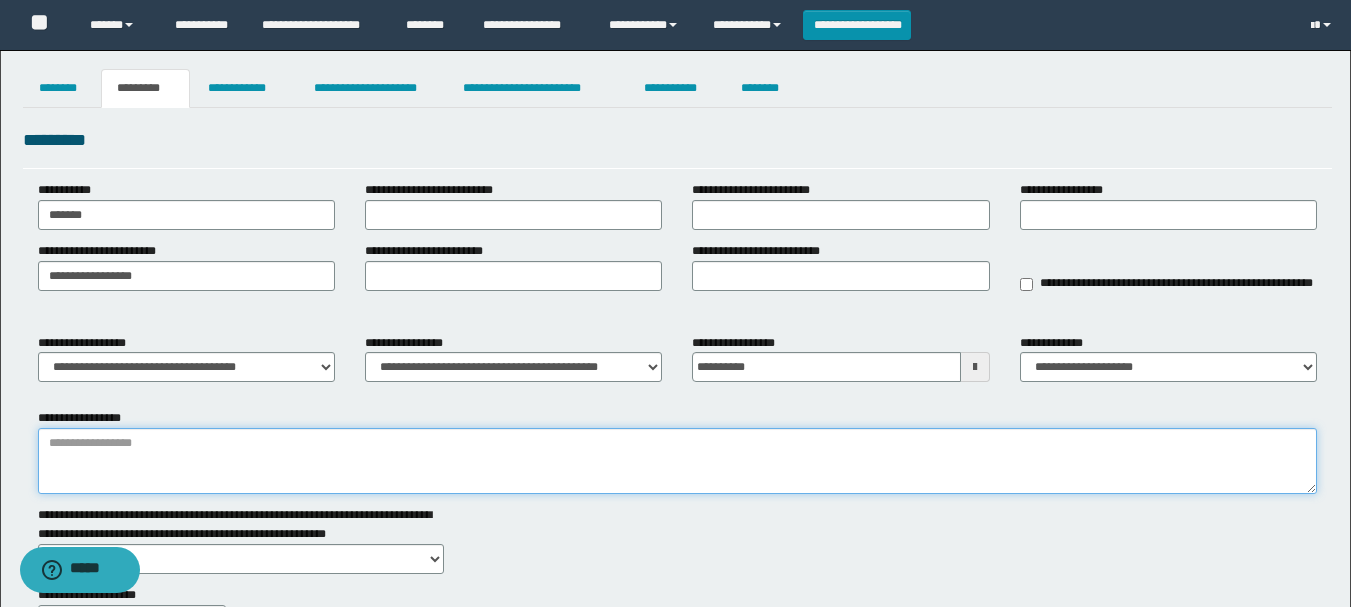 click on "**********" at bounding box center (677, 461) 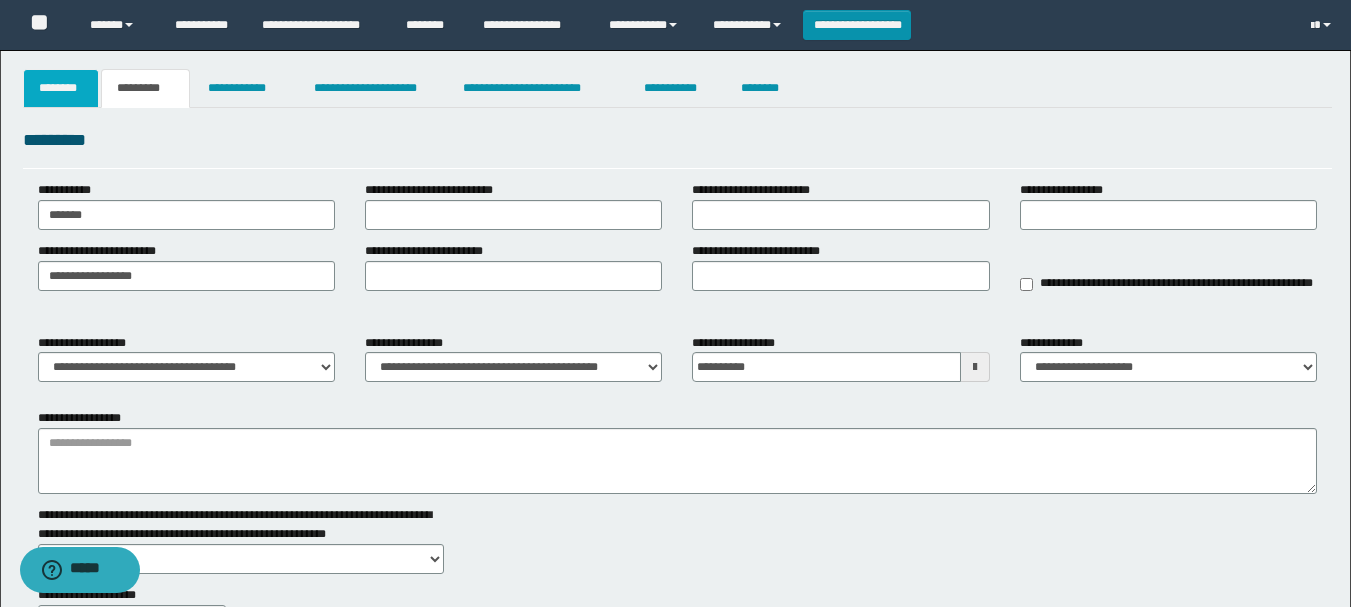 click on "********" at bounding box center [61, 88] 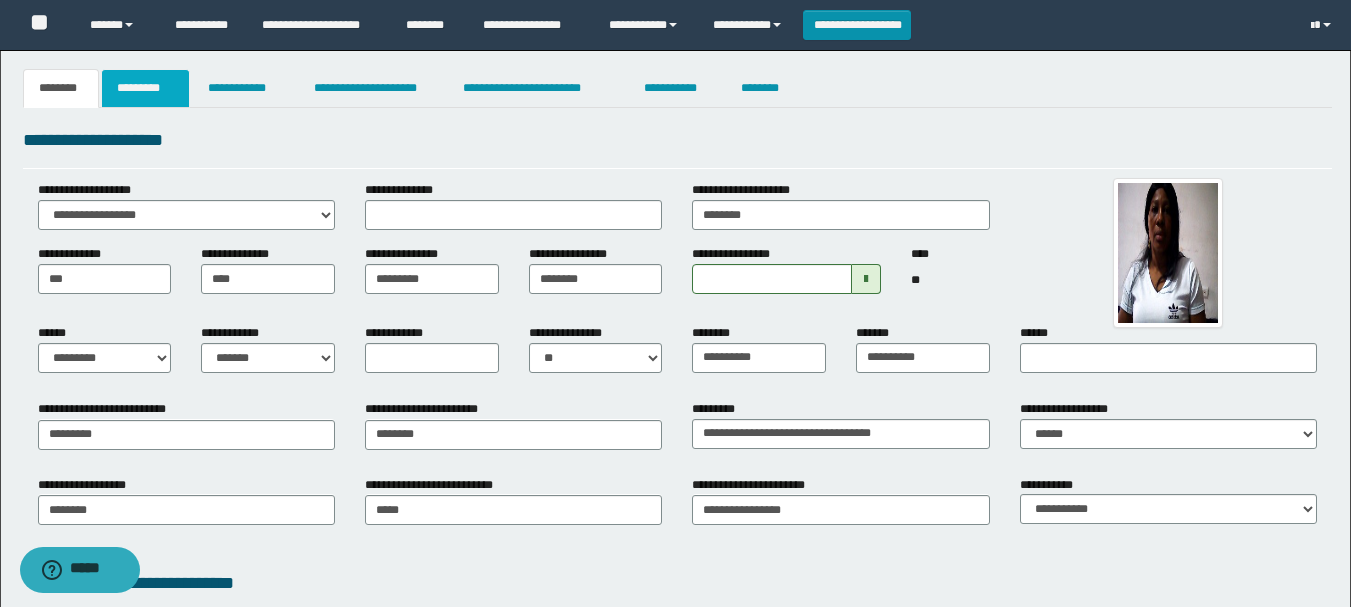 click on "*********" at bounding box center (145, 88) 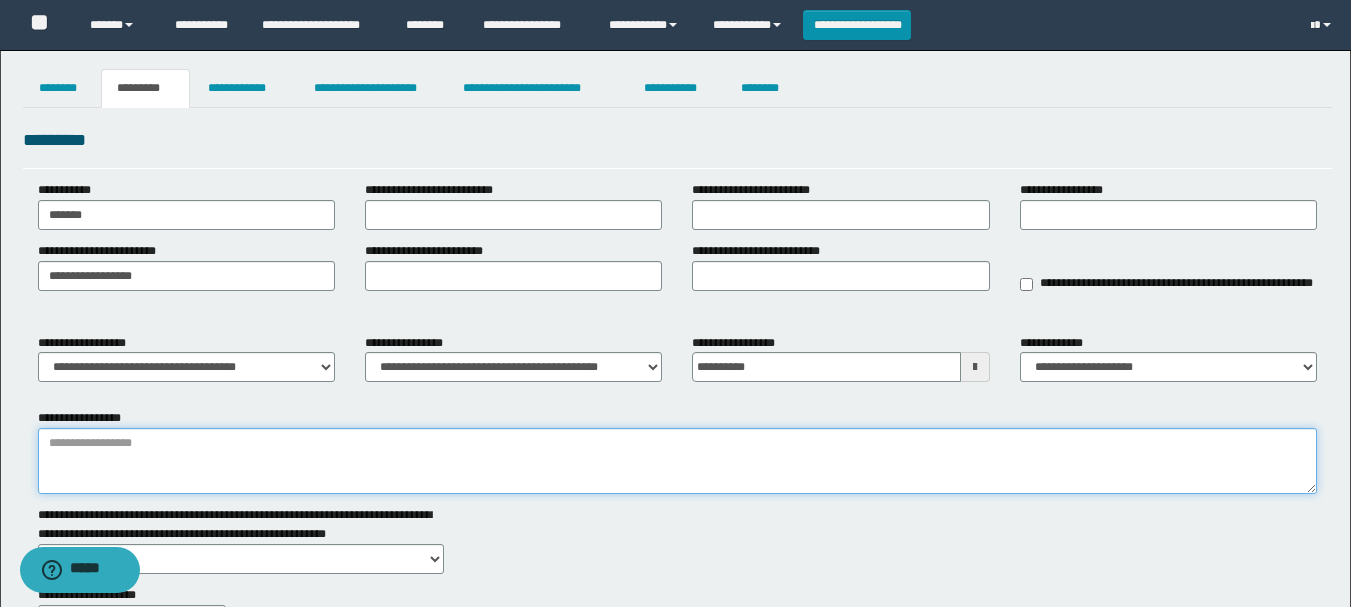 click on "**********" at bounding box center (677, 461) 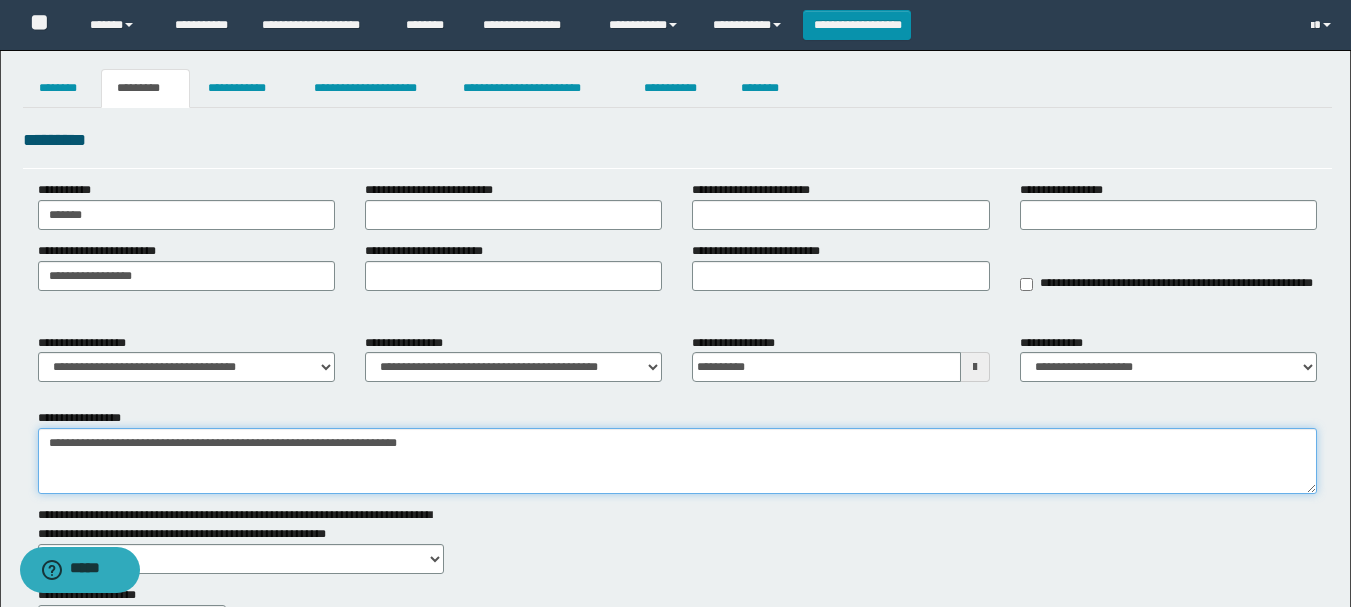 click on "**********" at bounding box center (677, 461) 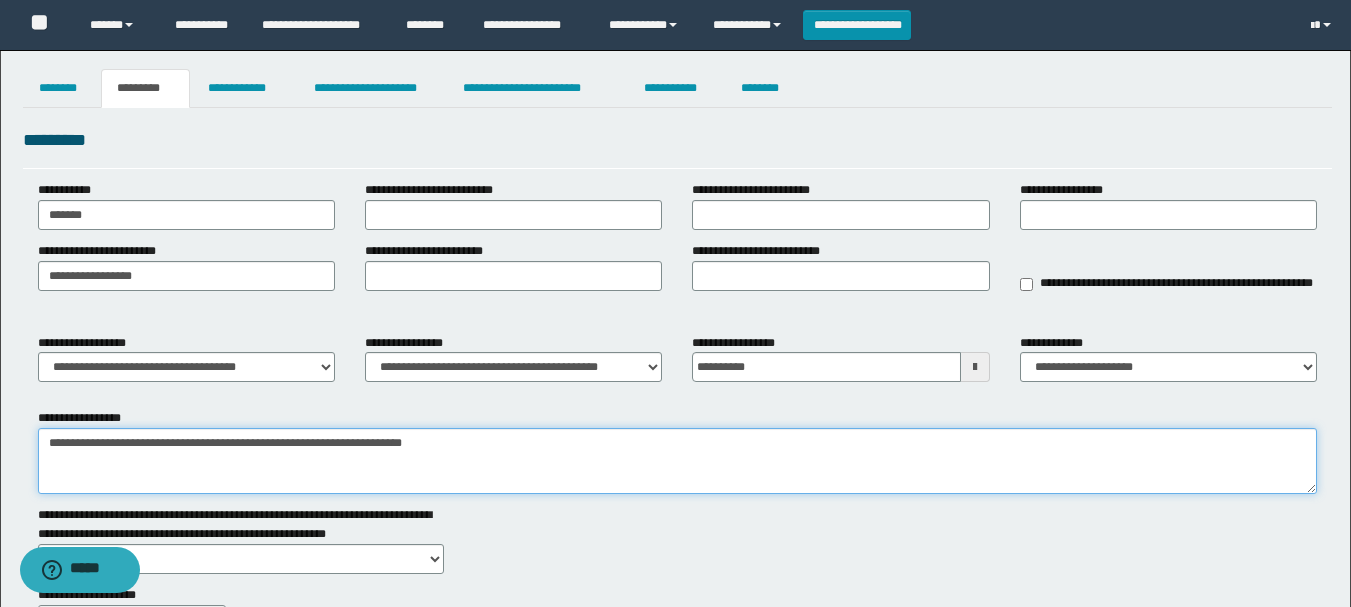 click on "**********" at bounding box center [677, 461] 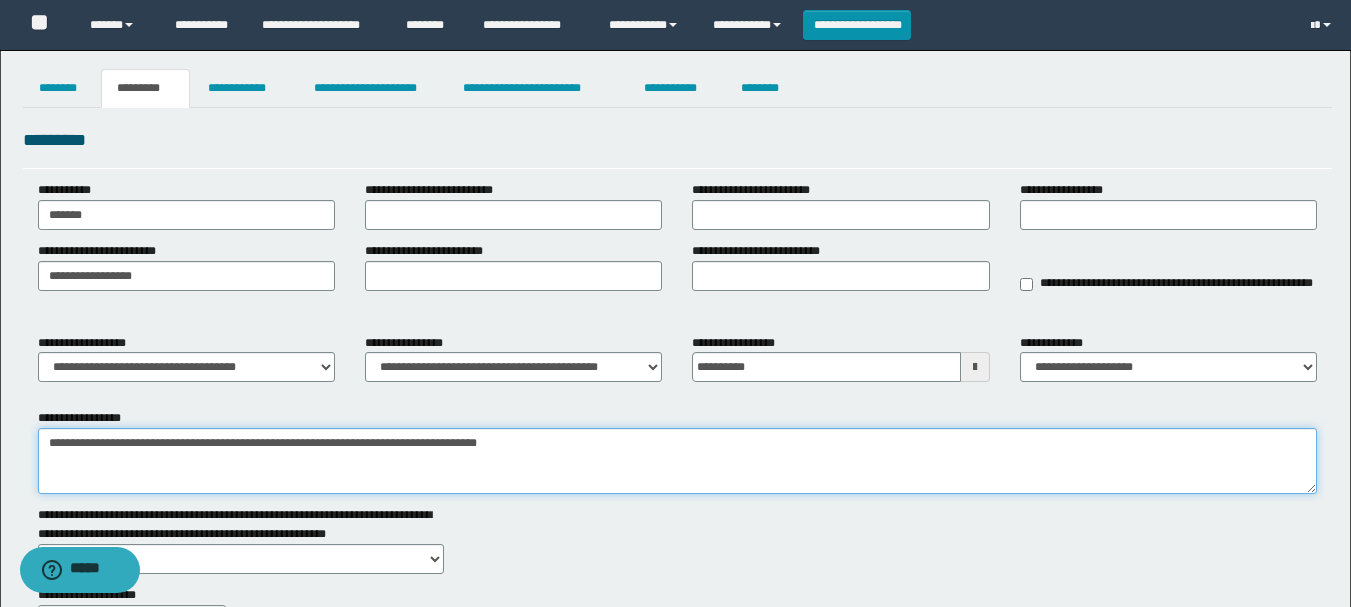 drag, startPoint x: 48, startPoint y: 442, endPoint x: 528, endPoint y: 441, distance: 480.00104 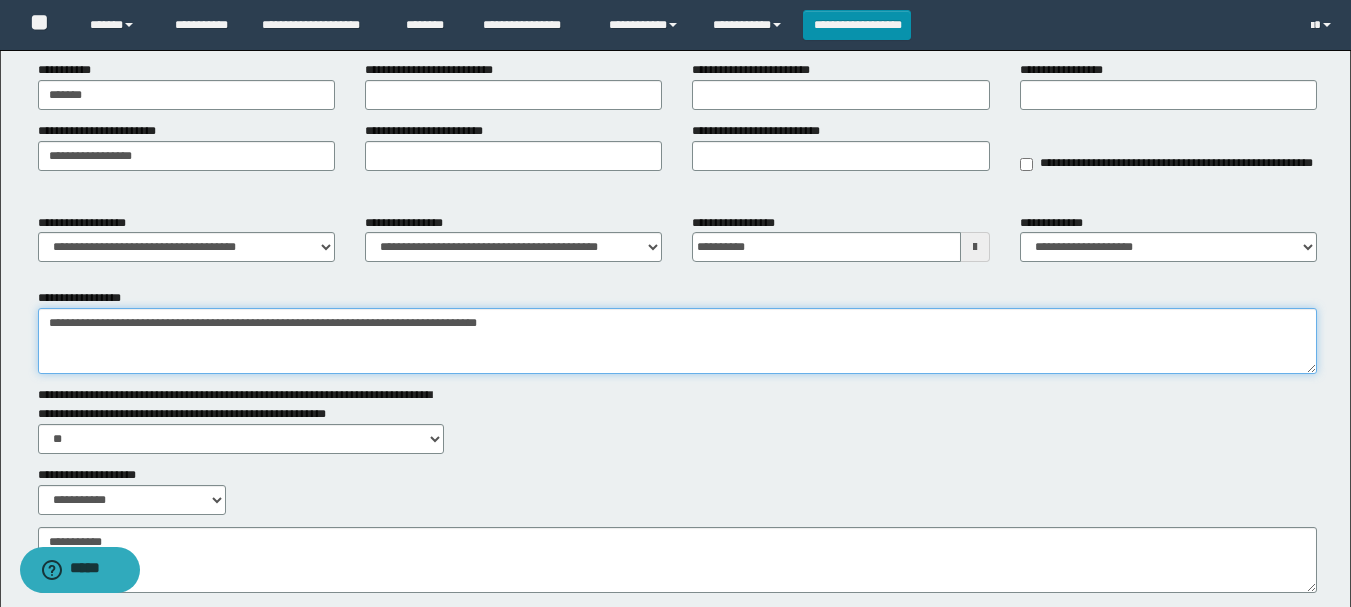 scroll, scrollTop: 300, scrollLeft: 0, axis: vertical 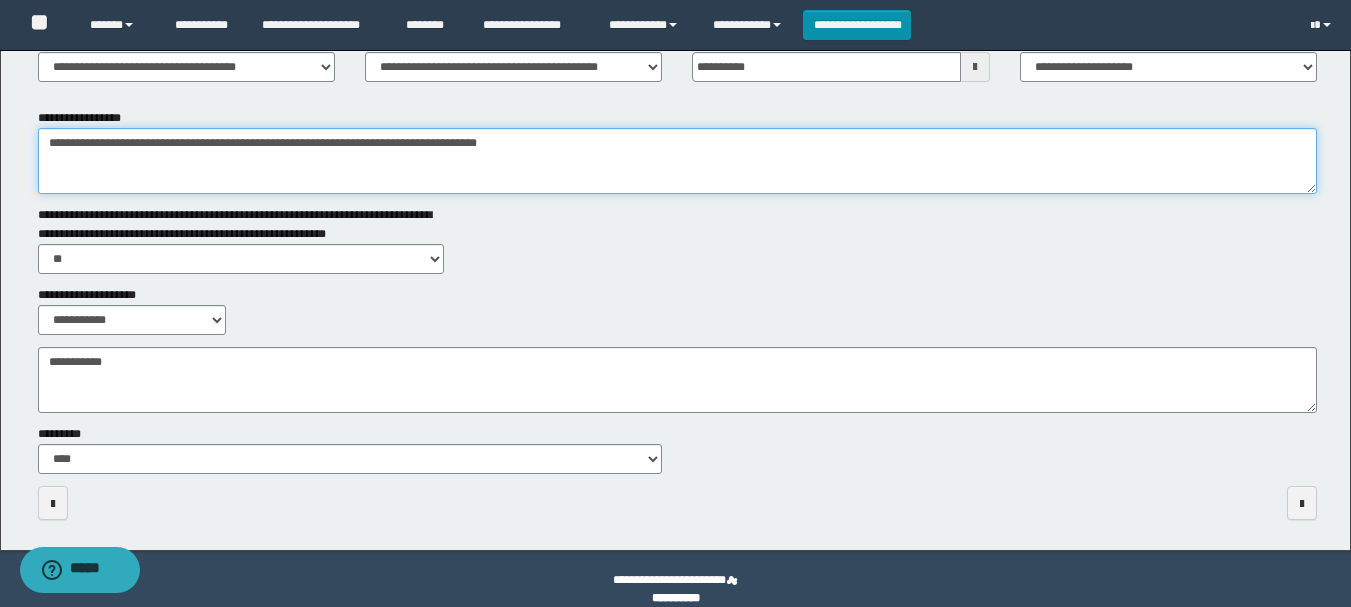 type on "**********" 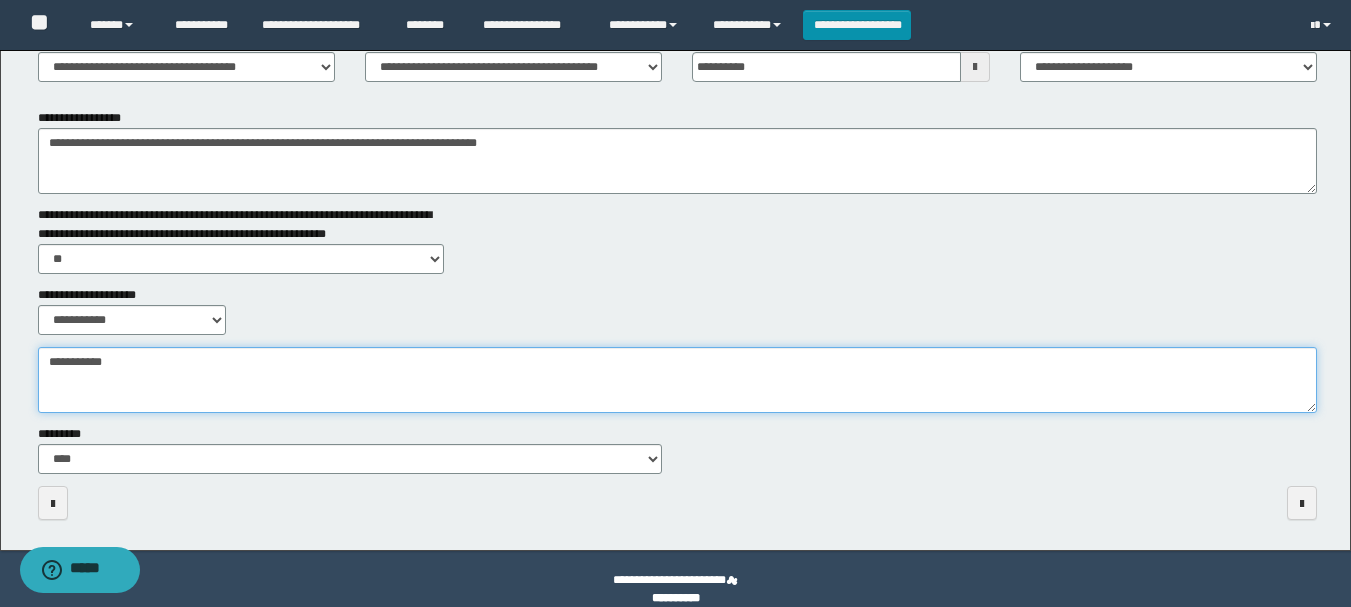 click on "**********" at bounding box center (677, 380) 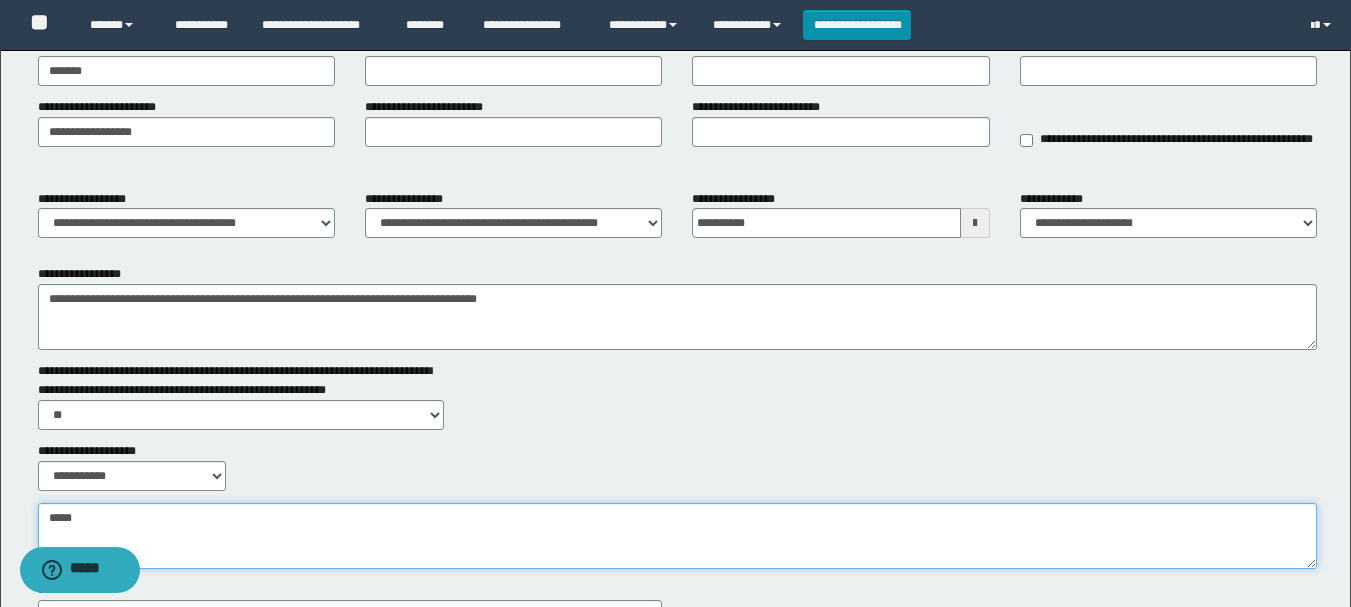scroll, scrollTop: 0, scrollLeft: 0, axis: both 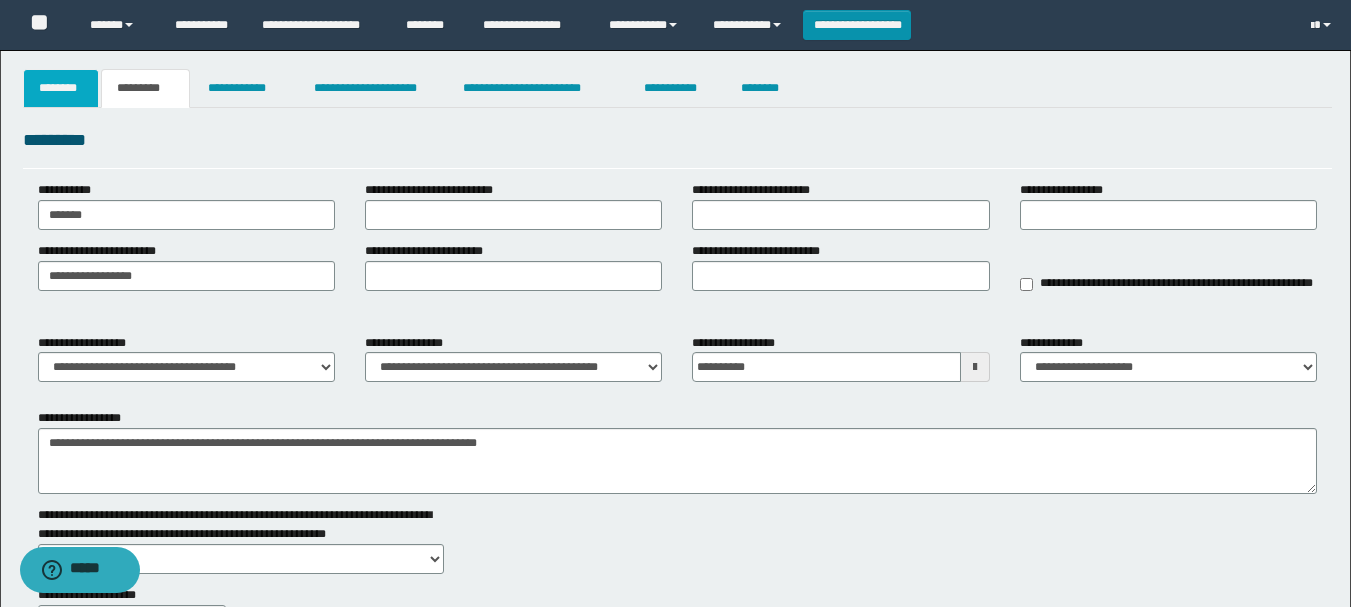 type on "*****" 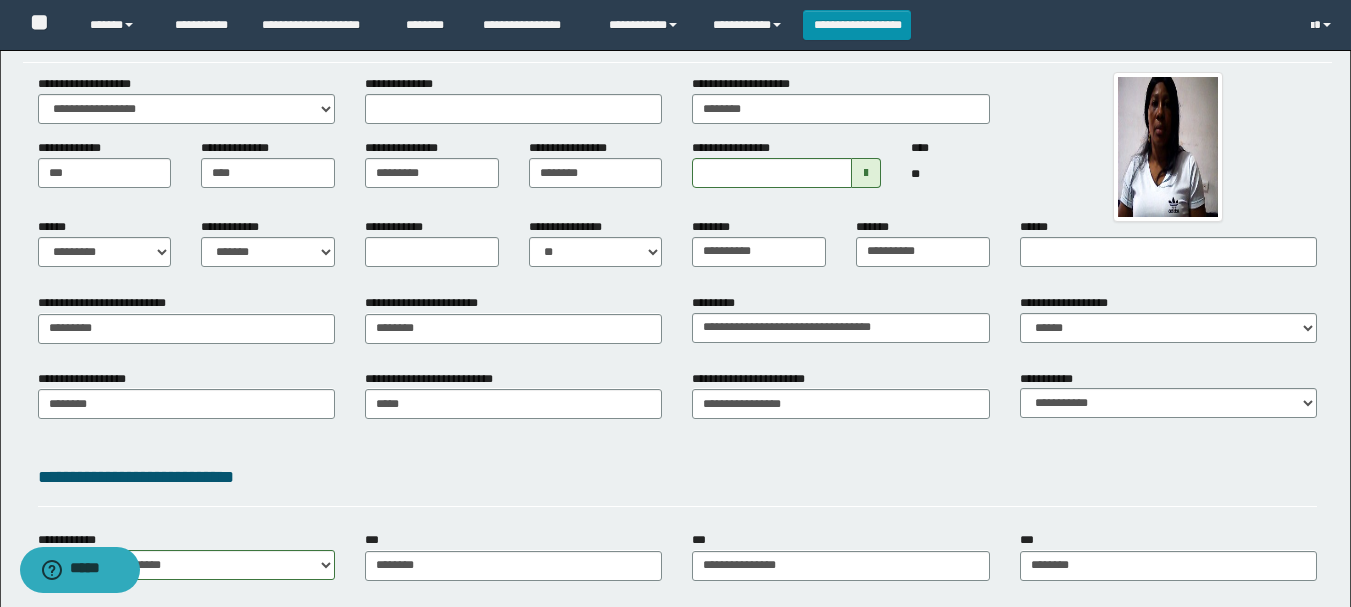 scroll, scrollTop: 0, scrollLeft: 0, axis: both 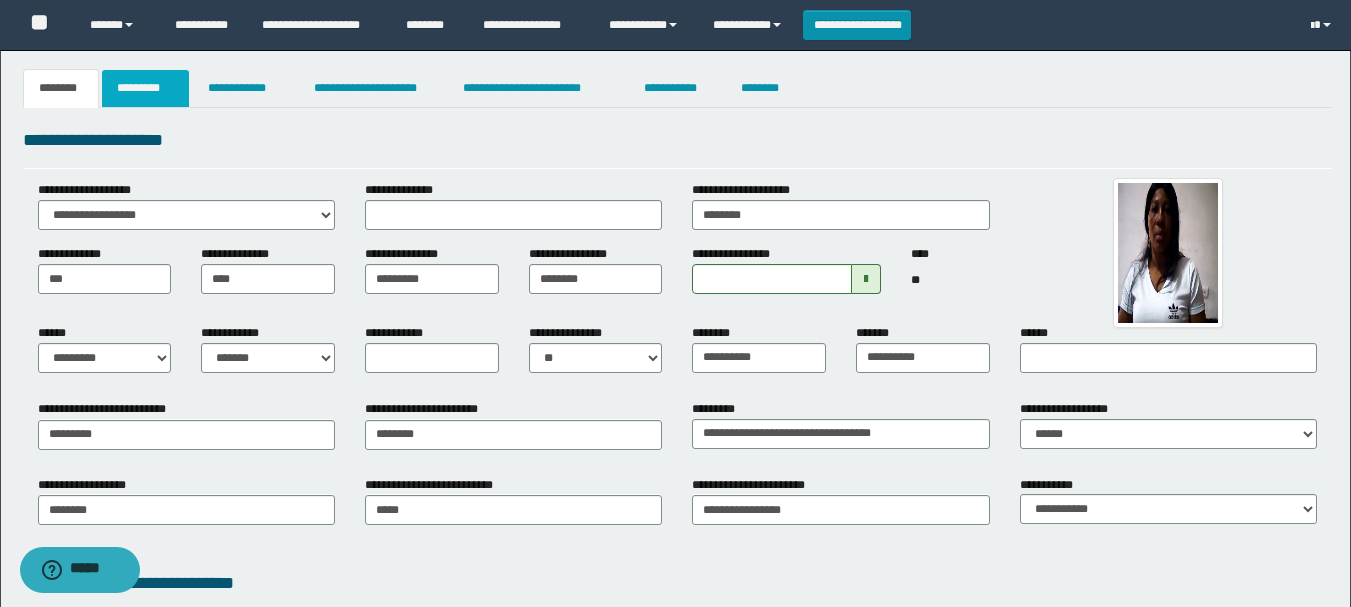 click on "*********" at bounding box center [145, 88] 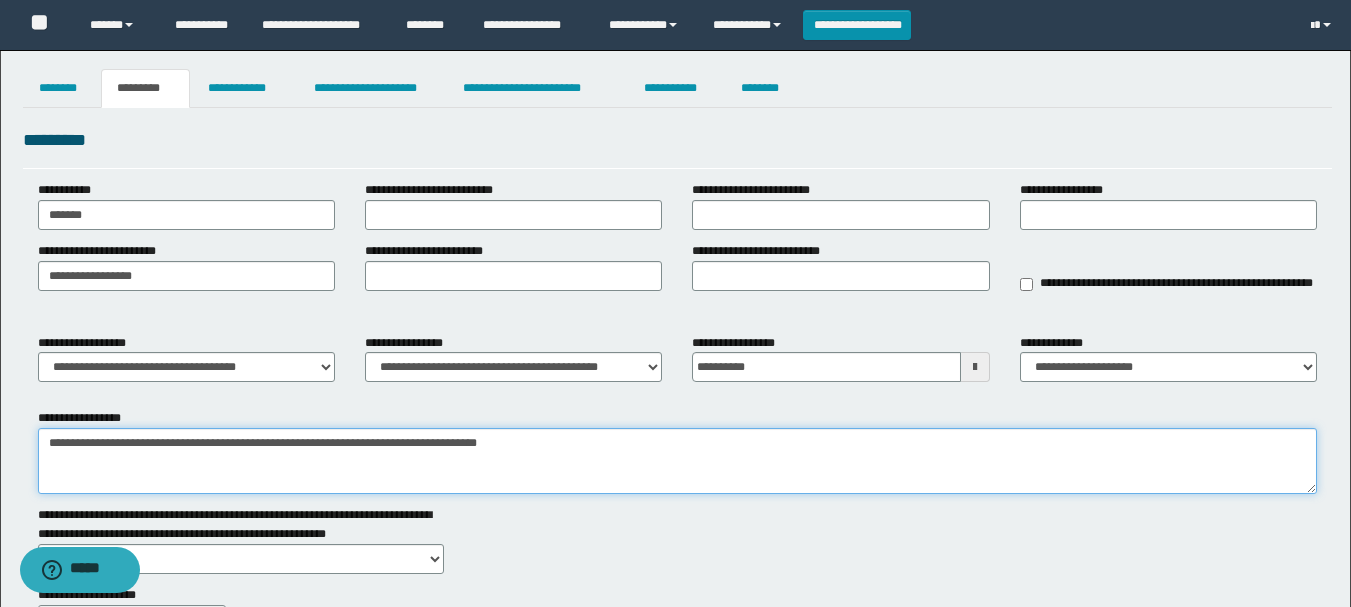 drag, startPoint x: 47, startPoint y: 439, endPoint x: 529, endPoint y: 442, distance: 482.00934 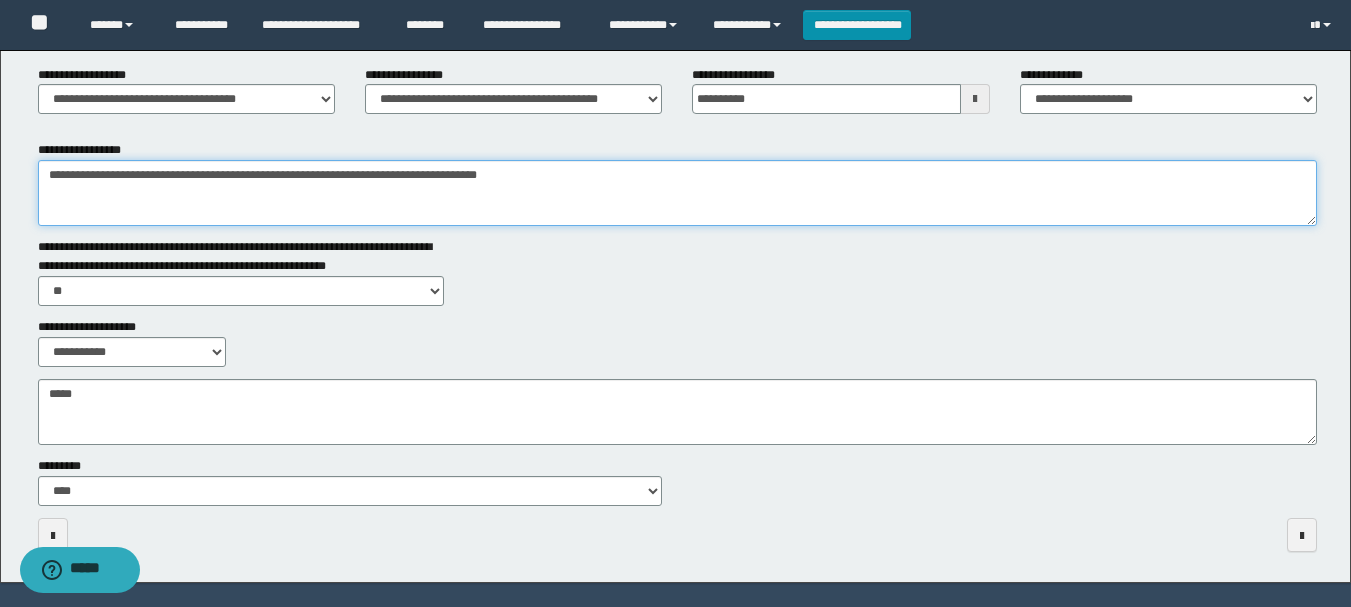 scroll, scrollTop: 269, scrollLeft: 0, axis: vertical 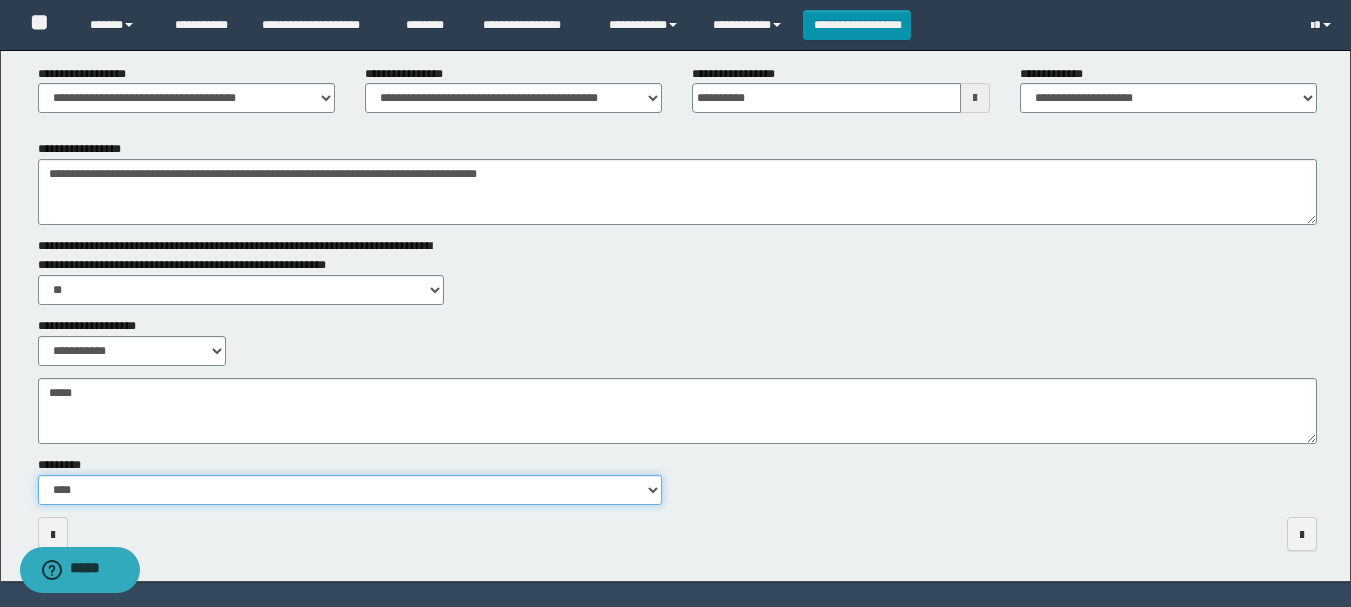 click on "**********" at bounding box center [350, 490] 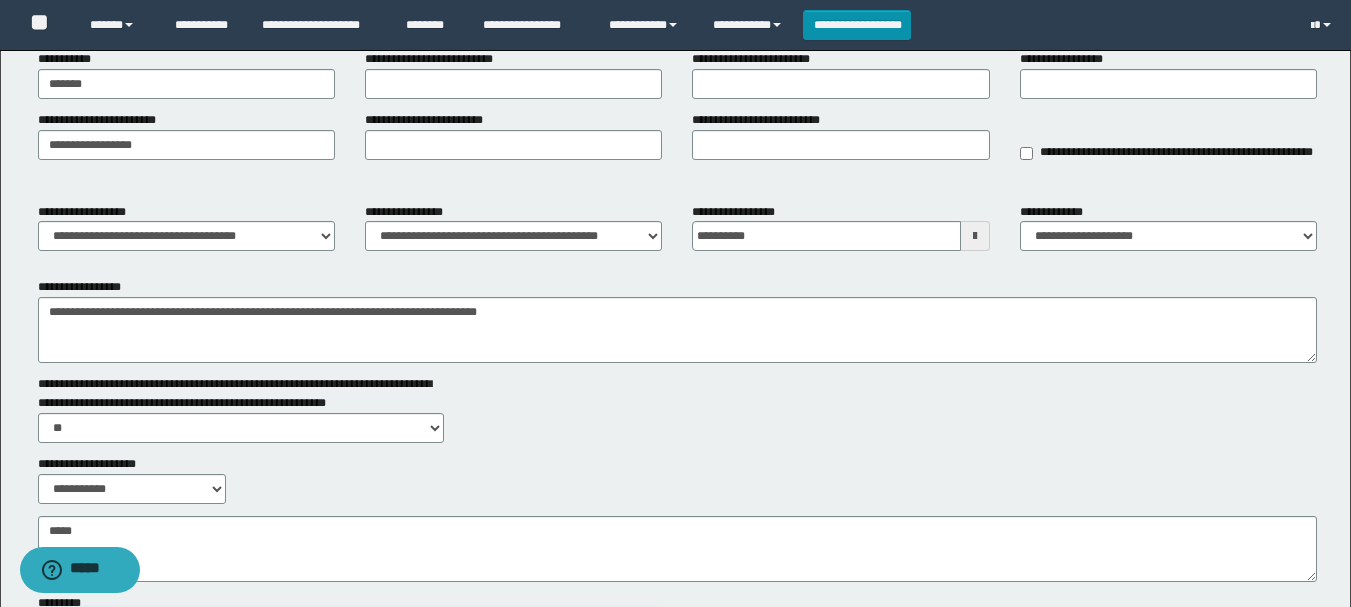 scroll, scrollTop: 0, scrollLeft: 0, axis: both 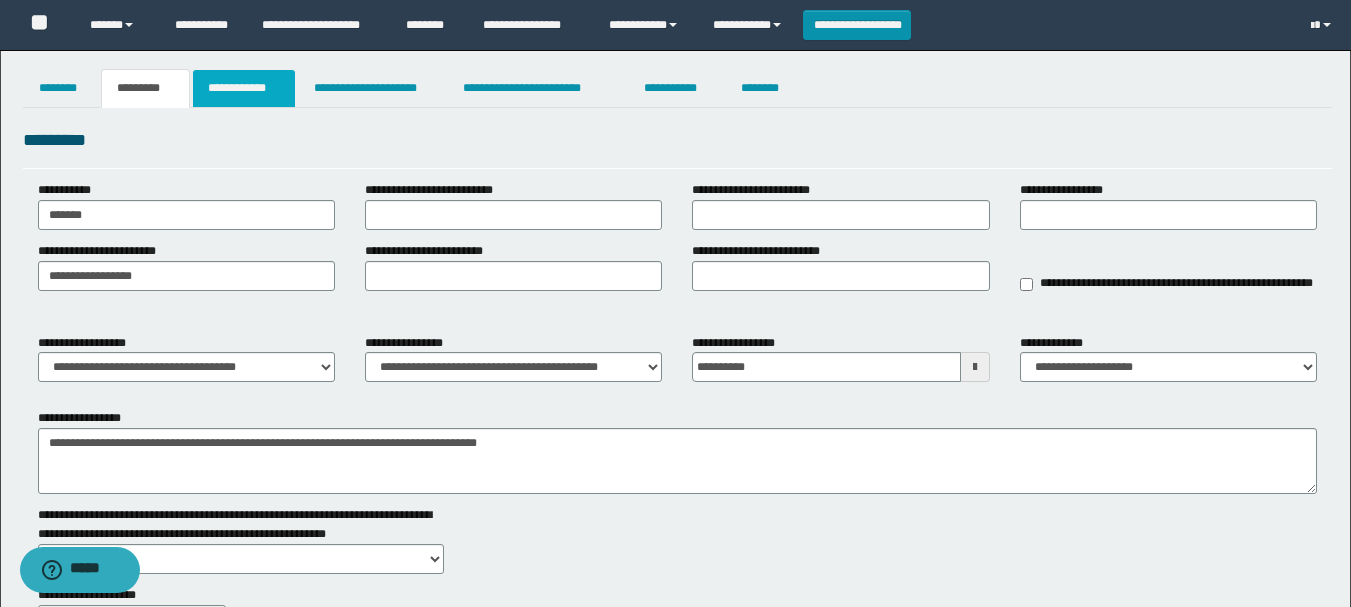click on "**********" at bounding box center (244, 88) 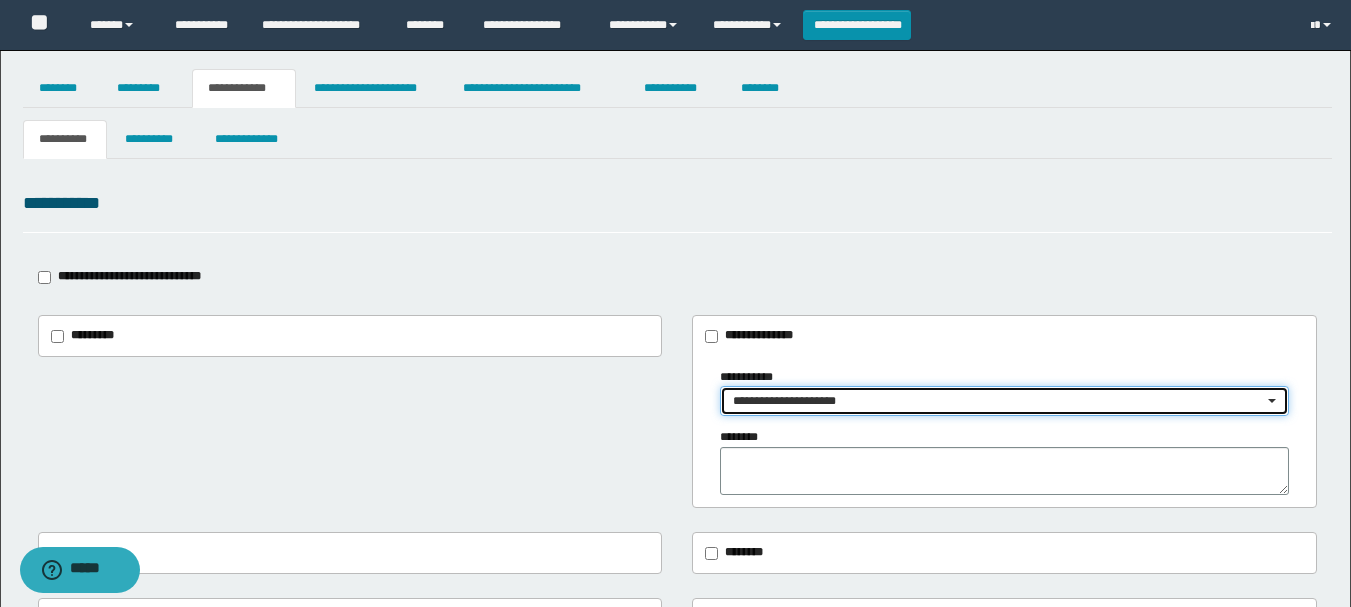 click on "**********" at bounding box center (998, 401) 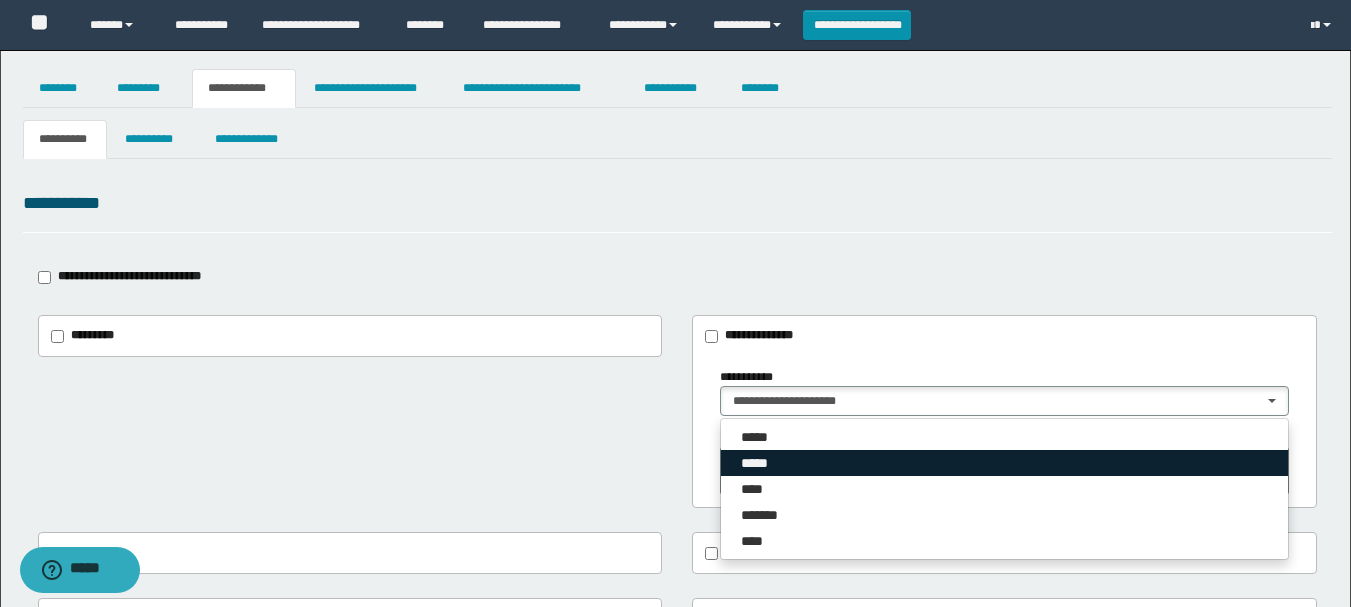 click on "*****" at bounding box center (761, 463) 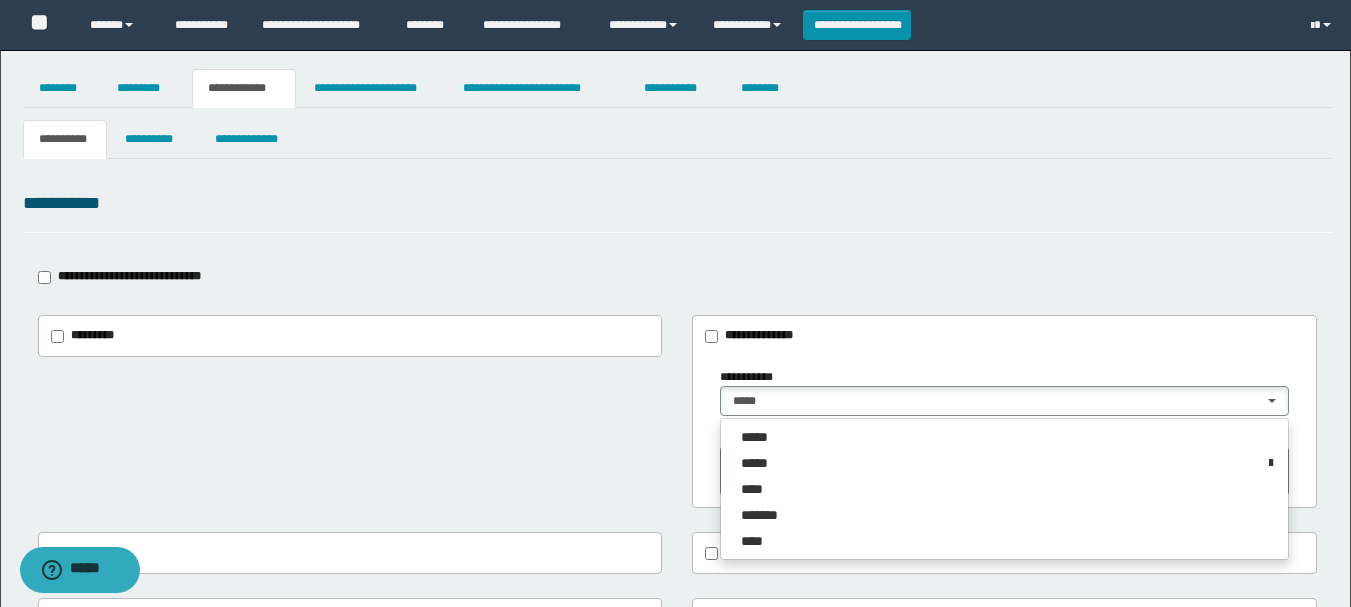 click on "**********" at bounding box center [1004, 432] 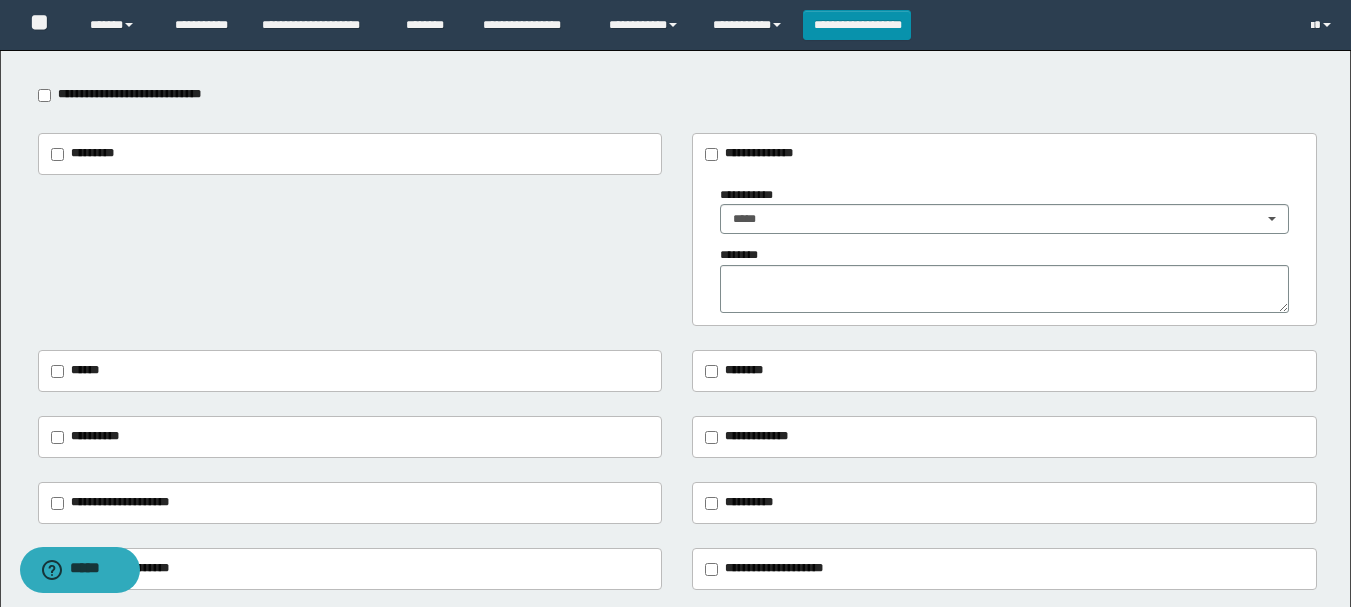 scroll, scrollTop: 200, scrollLeft: 0, axis: vertical 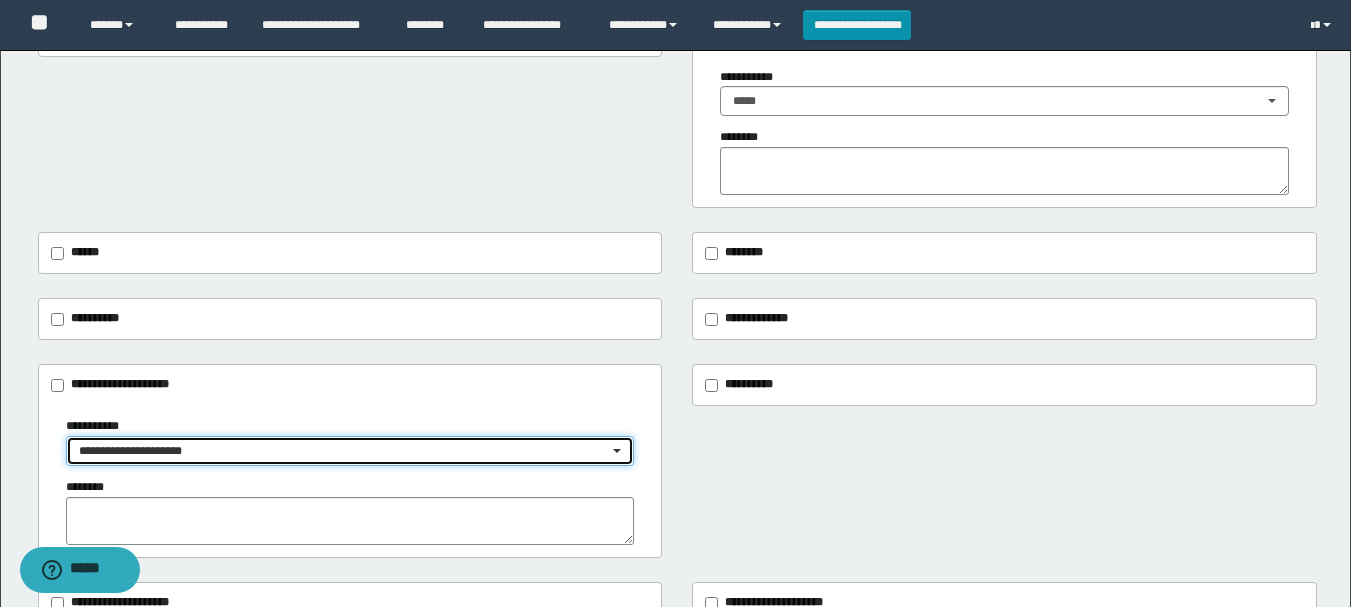 click on "**********" at bounding box center [344, 451] 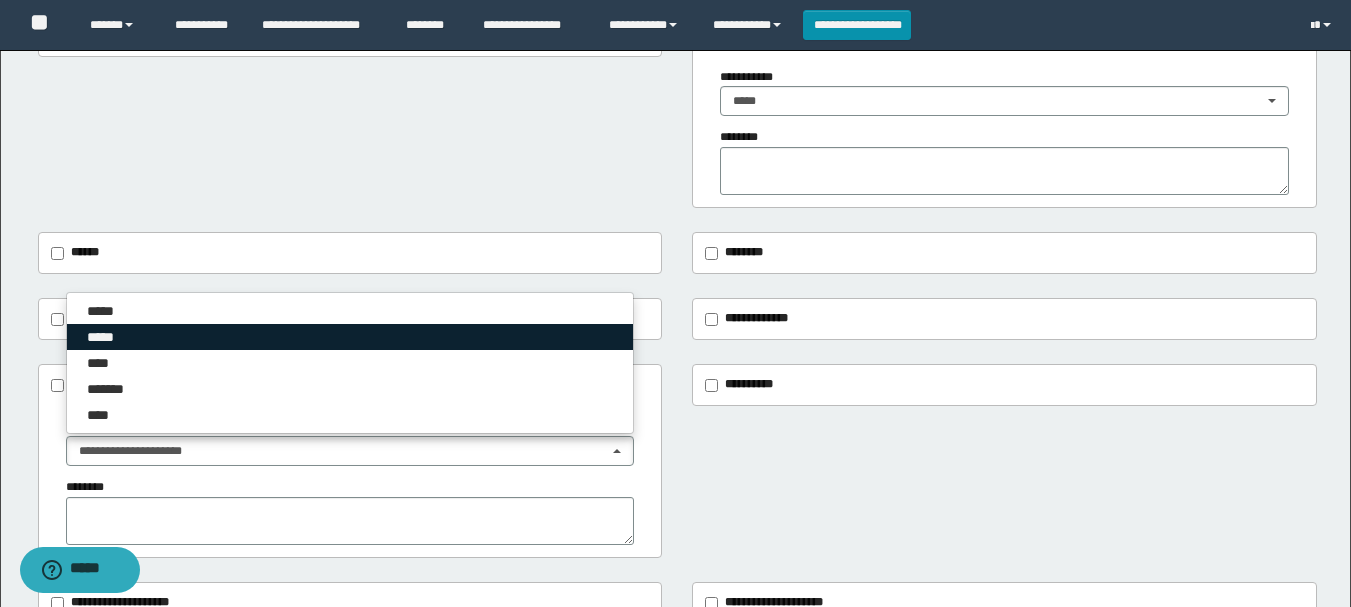 click on "*****" at bounding box center [107, 337] 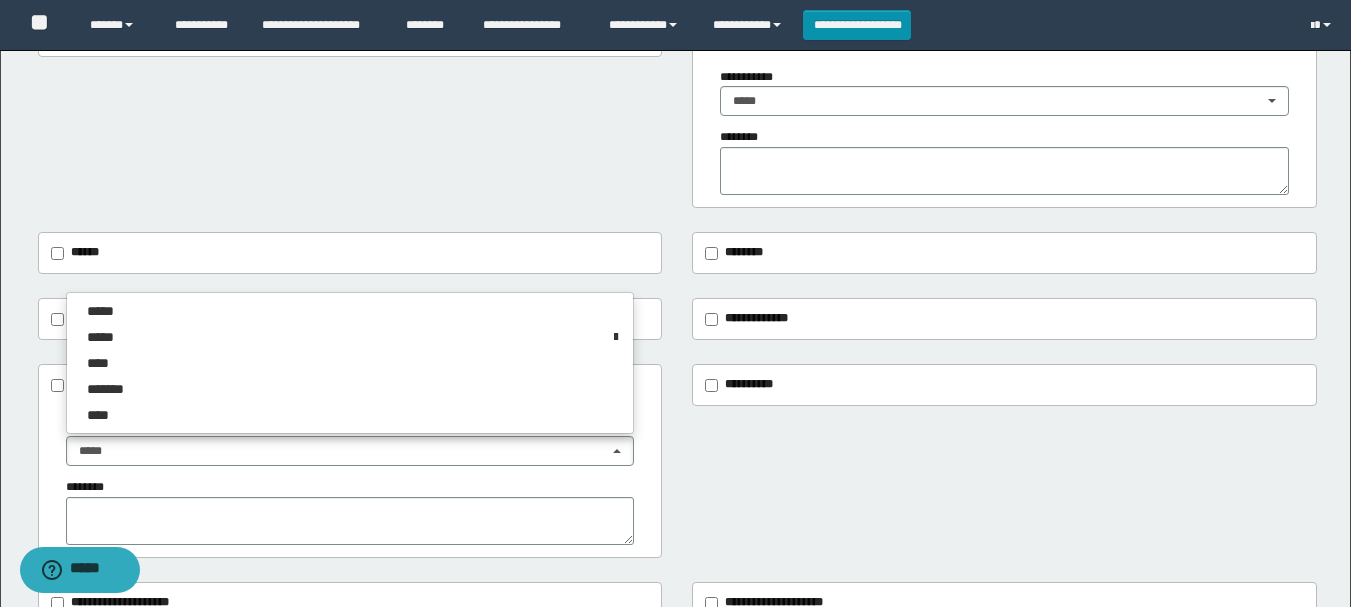 click on "**********" at bounding box center [677, 112] 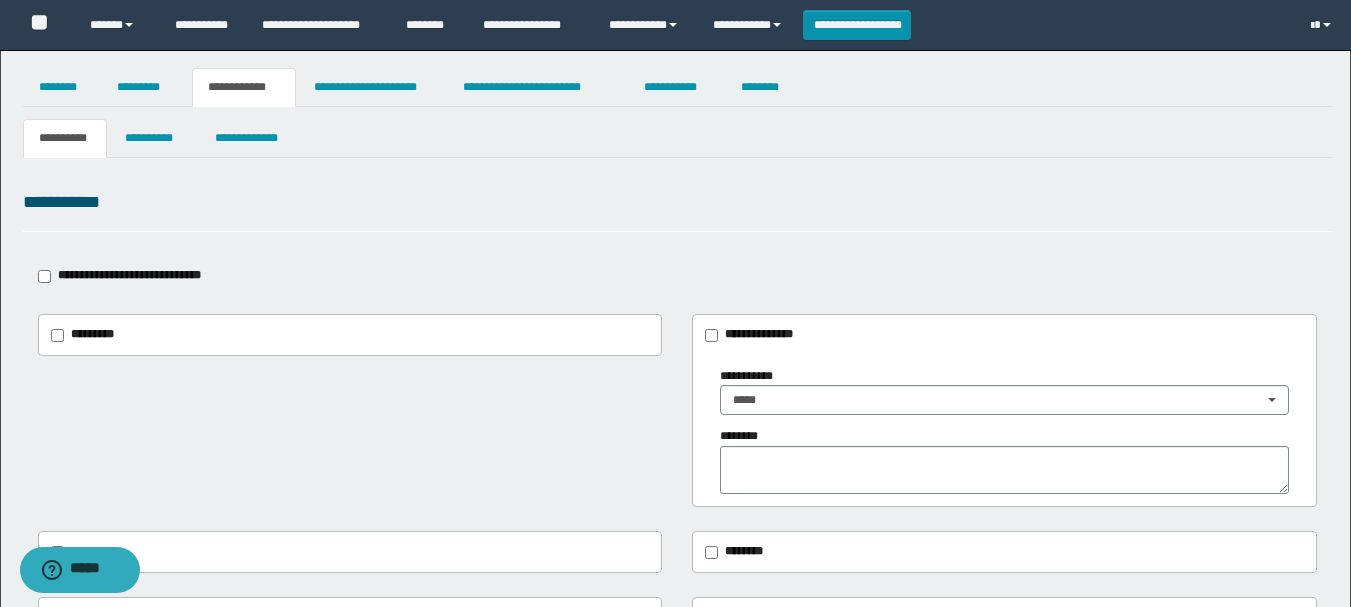 scroll, scrollTop: 0, scrollLeft: 0, axis: both 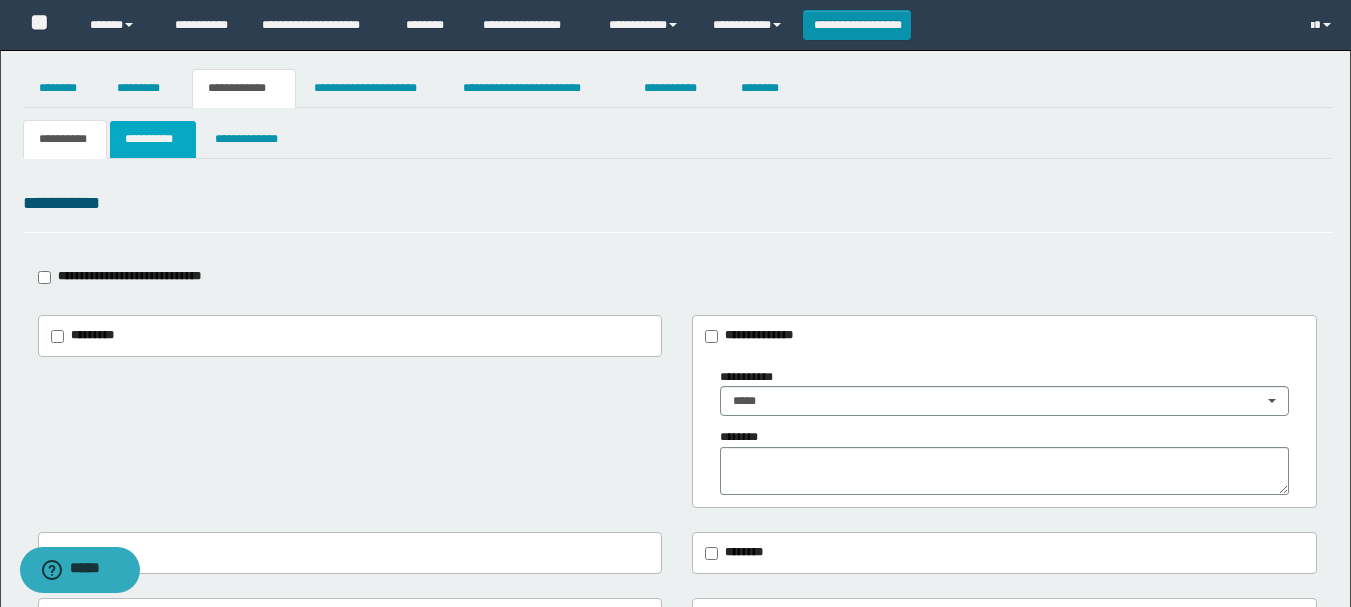 click on "**********" at bounding box center (153, 139) 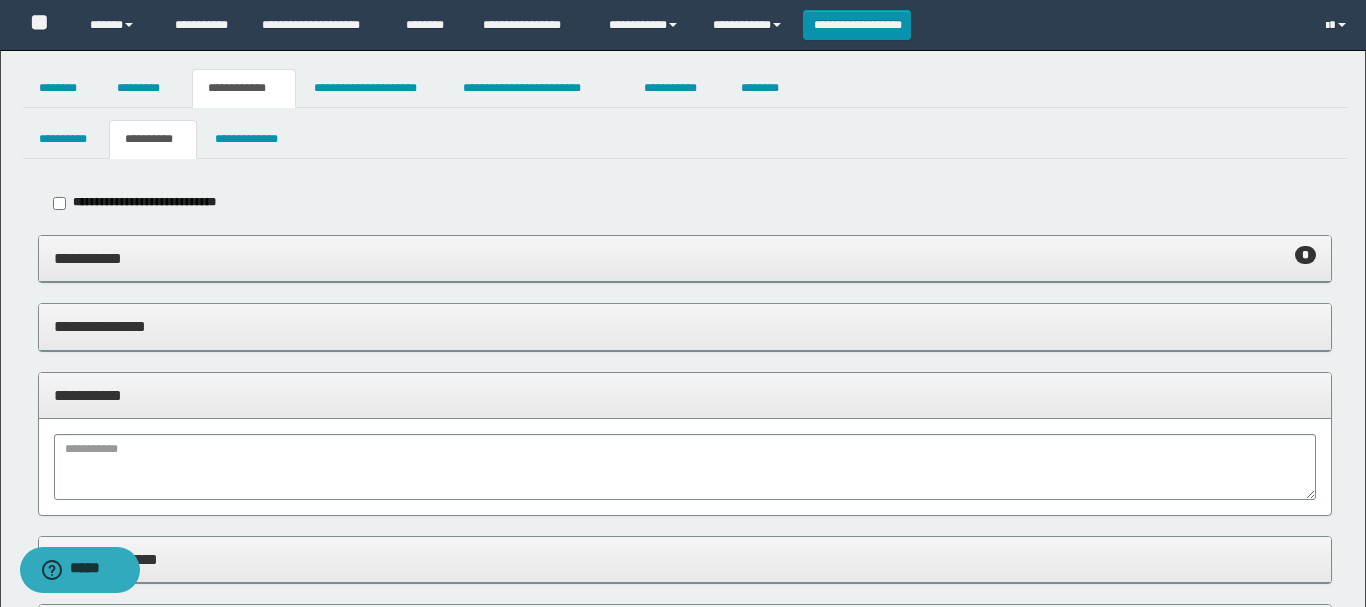 type on "**********" 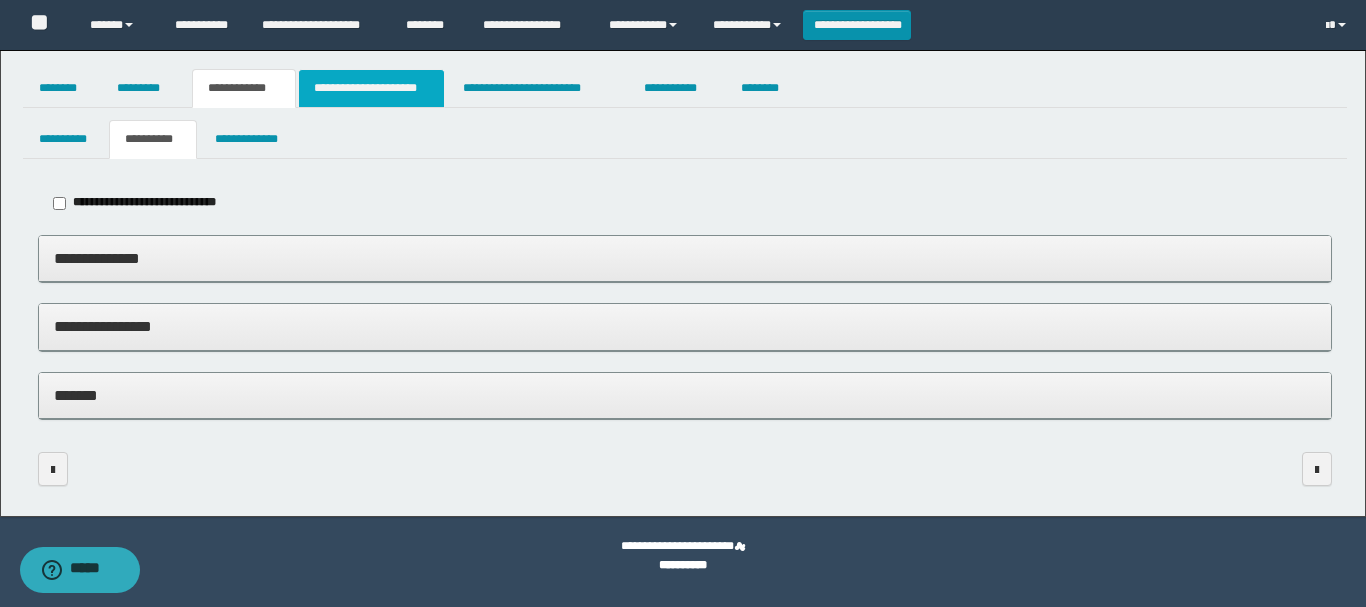 click on "**********" at bounding box center (371, 88) 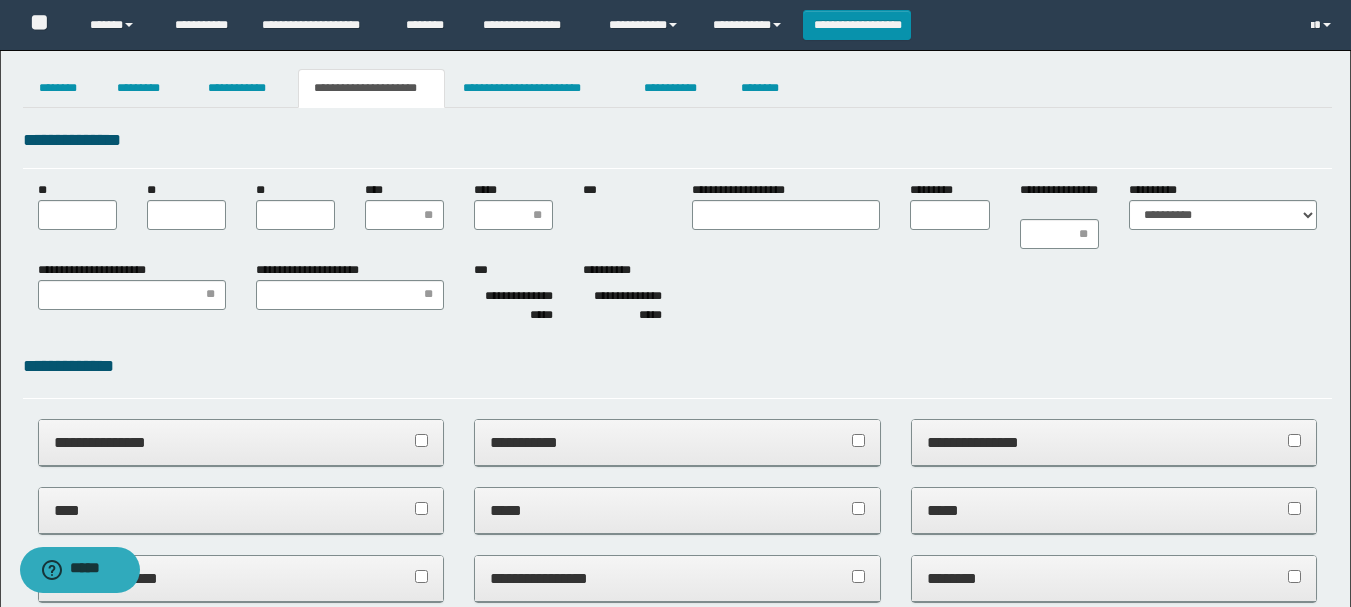 scroll, scrollTop: 0, scrollLeft: 0, axis: both 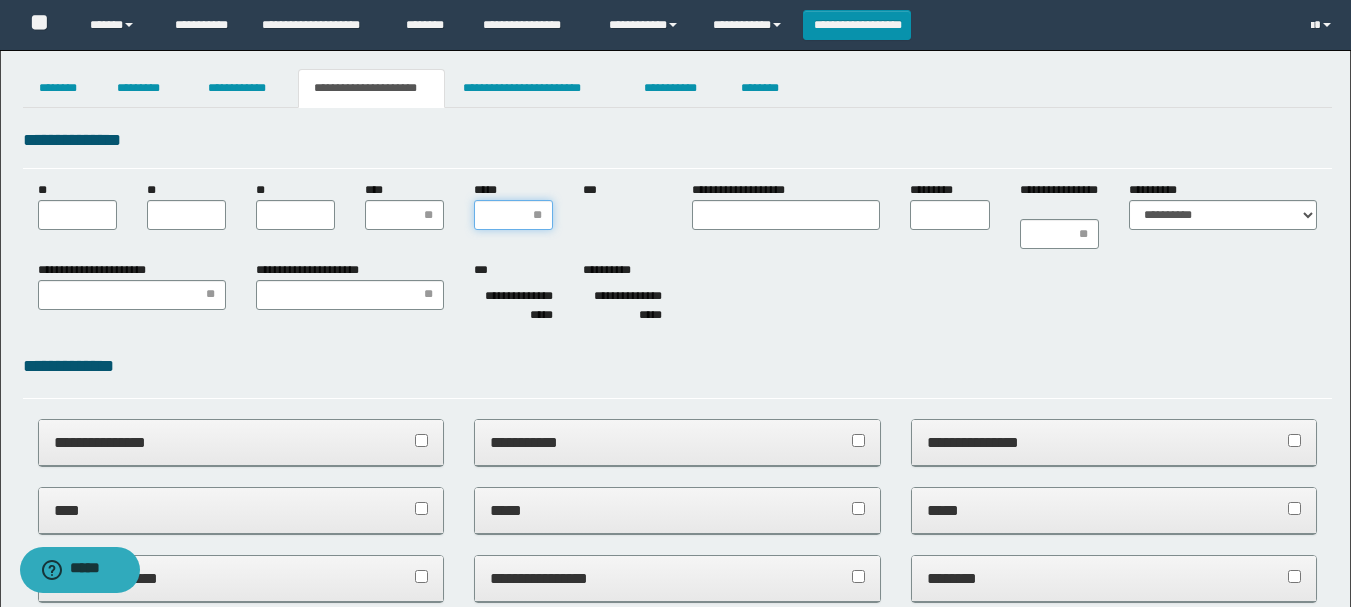 click on "*****" at bounding box center (513, 215) 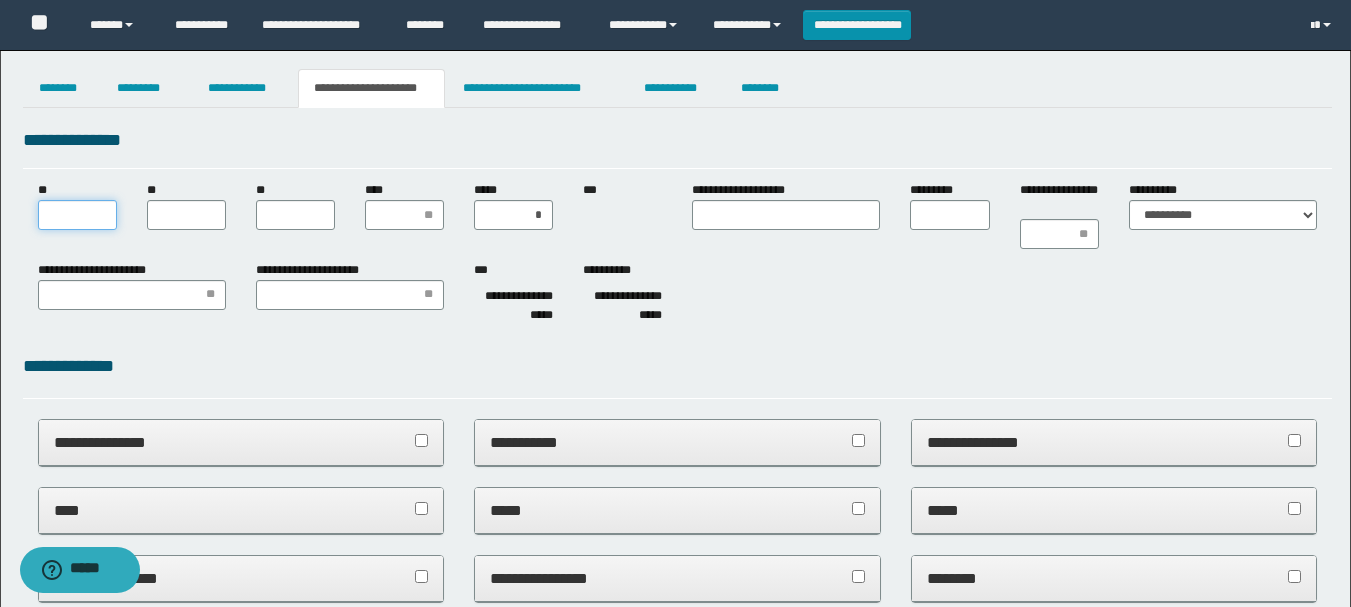 click on "**" at bounding box center (77, 215) 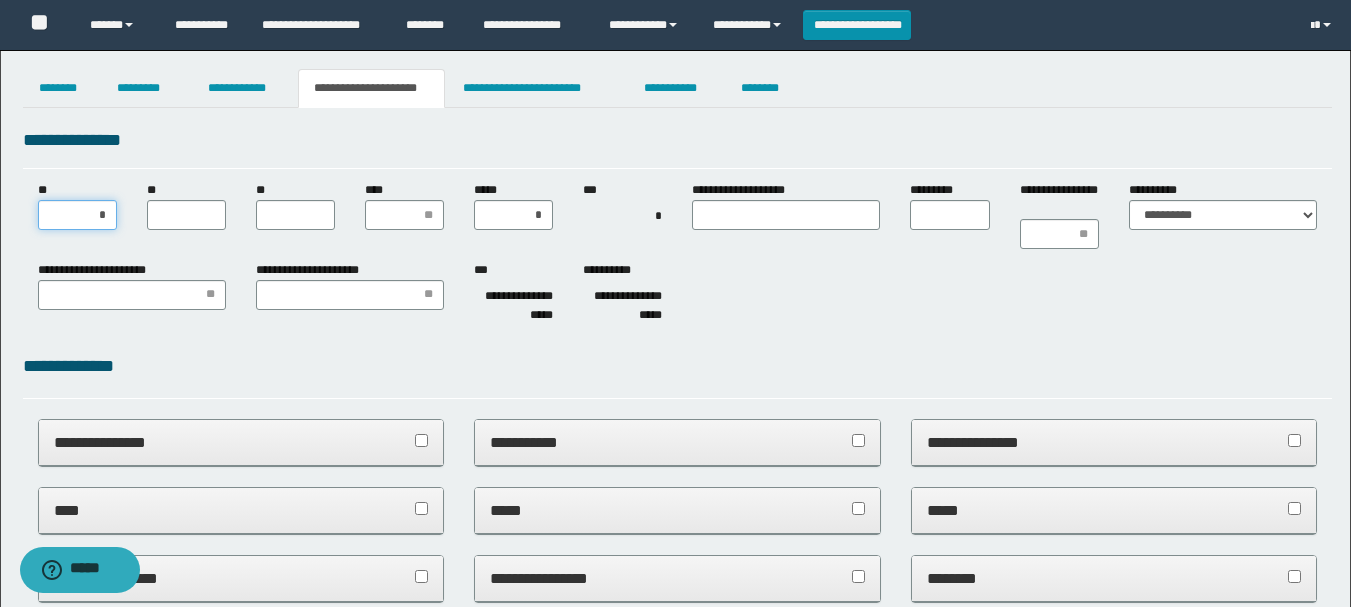 type on "**" 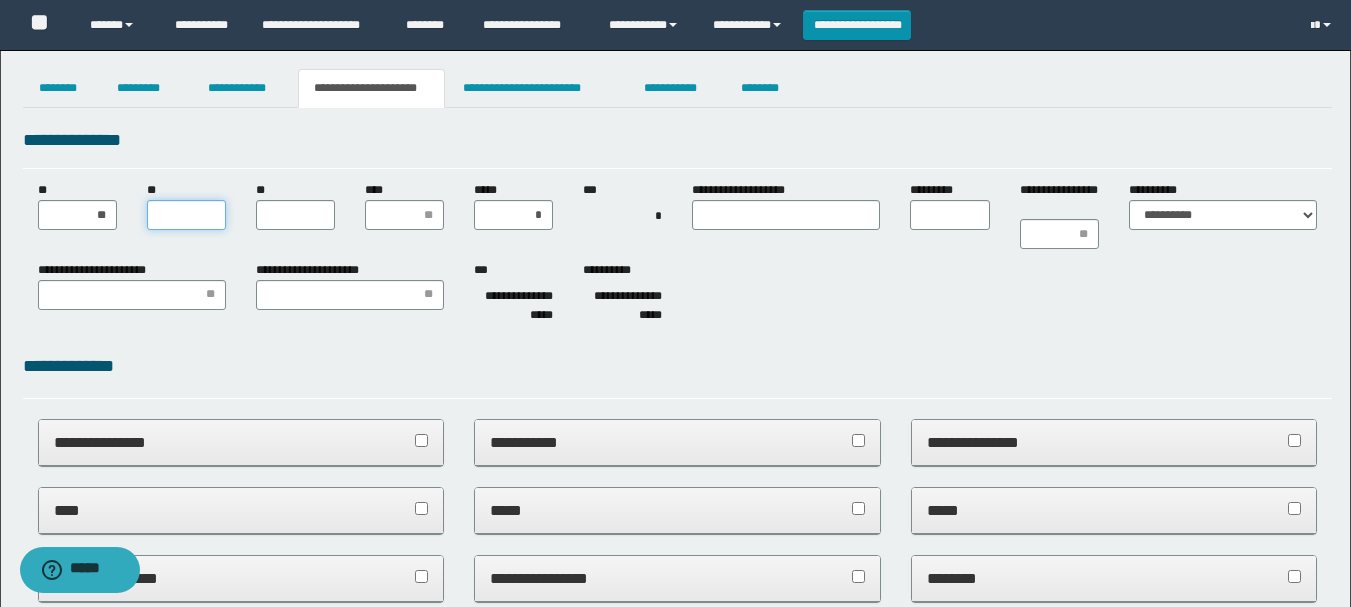 click on "**" at bounding box center [186, 215] 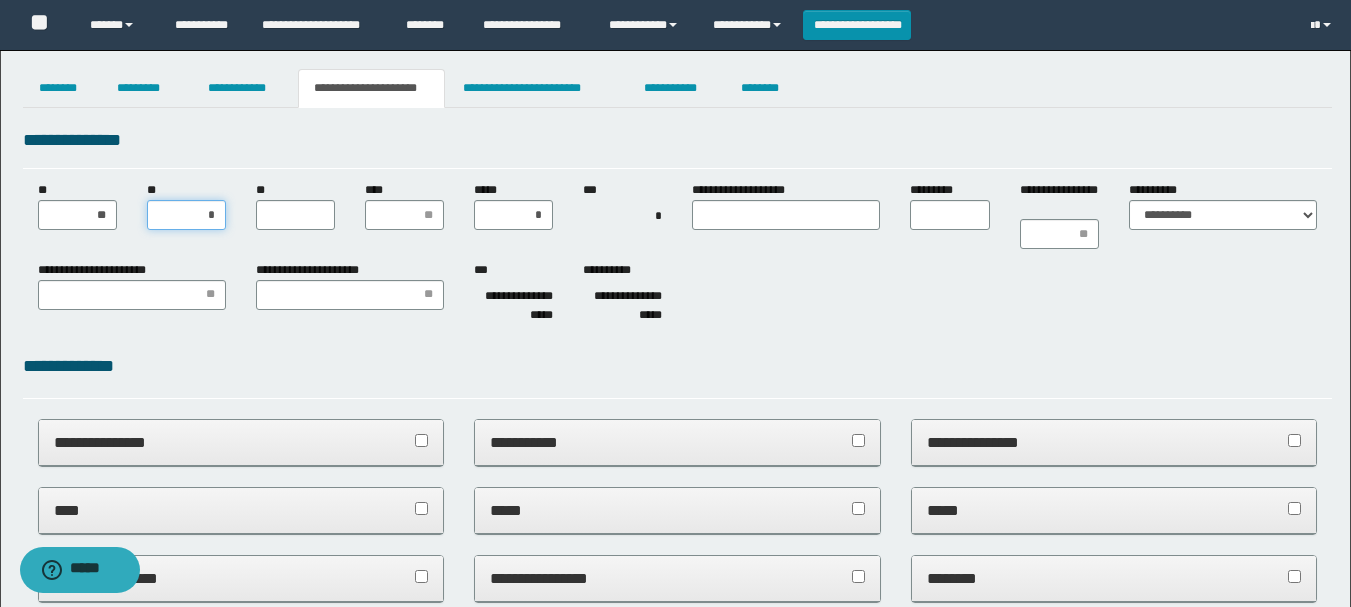 type on "**" 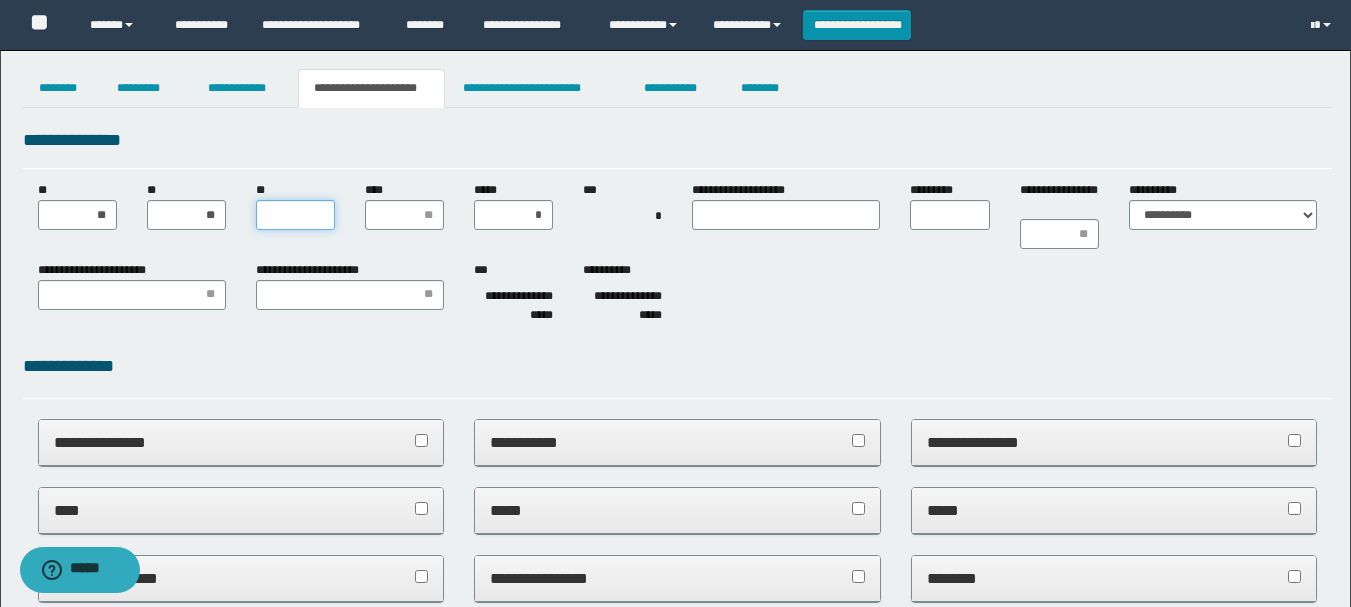 click on "**" at bounding box center (295, 215) 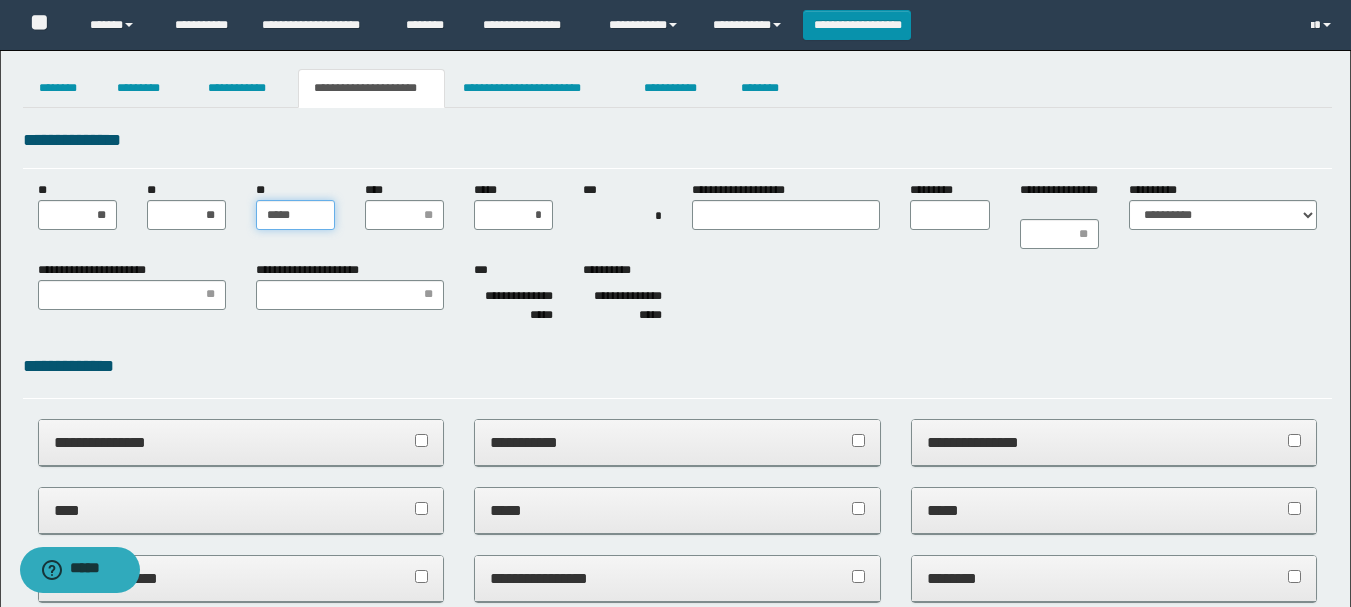 type on "******" 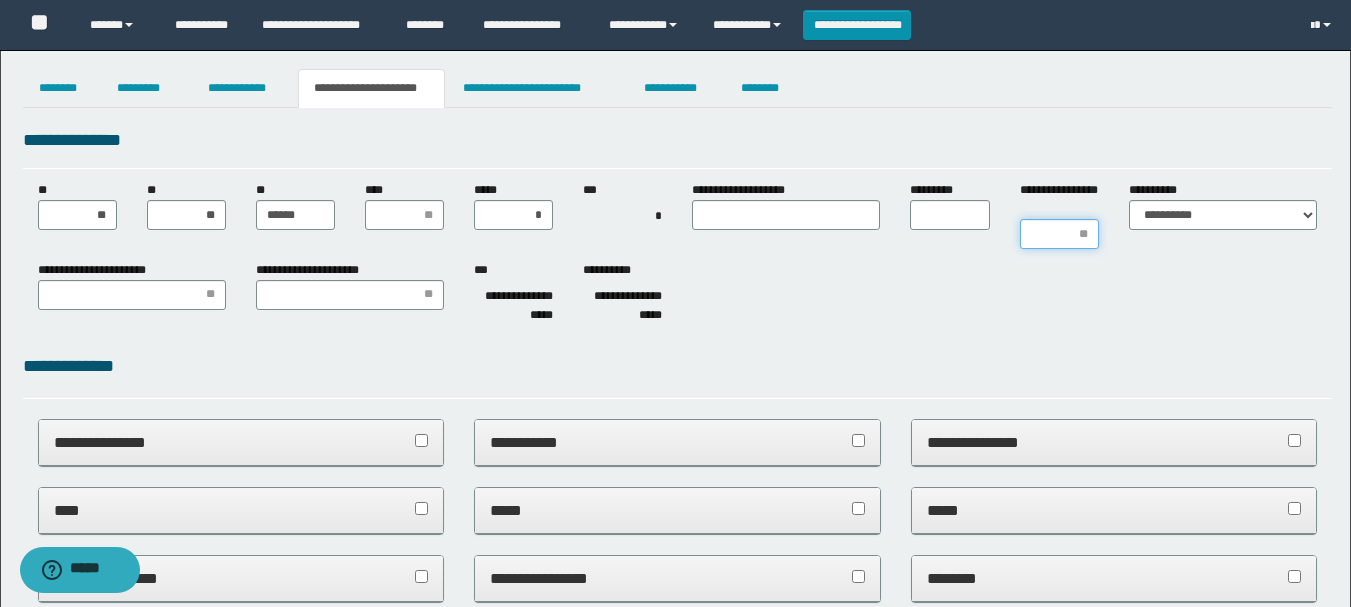 click on "**********" at bounding box center [1059, 234] 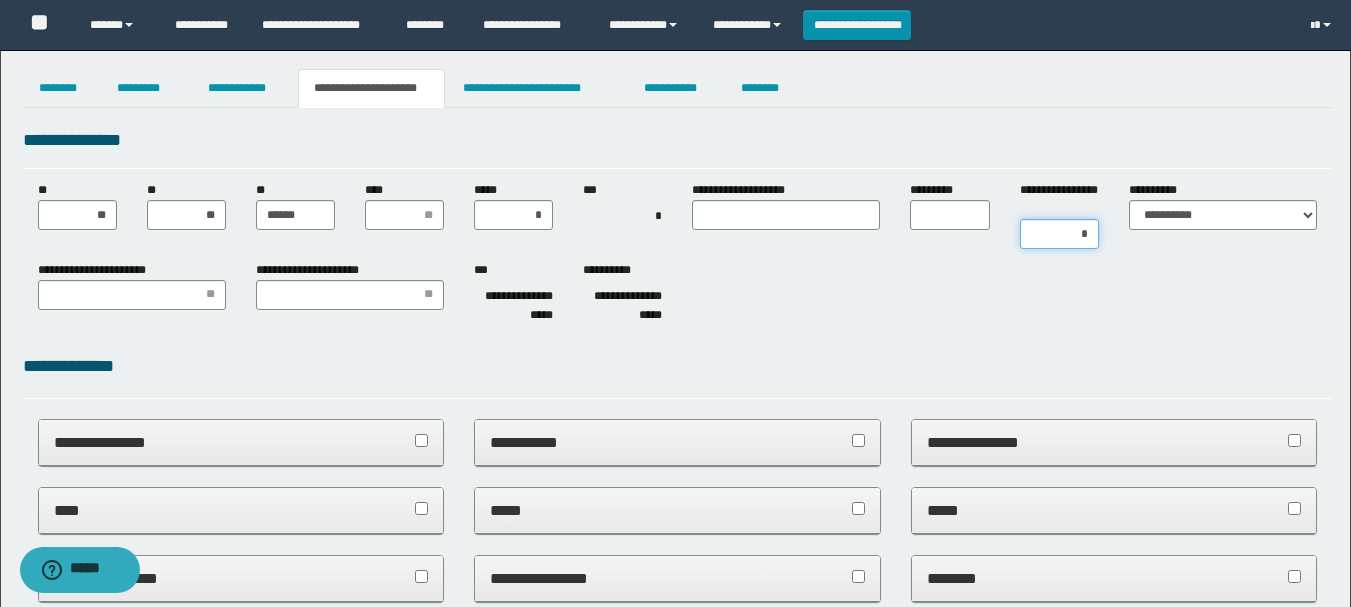 type on "**" 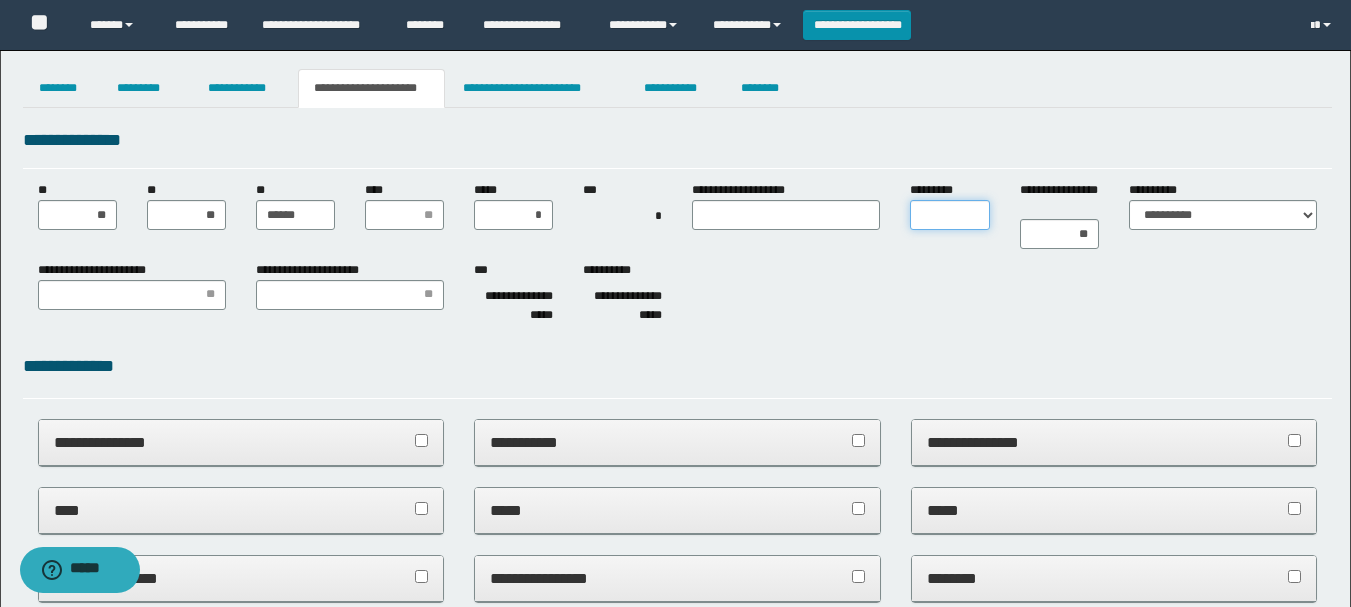 click on "*********" at bounding box center [949, 215] 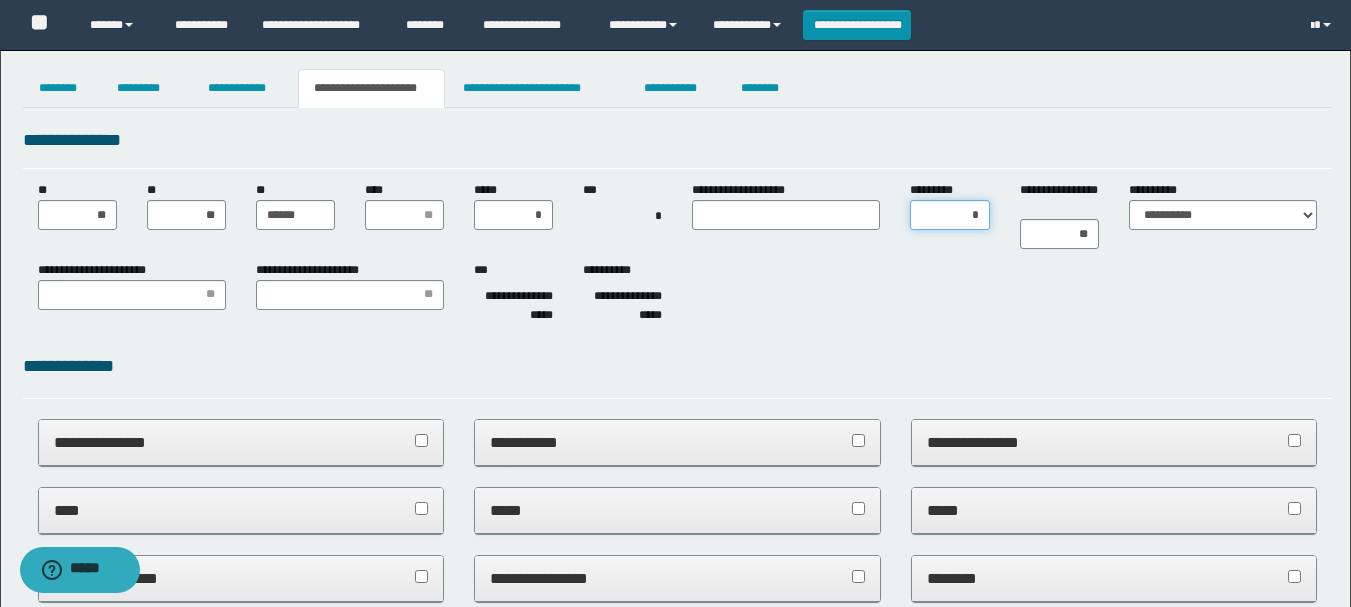 type on "**" 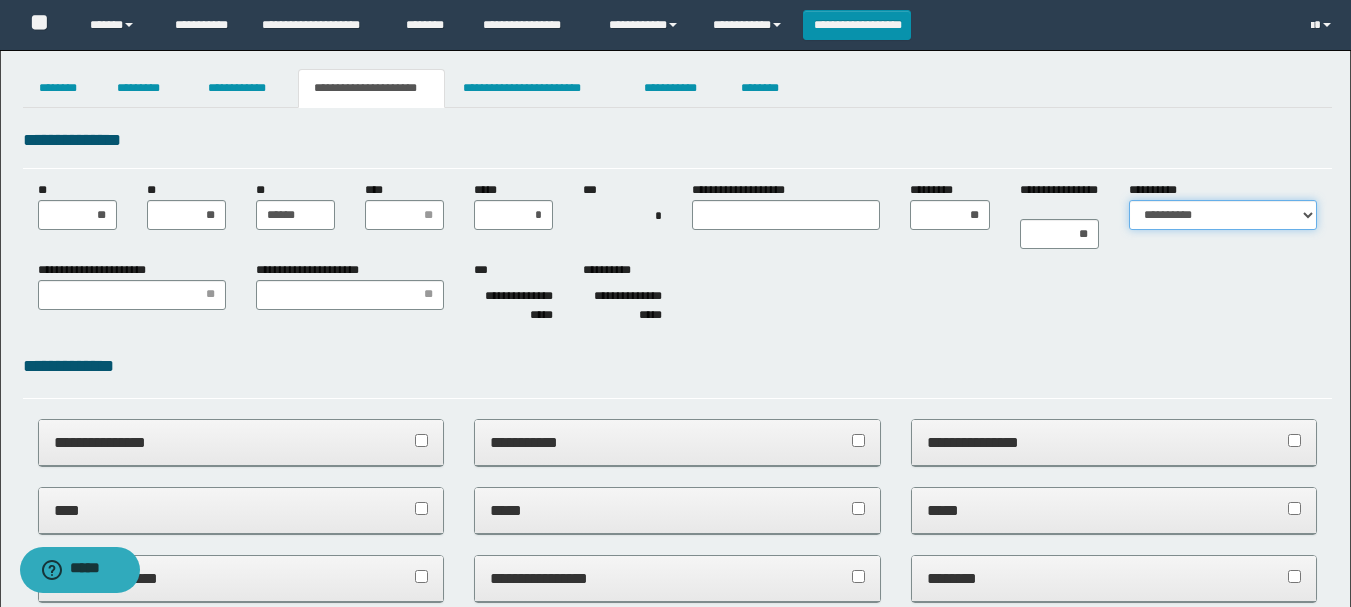 click on "**********" at bounding box center (1223, 215) 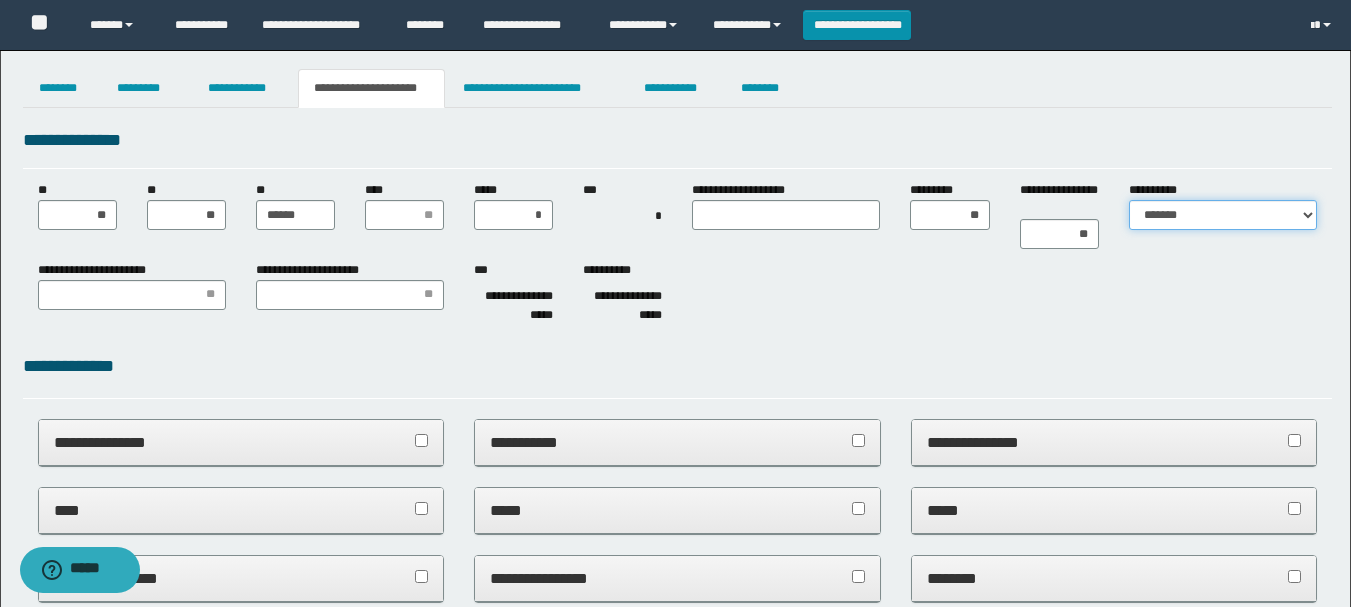 click on "**********" at bounding box center (1223, 215) 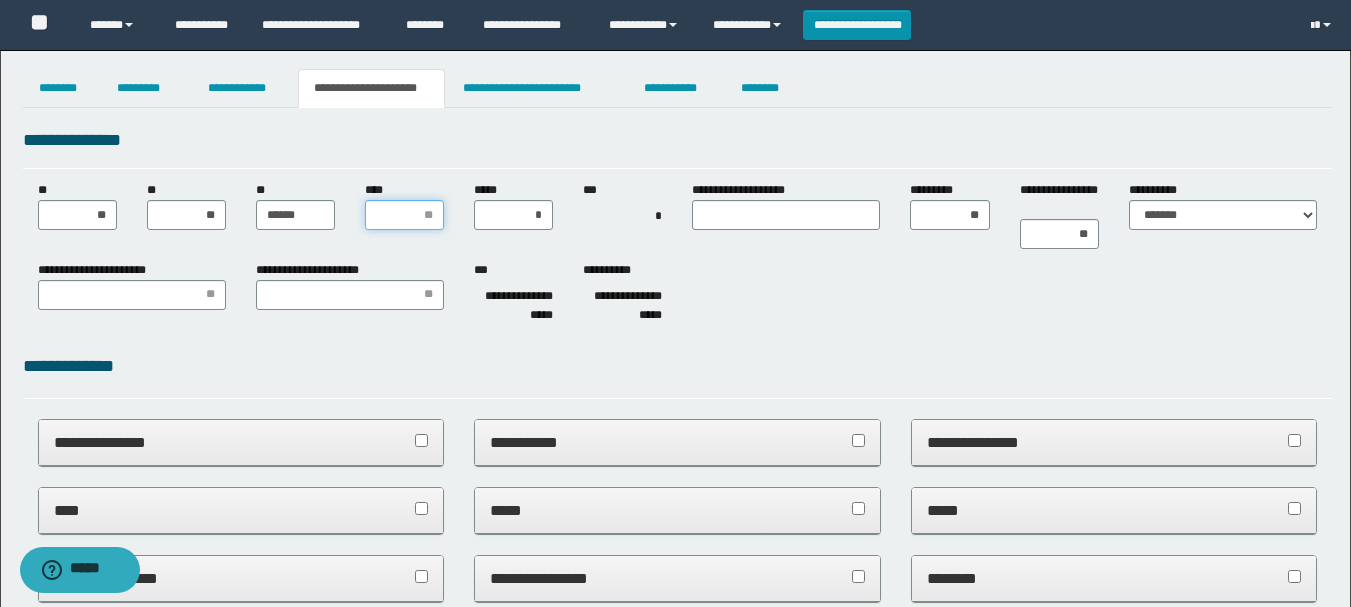 click on "****" at bounding box center (404, 215) 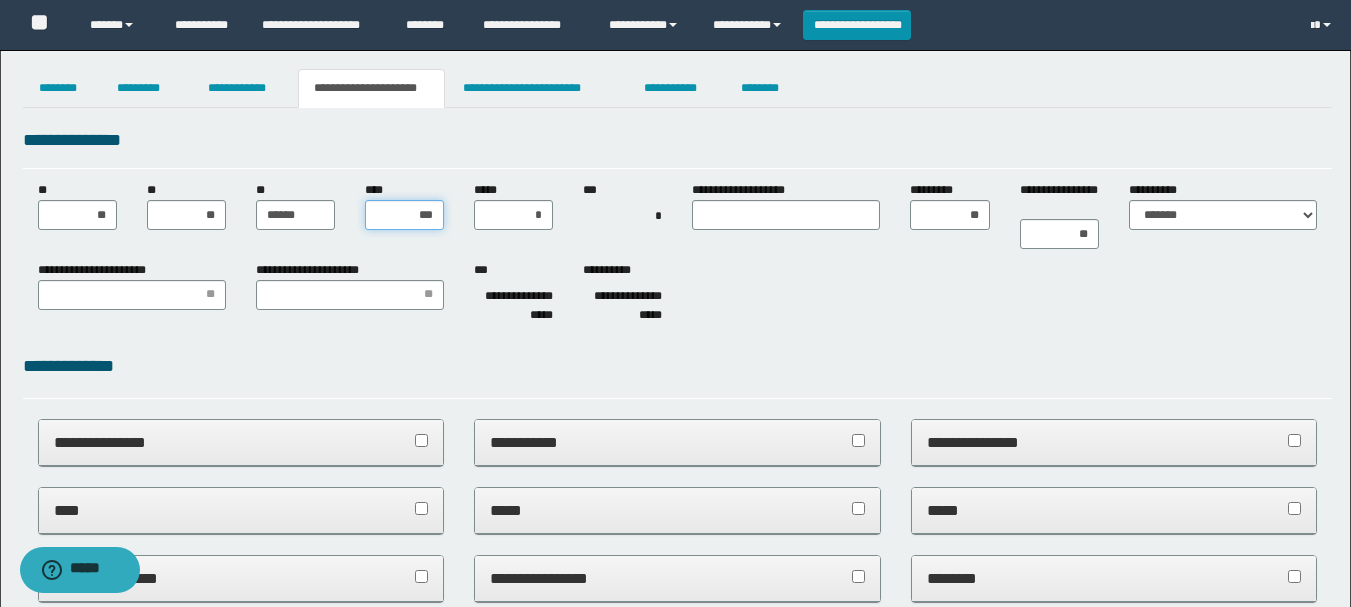 type on "****" 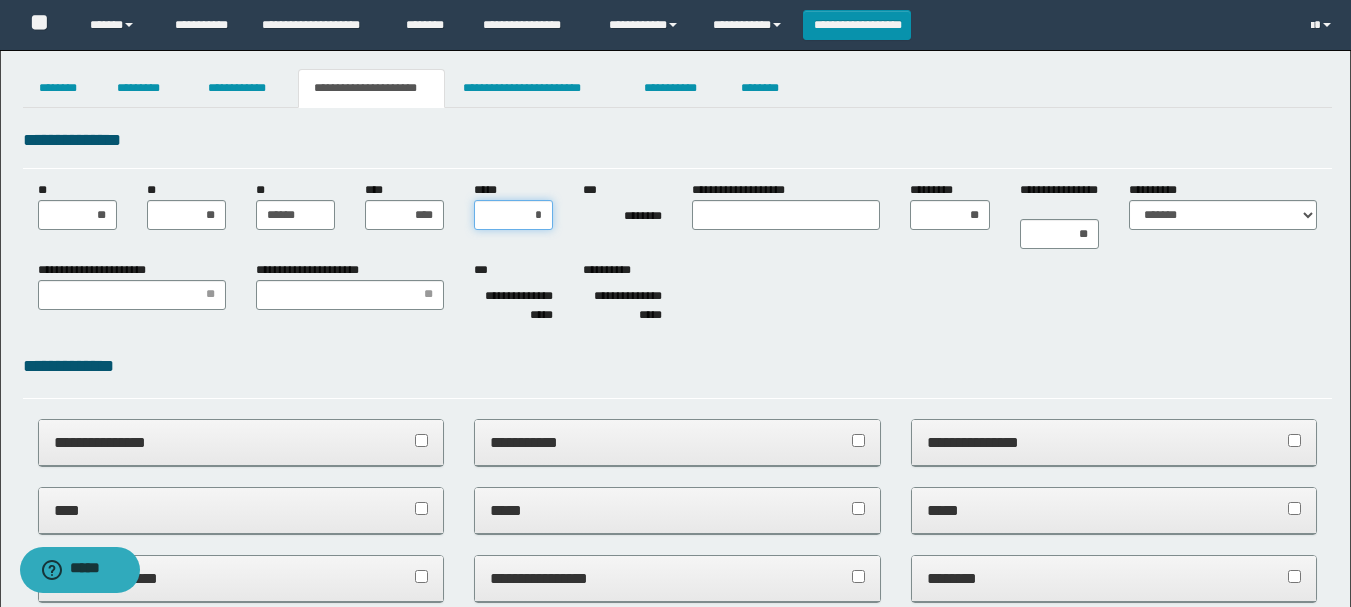 click on "*" at bounding box center (513, 215) 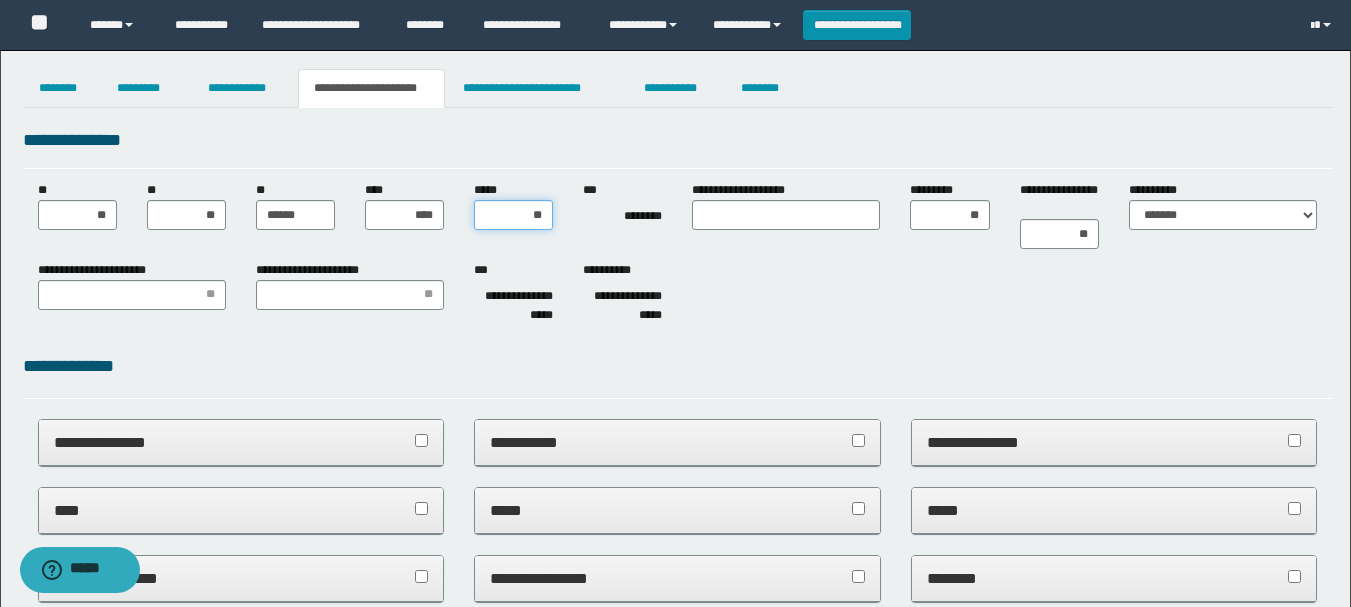 type on "***" 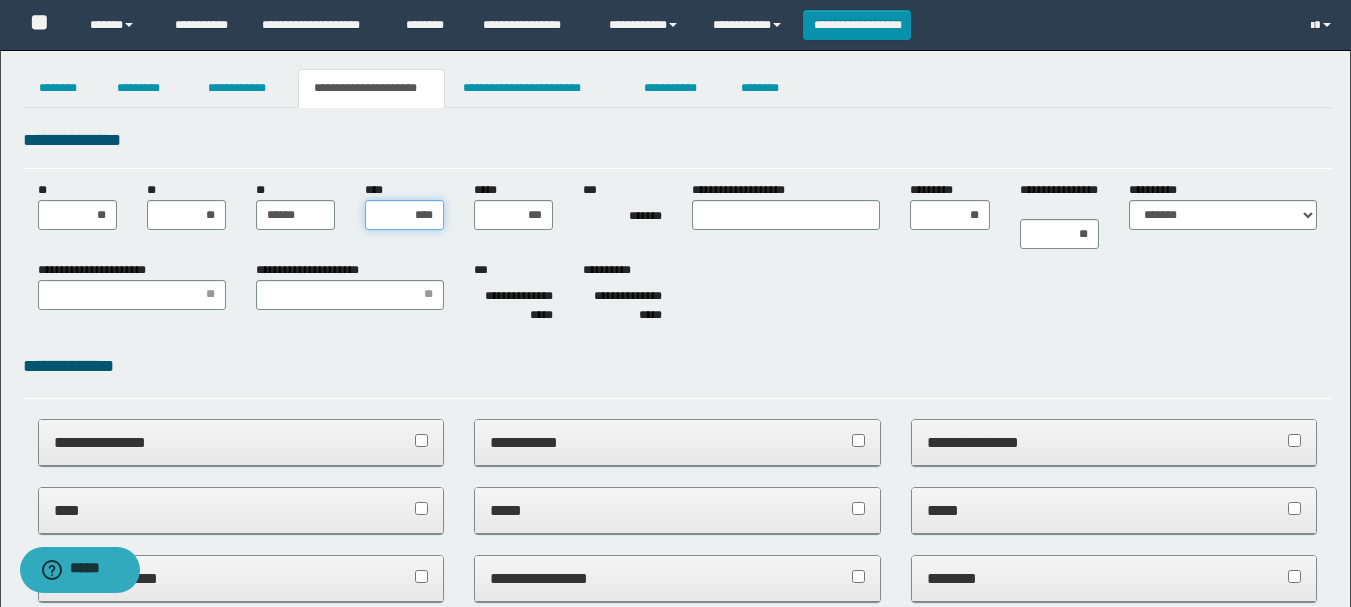 drag, startPoint x: 405, startPoint y: 212, endPoint x: 446, endPoint y: 216, distance: 41.19466 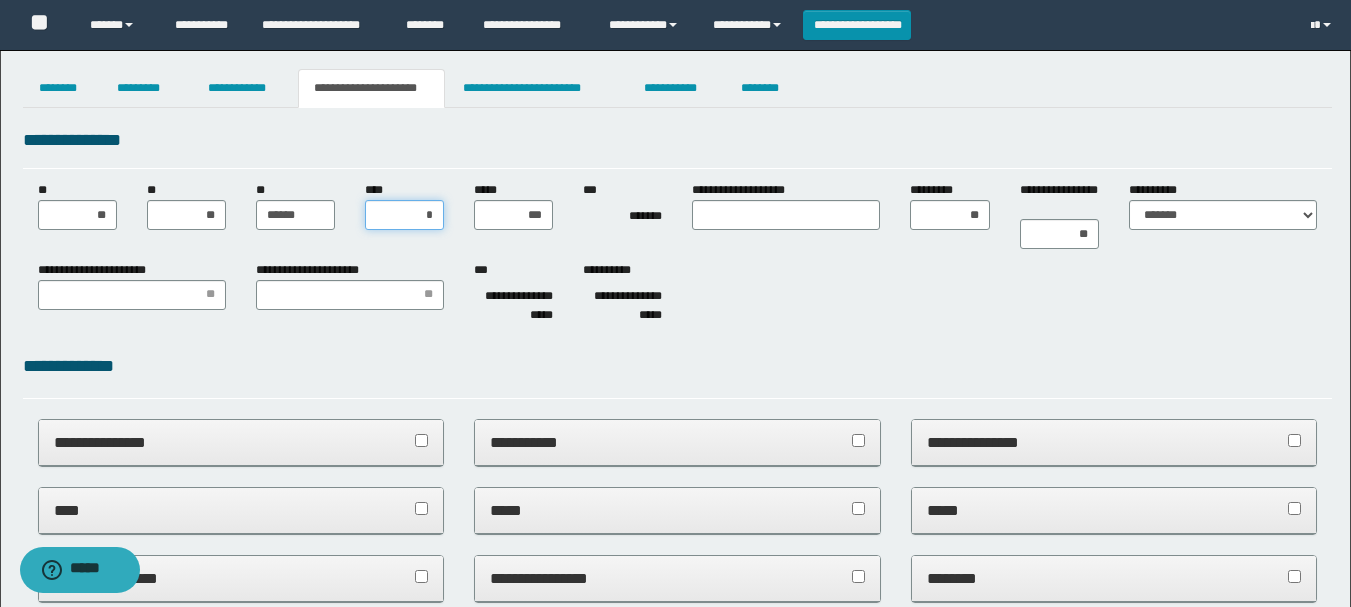 type on "**" 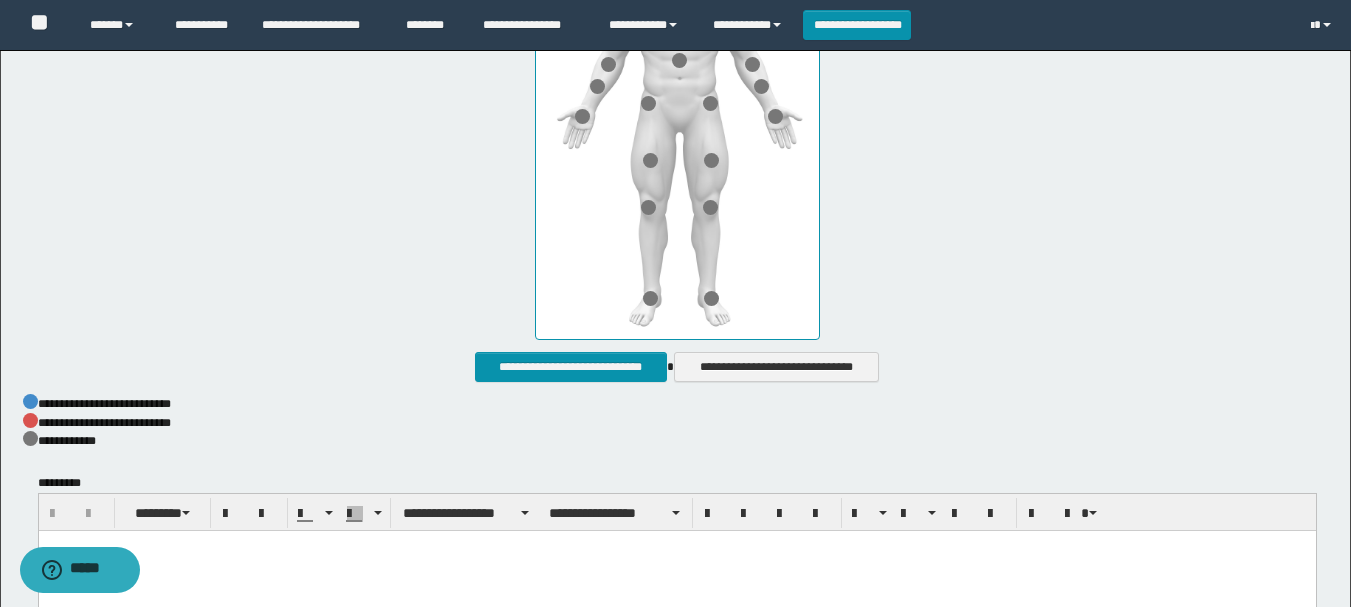 scroll, scrollTop: 950, scrollLeft: 0, axis: vertical 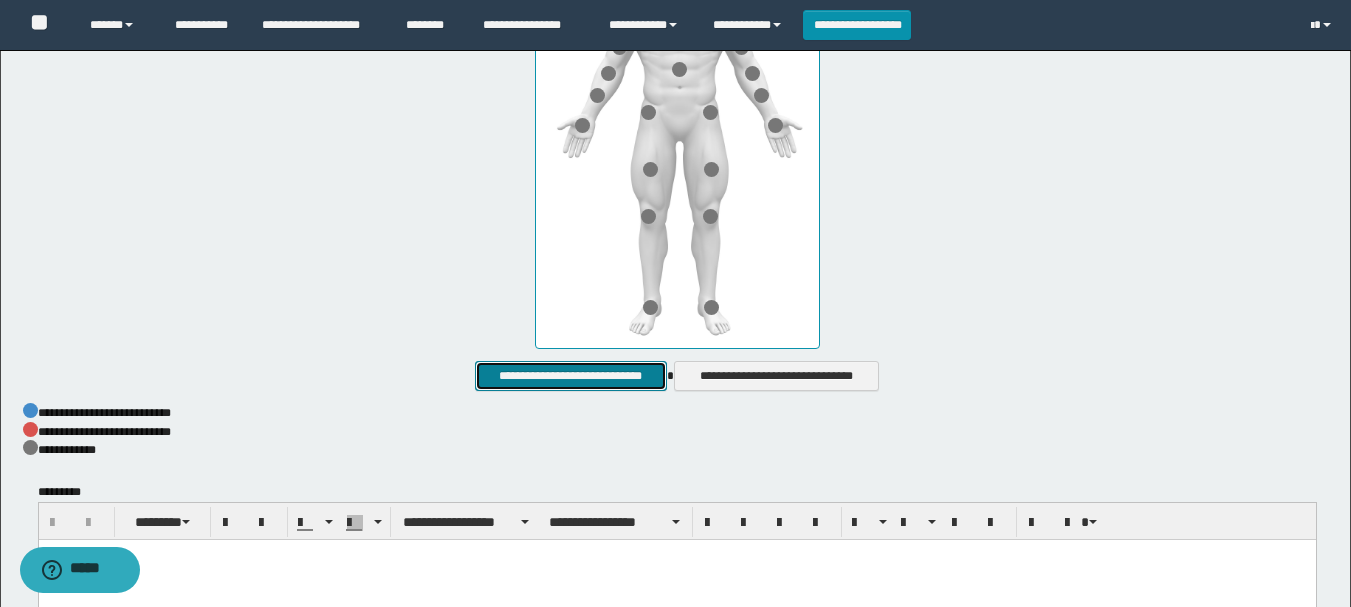 click on "**********" at bounding box center [570, 376] 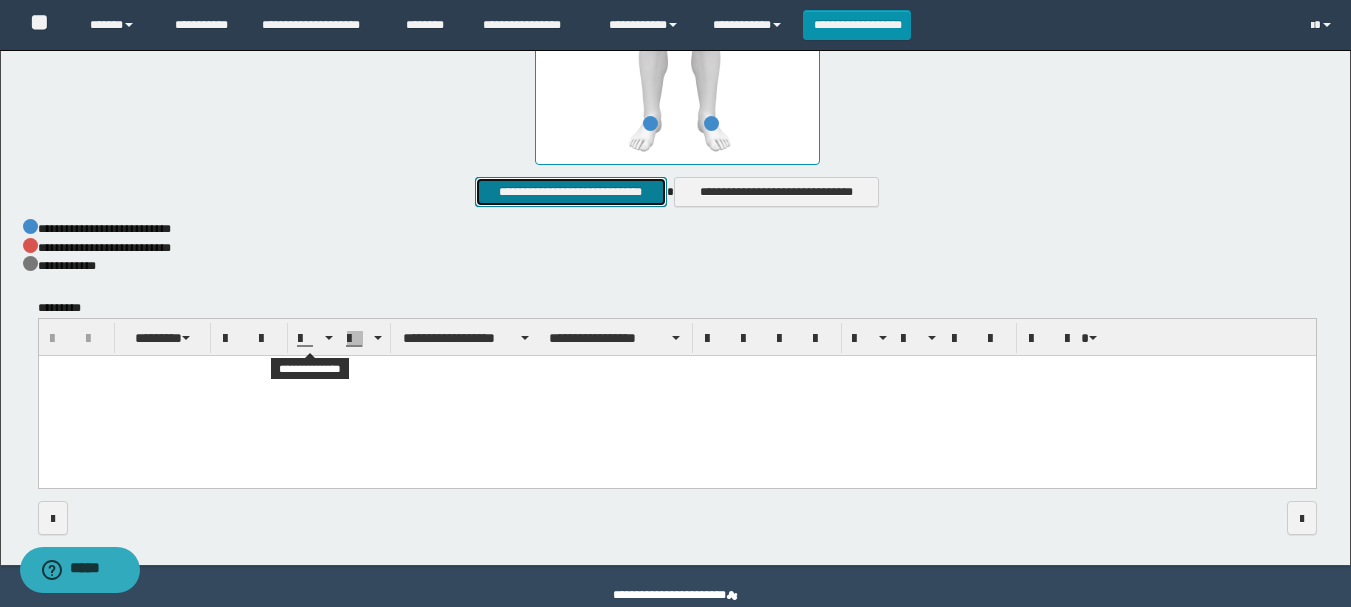scroll, scrollTop: 1171, scrollLeft: 0, axis: vertical 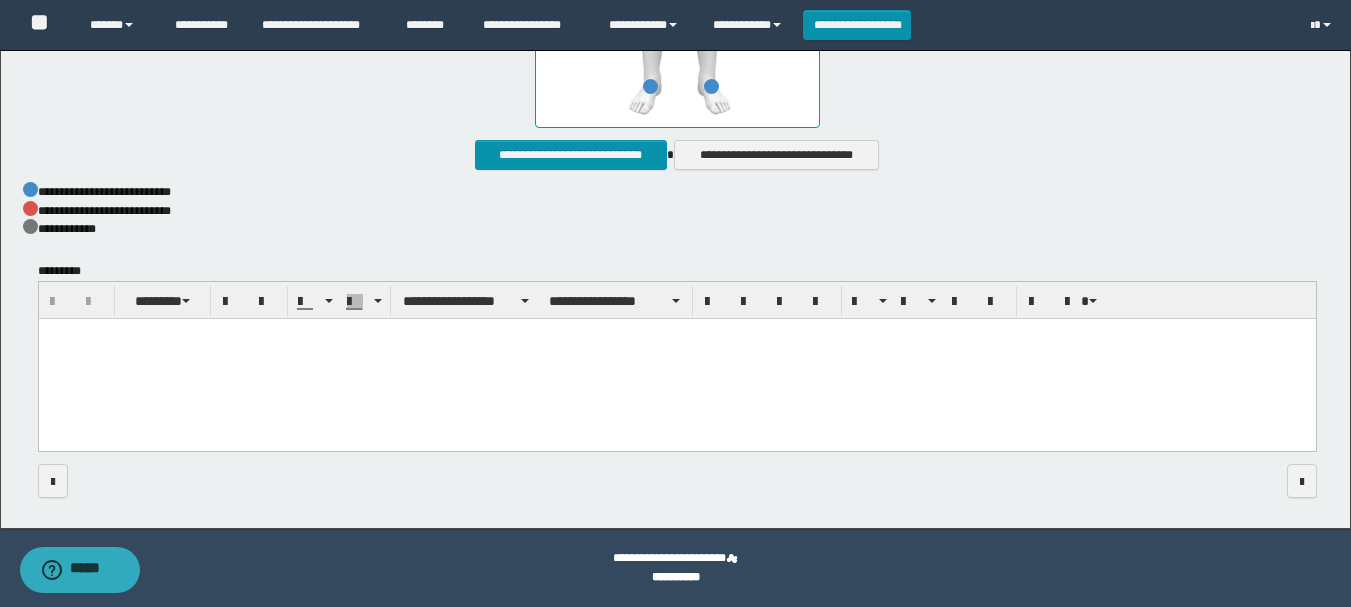 click at bounding box center [676, 360] 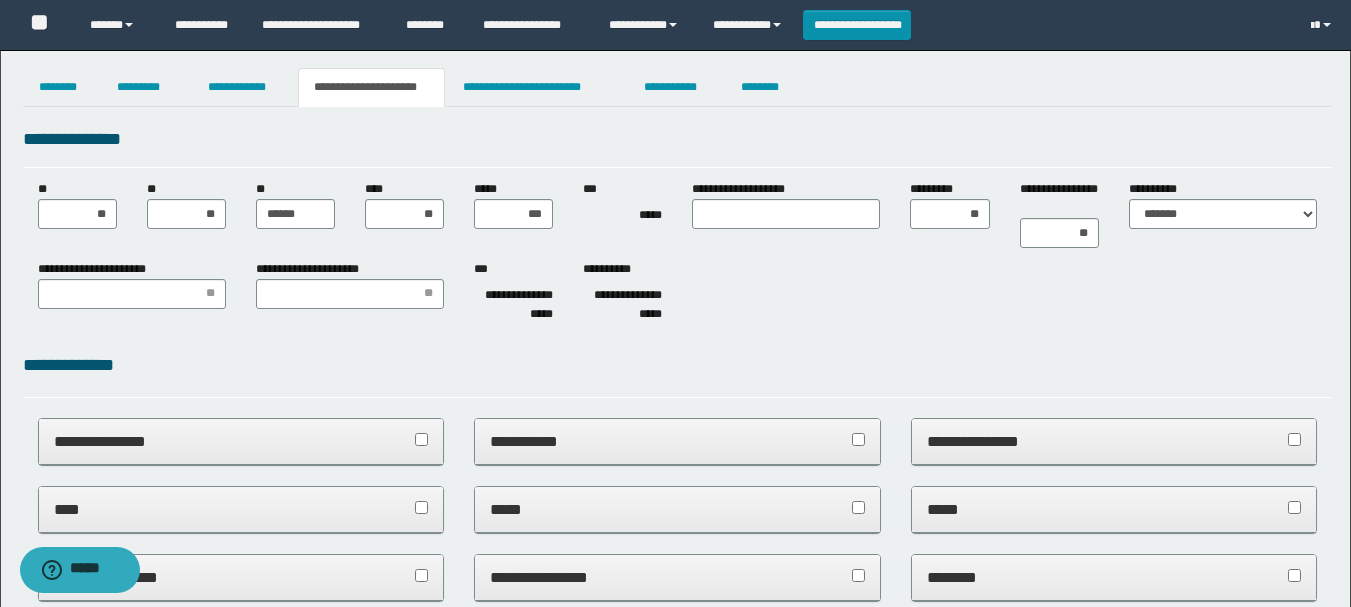scroll, scrollTop: 0, scrollLeft: 0, axis: both 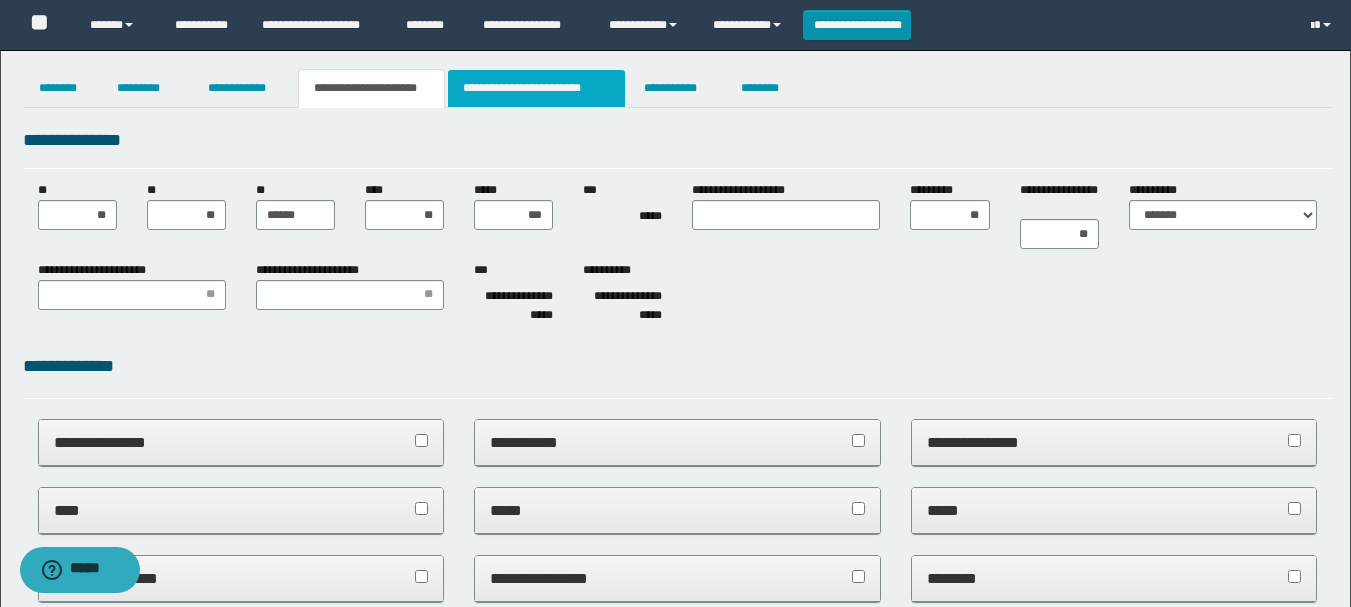click on "**********" at bounding box center (537, 88) 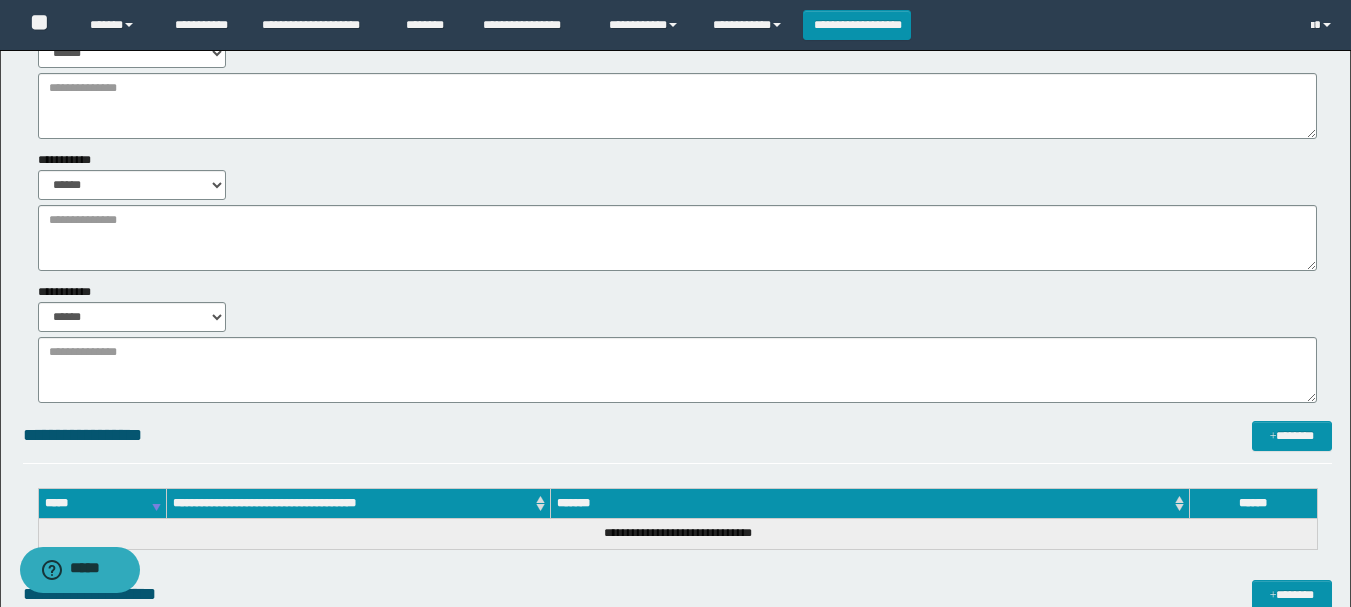 scroll, scrollTop: 300, scrollLeft: 0, axis: vertical 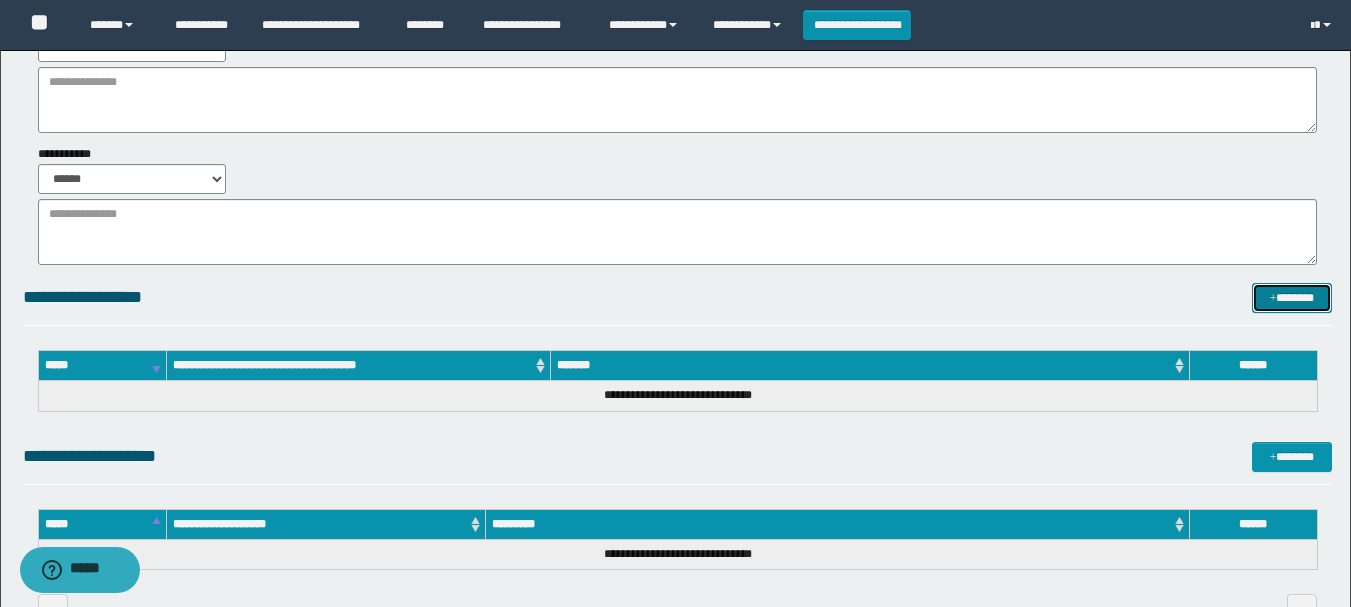 drag, startPoint x: 1274, startPoint y: 302, endPoint x: 371, endPoint y: 292, distance: 903.05536 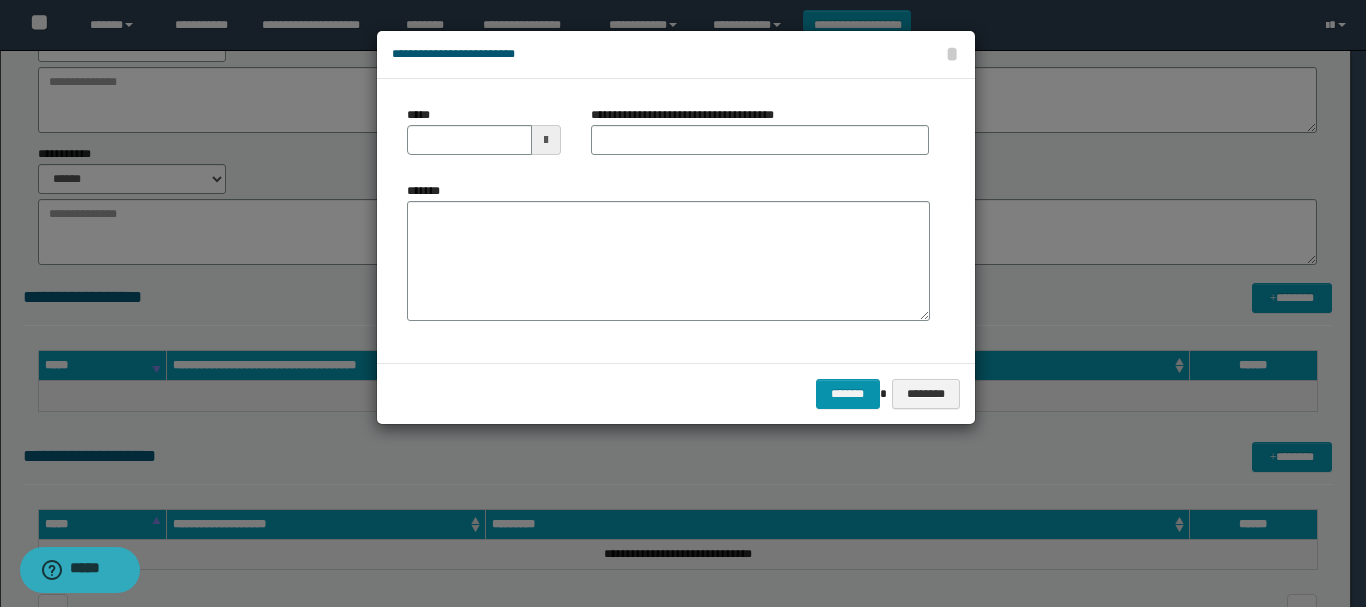 click at bounding box center [546, 140] 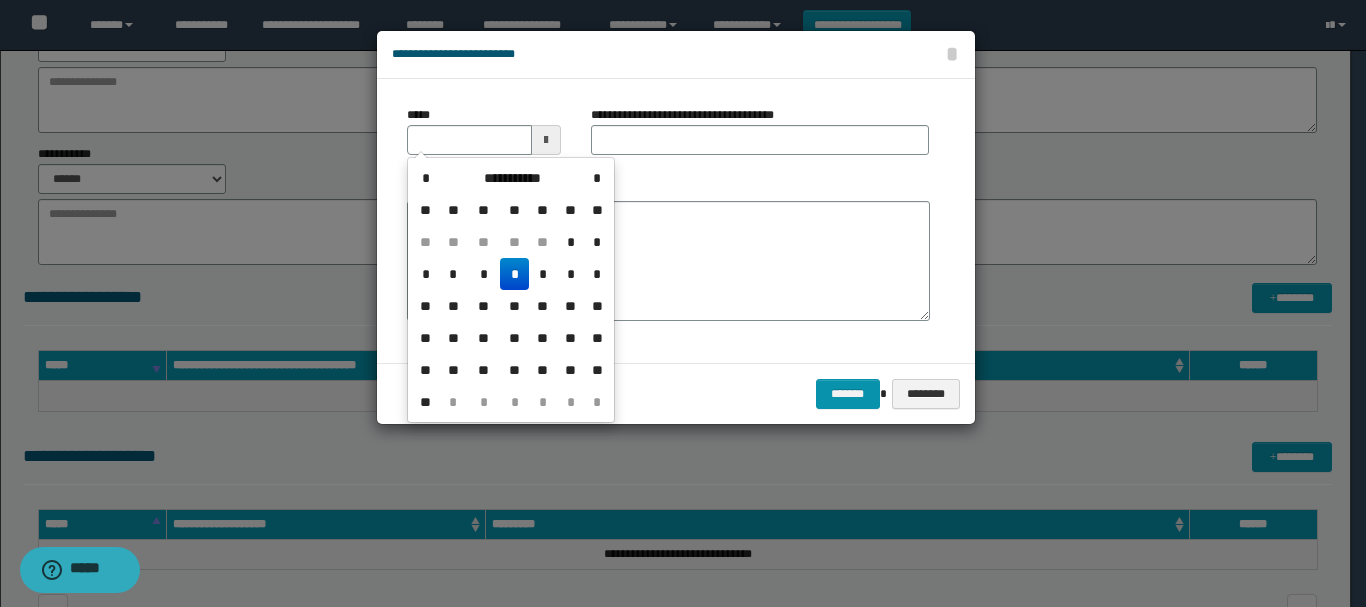 click on "*" at bounding box center [514, 274] 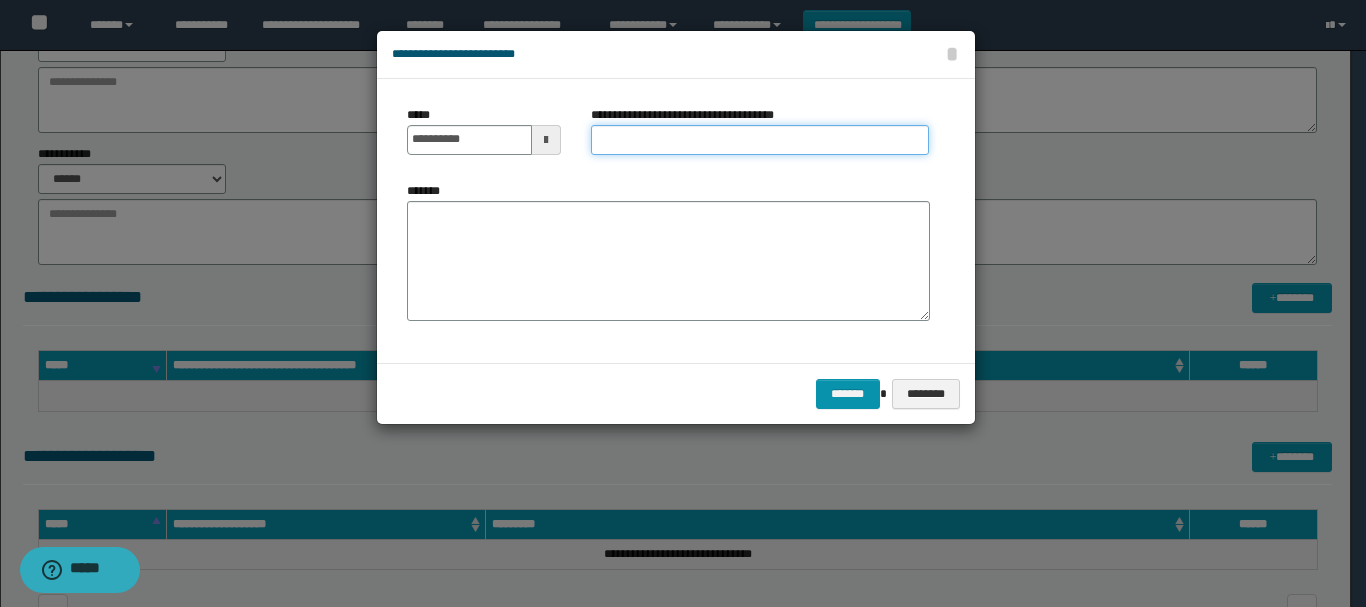 drag, startPoint x: 618, startPoint y: 136, endPoint x: 634, endPoint y: 147, distance: 19.416489 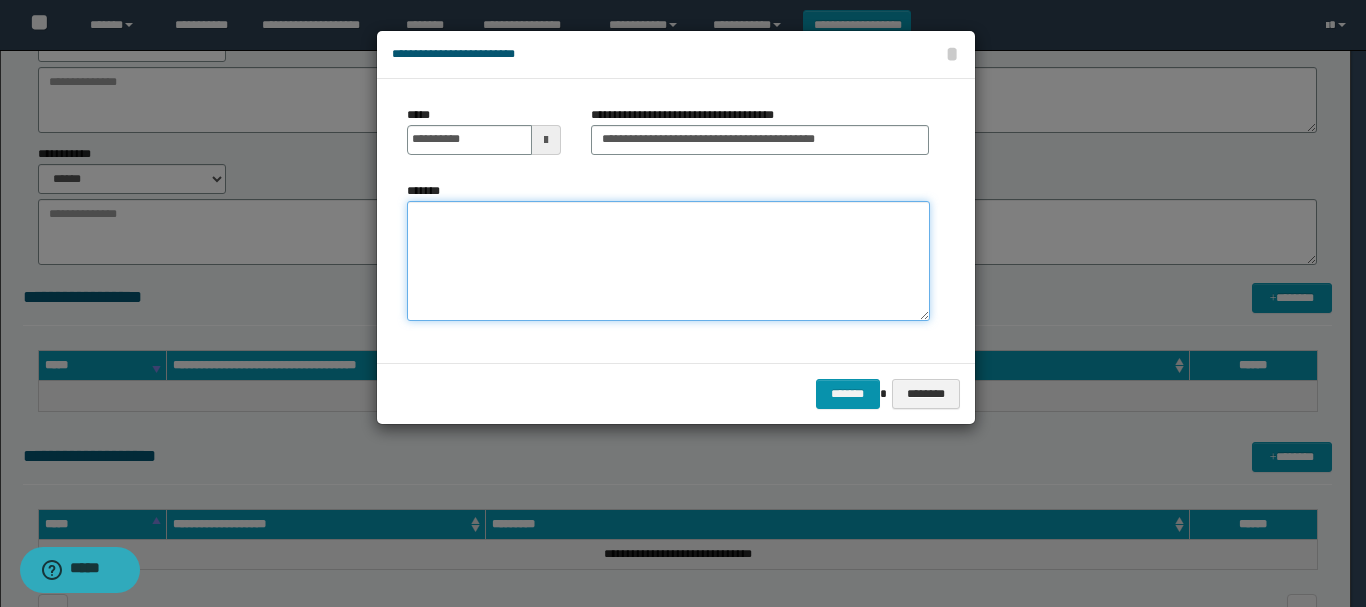 click on "*******" at bounding box center [668, 261] 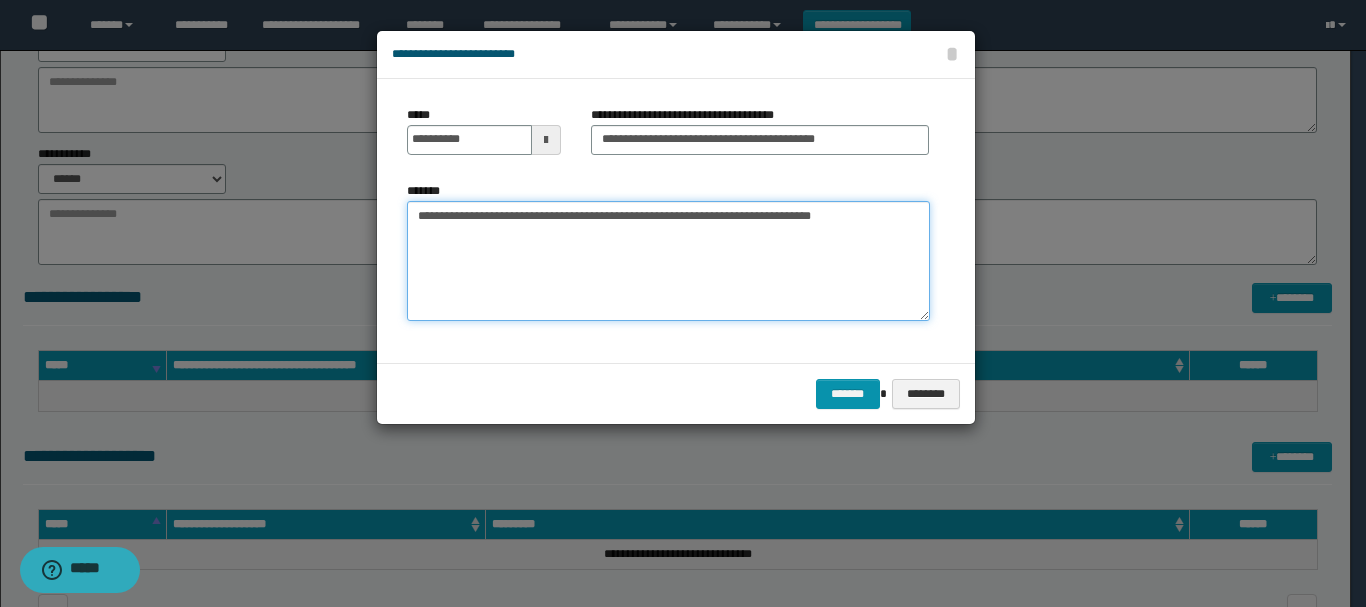 drag, startPoint x: 419, startPoint y: 230, endPoint x: 564, endPoint y: 242, distance: 145.4957 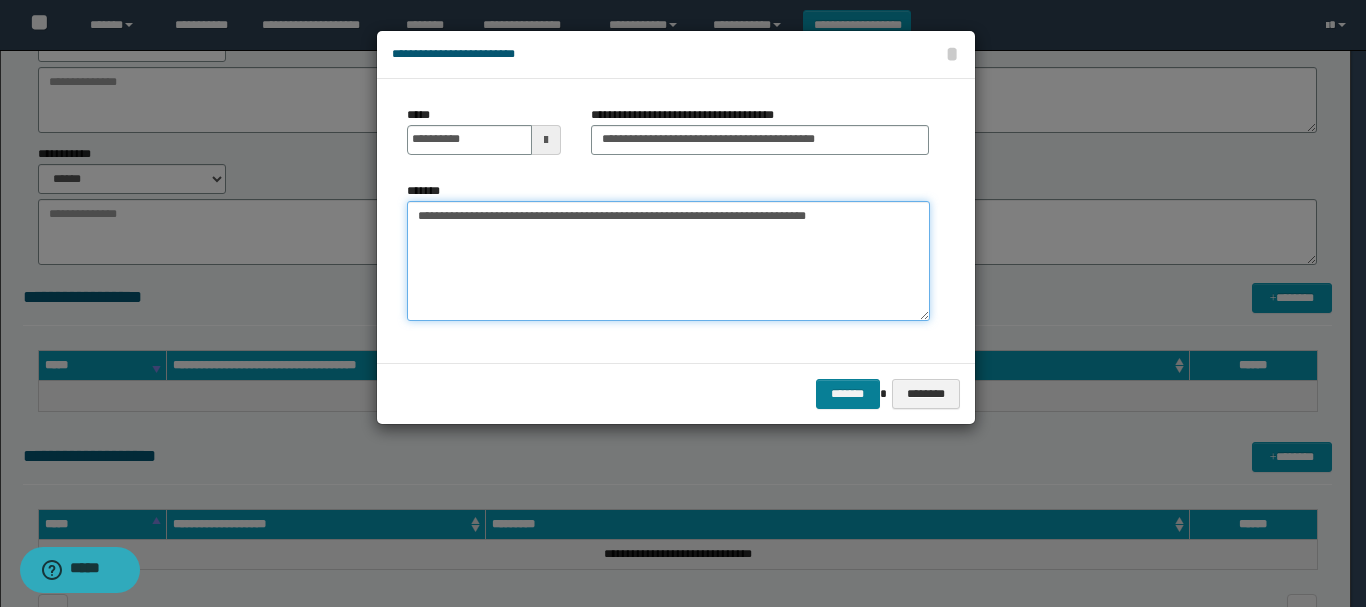 type on "**********" 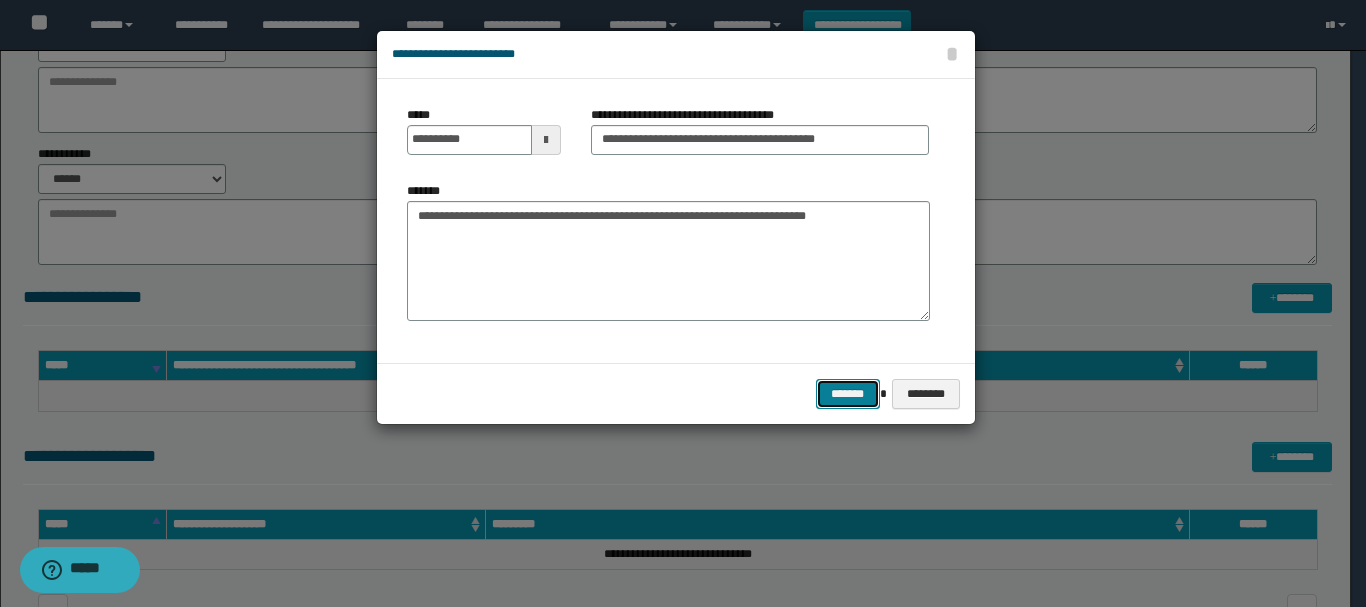 drag, startPoint x: 846, startPoint y: 384, endPoint x: 771, endPoint y: 389, distance: 75.16648 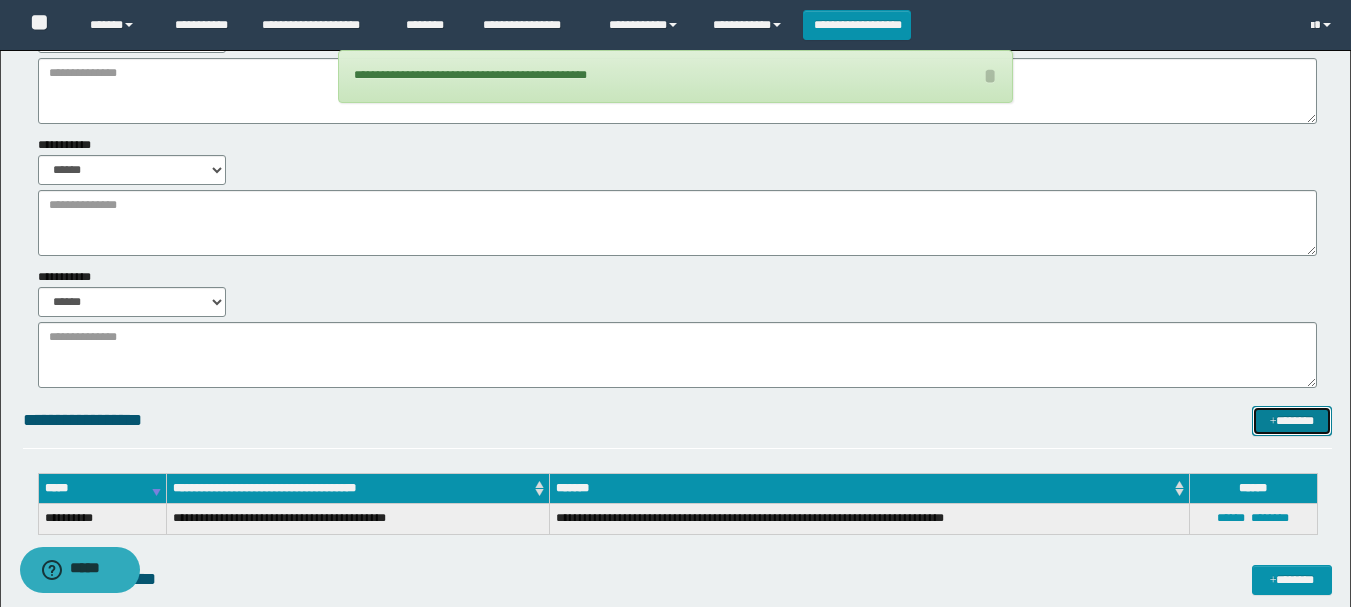 scroll, scrollTop: 0, scrollLeft: 0, axis: both 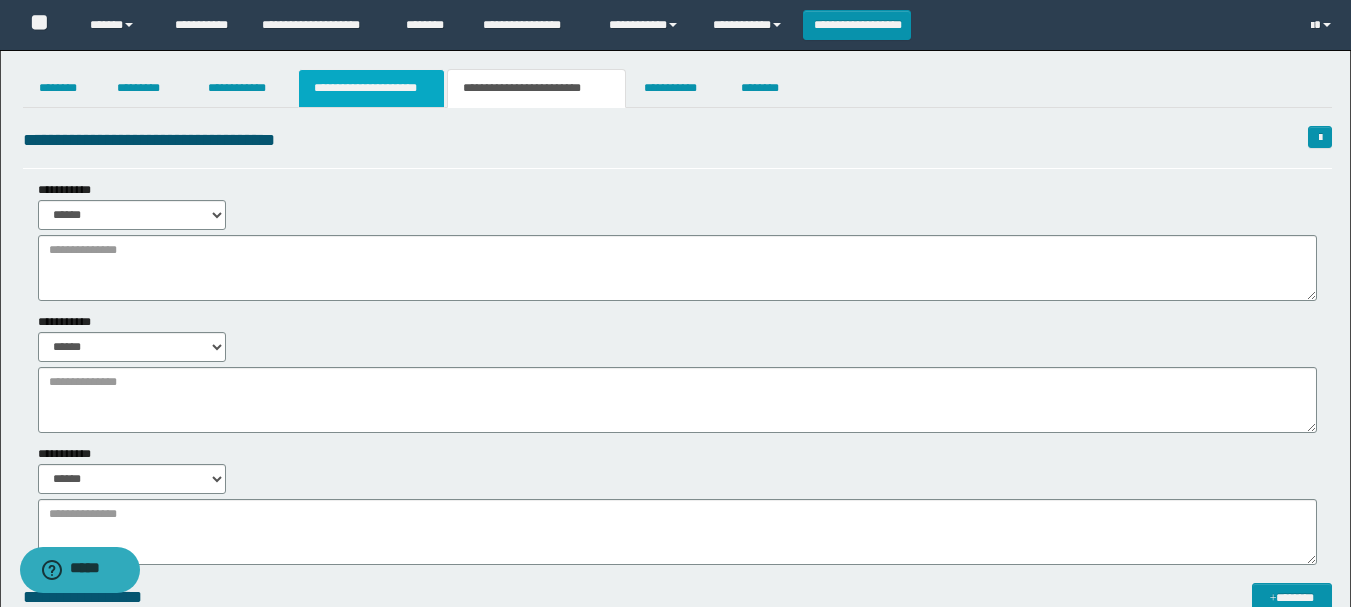 click on "**********" at bounding box center (371, 88) 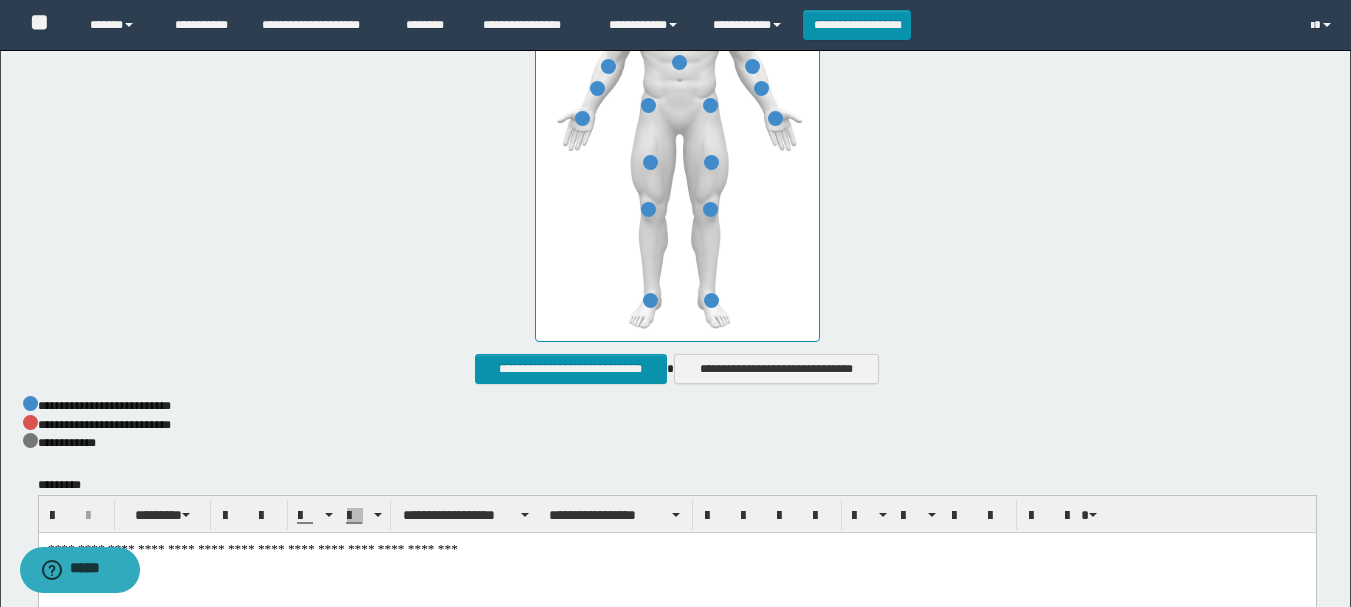 scroll, scrollTop: 1100, scrollLeft: 0, axis: vertical 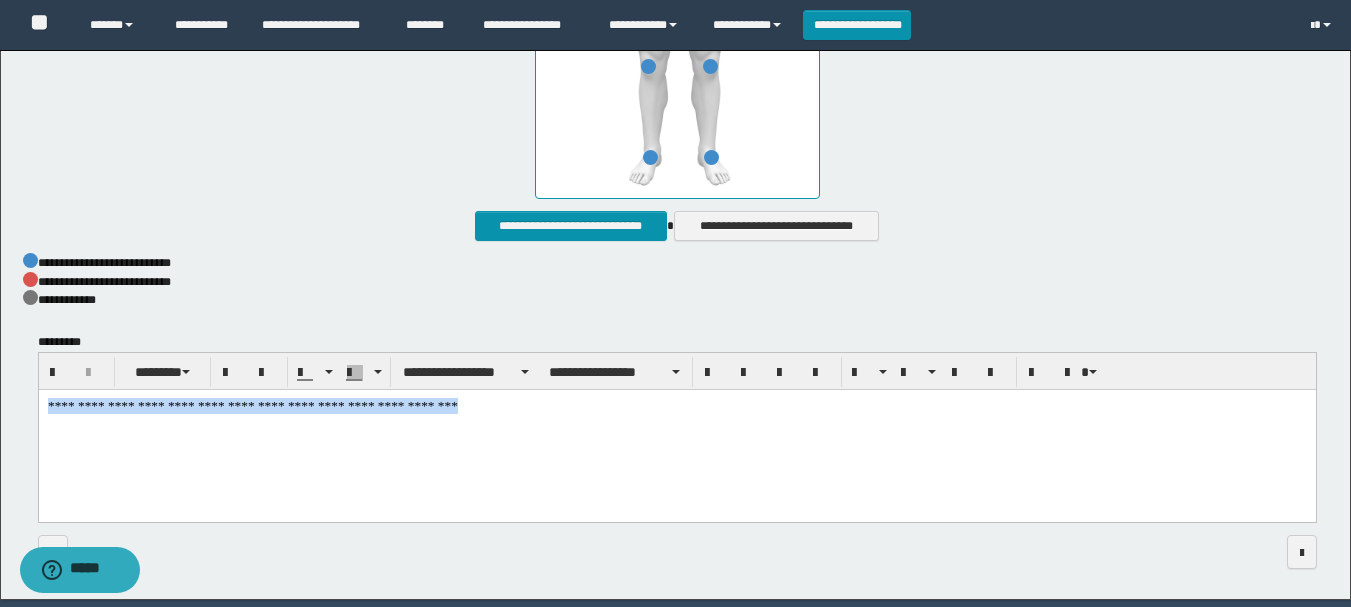 drag, startPoint x: 48, startPoint y: 400, endPoint x: 579, endPoint y: 415, distance: 531.2118 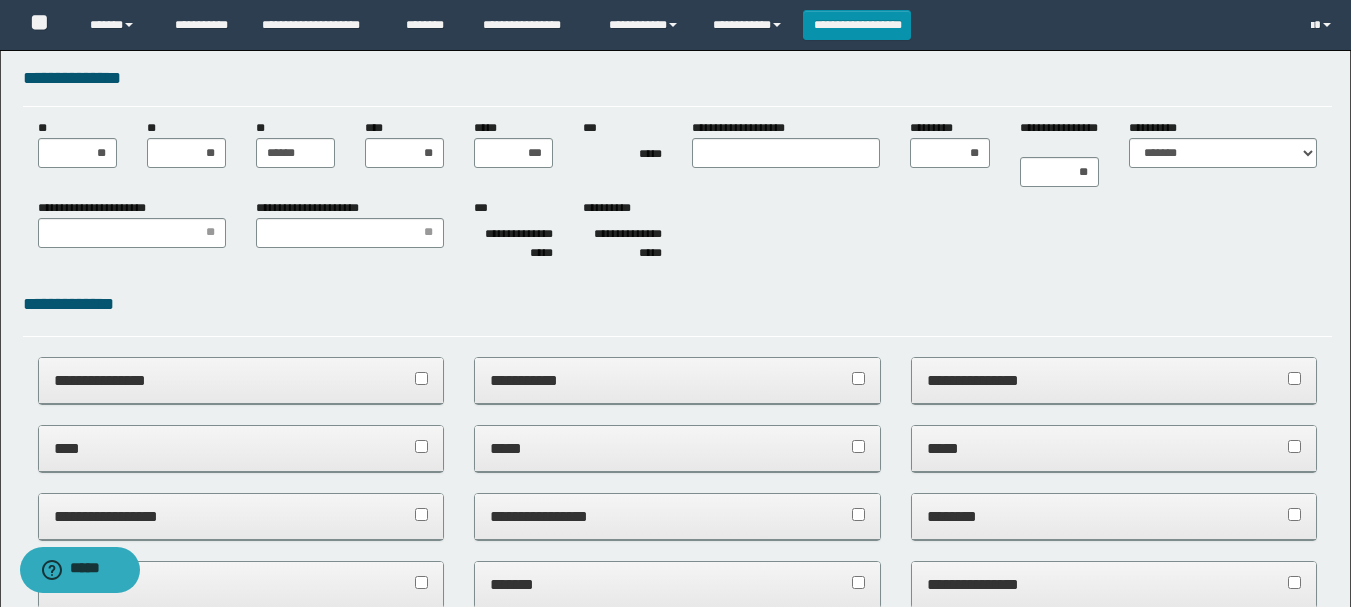 scroll, scrollTop: 0, scrollLeft: 0, axis: both 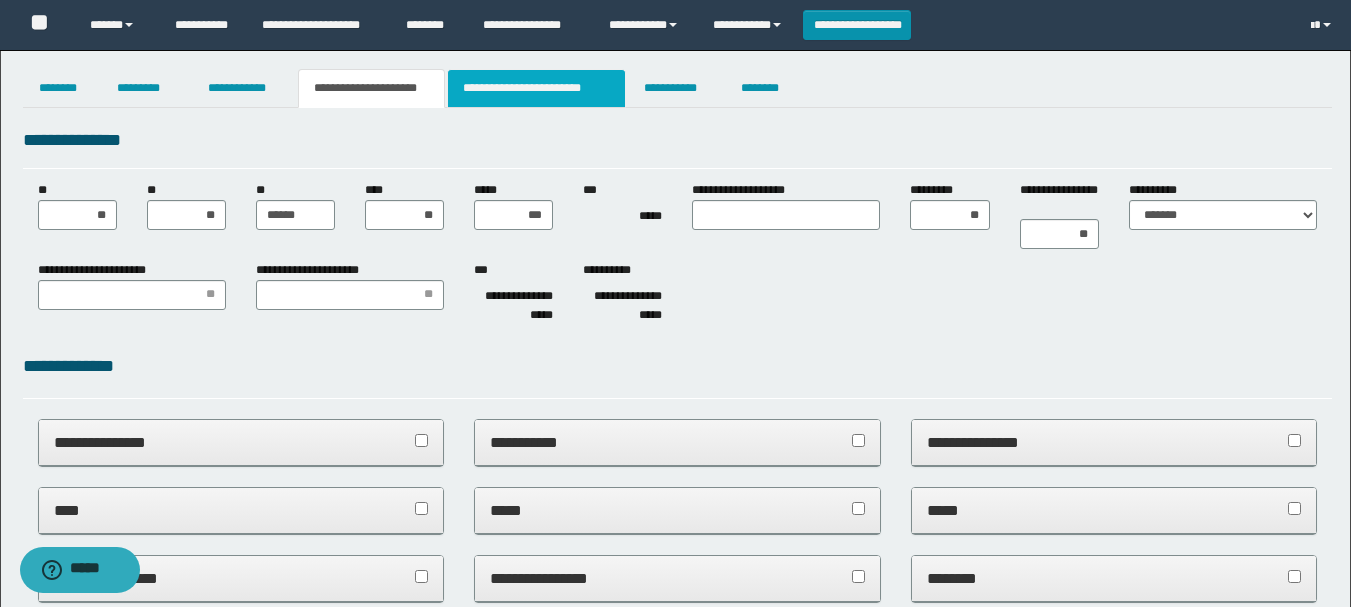 click on "**********" at bounding box center (537, 88) 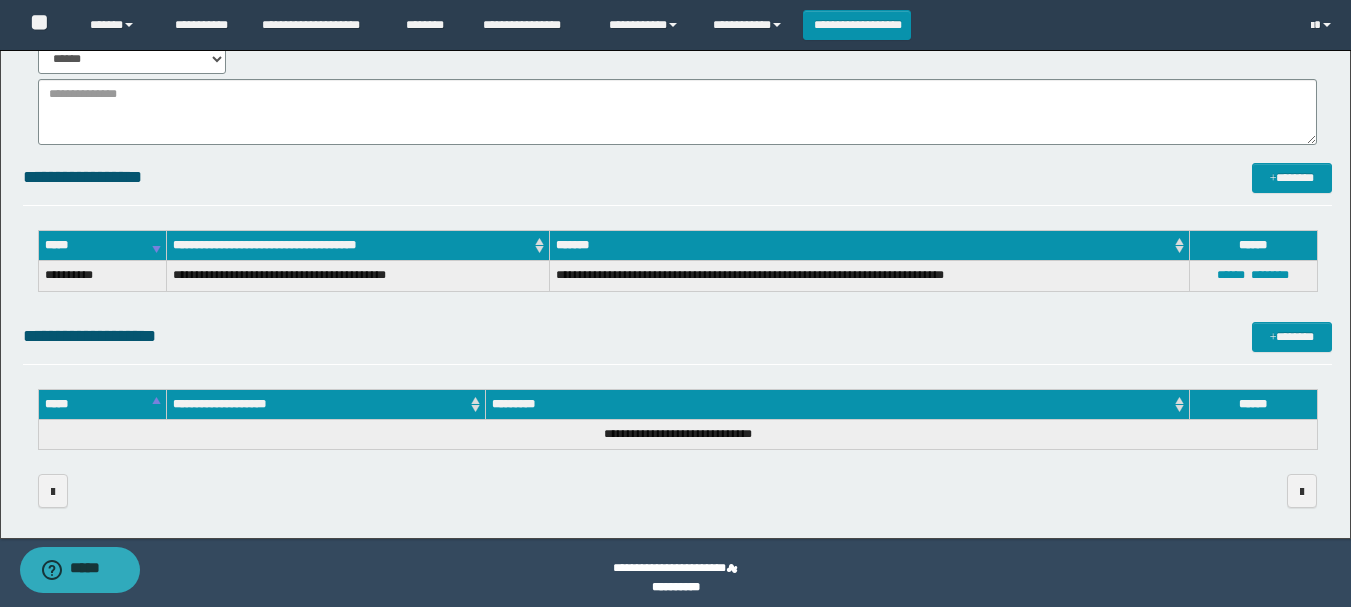 scroll, scrollTop: 430, scrollLeft: 0, axis: vertical 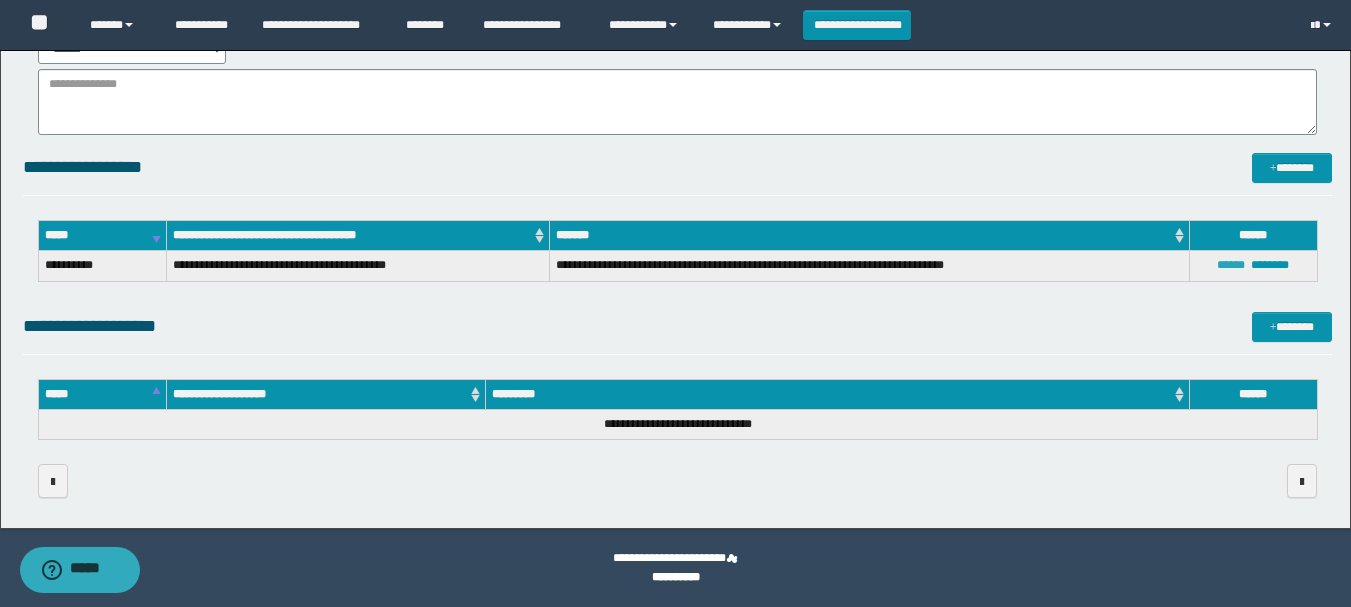 click on "******" at bounding box center (1231, 265) 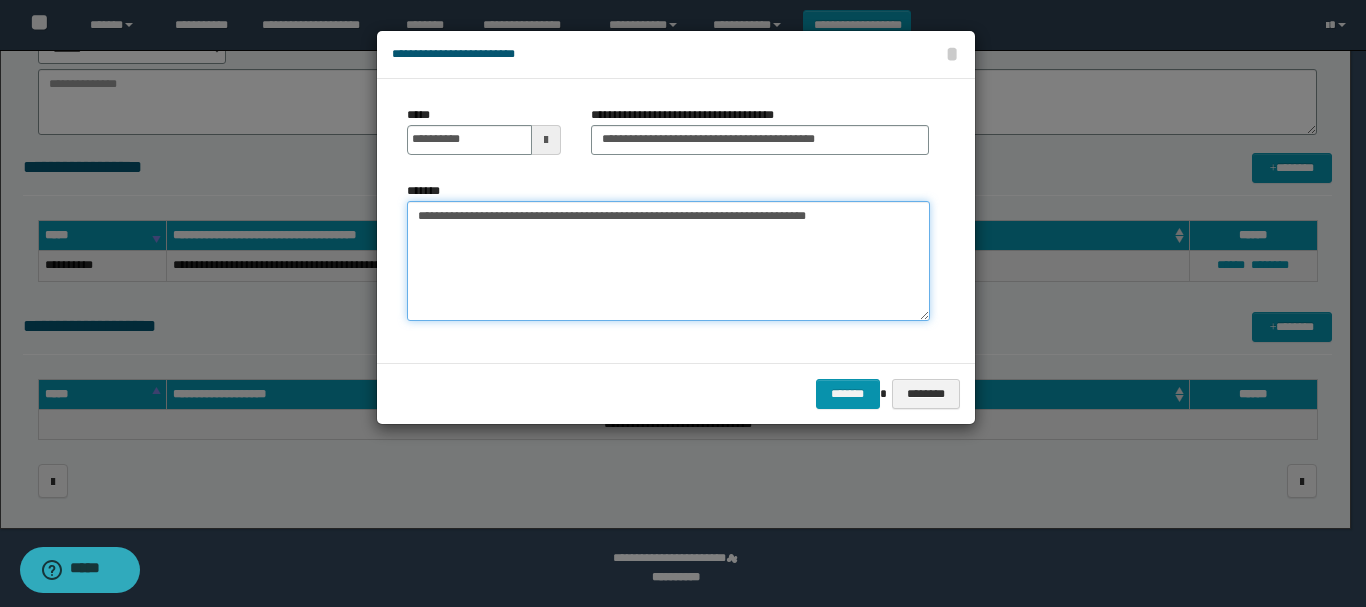 click on "**********" at bounding box center (668, 261) 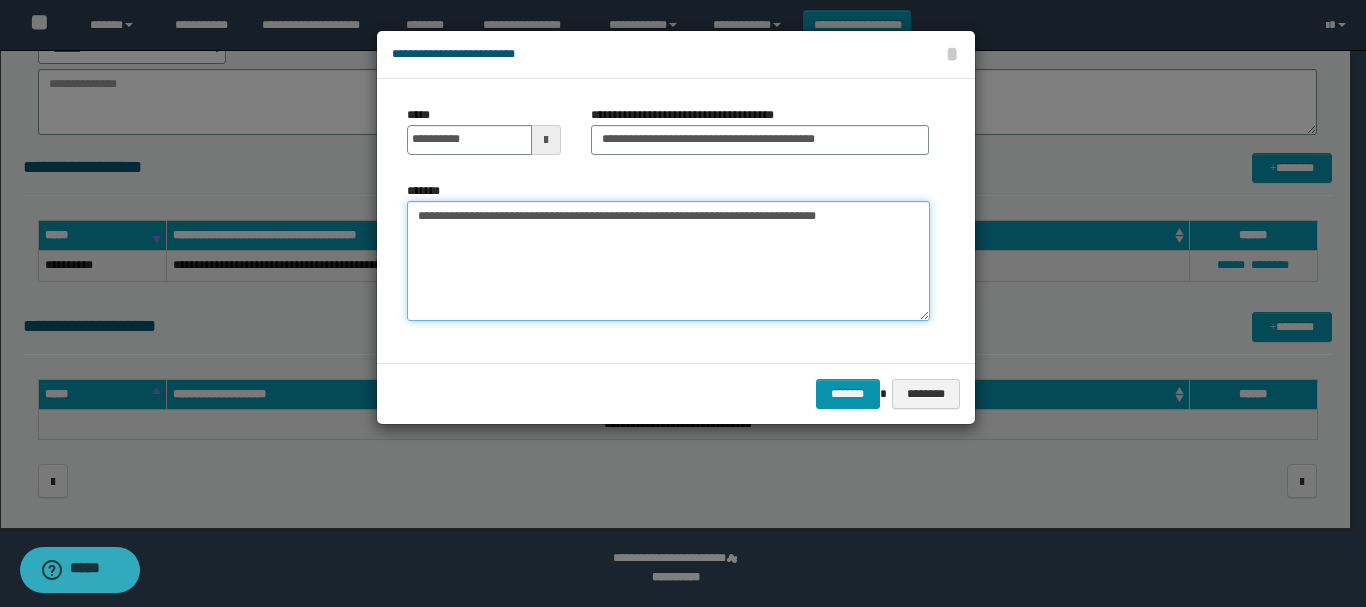 paste on "**********" 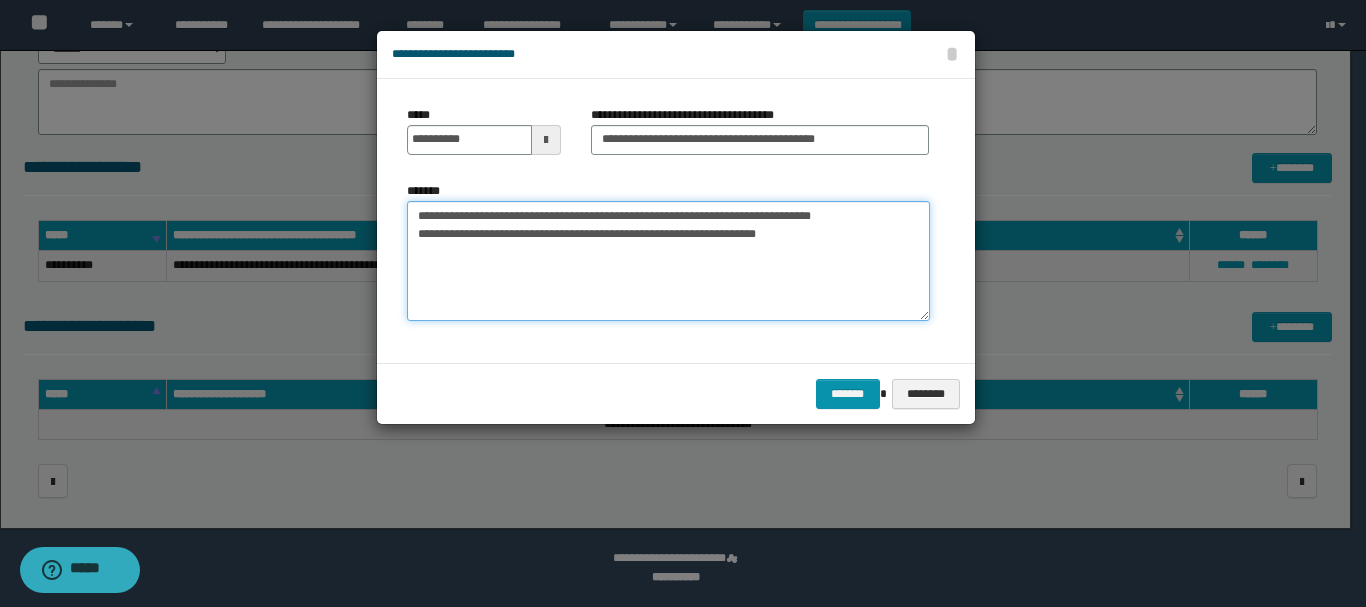 drag, startPoint x: 495, startPoint y: 231, endPoint x: 887, endPoint y: 261, distance: 393.14627 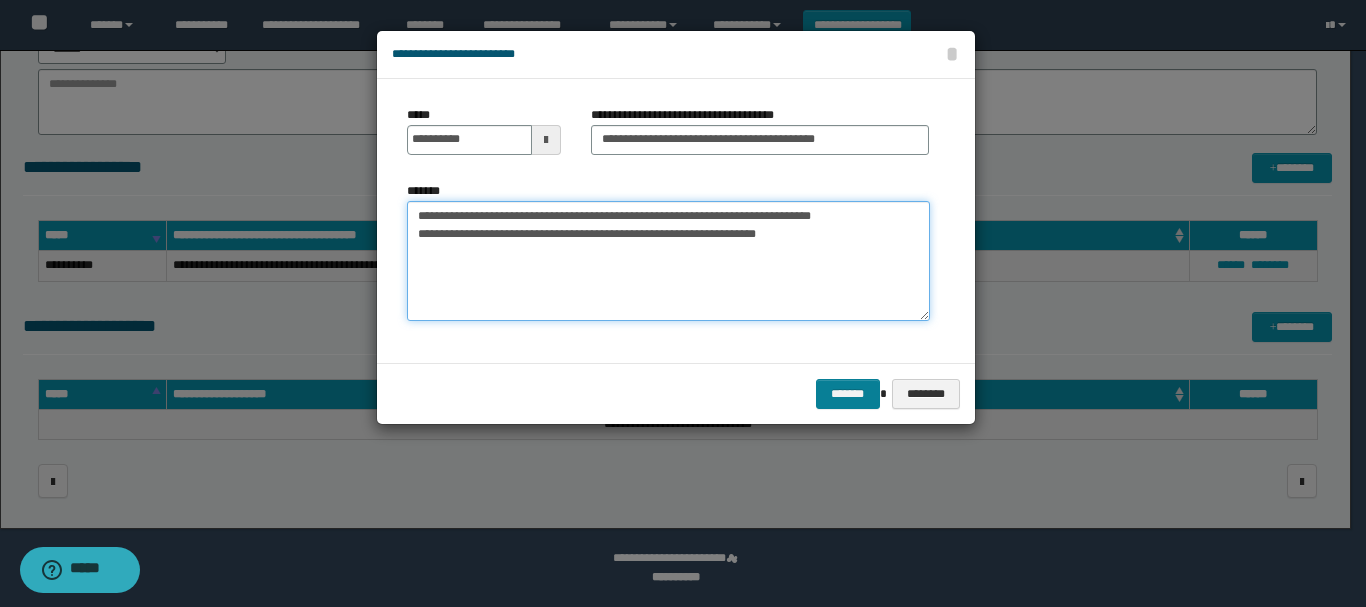 type on "**********" 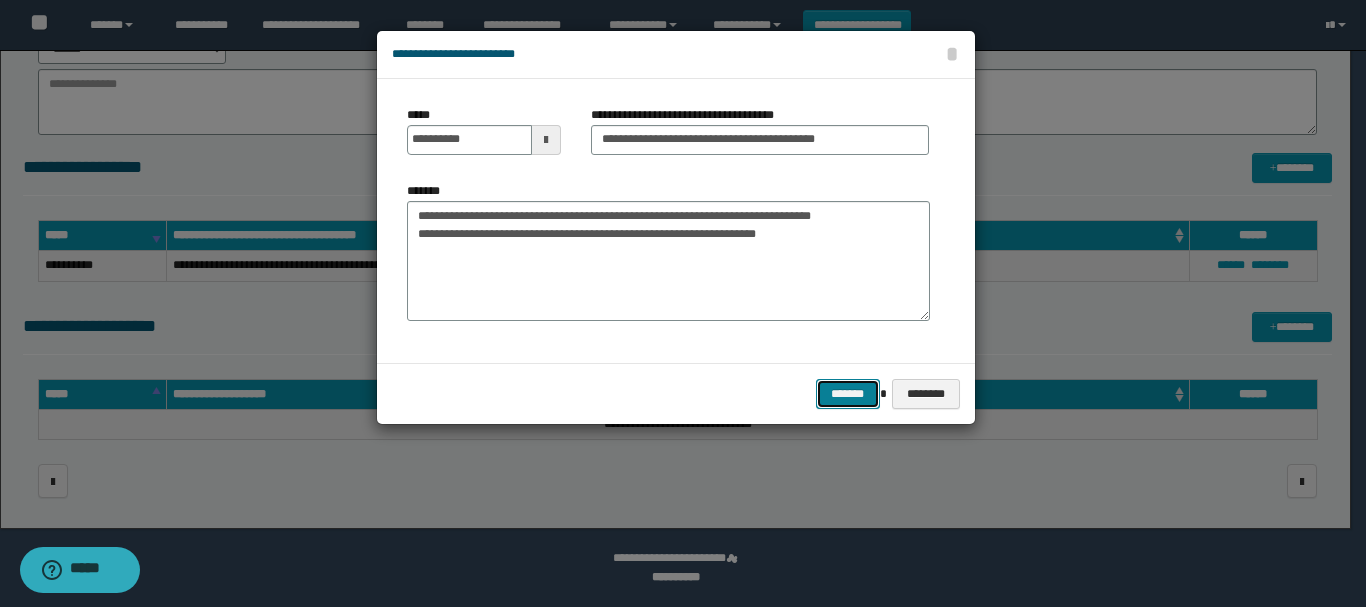 click on "*******" at bounding box center (848, 394) 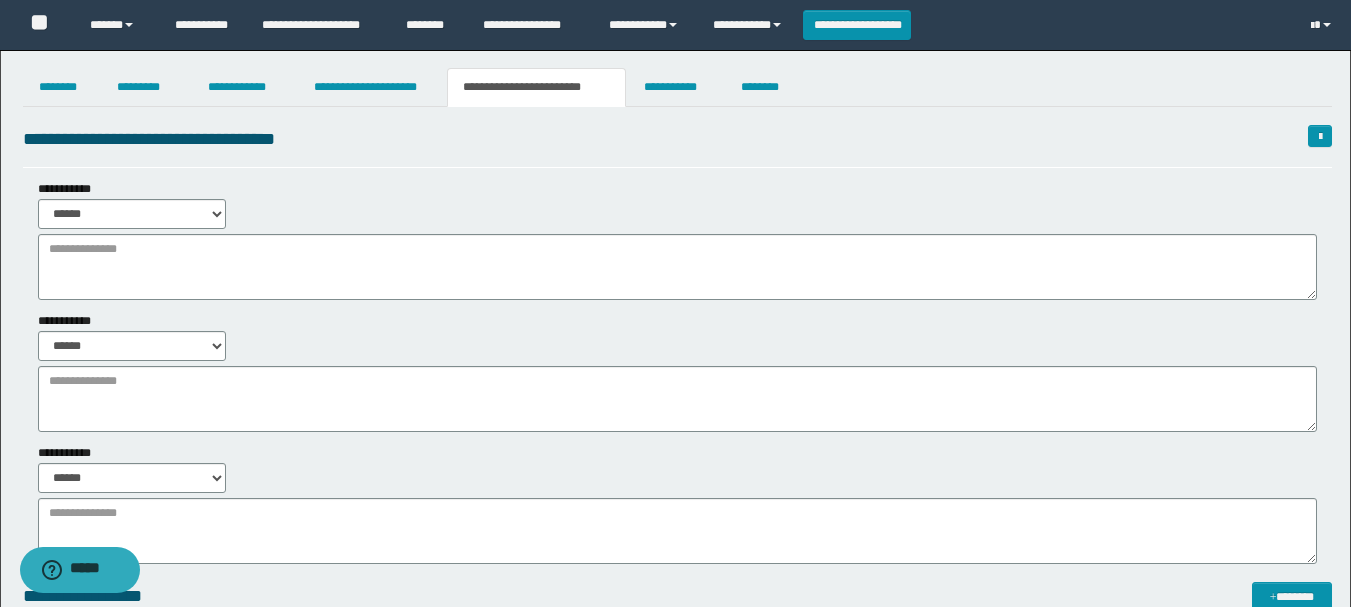 scroll, scrollTop: 0, scrollLeft: 0, axis: both 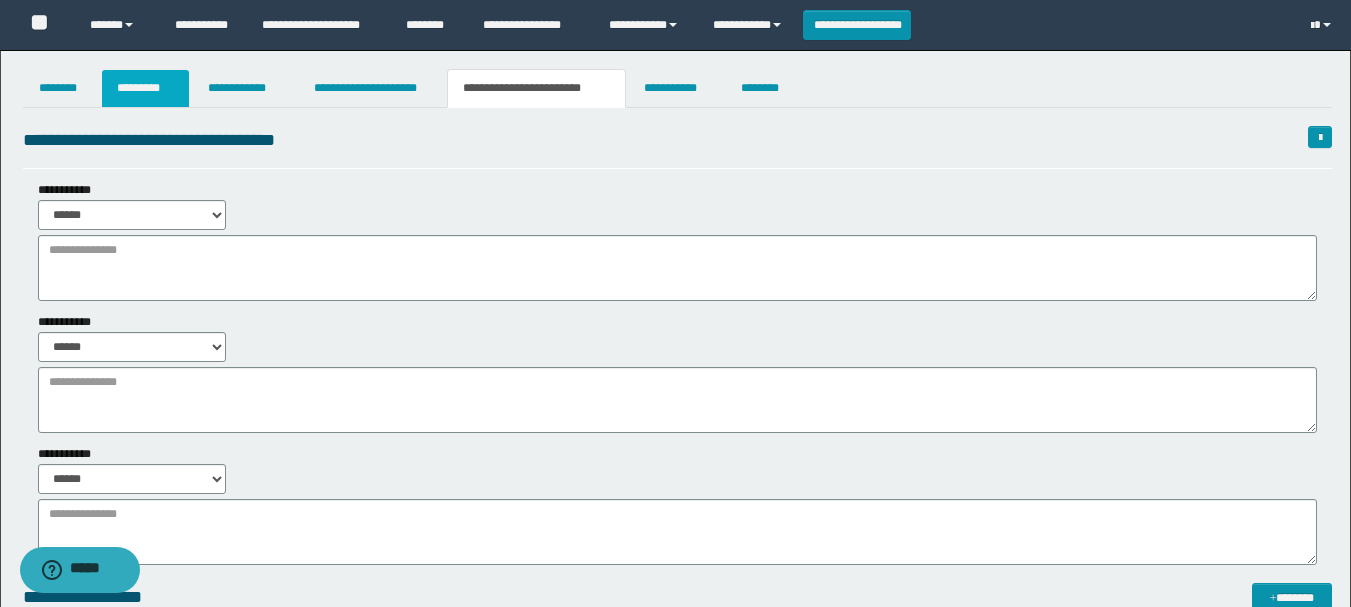 click on "*********" at bounding box center [145, 88] 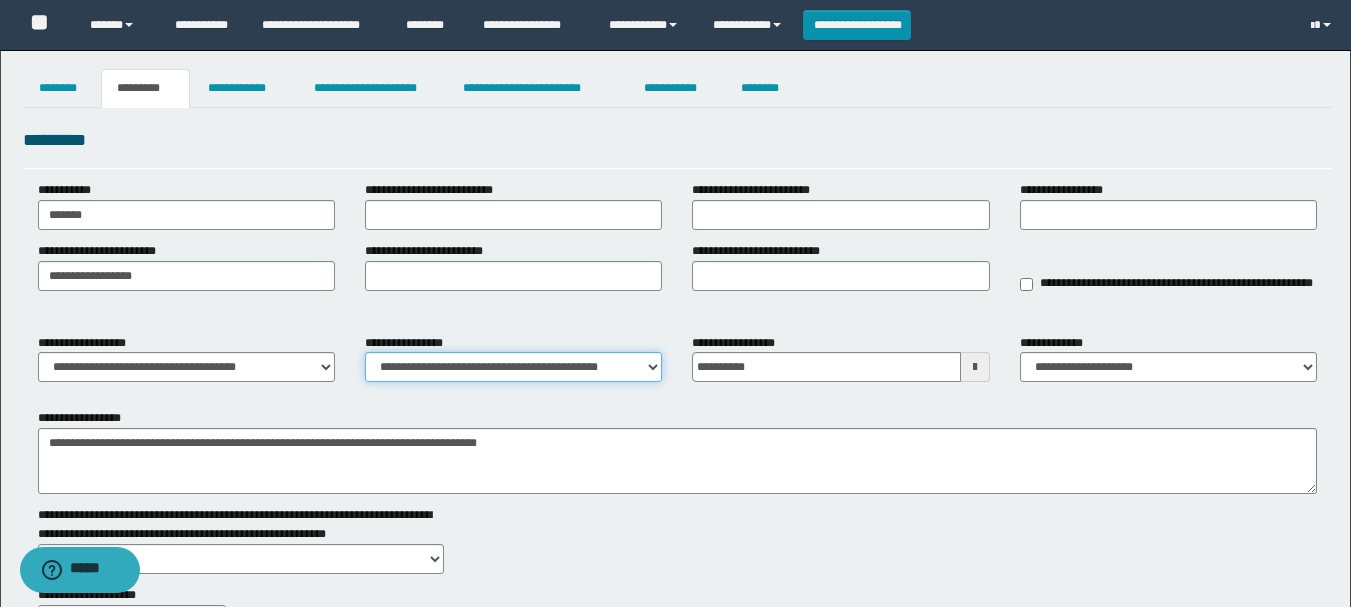 click on "**********" at bounding box center [513, 367] 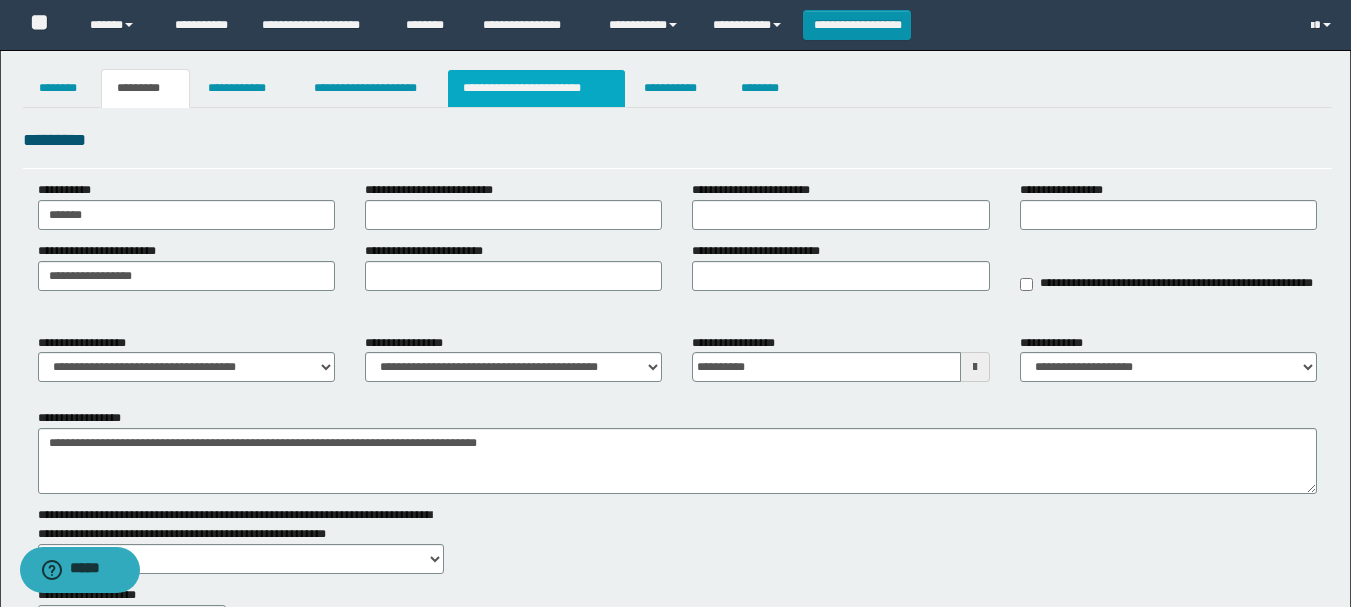 click on "**********" at bounding box center [537, 88] 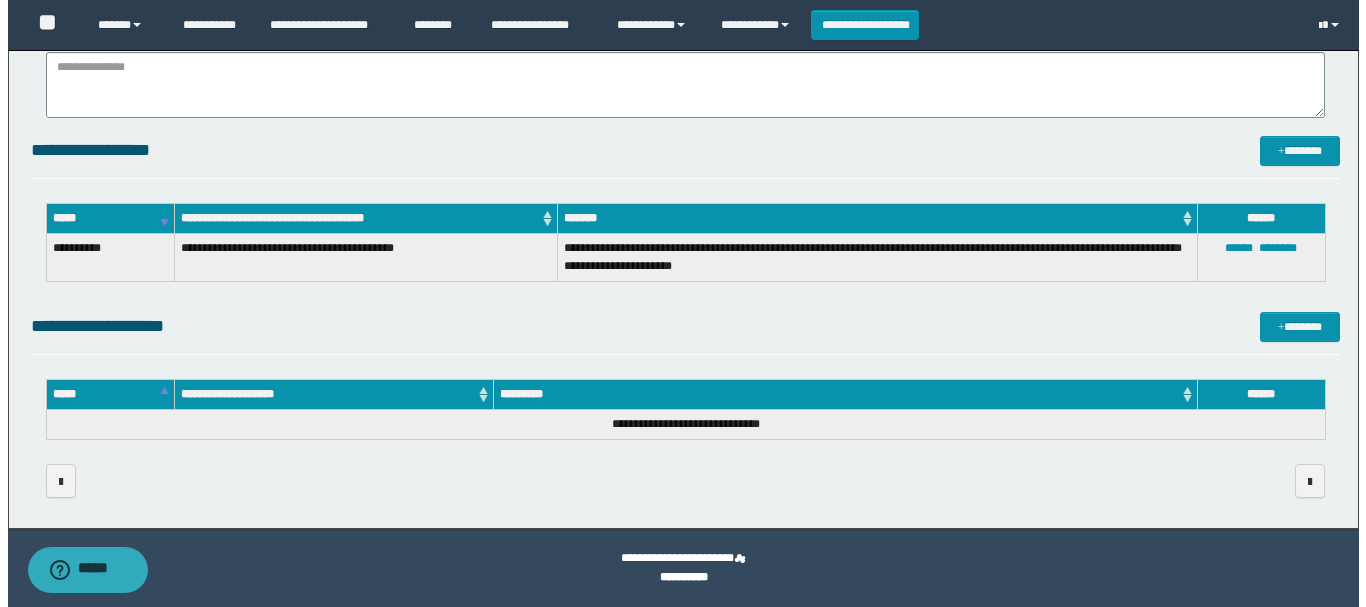 scroll, scrollTop: 0, scrollLeft: 0, axis: both 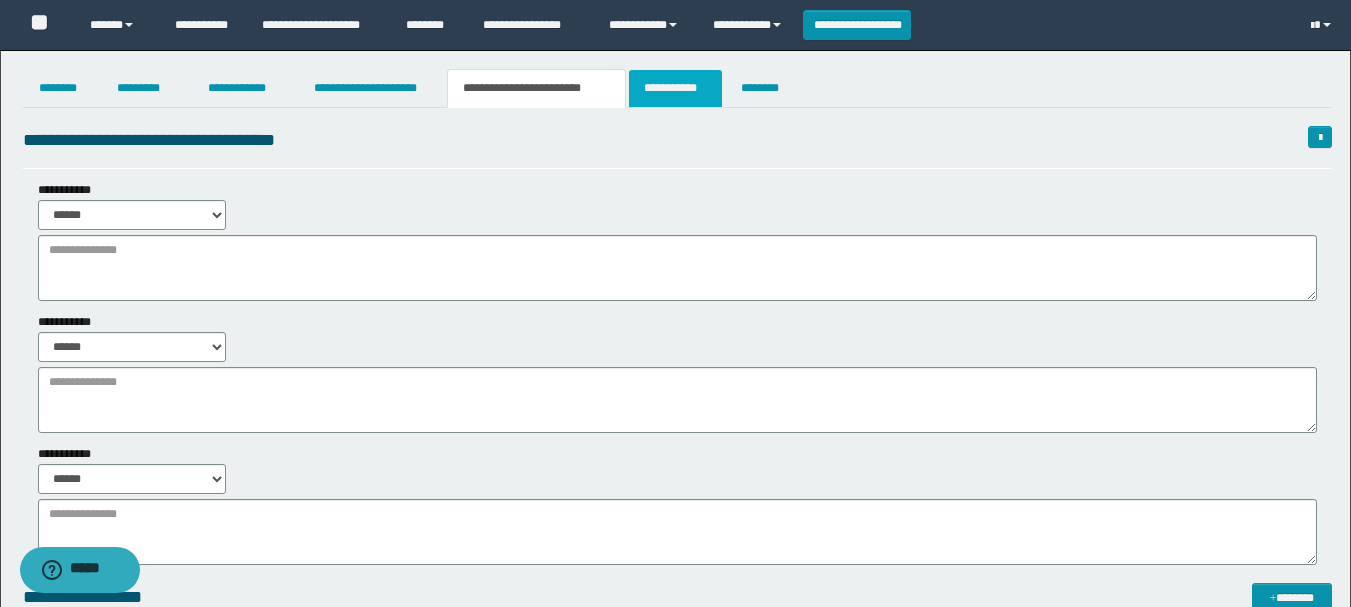 click on "**********" at bounding box center [675, 88] 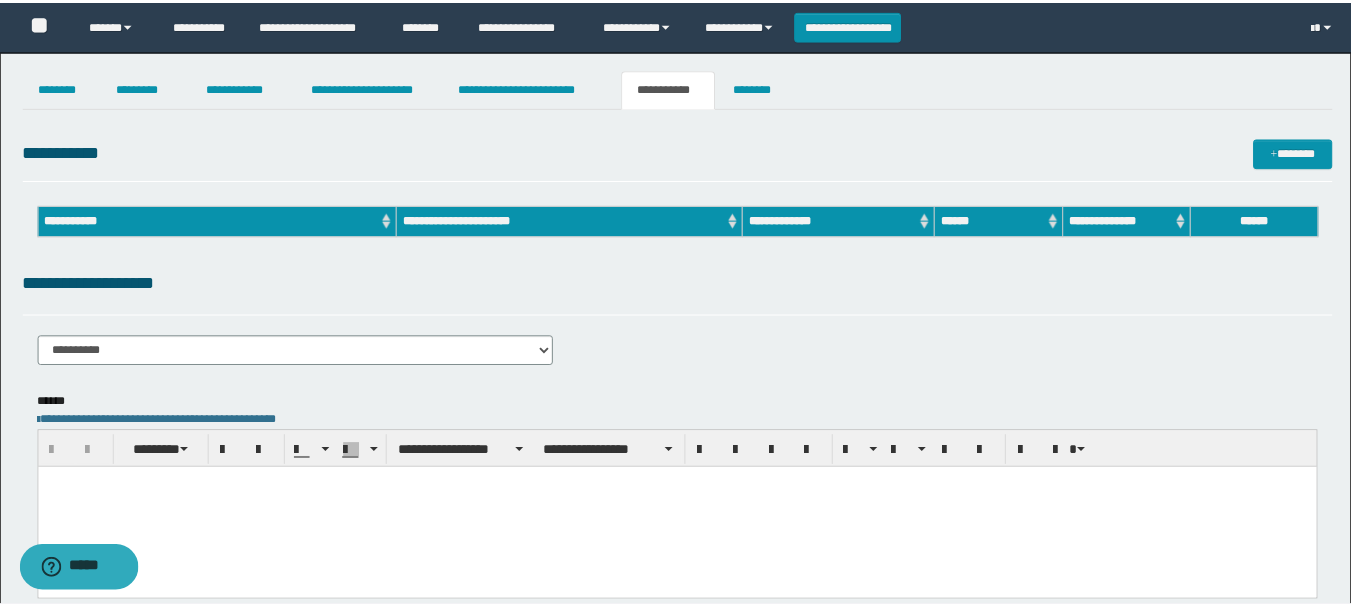 scroll, scrollTop: 0, scrollLeft: 0, axis: both 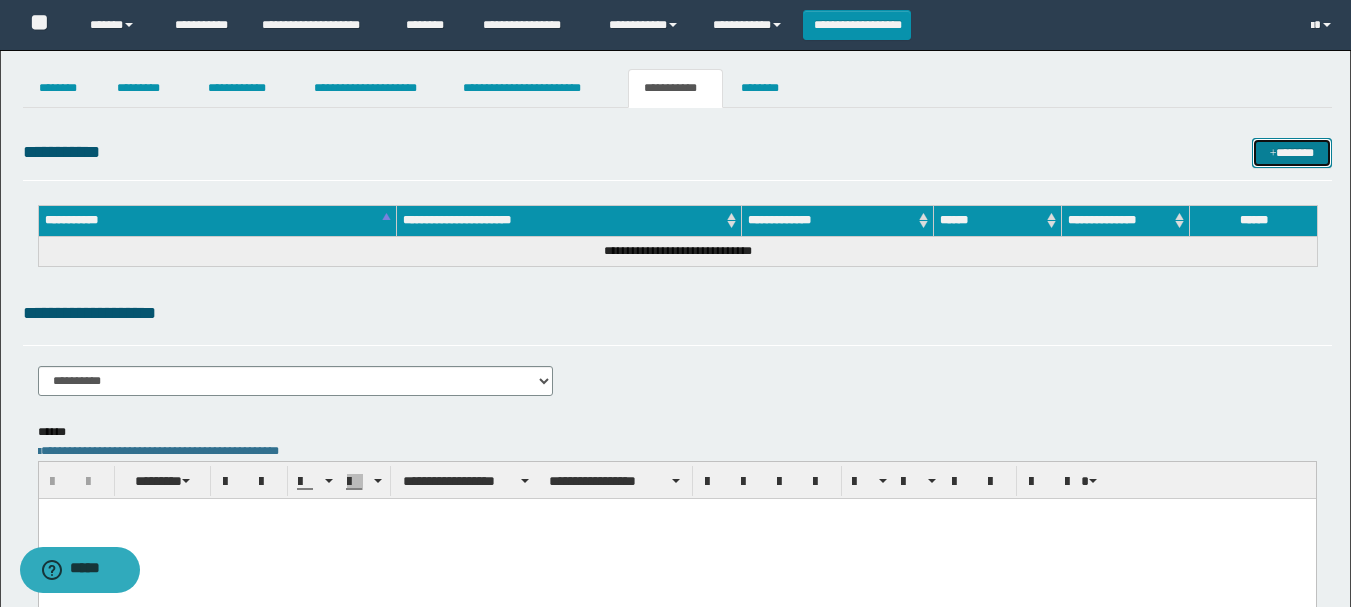 click on "*******" at bounding box center (1292, 153) 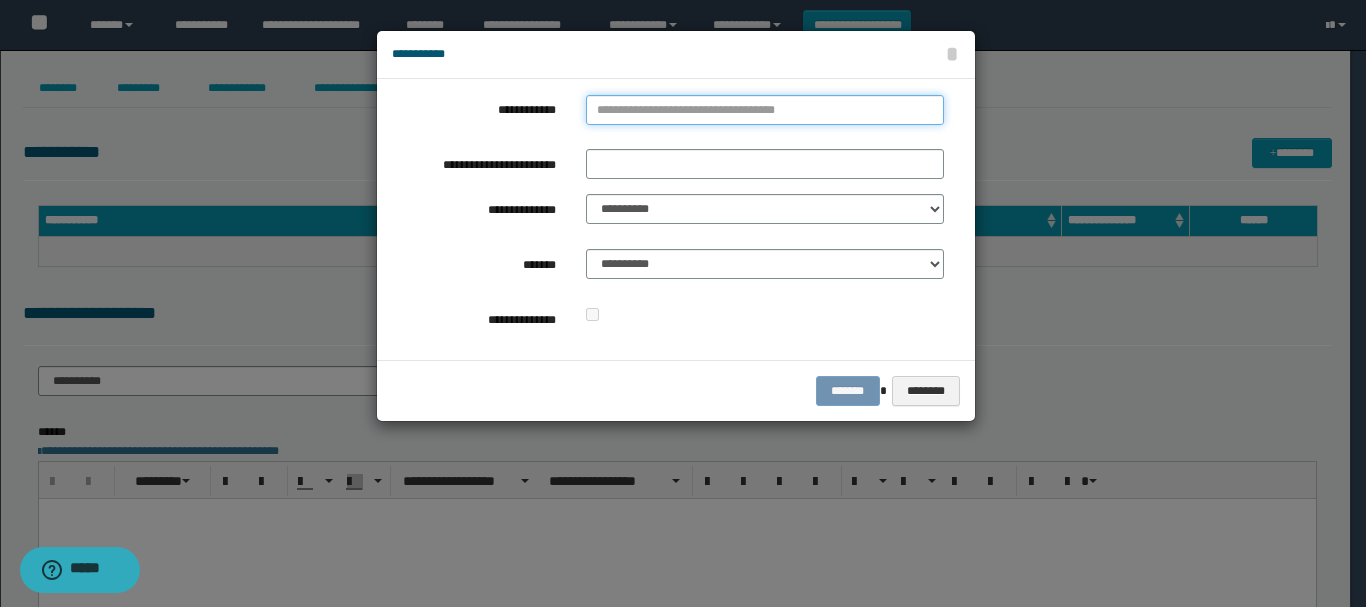 click on "**********" at bounding box center [765, 110] 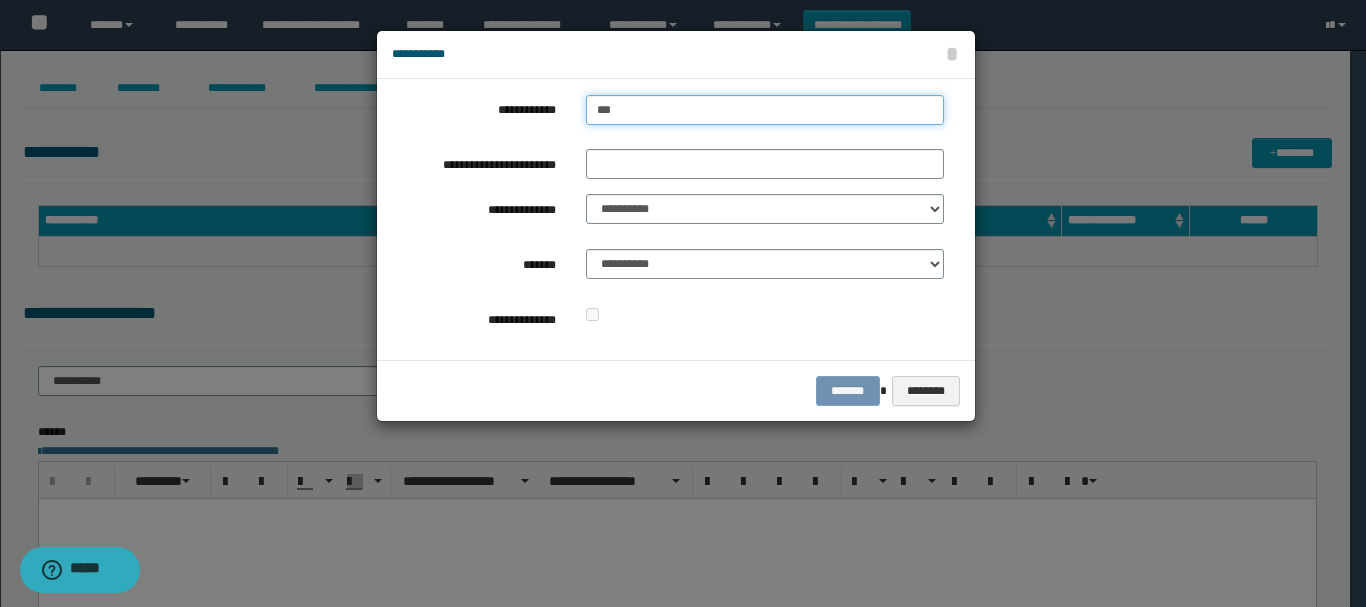 type on "****" 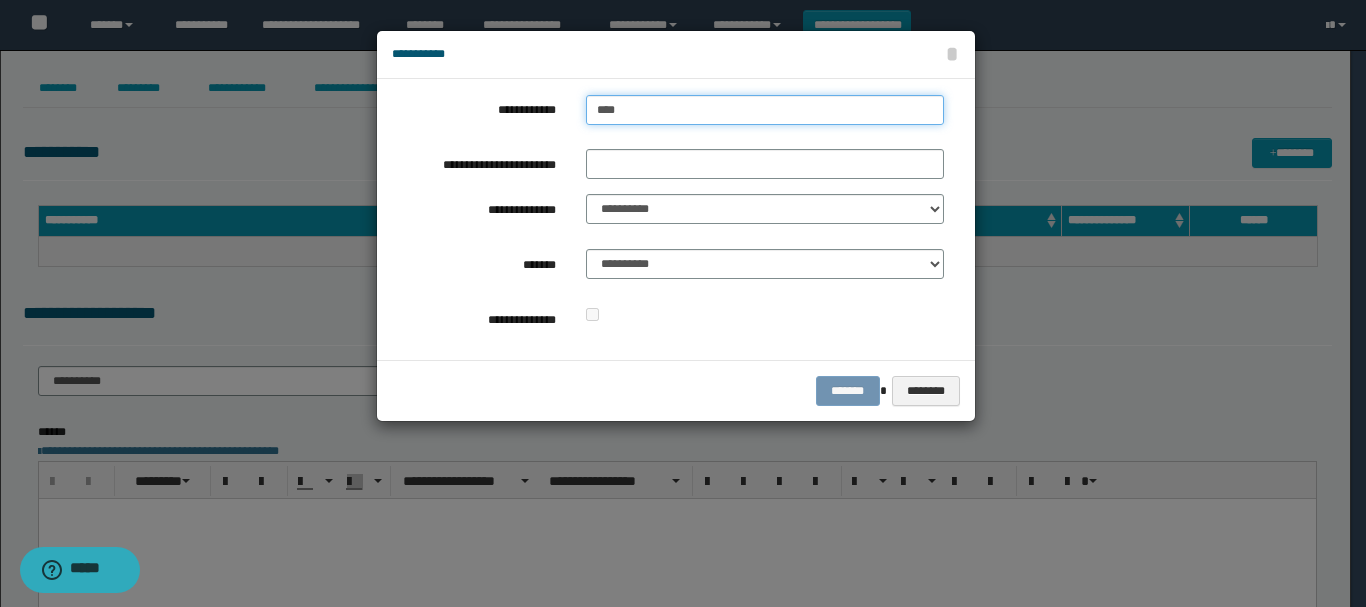 type on "****" 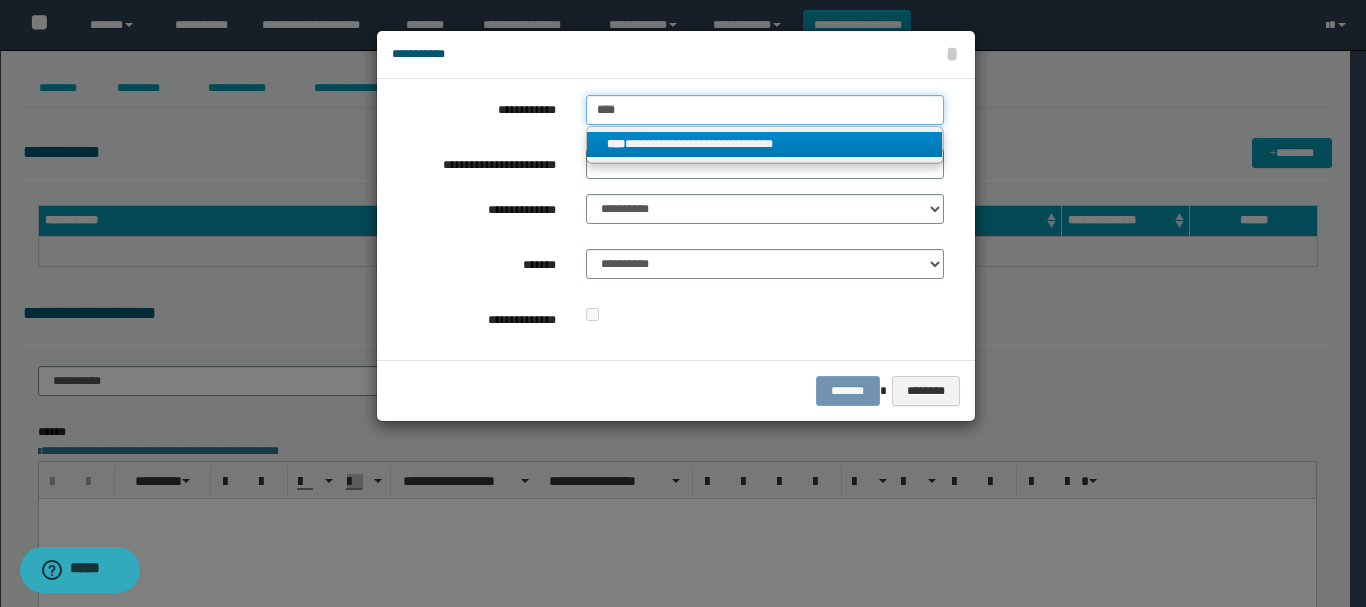 type on "****" 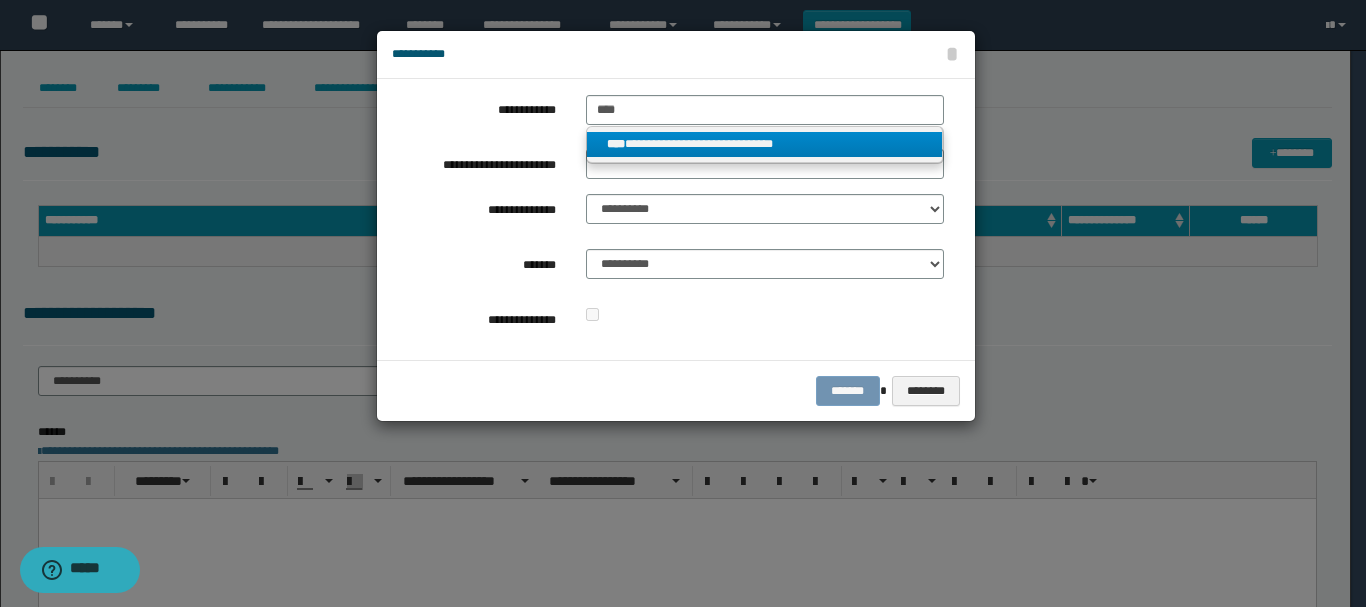 click on "**********" at bounding box center [765, 144] 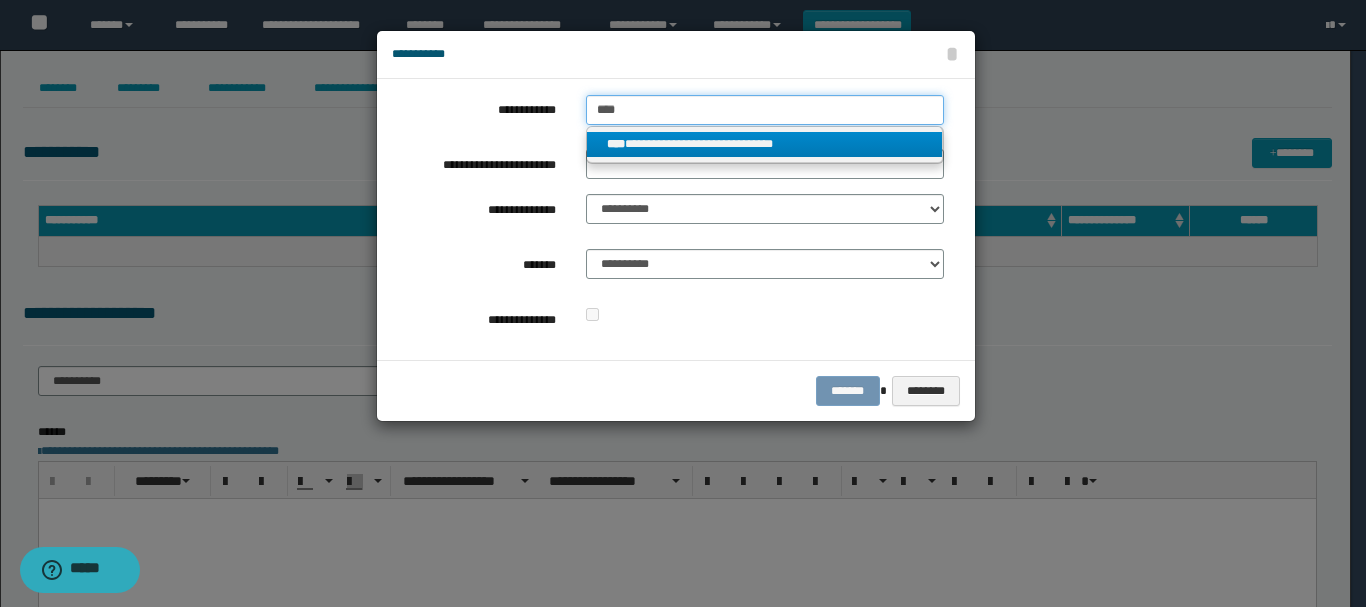 type 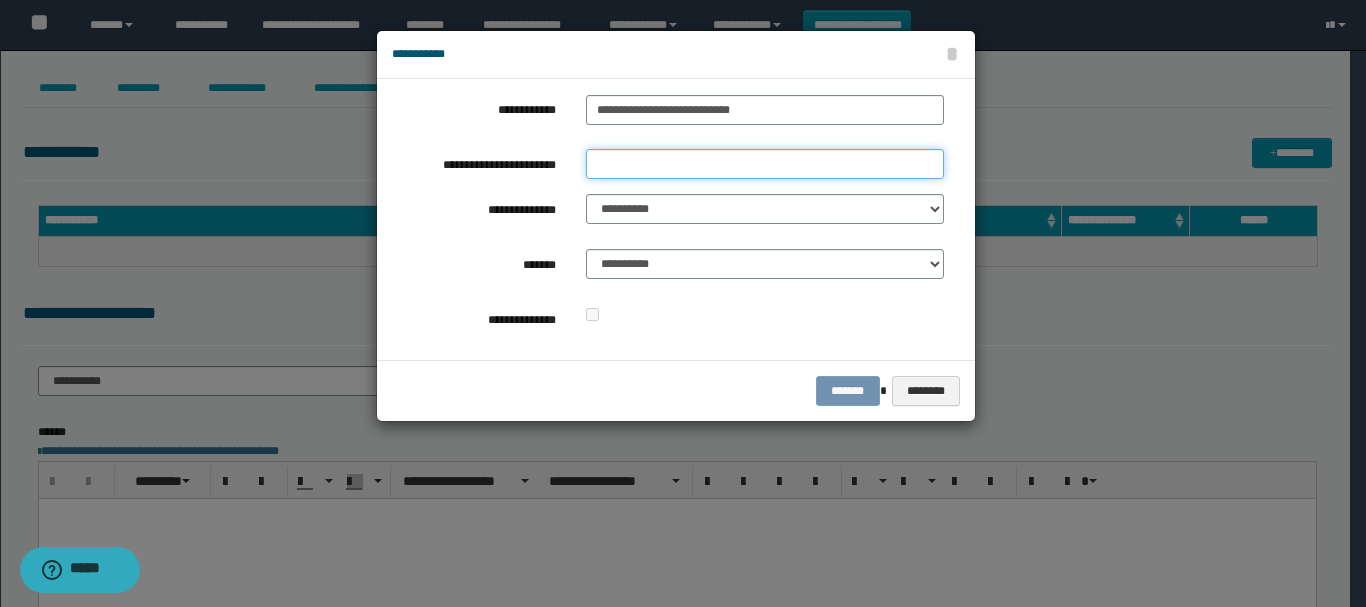 click on "**********" at bounding box center [765, 164] 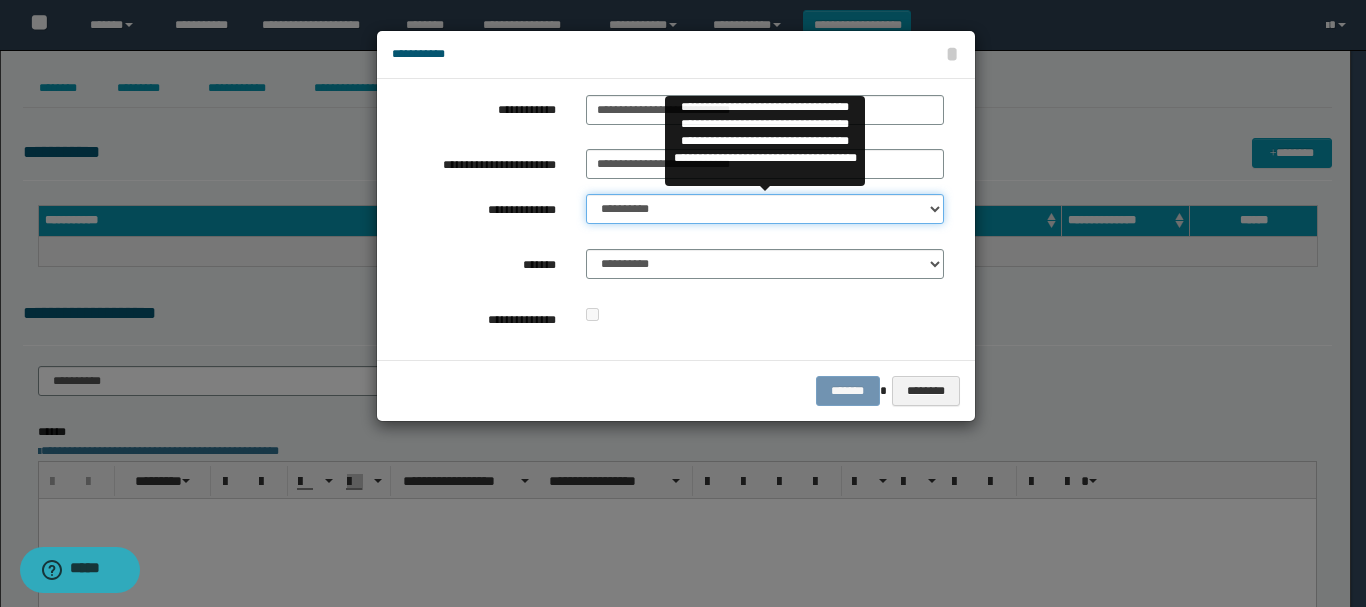 click on "**********" at bounding box center (765, 209) 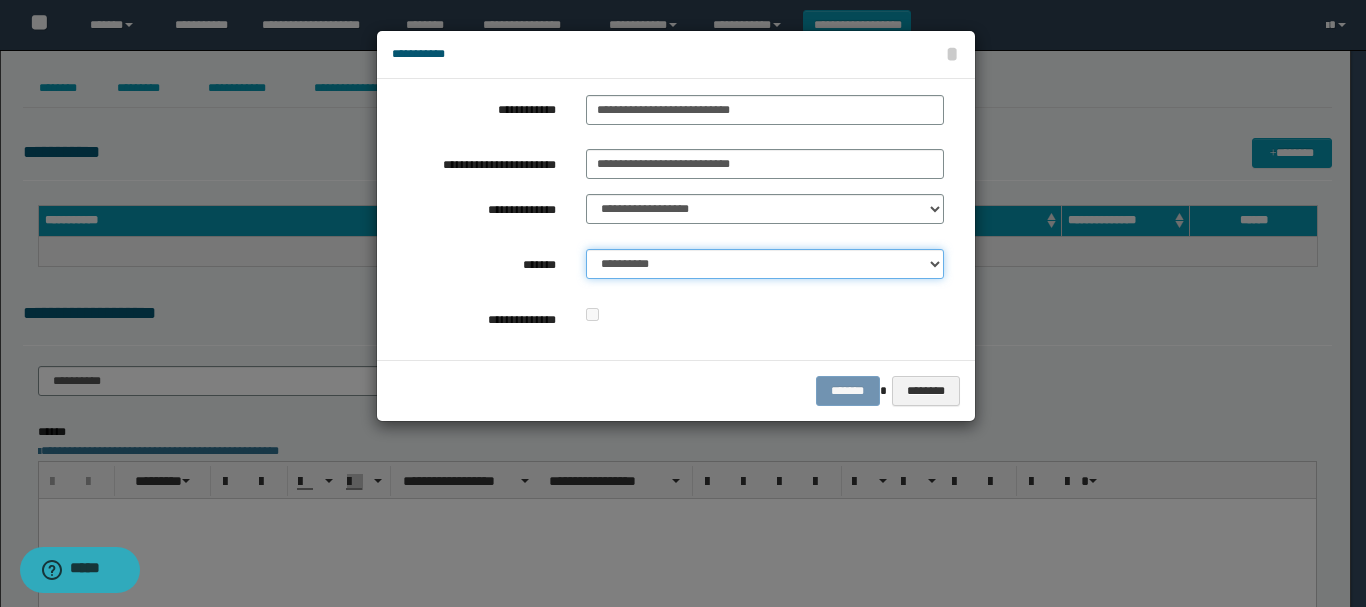 click on "**********" at bounding box center (765, 264) 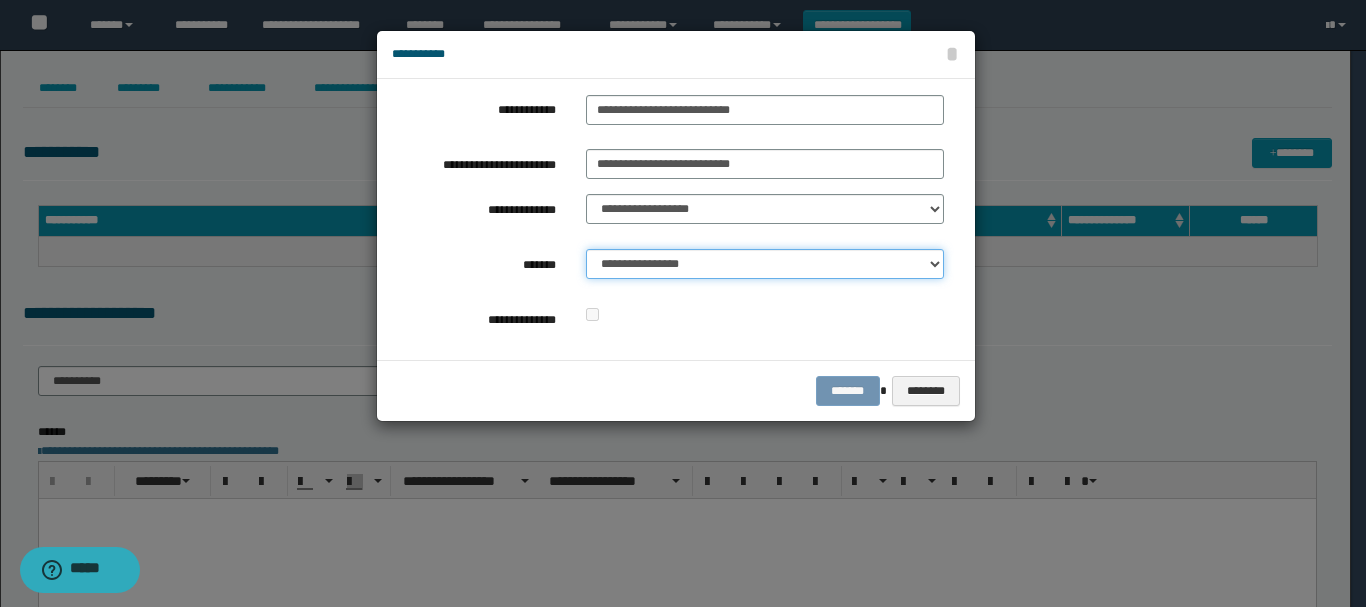 click on "**********" at bounding box center (765, 264) 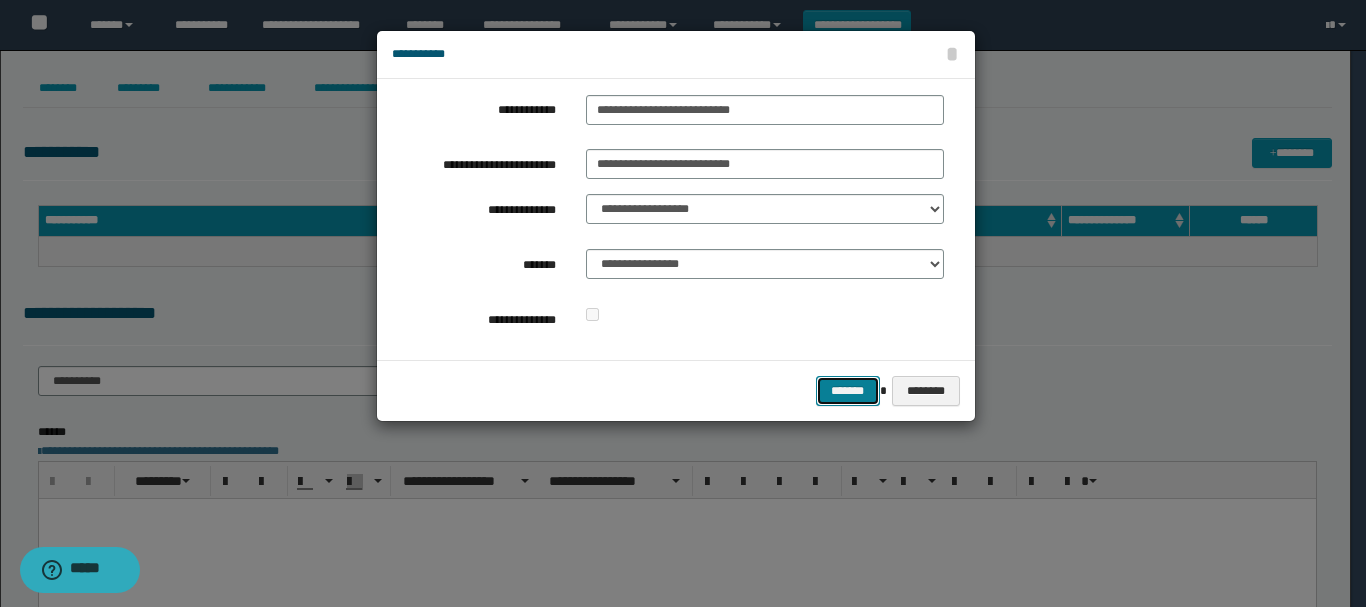 click on "*******" at bounding box center [848, 391] 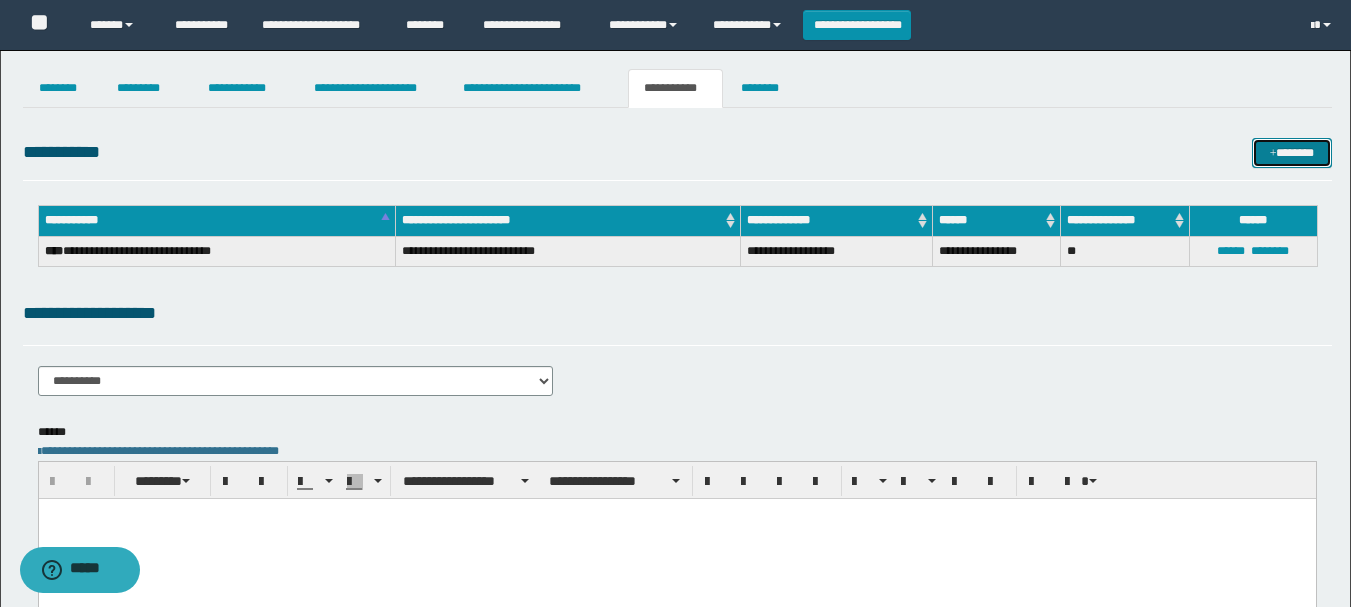 drag, startPoint x: 1291, startPoint y: 143, endPoint x: 634, endPoint y: 159, distance: 657.1948 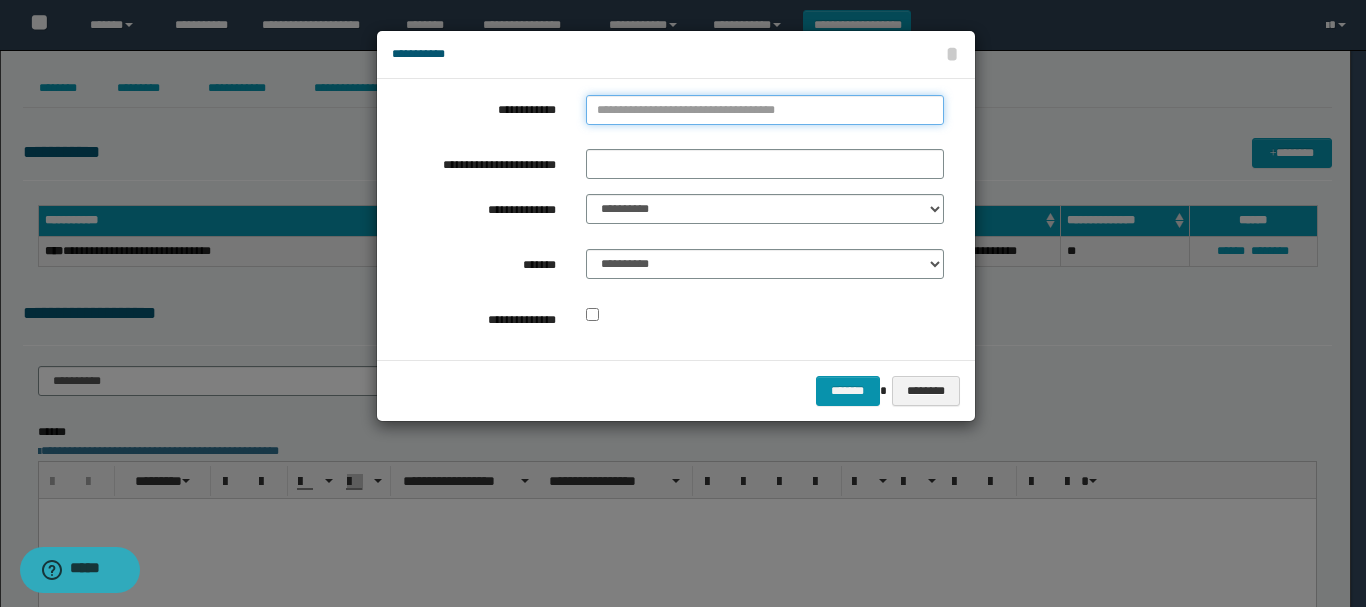type on "**********" 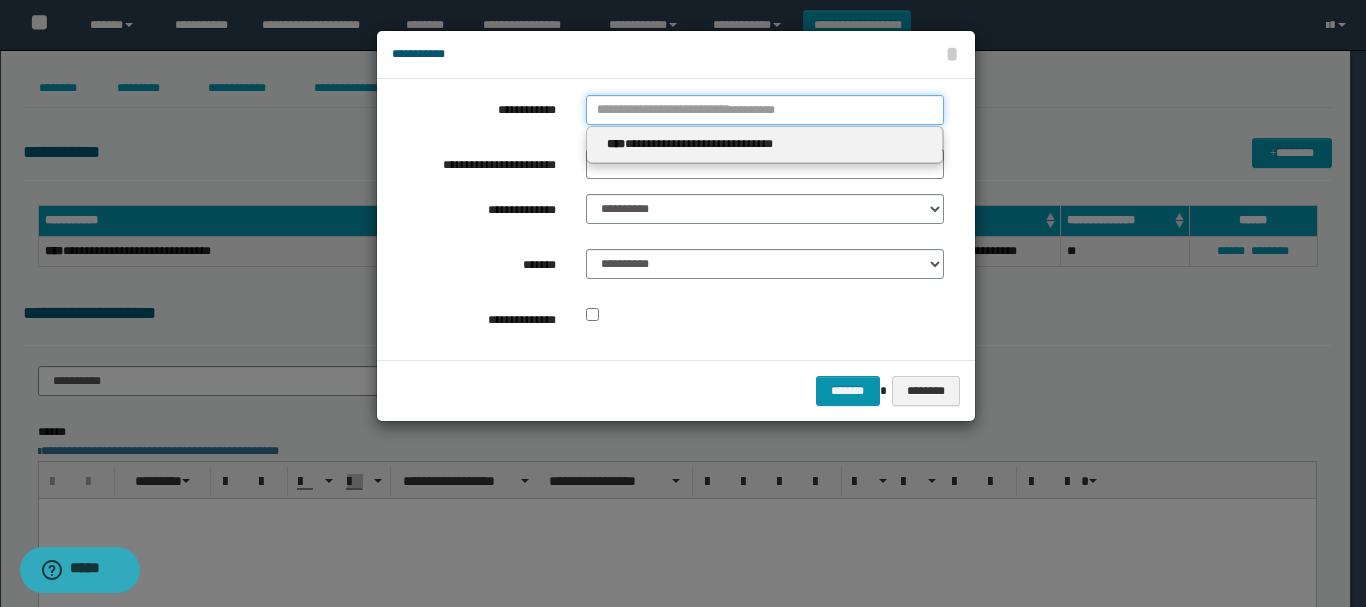 drag, startPoint x: 607, startPoint y: 111, endPoint x: 602, endPoint y: 94, distance: 17.720045 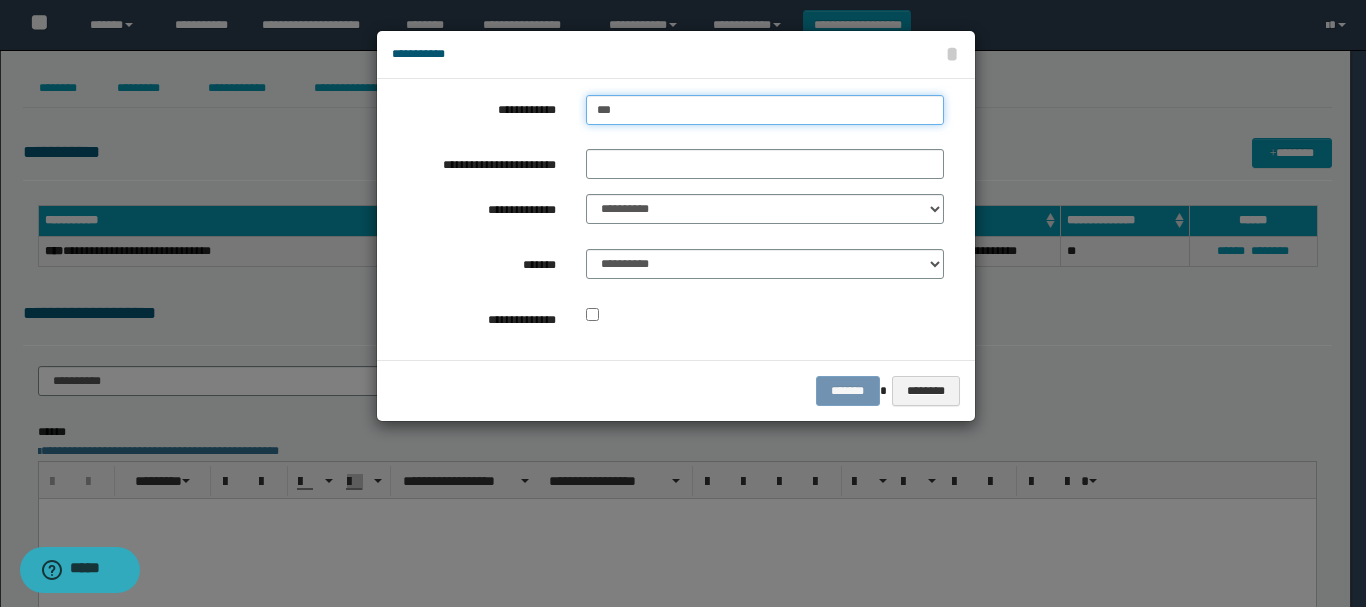 type on "****" 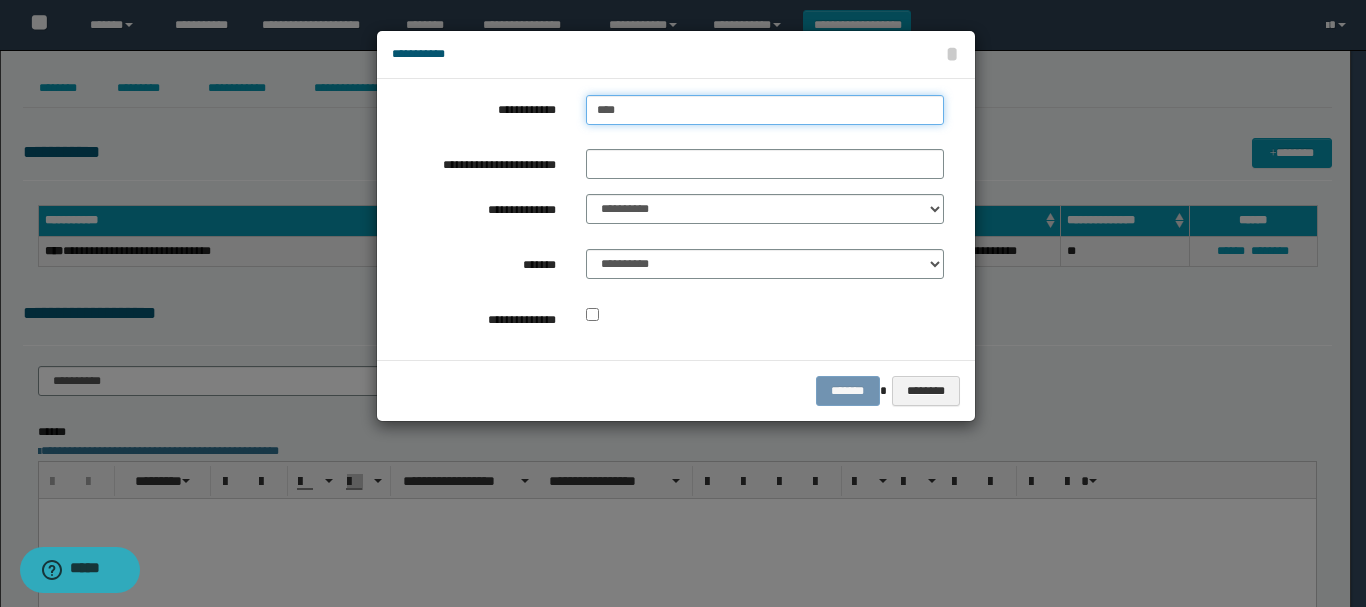 type on "****" 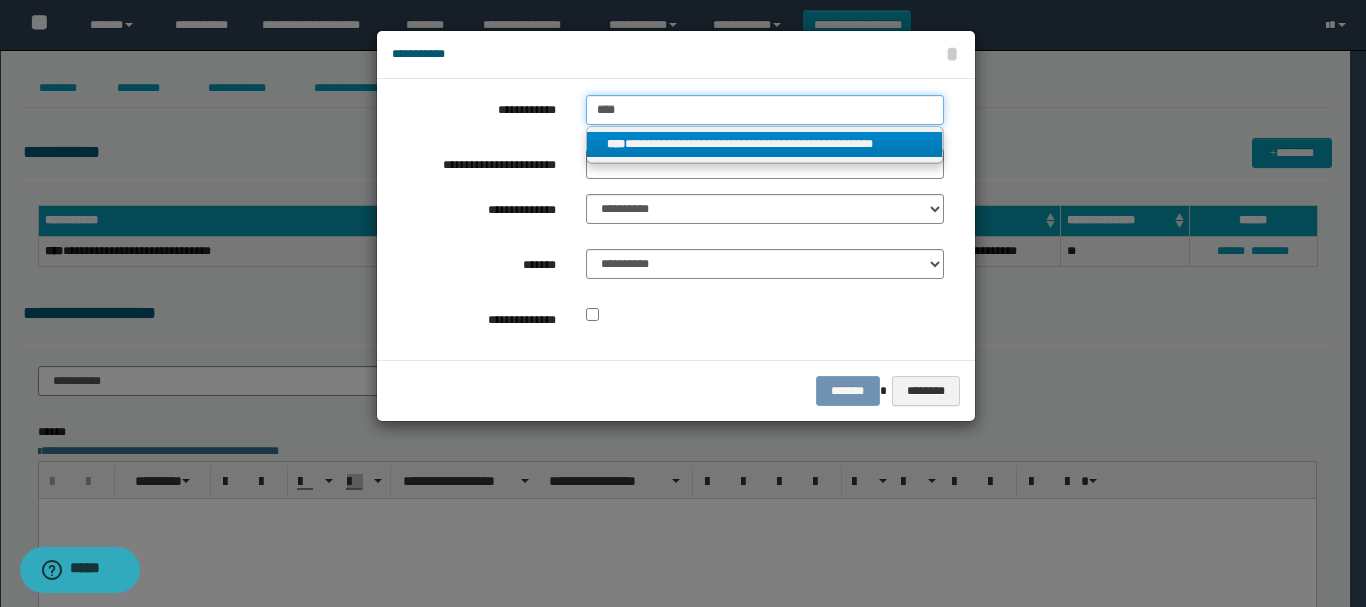 type on "****" 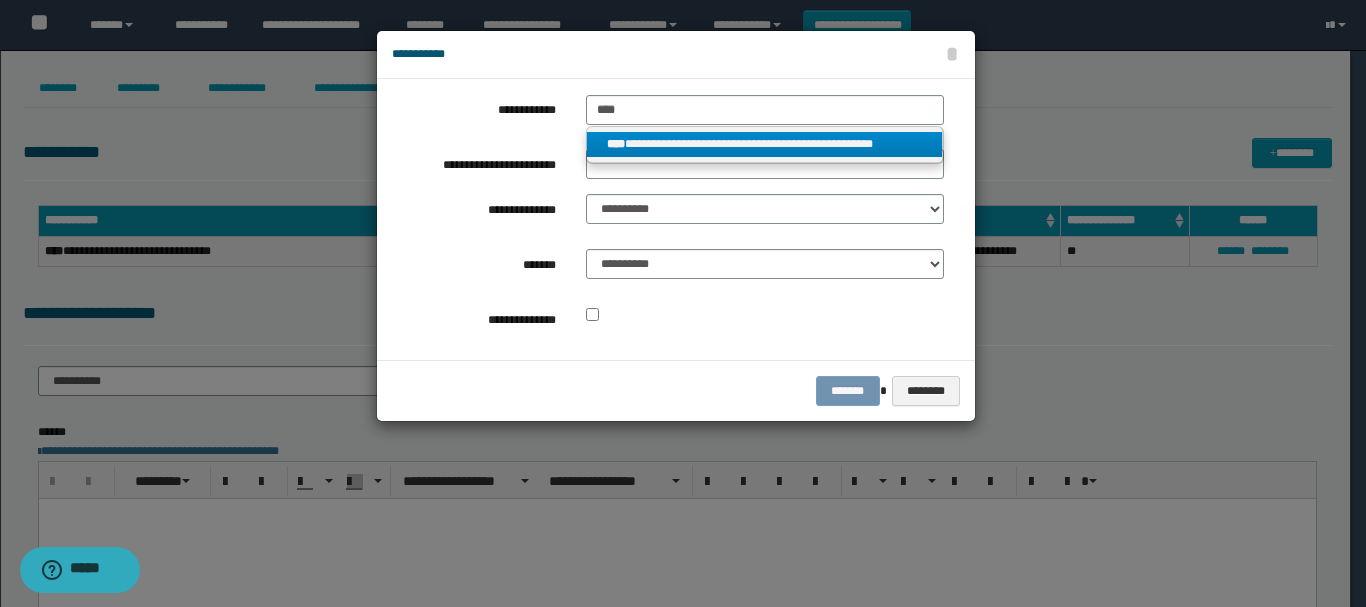 click on "**********" at bounding box center (765, 145) 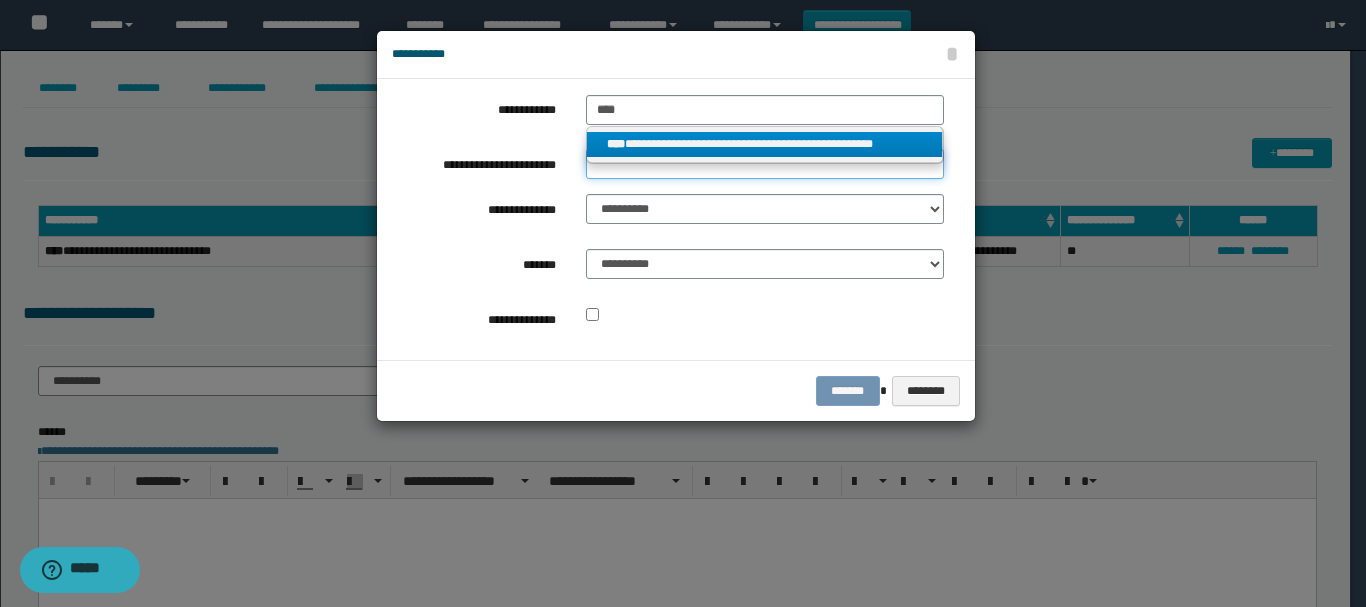 click on "**********" at bounding box center (765, 164) 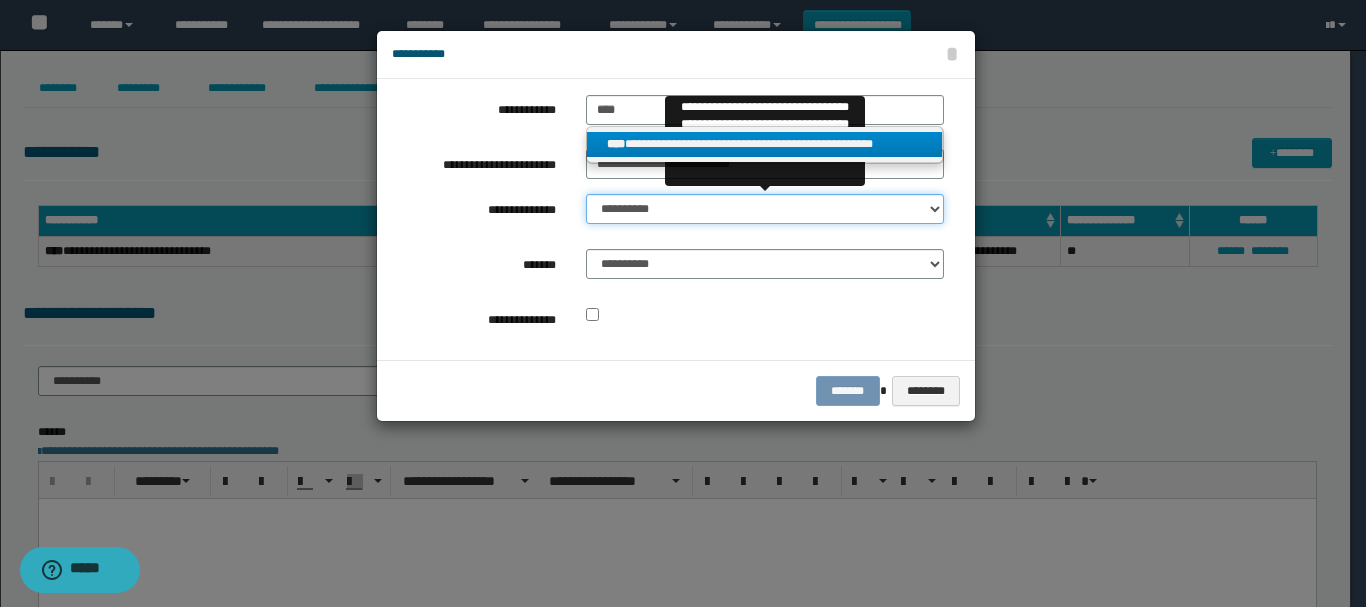 click on "**********" at bounding box center (765, 209) 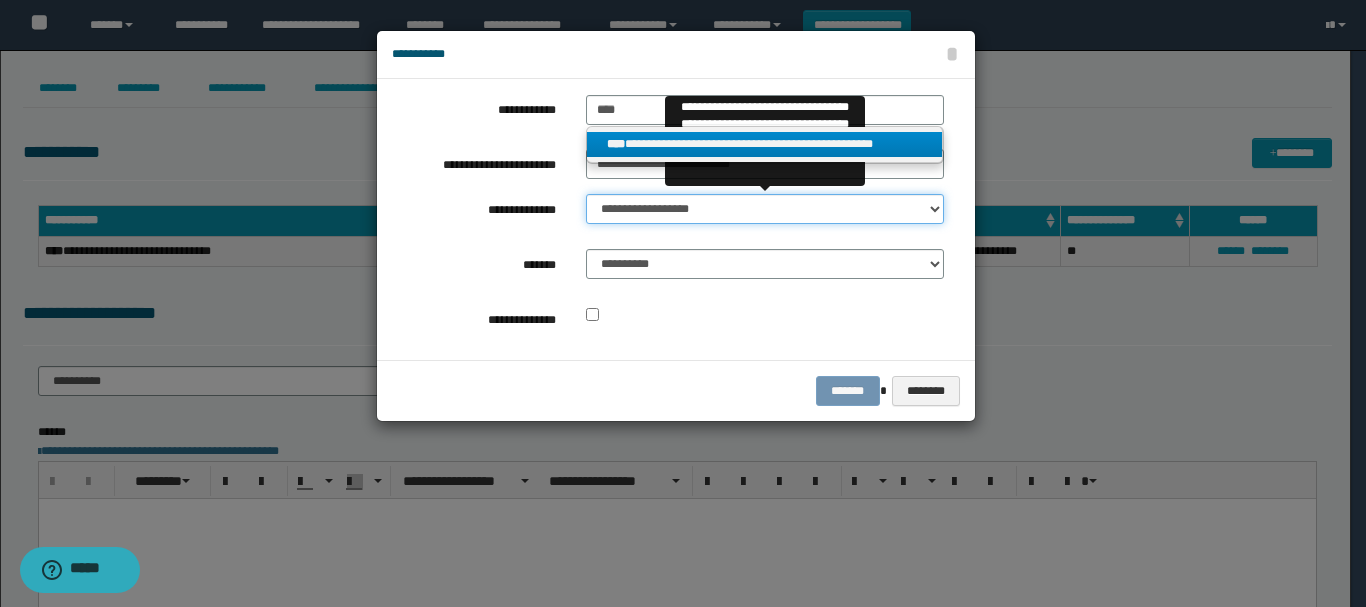 click on "**********" at bounding box center (765, 209) 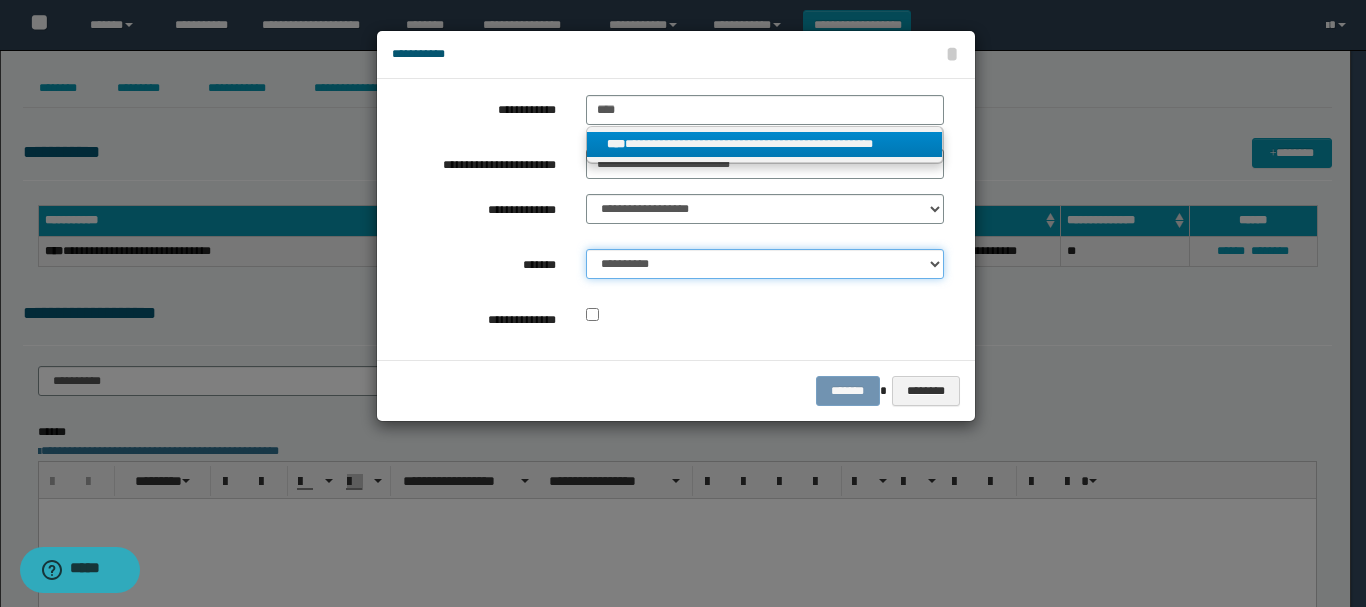 click on "**********" at bounding box center (765, 264) 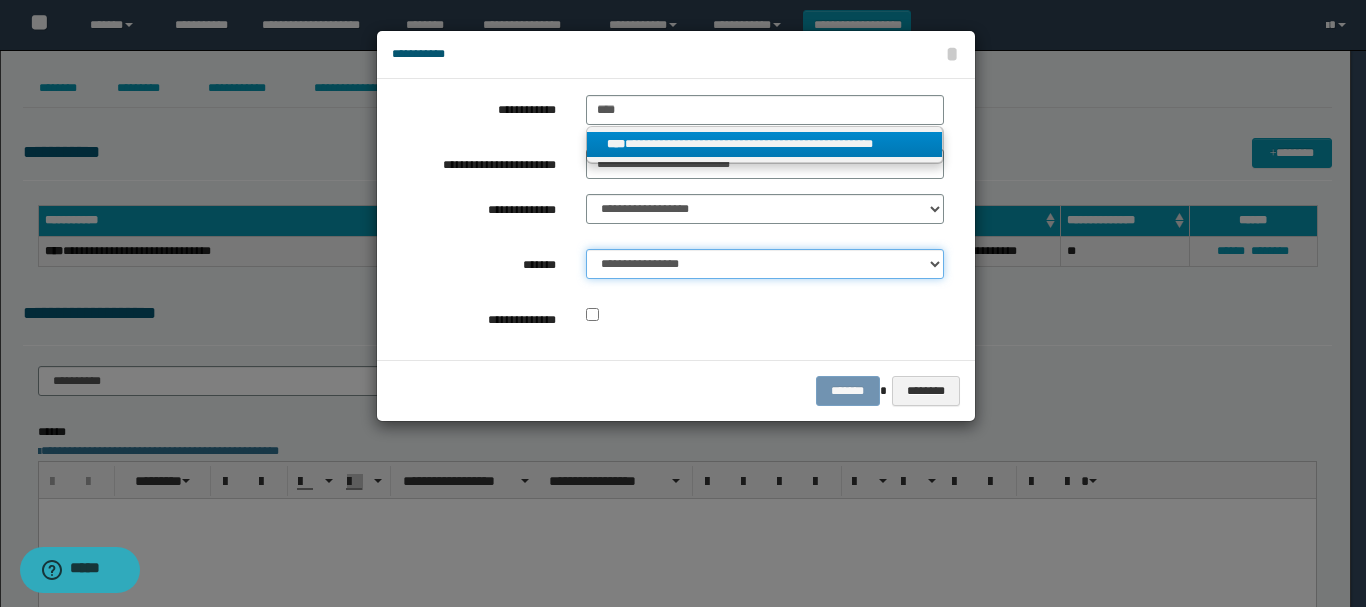click on "**********" at bounding box center [765, 264] 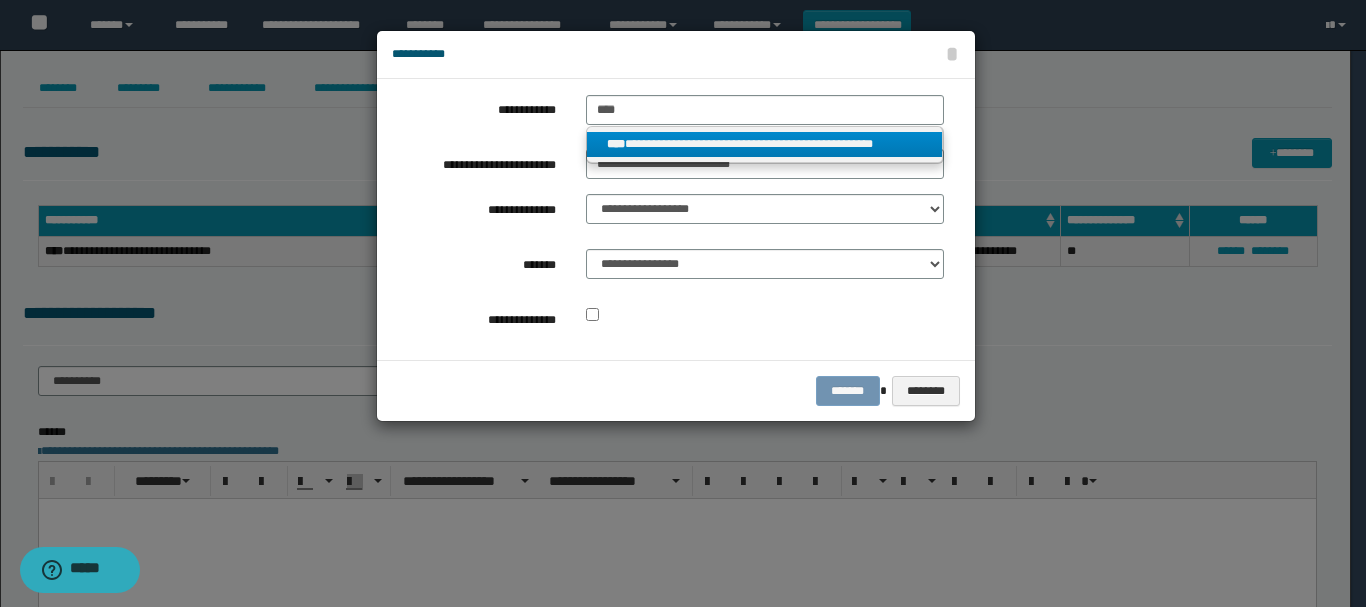click on "*******
********" at bounding box center [676, 390] 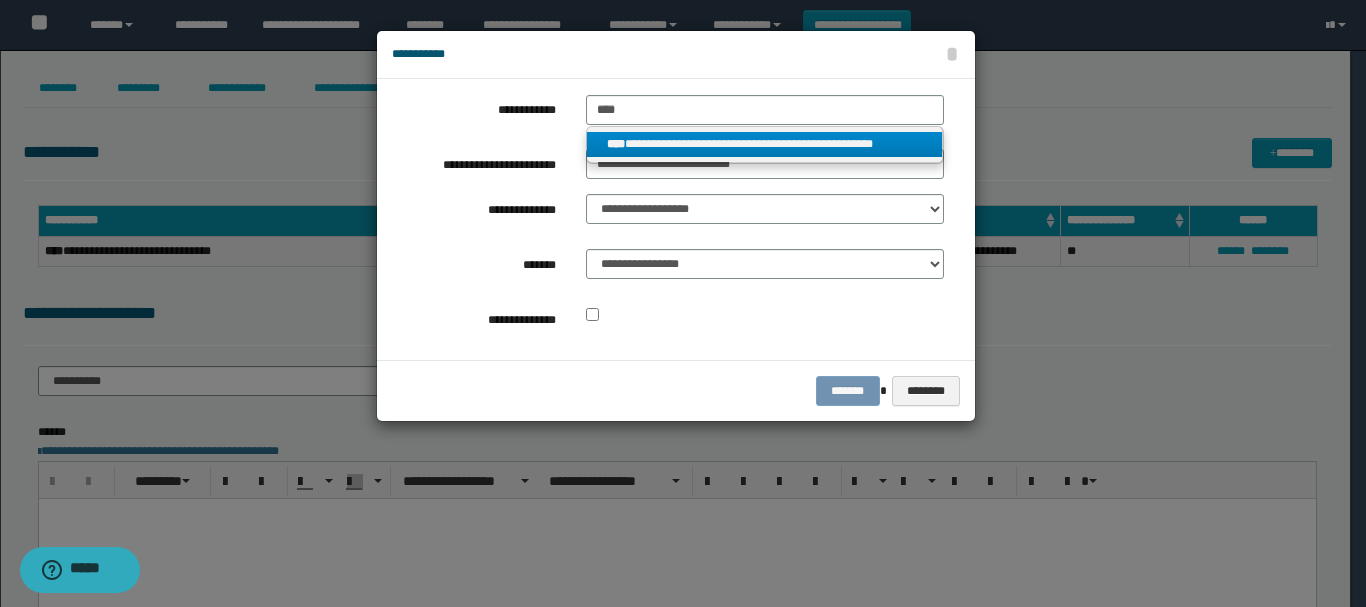 click on "*******
********" at bounding box center [676, 390] 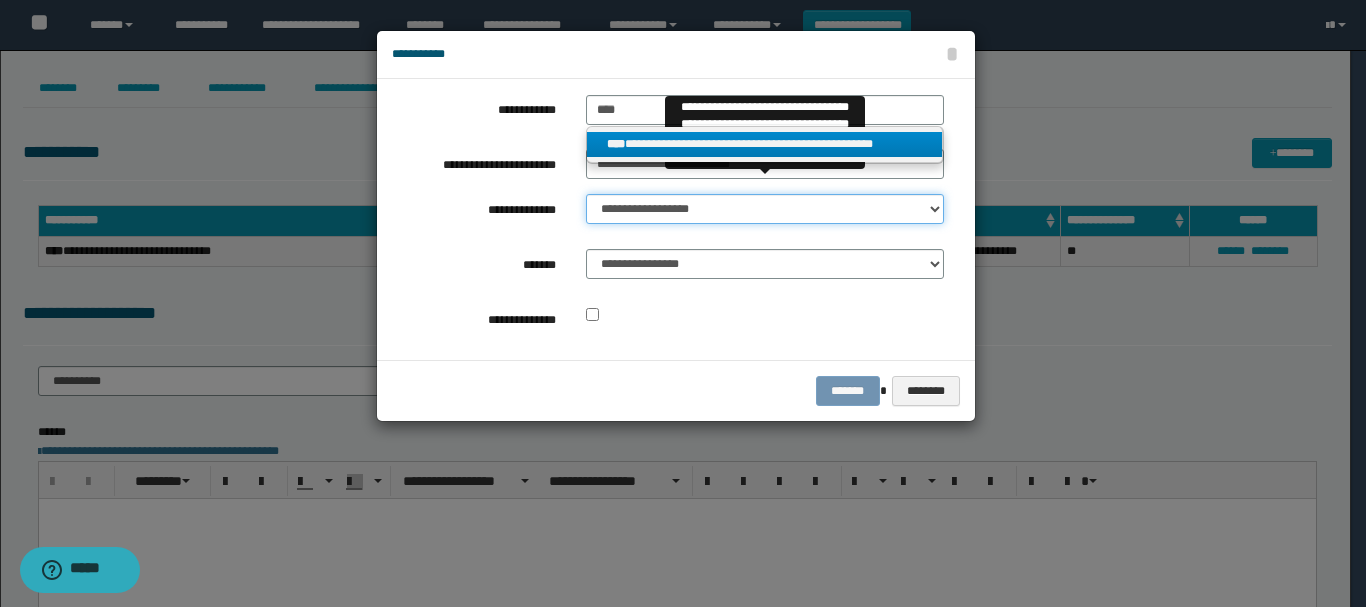 click on "**********" at bounding box center (765, 209) 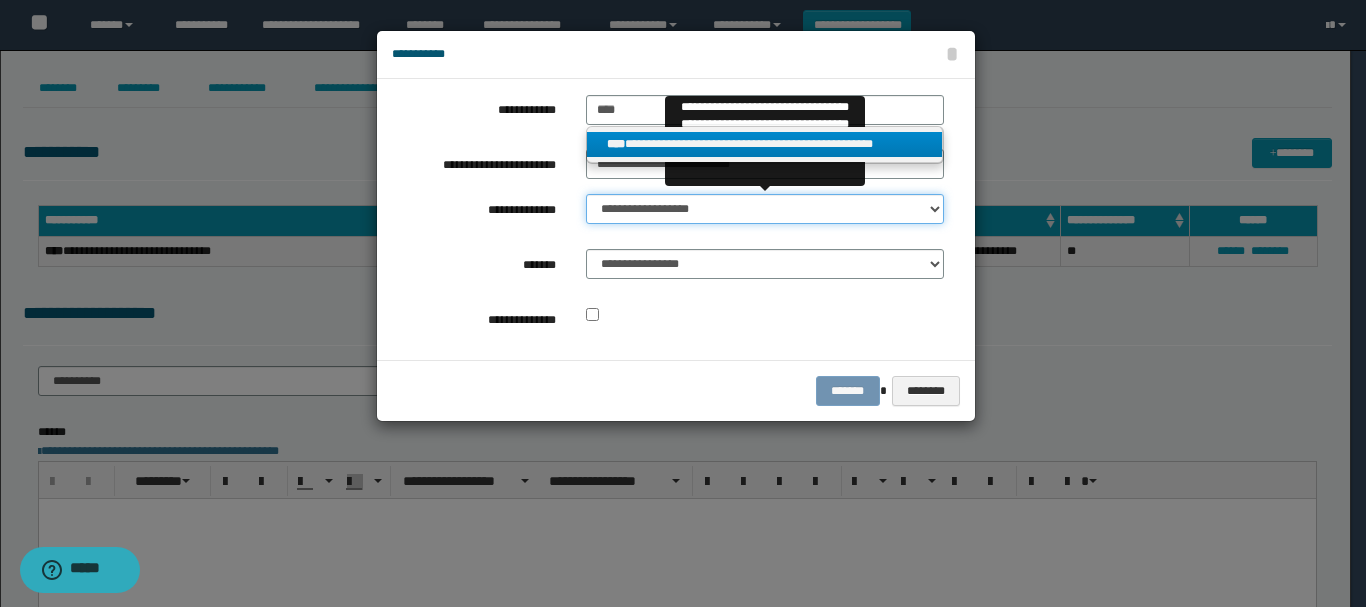 click on "**********" at bounding box center [765, 209] 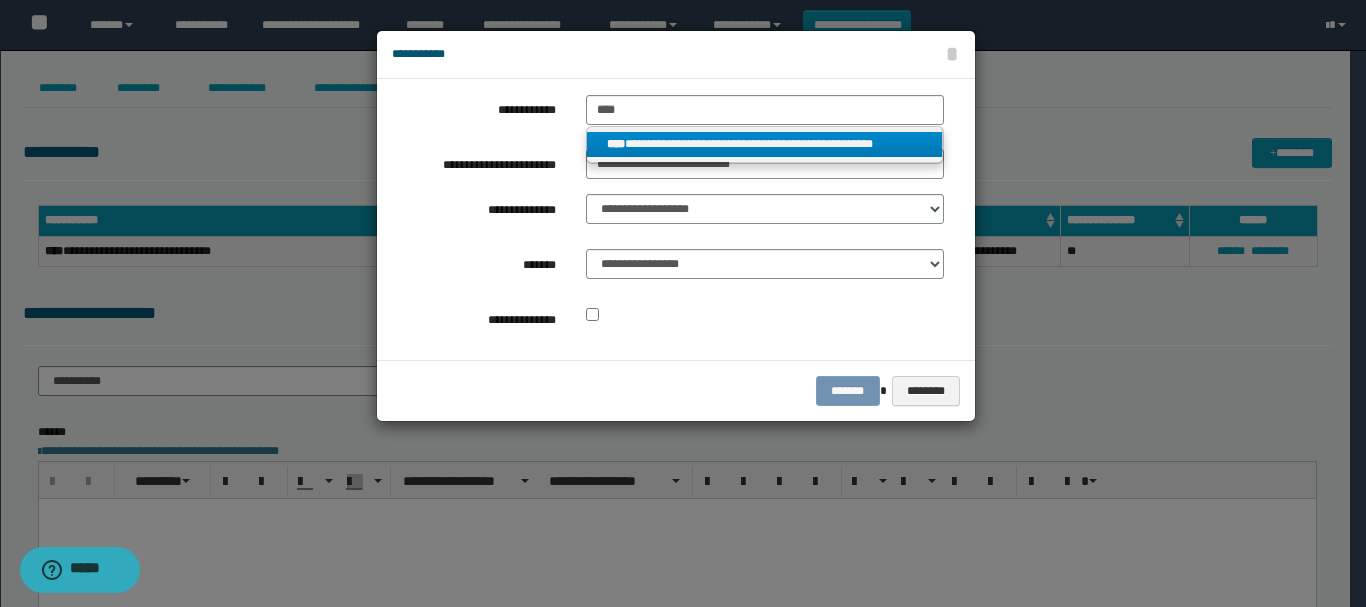 click at bounding box center (683, 303) 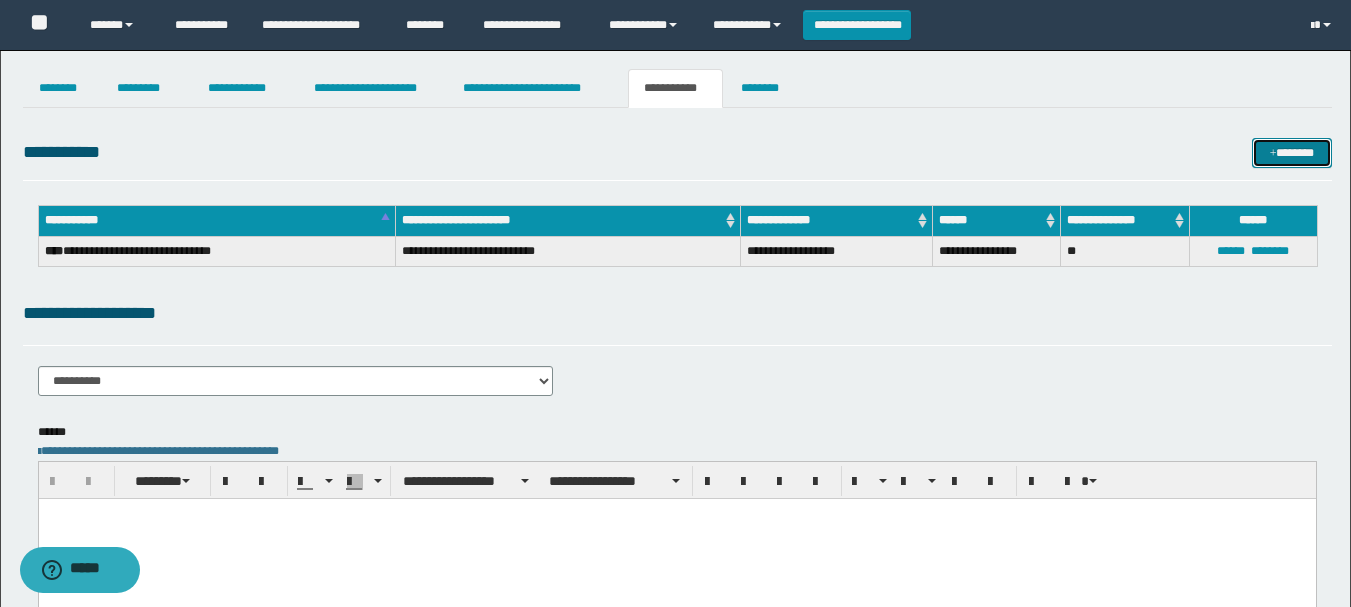 drag, startPoint x: 1297, startPoint y: 147, endPoint x: 969, endPoint y: 148, distance: 328.00153 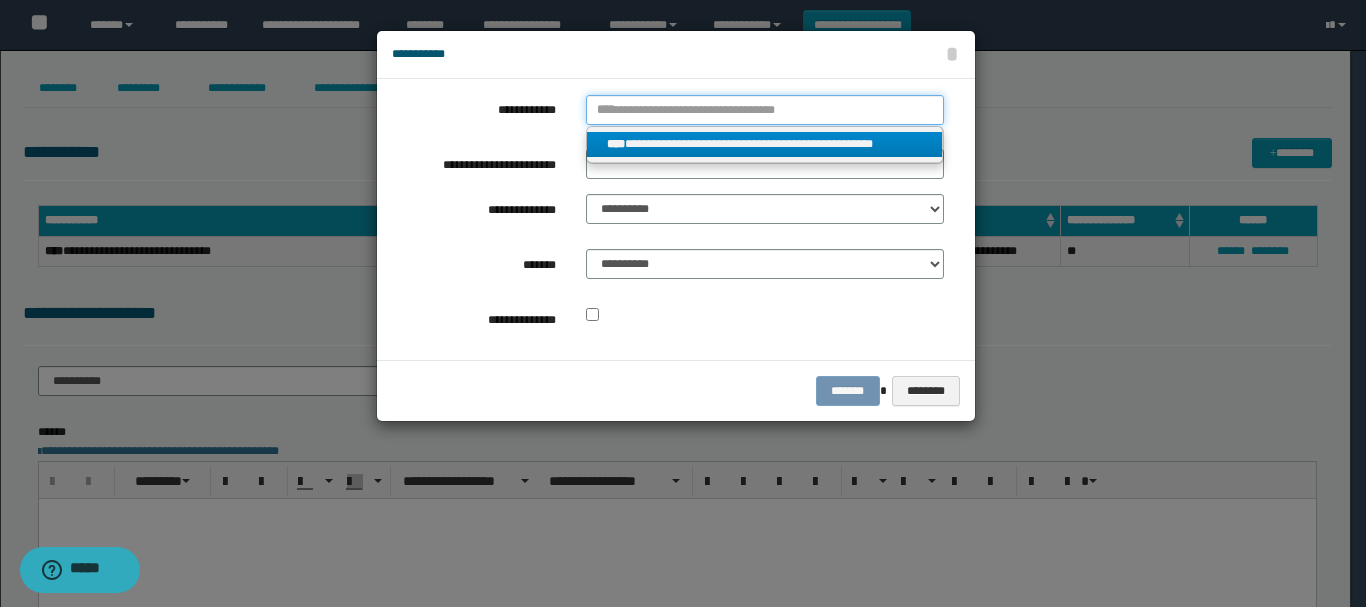 click on "**********" at bounding box center [765, 110] 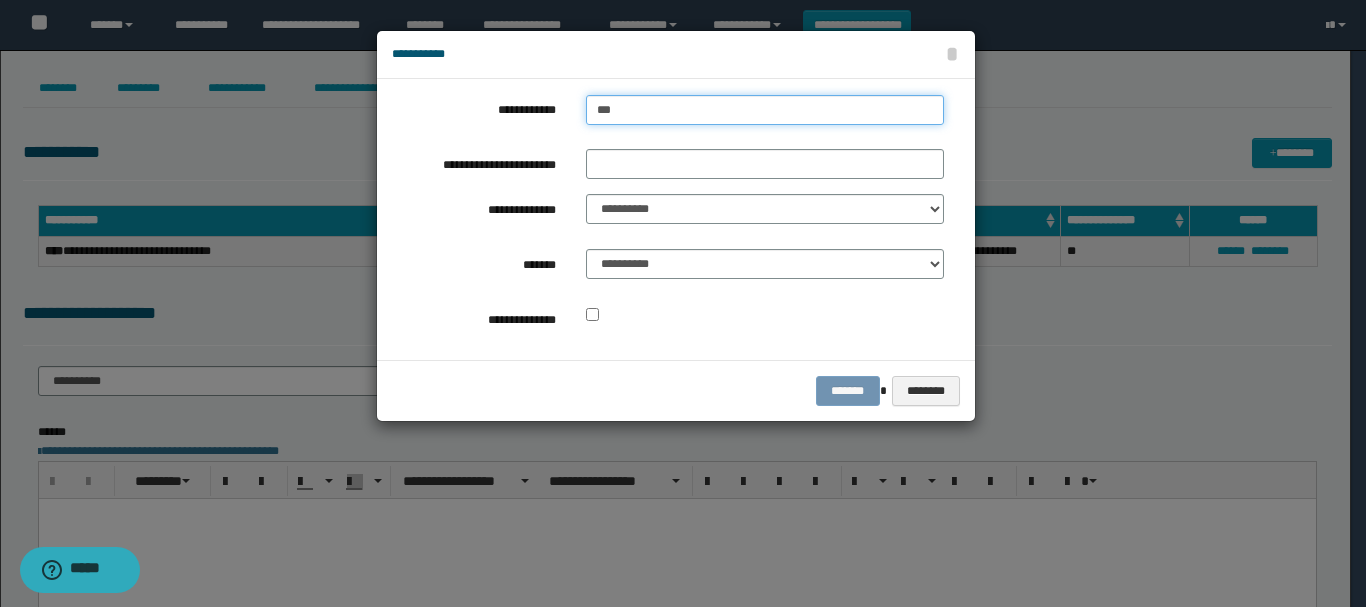 type on "****" 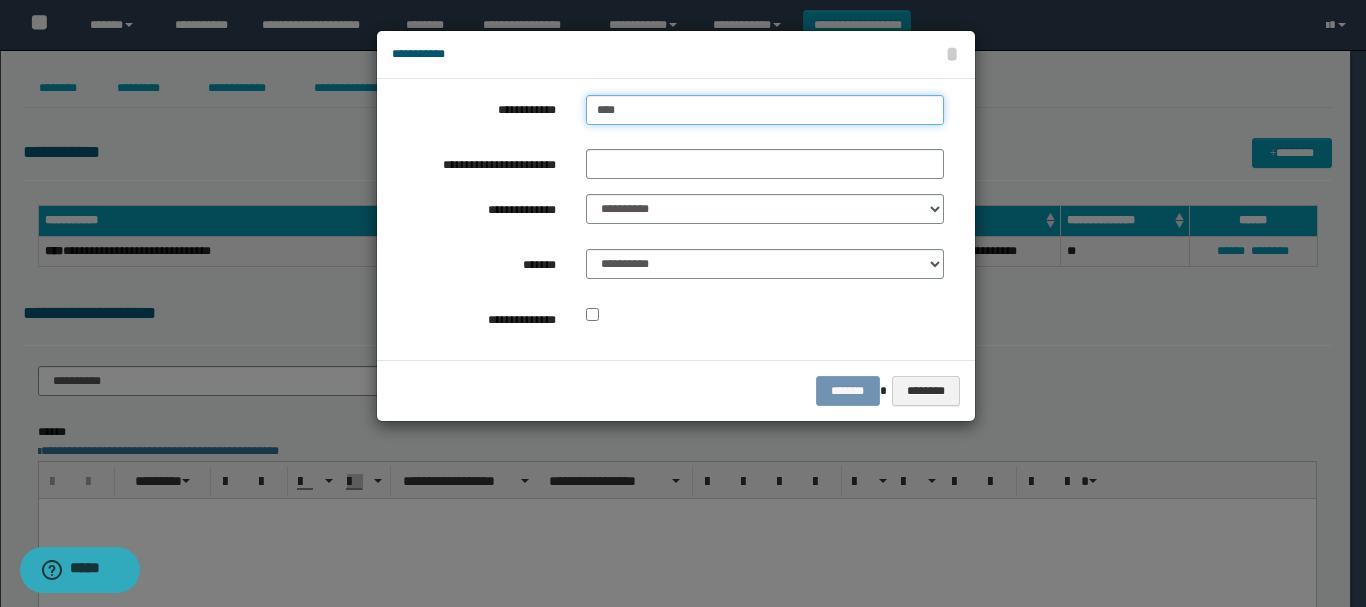 type on "****" 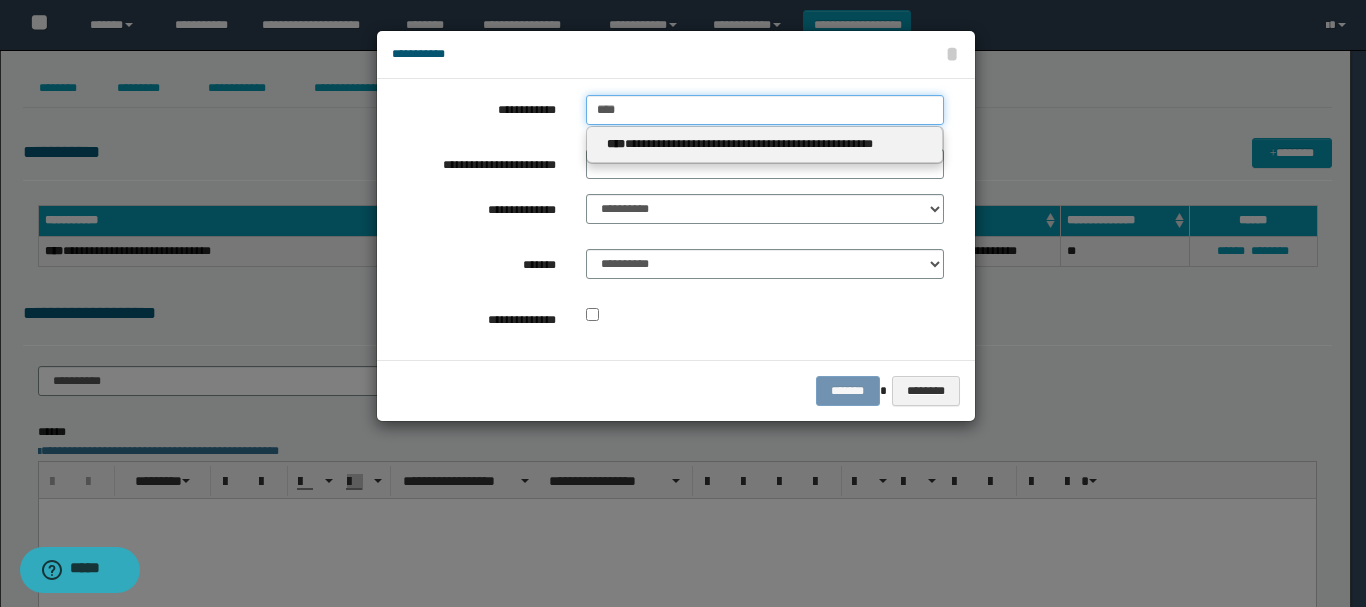 type on "****" 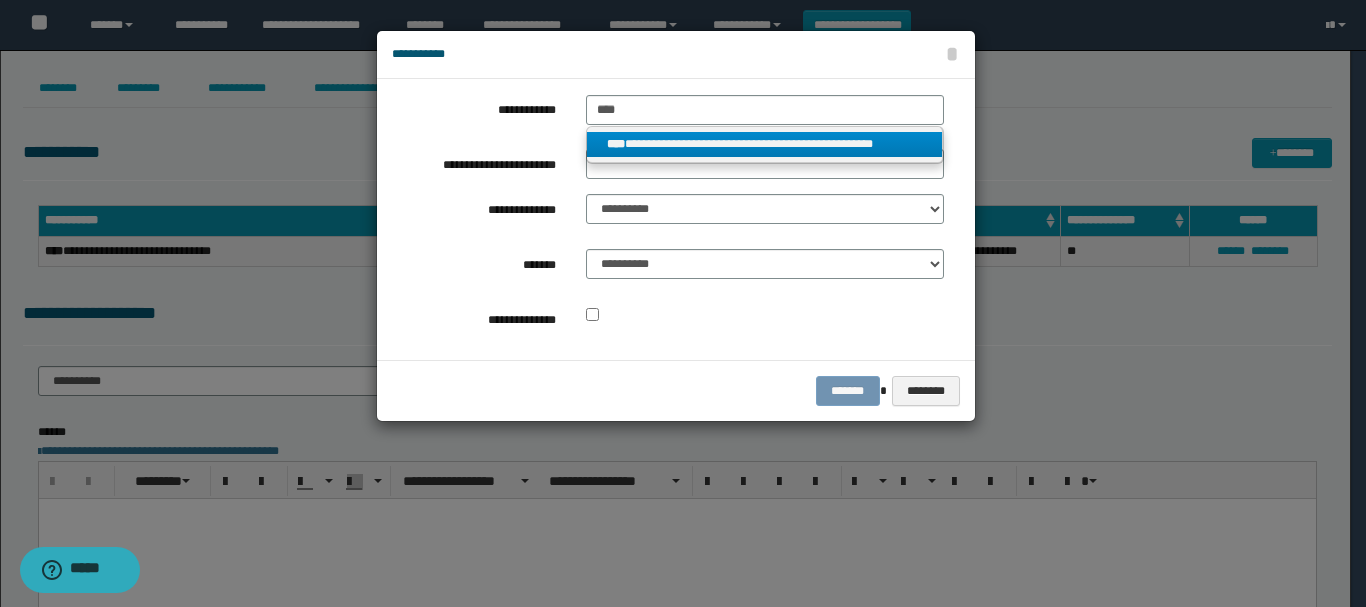 click on "**********" at bounding box center (765, 144) 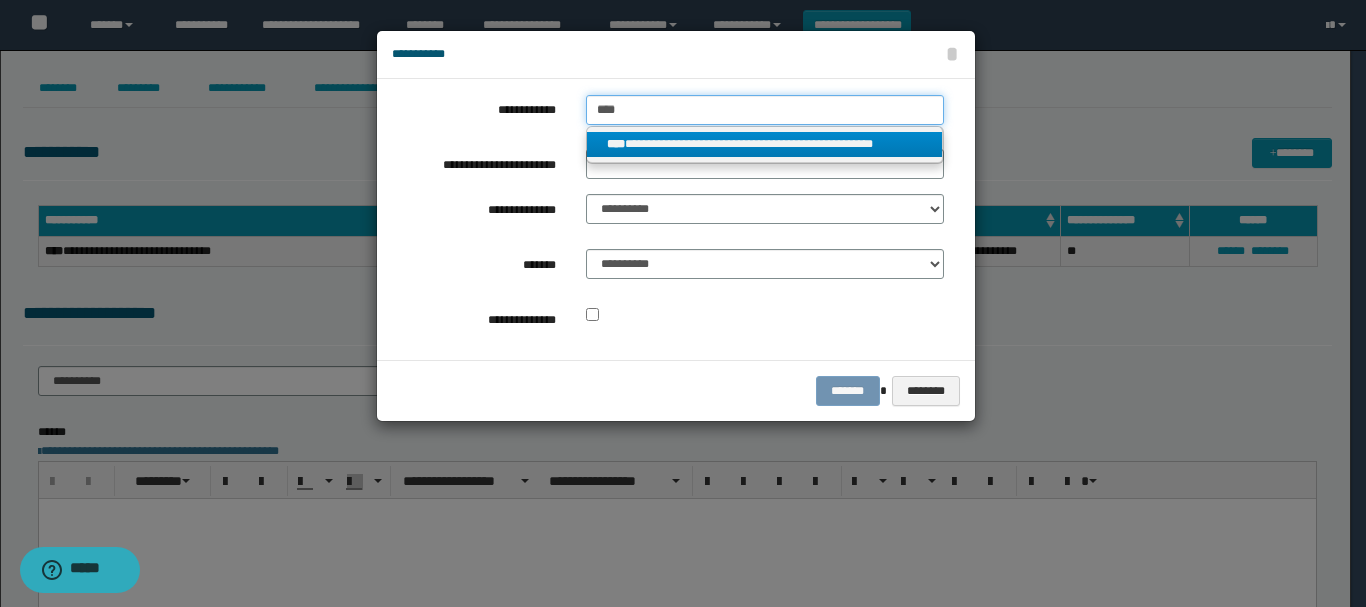 type 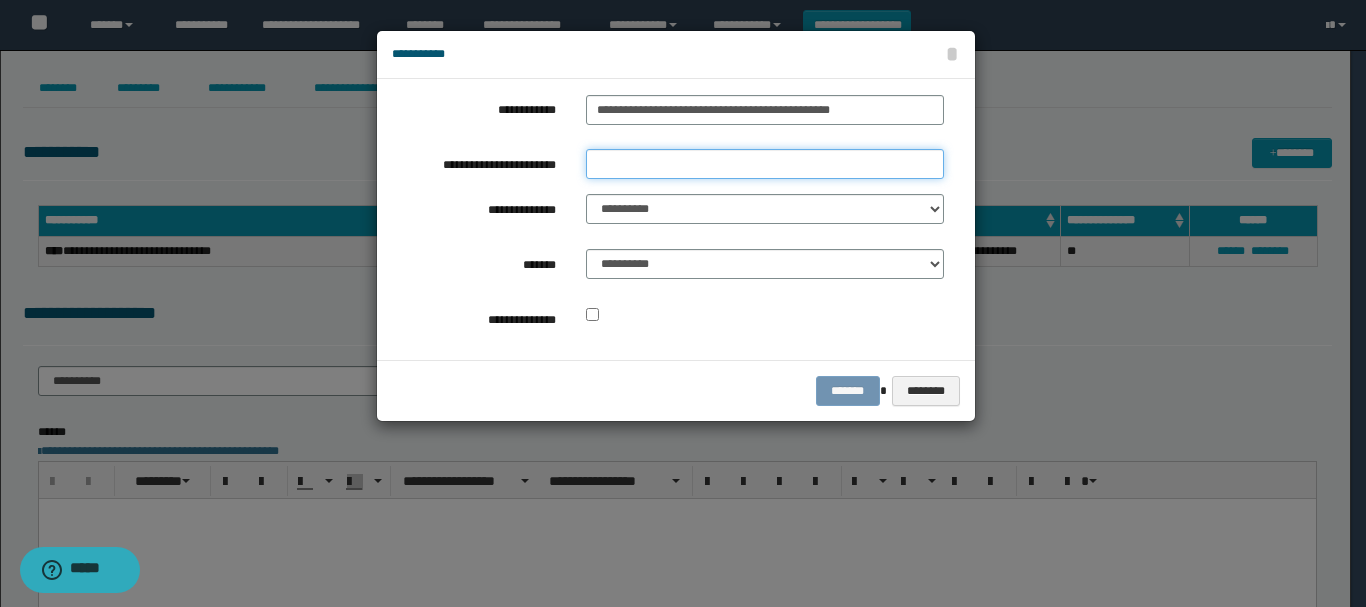 click on "**********" at bounding box center (765, 164) 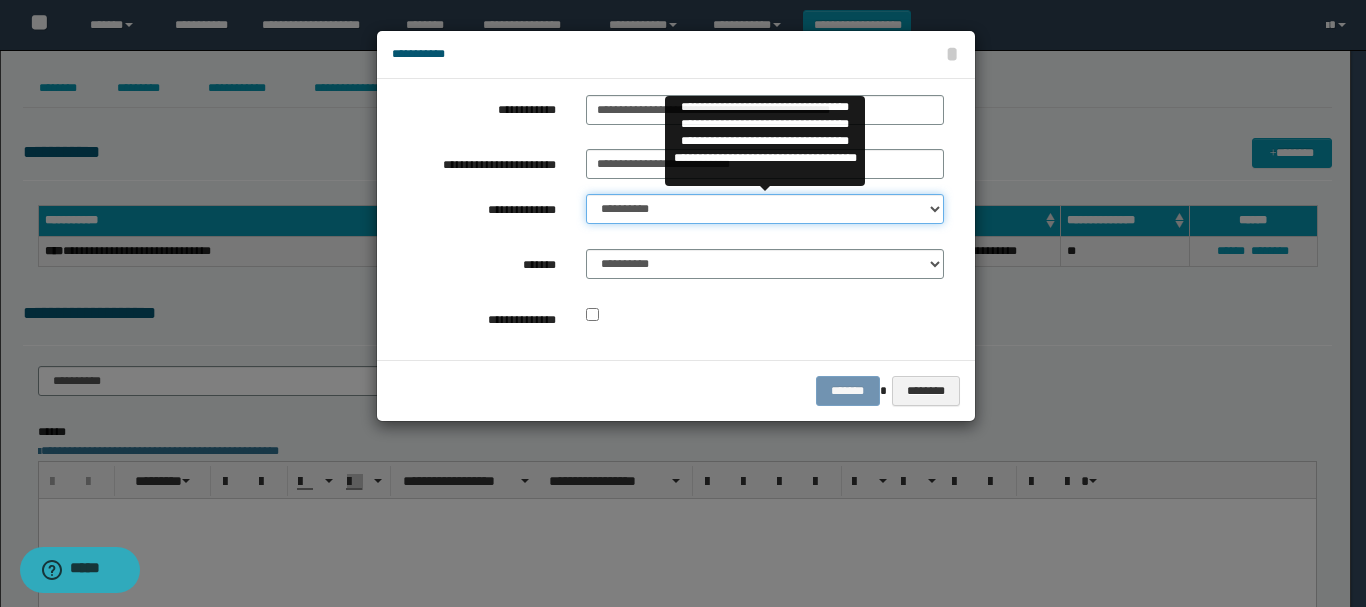 click on "**********" at bounding box center [765, 209] 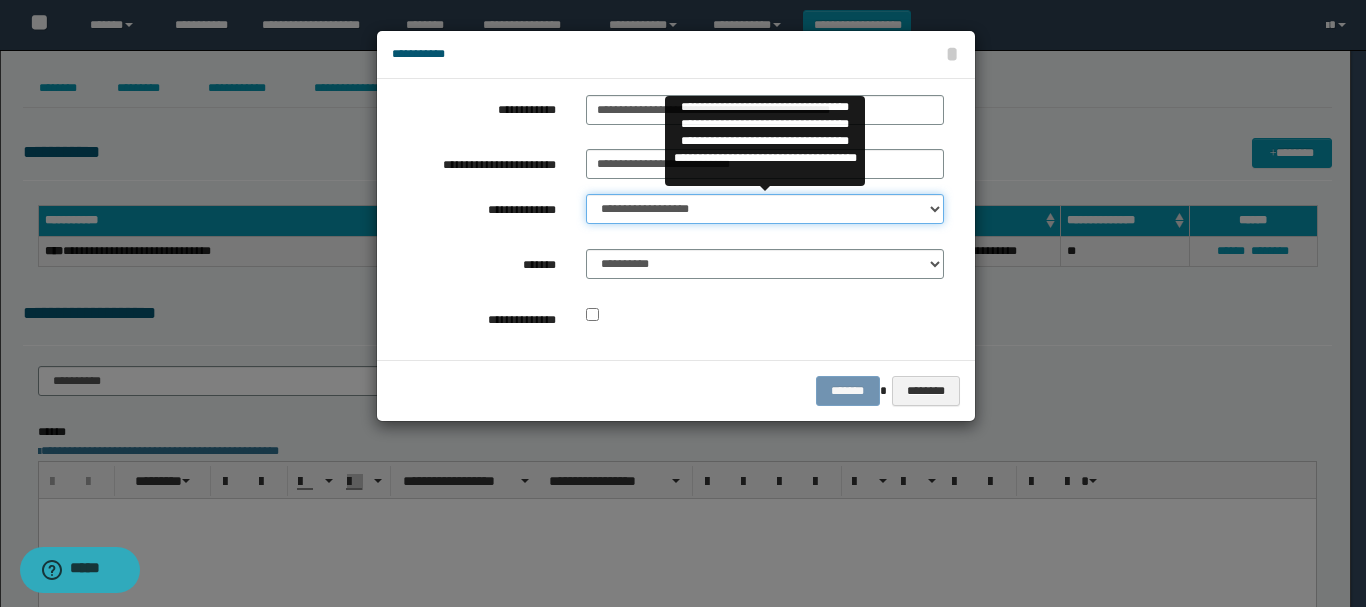 click on "**********" at bounding box center (765, 209) 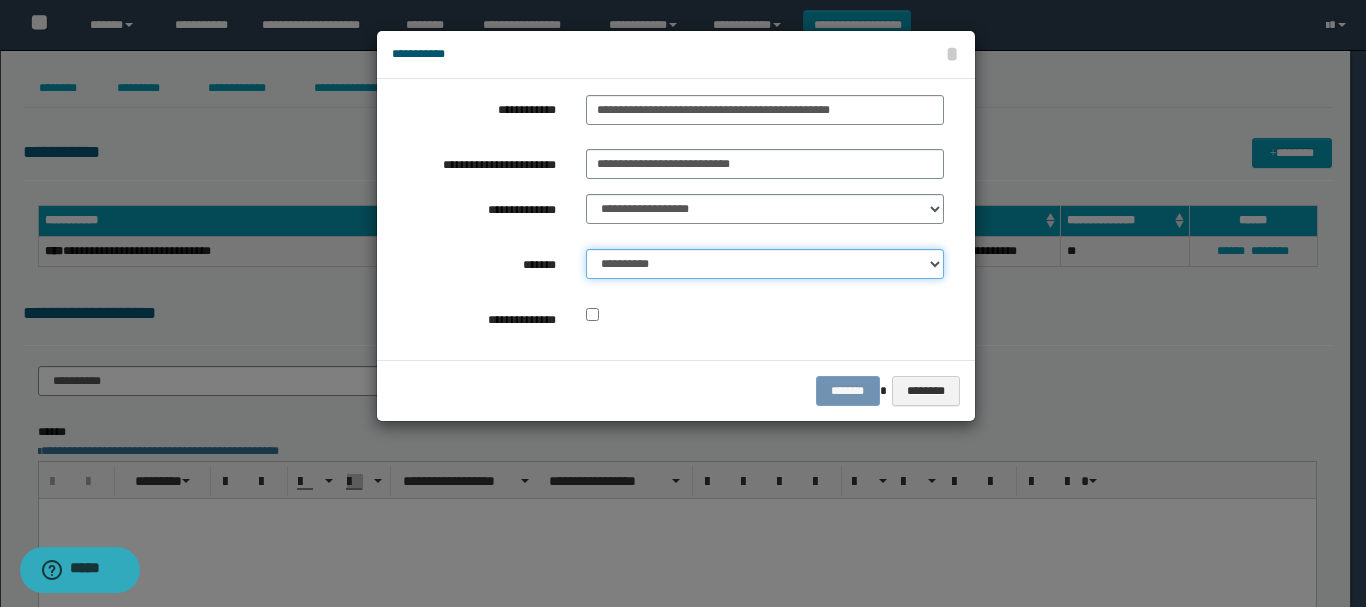 click on "**********" at bounding box center [765, 264] 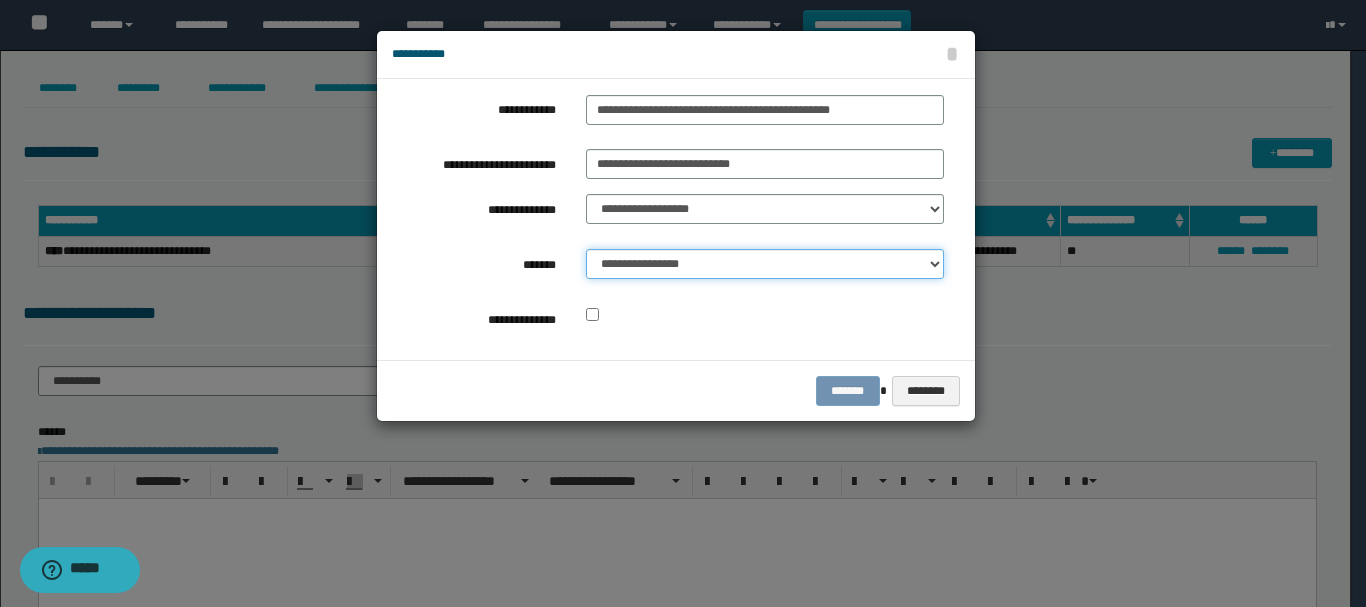 click on "**********" at bounding box center [765, 264] 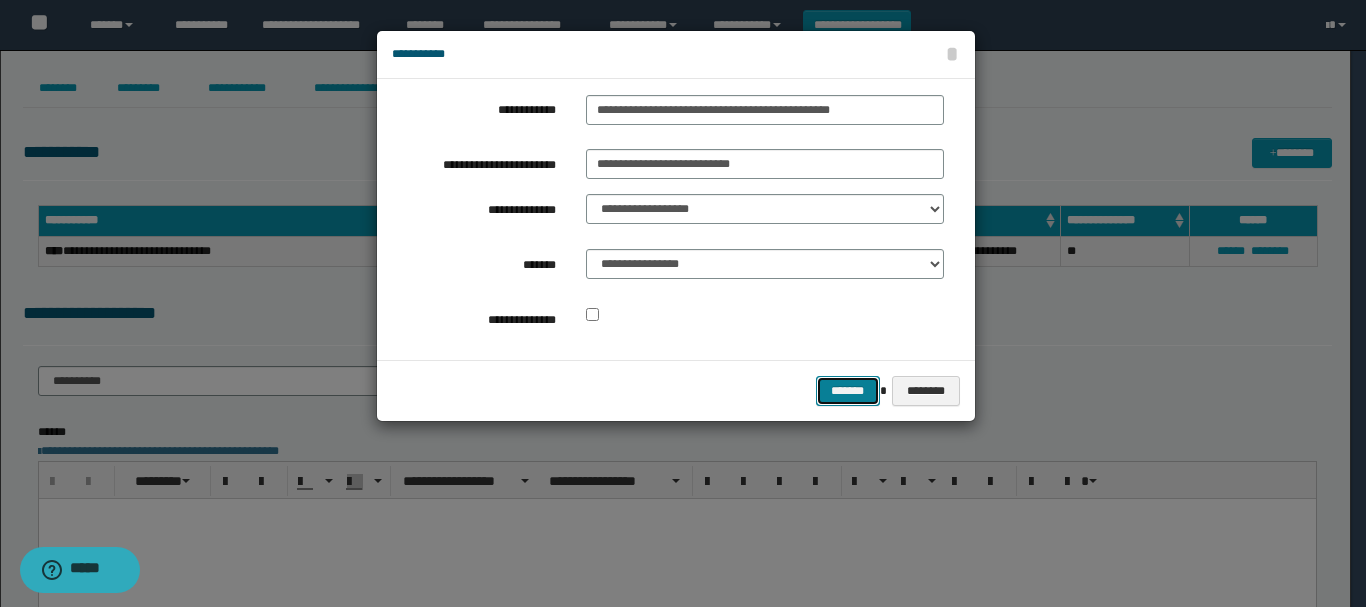 drag, startPoint x: 847, startPoint y: 394, endPoint x: 781, endPoint y: 369, distance: 70.5762 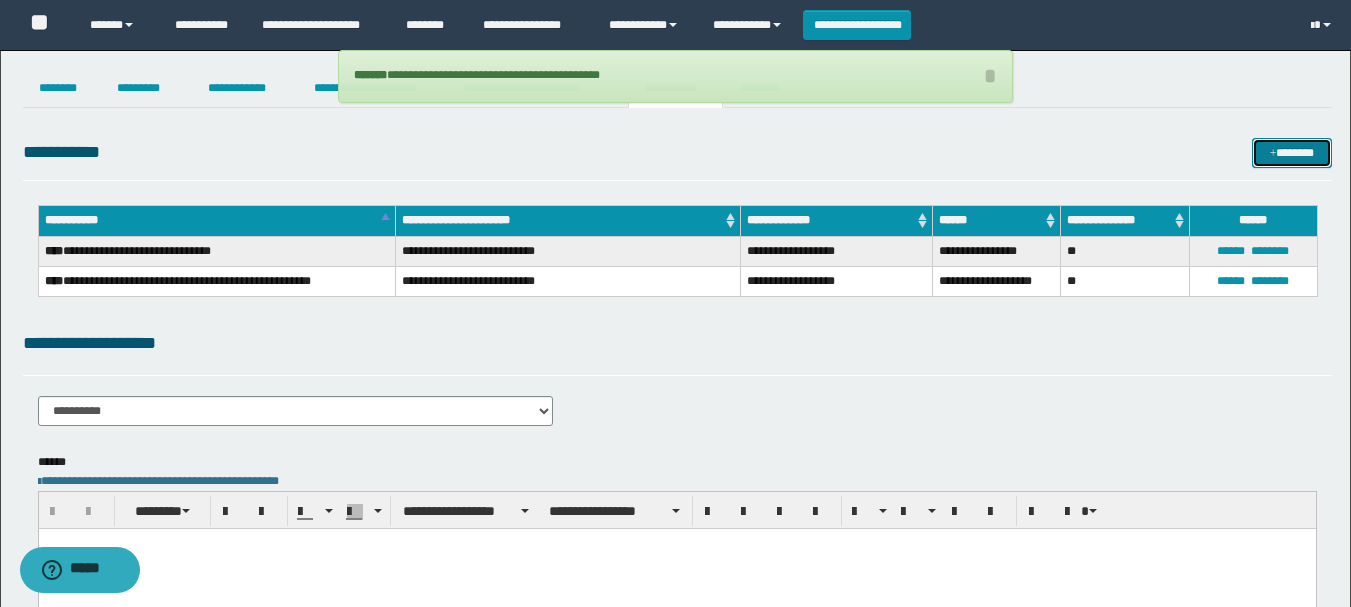 drag, startPoint x: 1287, startPoint y: 145, endPoint x: 1271, endPoint y: 140, distance: 16.763054 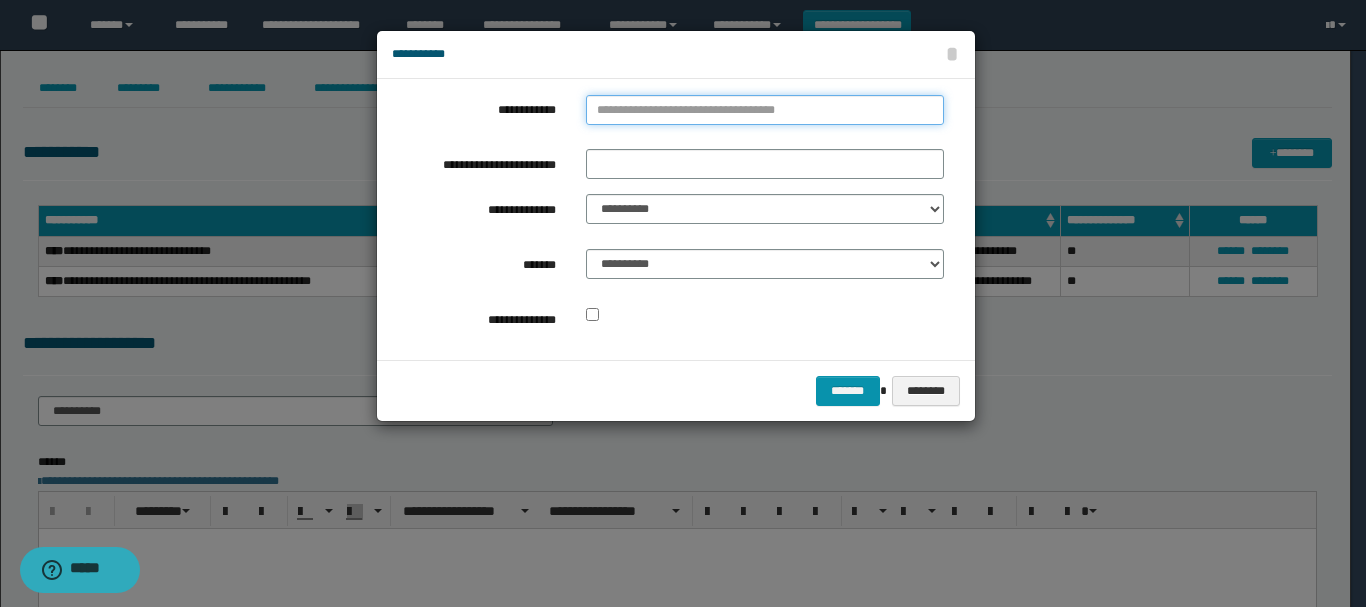 type on "**********" 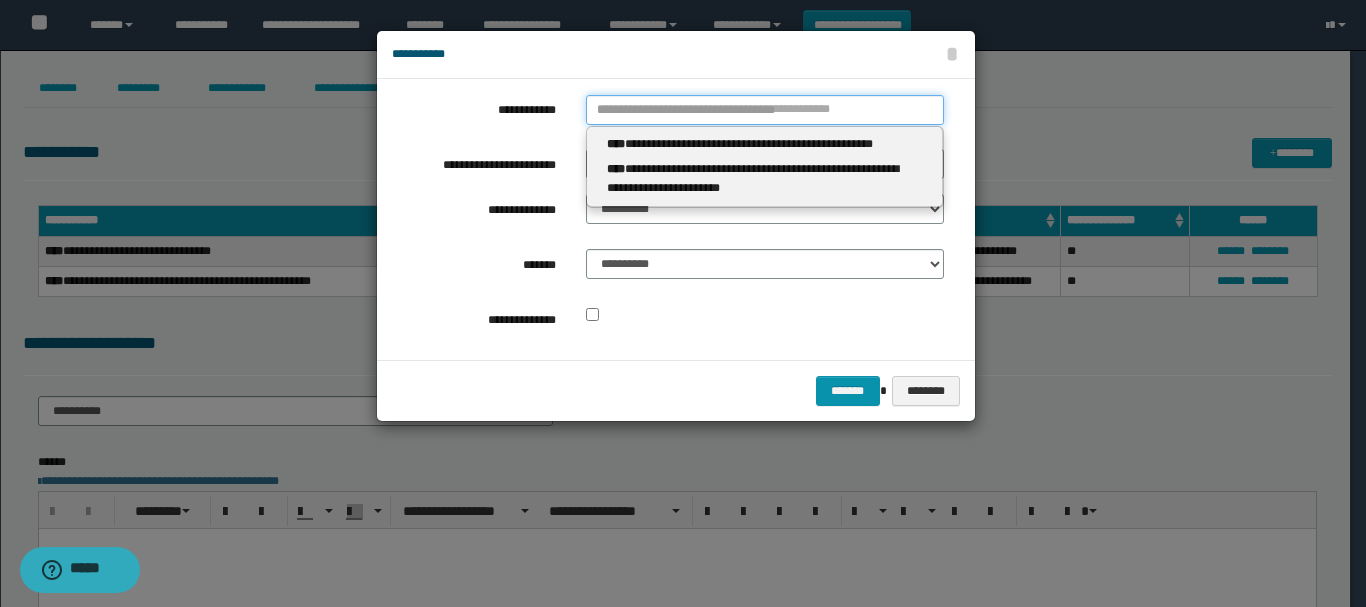 click on "**********" at bounding box center [765, 110] 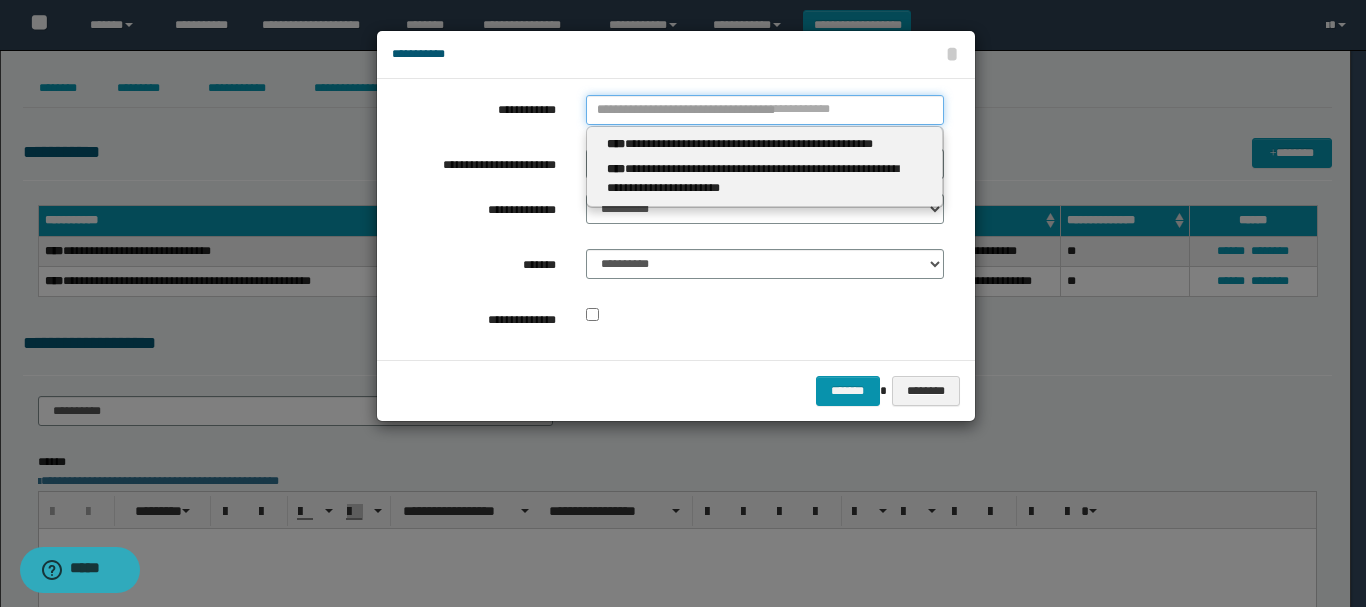 type 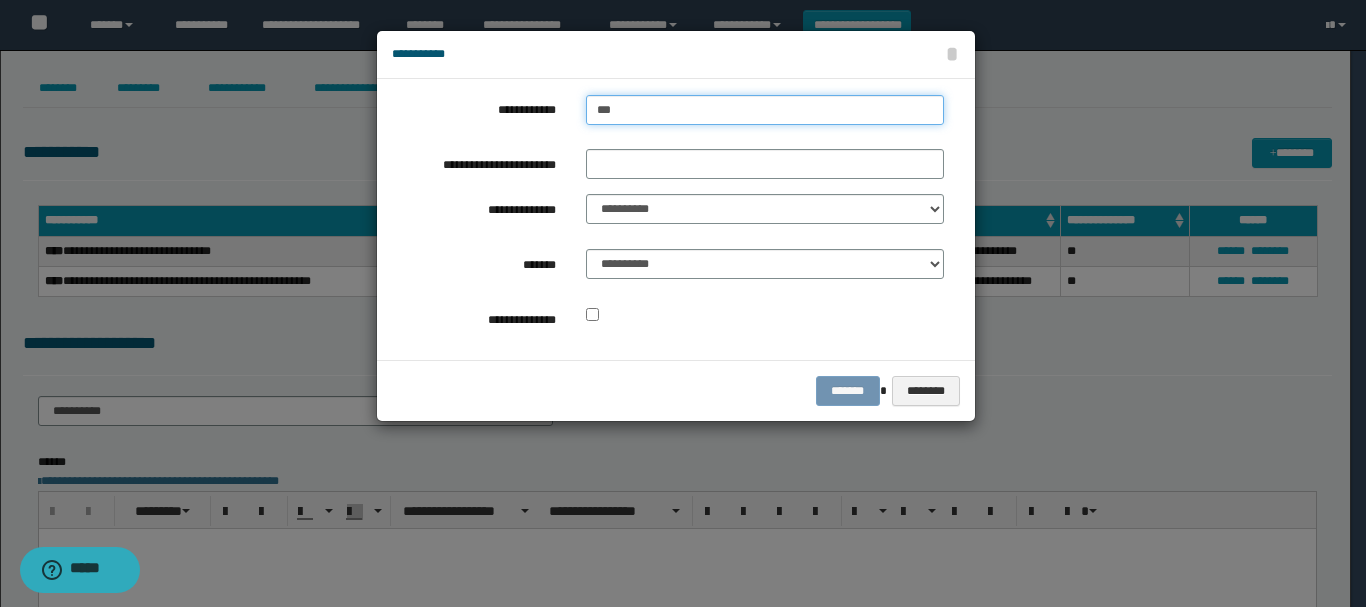 type on "****" 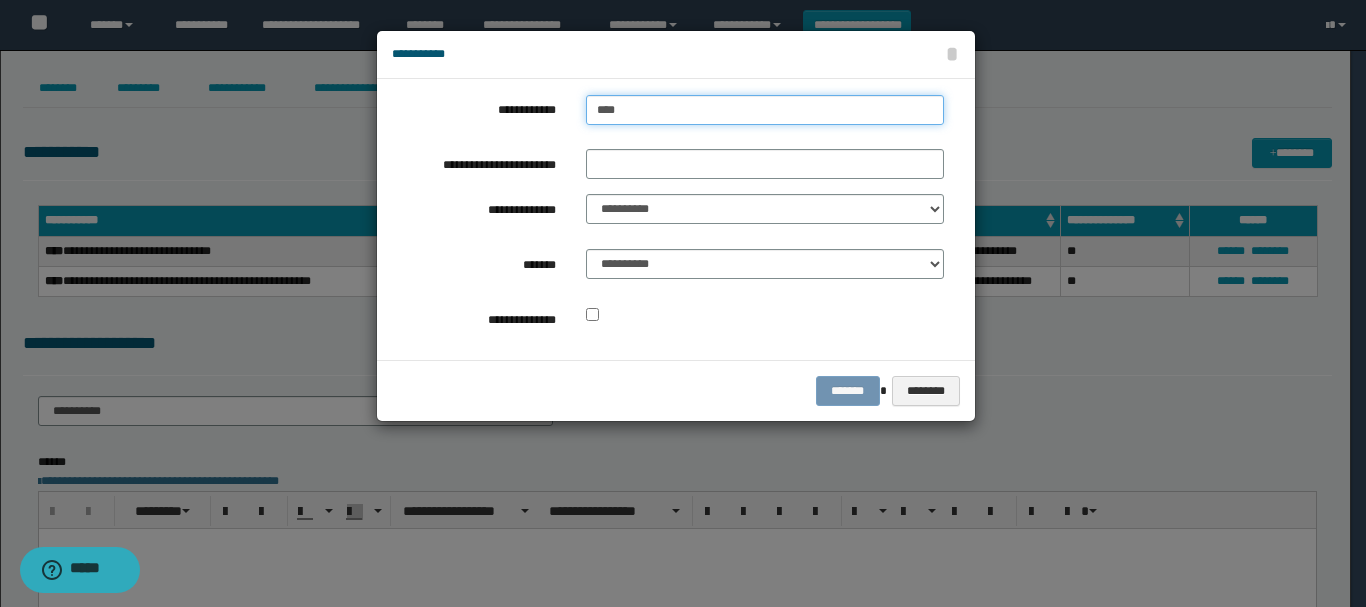 type on "****" 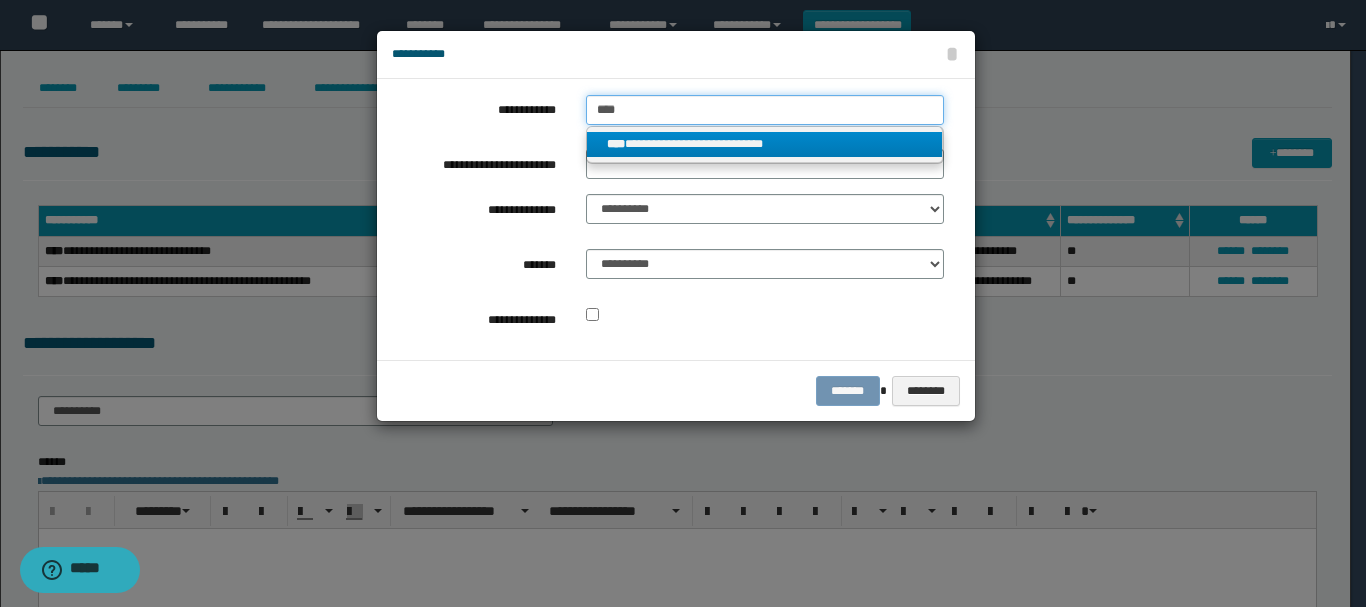 type on "****" 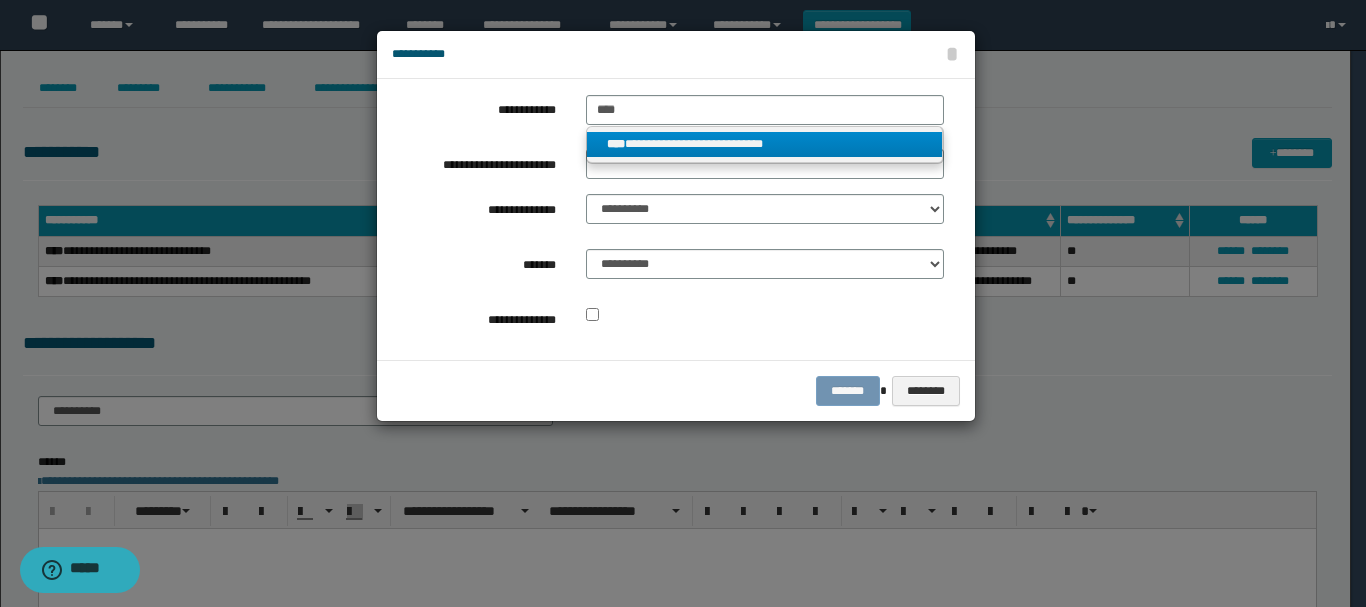 click on "**********" at bounding box center [765, 144] 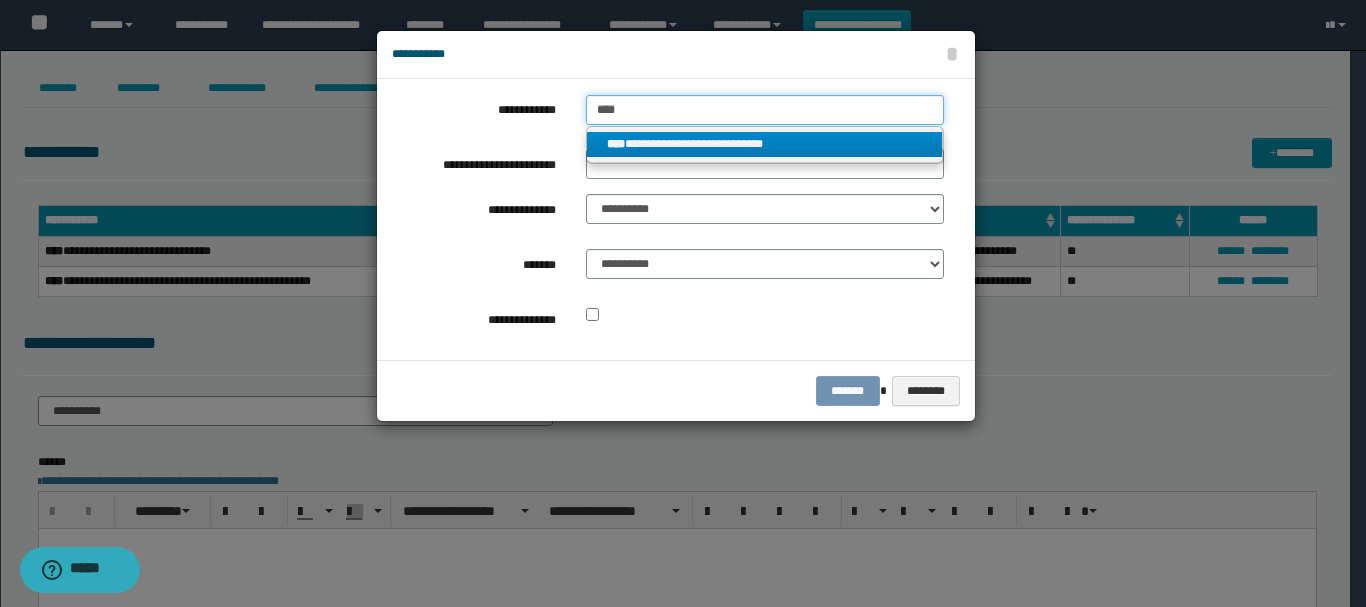 type 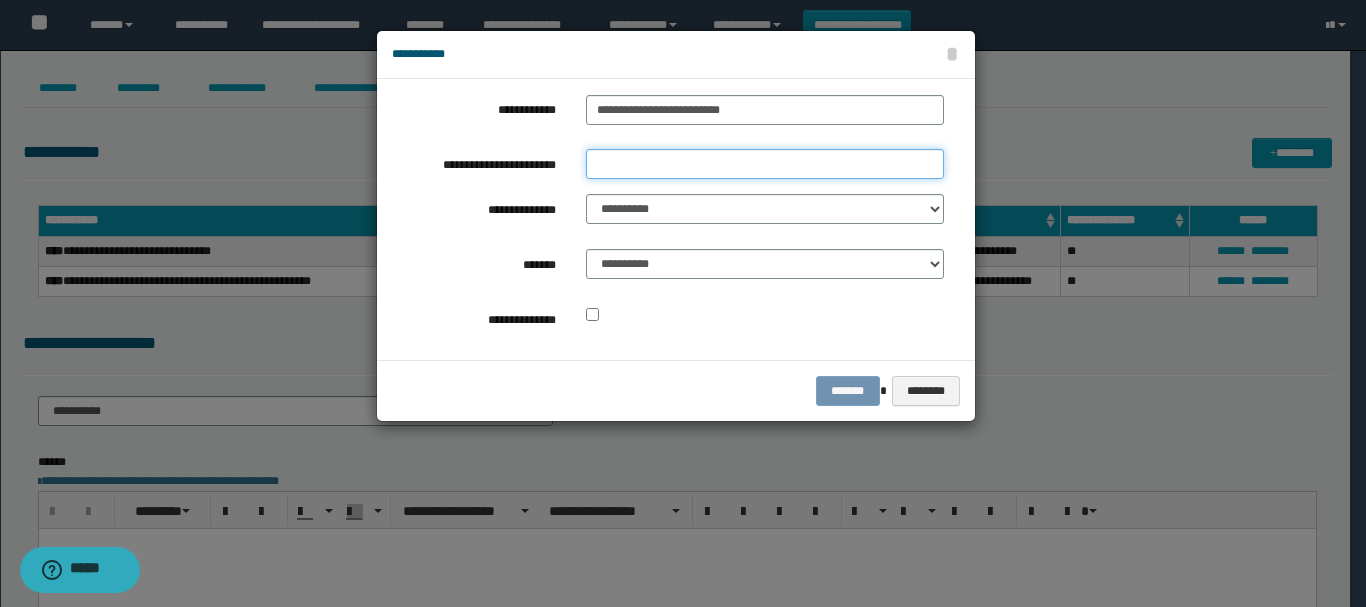 click on "**********" at bounding box center (765, 164) 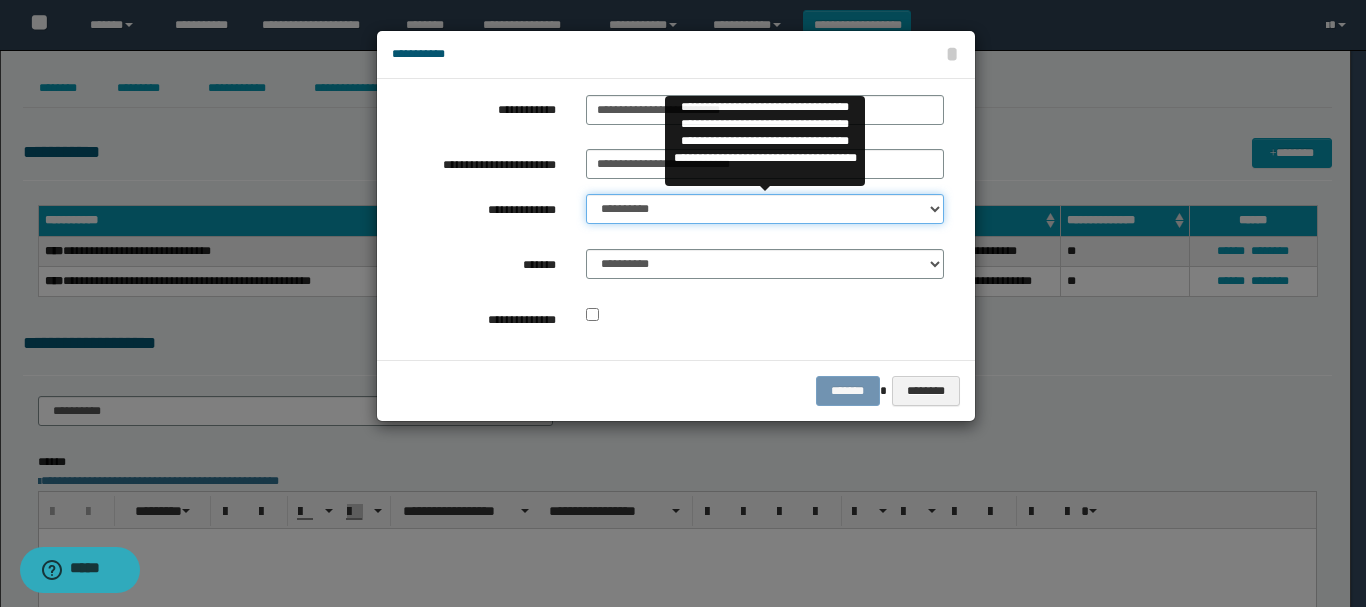 click on "**********" at bounding box center (765, 209) 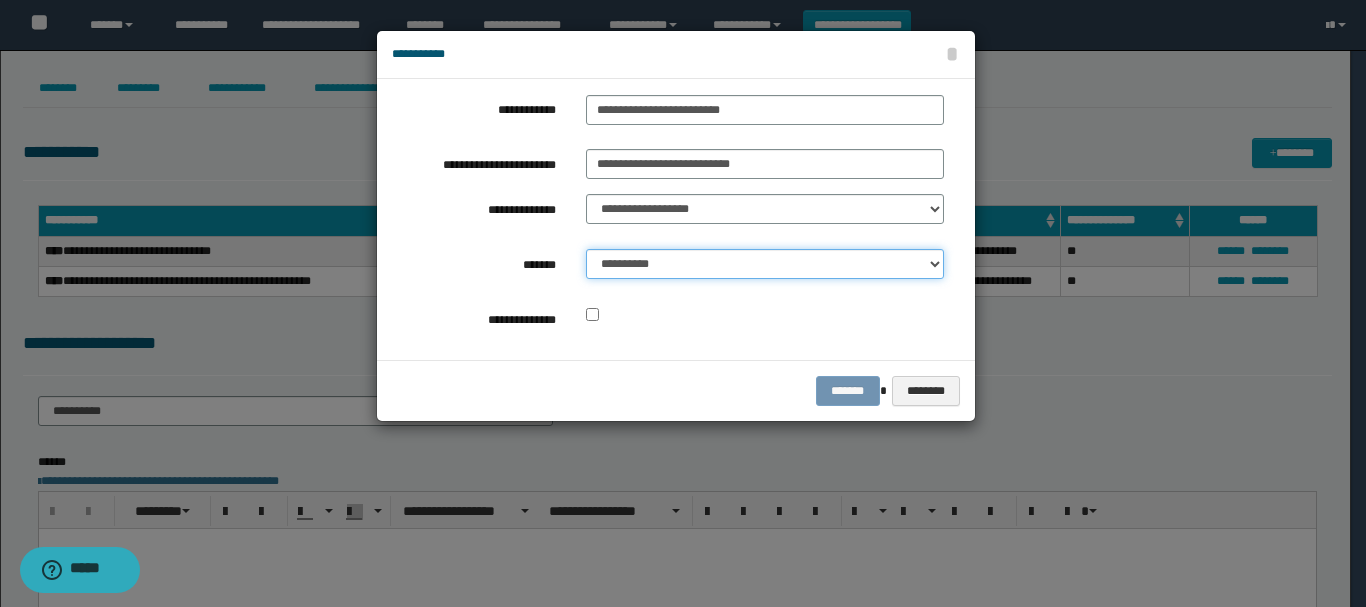 click on "**********" at bounding box center (765, 264) 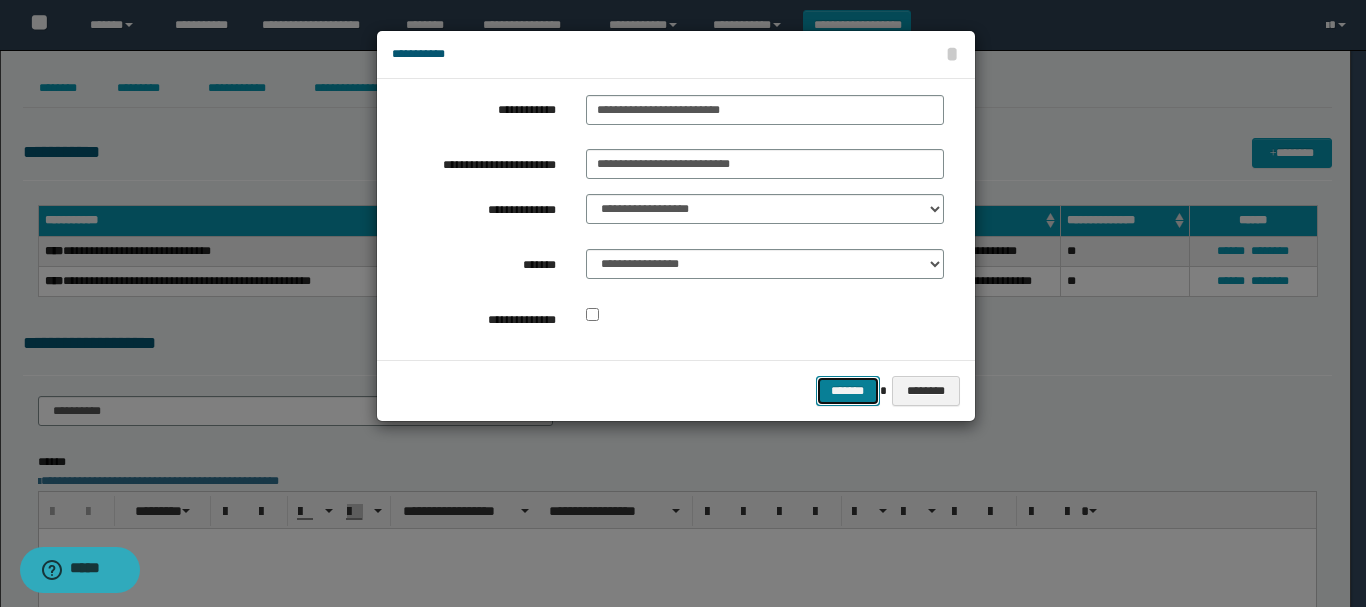 click on "*******" at bounding box center (848, 391) 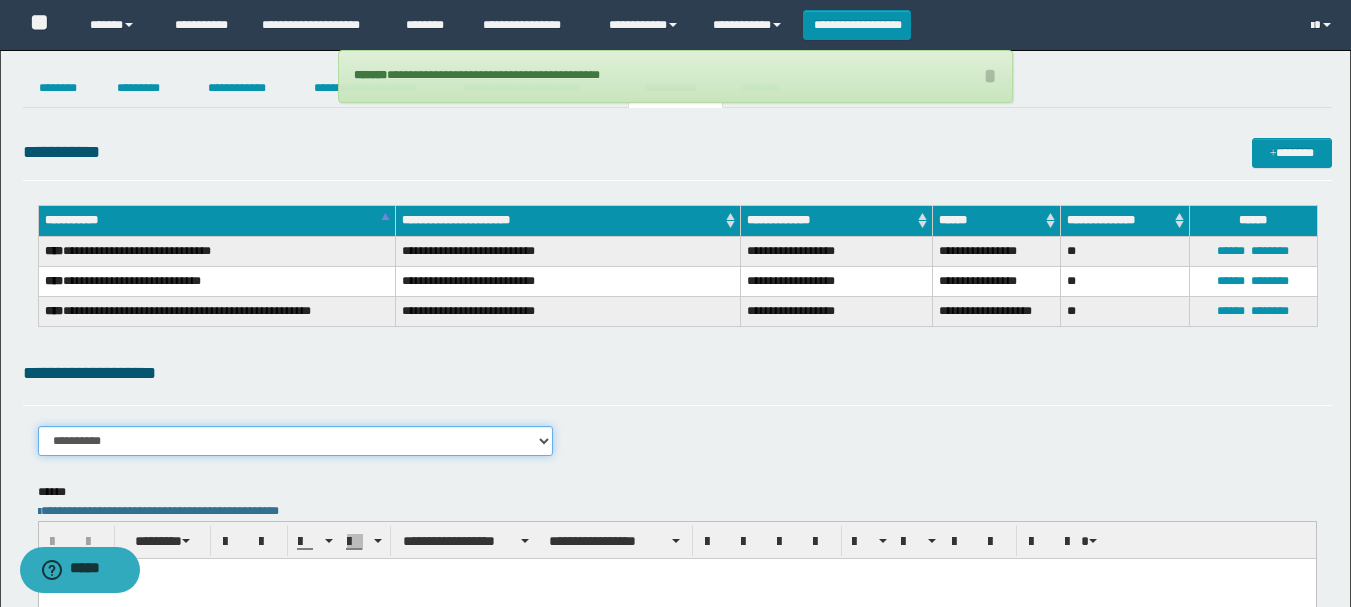 click on "**********" at bounding box center [296, 441] 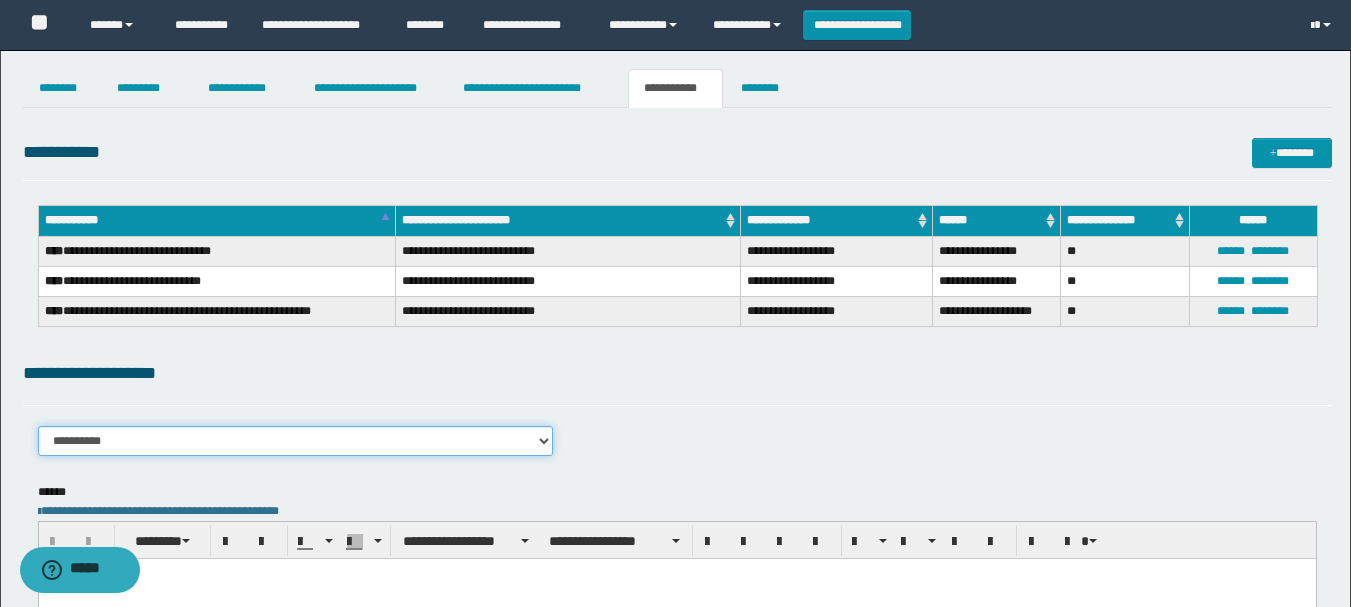 select on "****" 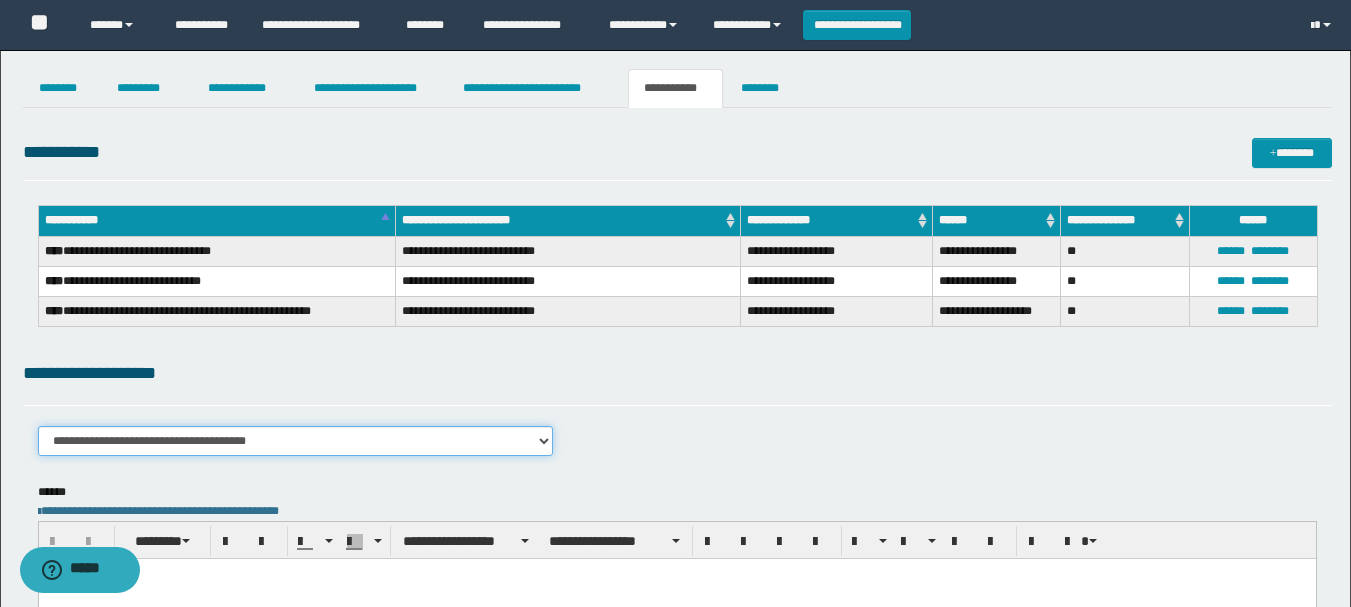 click on "**********" at bounding box center [296, 441] 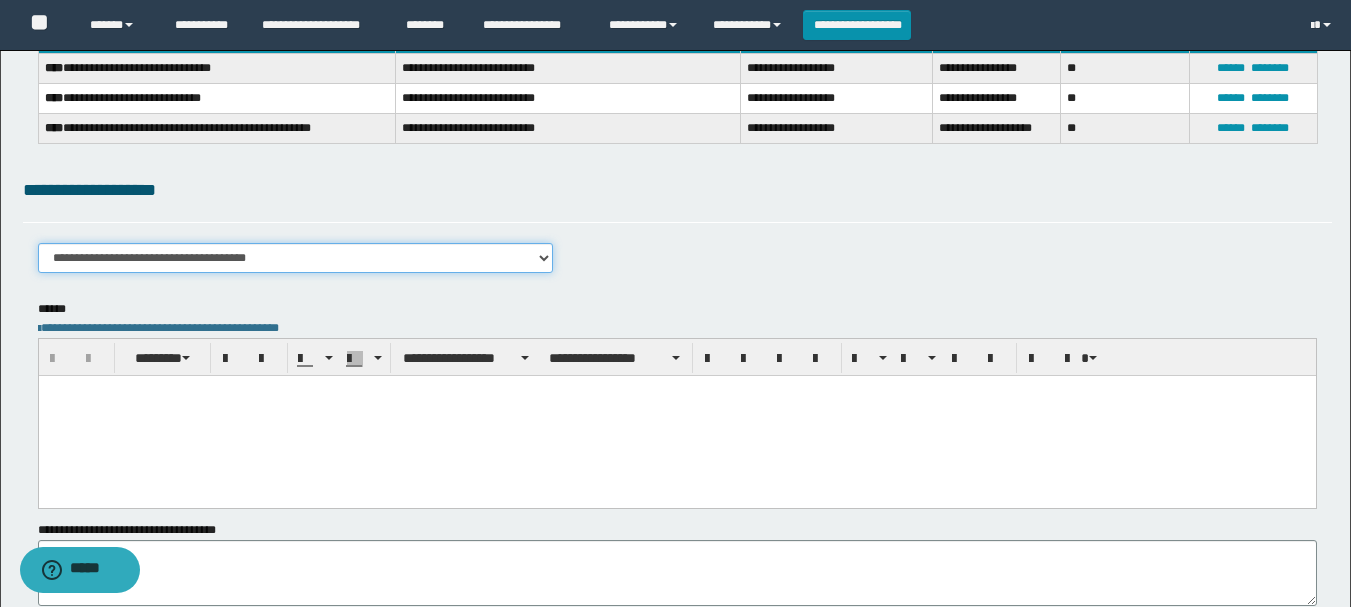 scroll, scrollTop: 200, scrollLeft: 0, axis: vertical 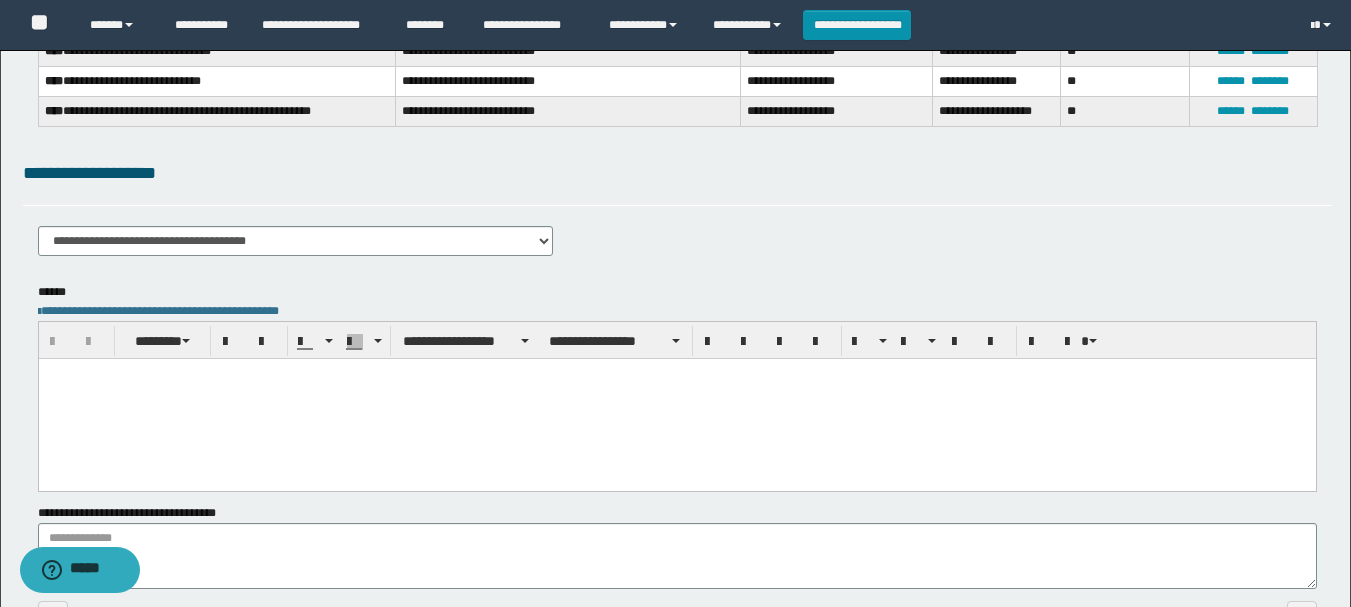 type 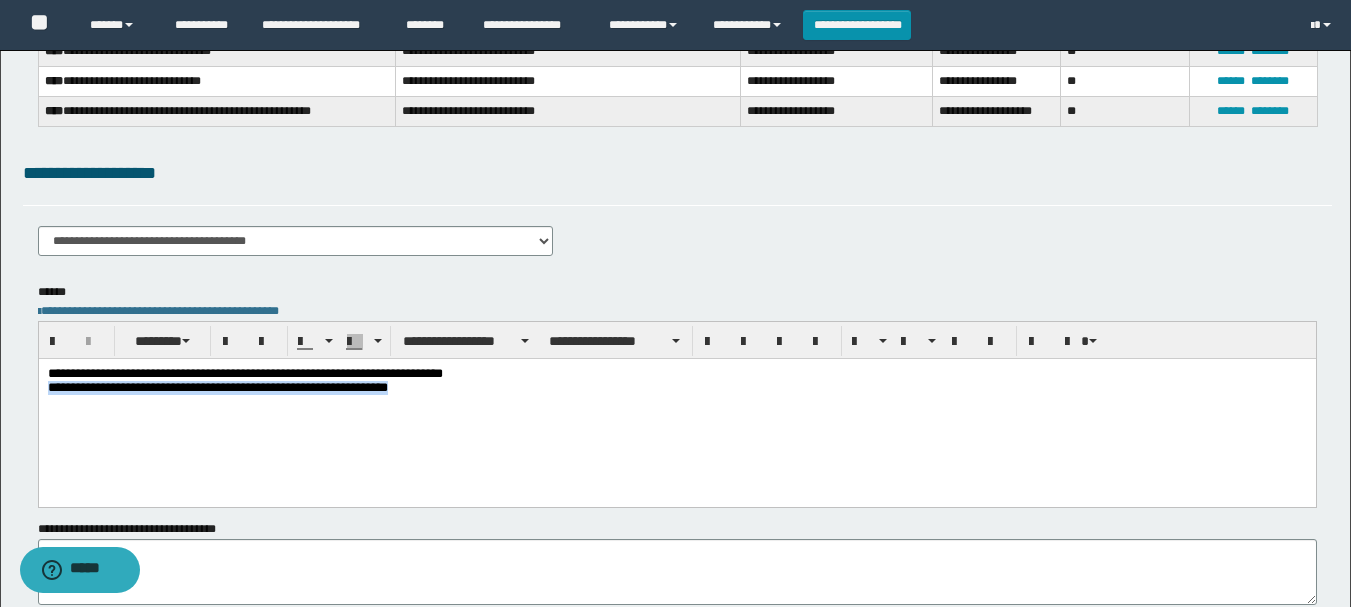 drag, startPoint x: 48, startPoint y: 391, endPoint x: 572, endPoint y: 407, distance: 524.2442 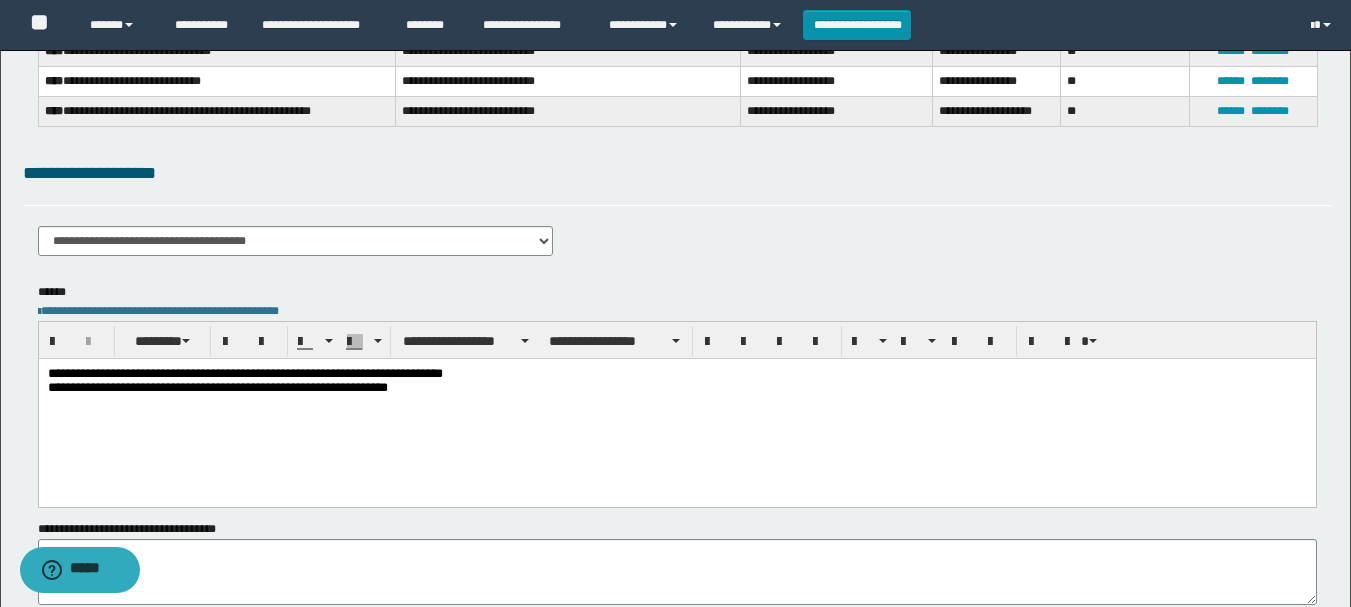 click on "**********" at bounding box center [676, 382] 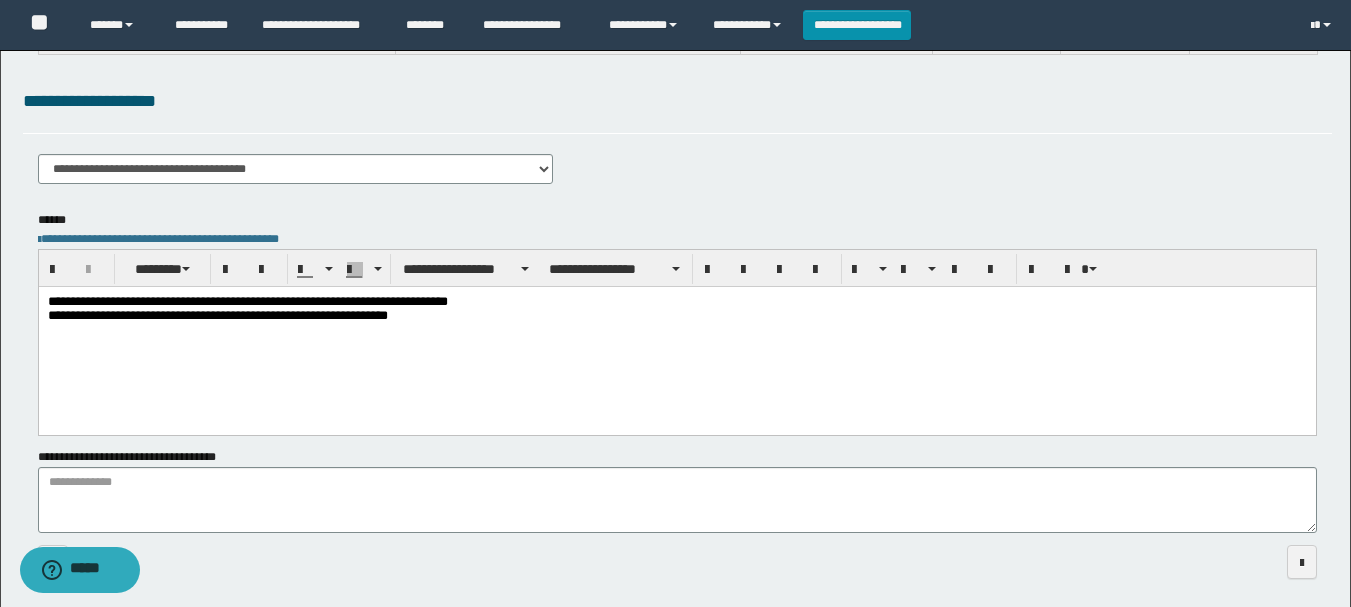 scroll, scrollTop: 352, scrollLeft: 0, axis: vertical 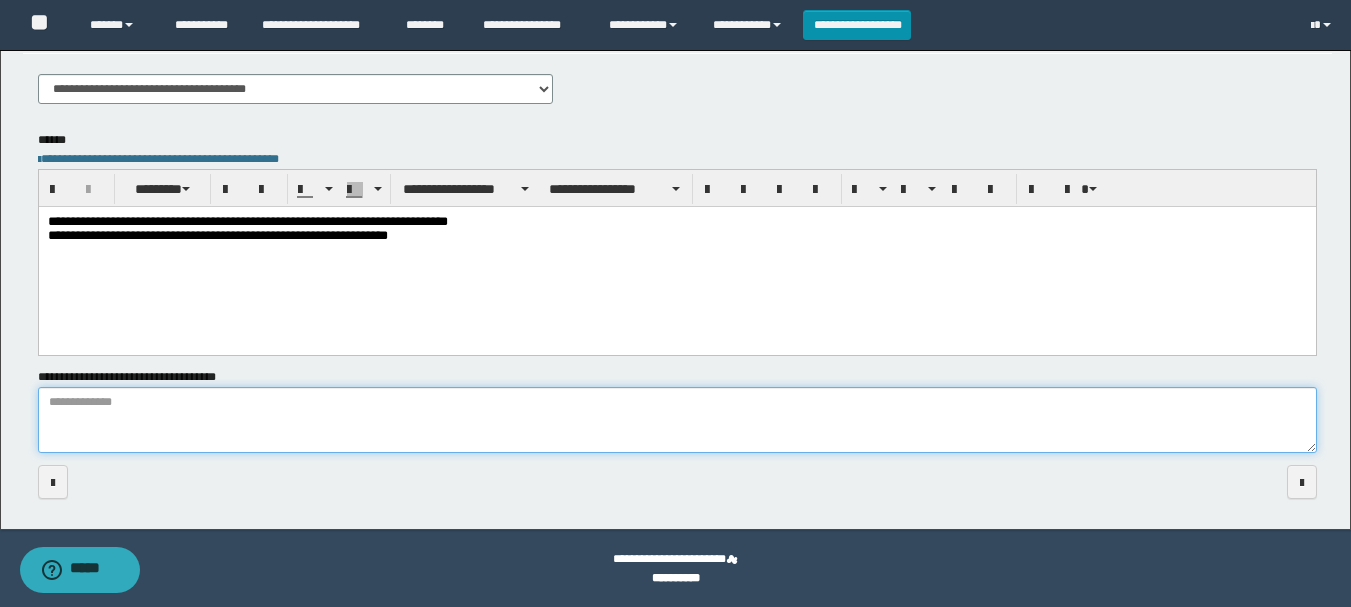 click on "**********" at bounding box center (677, 420) 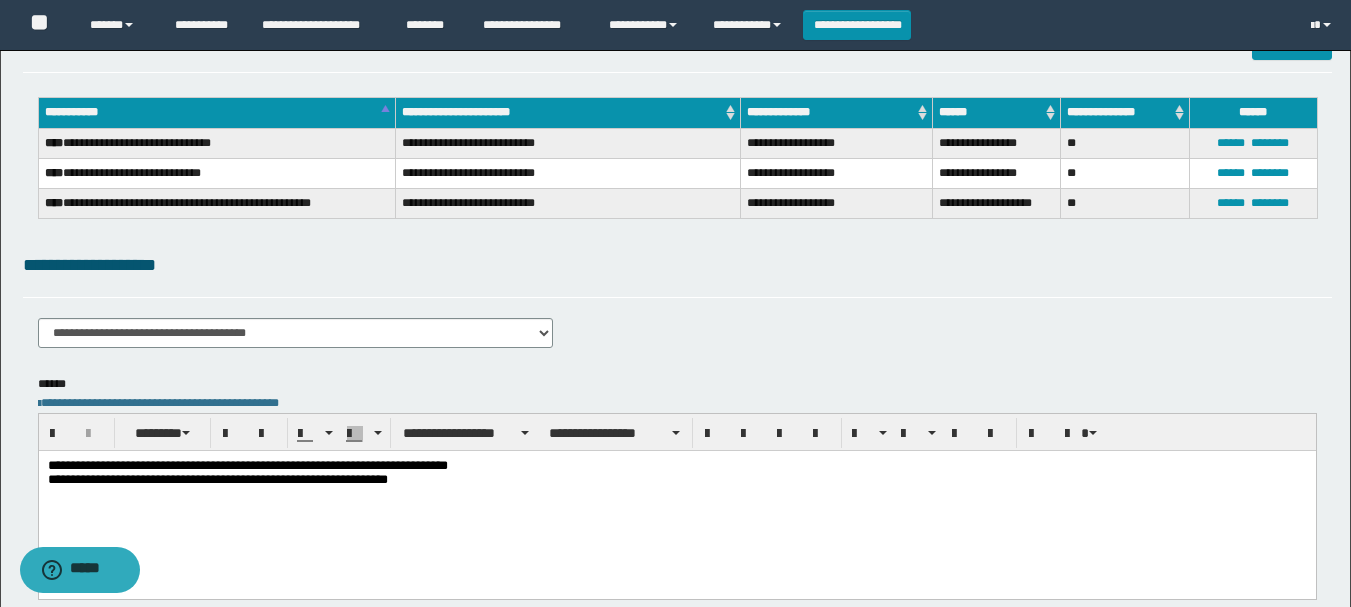 scroll, scrollTop: 0, scrollLeft: 0, axis: both 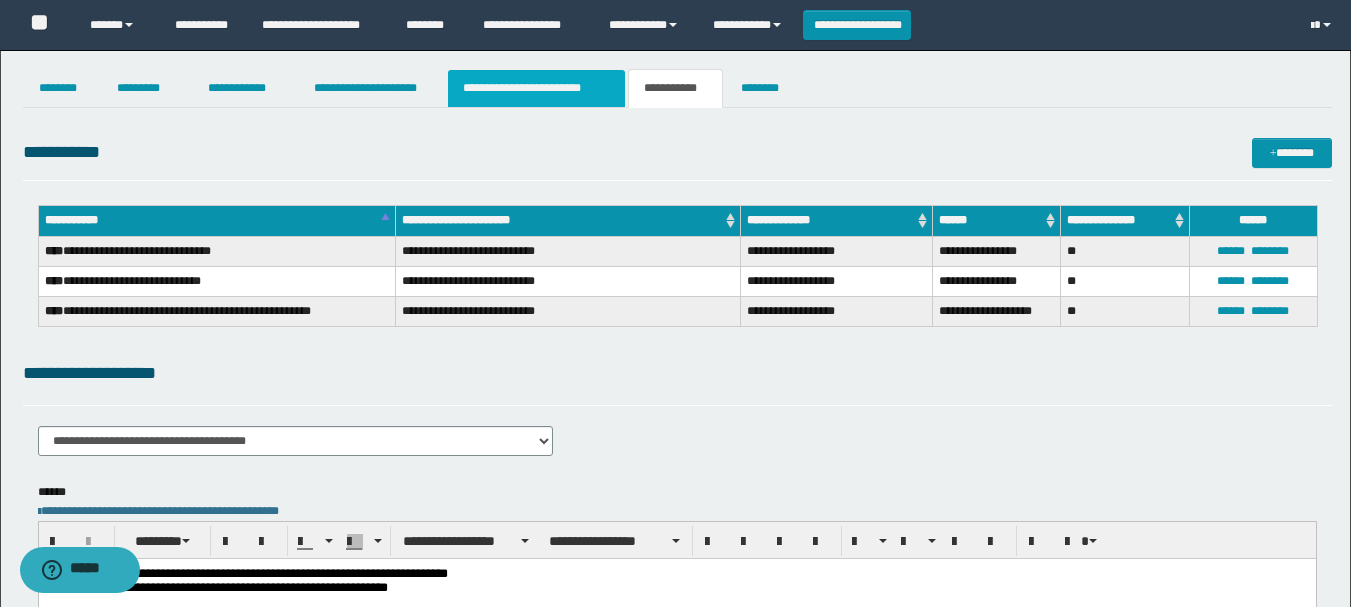 type on "**********" 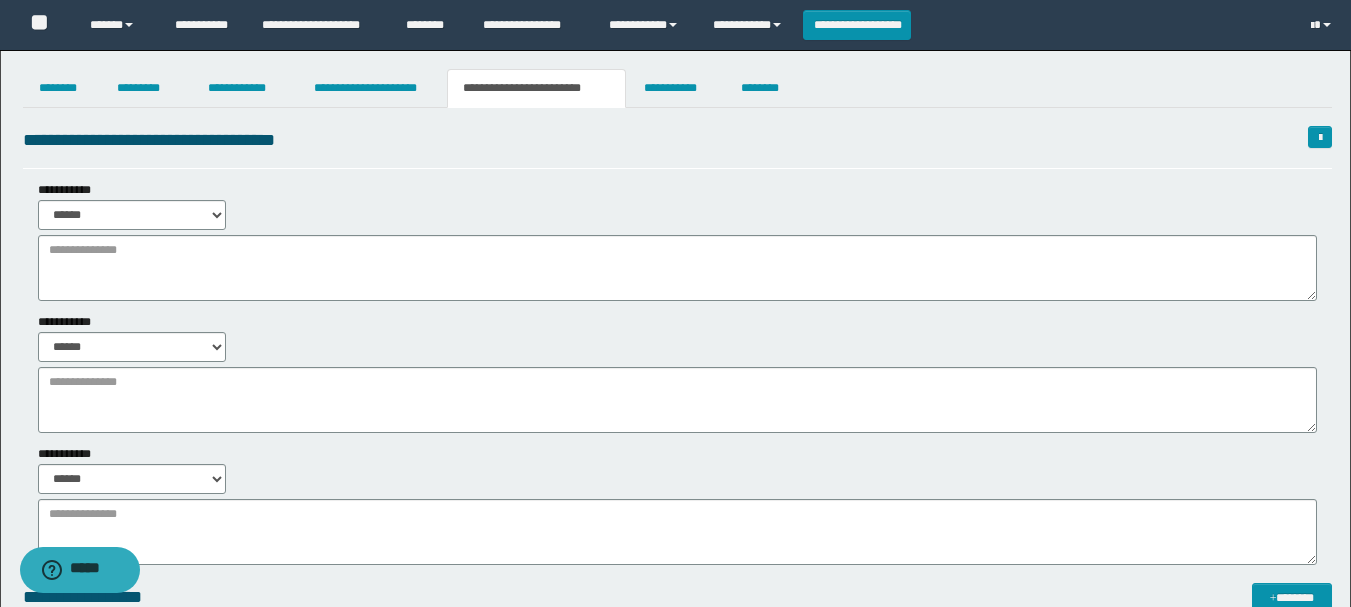 scroll, scrollTop: 400, scrollLeft: 0, axis: vertical 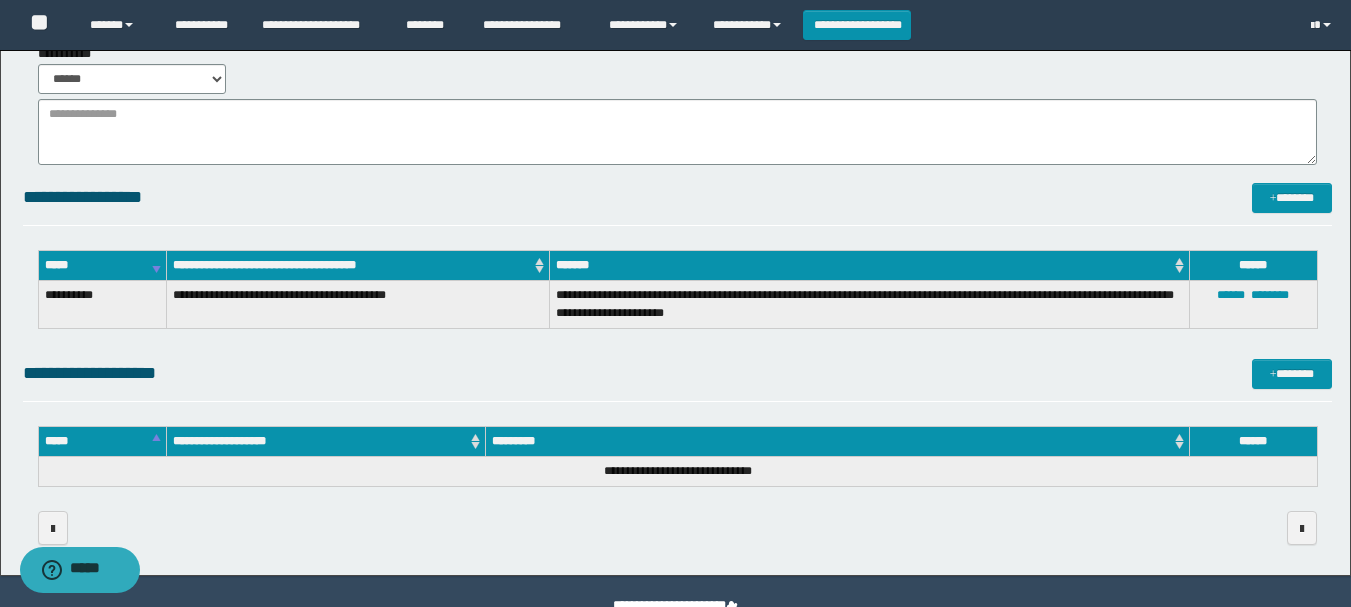 click on "**********" at bounding box center (869, 304) 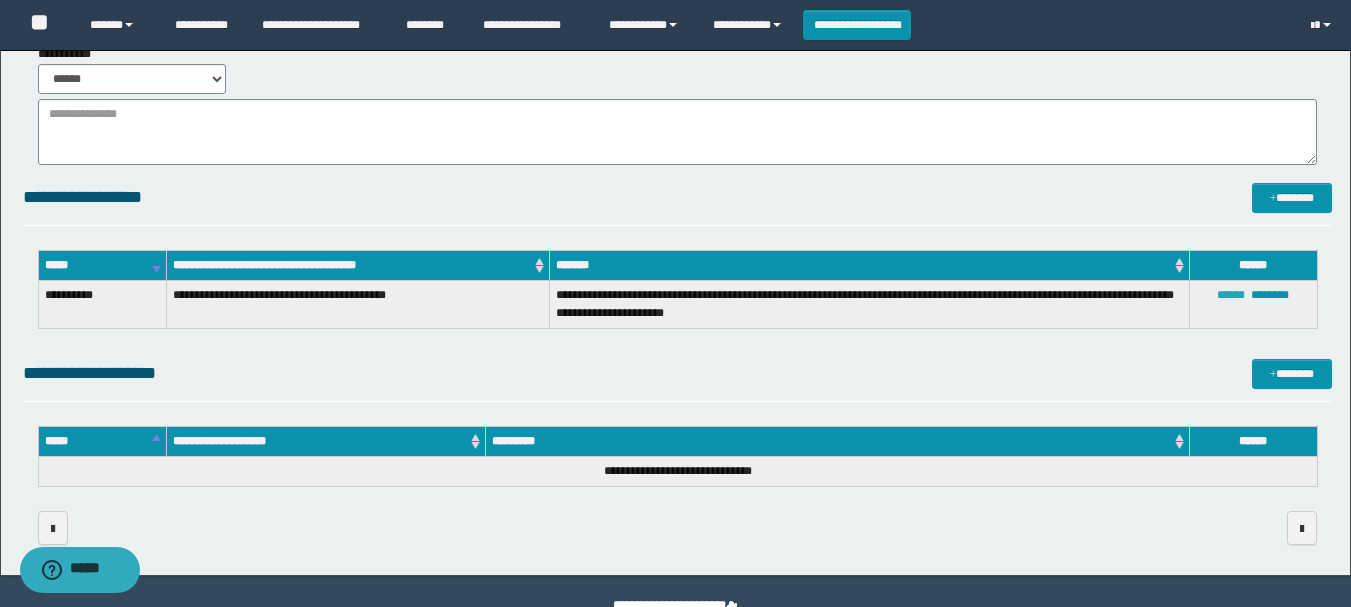 click on "******" at bounding box center [1231, 295] 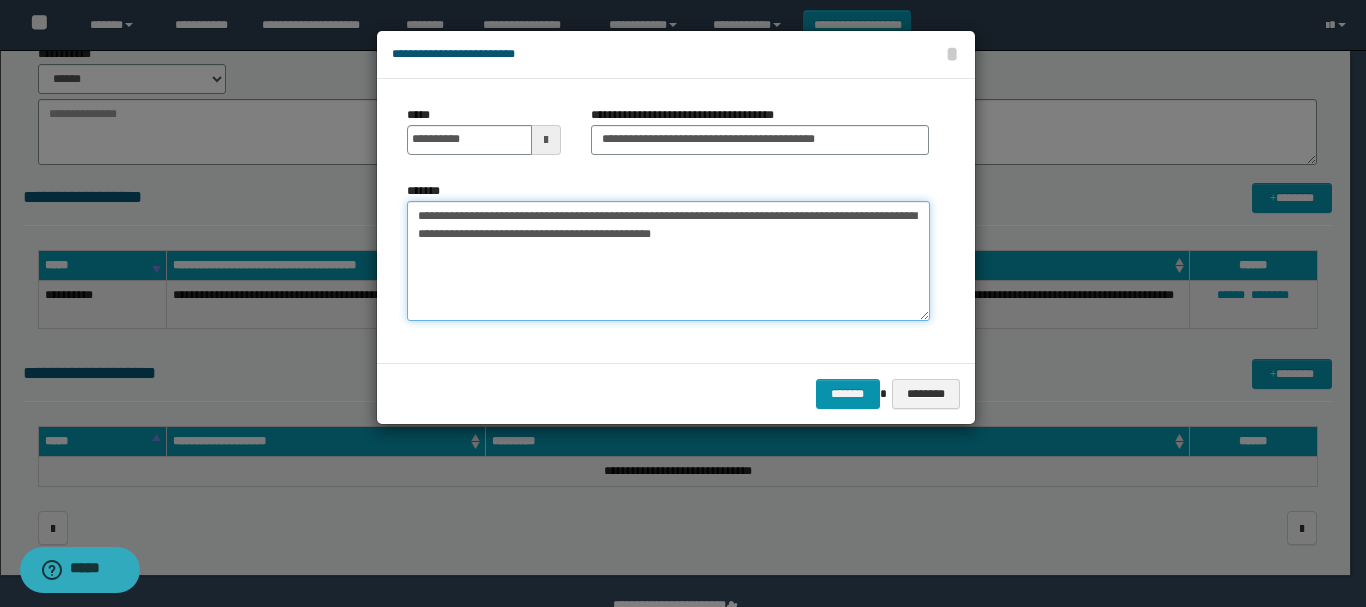 click on "**********" at bounding box center [668, 261] 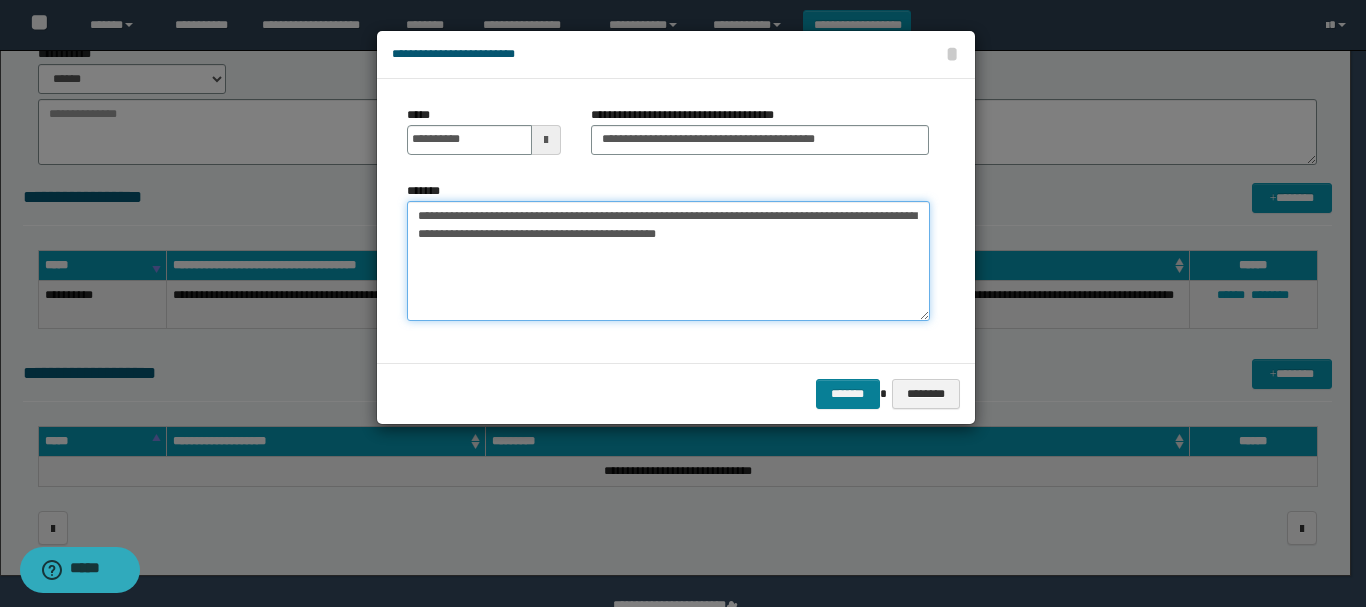 type on "**********" 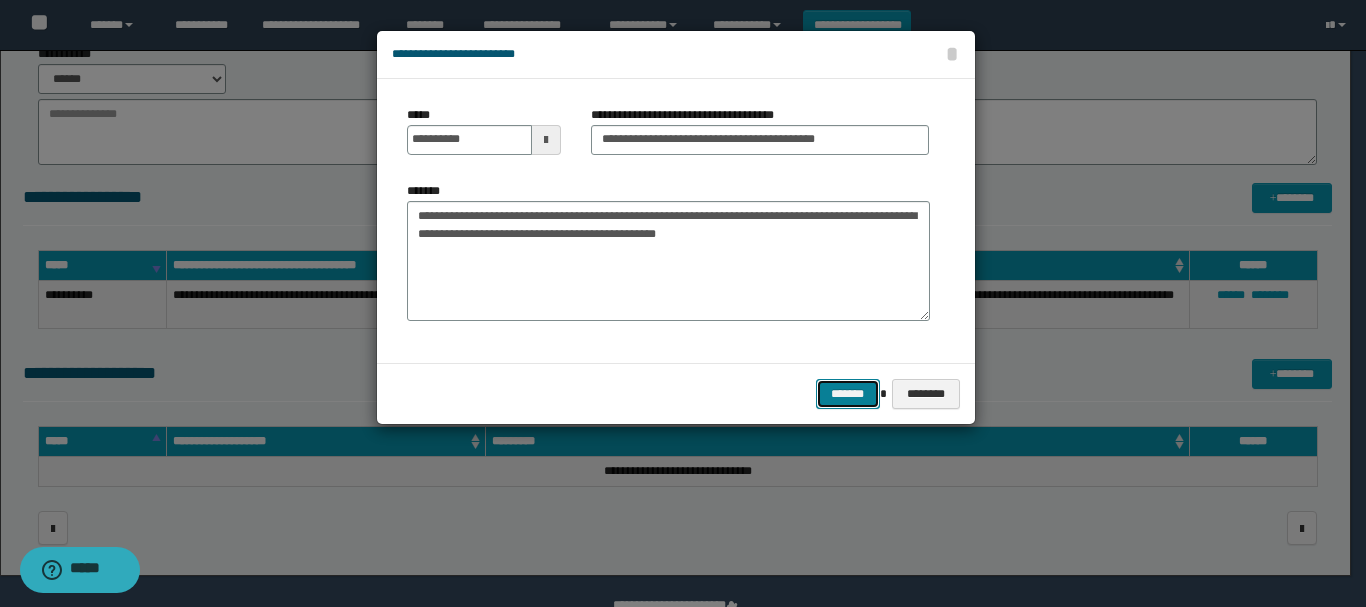 click on "*******" at bounding box center [848, 394] 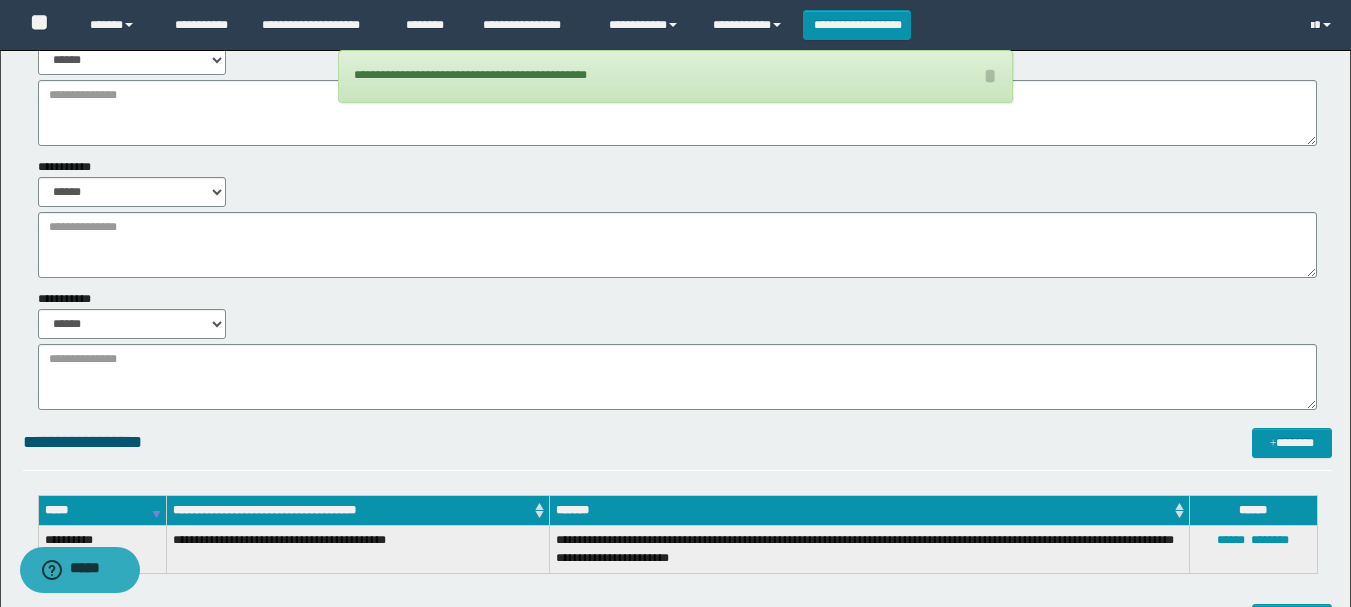 scroll, scrollTop: 0, scrollLeft: 0, axis: both 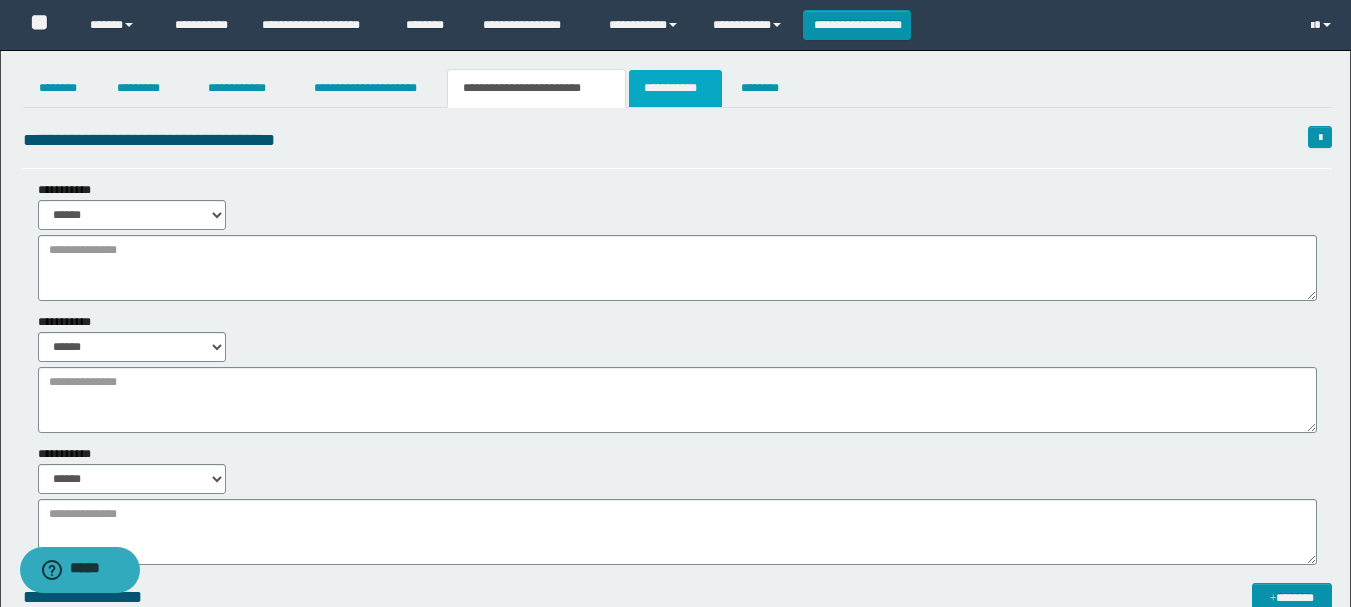 click on "**********" at bounding box center [675, 88] 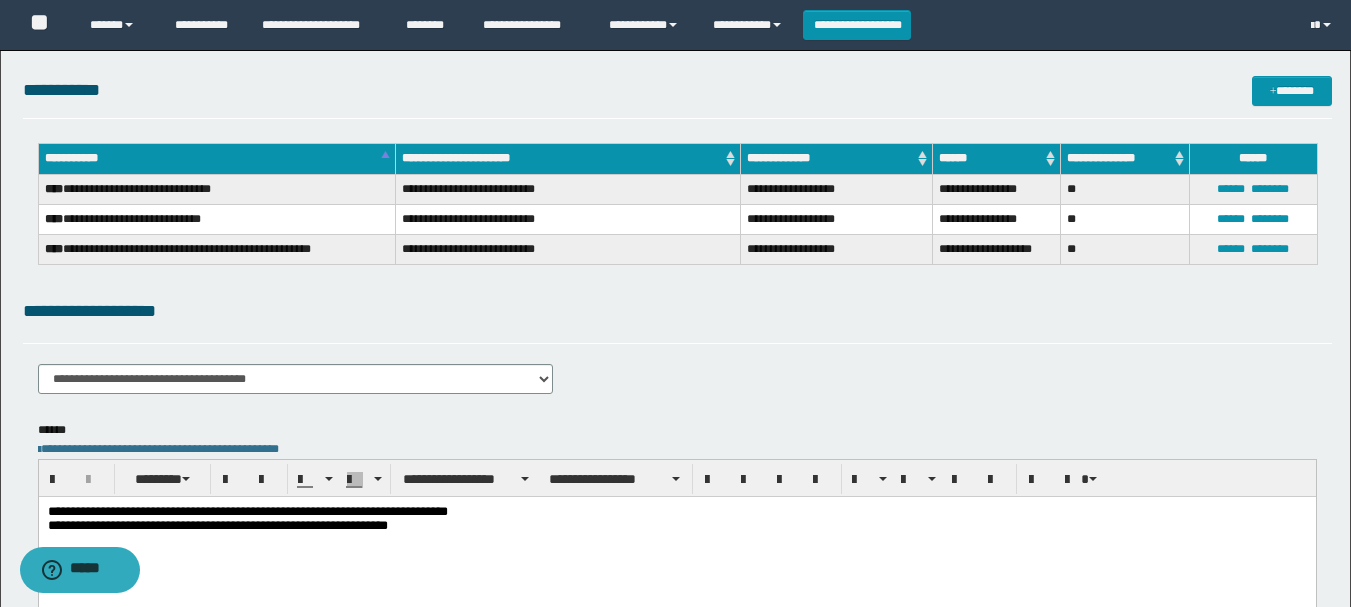 scroll, scrollTop: 0, scrollLeft: 0, axis: both 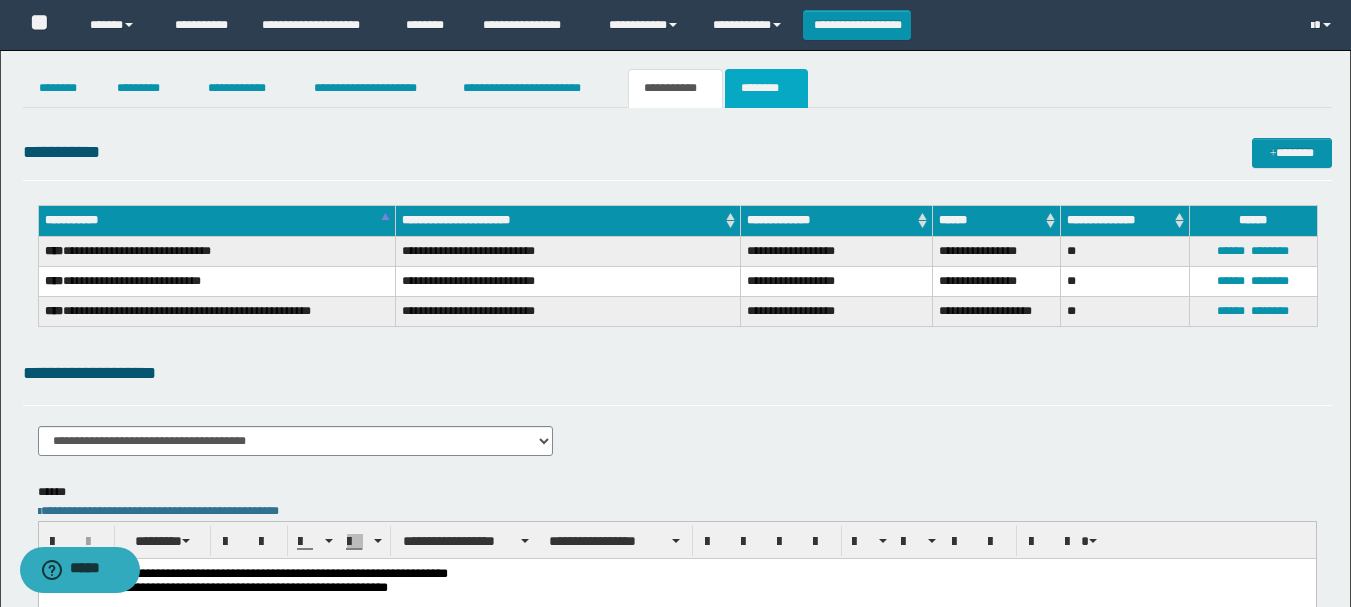 drag, startPoint x: 766, startPoint y: 86, endPoint x: 1006, endPoint y: 194, distance: 263.18054 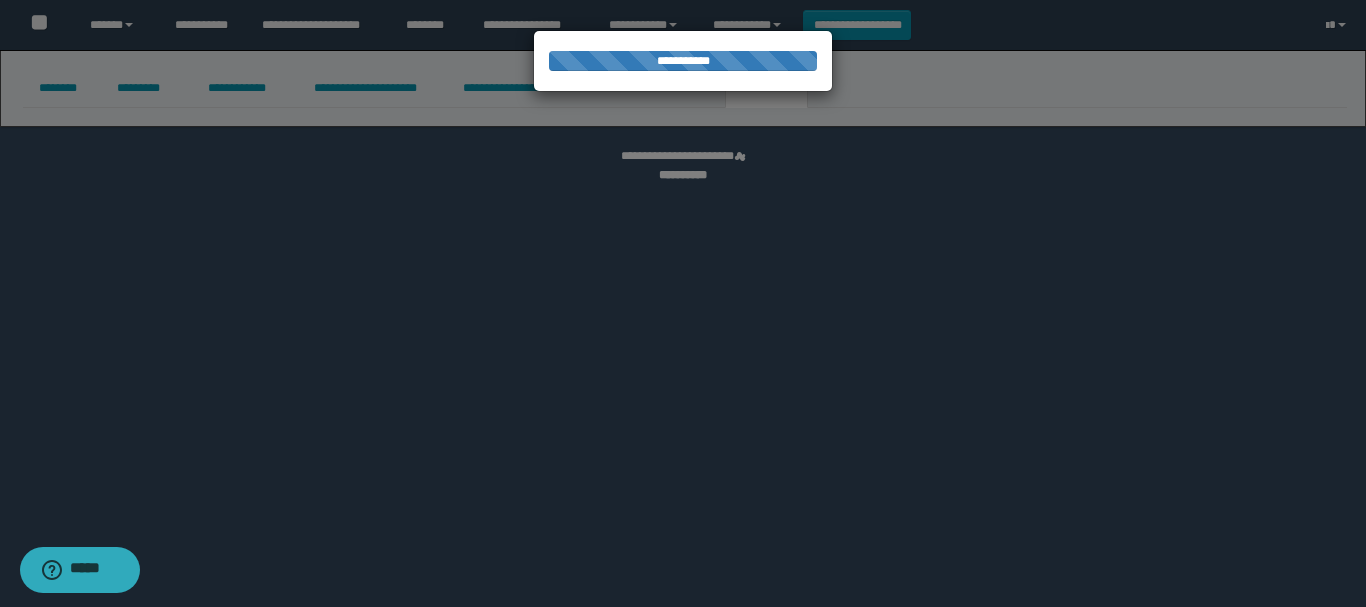 select 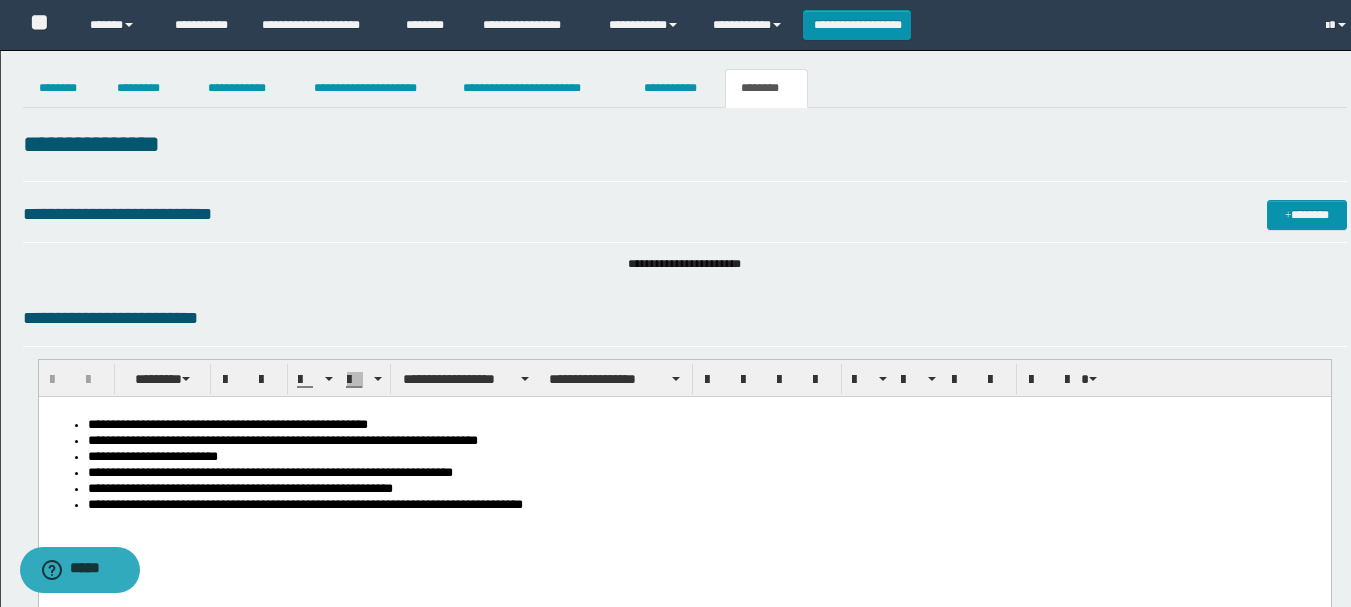 scroll, scrollTop: 0, scrollLeft: 0, axis: both 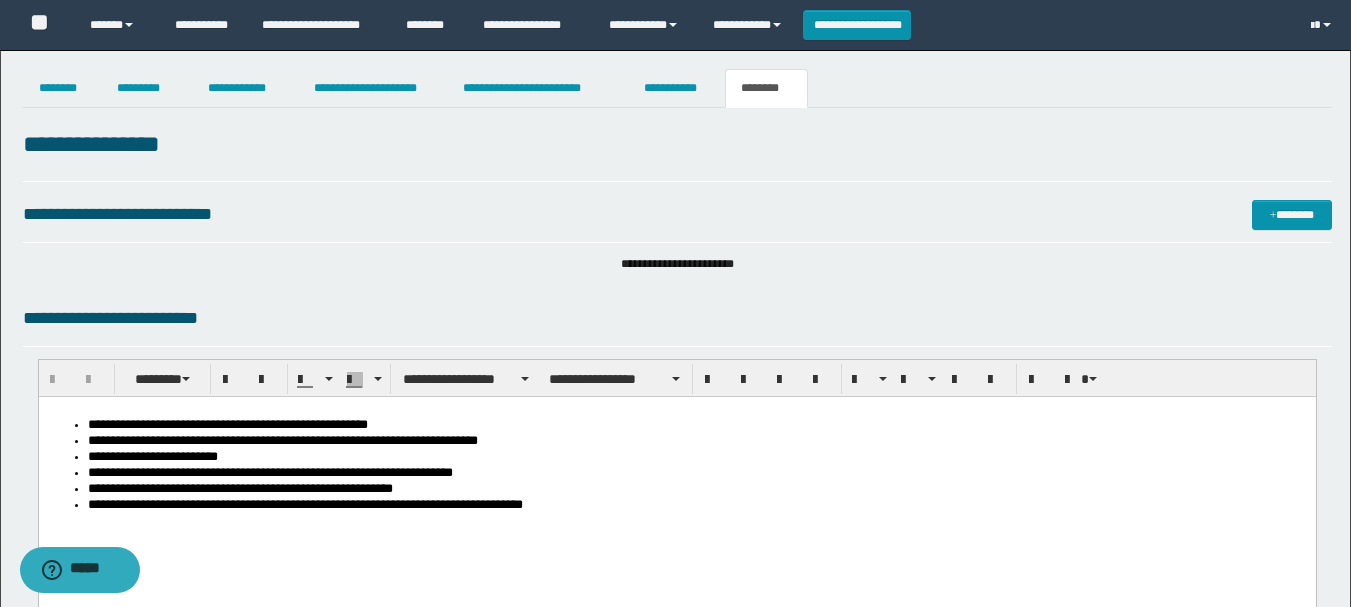 click on "**********" at bounding box center (676, 491) 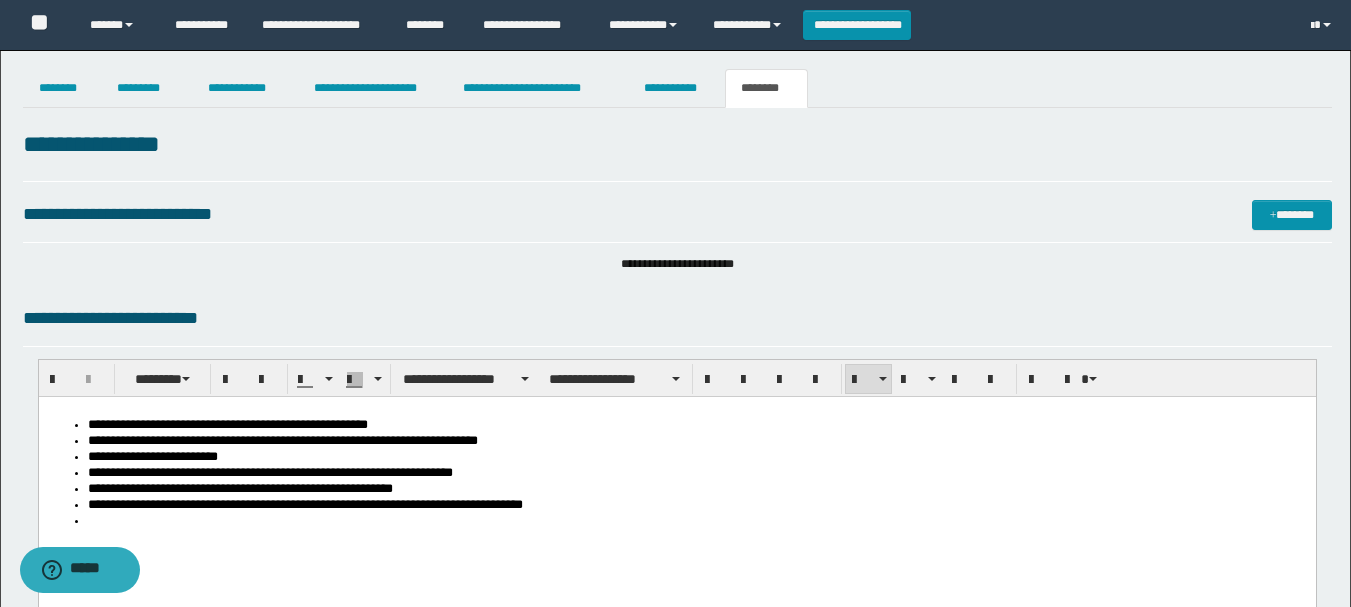 paste 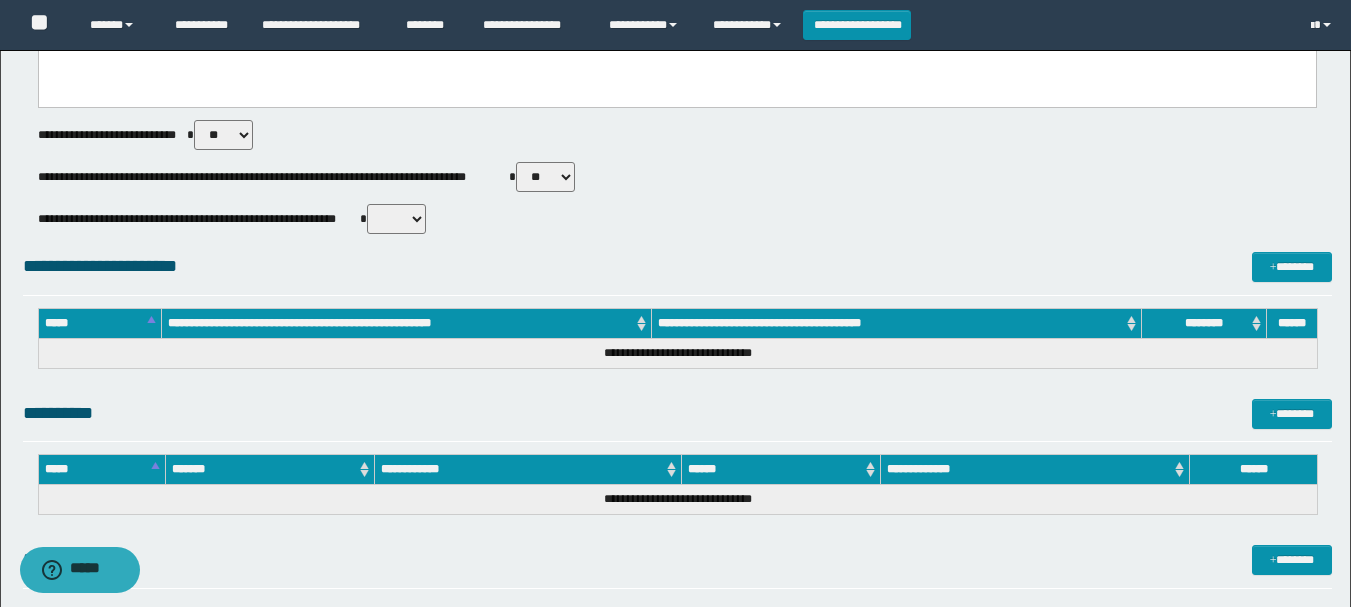 scroll, scrollTop: 714, scrollLeft: 0, axis: vertical 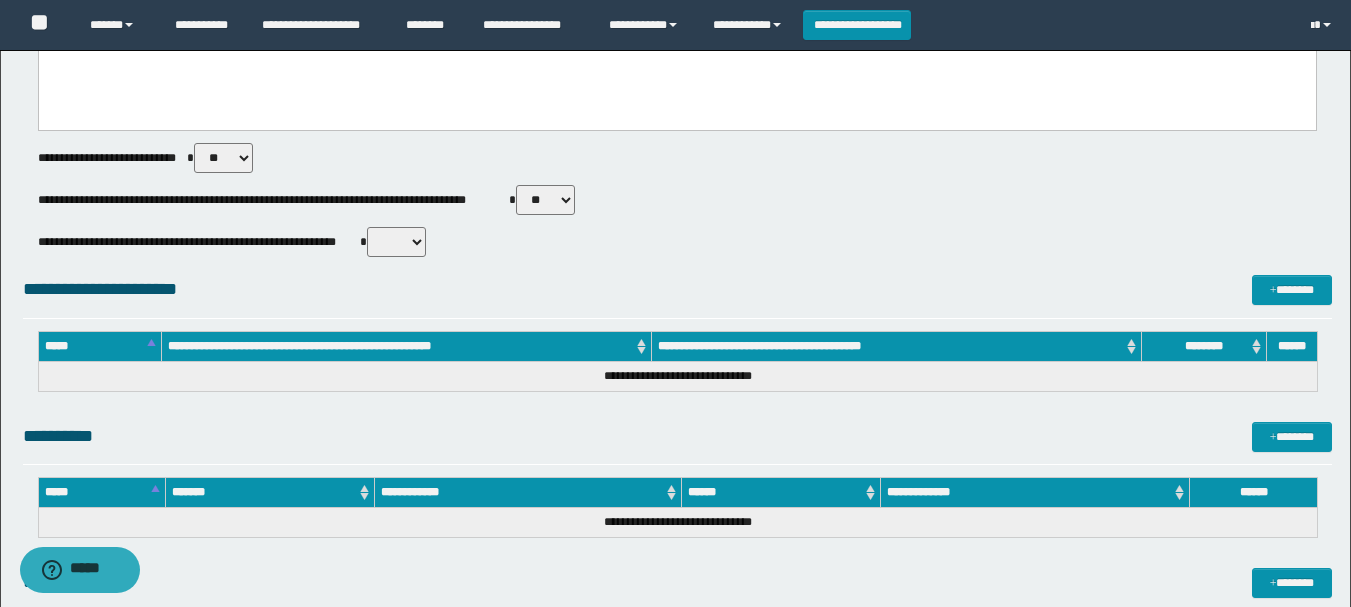 click on "**
**" at bounding box center [396, 242] 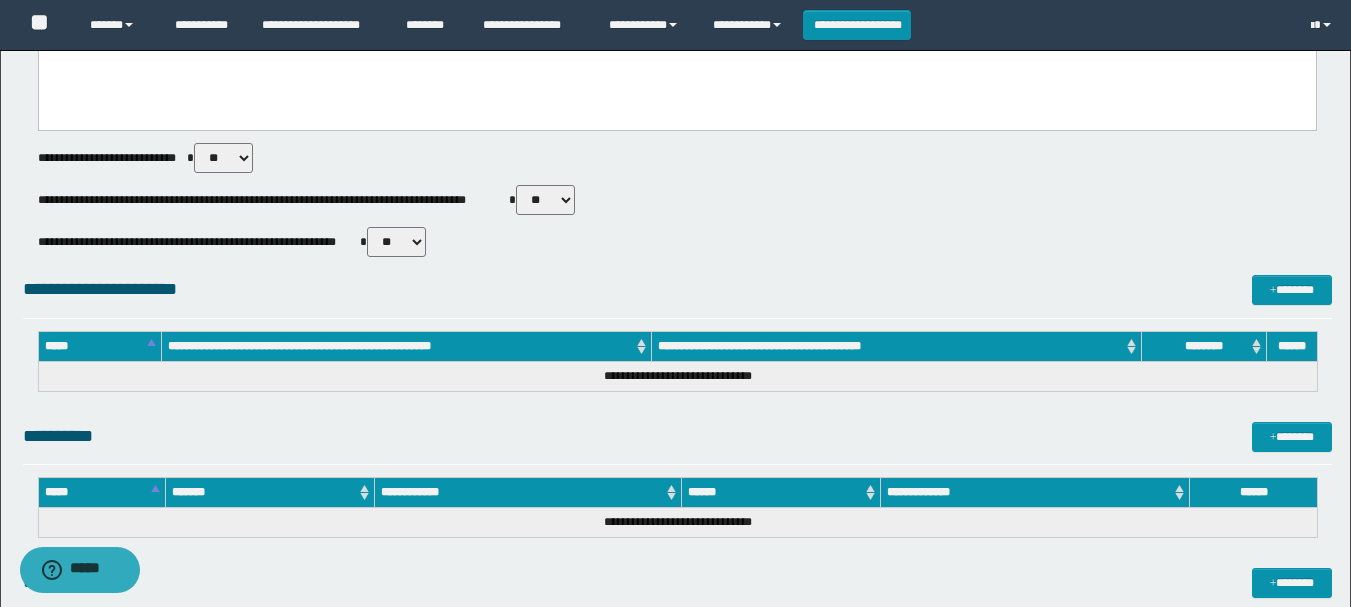 click on "**
**" at bounding box center [396, 242] 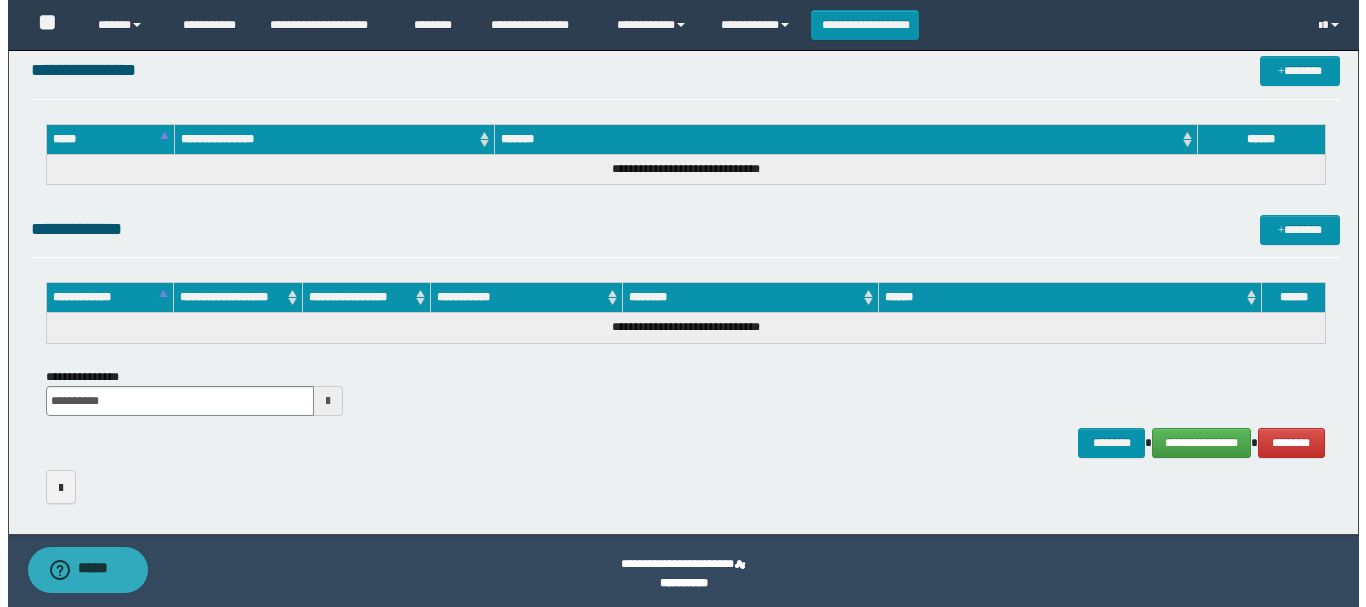 scroll, scrollTop: 1232, scrollLeft: 0, axis: vertical 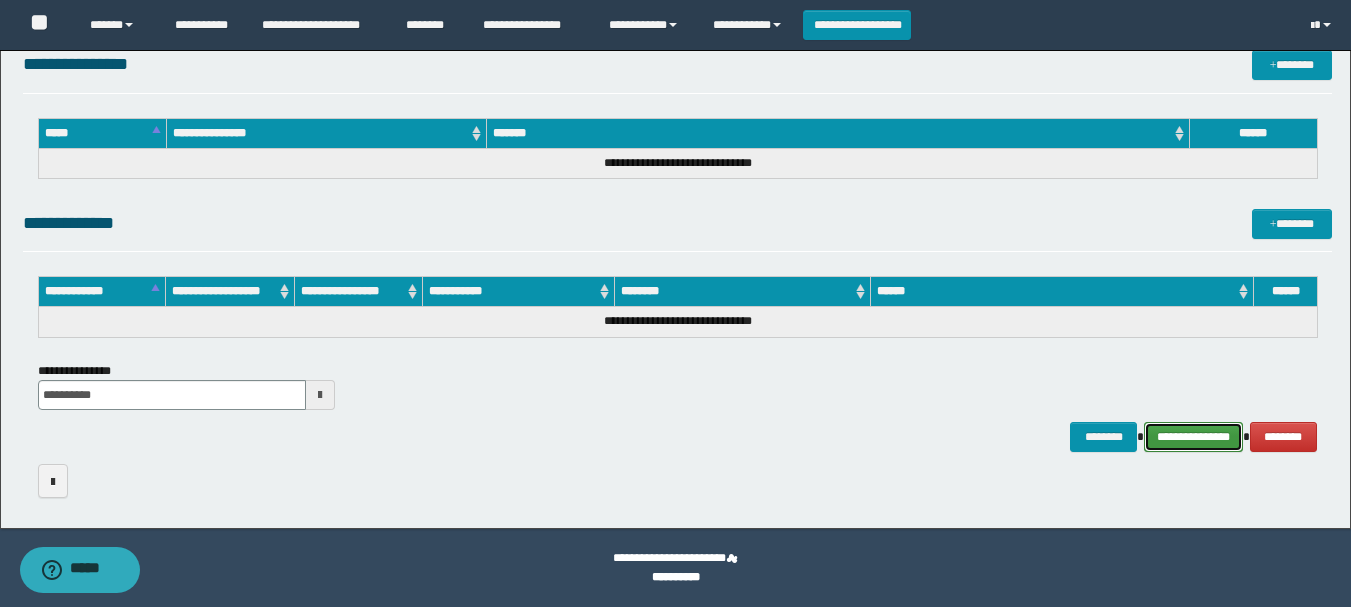 click on "**********" at bounding box center (1193, 437) 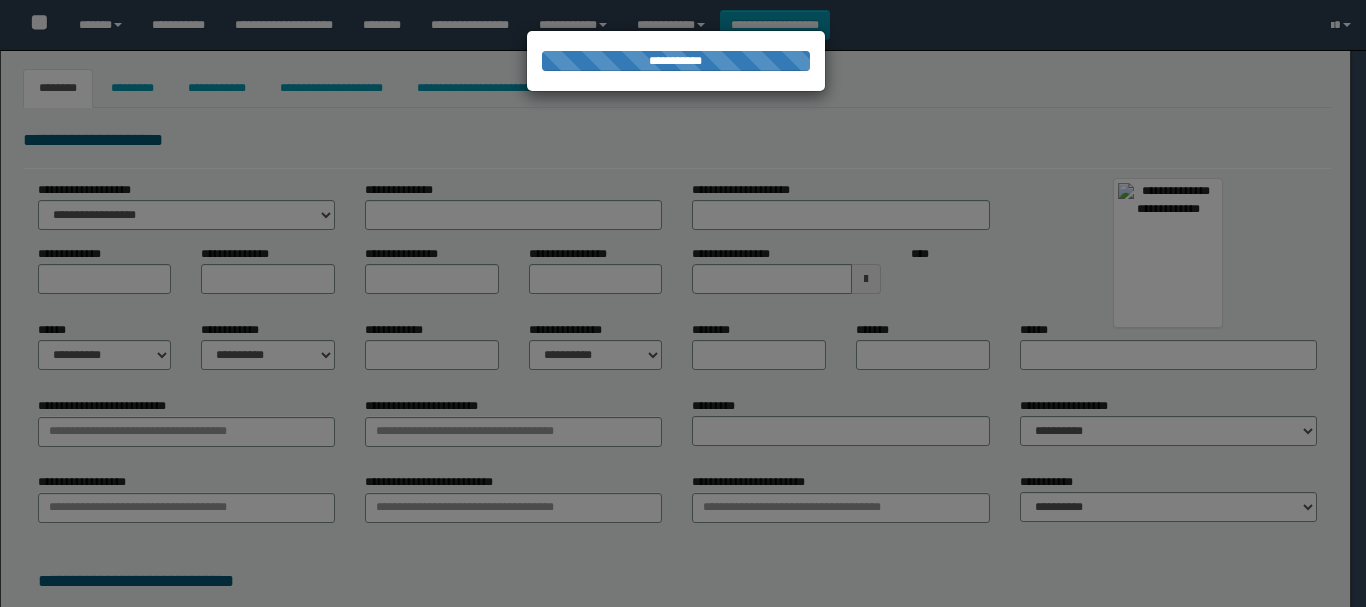 type on "****" 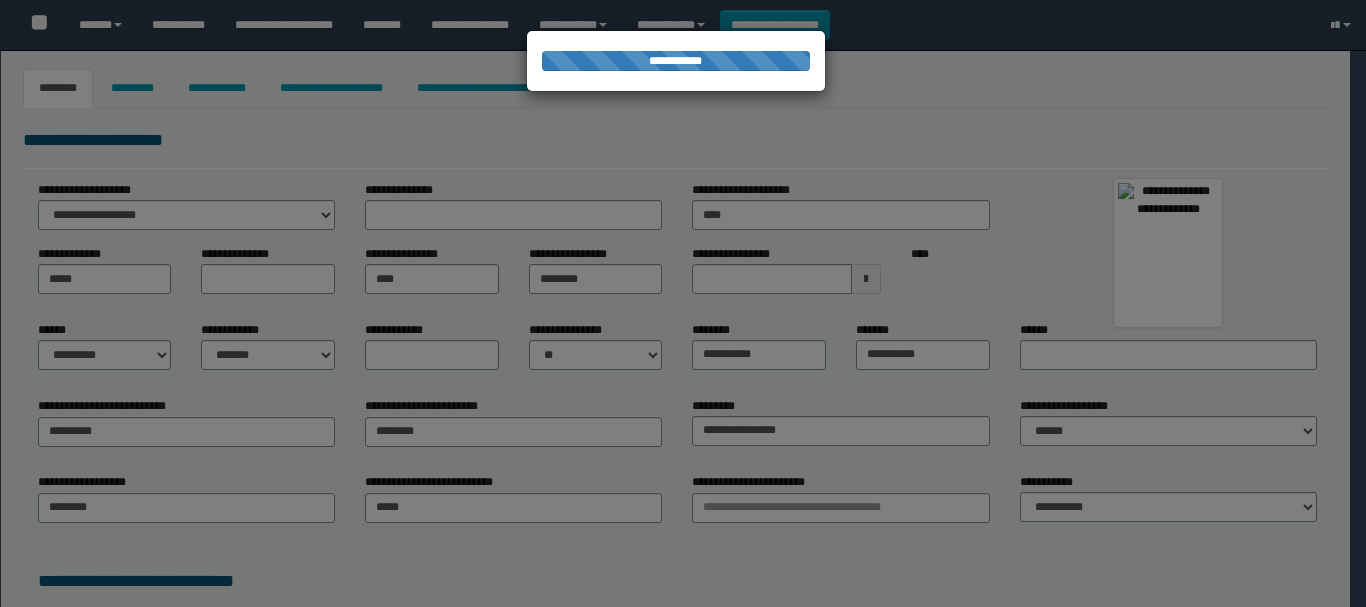 type on "**********" 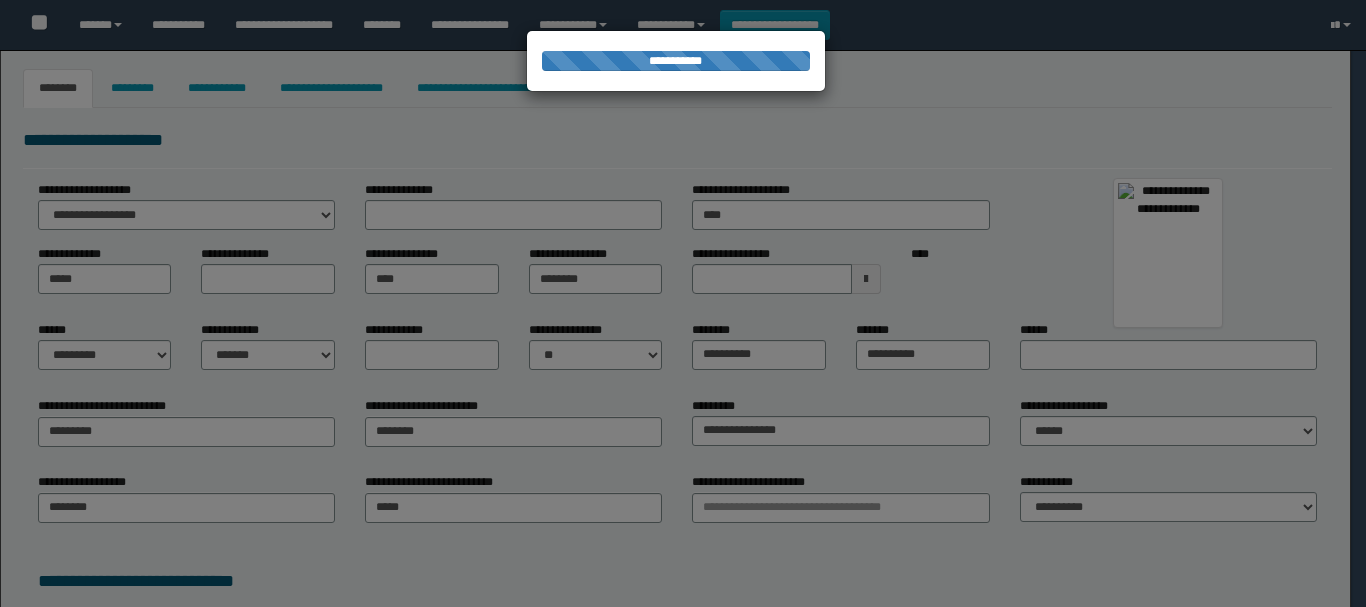 select on "**" 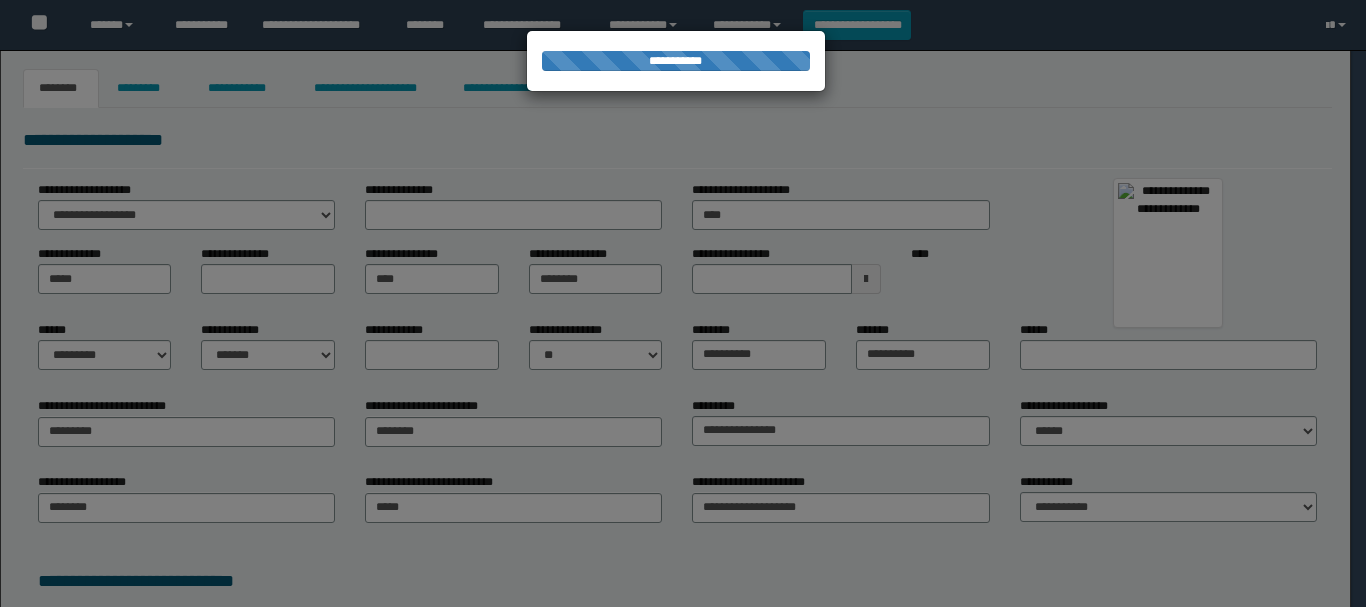 scroll, scrollTop: 0, scrollLeft: 0, axis: both 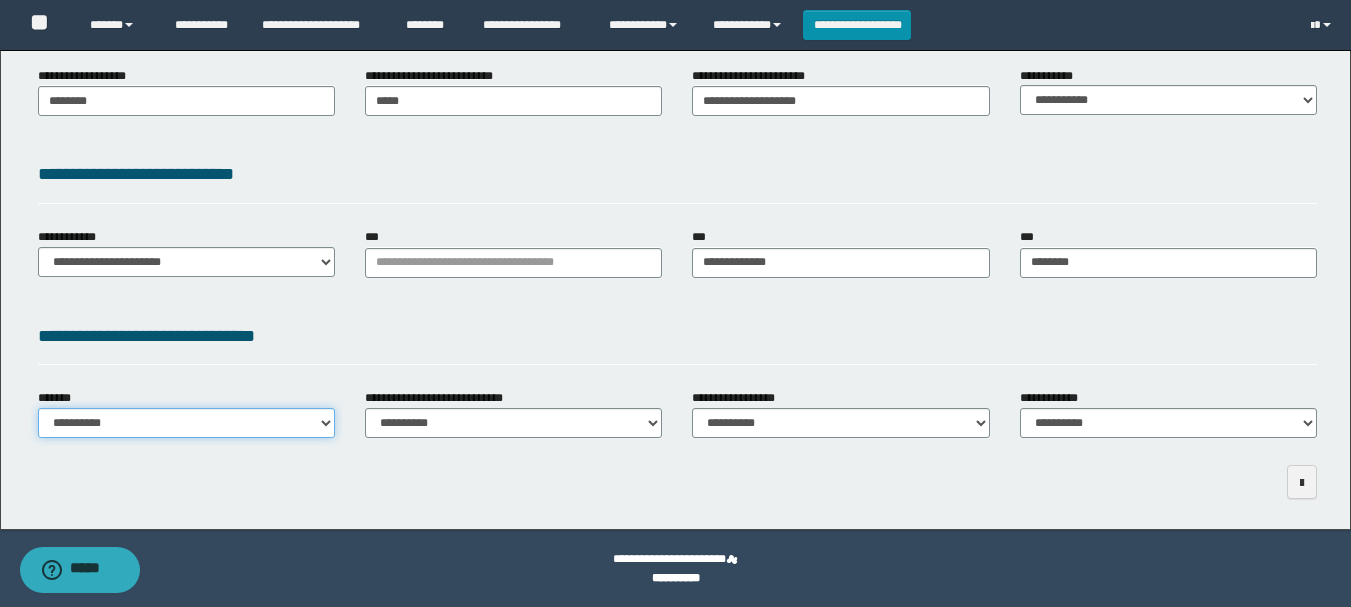 click on "**********" at bounding box center [186, 423] 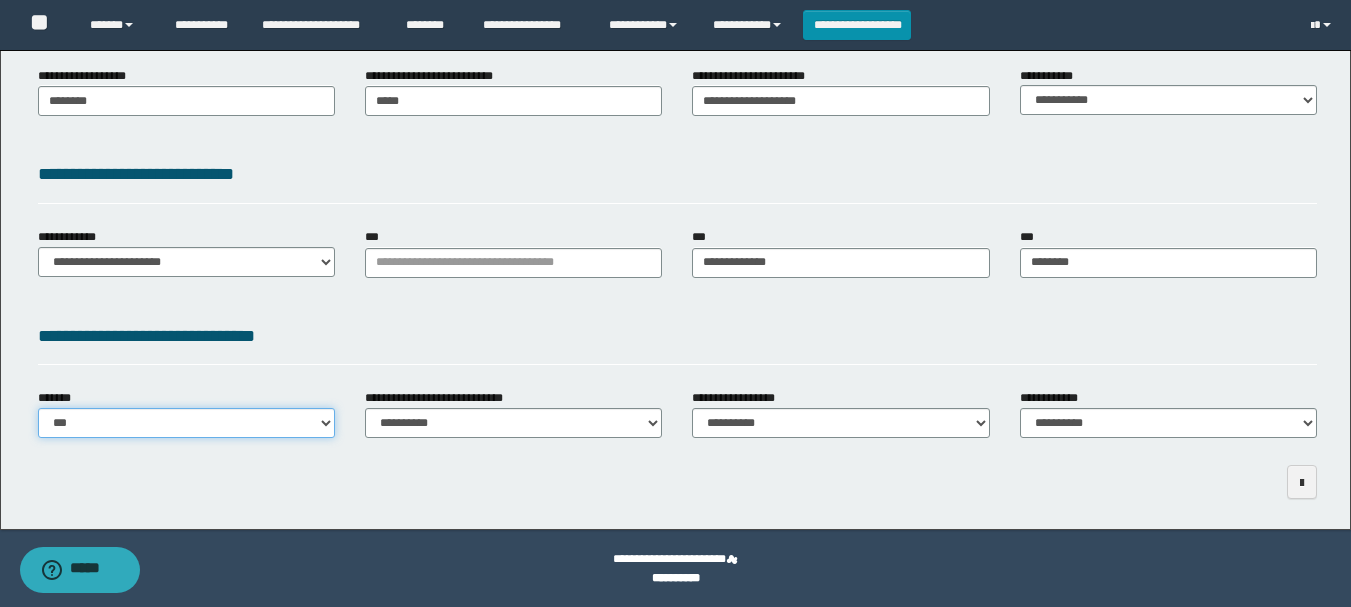 click on "**********" at bounding box center [186, 423] 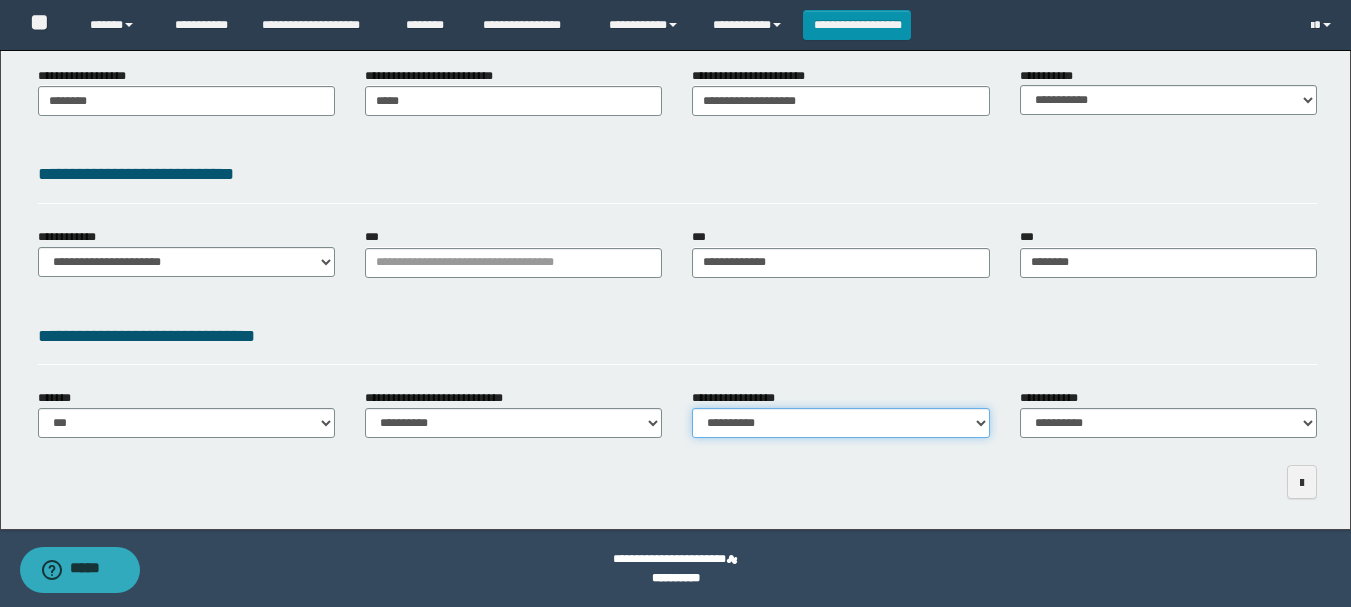 click on "**********" at bounding box center [840, 423] 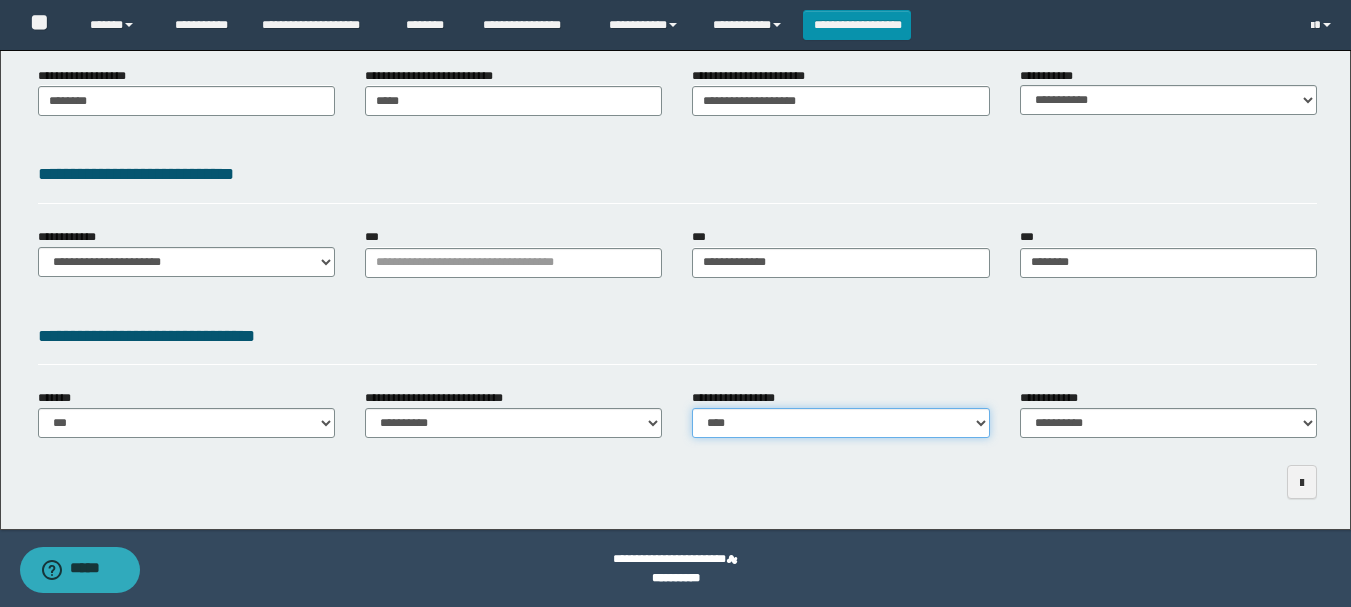 click on "**********" at bounding box center (840, 423) 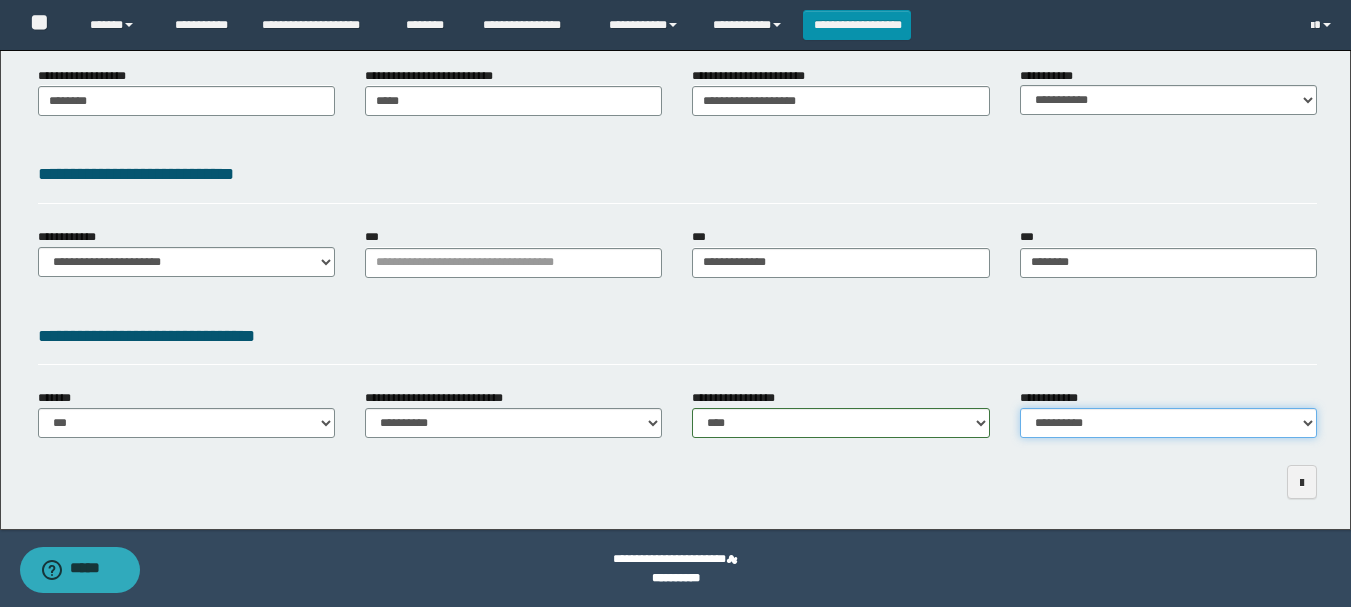 click on "**********" at bounding box center [1168, 423] 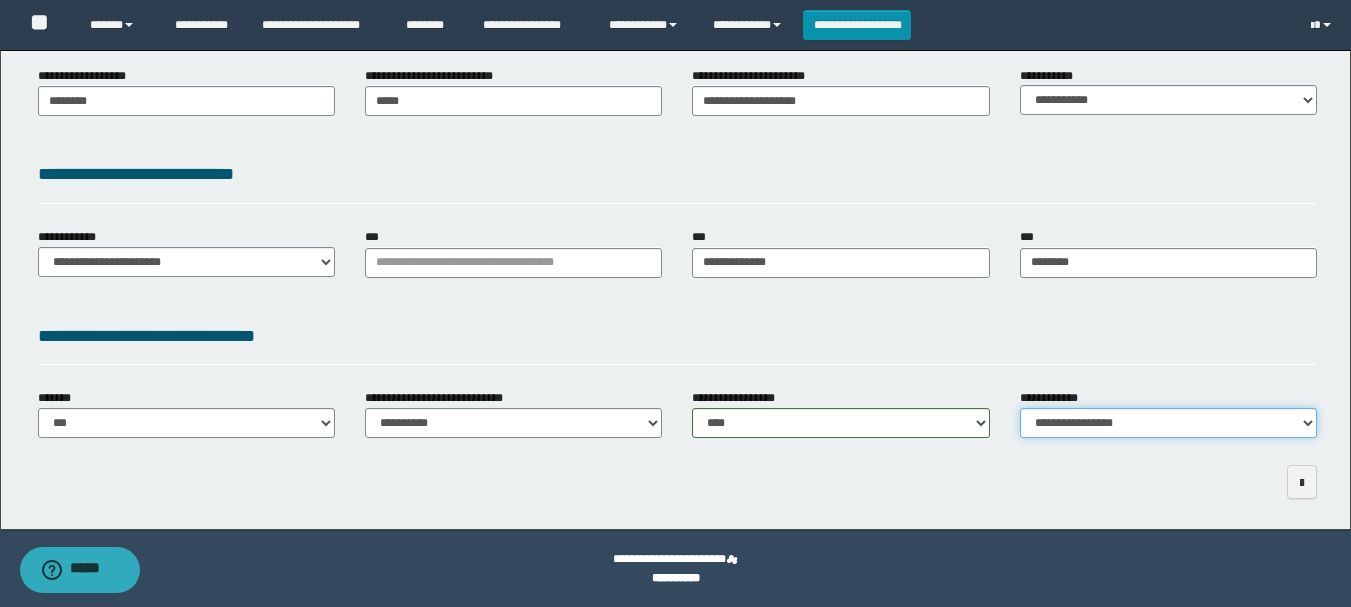 click on "**********" at bounding box center [1168, 423] 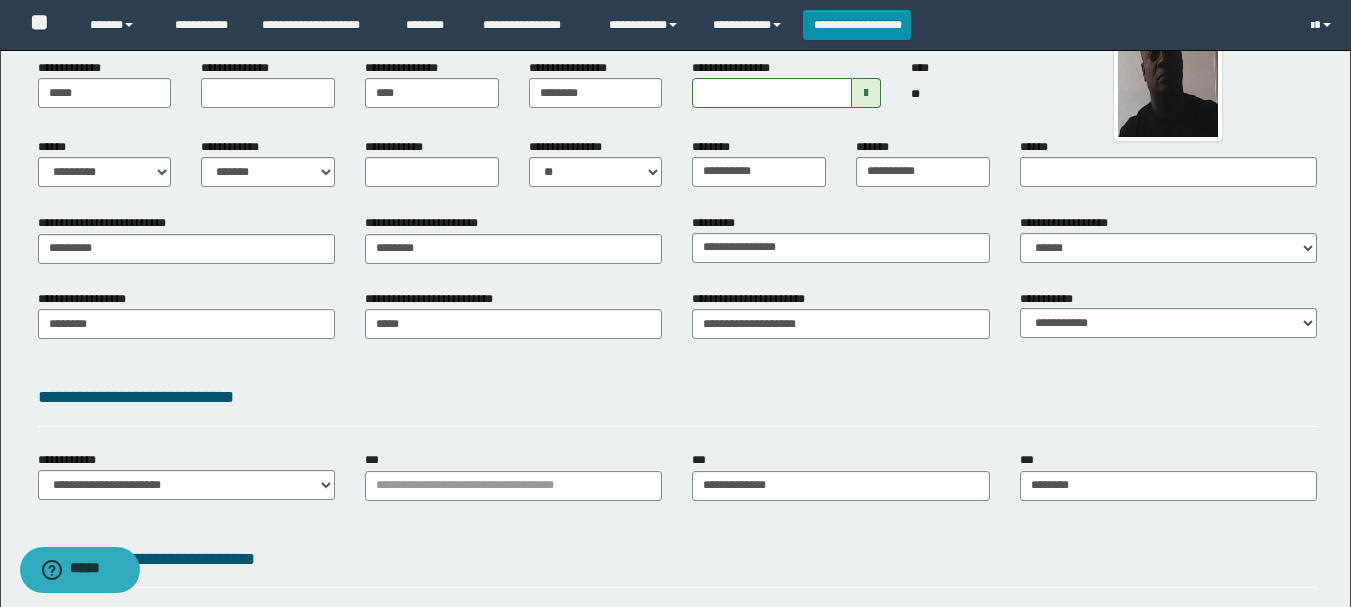 scroll, scrollTop: 0, scrollLeft: 0, axis: both 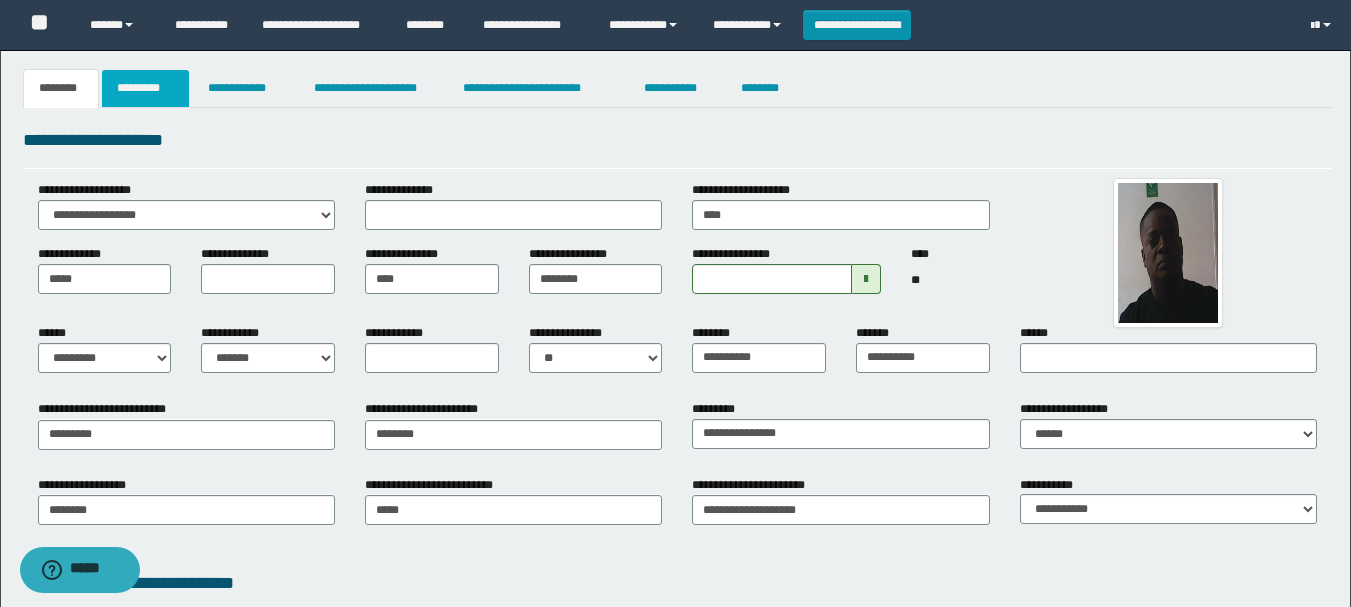 click on "*********" at bounding box center [145, 88] 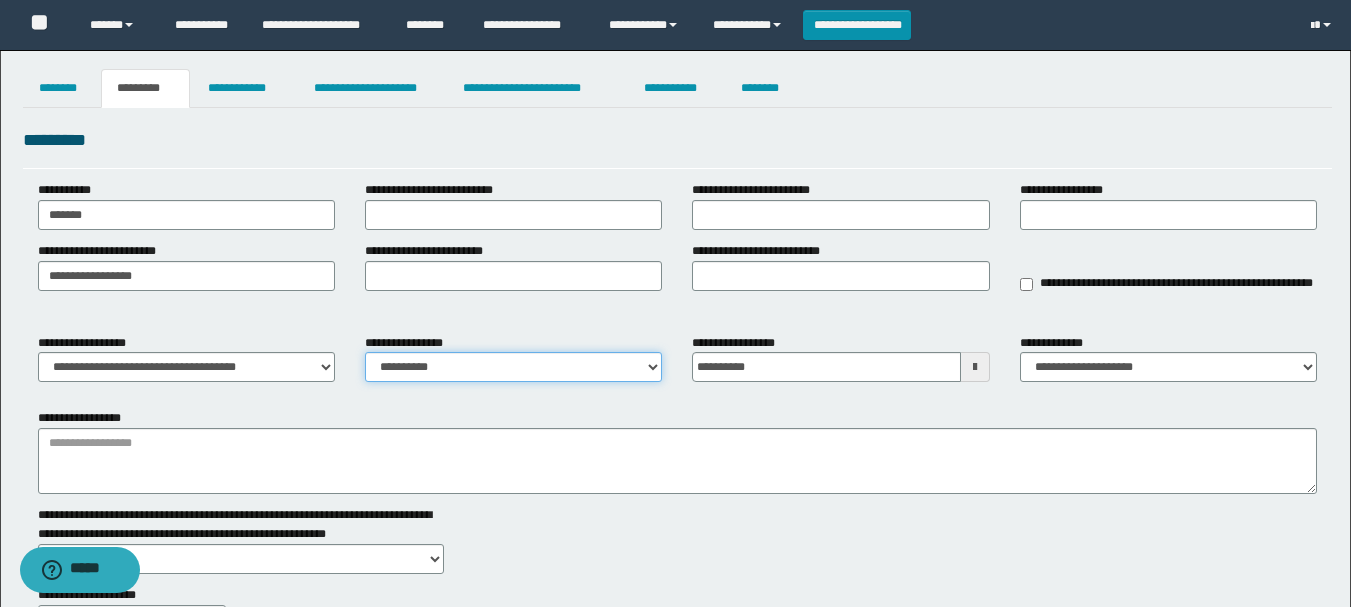 click on "**********" at bounding box center [513, 367] 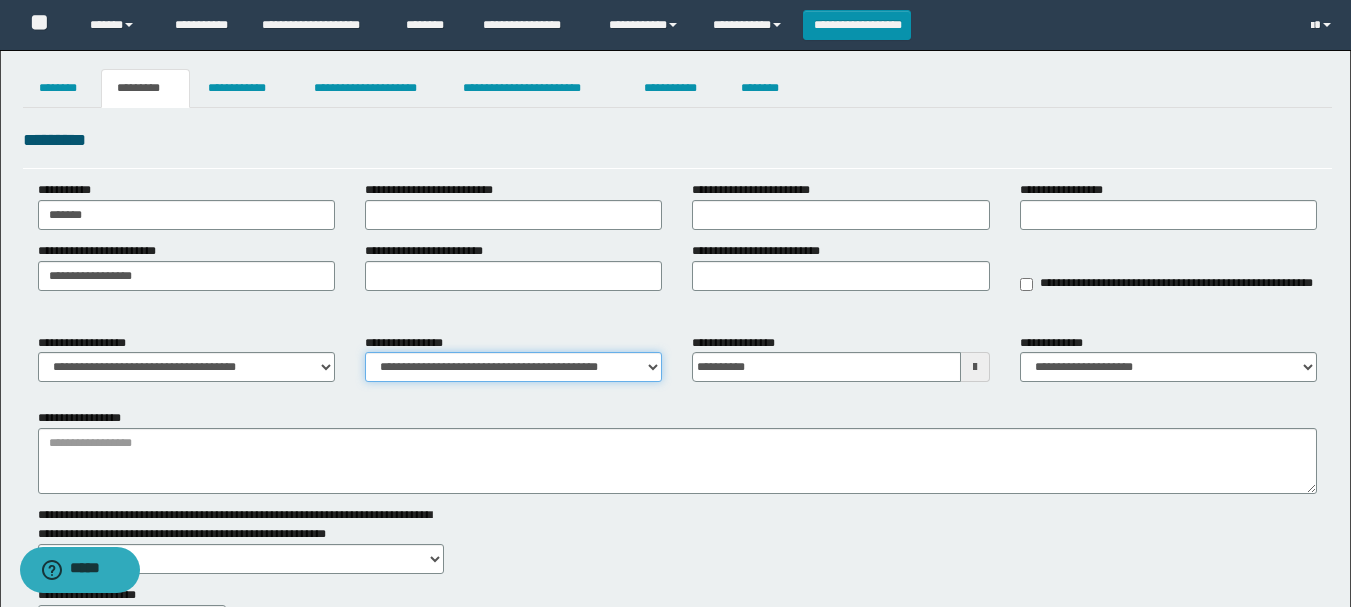 click on "**********" at bounding box center [513, 367] 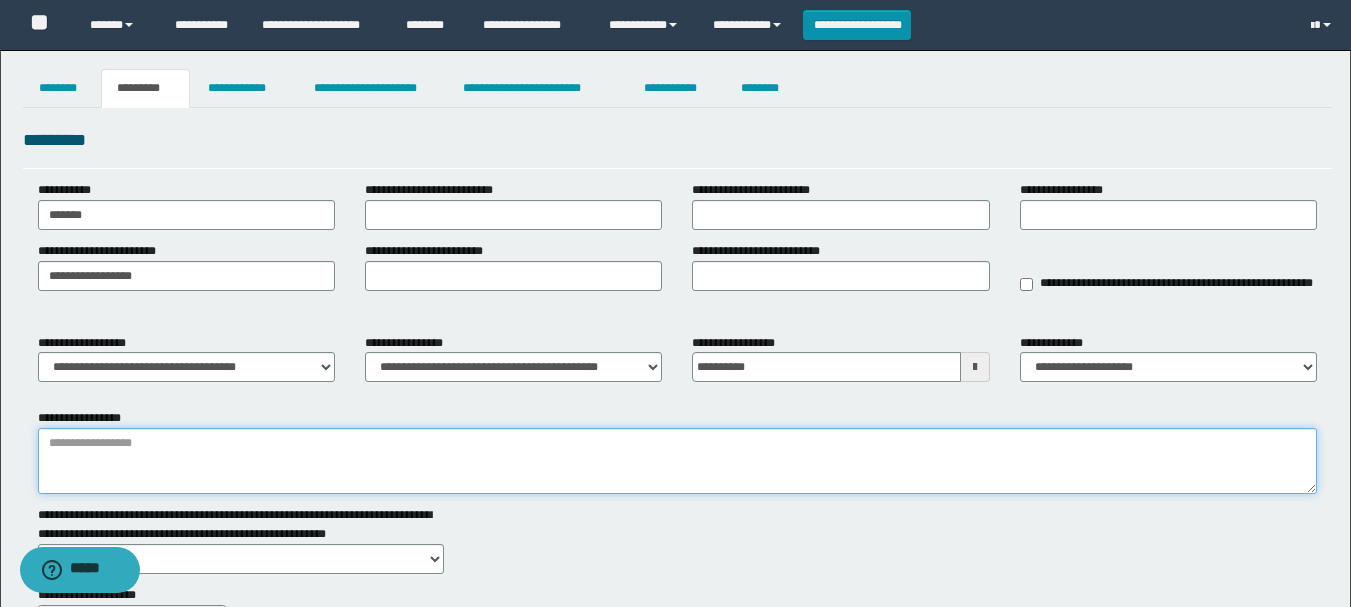 click on "**********" at bounding box center [677, 461] 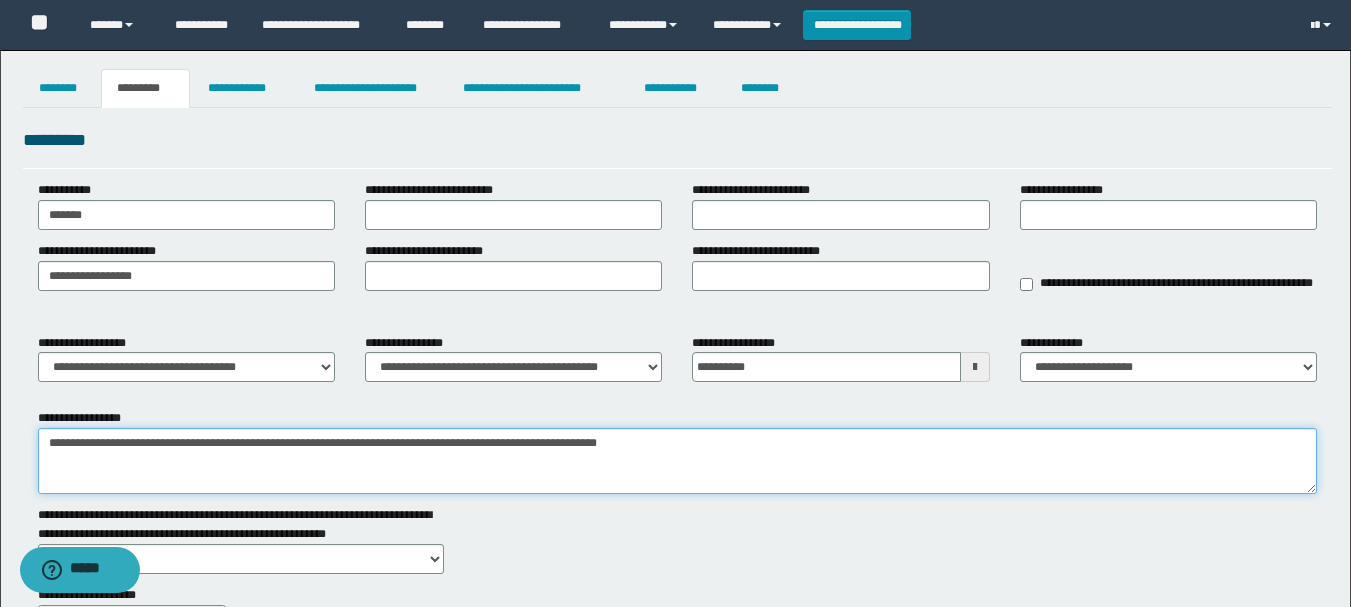 drag, startPoint x: 51, startPoint y: 447, endPoint x: 631, endPoint y: 445, distance: 580.0034 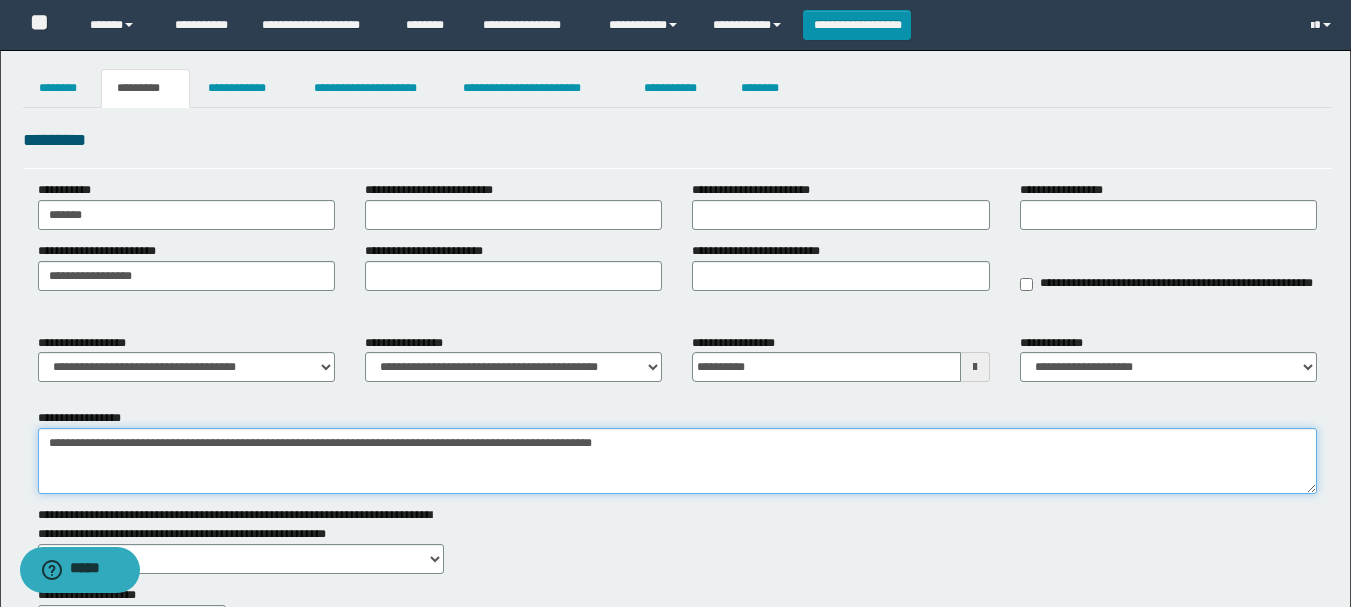 drag, startPoint x: 48, startPoint y: 438, endPoint x: 675, endPoint y: 440, distance: 627.0032 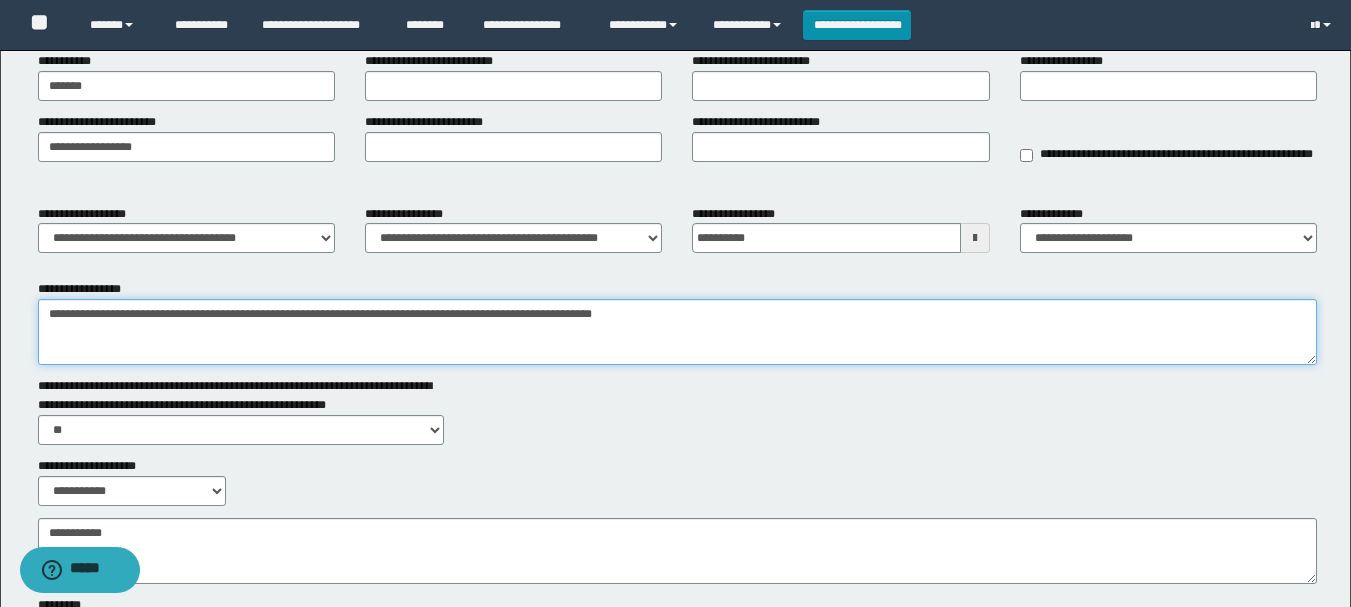 scroll, scrollTop: 321, scrollLeft: 0, axis: vertical 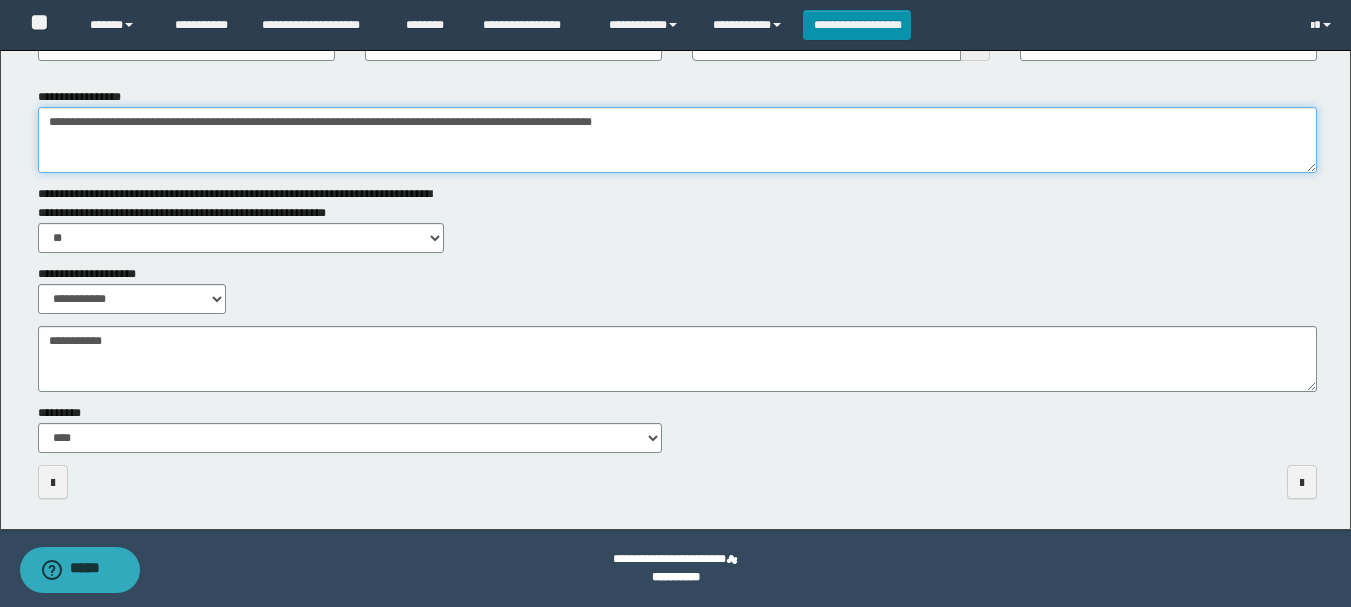 type on "**********" 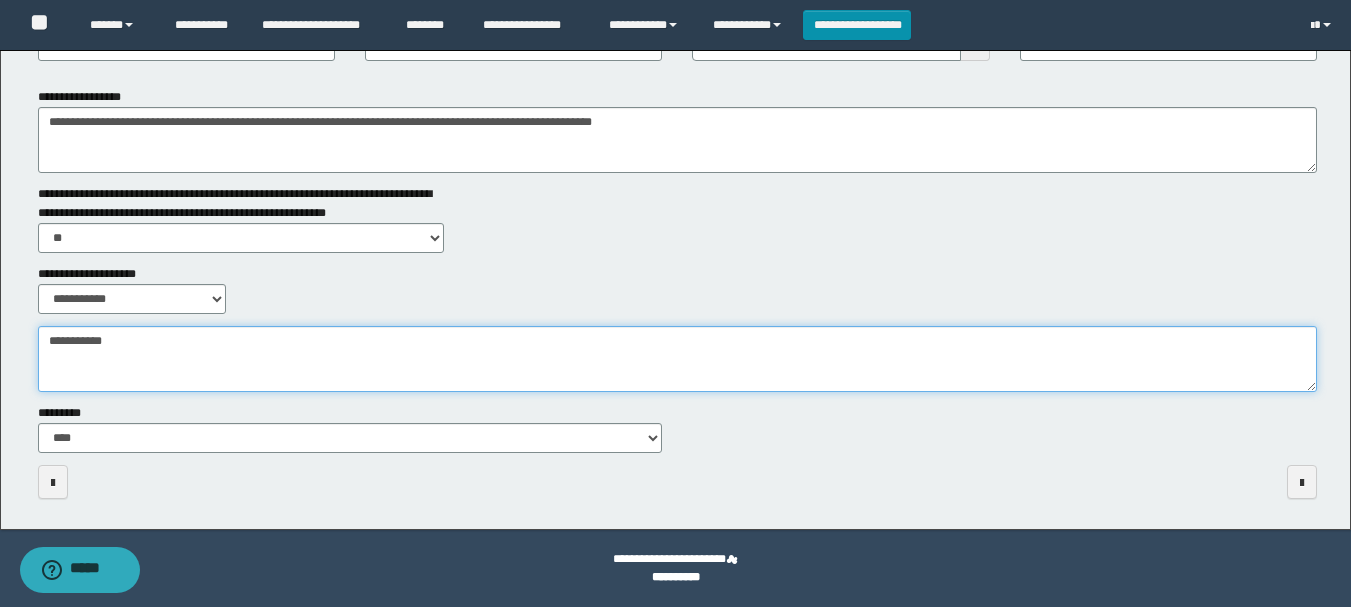 click on "**********" at bounding box center (677, 359) 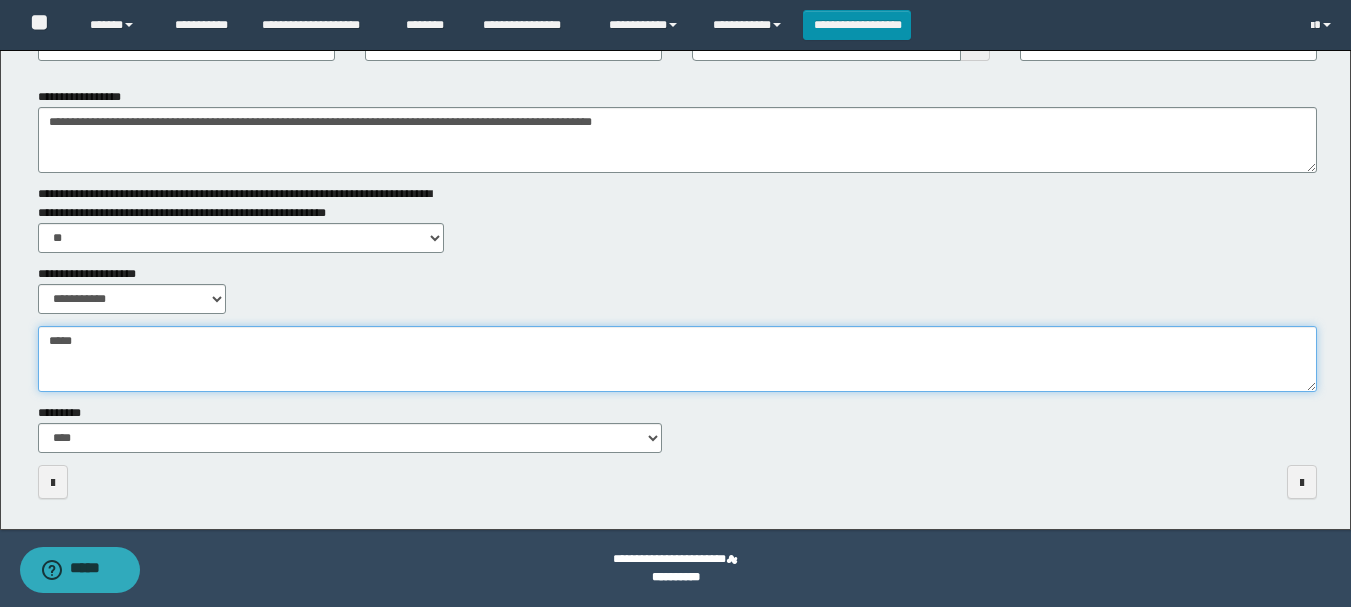 type on "*****" 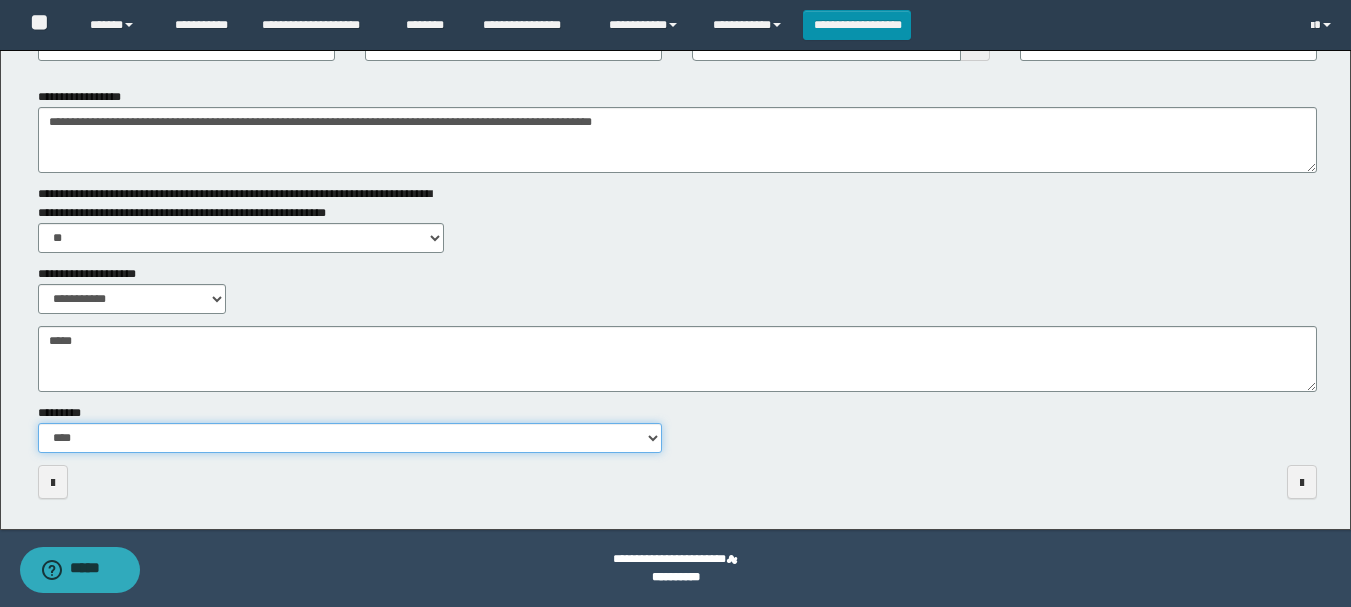 click on "**********" at bounding box center [350, 438] 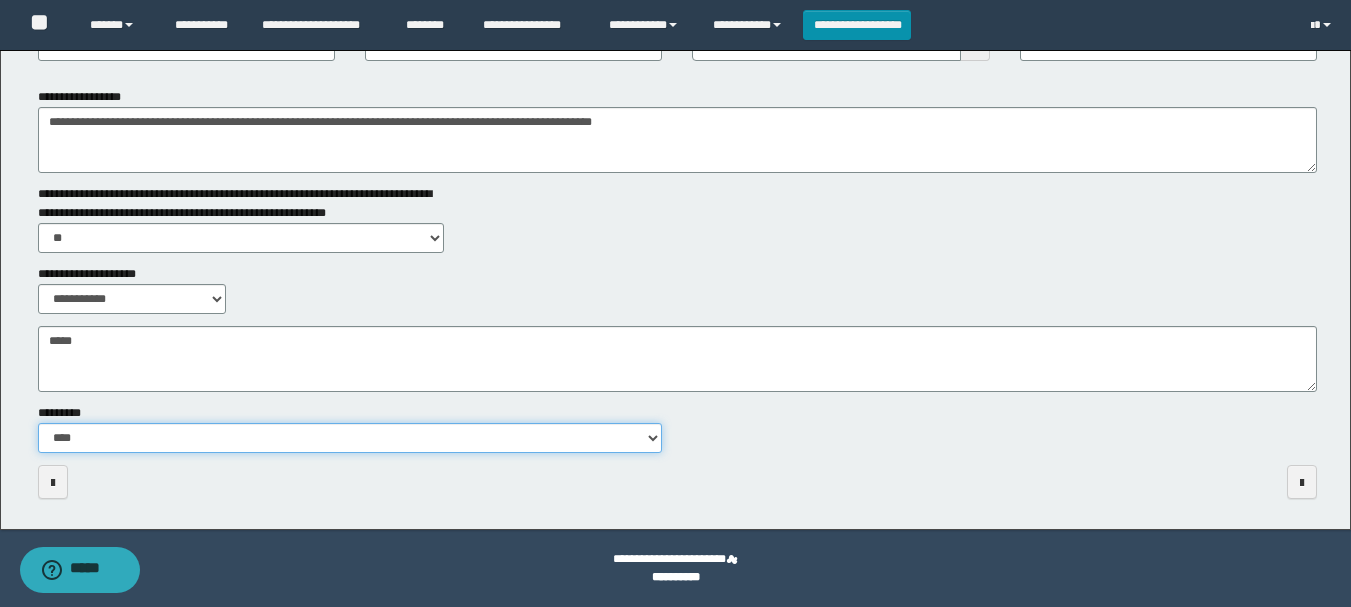 scroll, scrollTop: 21, scrollLeft: 0, axis: vertical 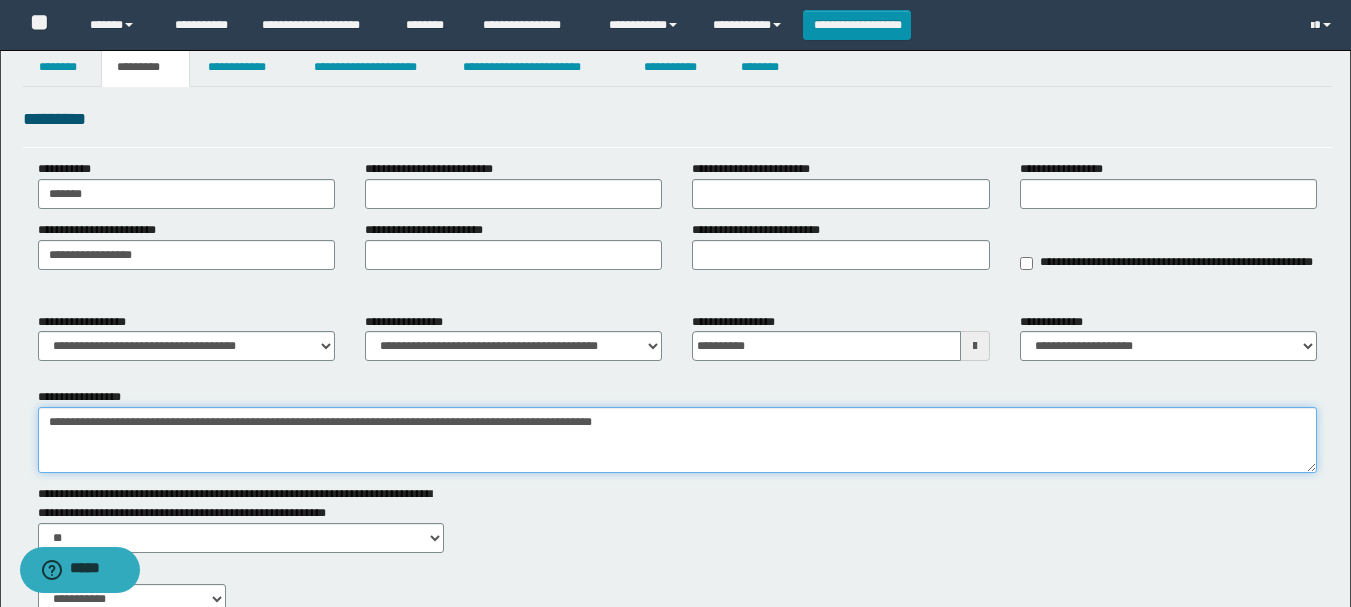 click on "**********" at bounding box center [677, 440] 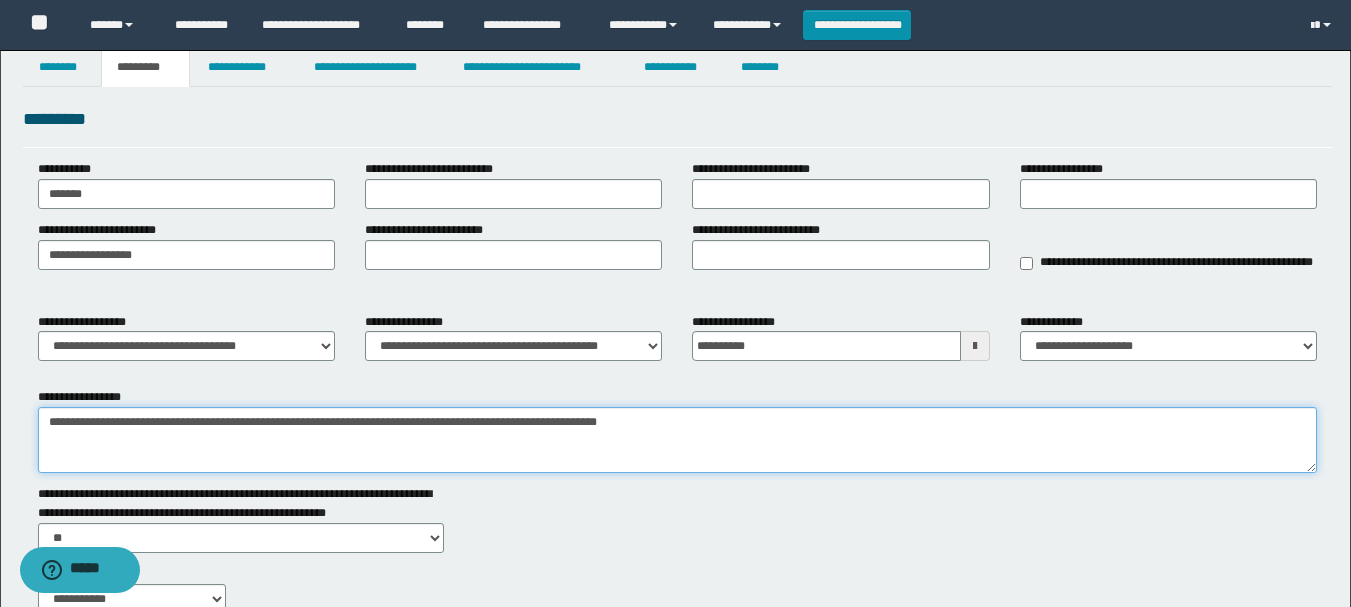 drag, startPoint x: 48, startPoint y: 418, endPoint x: 670, endPoint y: 399, distance: 622.2901 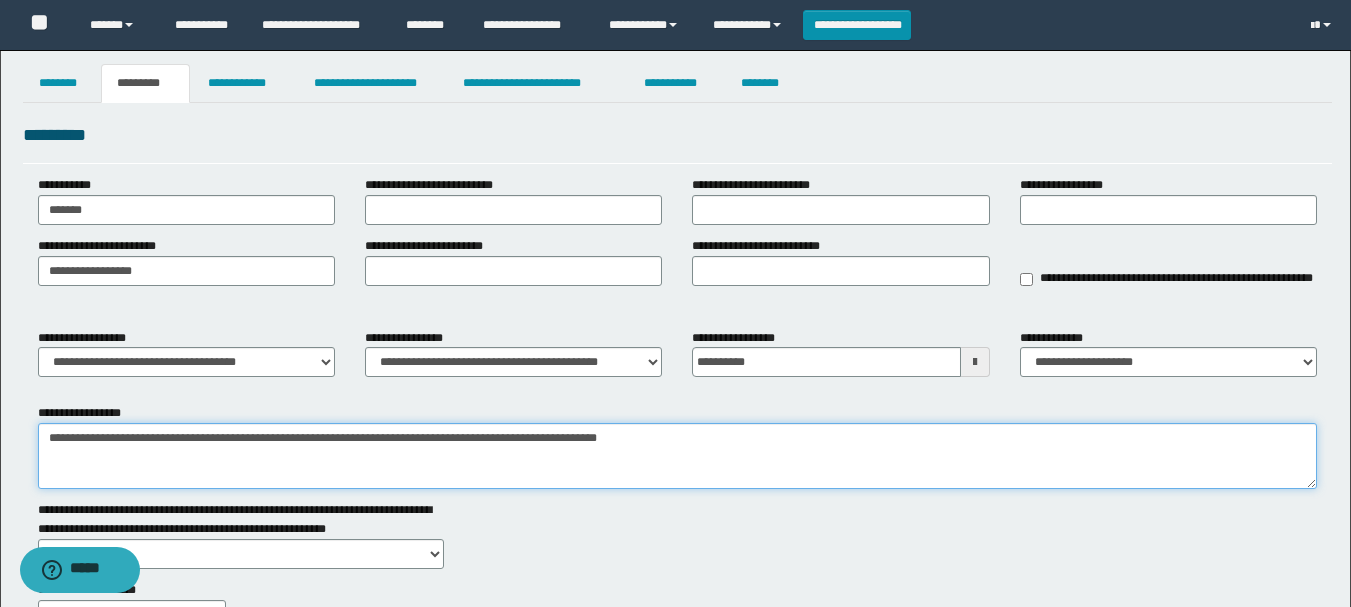 scroll, scrollTop: 0, scrollLeft: 0, axis: both 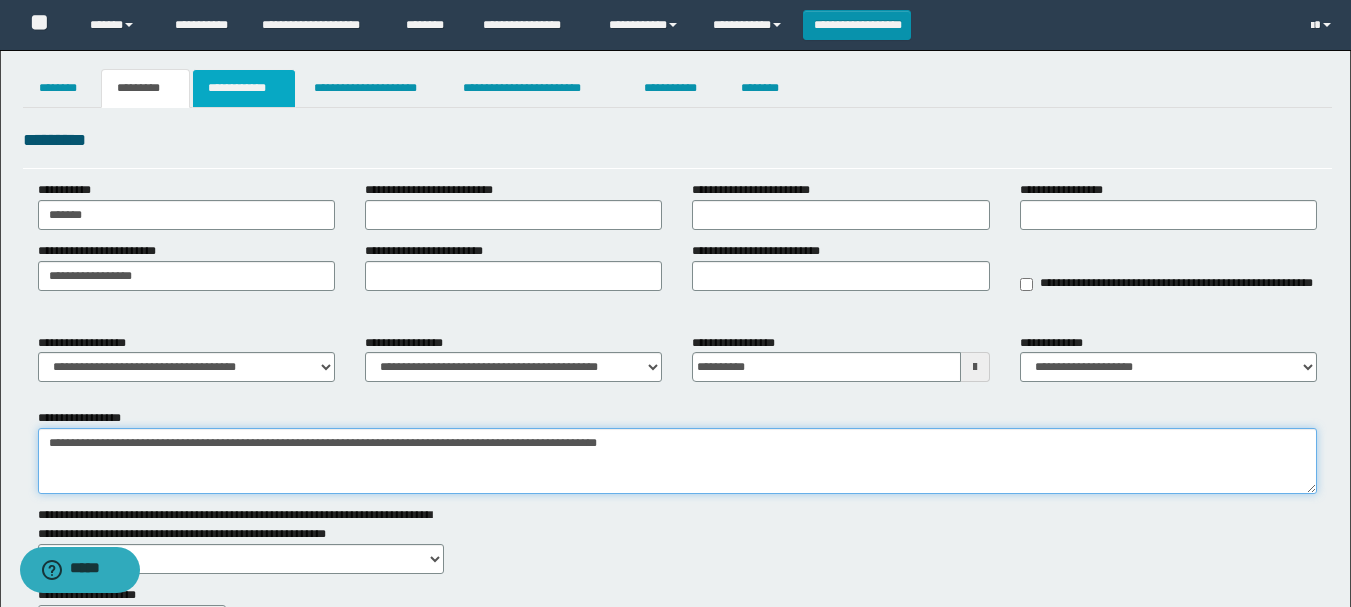 type on "**********" 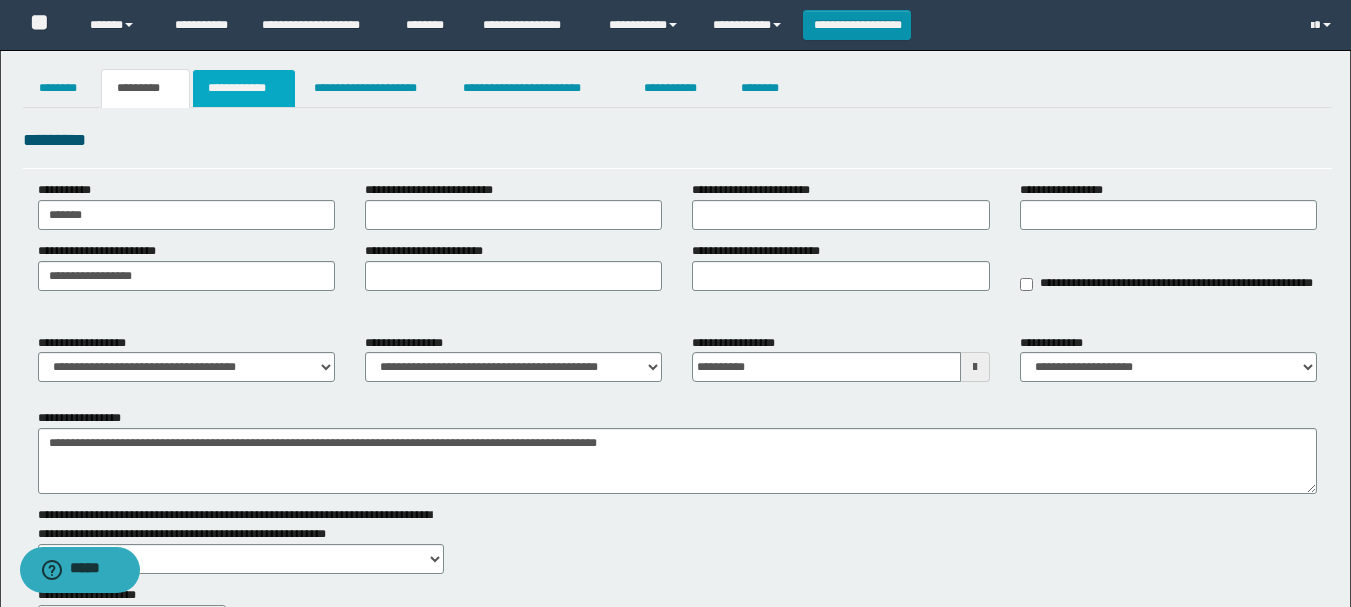 click on "**********" at bounding box center (244, 88) 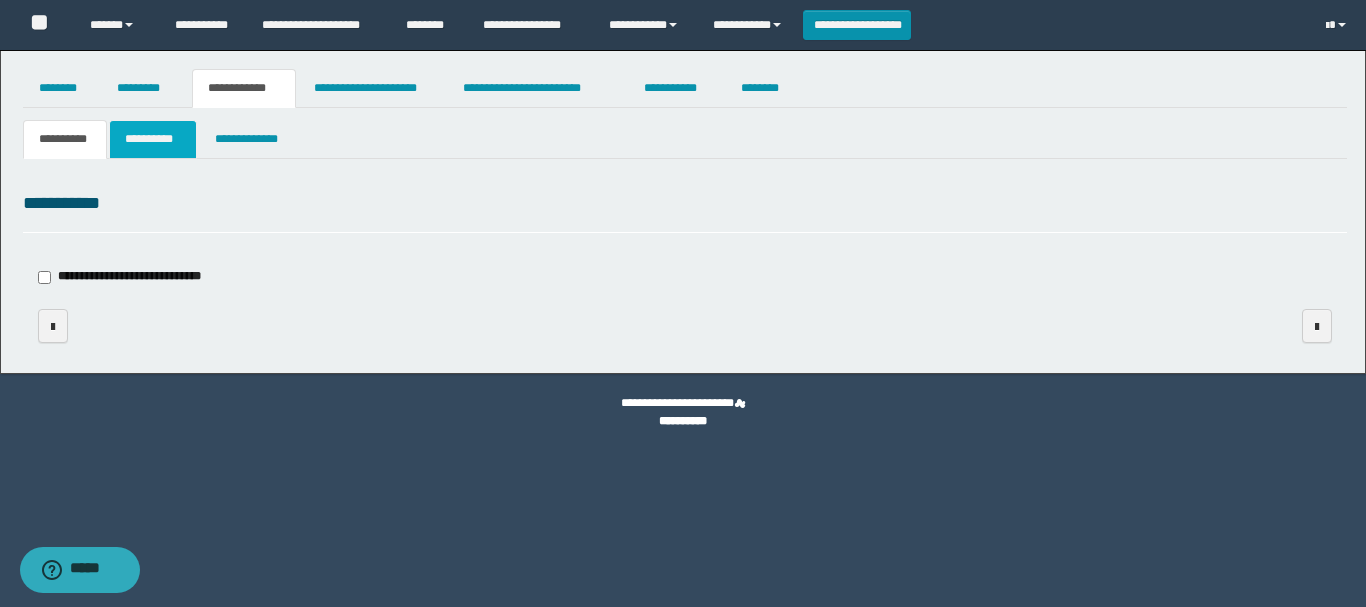 click on "**********" at bounding box center [153, 139] 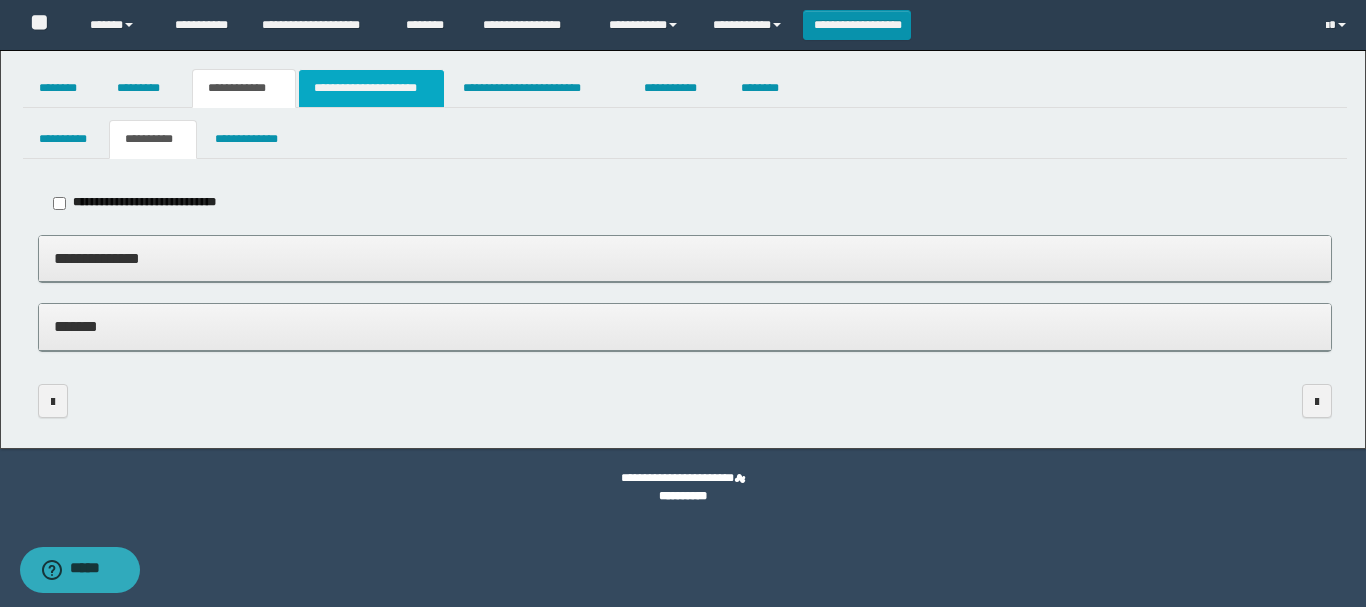 click on "**********" at bounding box center [371, 88] 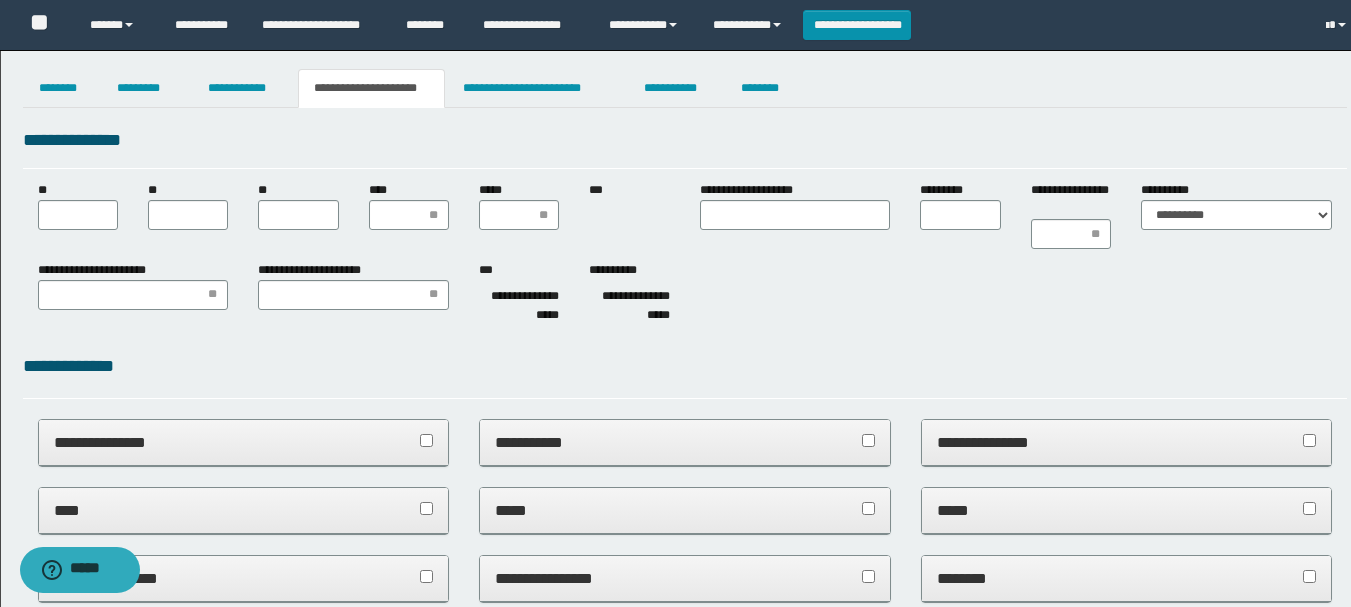scroll, scrollTop: 0, scrollLeft: 0, axis: both 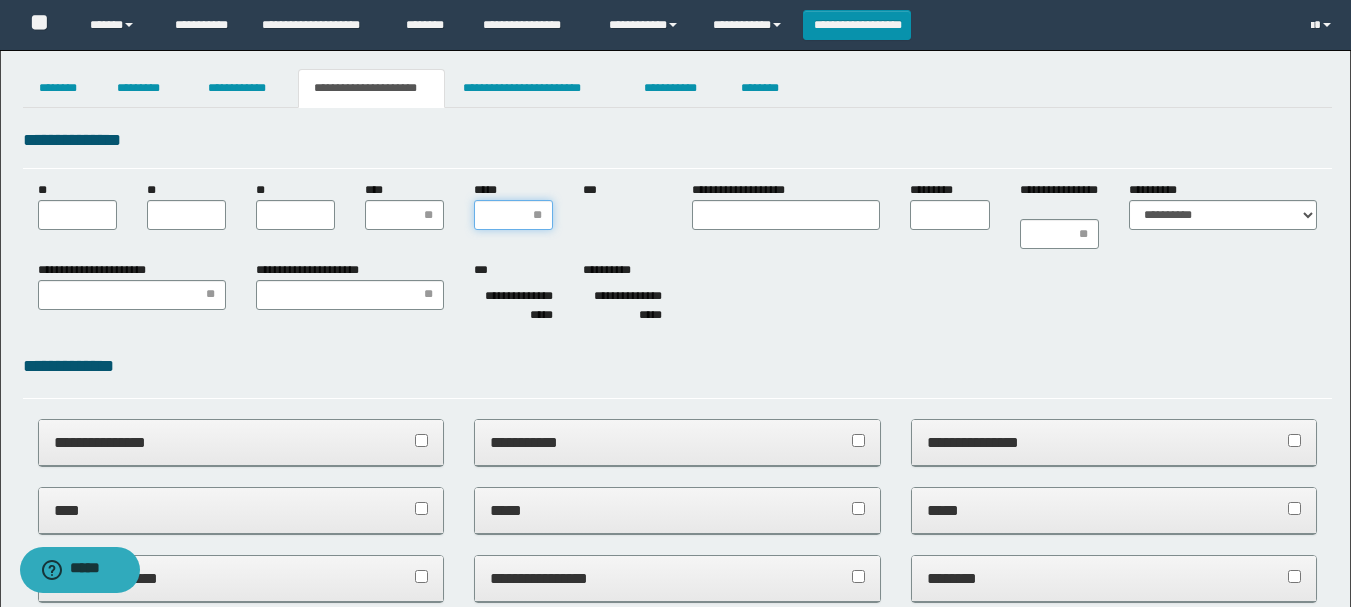 click on "*****" at bounding box center [513, 215] 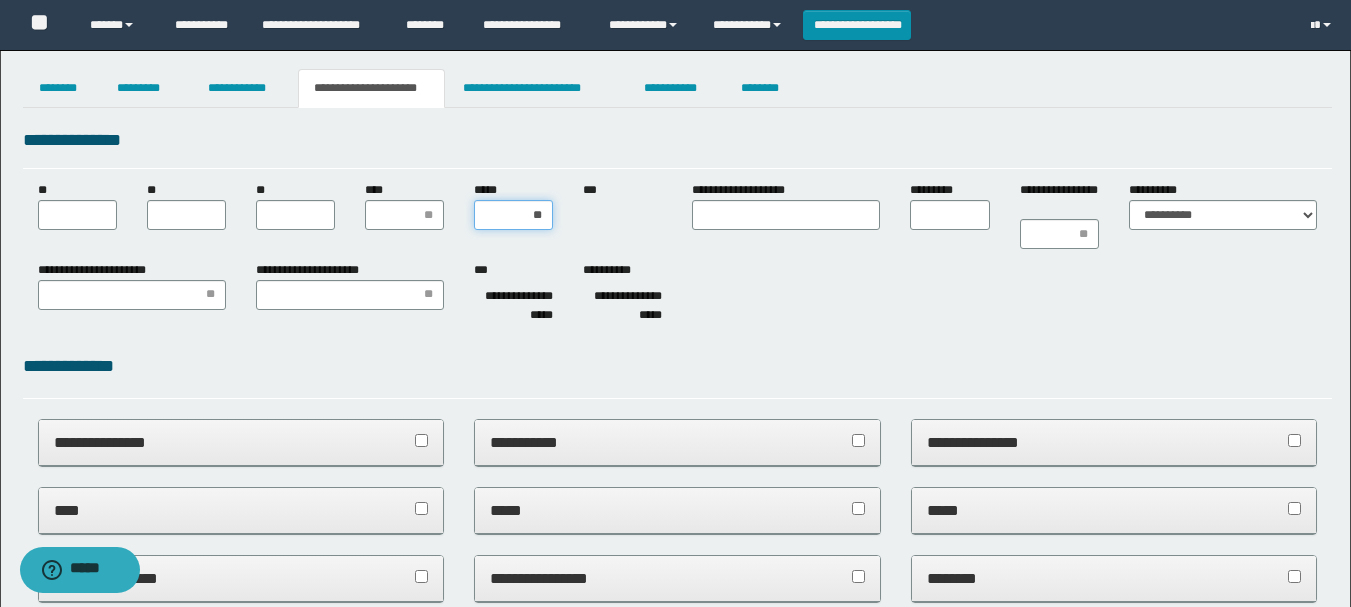 type on "***" 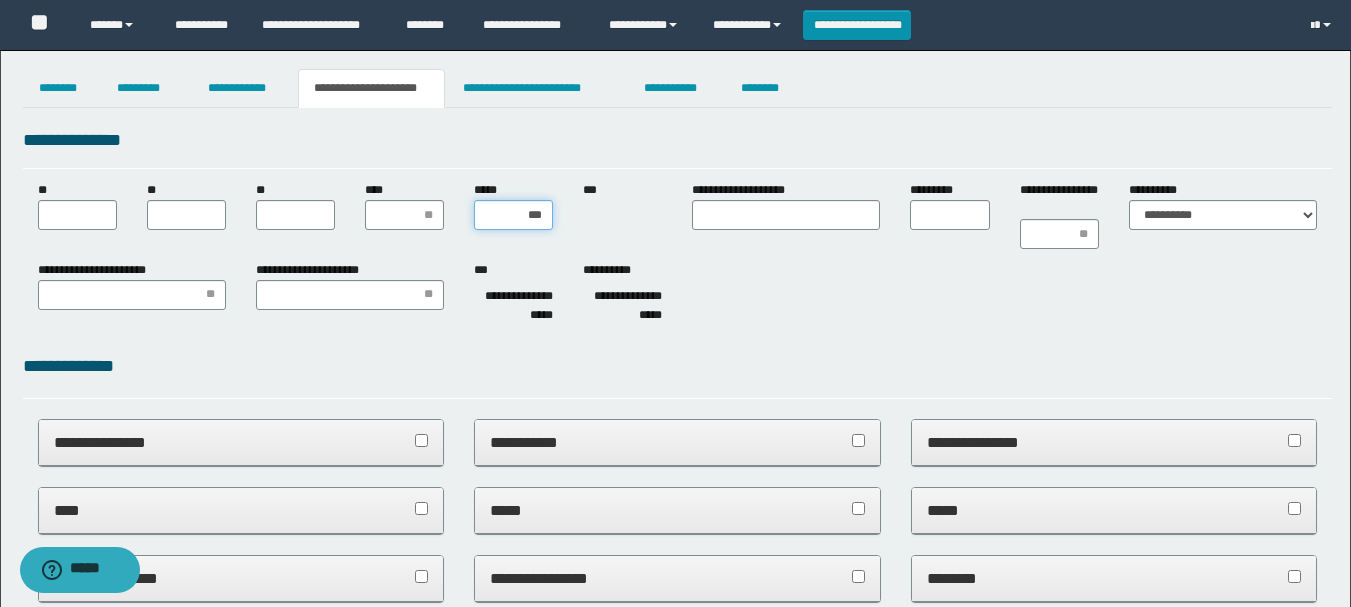 type 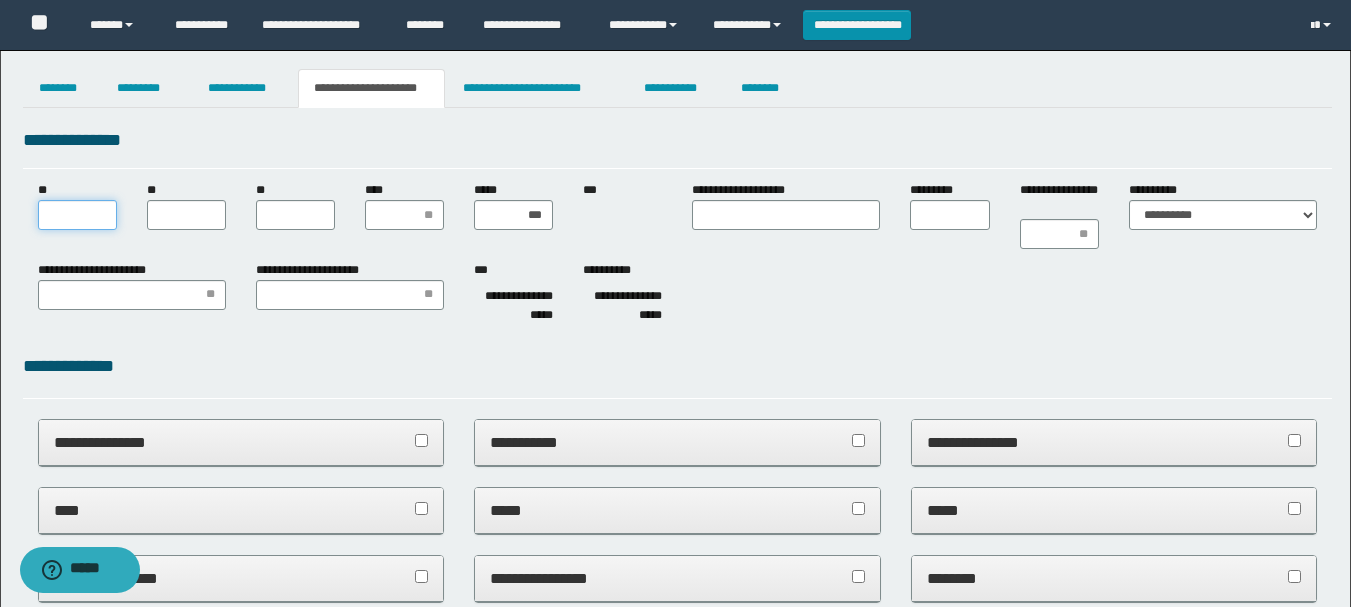 click on "**" at bounding box center (77, 215) 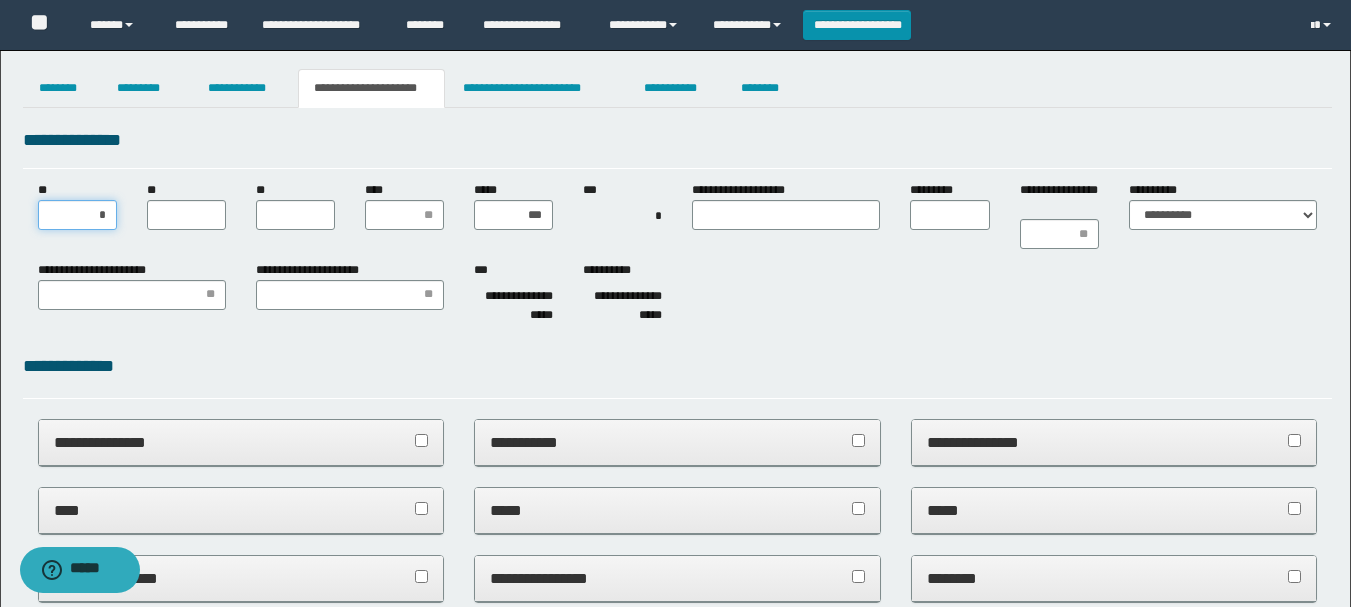 type on "**" 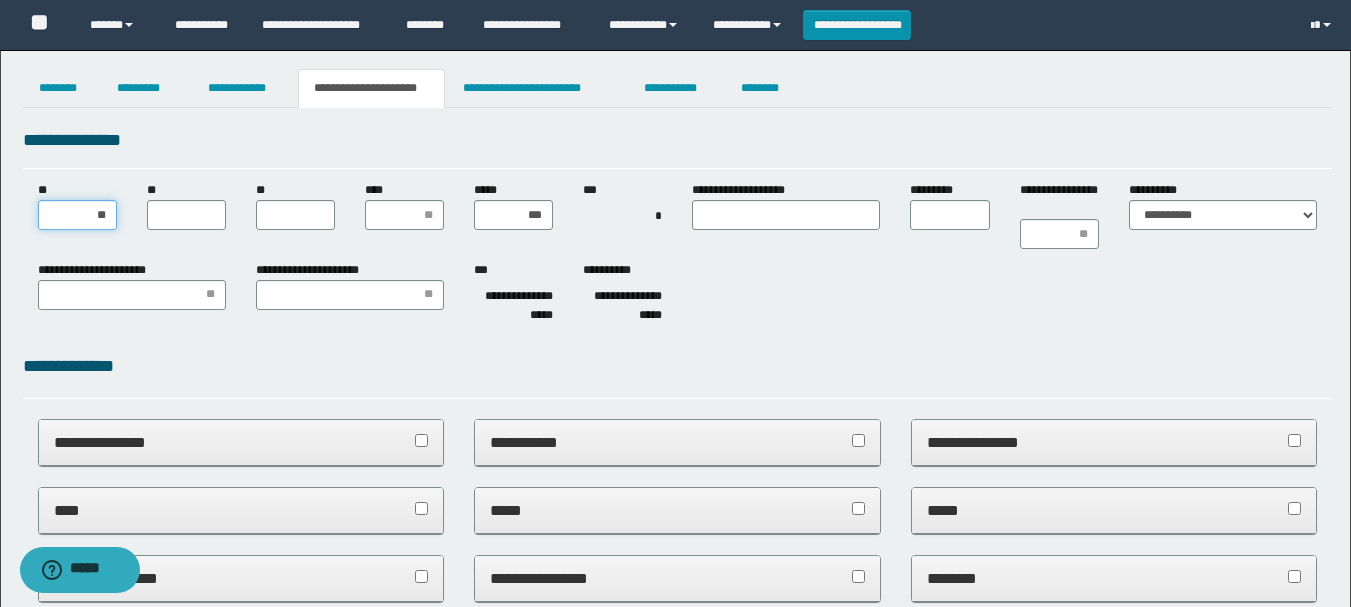 type 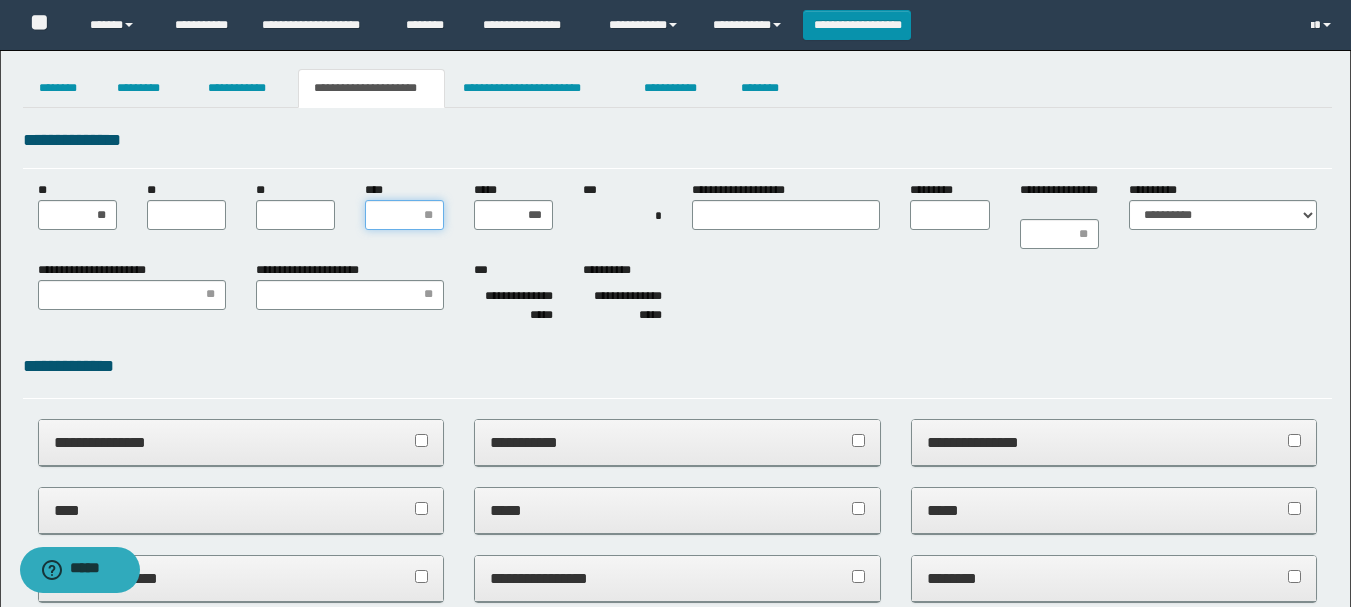 click on "****" at bounding box center [404, 215] 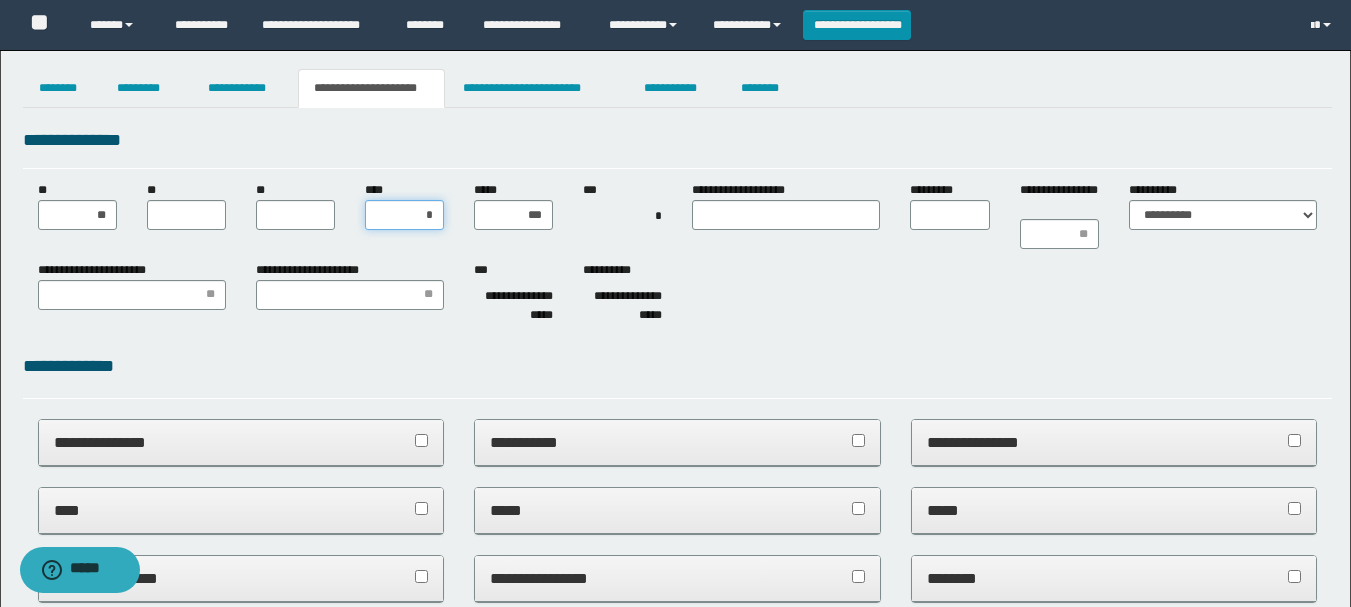 type on "**" 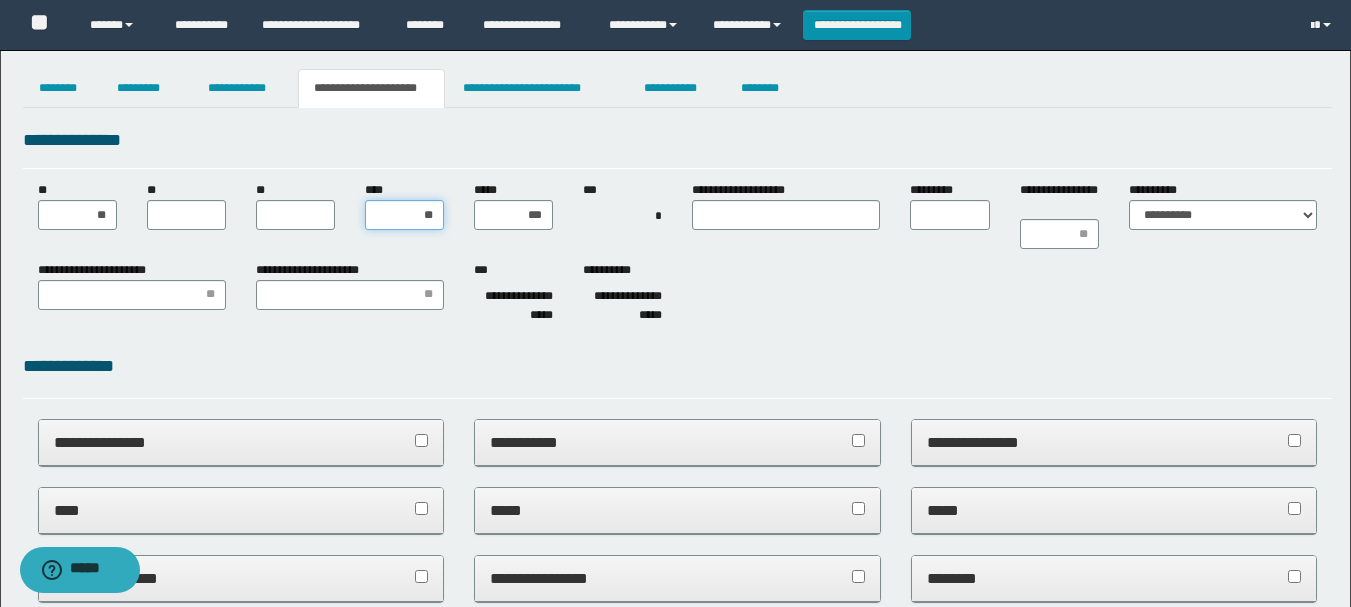type 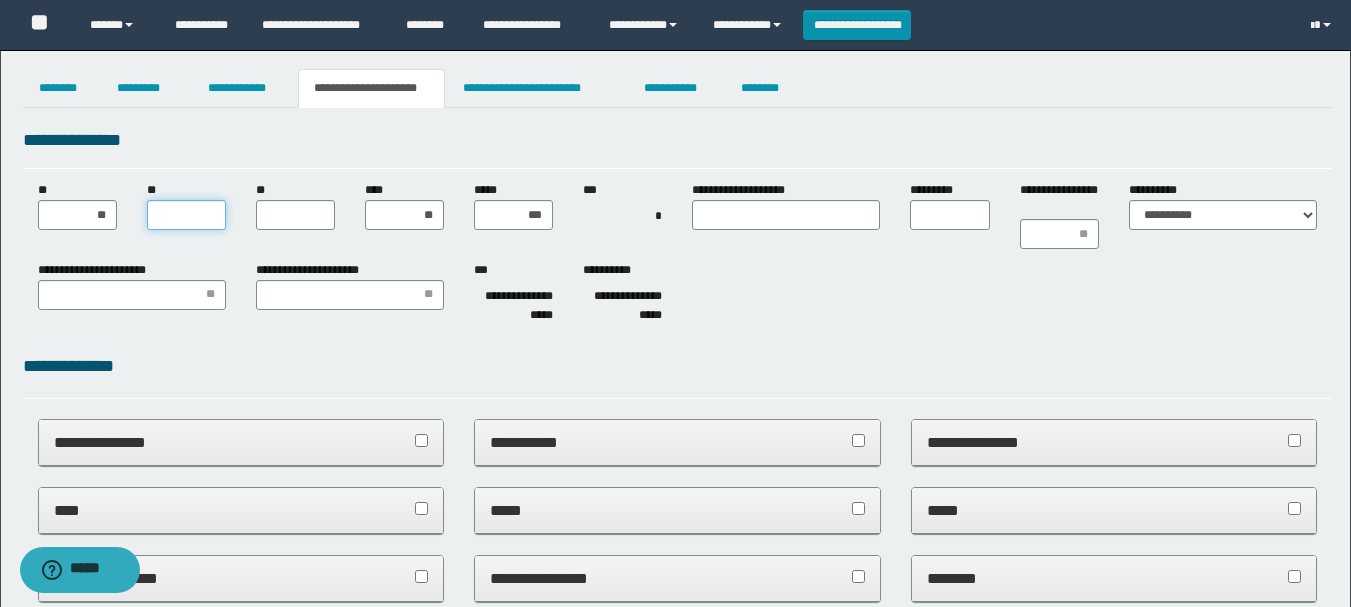 click on "**" at bounding box center (186, 215) 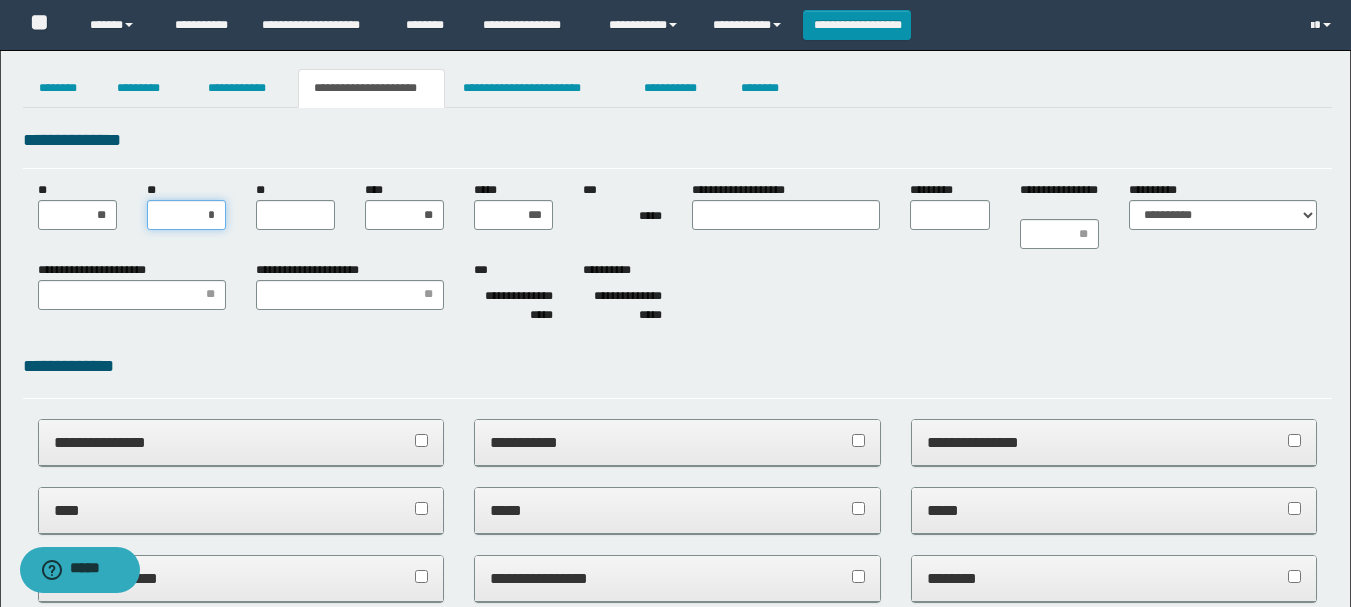 type on "**" 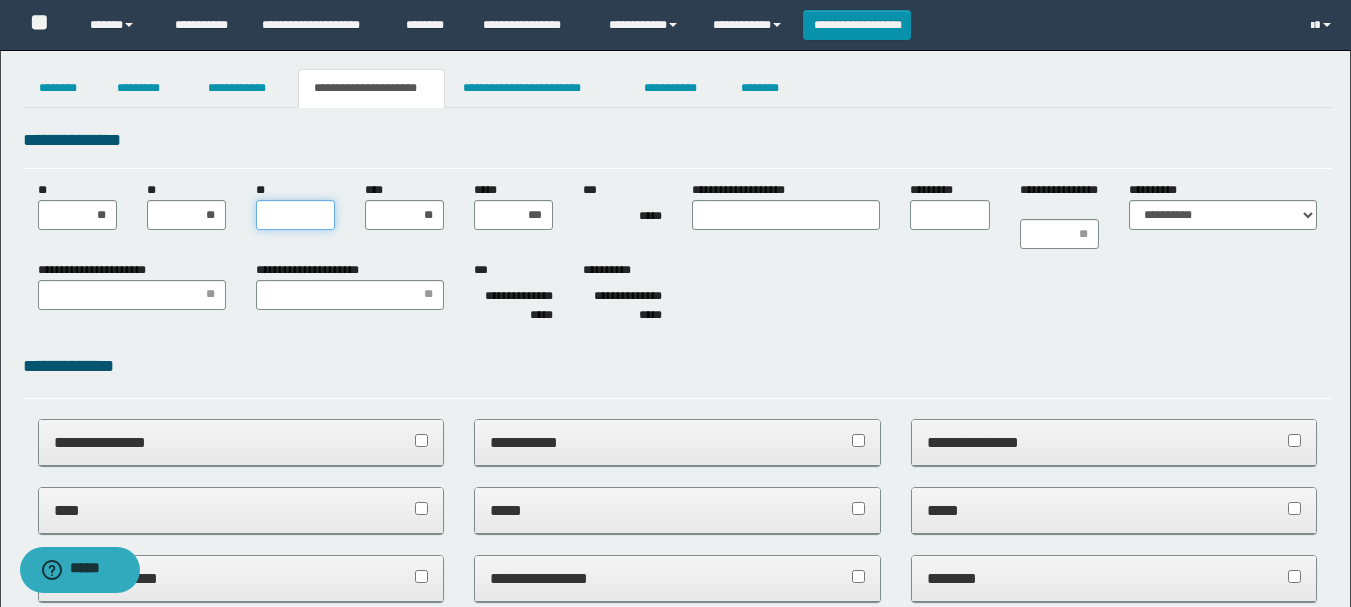 click on "**" at bounding box center [295, 215] 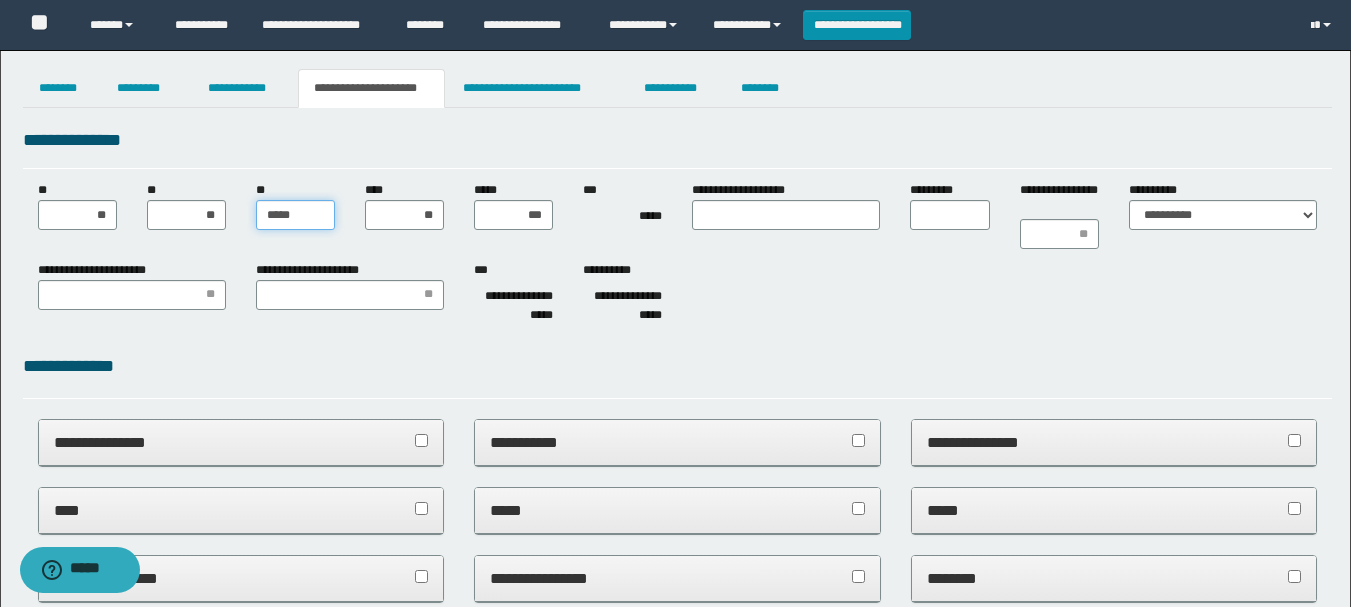 type on "******" 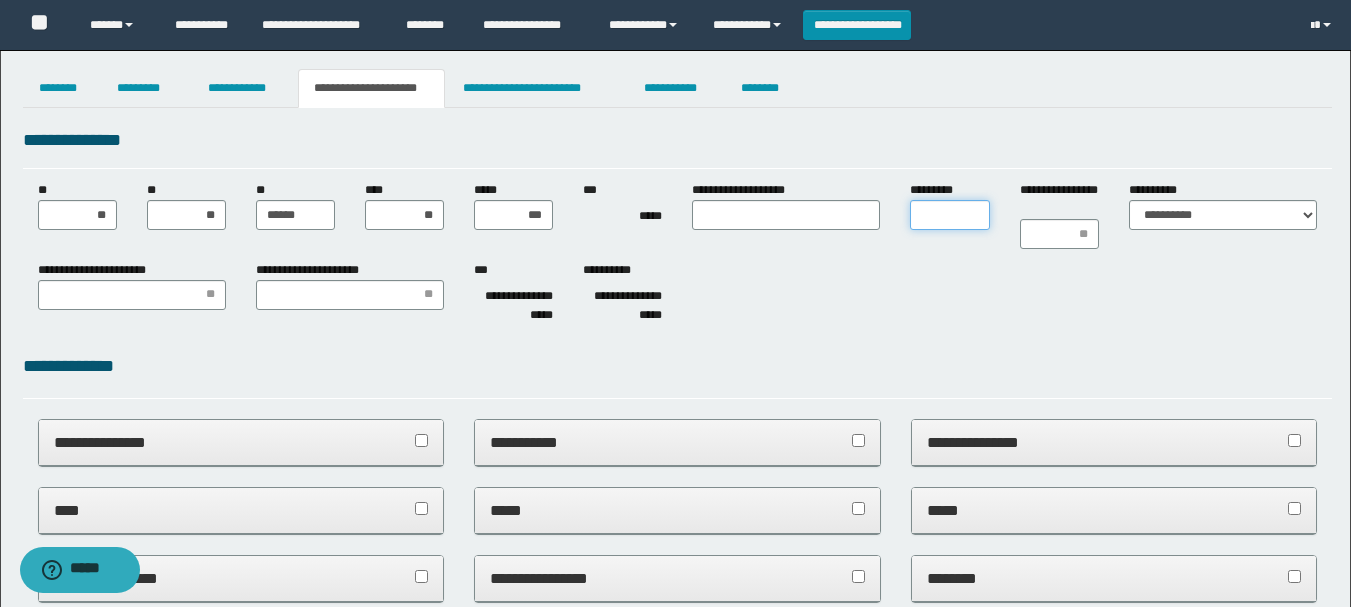 click on "*********" at bounding box center (949, 215) 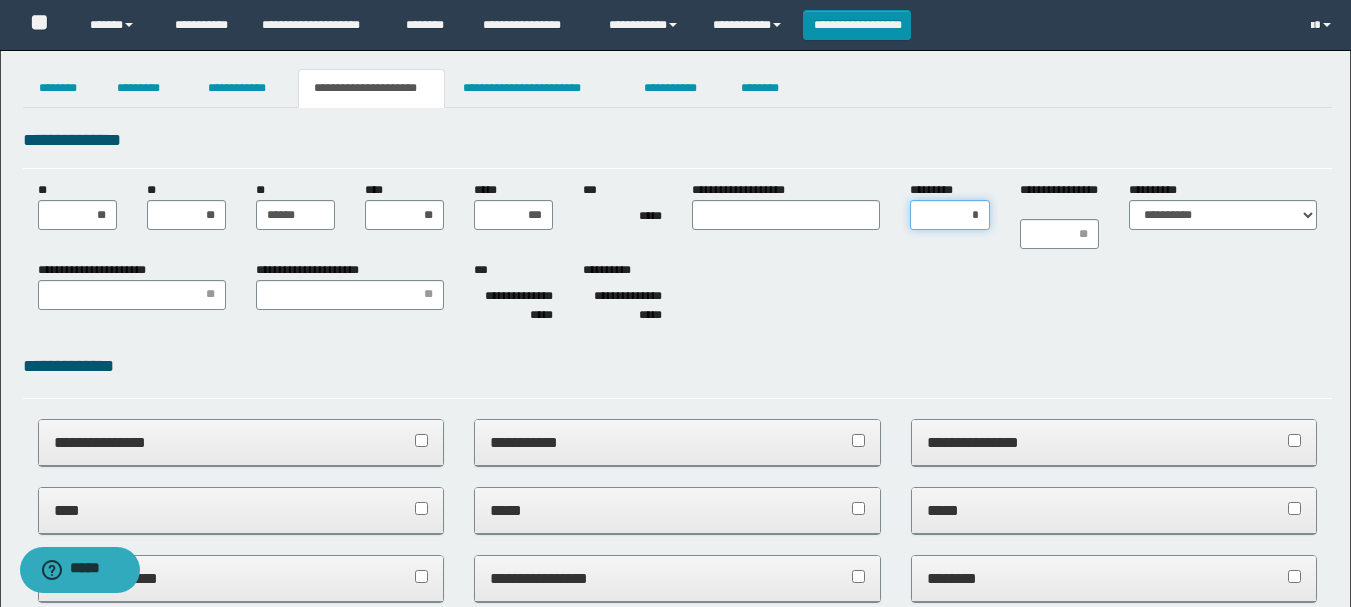 type on "**" 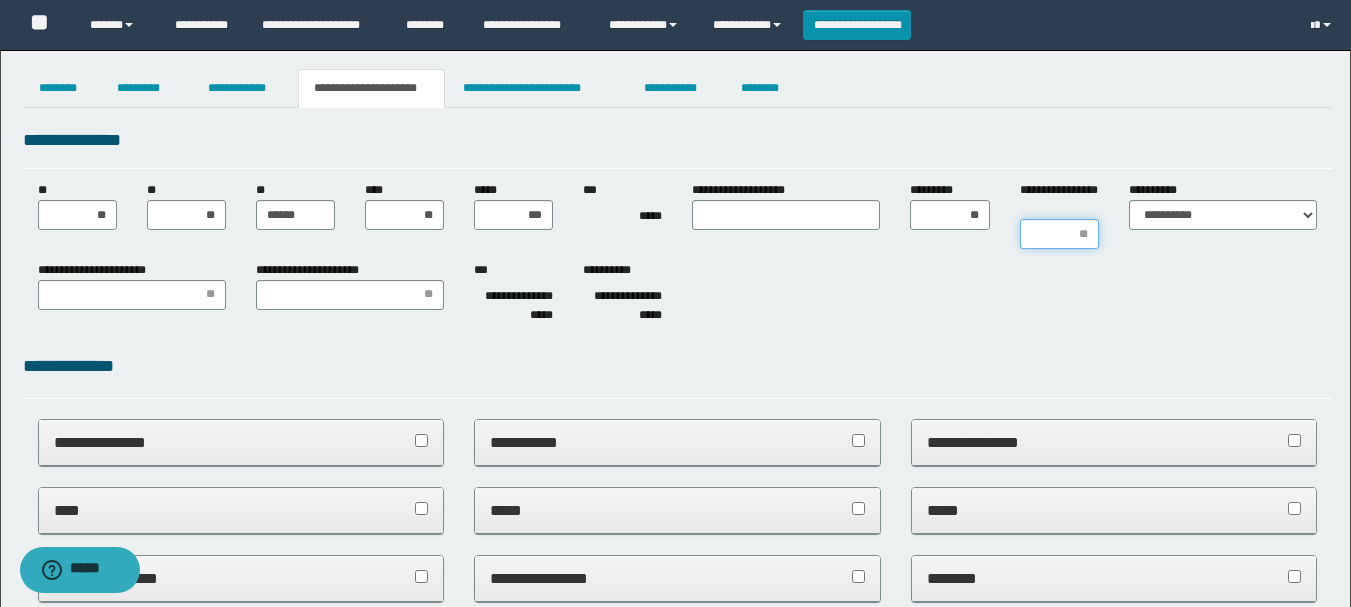 click on "**********" at bounding box center [1059, 234] 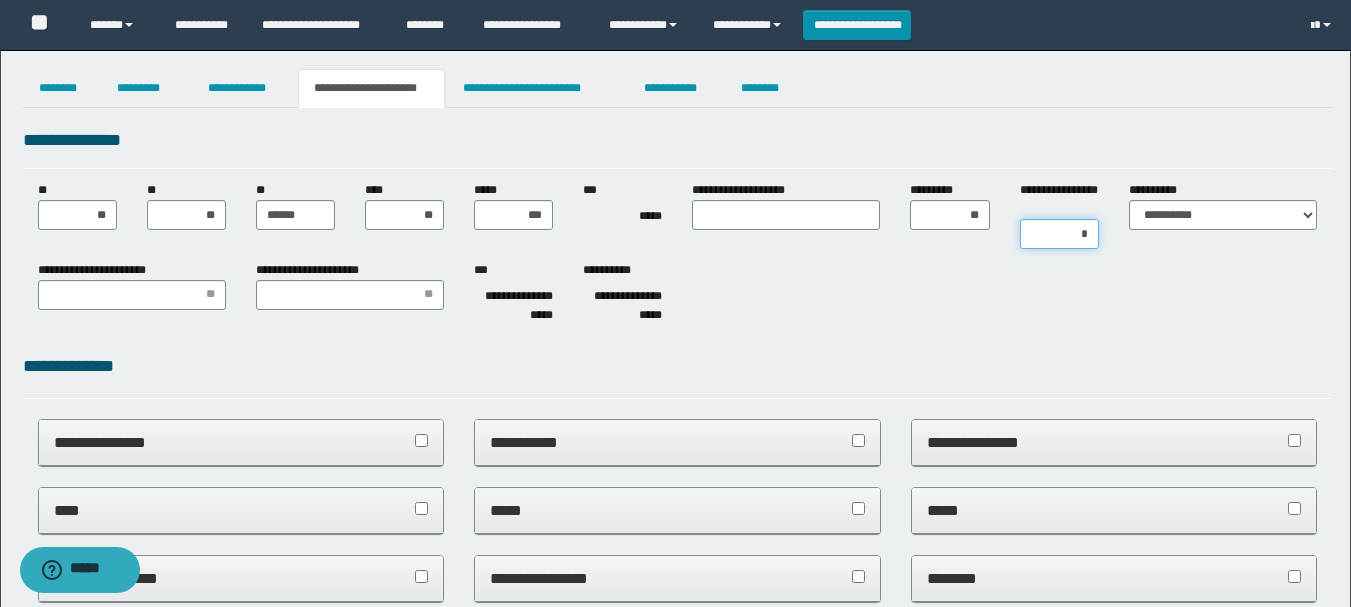 type on "**" 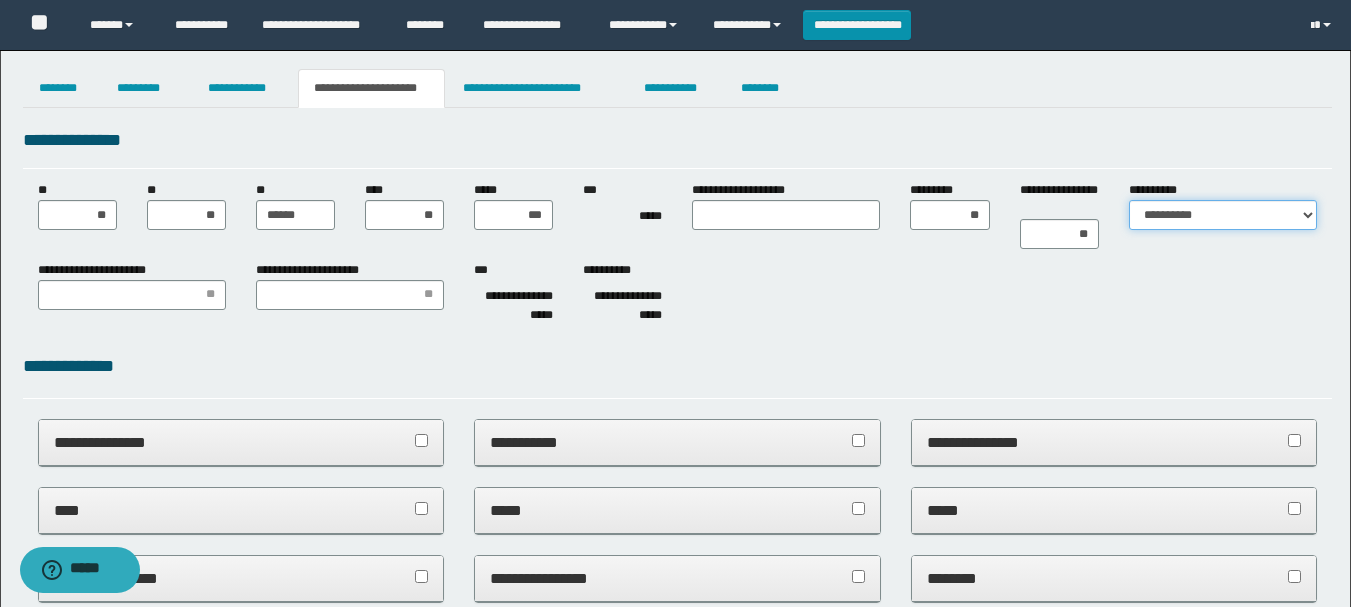 click on "**********" at bounding box center [1223, 215] 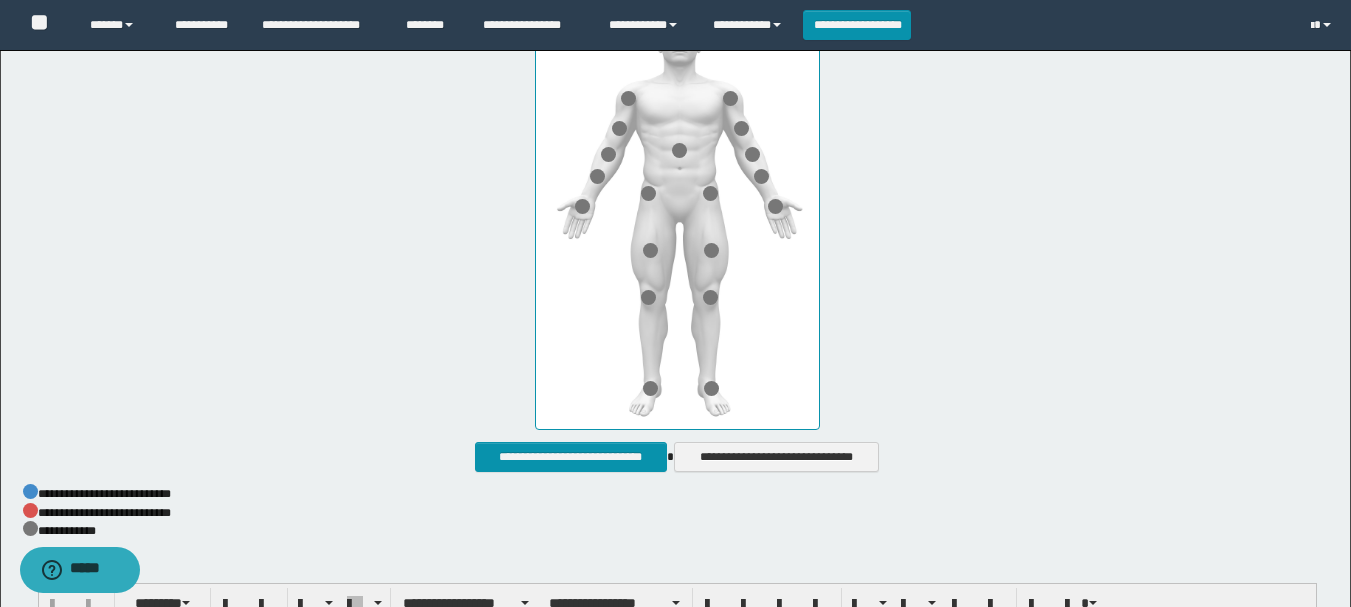 scroll, scrollTop: 1000, scrollLeft: 0, axis: vertical 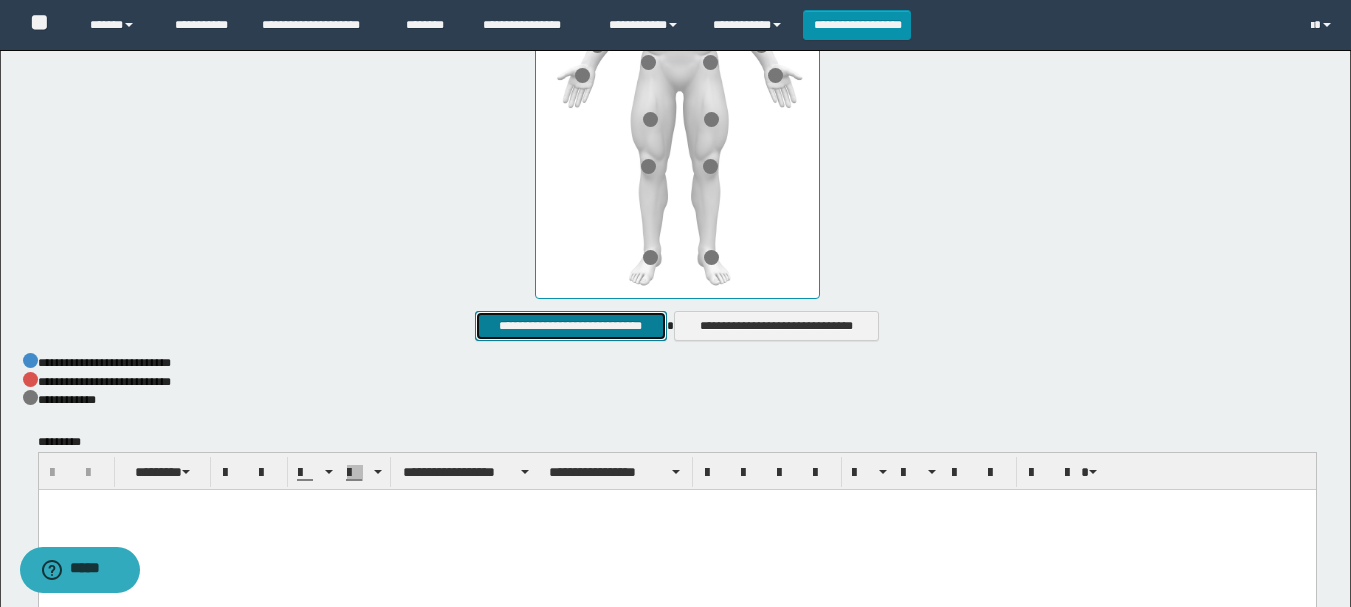 click on "**********" at bounding box center (570, 326) 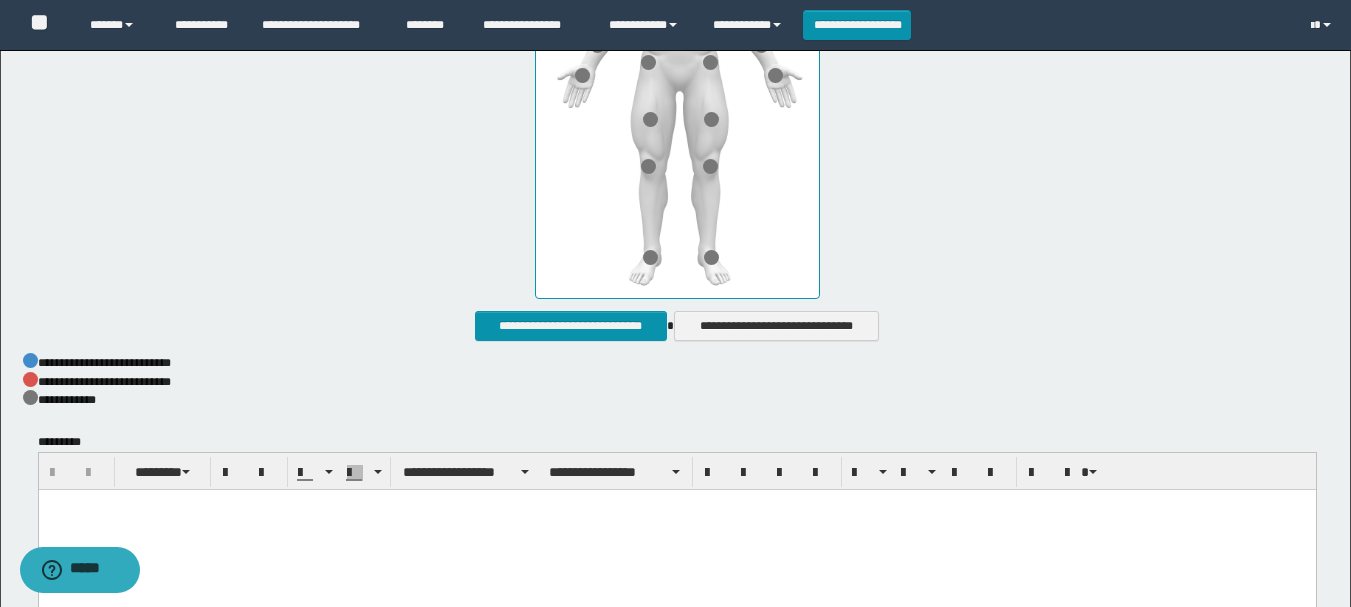 click at bounding box center (676, 531) 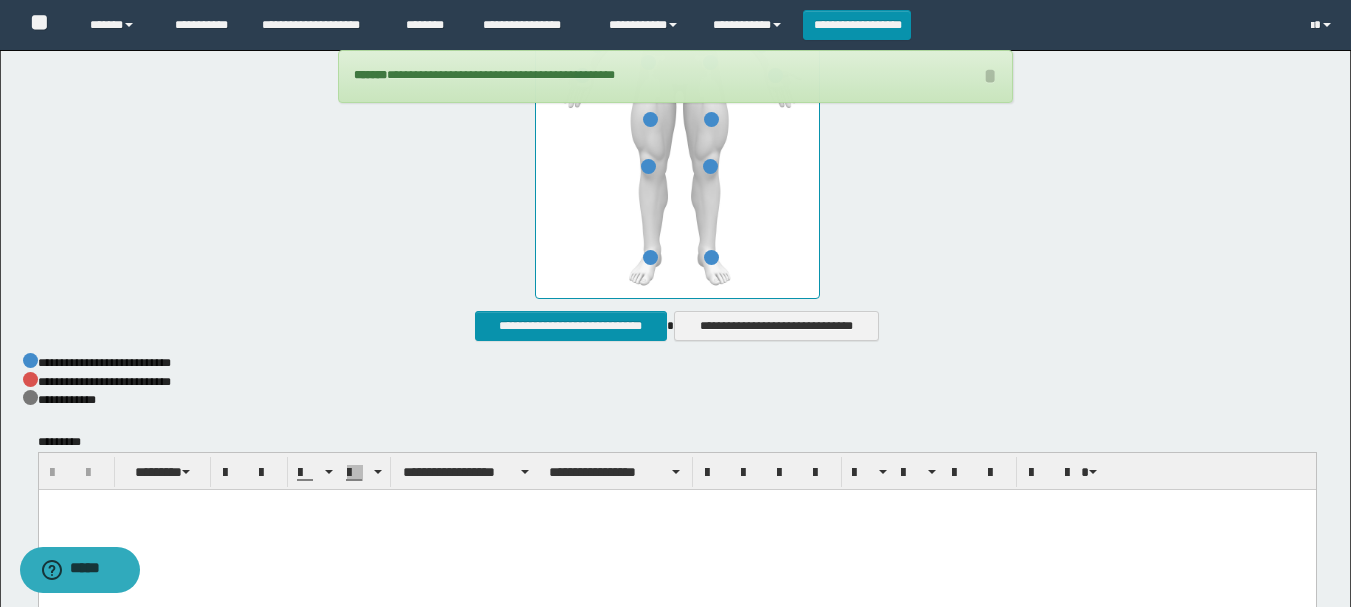 type 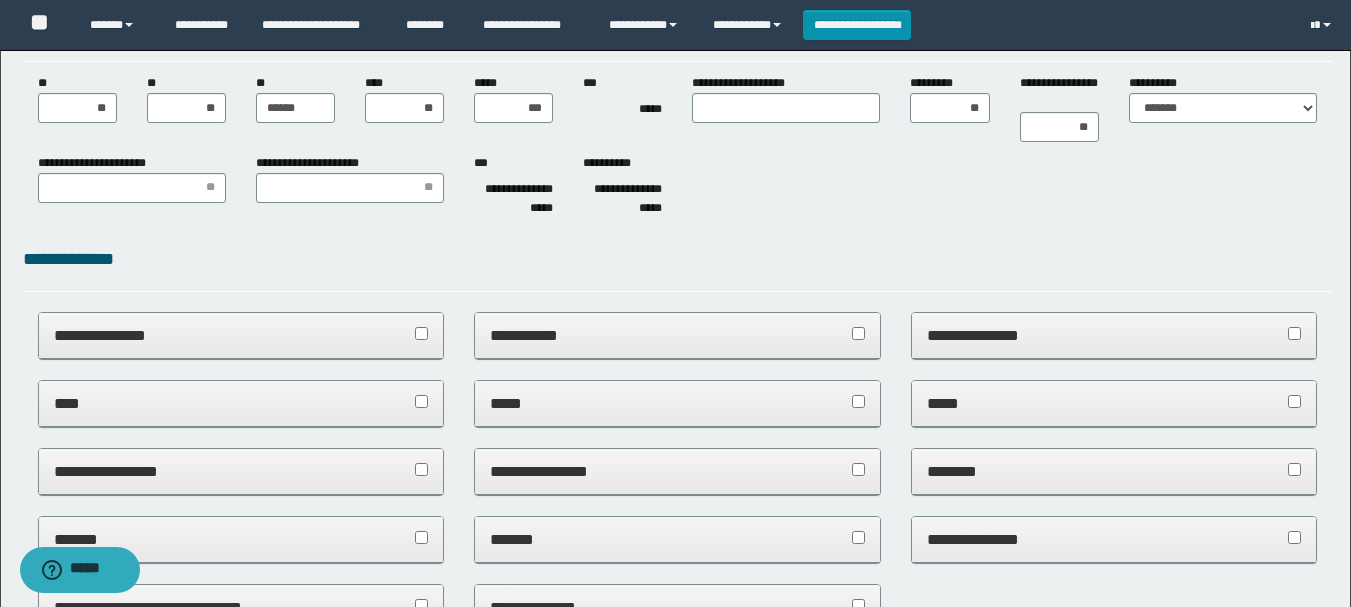 scroll, scrollTop: 0, scrollLeft: 0, axis: both 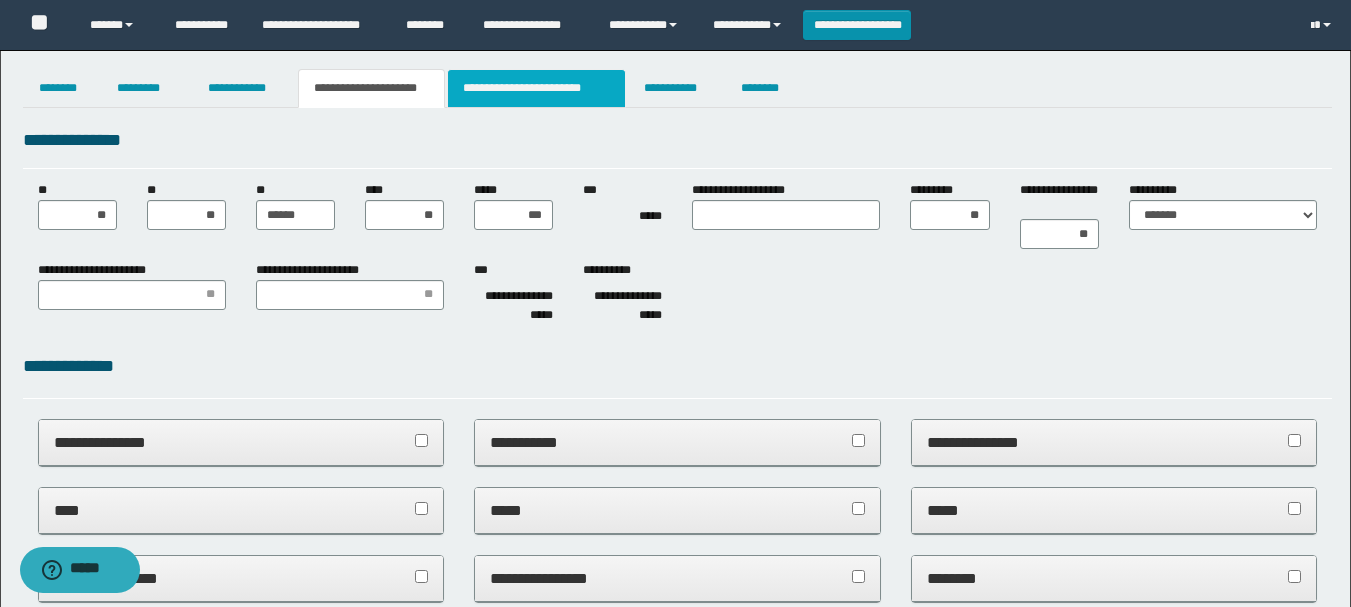 click on "**********" at bounding box center (537, 88) 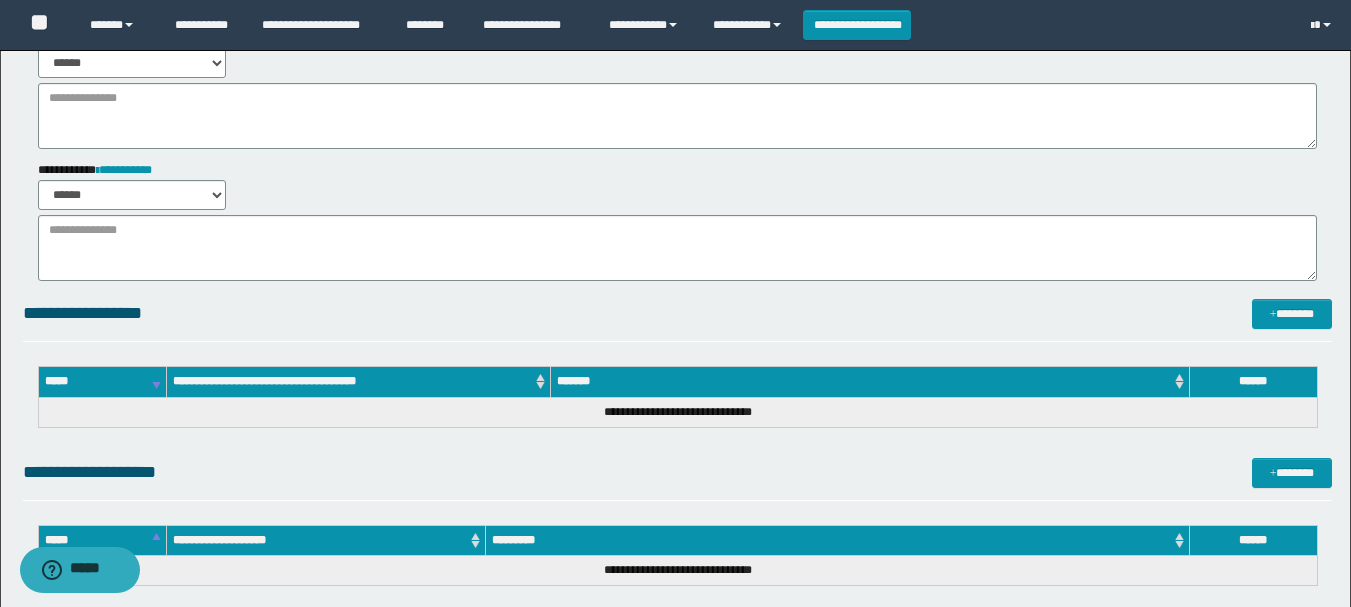 scroll, scrollTop: 298, scrollLeft: 0, axis: vertical 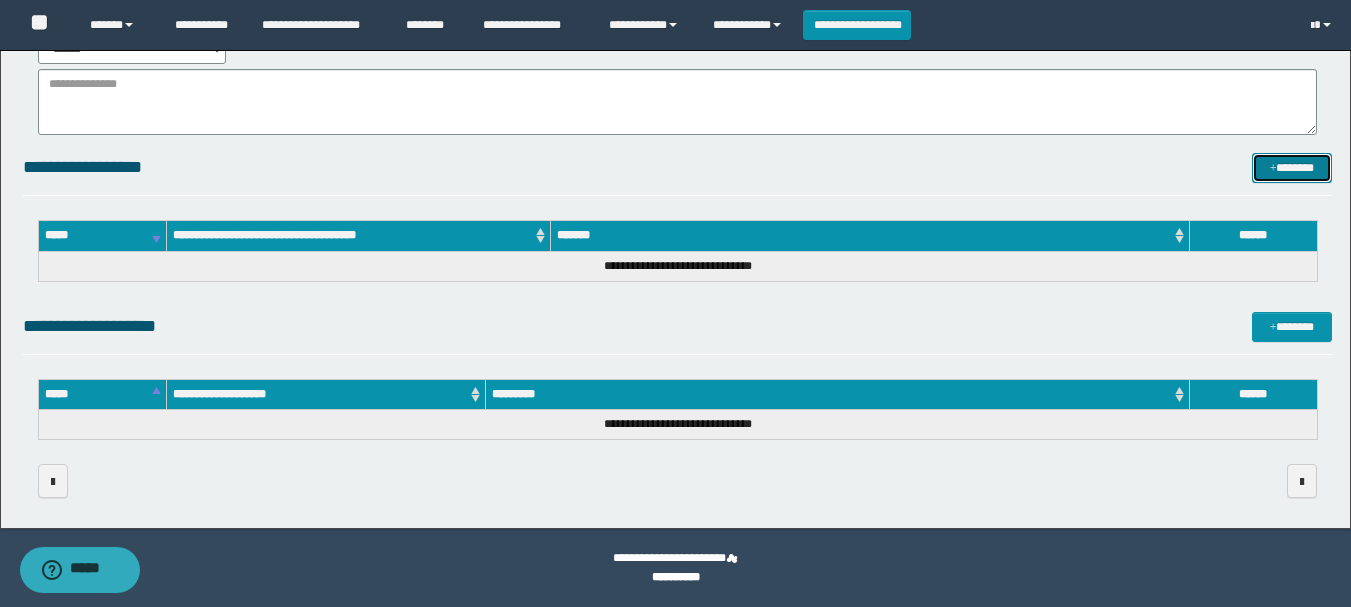 drag, startPoint x: 1298, startPoint y: 167, endPoint x: 1258, endPoint y: 165, distance: 40.04997 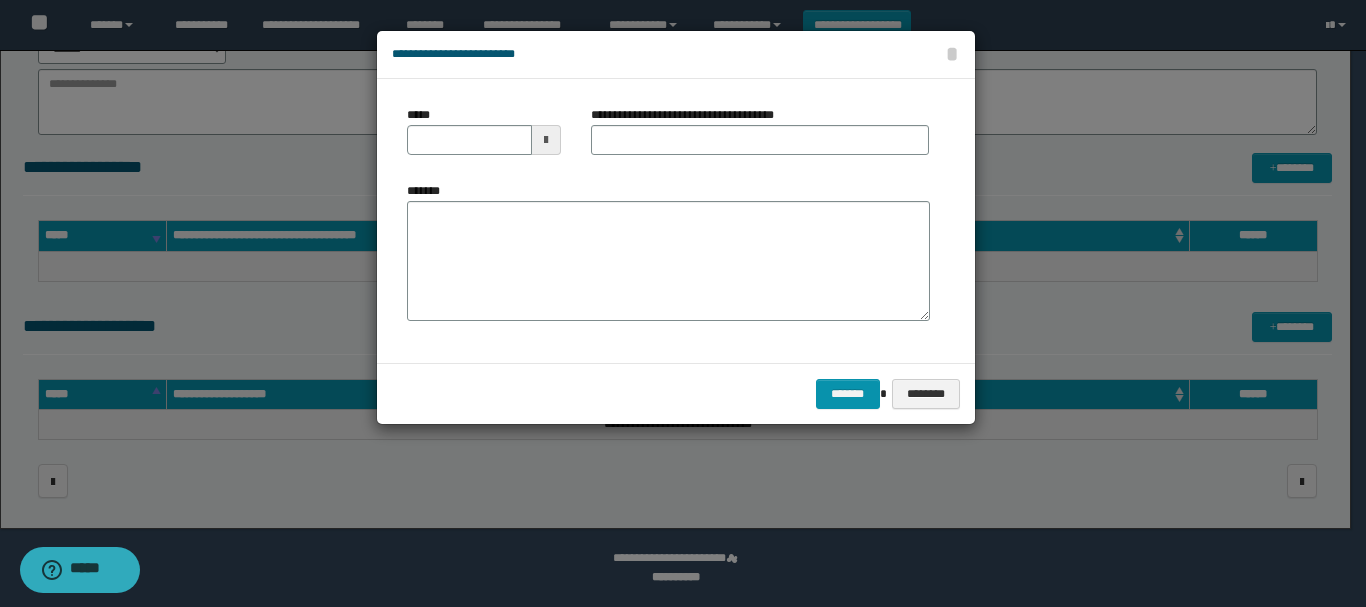 click at bounding box center (546, 140) 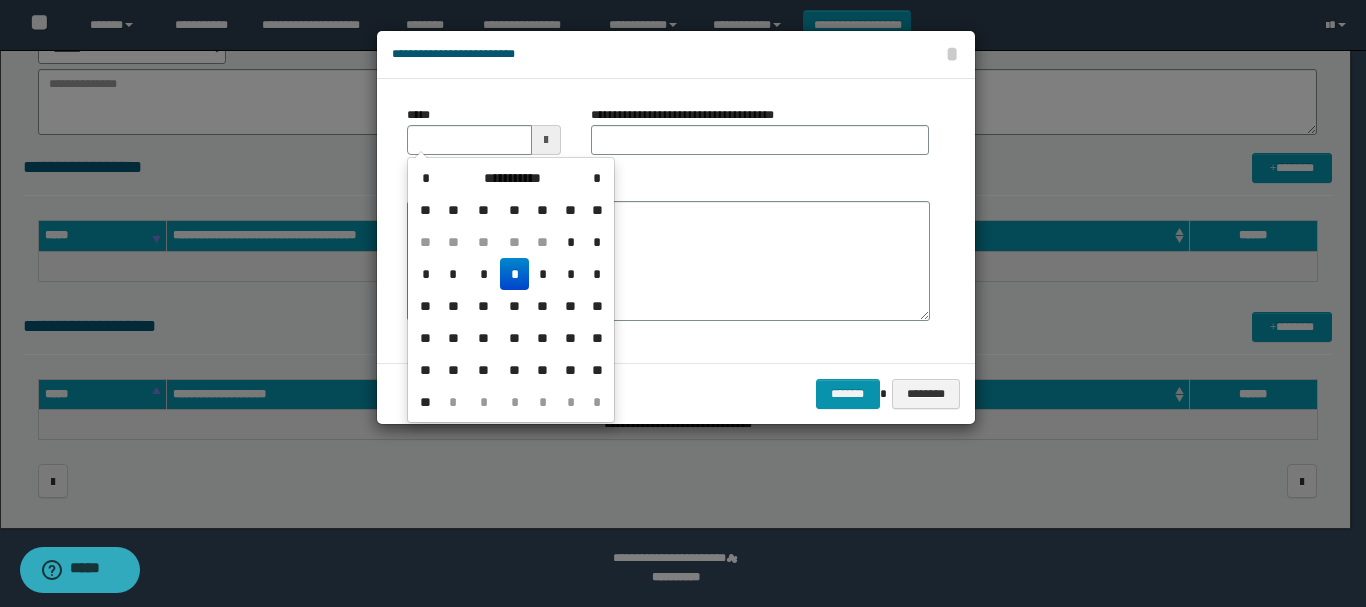 click on "*" at bounding box center [514, 274] 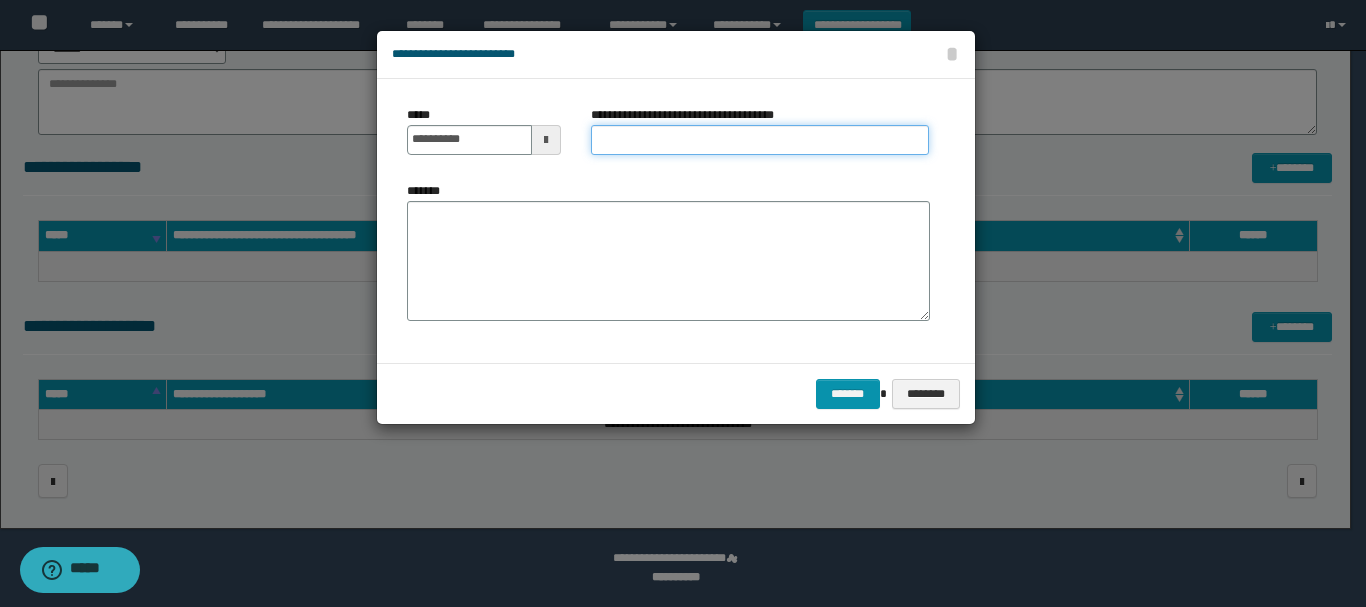click on "**********" at bounding box center [760, 140] 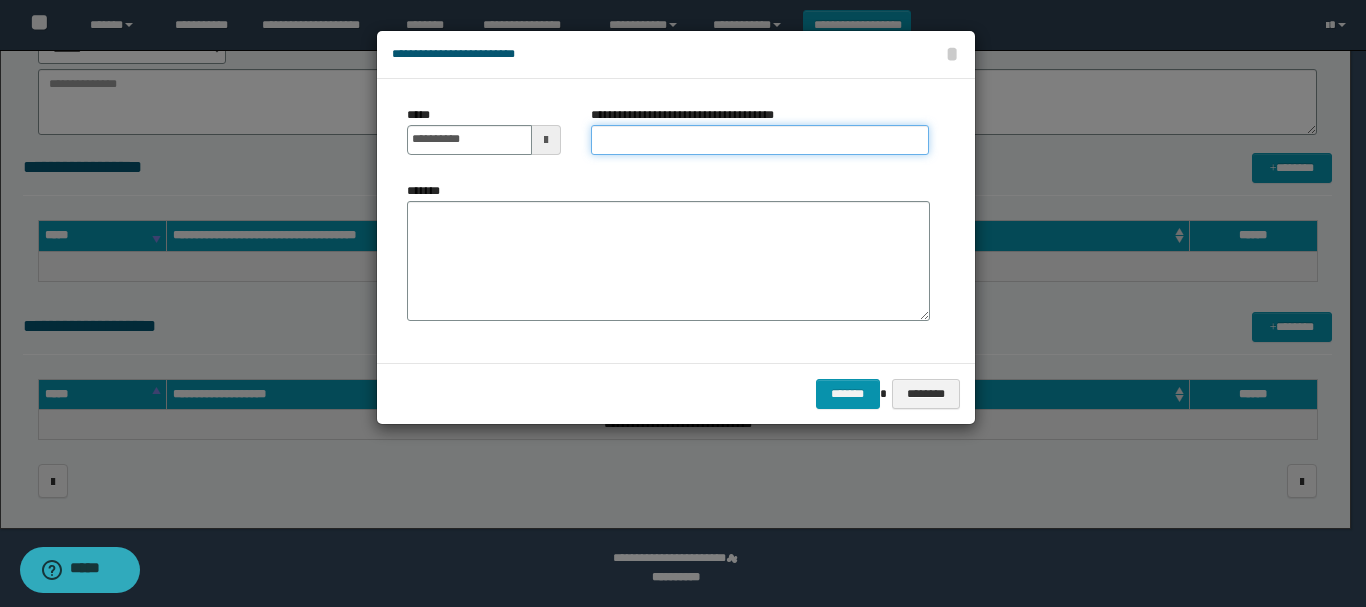 type on "**********" 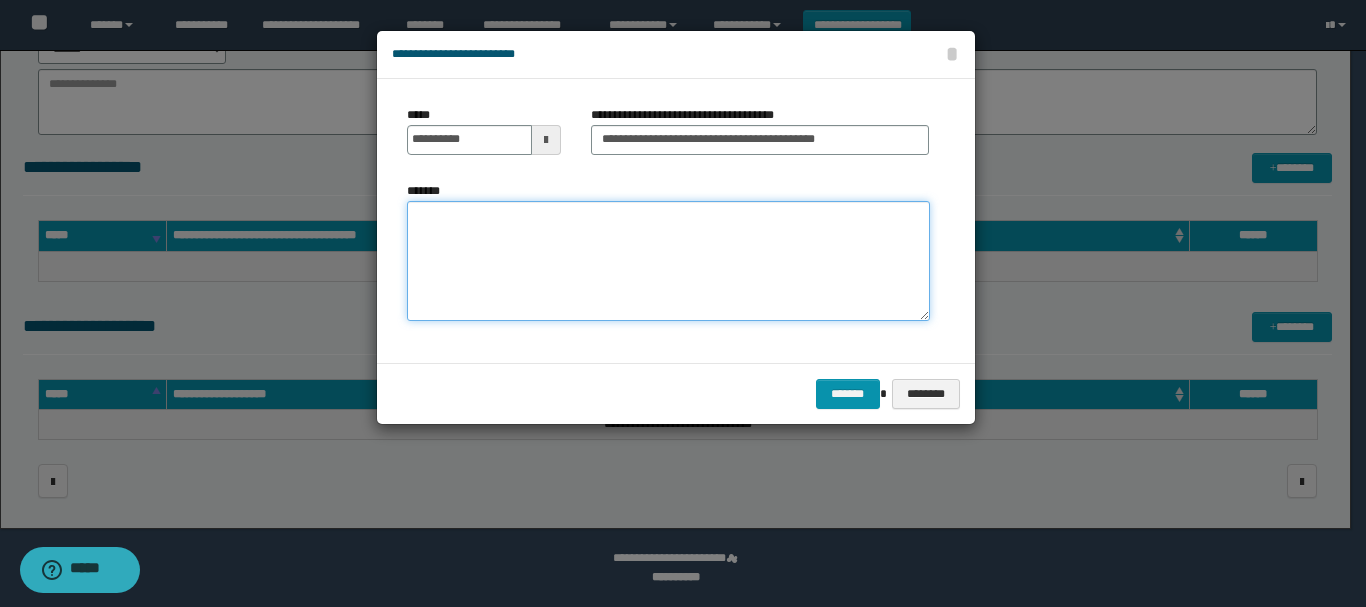 click on "*******" at bounding box center (668, 261) 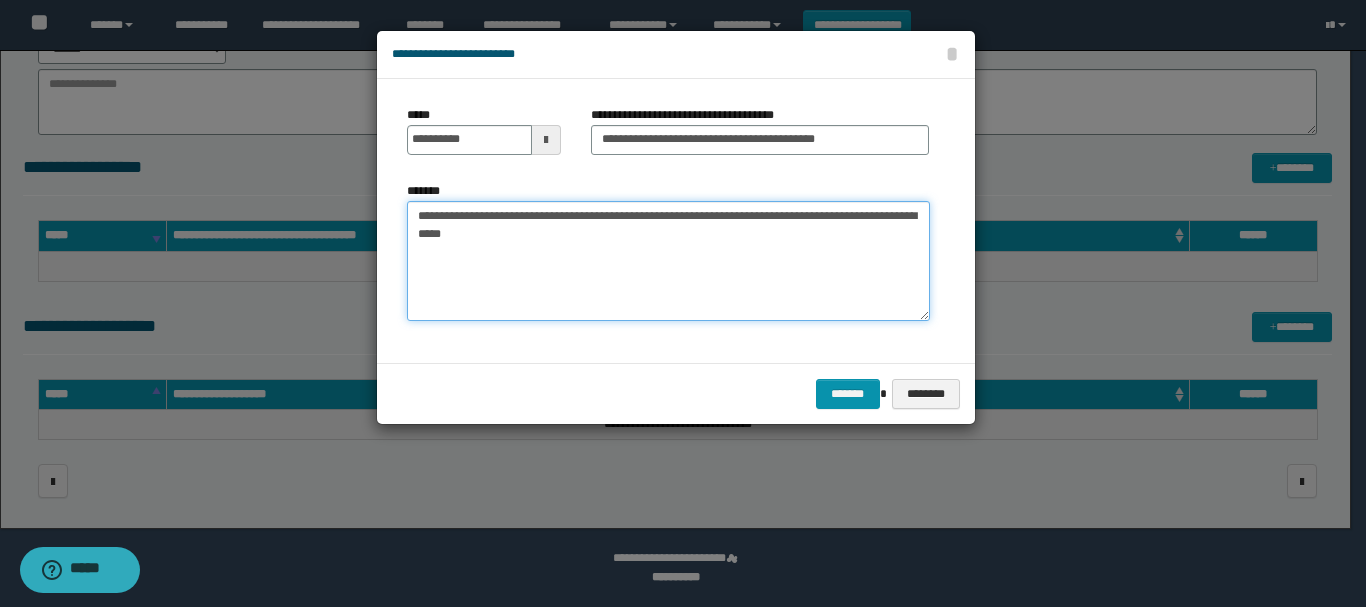 drag, startPoint x: 419, startPoint y: 218, endPoint x: 666, endPoint y: 249, distance: 248.93774 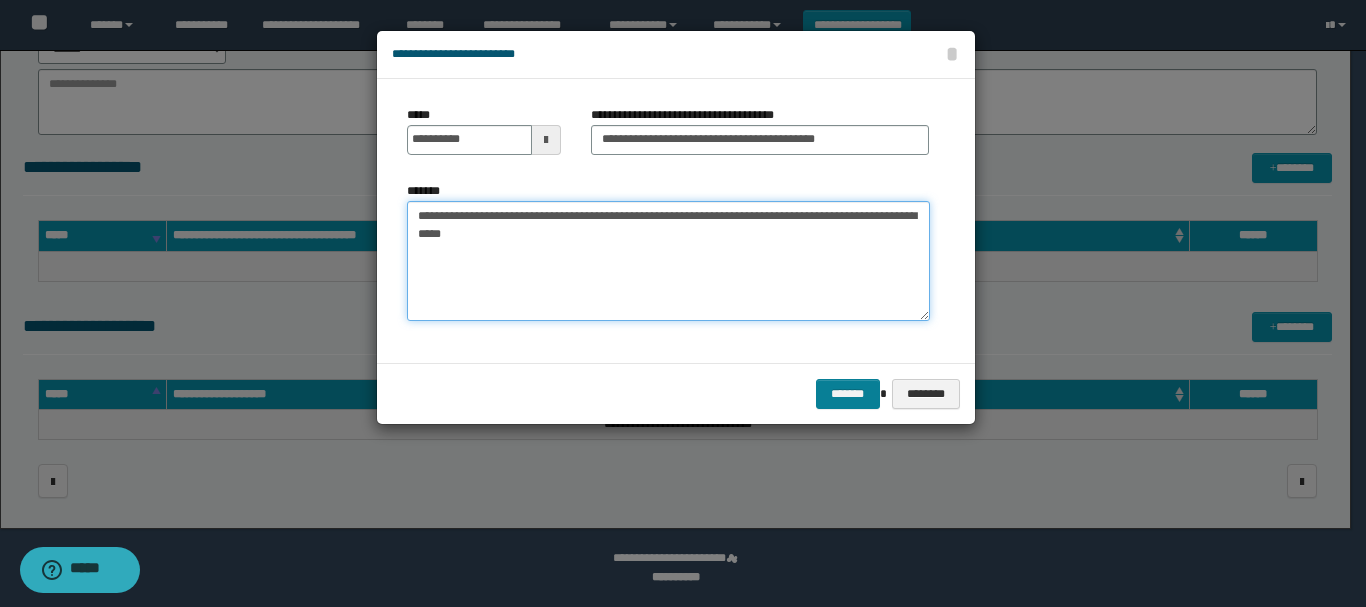 type on "**********" 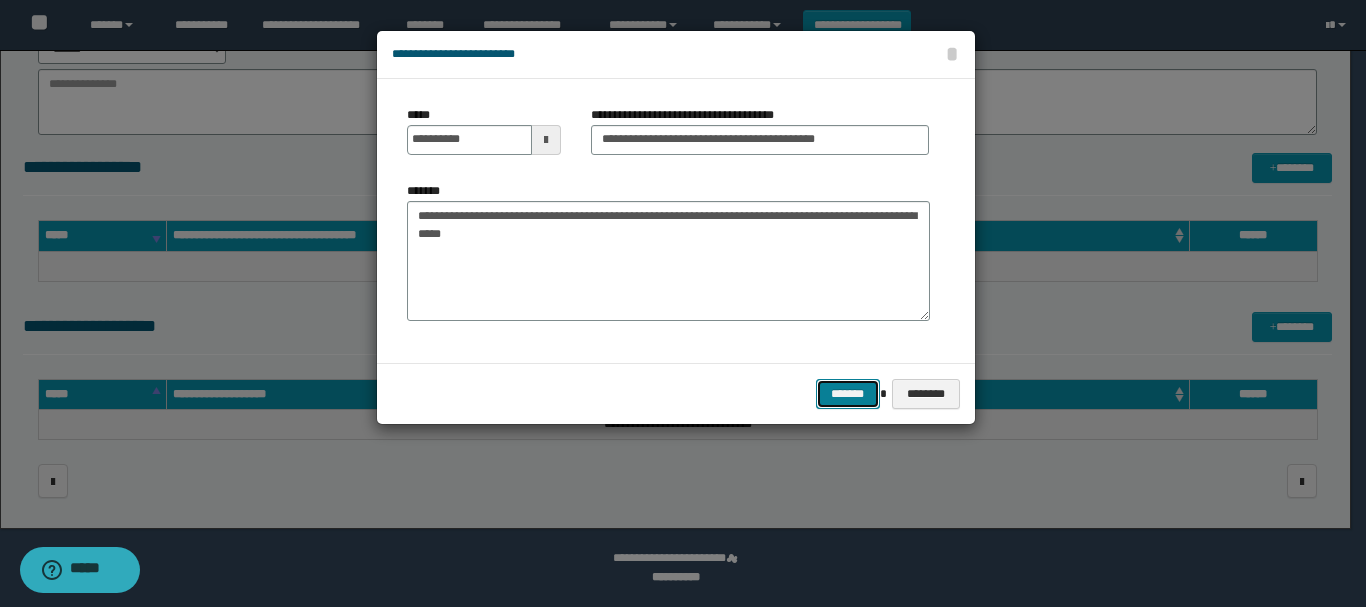 click on "*******" at bounding box center (848, 394) 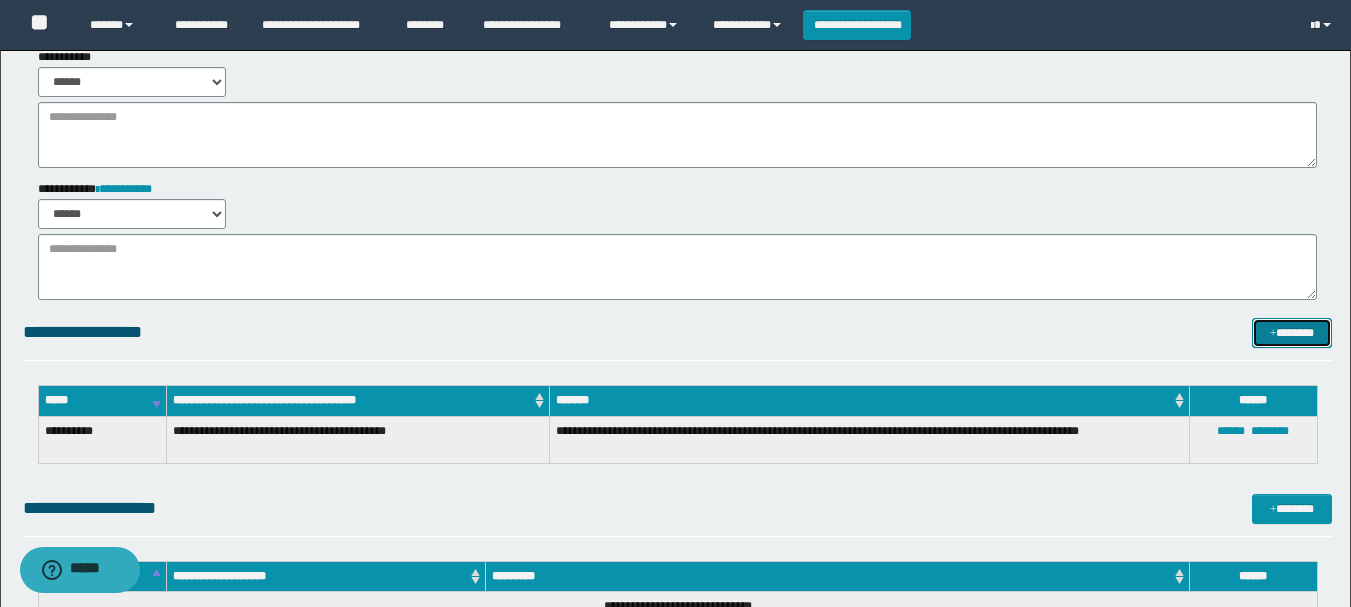scroll, scrollTop: 0, scrollLeft: 0, axis: both 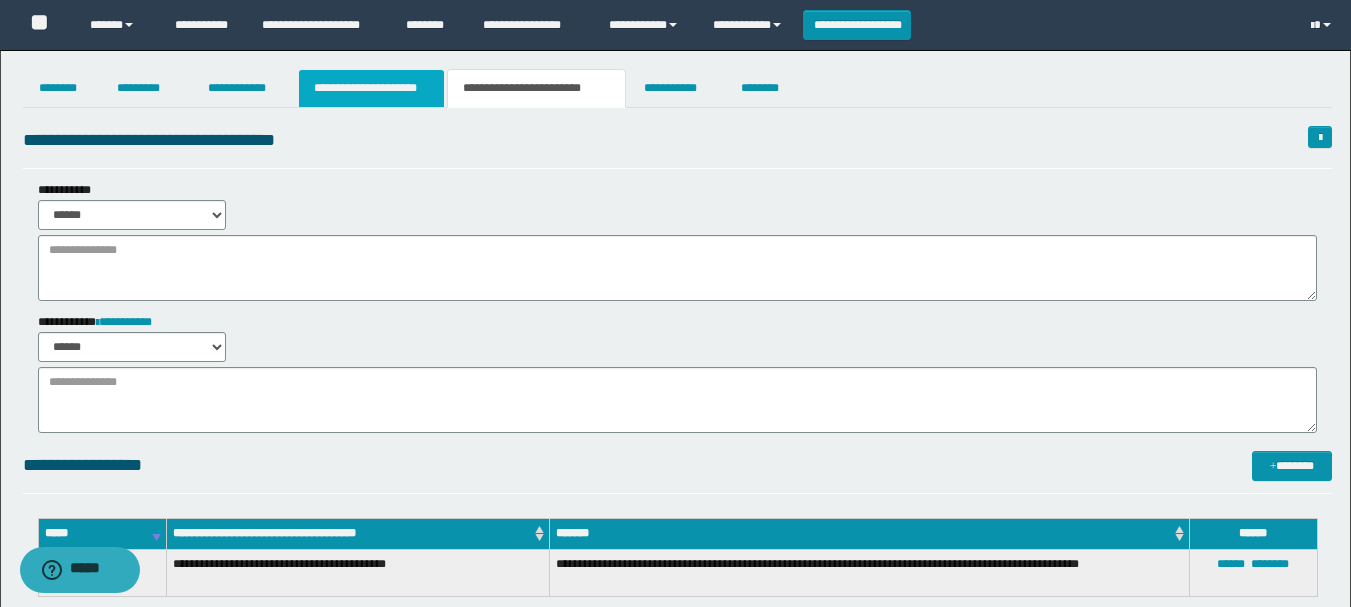 click on "**********" at bounding box center [371, 88] 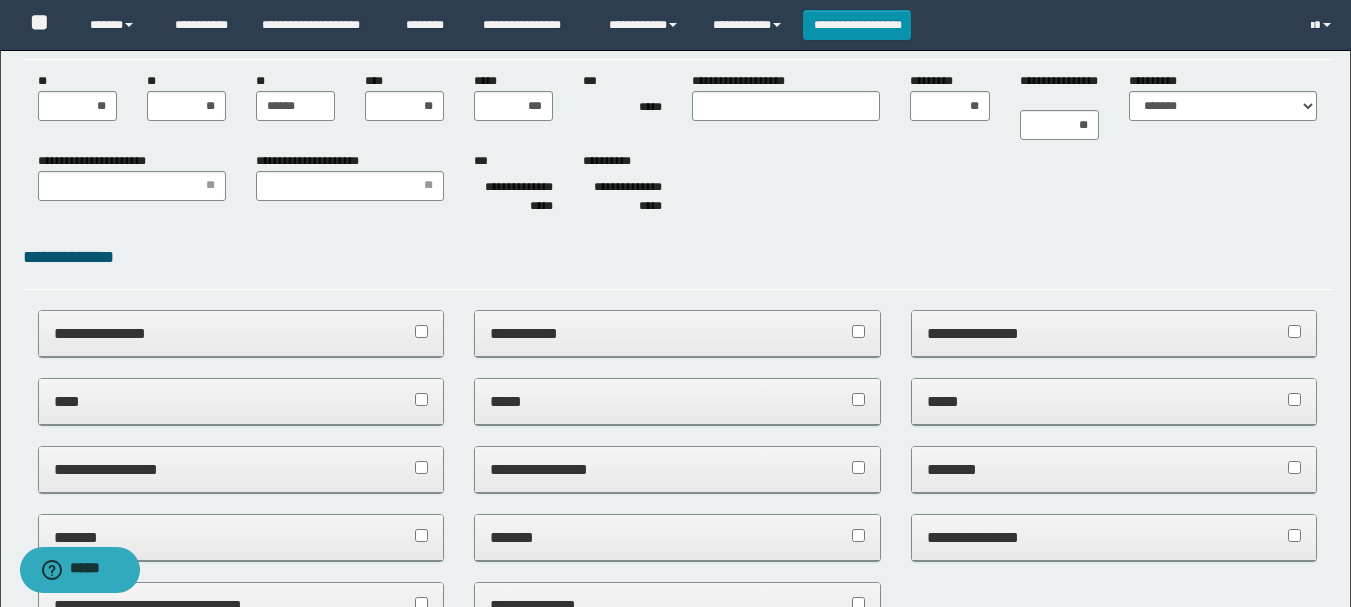 scroll, scrollTop: 300, scrollLeft: 0, axis: vertical 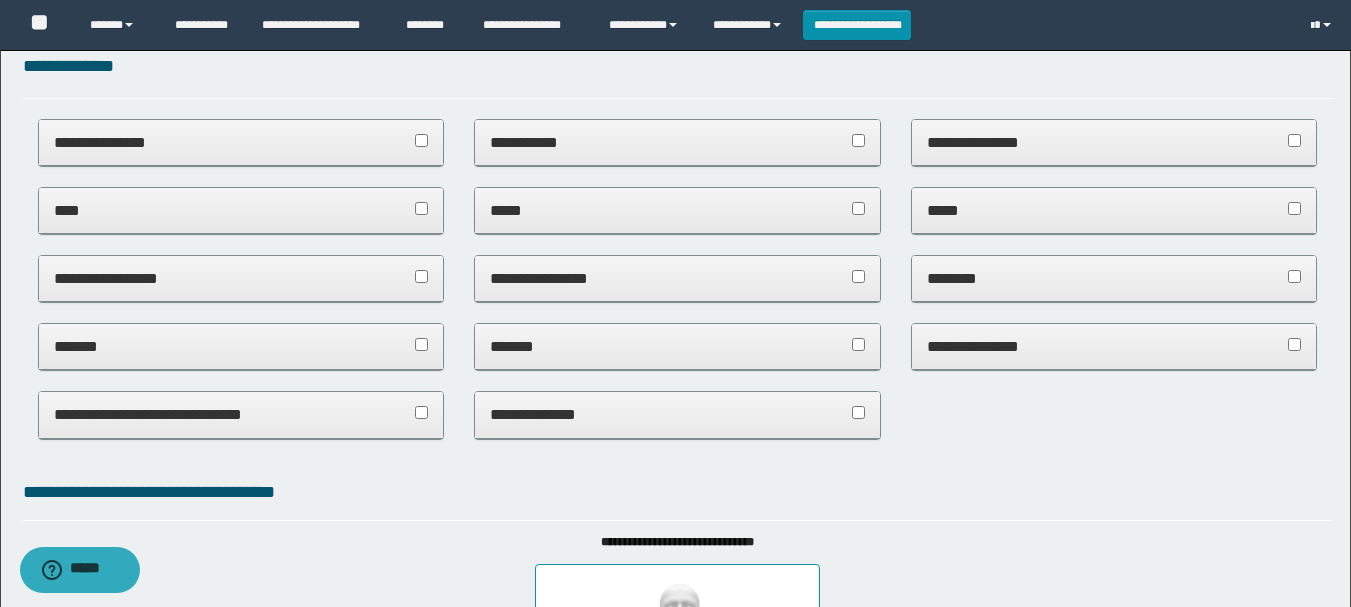 click on "*******" at bounding box center [677, 346] 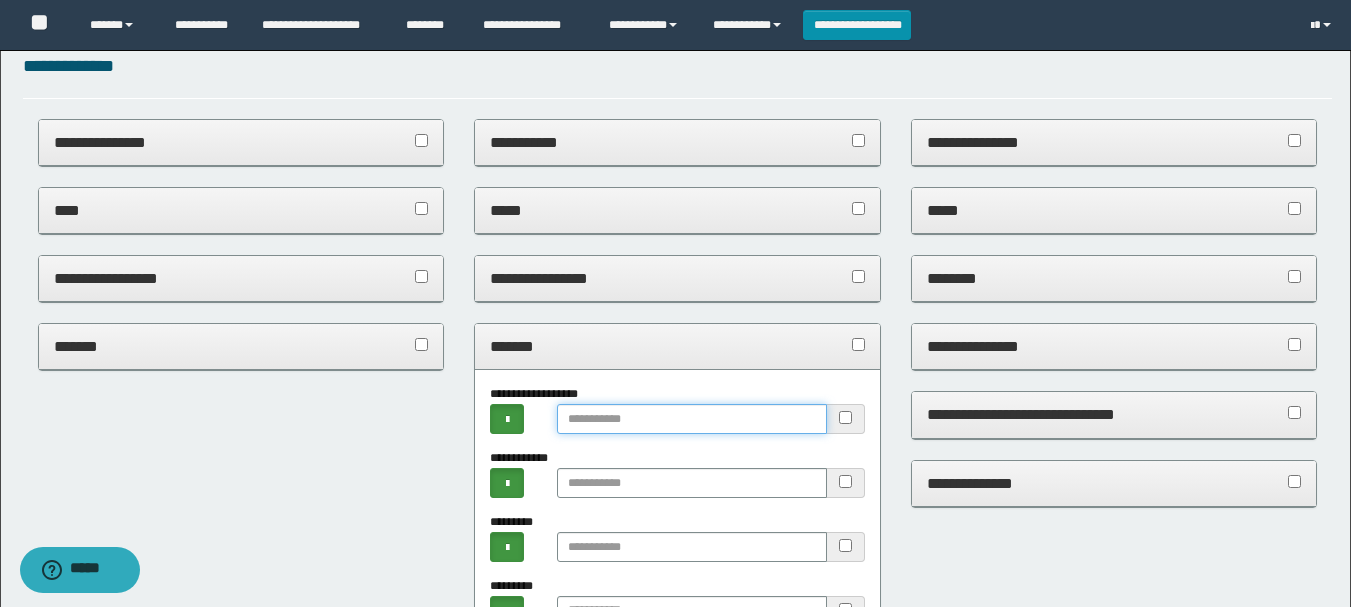 click at bounding box center (691, 419) 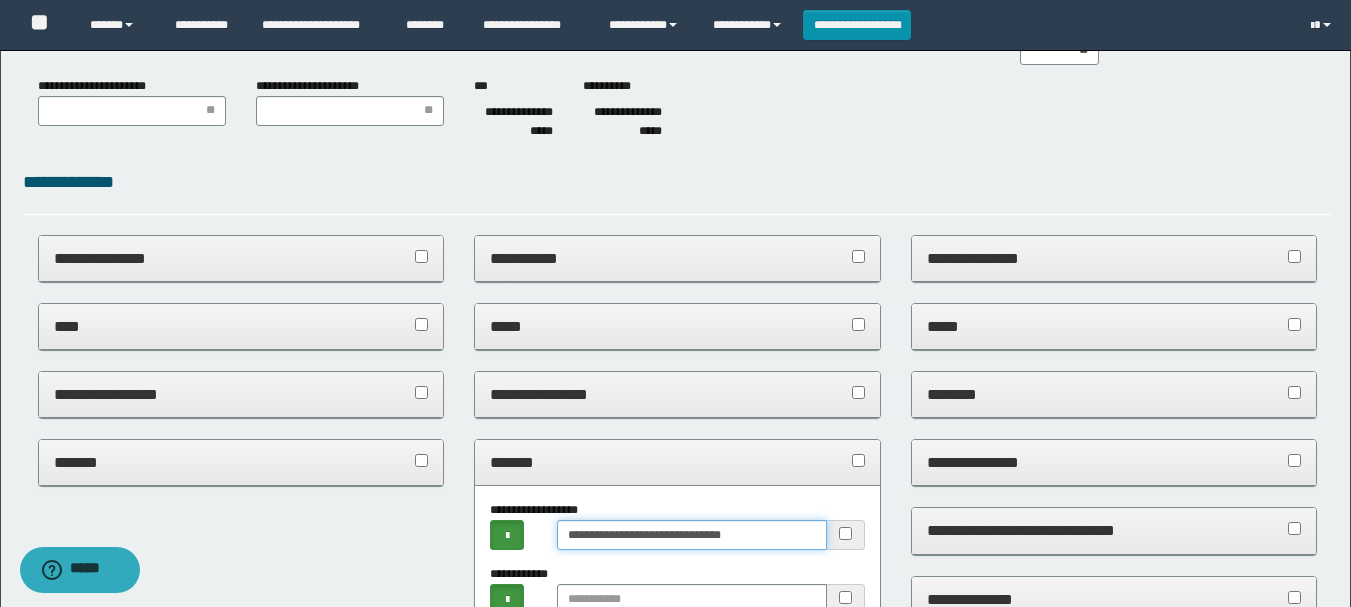 scroll, scrollTop: 0, scrollLeft: 0, axis: both 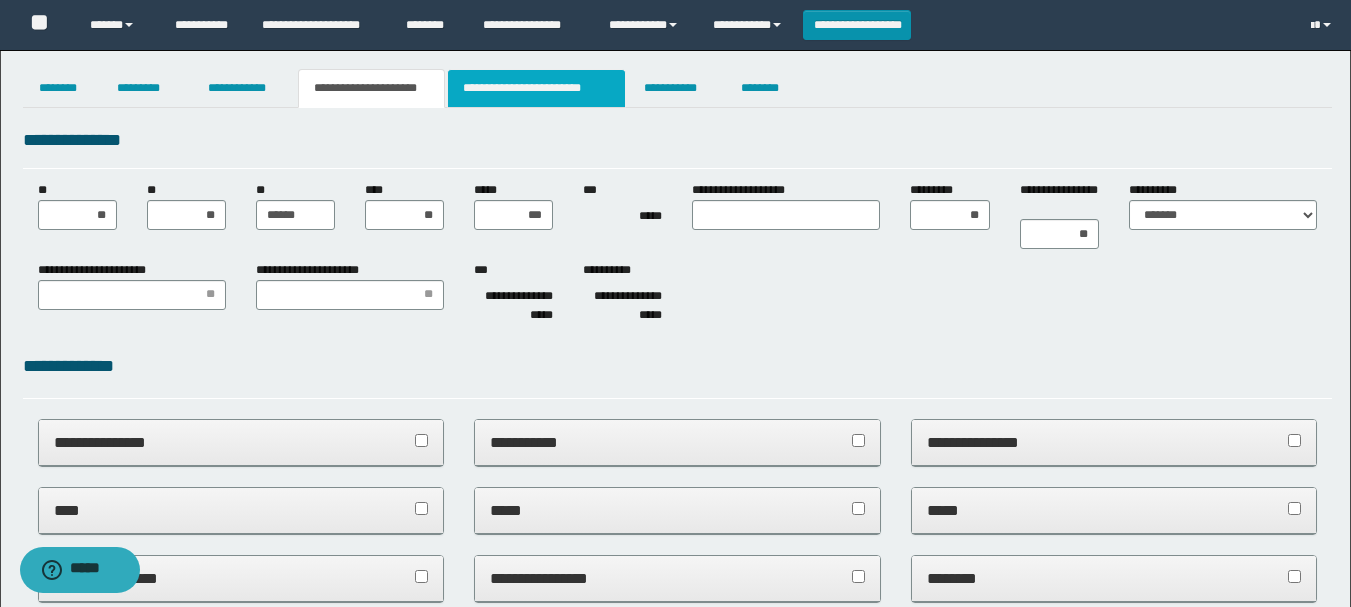 type on "**********" 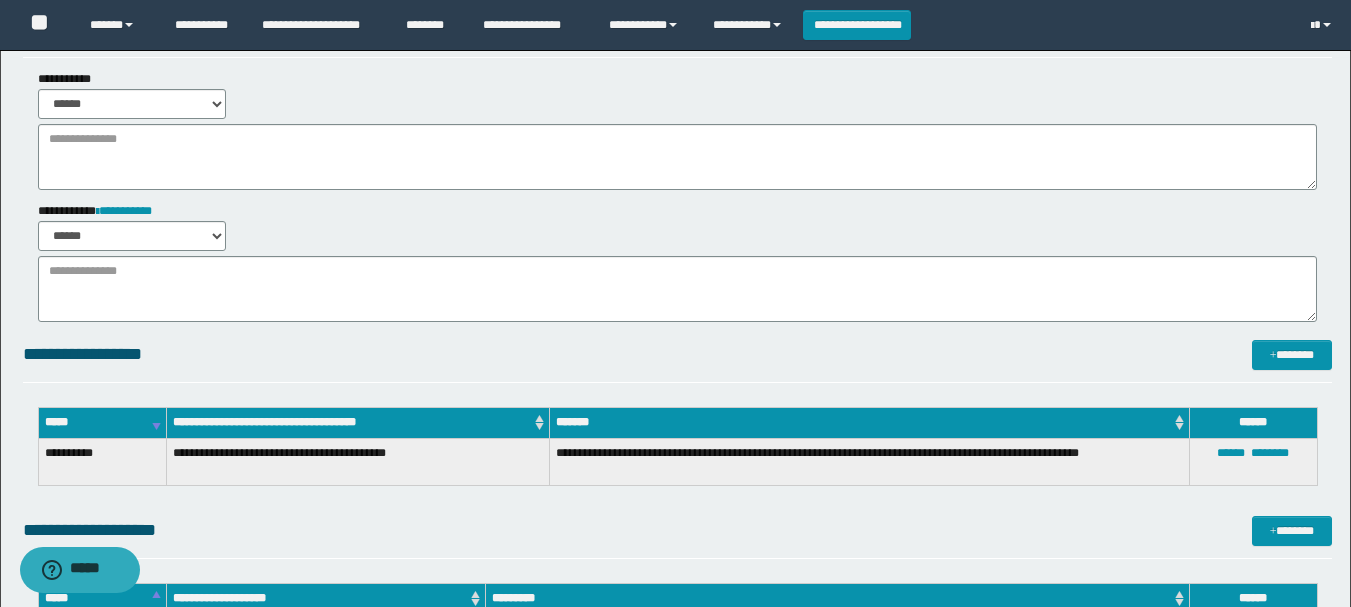 scroll, scrollTop: 300, scrollLeft: 0, axis: vertical 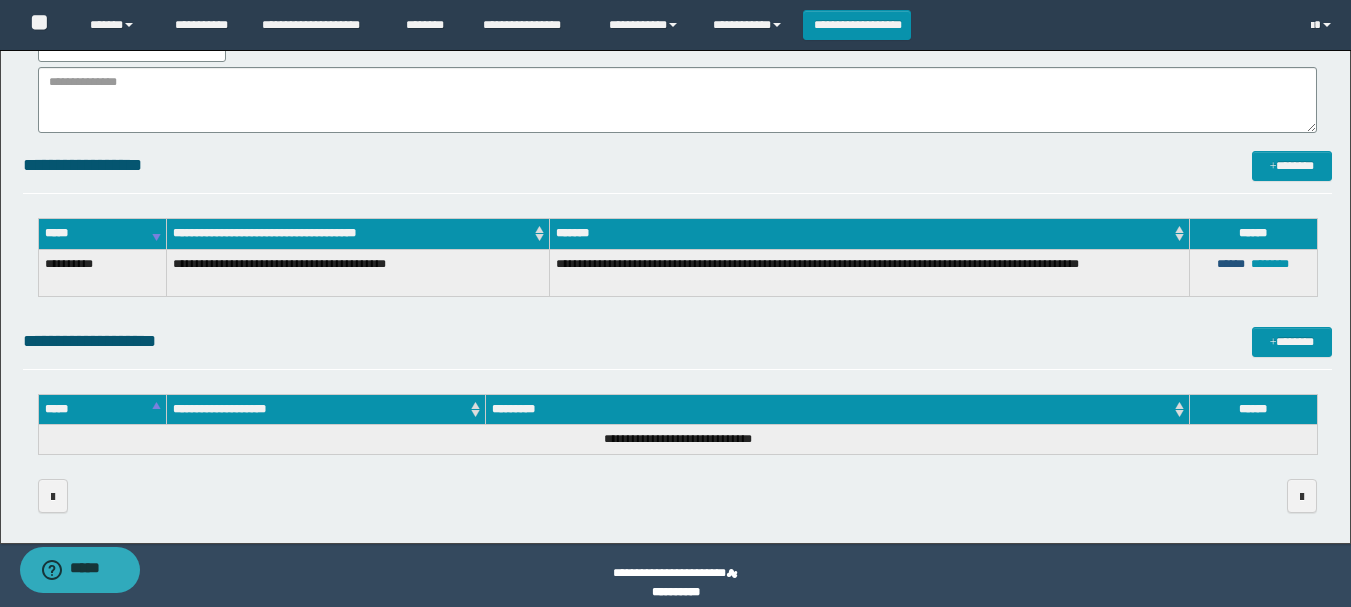 drag, startPoint x: 1228, startPoint y: 262, endPoint x: 848, endPoint y: 259, distance: 380.01184 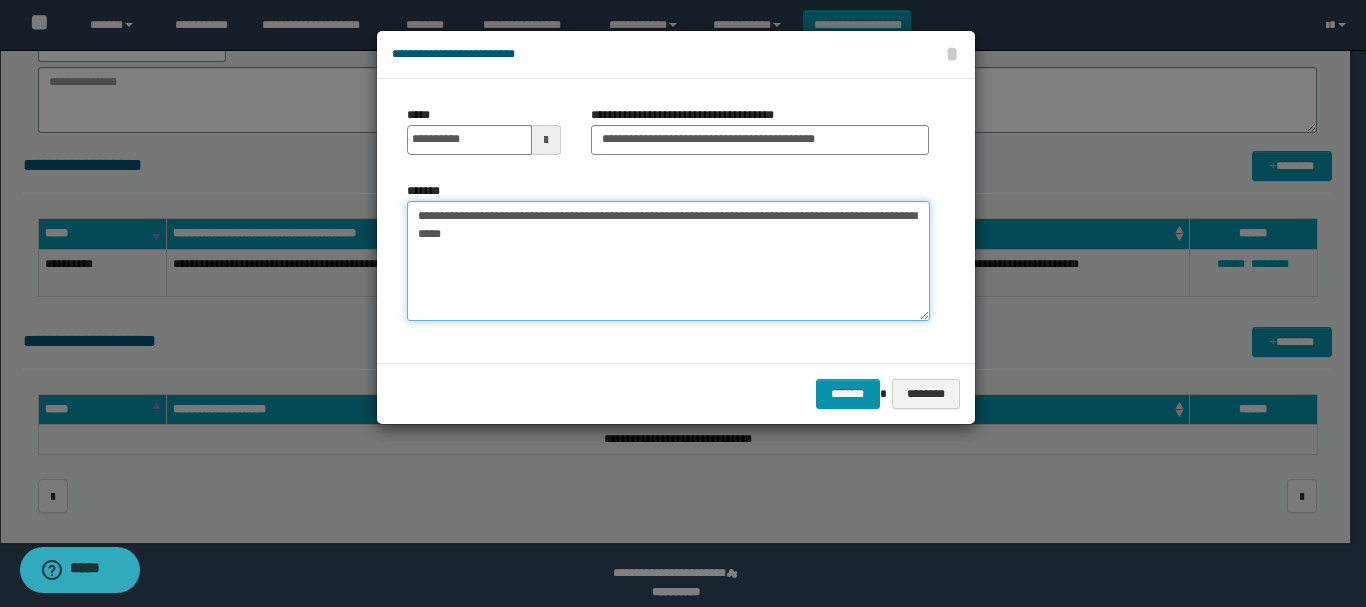 click on "**********" at bounding box center [668, 261] 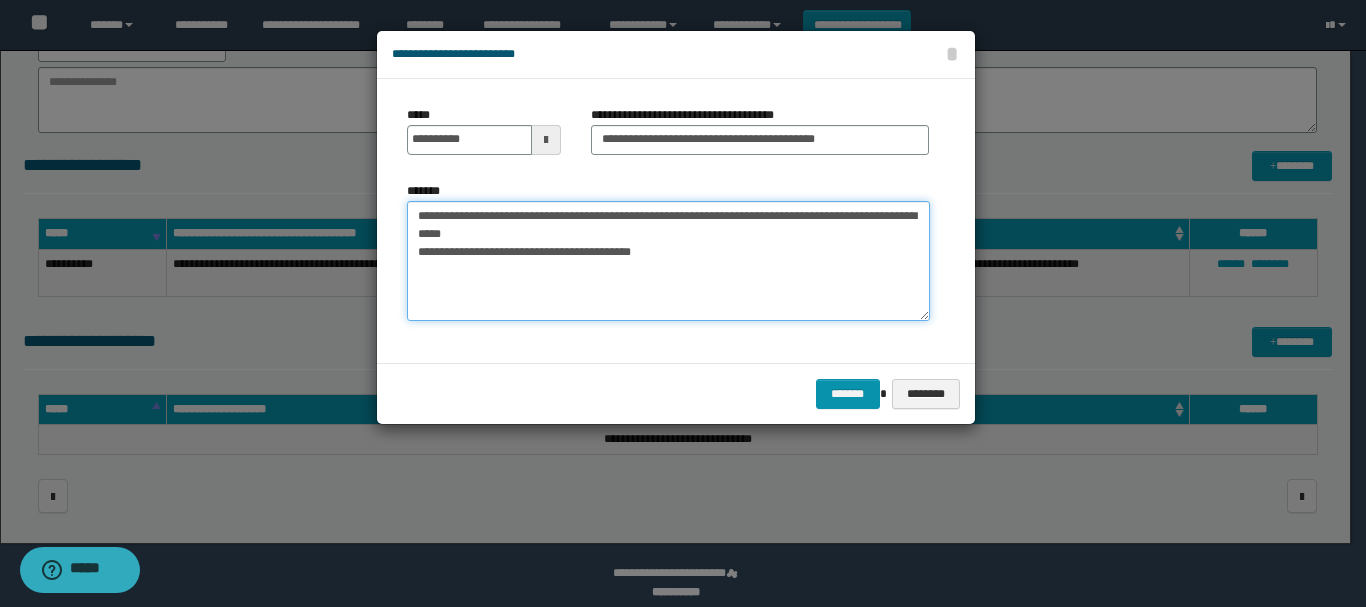 drag, startPoint x: 676, startPoint y: 255, endPoint x: 792, endPoint y: 259, distance: 116.06895 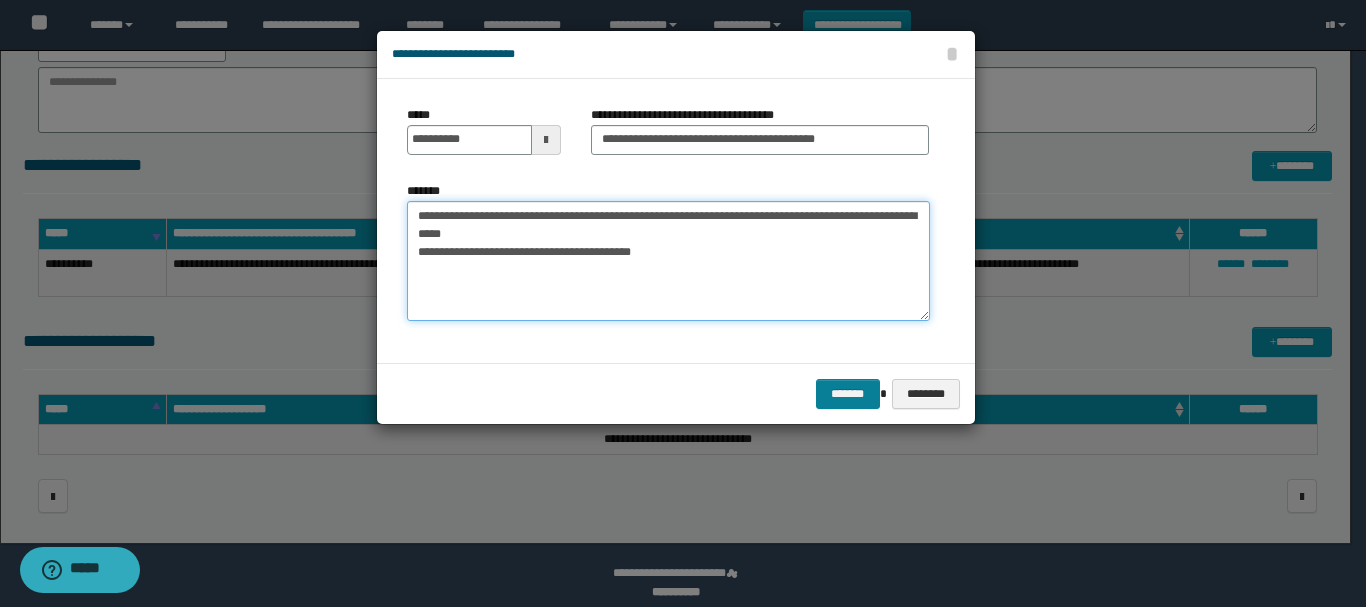 type on "**********" 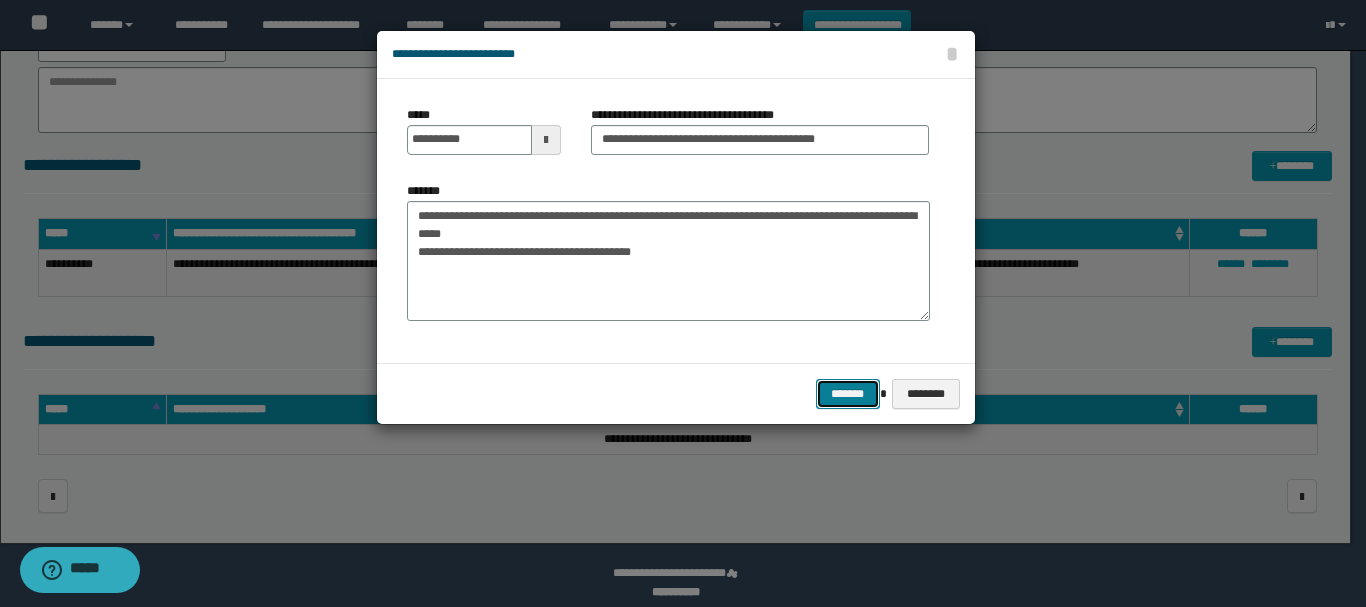 click on "*******" at bounding box center [848, 394] 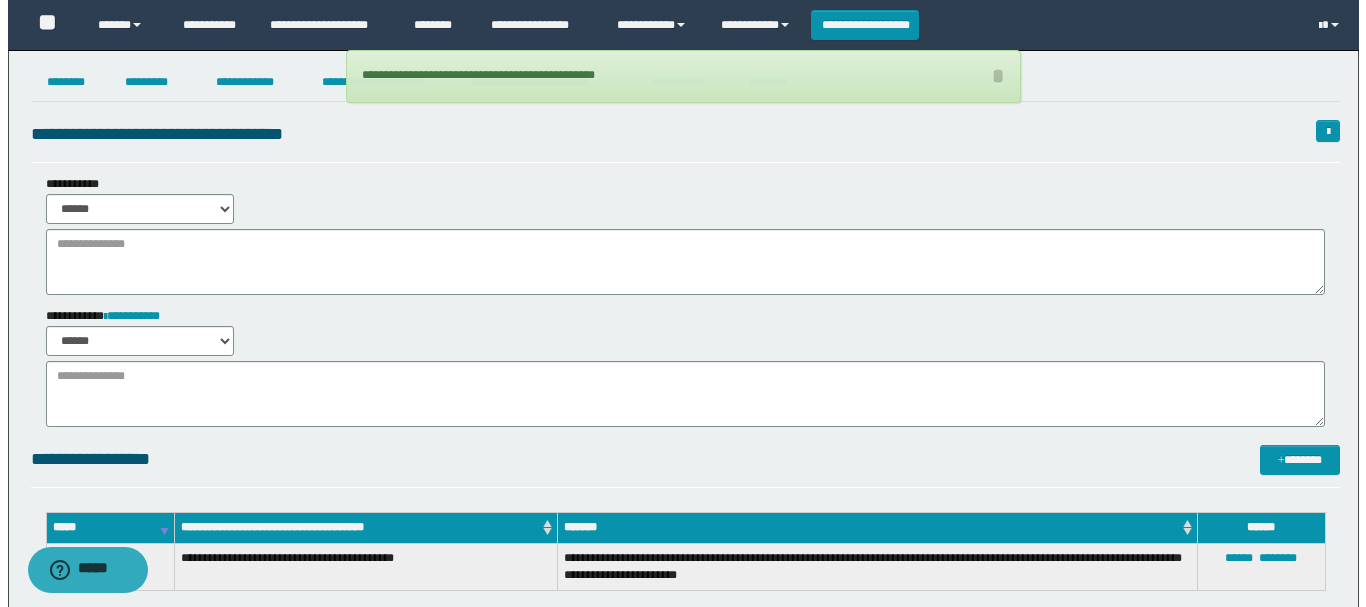 scroll, scrollTop: 0, scrollLeft: 0, axis: both 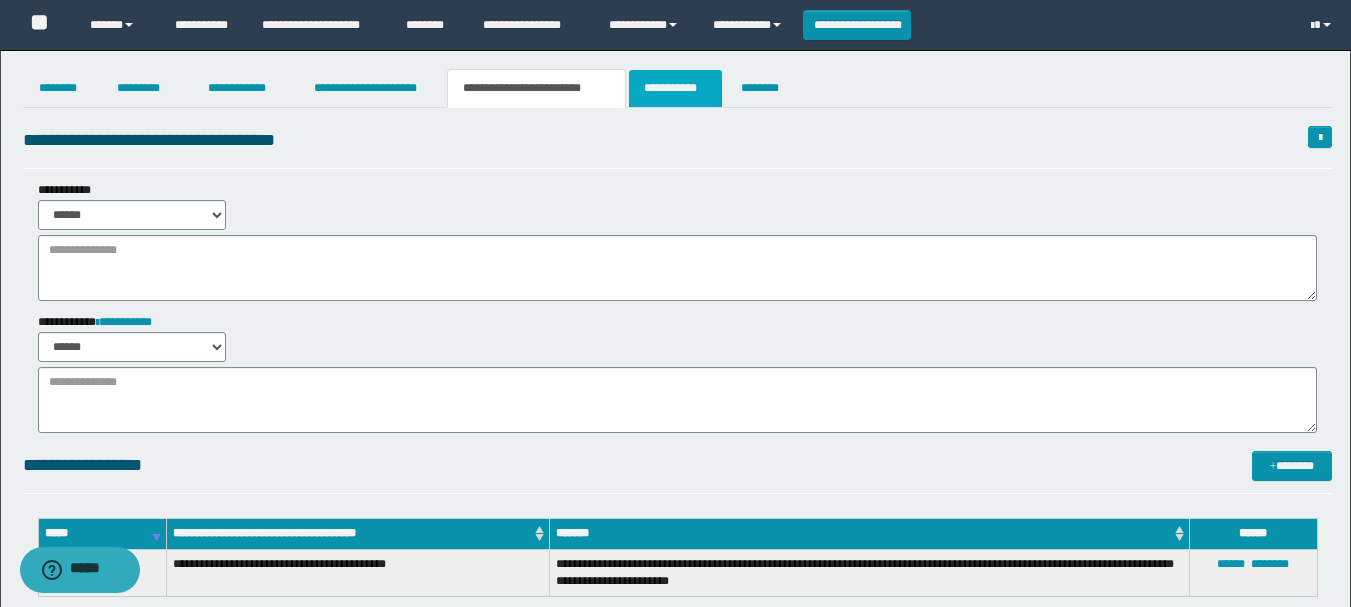 click on "**********" at bounding box center [675, 88] 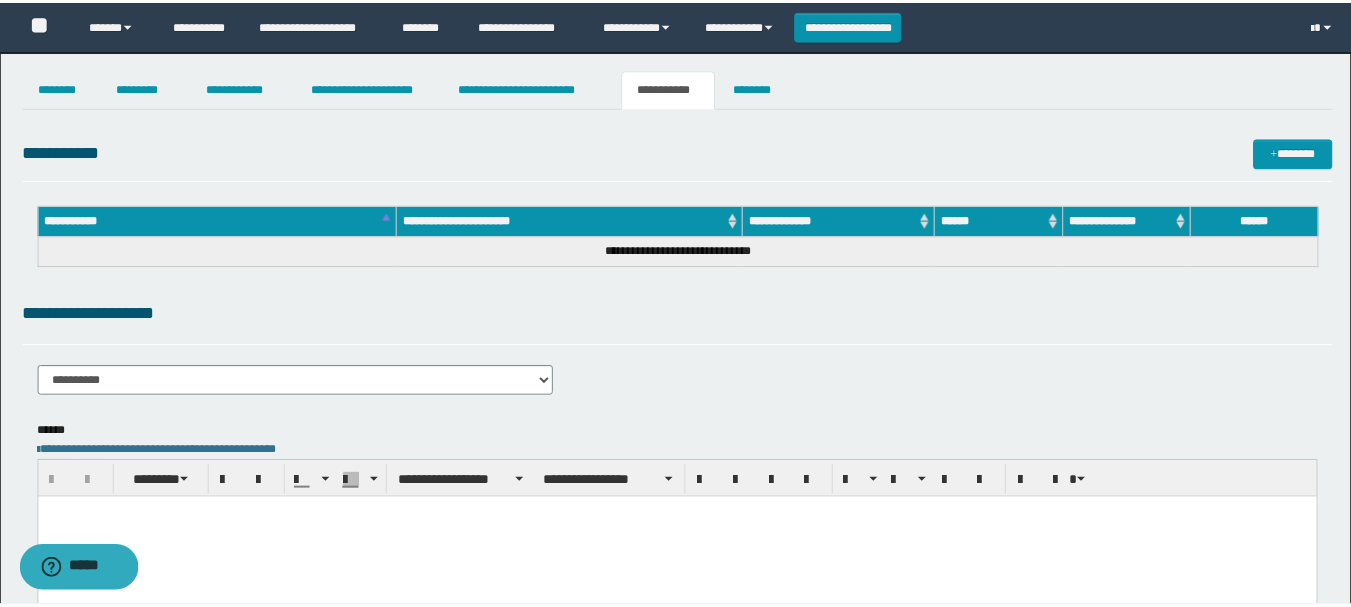 scroll, scrollTop: 0, scrollLeft: 0, axis: both 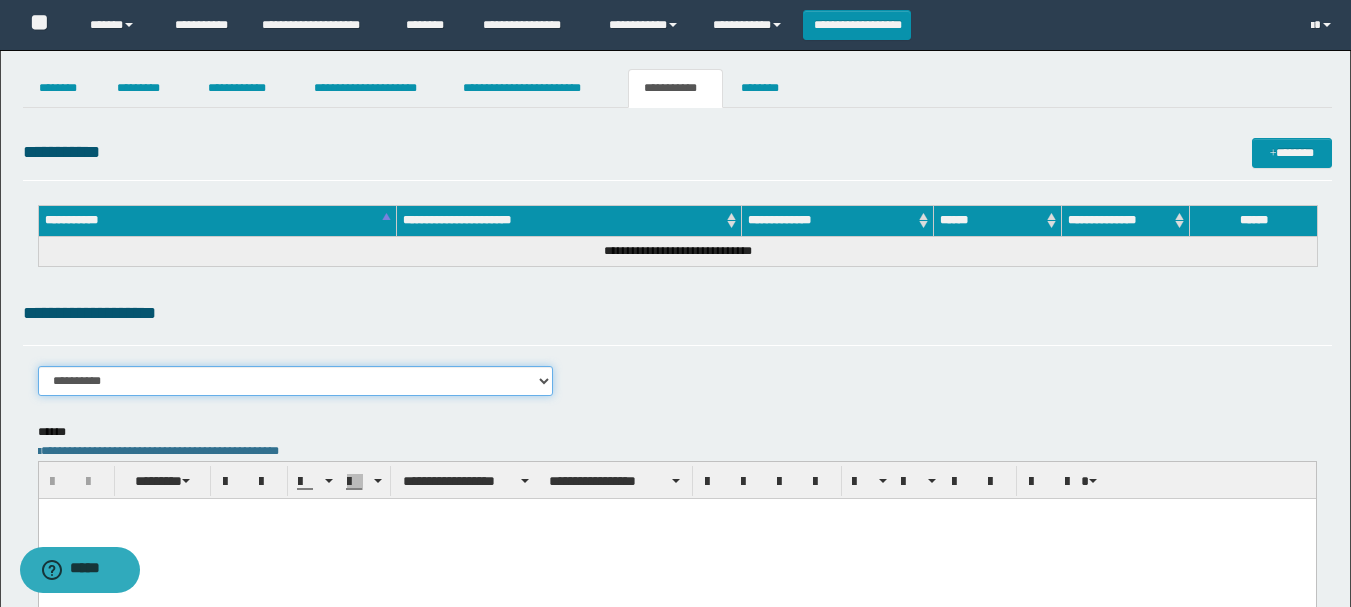 click on "**********" at bounding box center (296, 381) 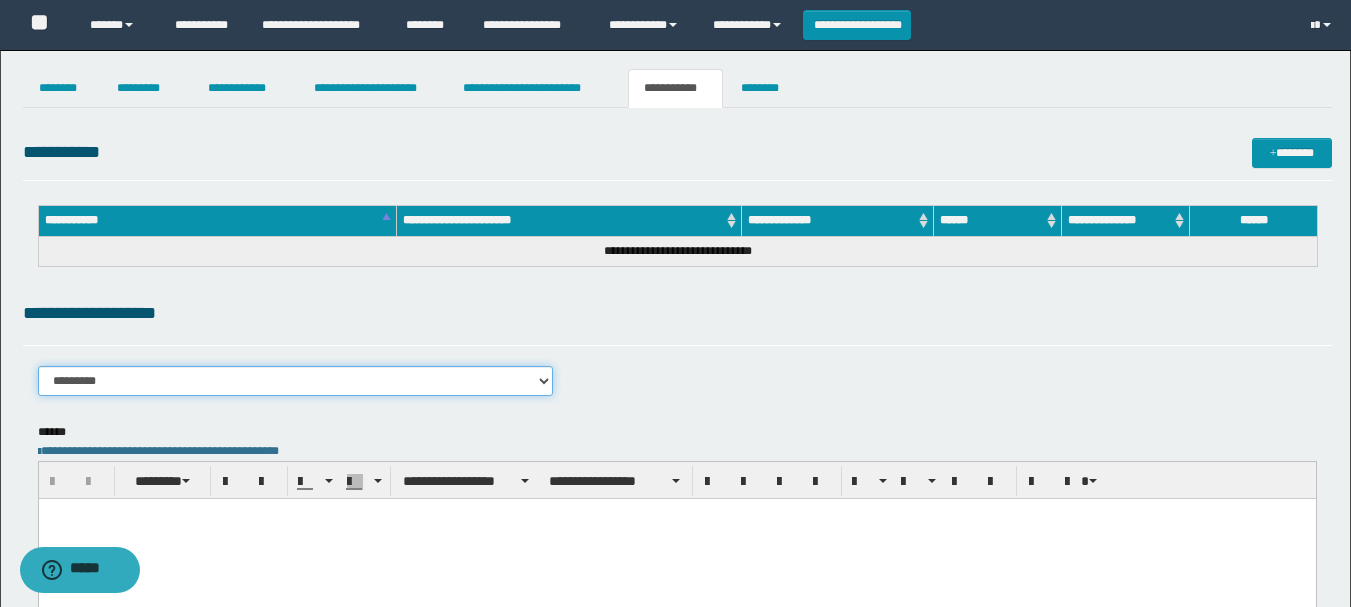 click on "**********" at bounding box center (296, 381) 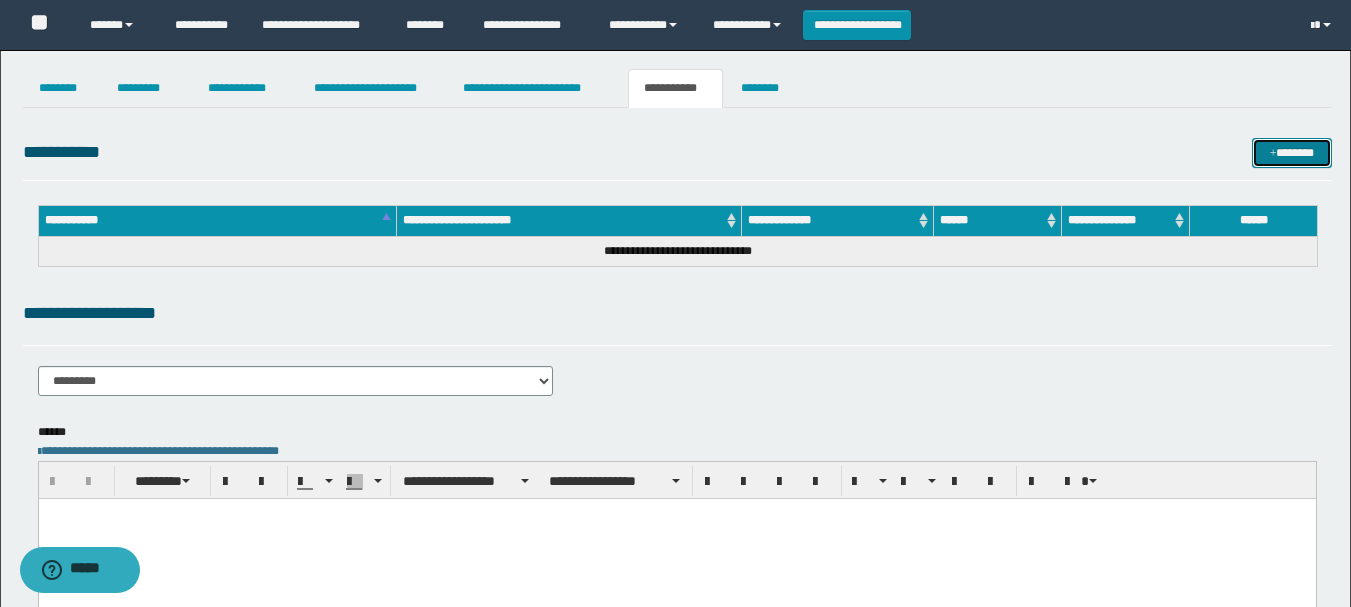 click on "*******" at bounding box center (1292, 153) 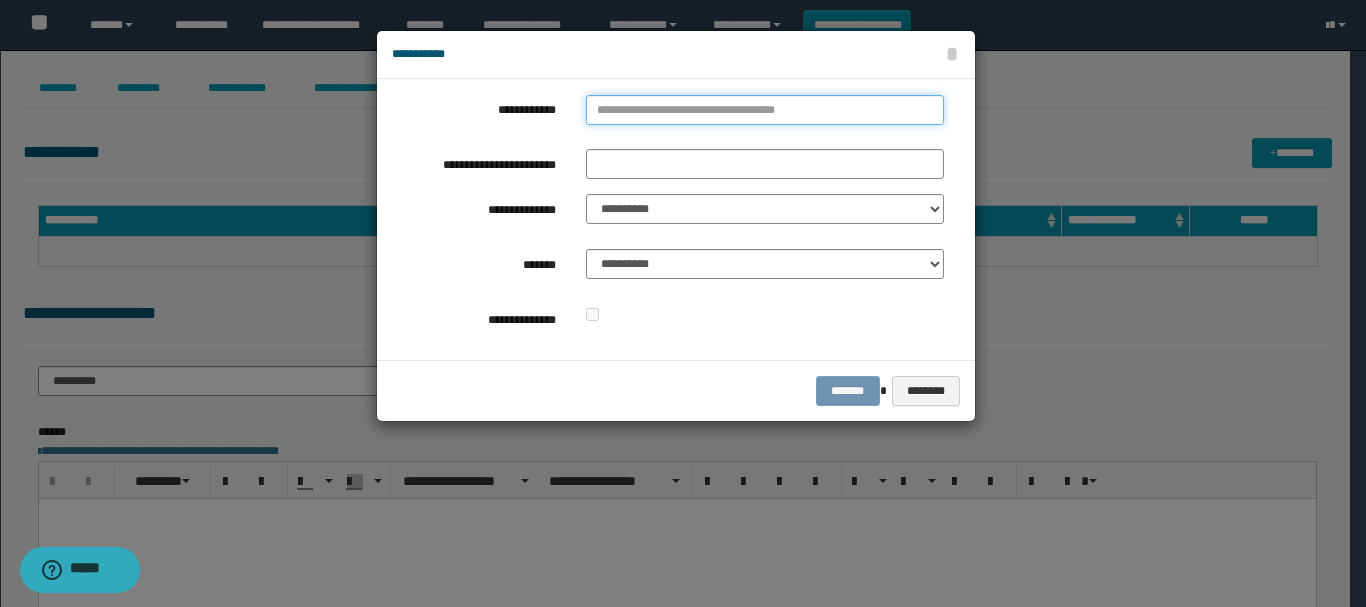 click on "**********" at bounding box center (765, 110) 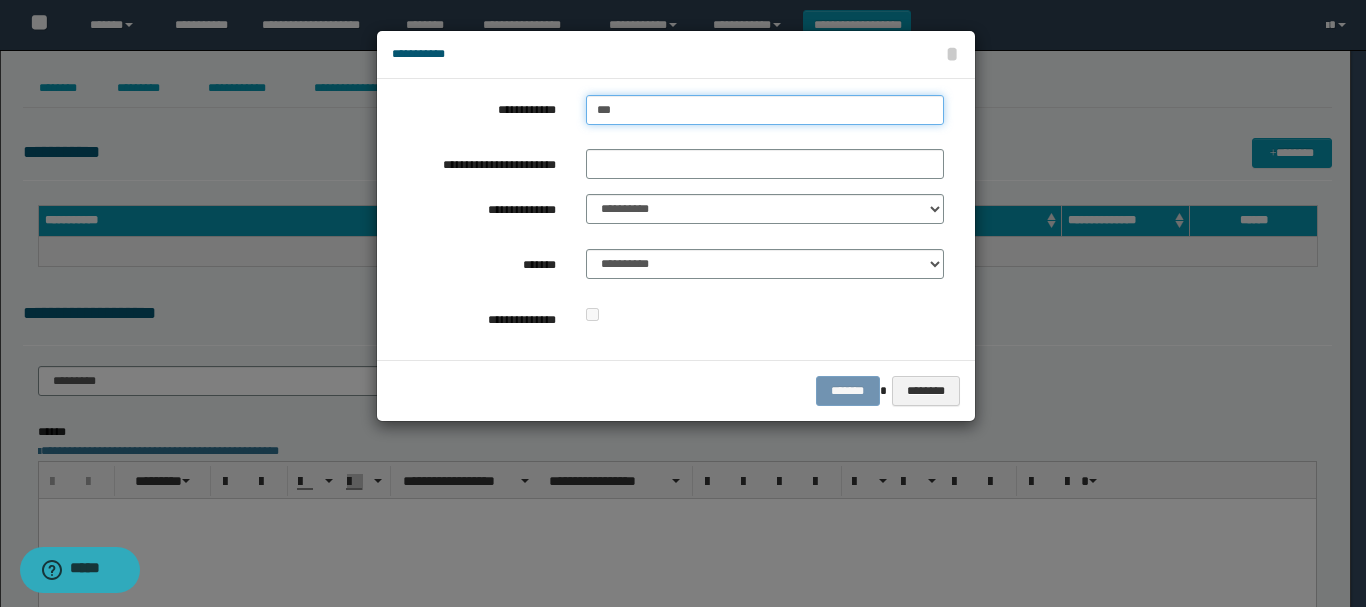 type on "****" 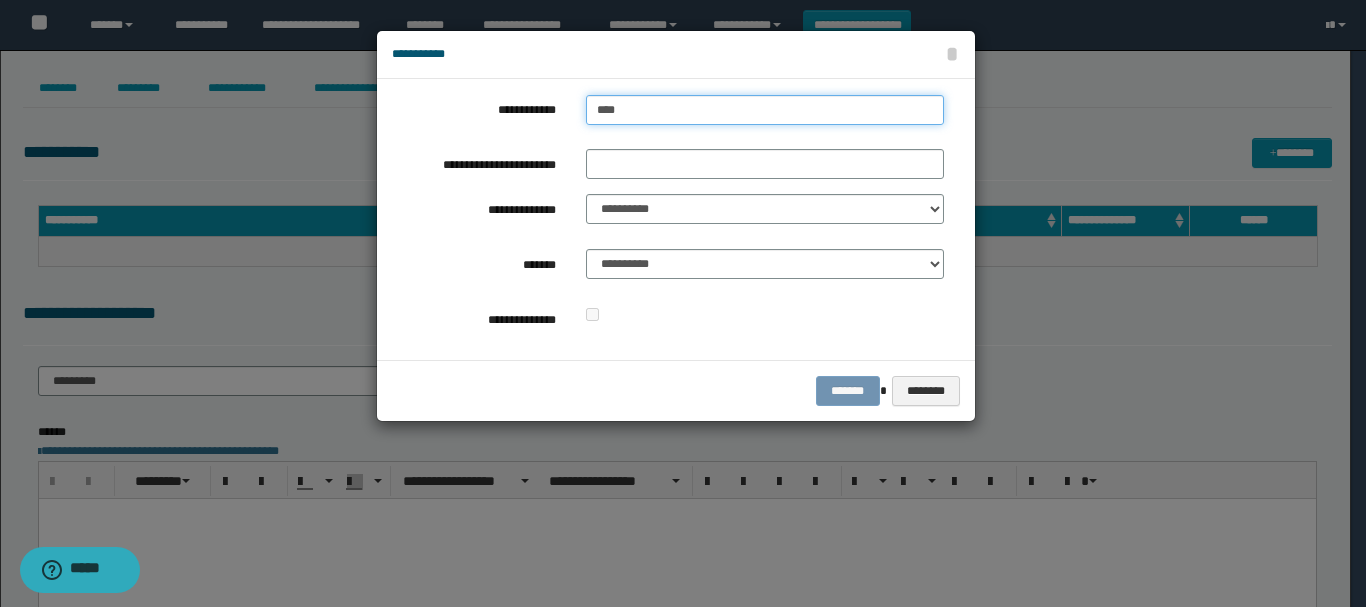 type on "****" 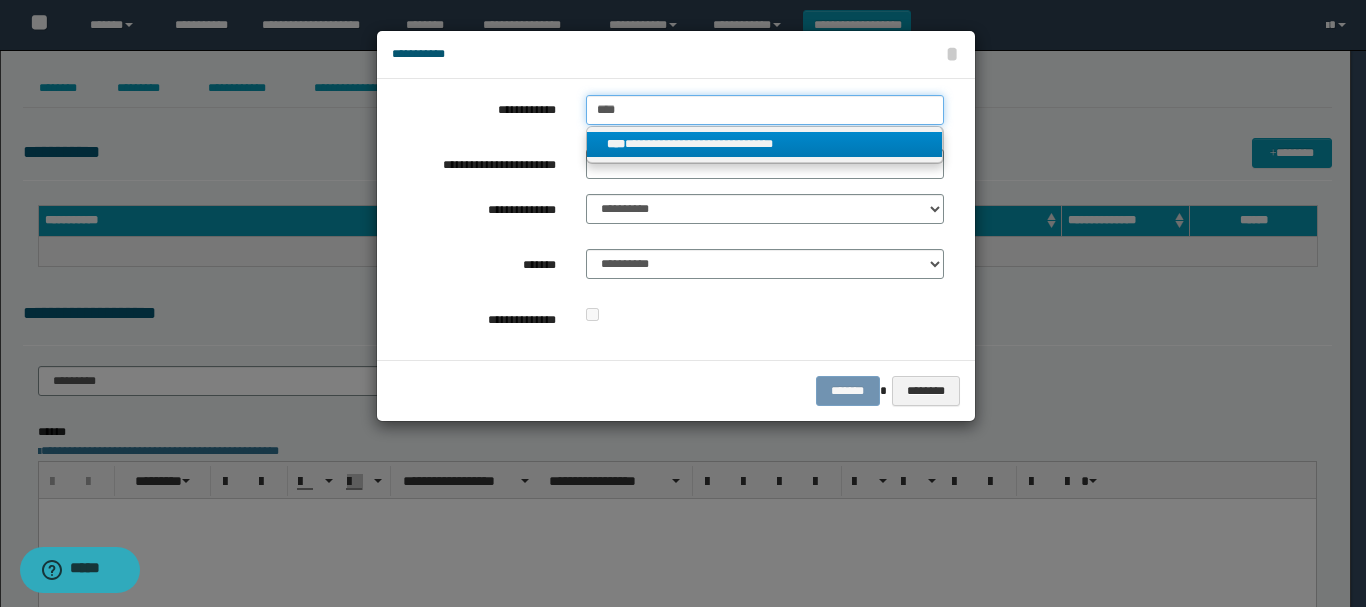 type on "****" 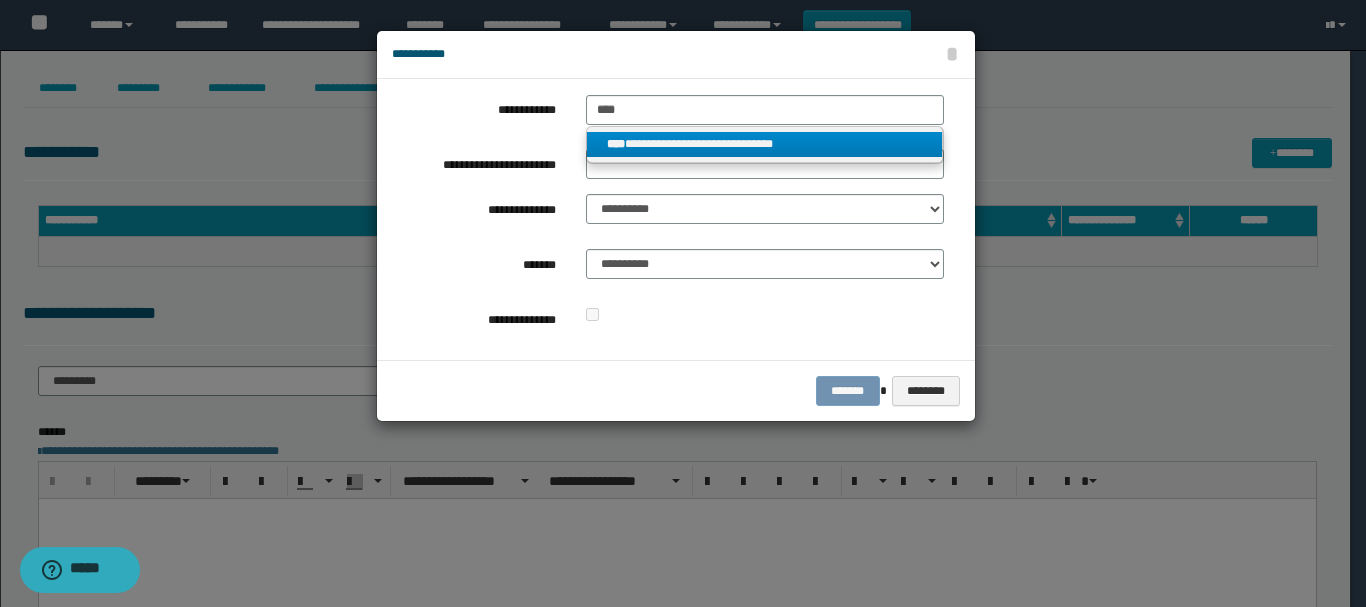 click on "**********" at bounding box center (765, 144) 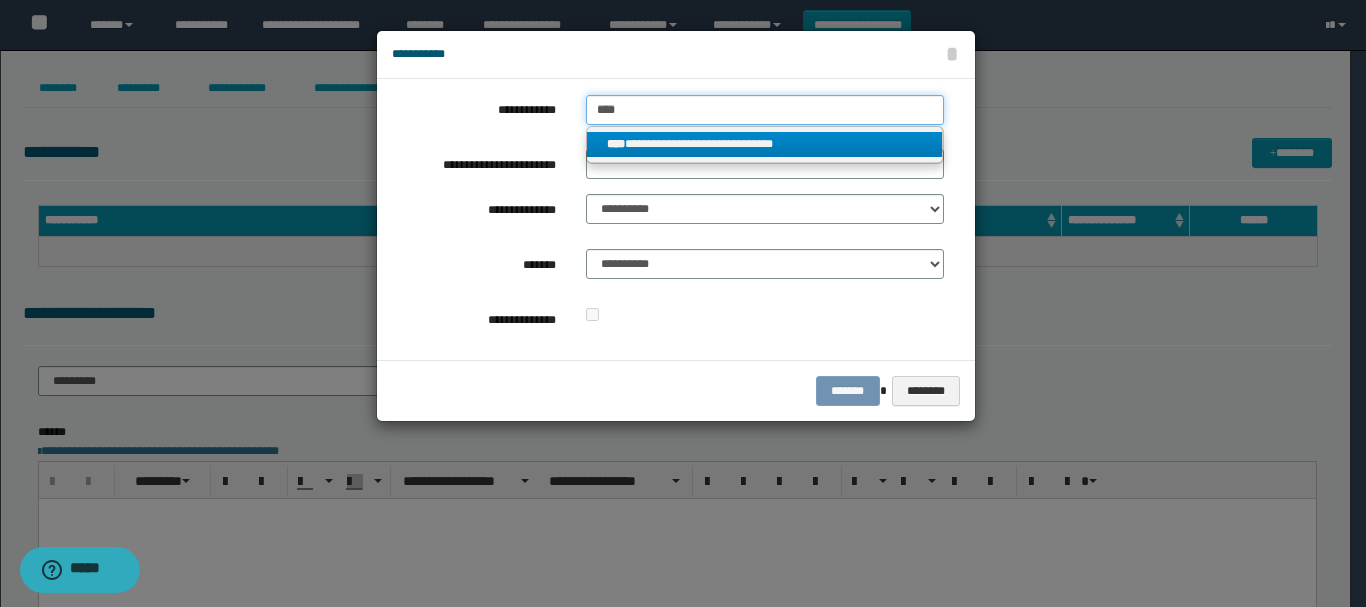 type 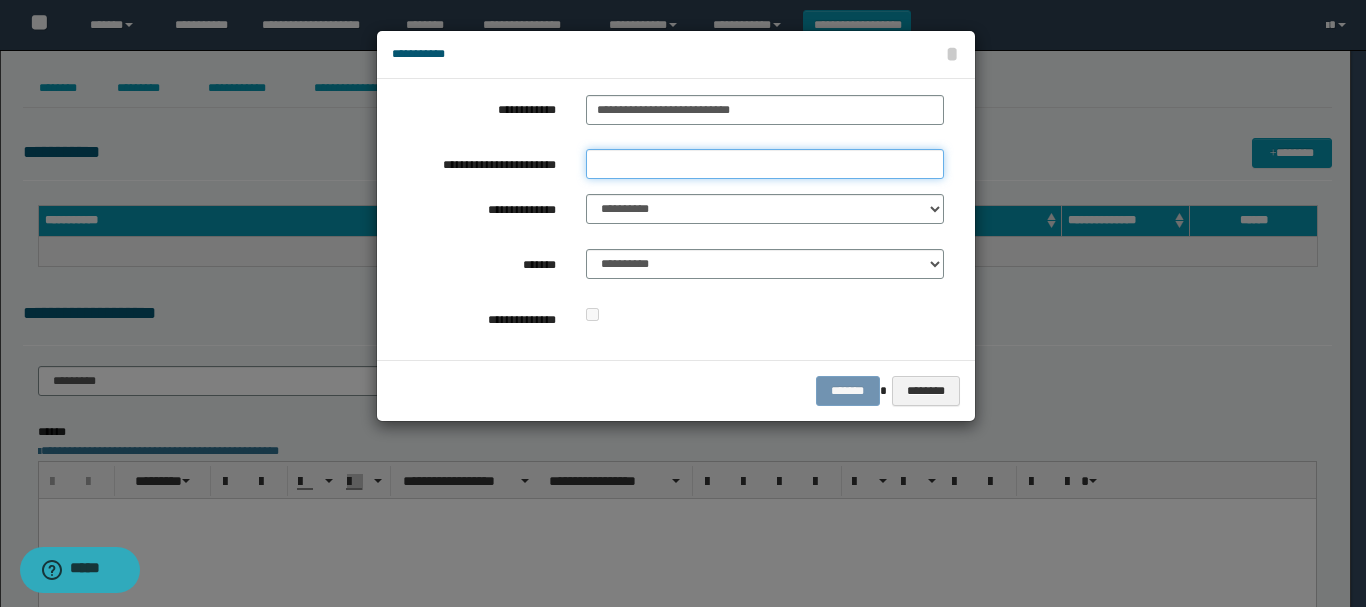 click on "**********" at bounding box center [765, 164] 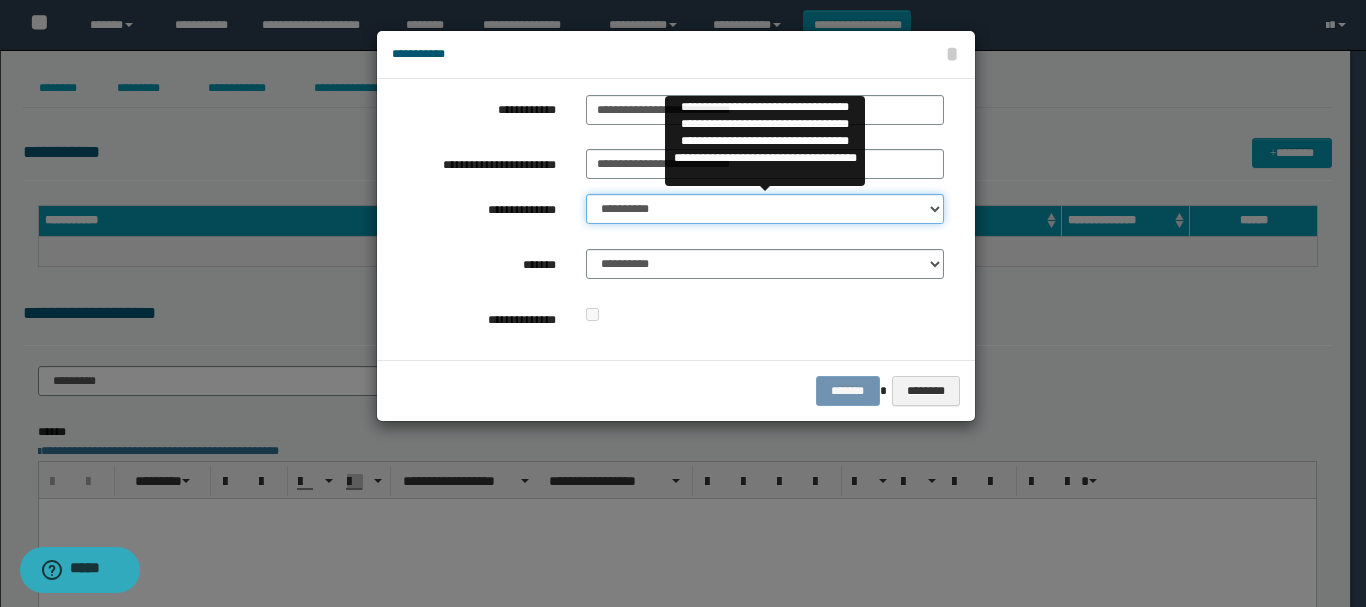 click on "**********" at bounding box center [765, 209] 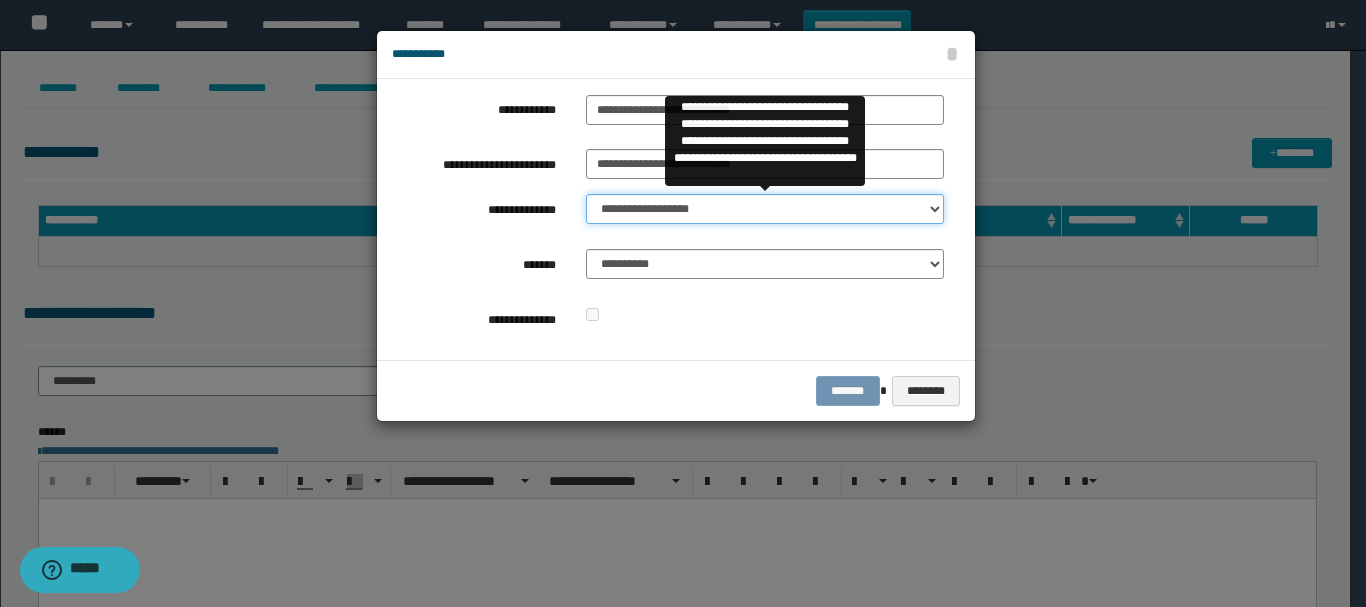 click on "**********" at bounding box center (765, 209) 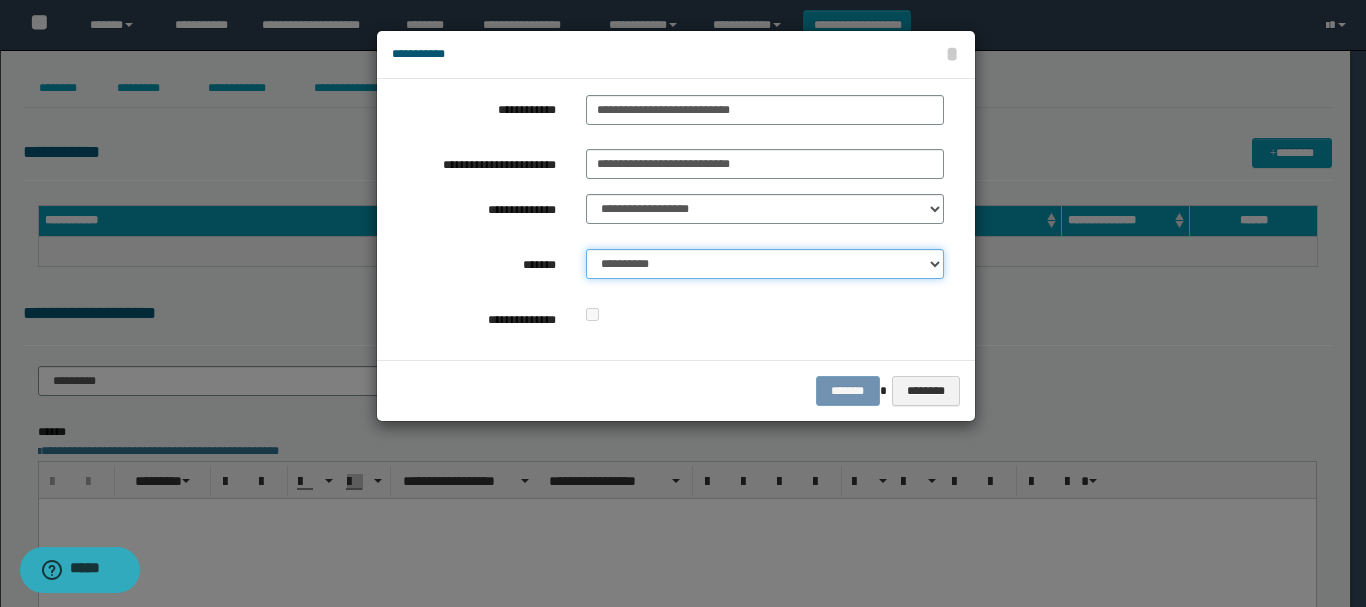 click on "**********" at bounding box center (765, 264) 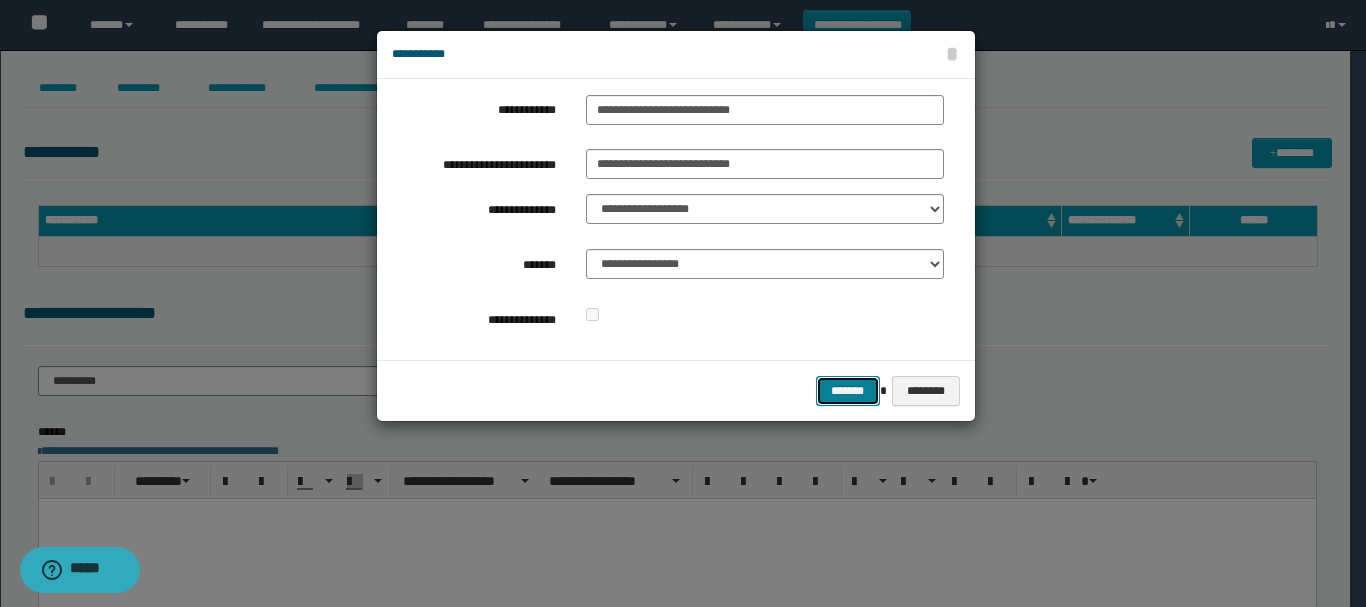 click on "*******" at bounding box center [848, 391] 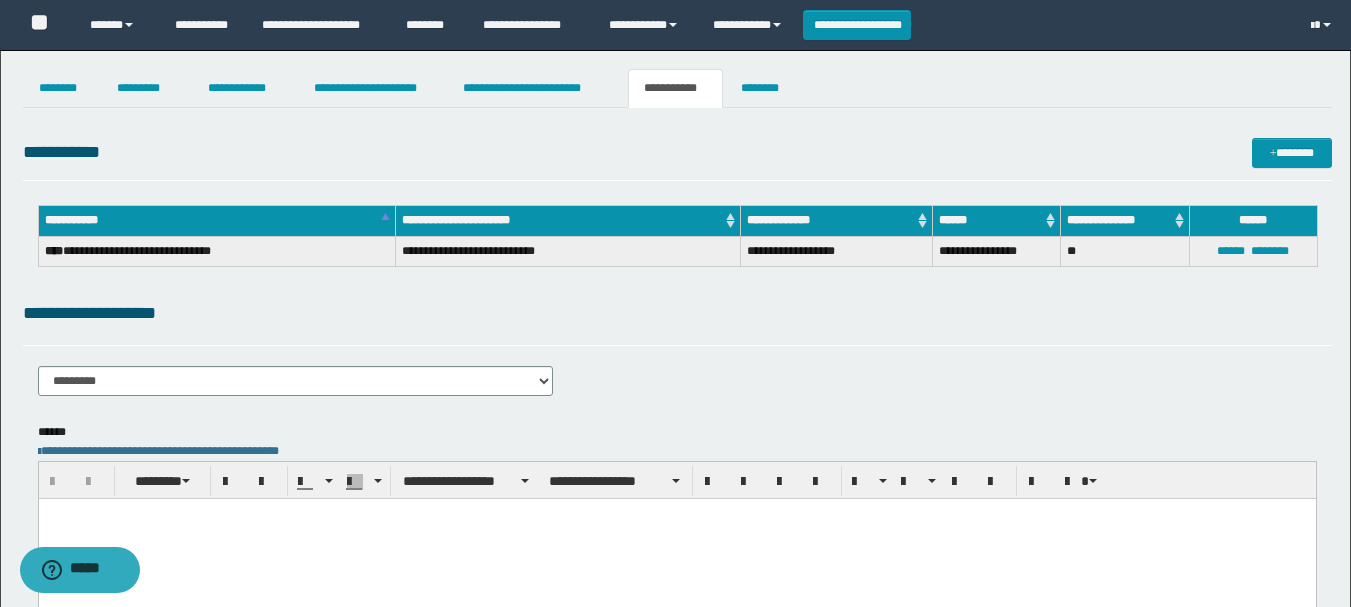 click at bounding box center (676, 538) 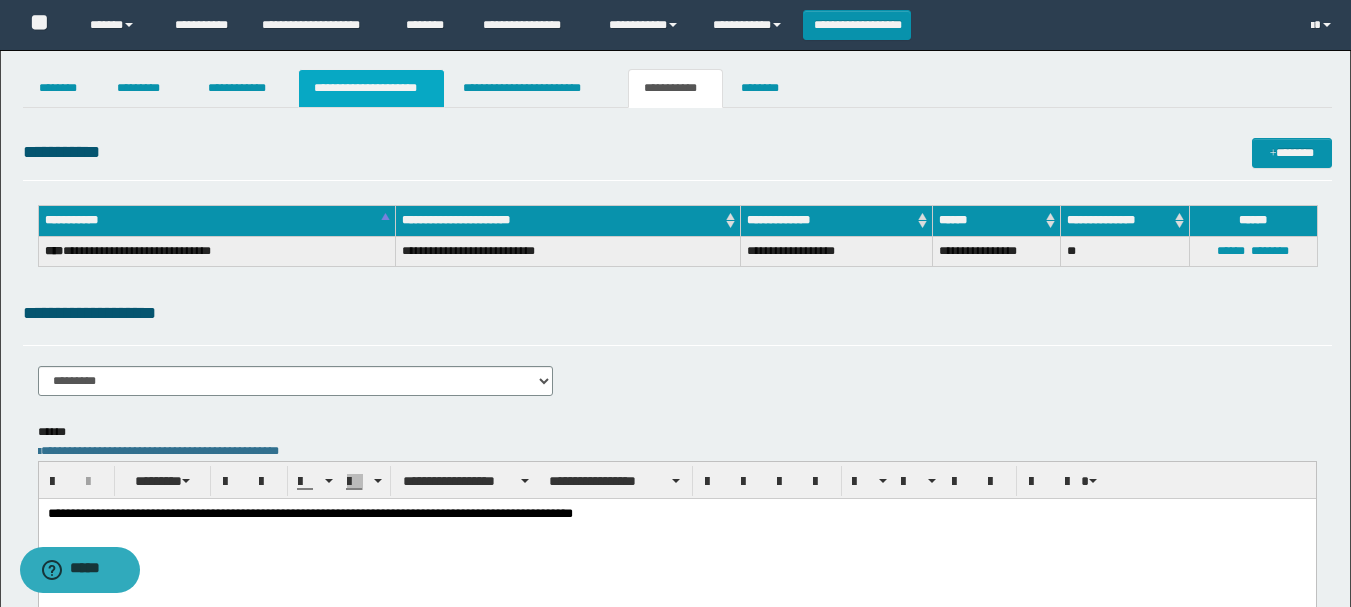click on "**********" at bounding box center (371, 88) 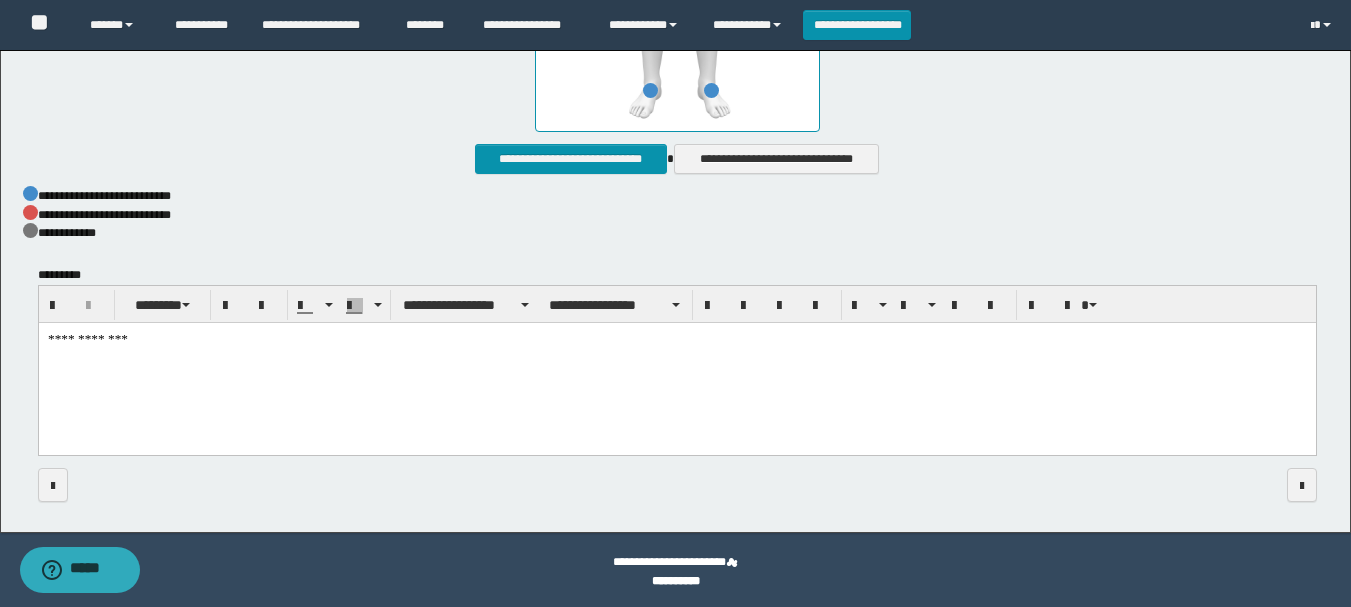 scroll, scrollTop: 1516, scrollLeft: 0, axis: vertical 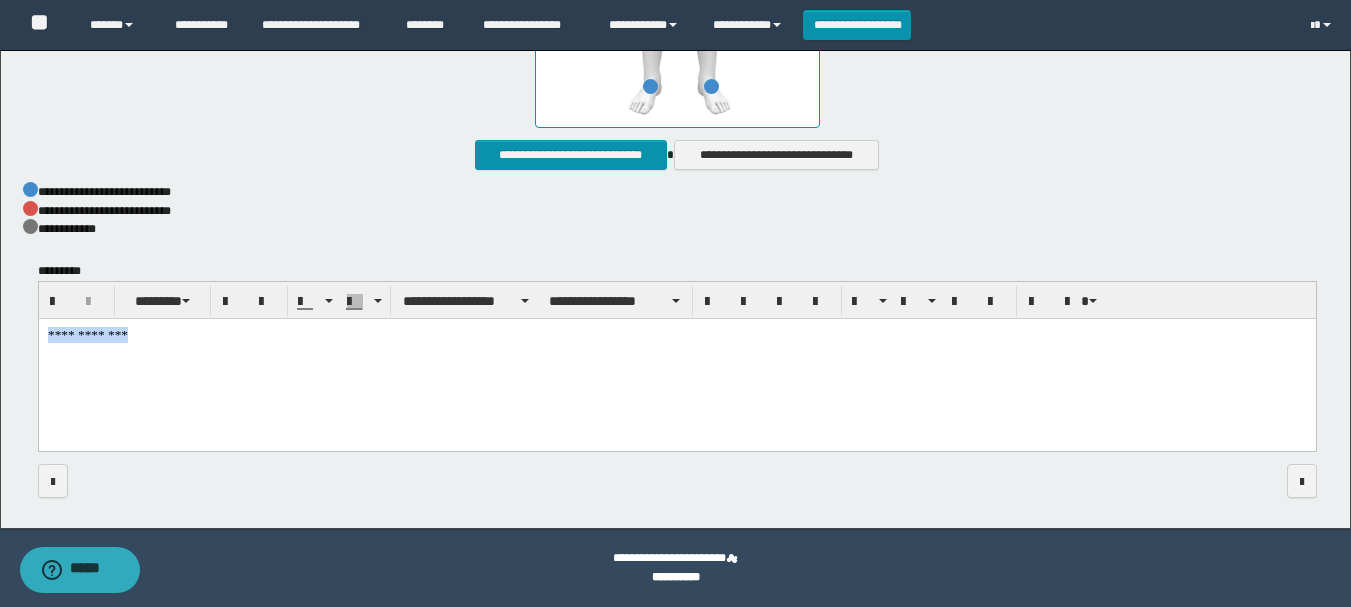 drag, startPoint x: 48, startPoint y: 332, endPoint x: 287, endPoint y: 343, distance: 239.253 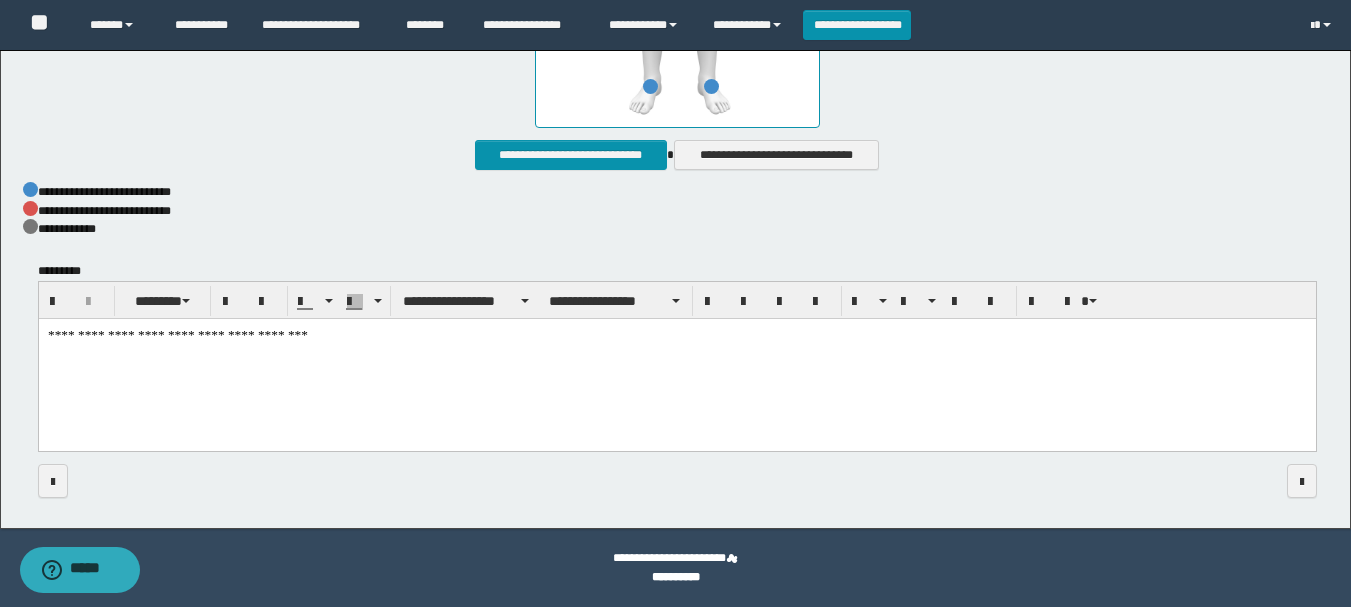 drag, startPoint x: 381, startPoint y: 348, endPoint x: 376, endPoint y: 336, distance: 13 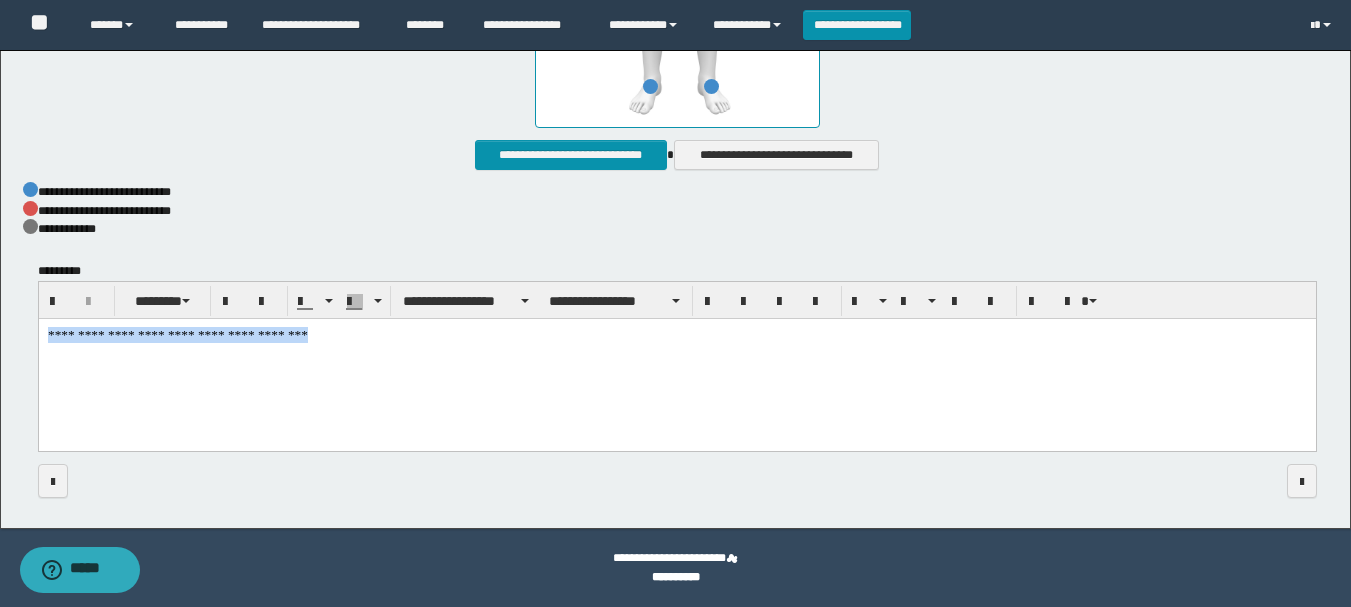 drag, startPoint x: 47, startPoint y: 335, endPoint x: 623, endPoint y: 331, distance: 576.0139 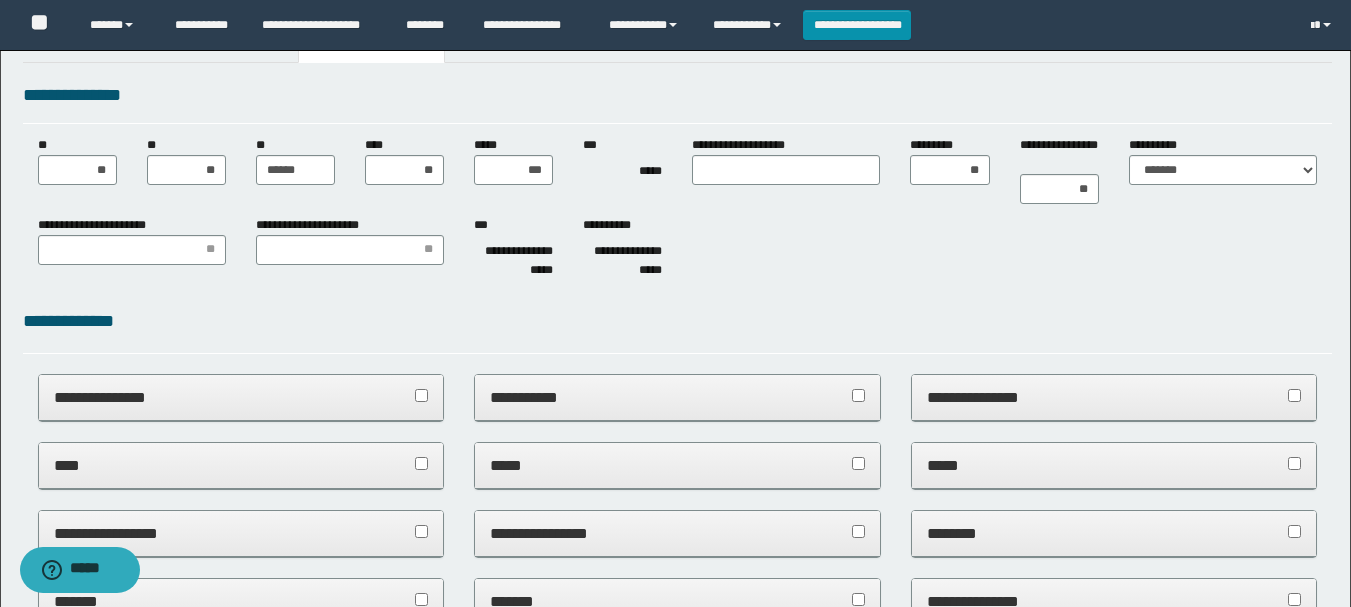 scroll, scrollTop: 11, scrollLeft: 0, axis: vertical 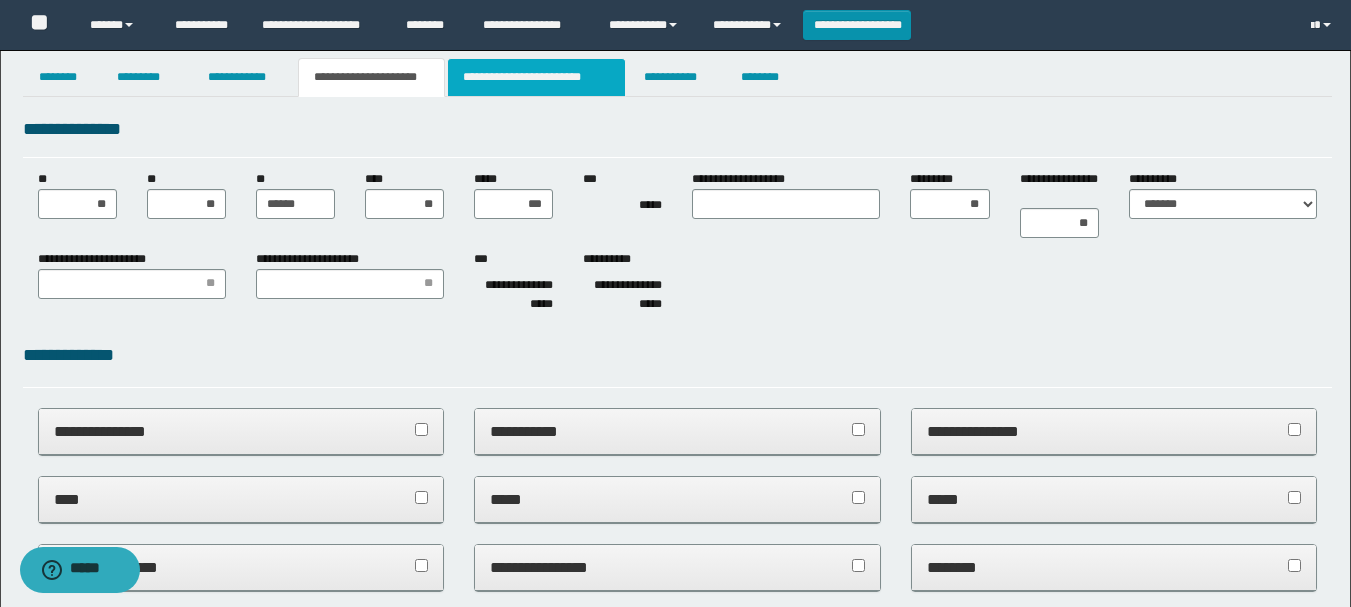 click on "**********" at bounding box center [537, 77] 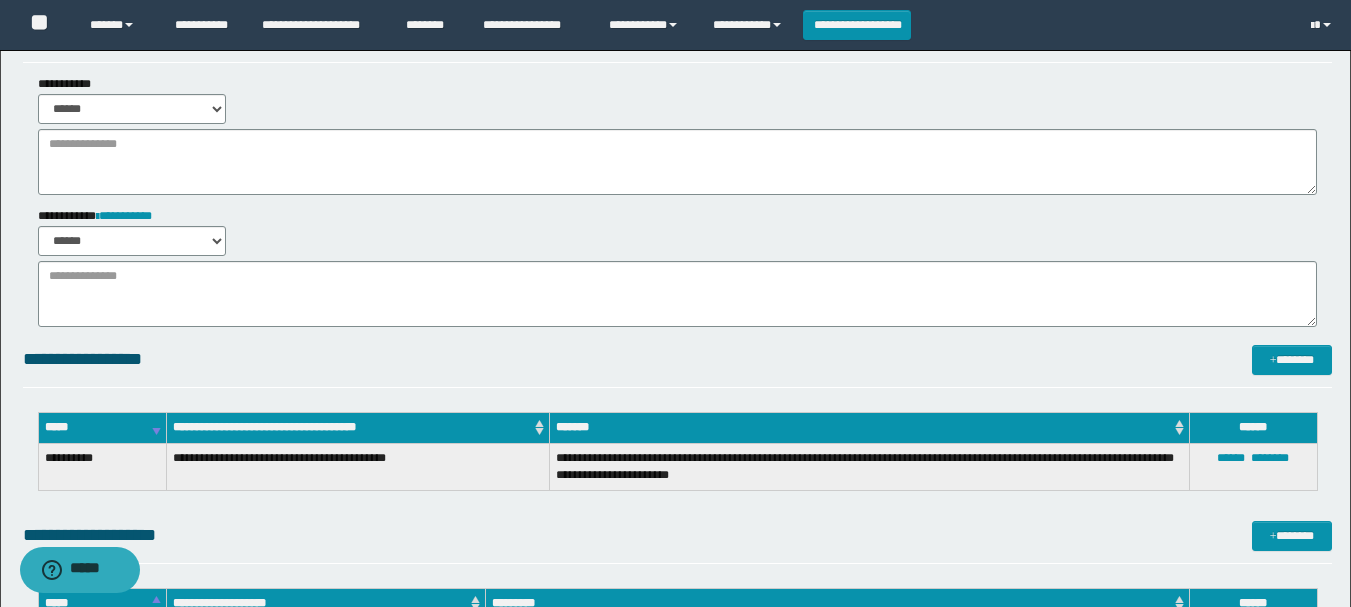 scroll, scrollTop: 140, scrollLeft: 0, axis: vertical 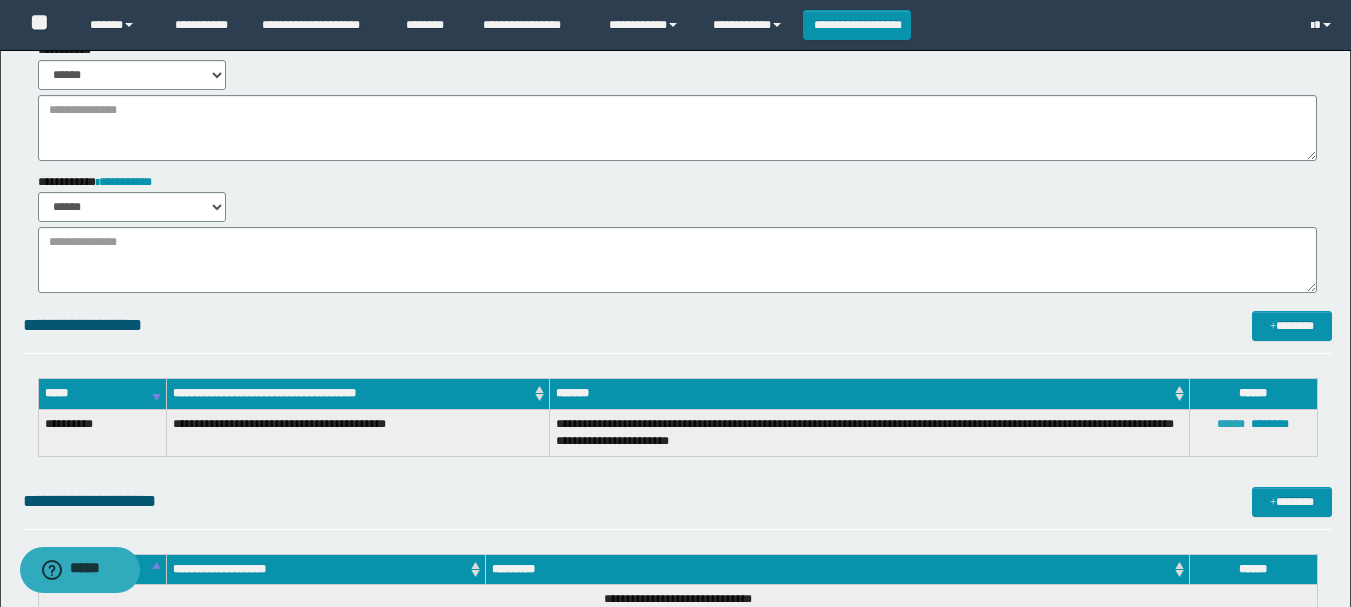 click on "******" at bounding box center (1231, 424) 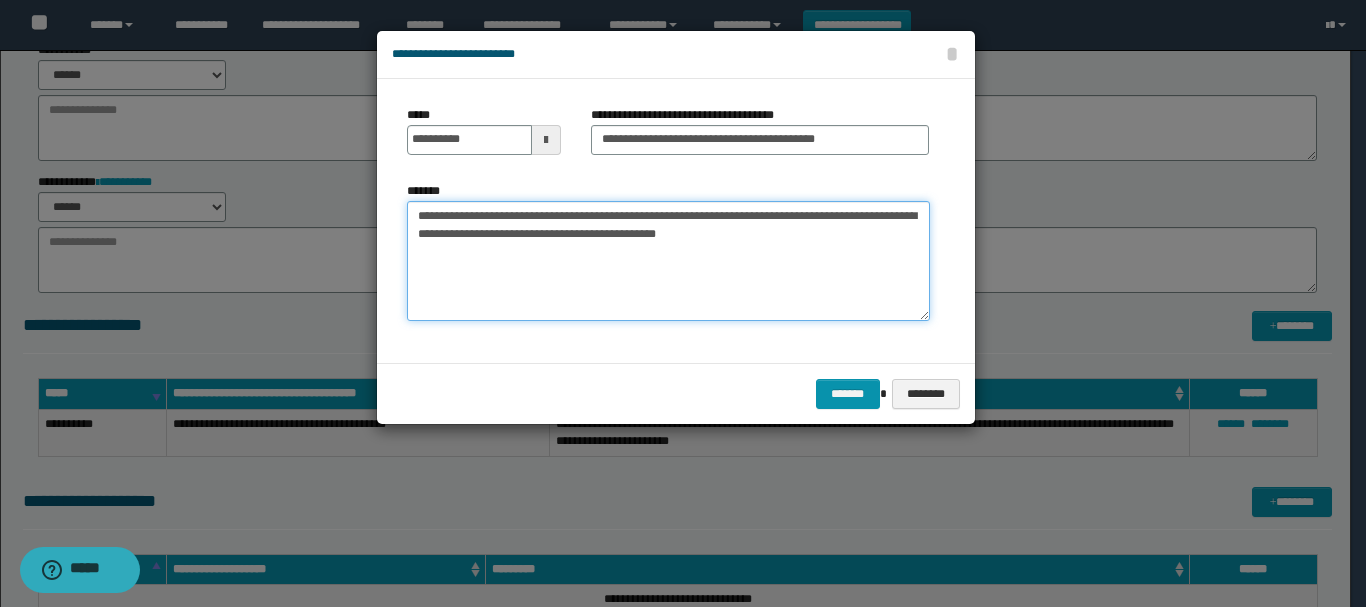 click on "**********" at bounding box center [668, 261] 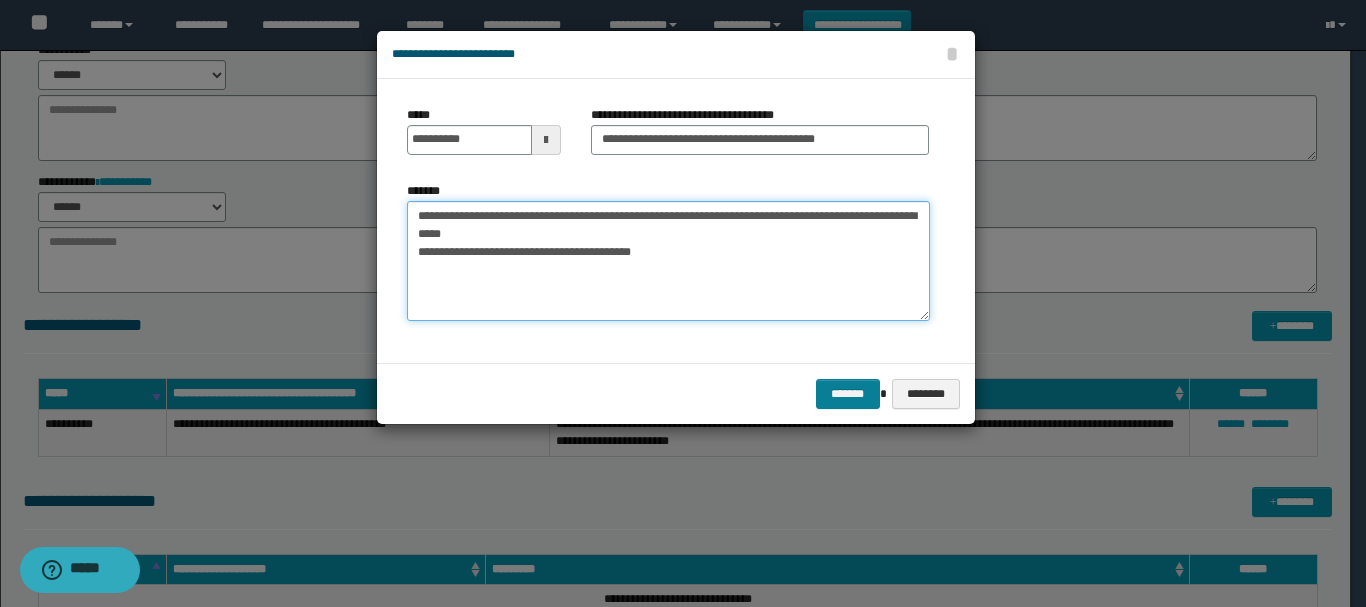 type on "**********" 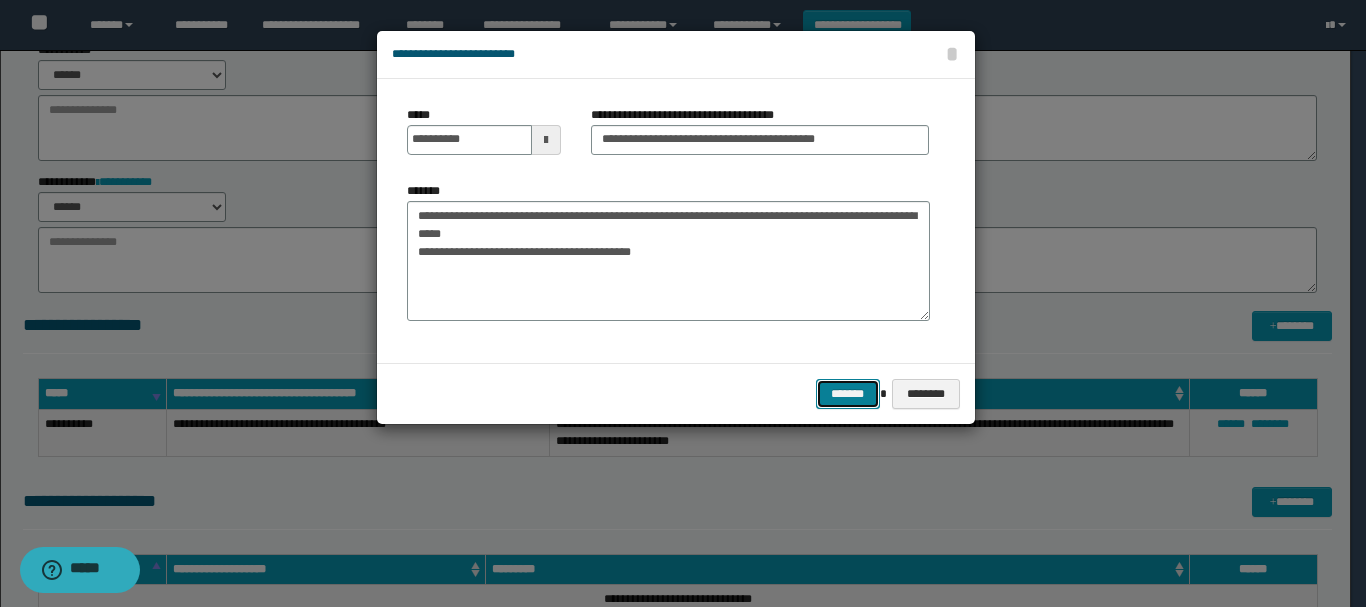 click on "*******" at bounding box center [848, 394] 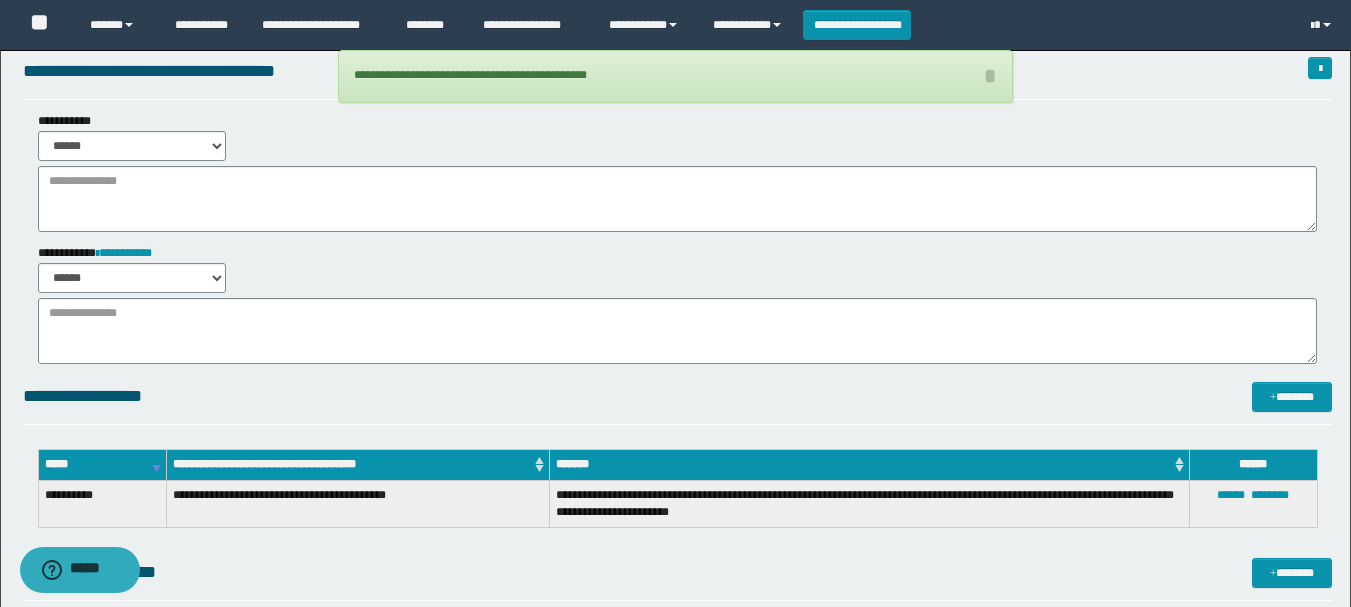 scroll, scrollTop: 0, scrollLeft: 0, axis: both 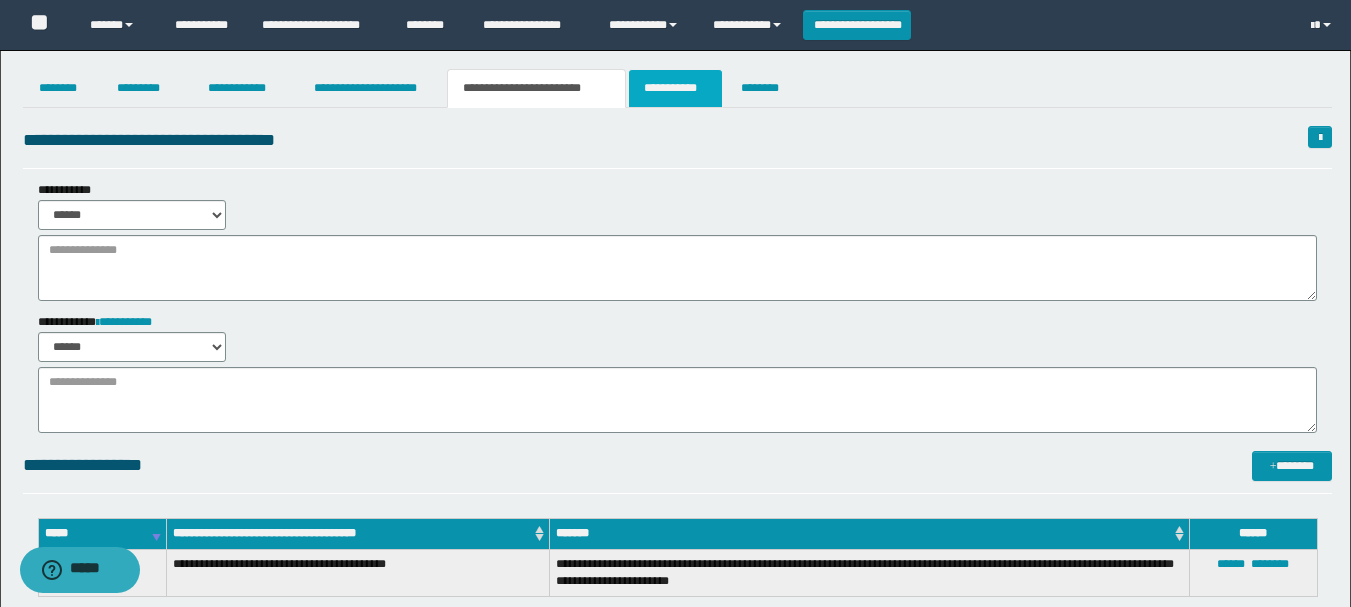 click on "**********" at bounding box center [675, 88] 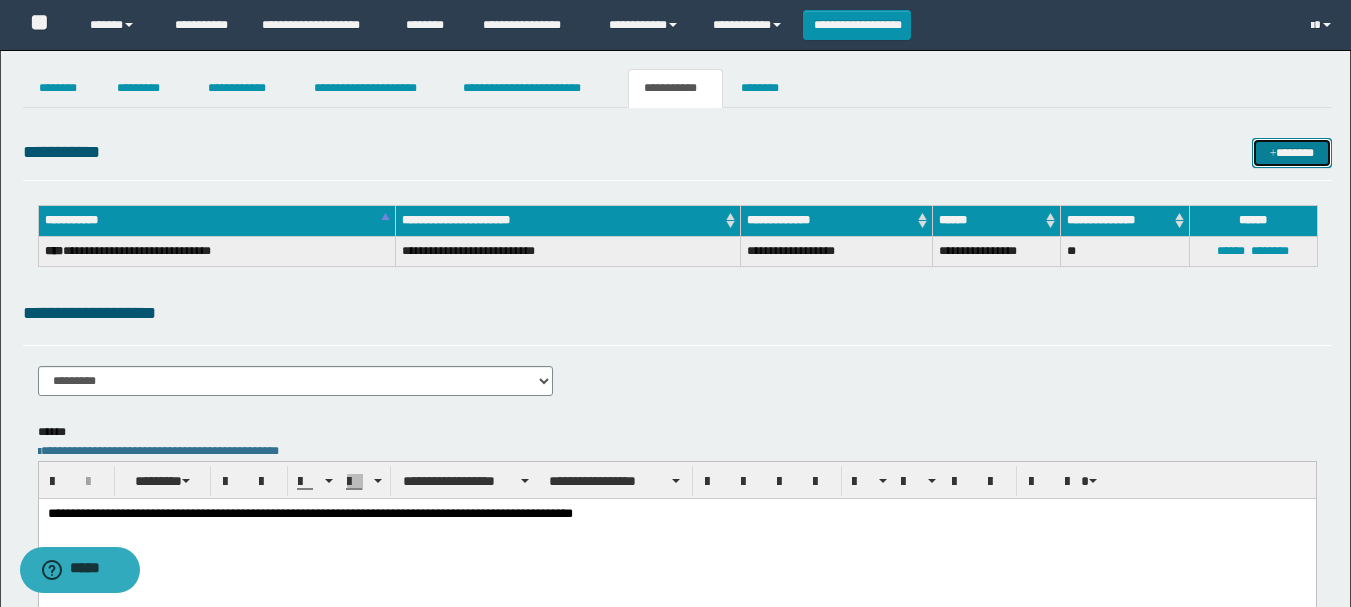 drag, startPoint x: 1284, startPoint y: 156, endPoint x: 740, endPoint y: 126, distance: 544.8266 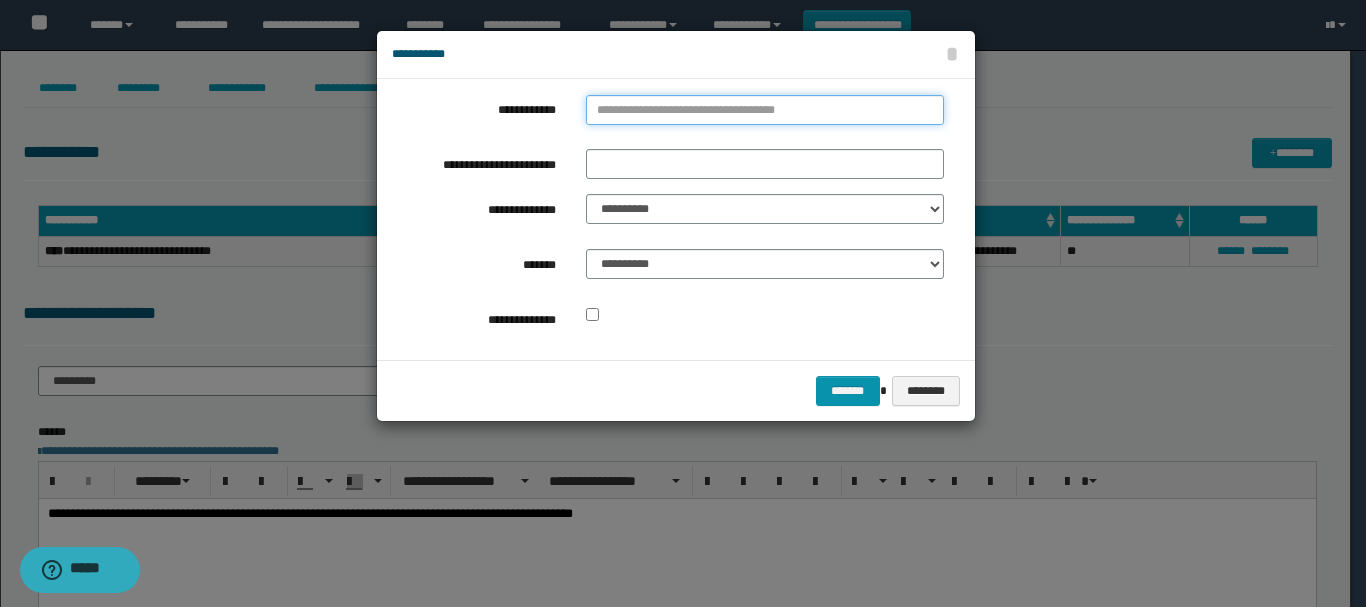 type on "**********" 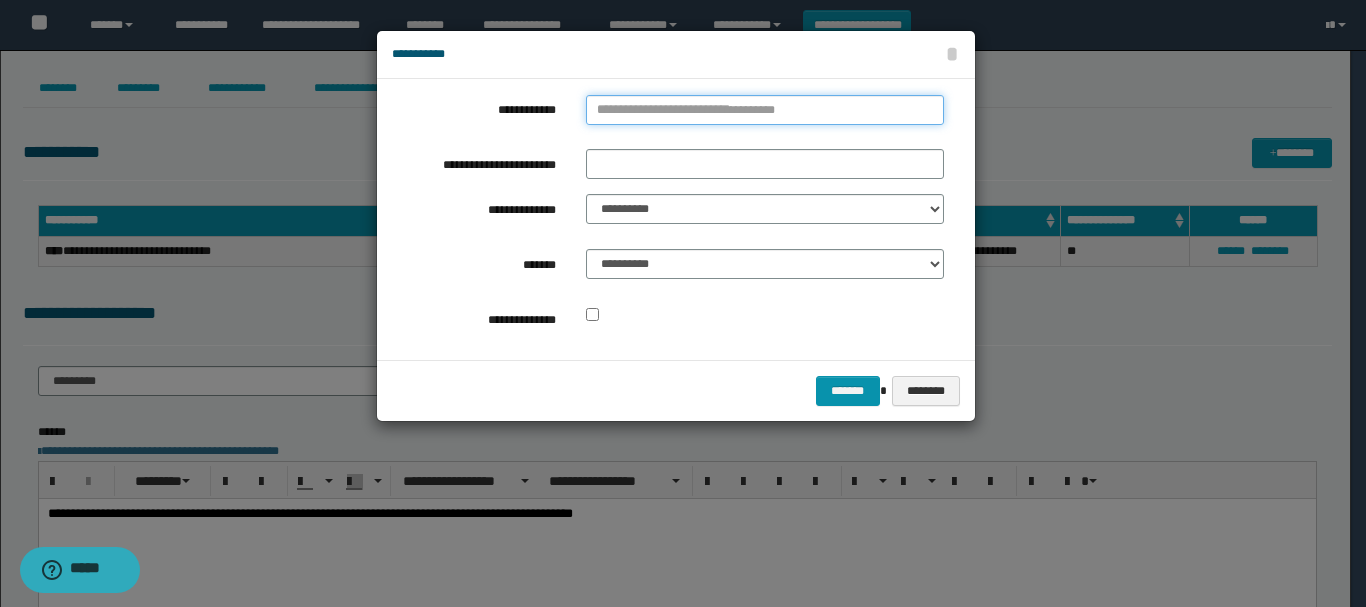 click on "**********" at bounding box center [765, 110] 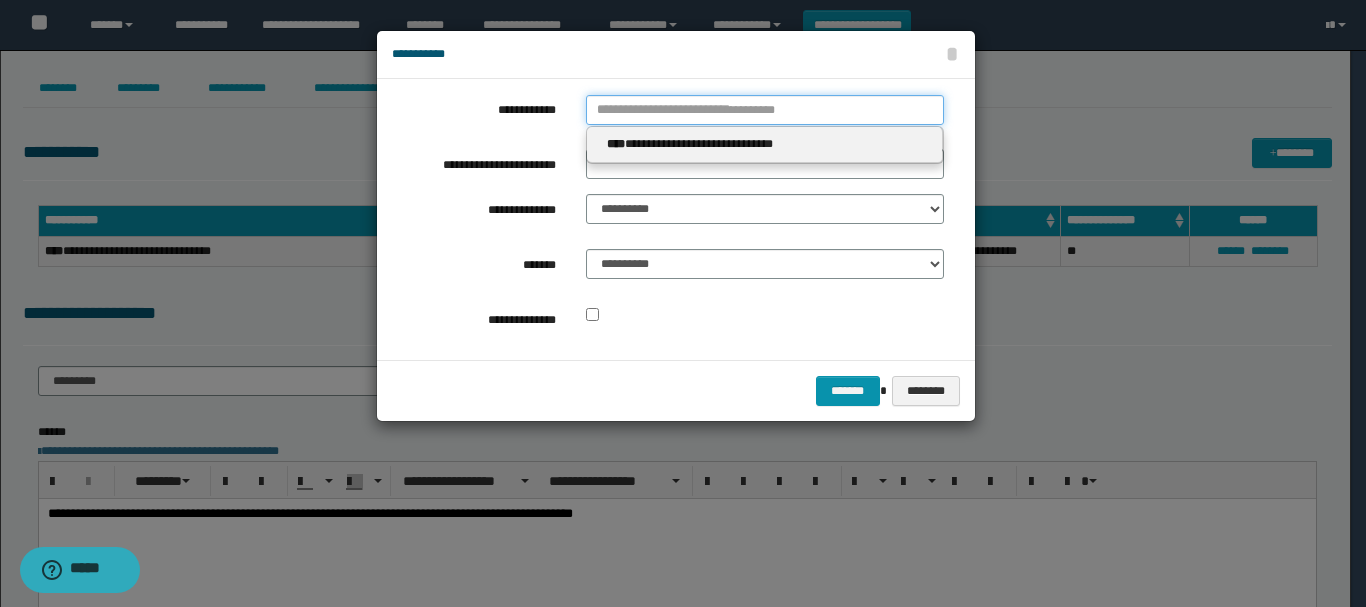 type 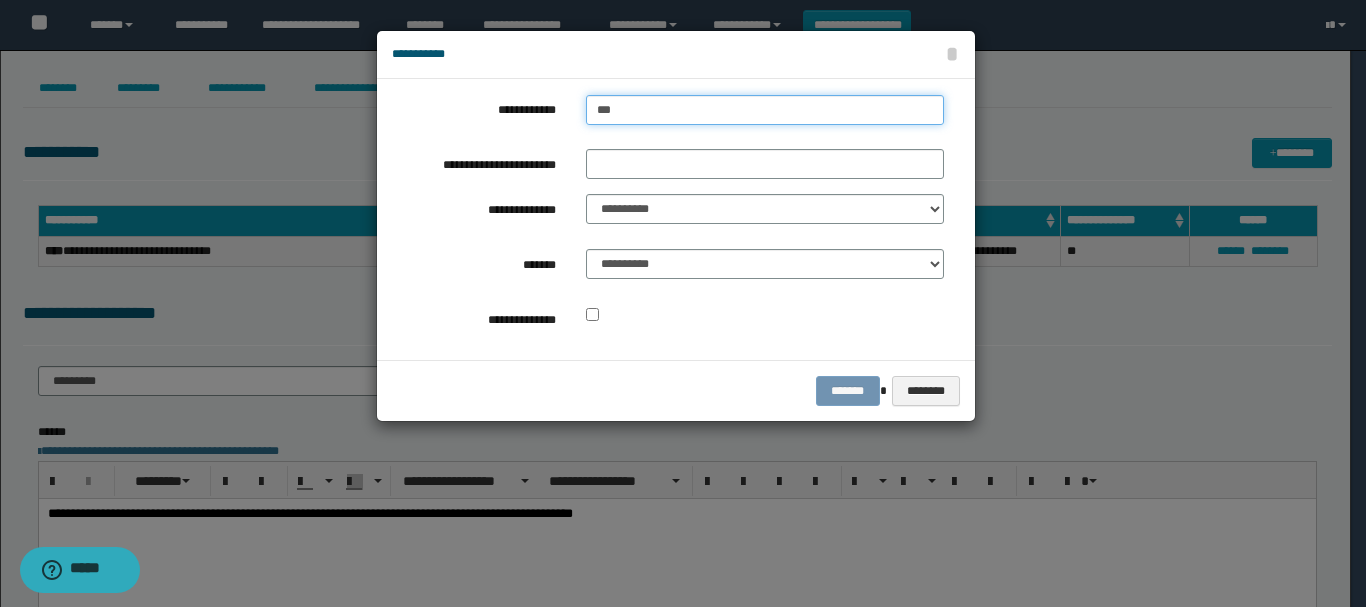 type on "****" 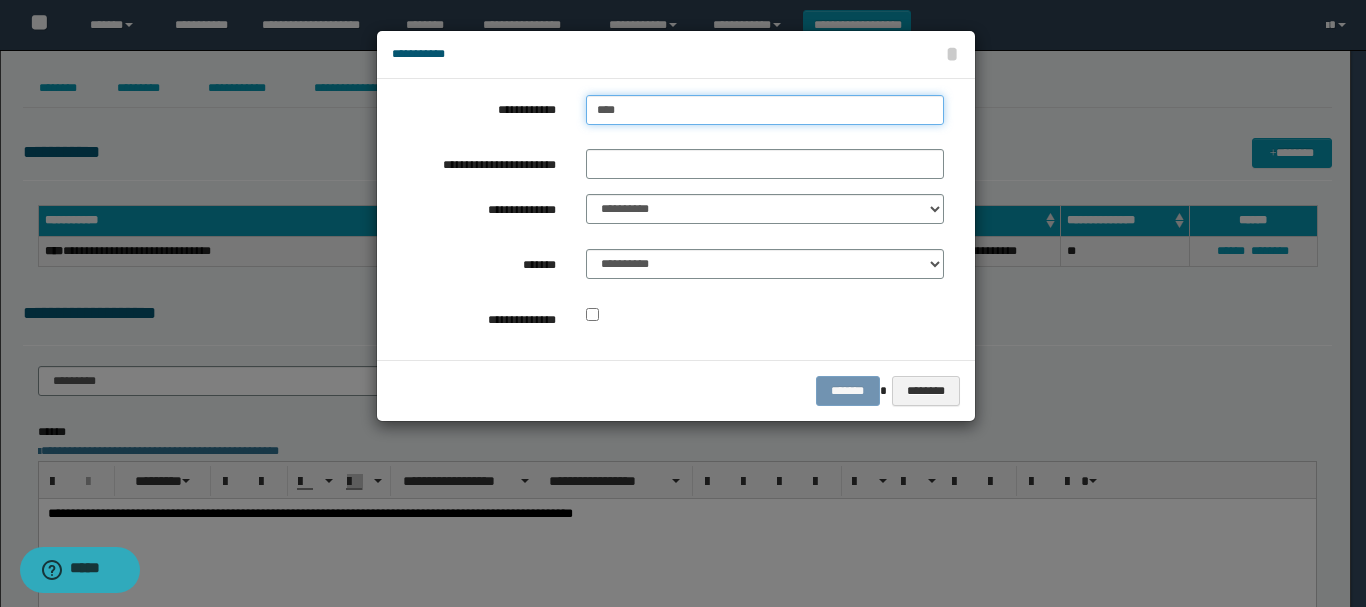 type on "****" 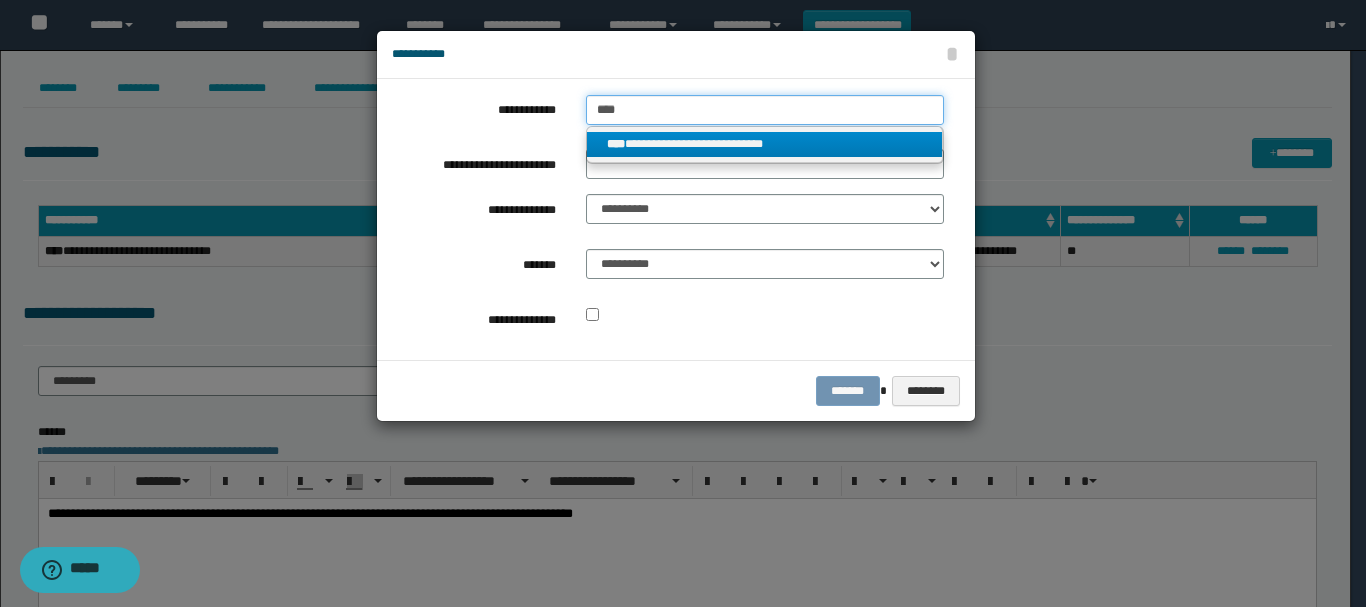 type on "****" 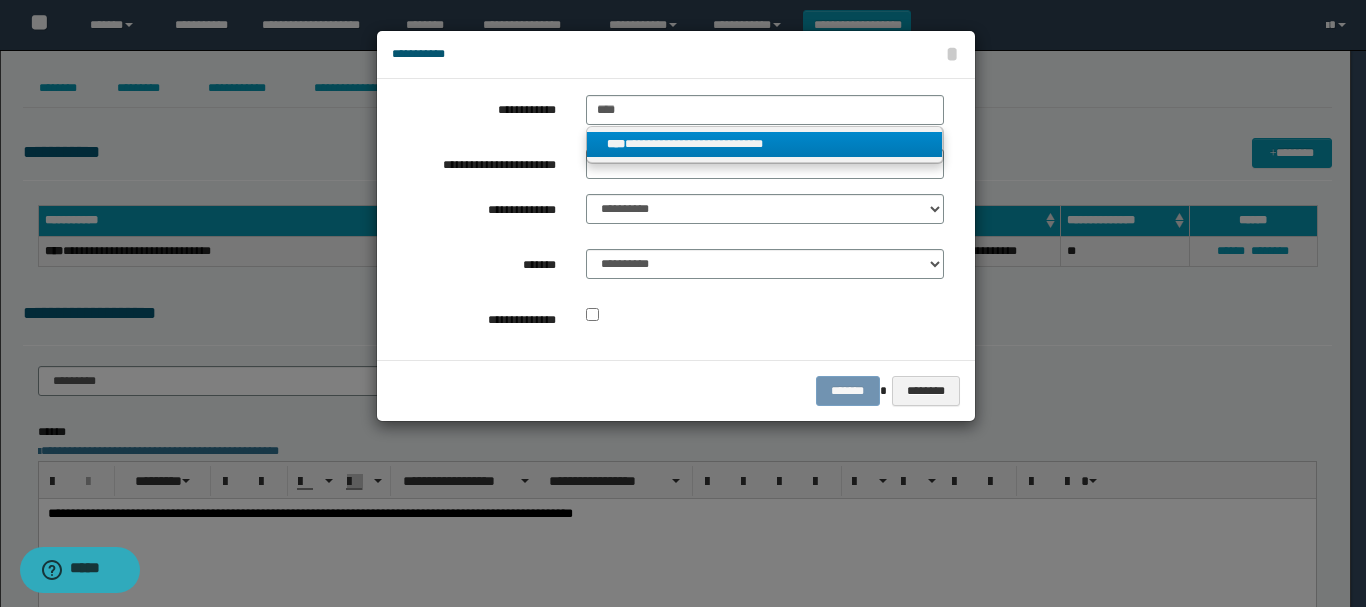 click on "**********" at bounding box center [765, 144] 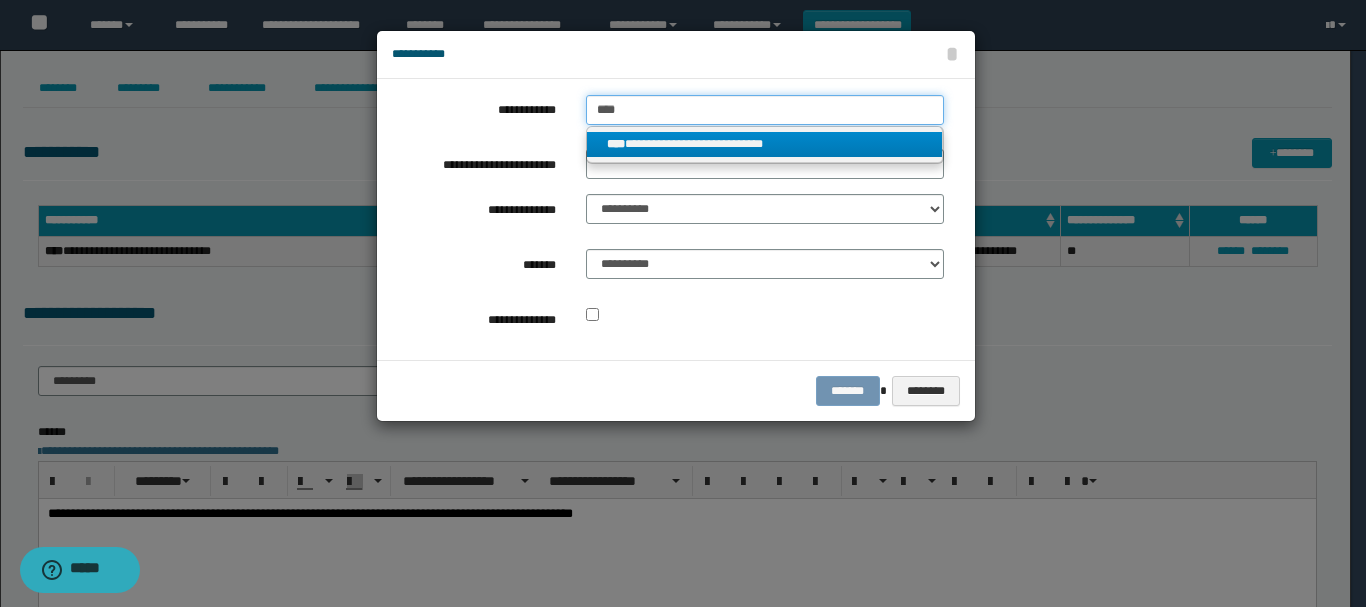 type 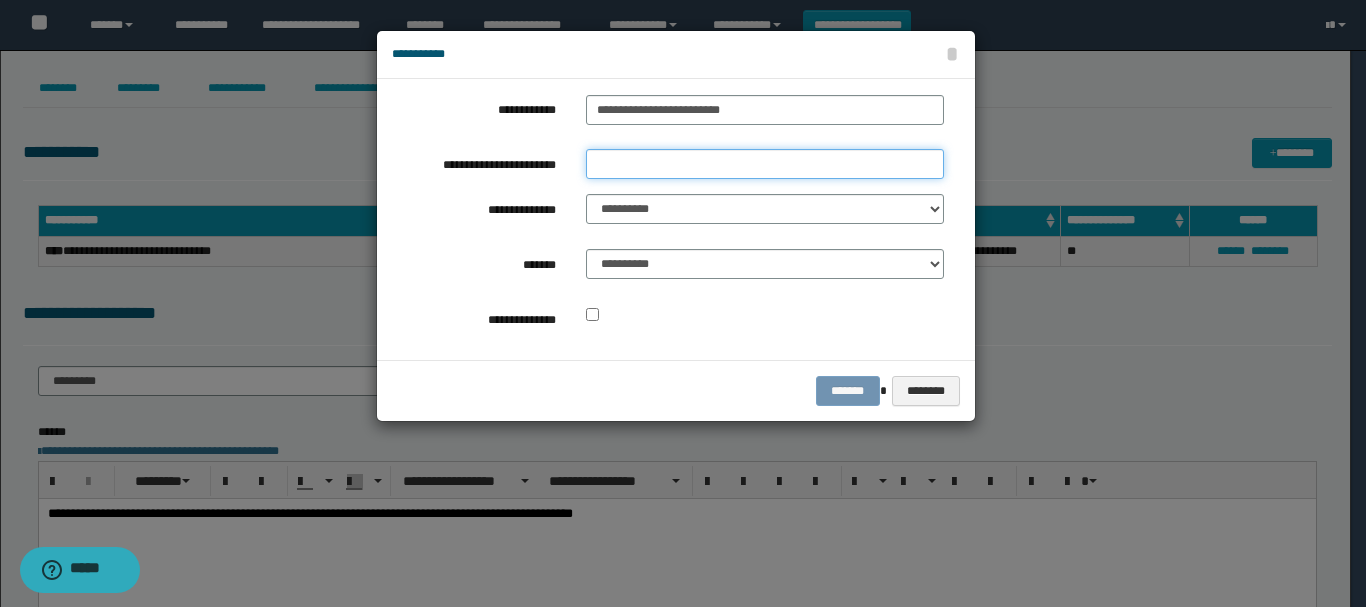 click on "**********" at bounding box center [765, 164] 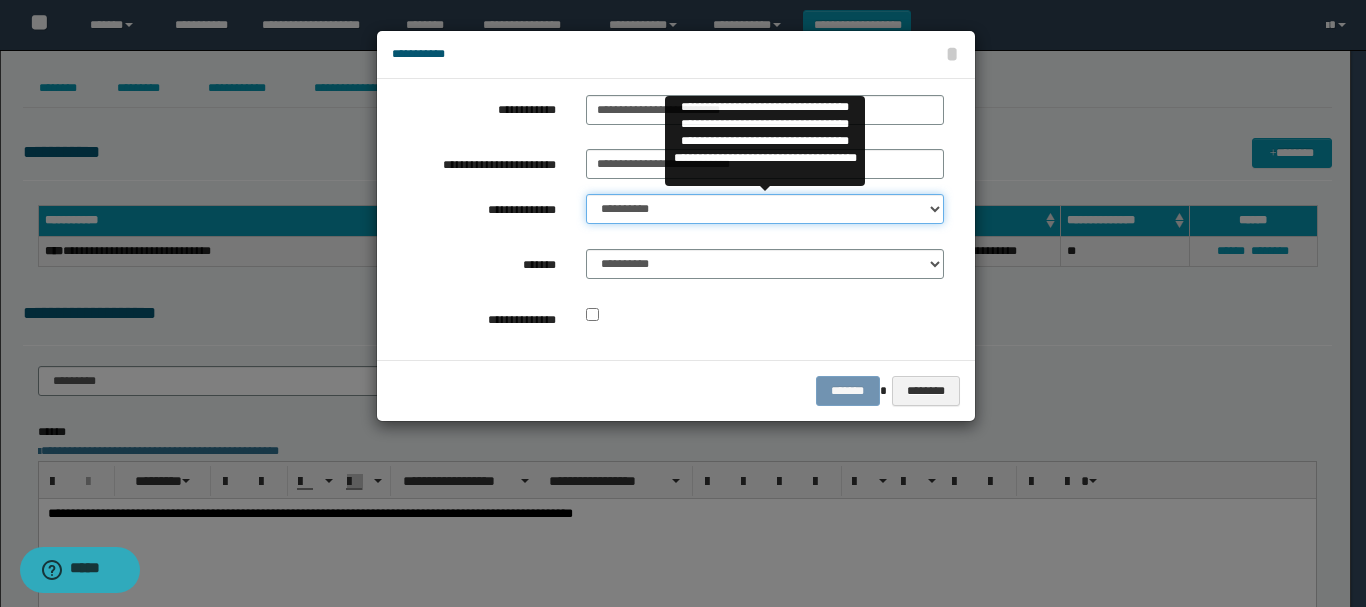 click on "**********" at bounding box center (765, 209) 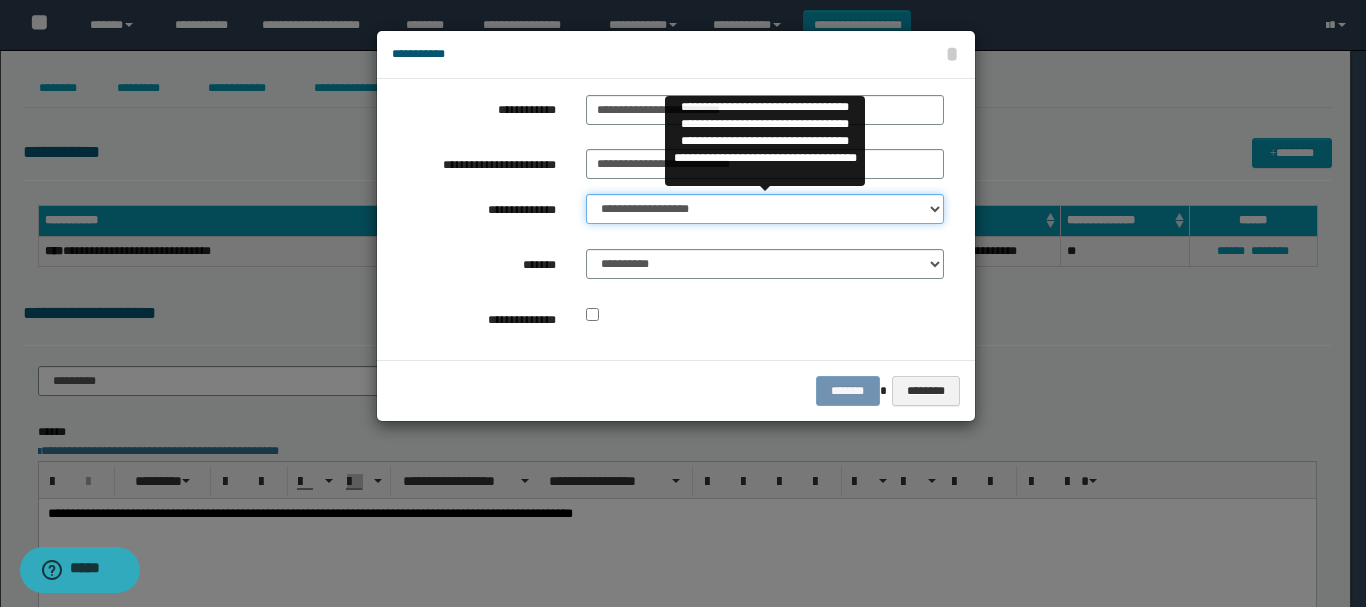 click on "**********" at bounding box center [765, 209] 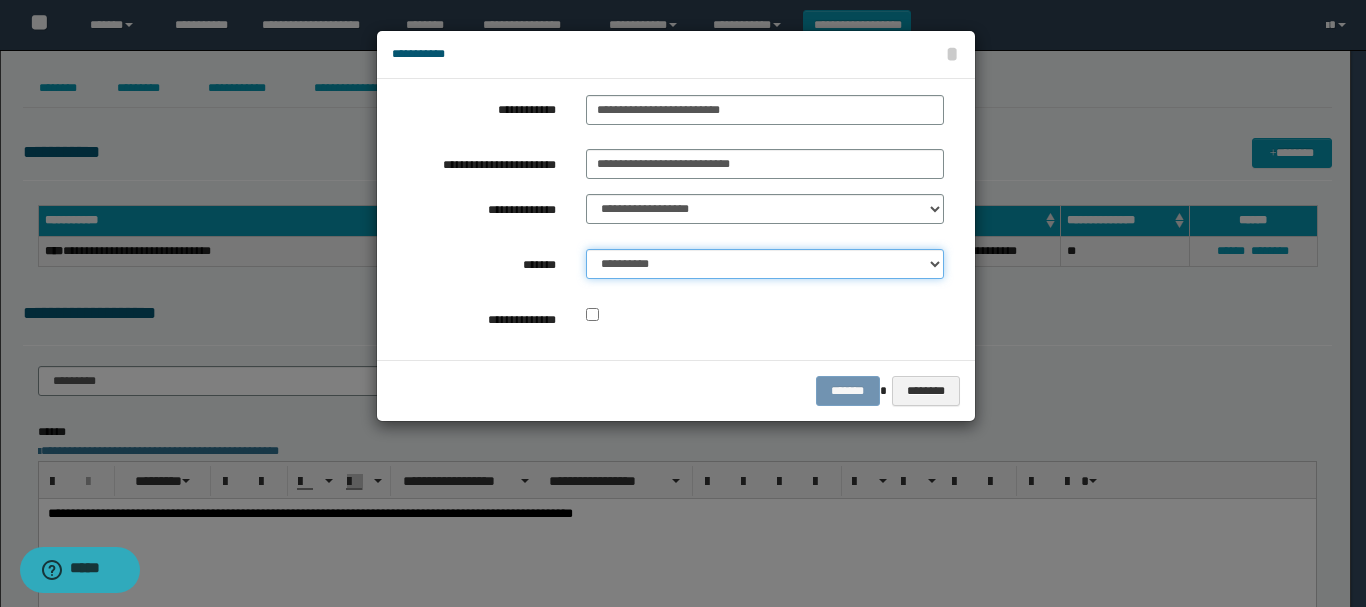 click on "**********" at bounding box center (765, 264) 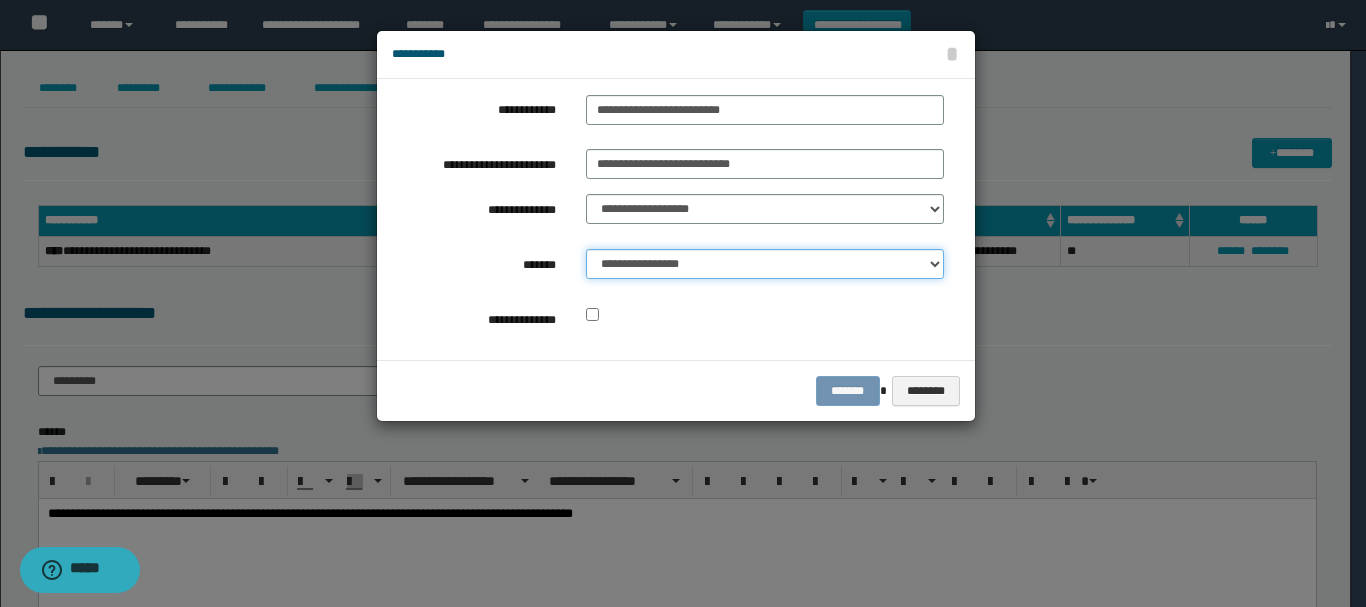 click on "**********" at bounding box center (765, 264) 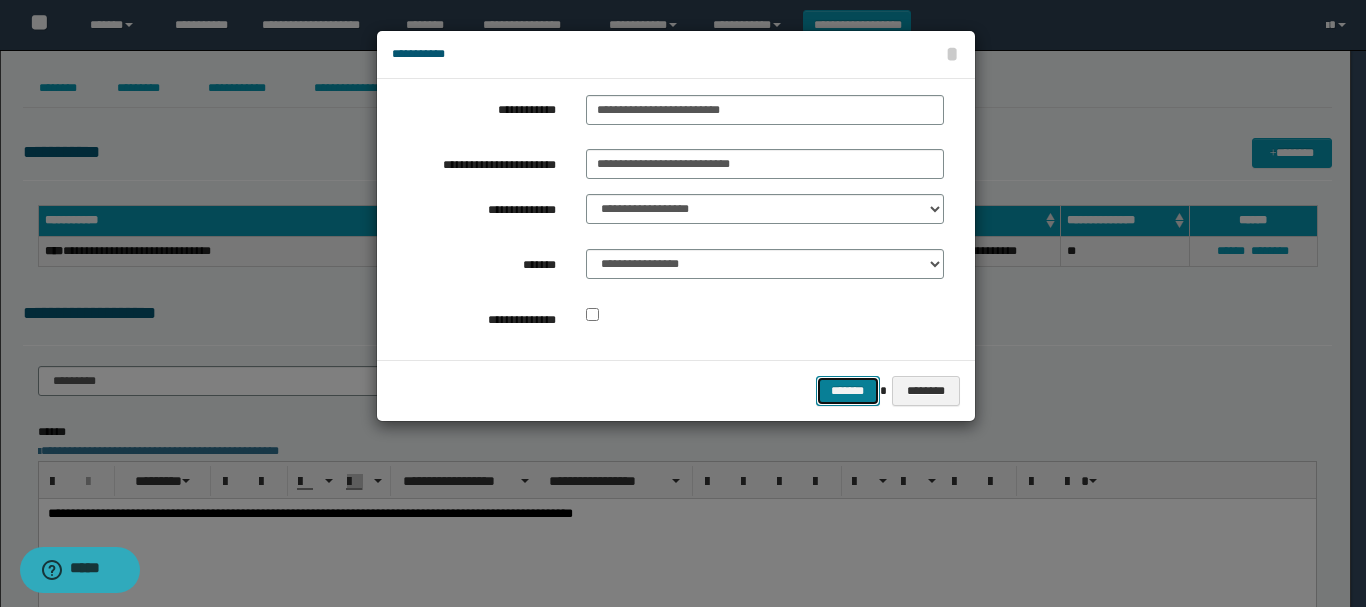 drag, startPoint x: 841, startPoint y: 393, endPoint x: 666, endPoint y: 297, distance: 199.60211 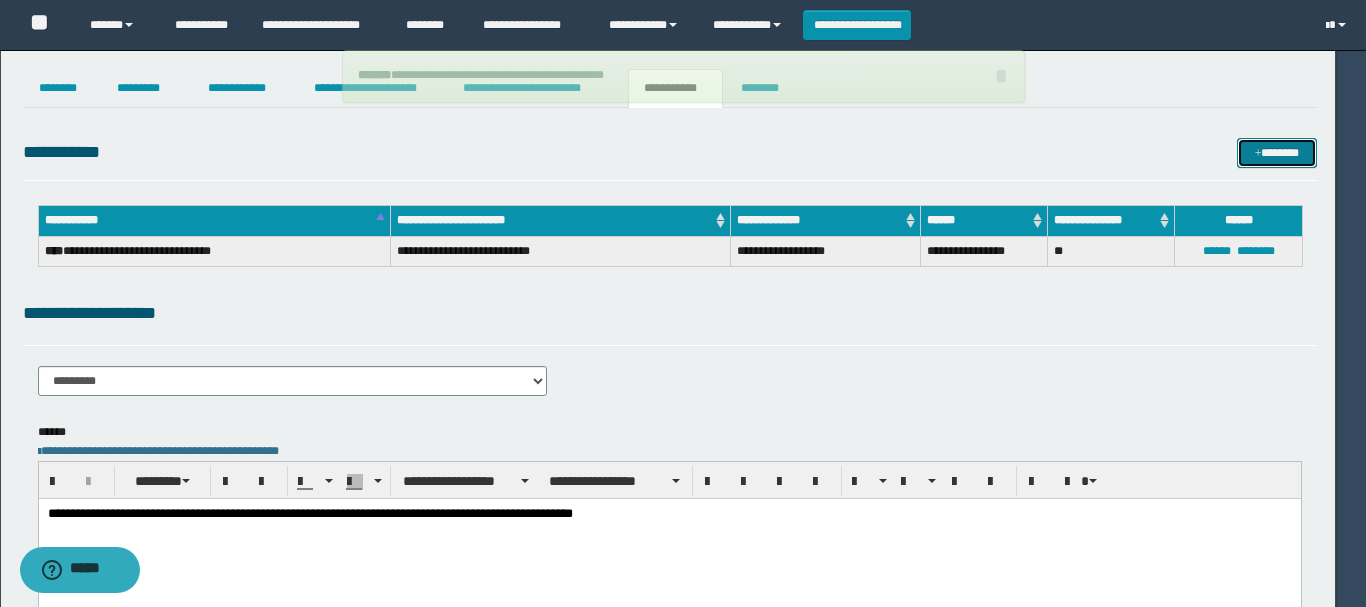 type 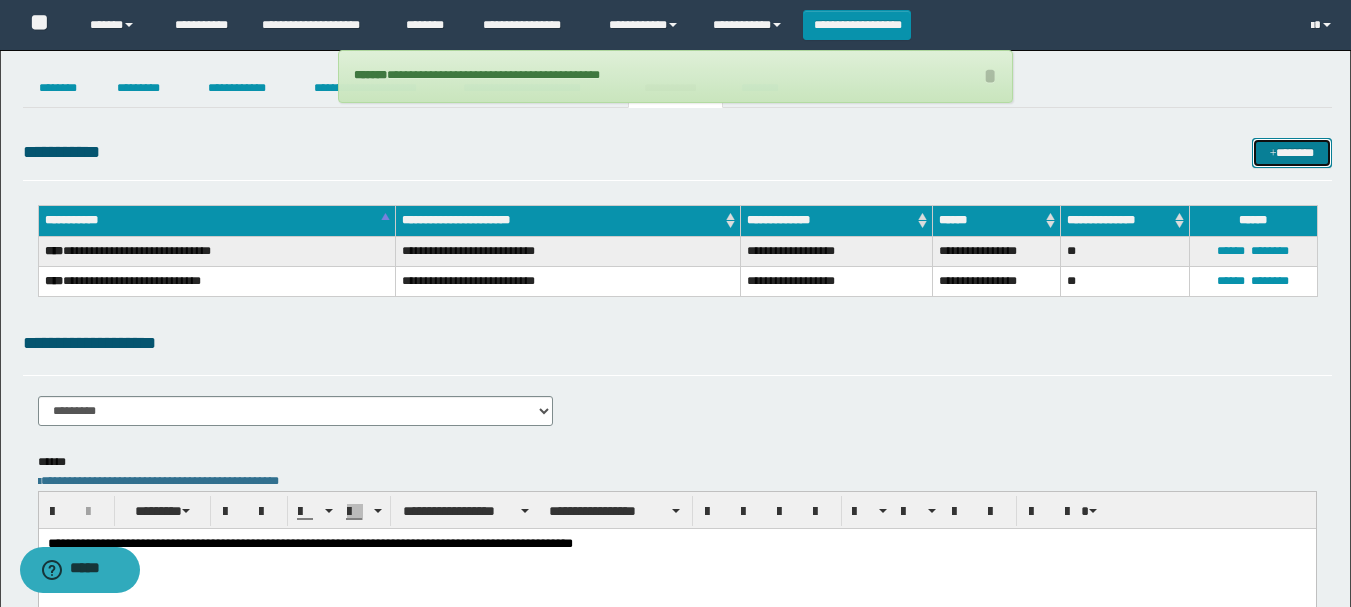drag, startPoint x: 1291, startPoint y: 152, endPoint x: 771, endPoint y: 132, distance: 520.38446 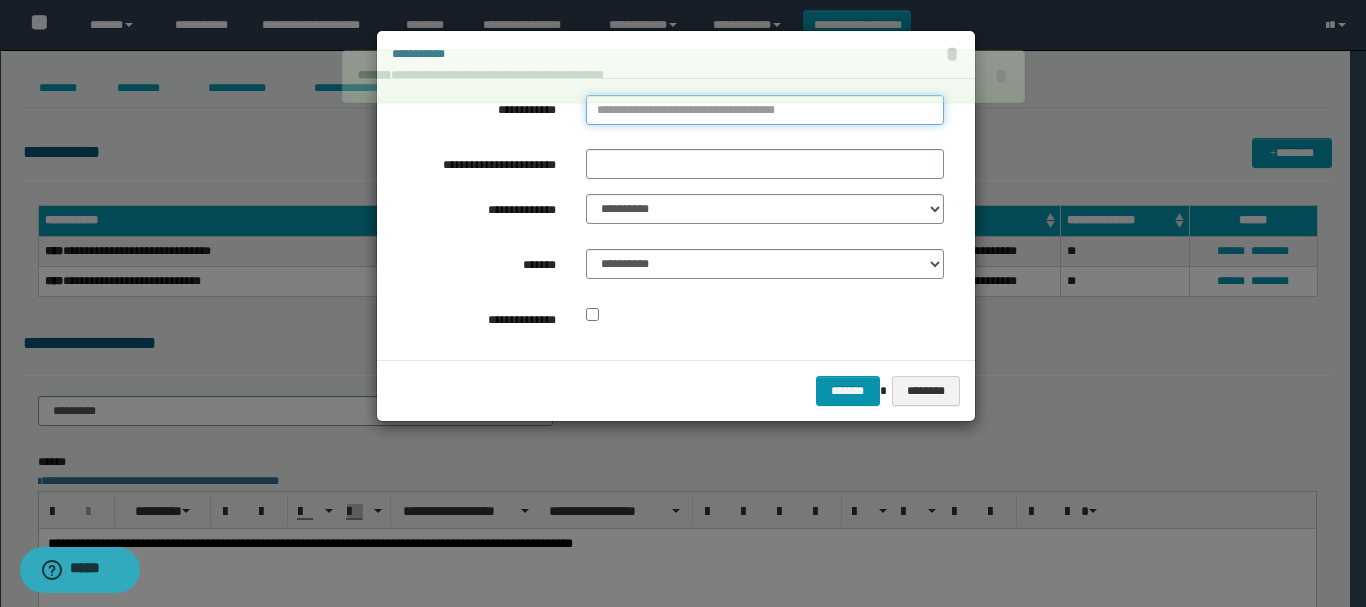 type on "**********" 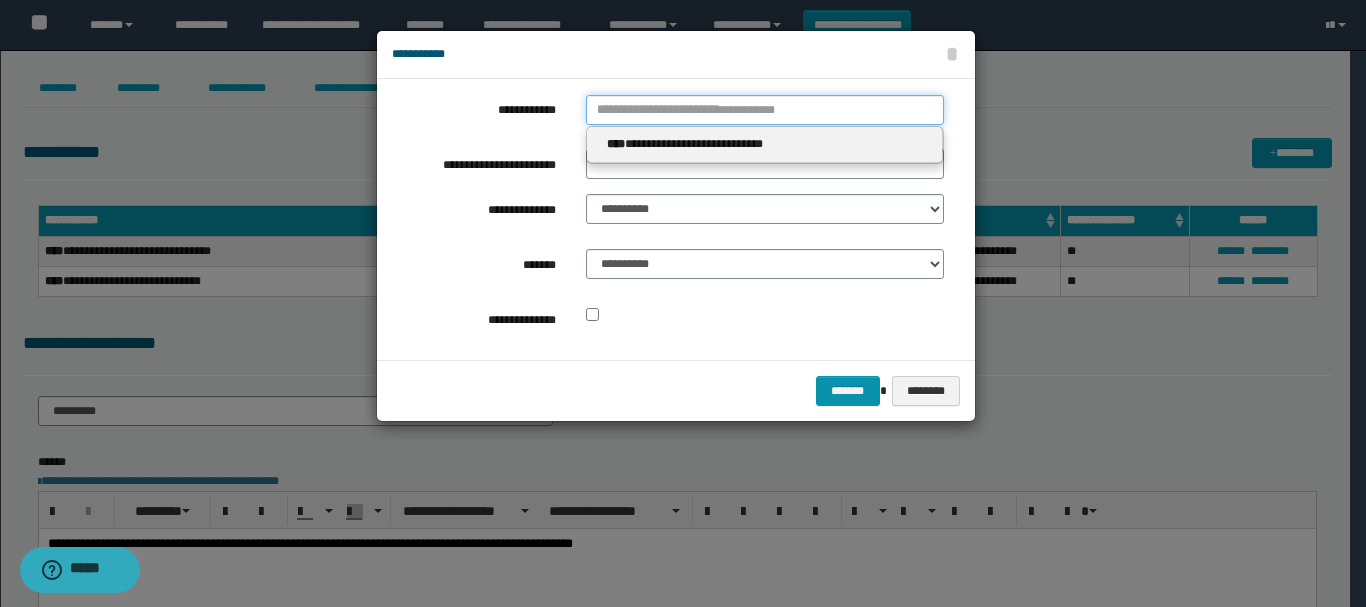click on "**********" at bounding box center [765, 110] 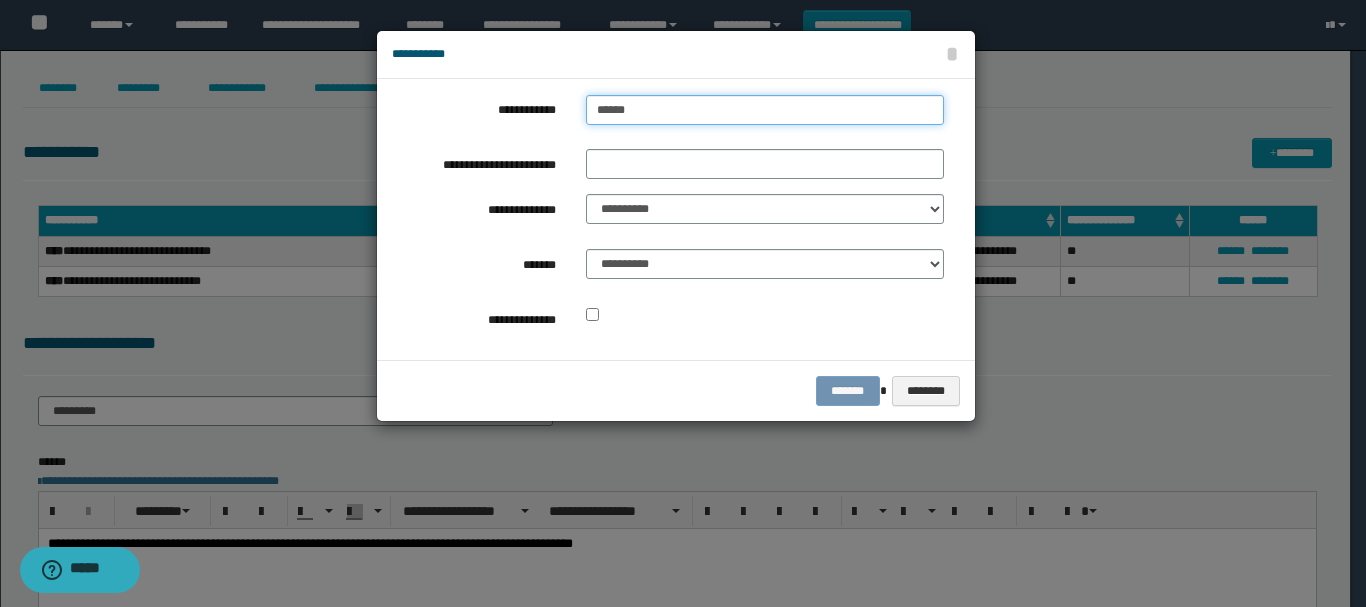 type on "*****" 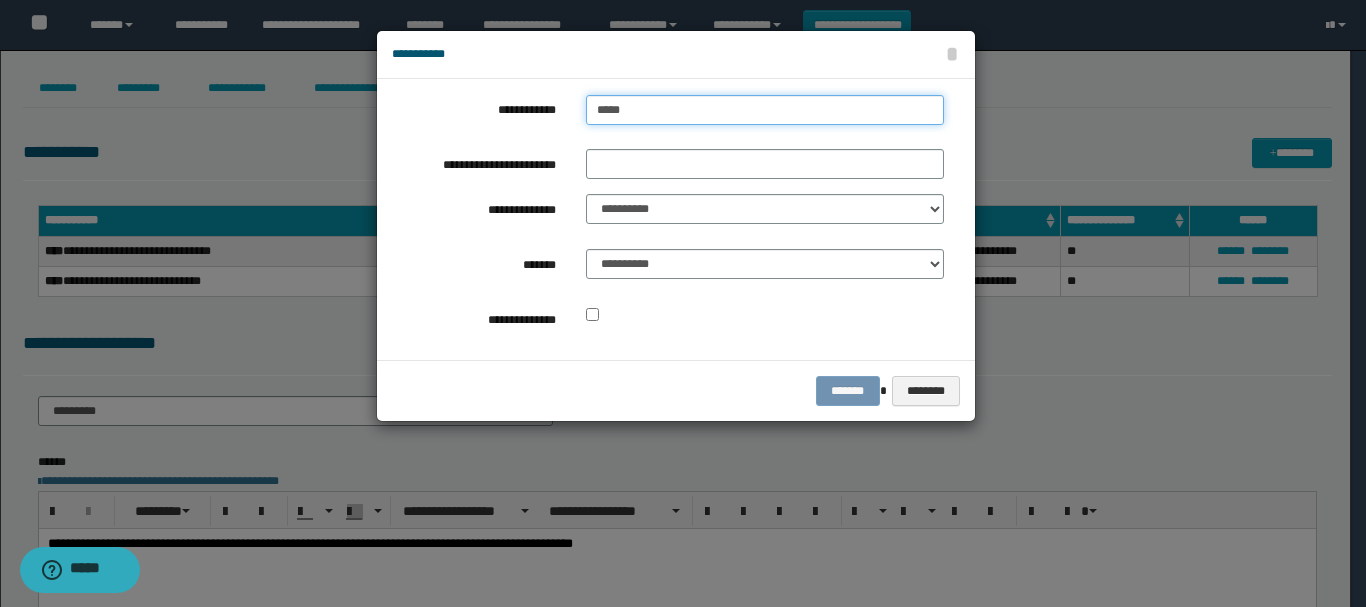 type on "*****" 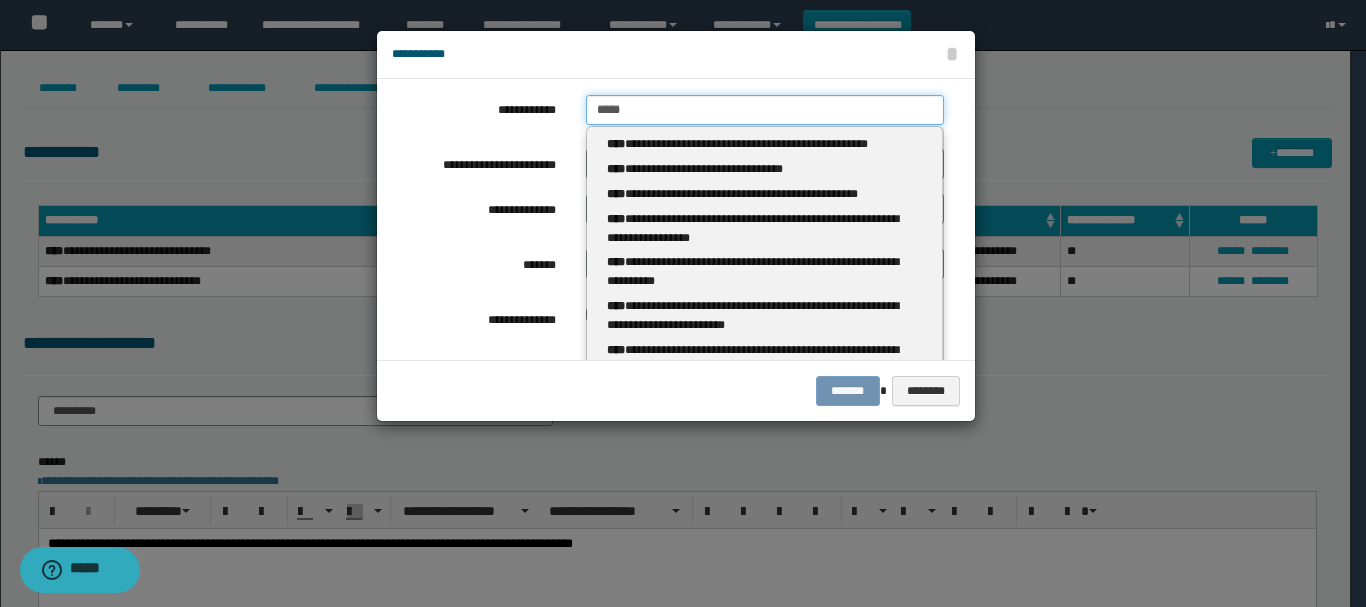 type 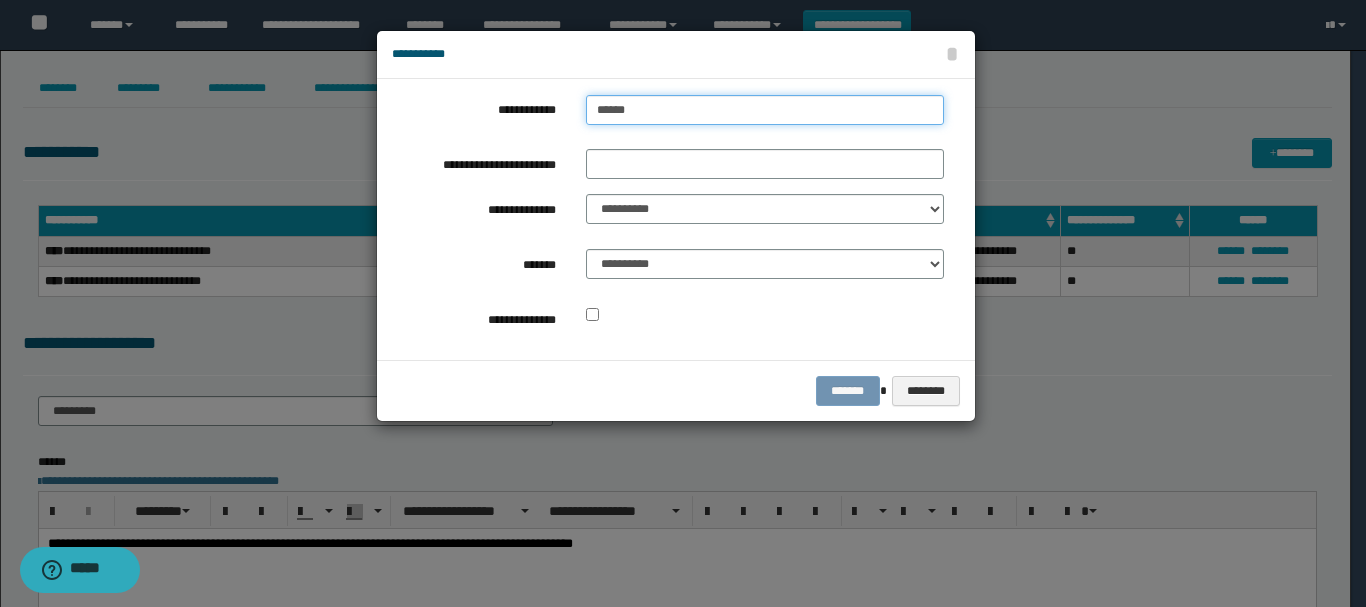 type on "******" 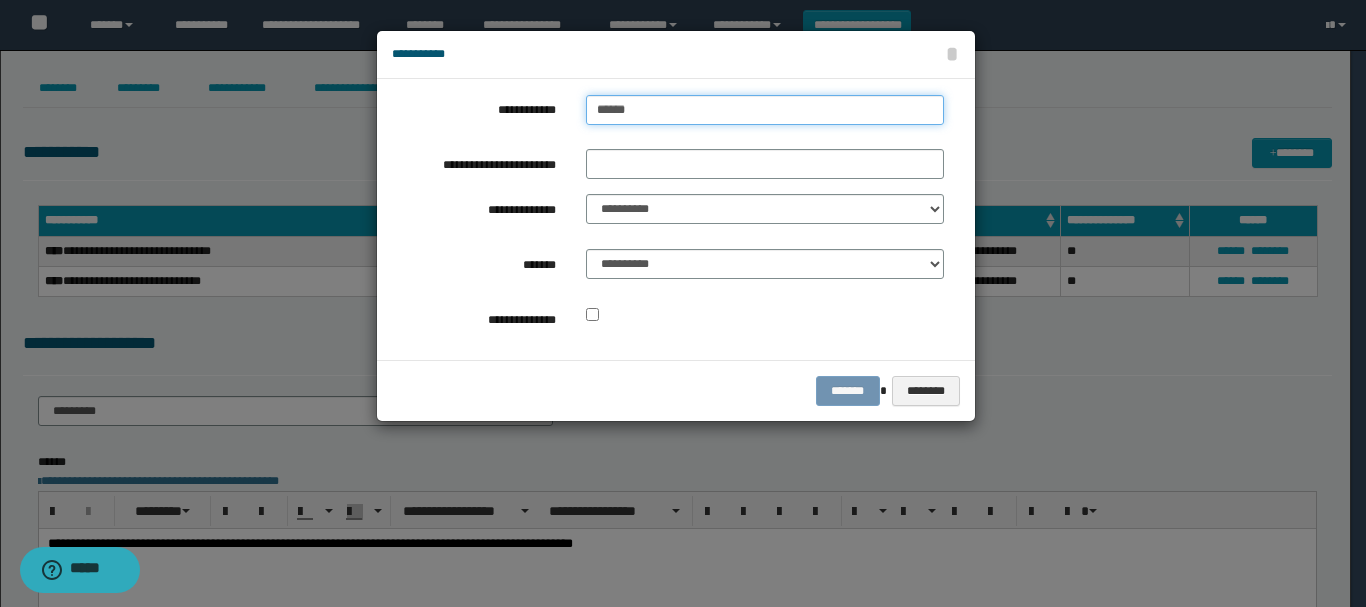 type 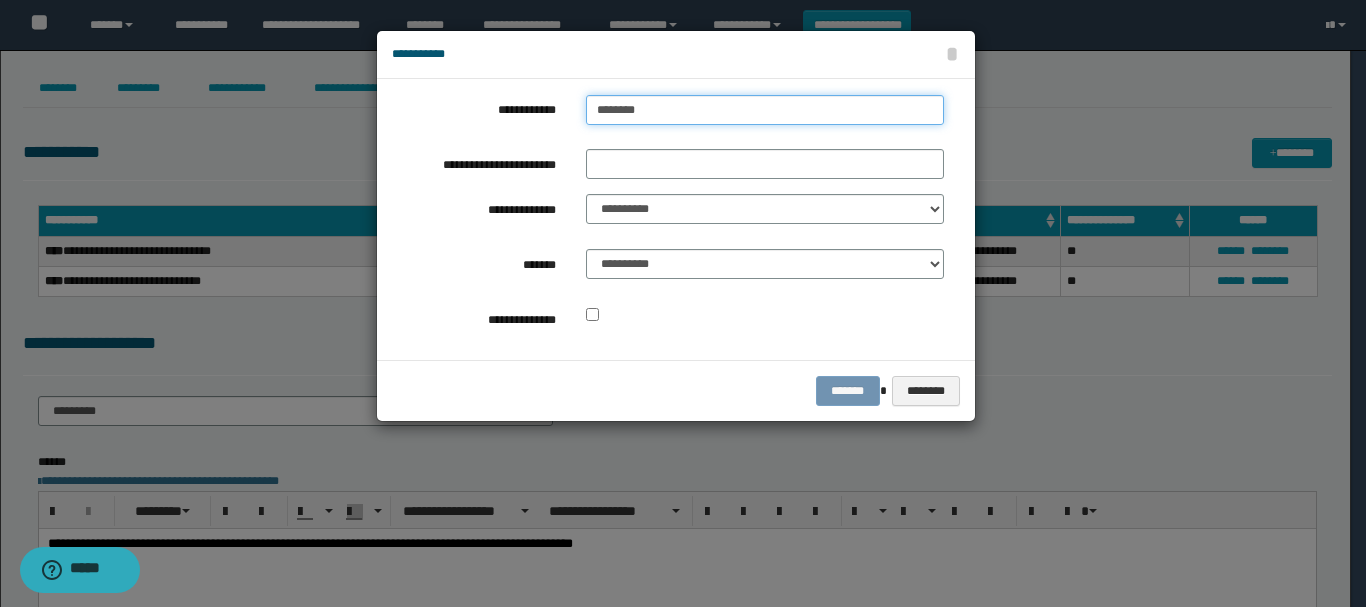 type on "*********" 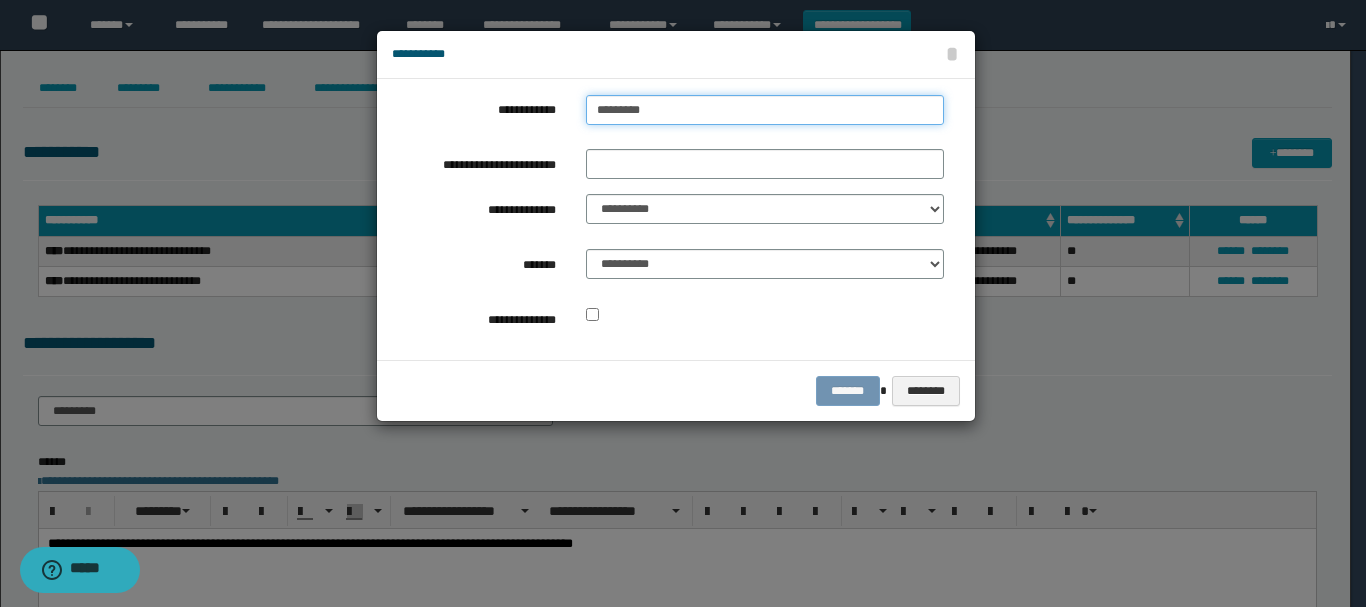 type on "*********" 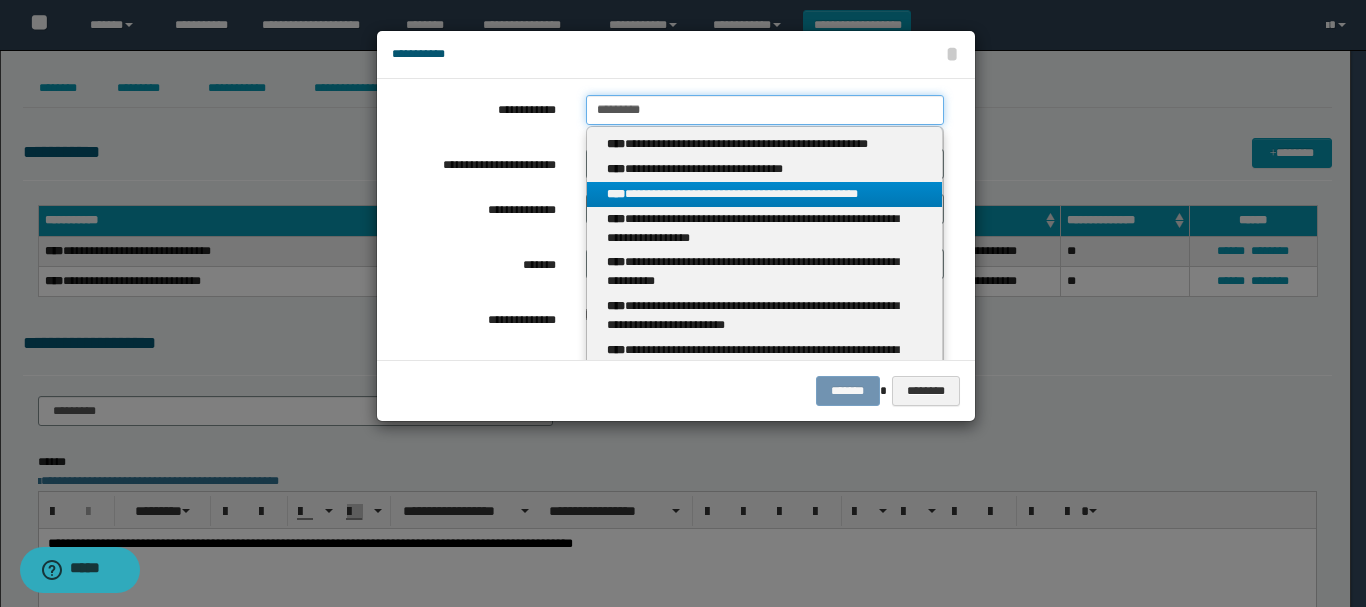 type on "*********" 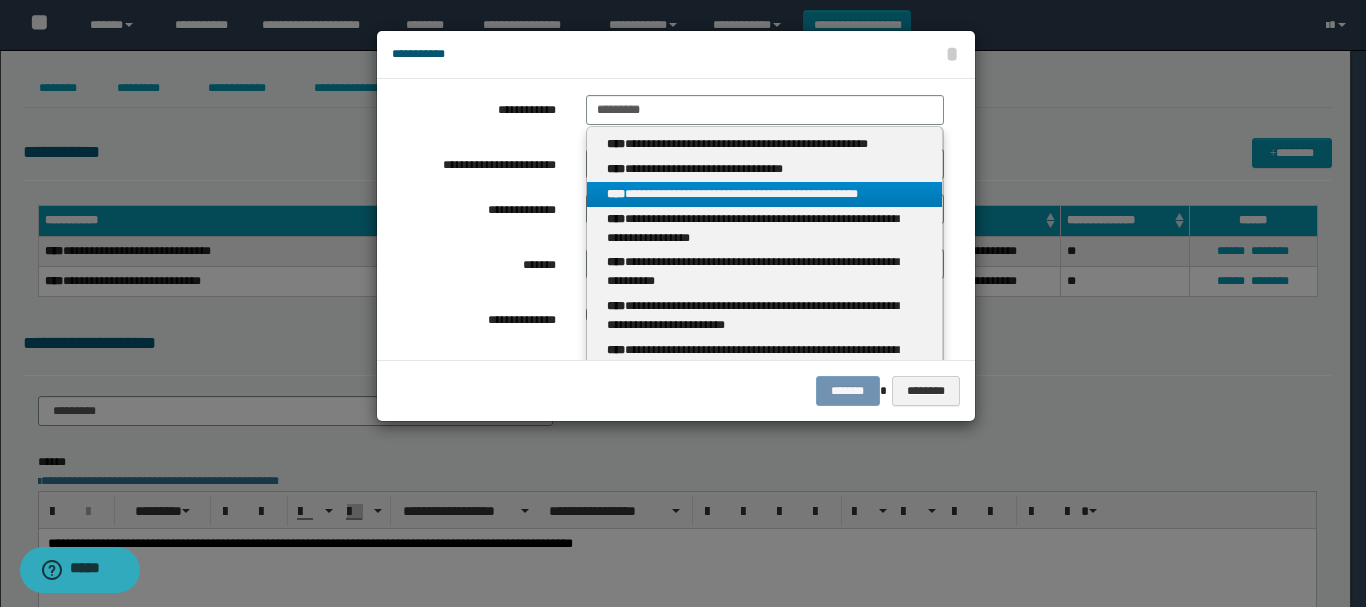 click on "**********" at bounding box center (765, 194) 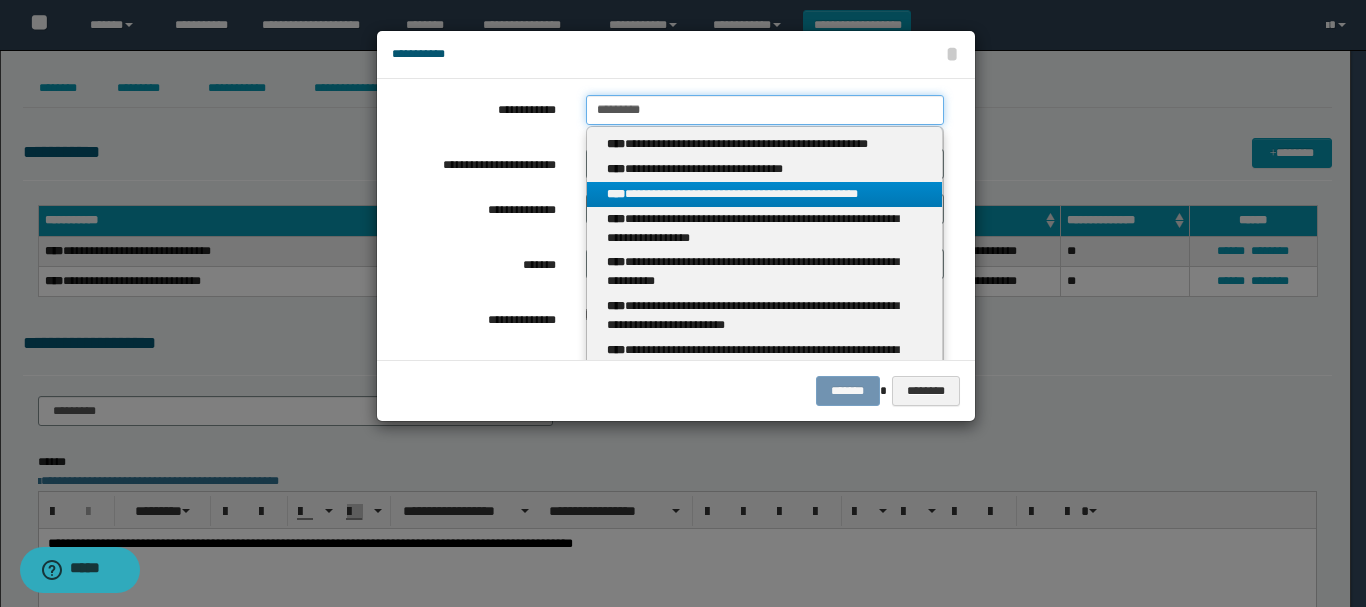 type 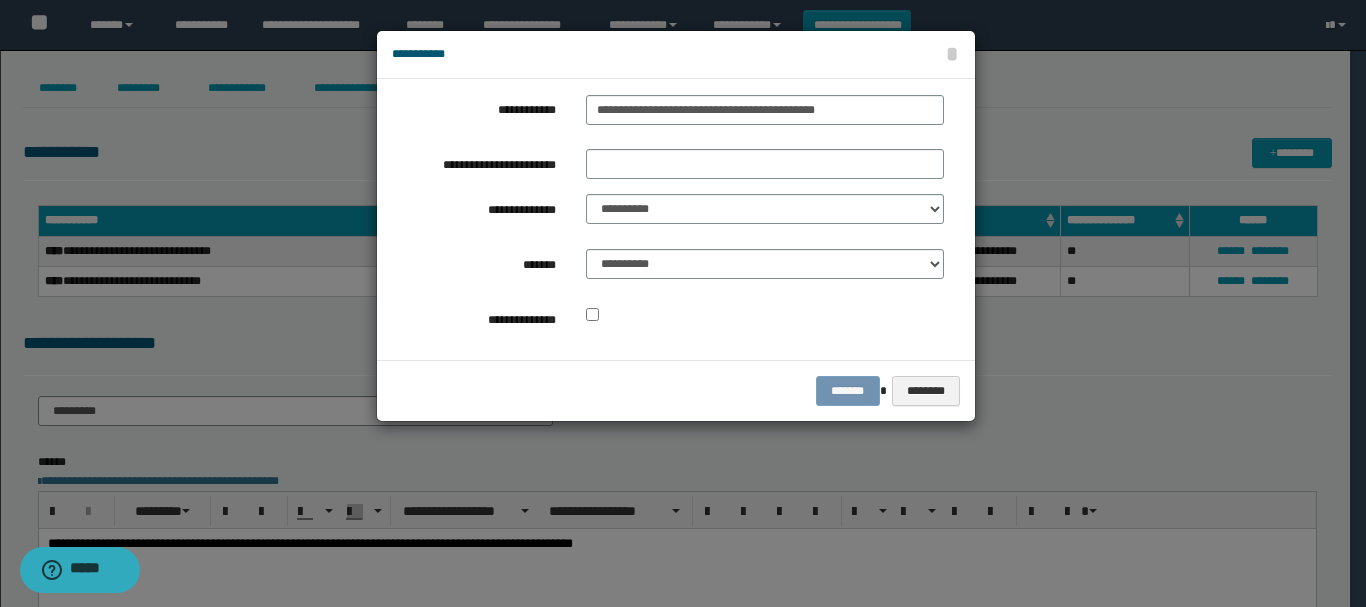 click on "*******
********" at bounding box center (676, 390) 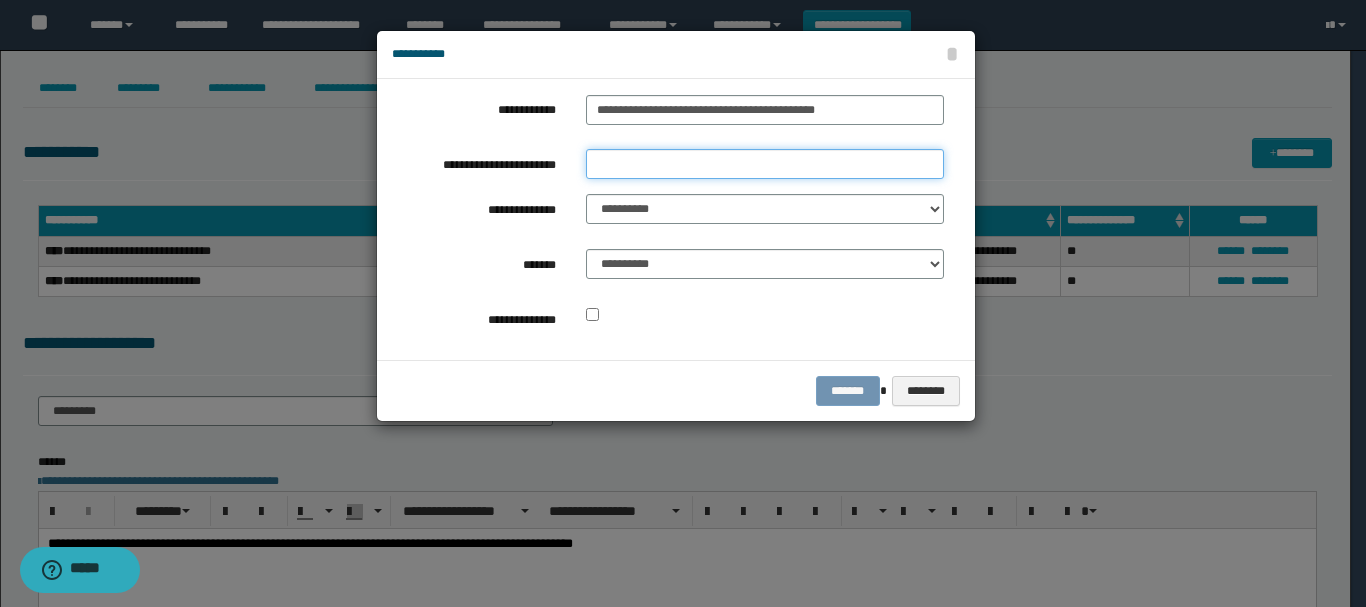 click on "**********" at bounding box center [765, 164] 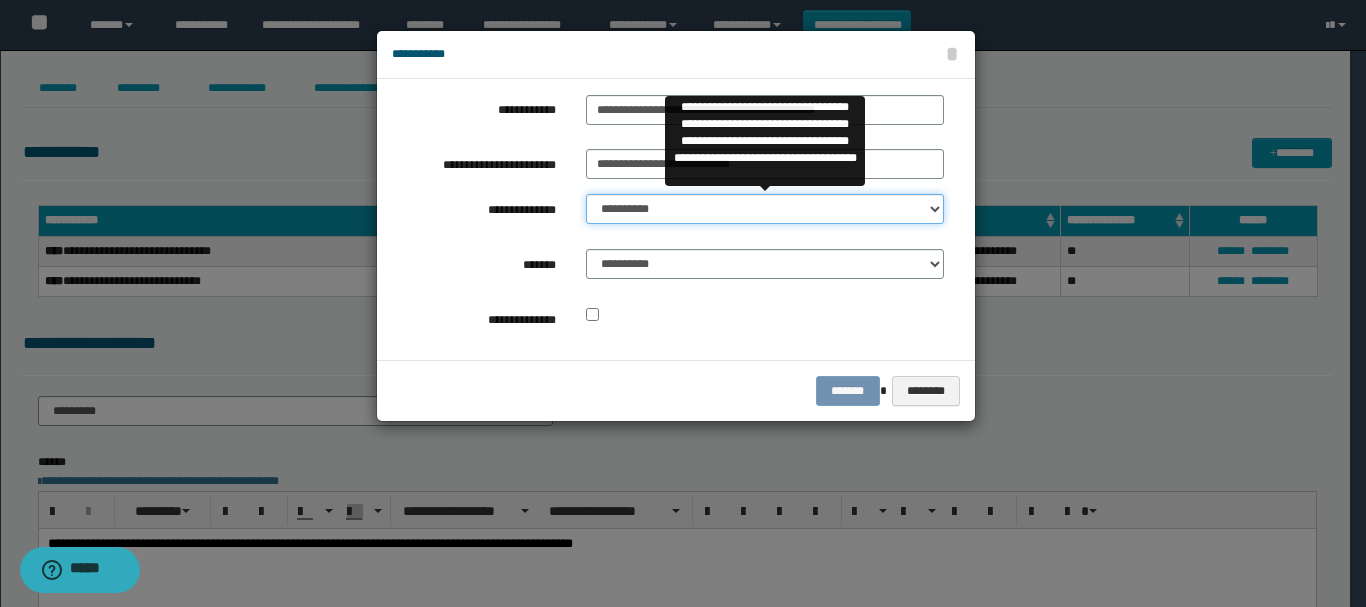 click on "**********" at bounding box center (765, 209) 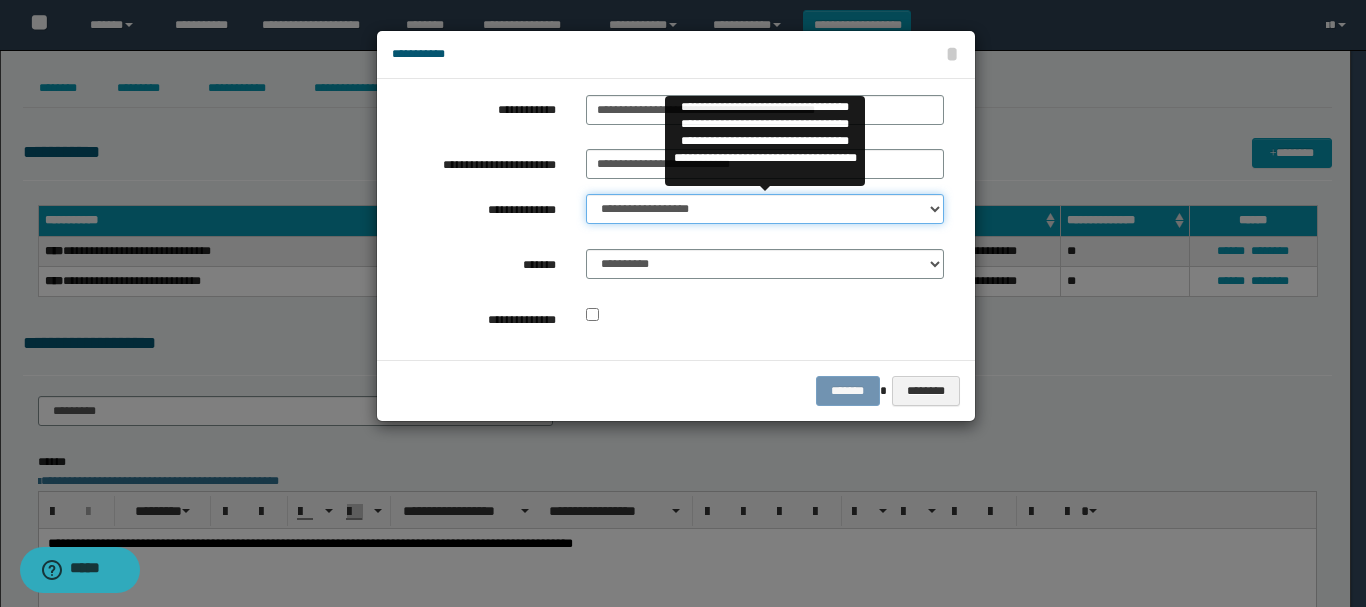 click on "**********" at bounding box center [765, 209] 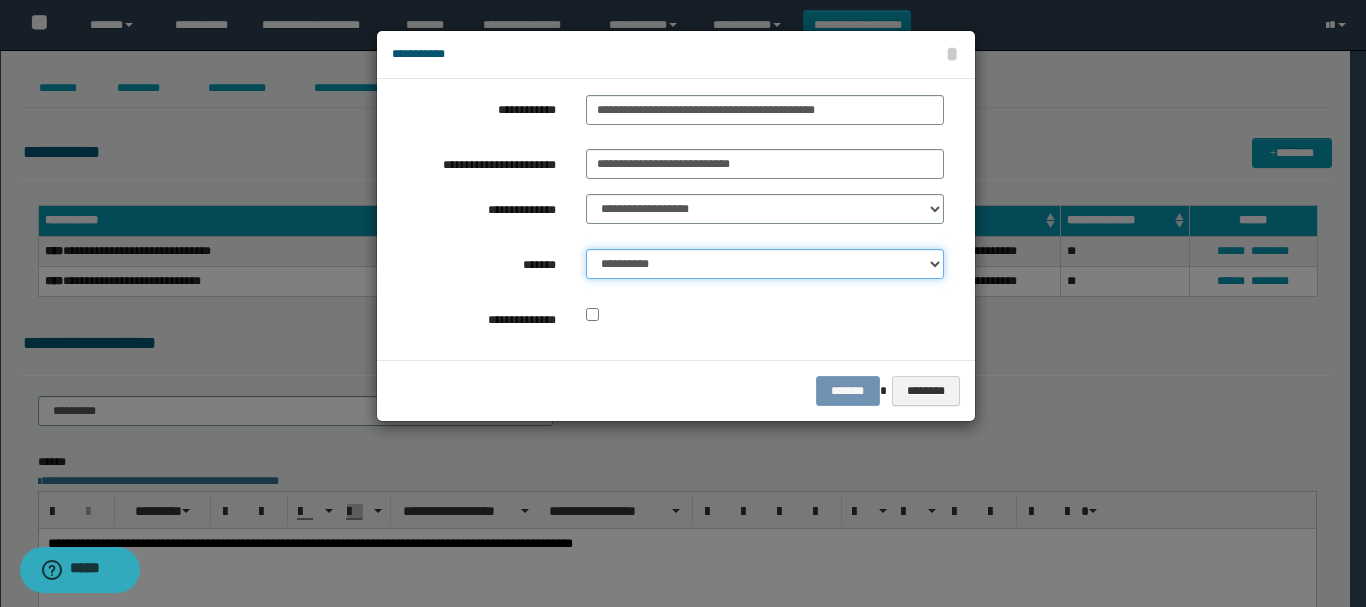 click on "**********" at bounding box center (765, 264) 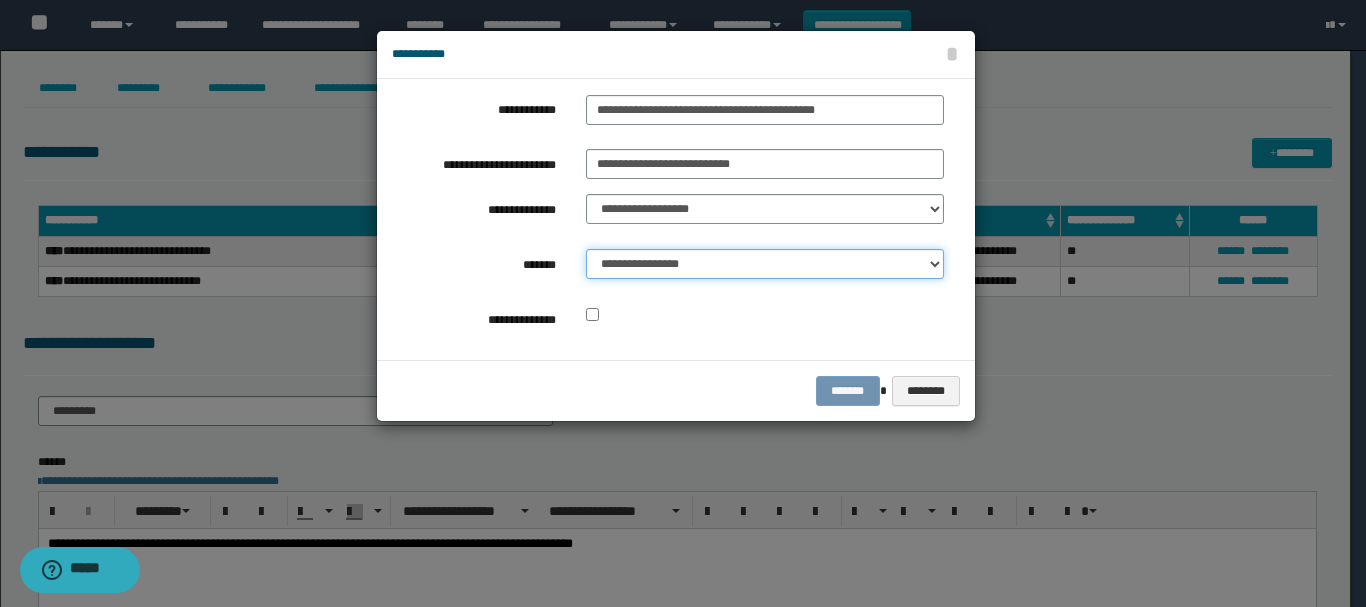 click on "**********" at bounding box center (765, 264) 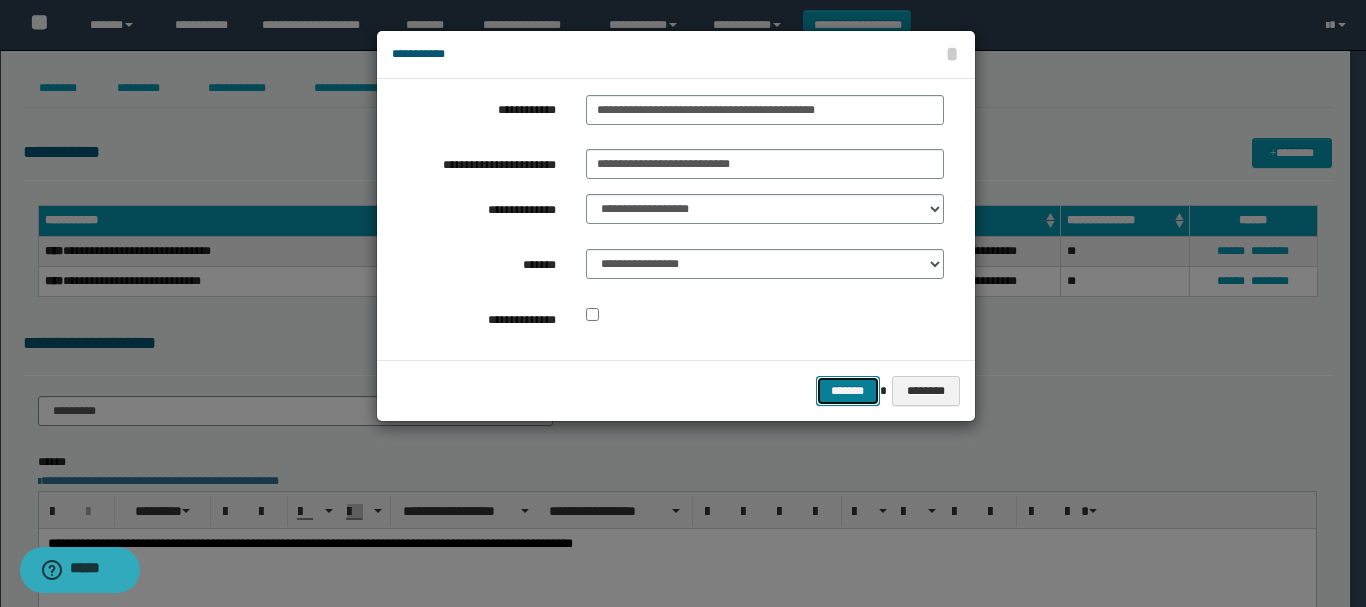 click on "*******" at bounding box center [848, 391] 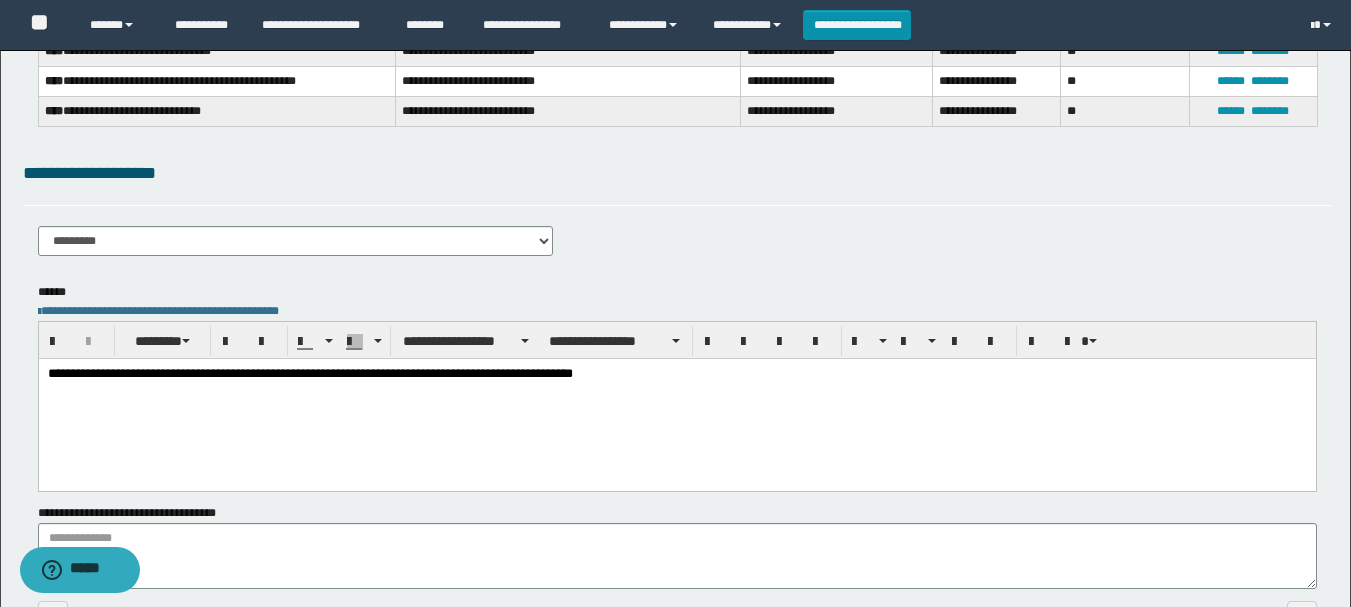 scroll, scrollTop: 336, scrollLeft: 0, axis: vertical 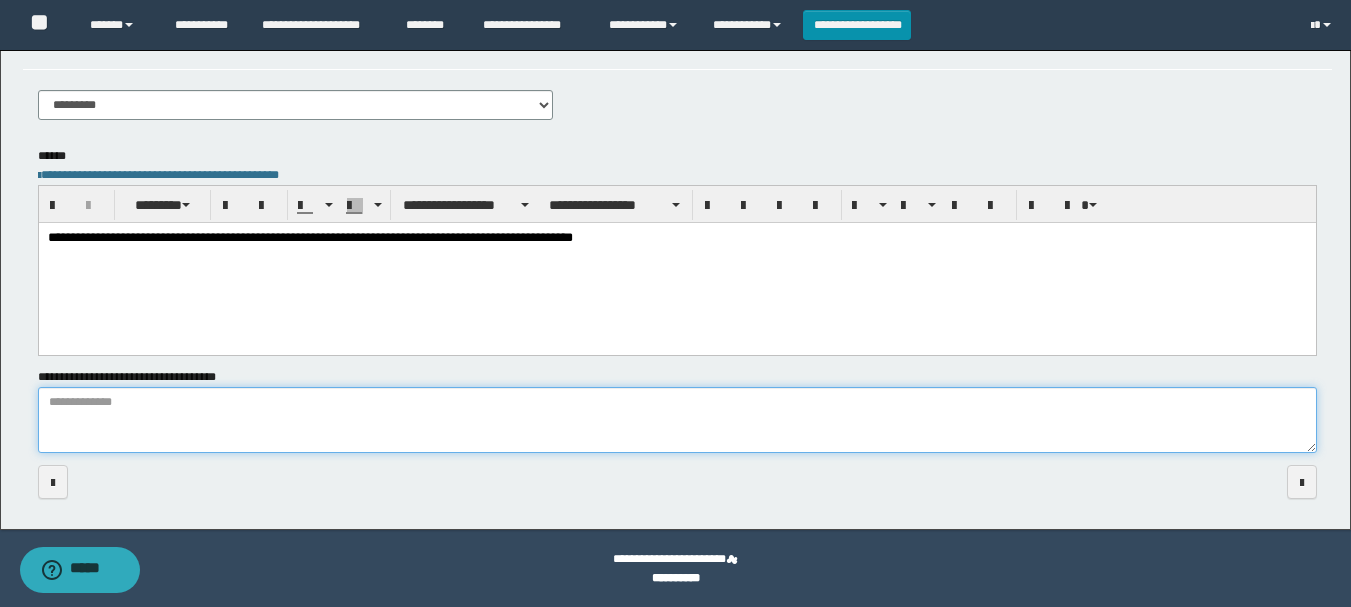 click on "**********" at bounding box center [677, 420] 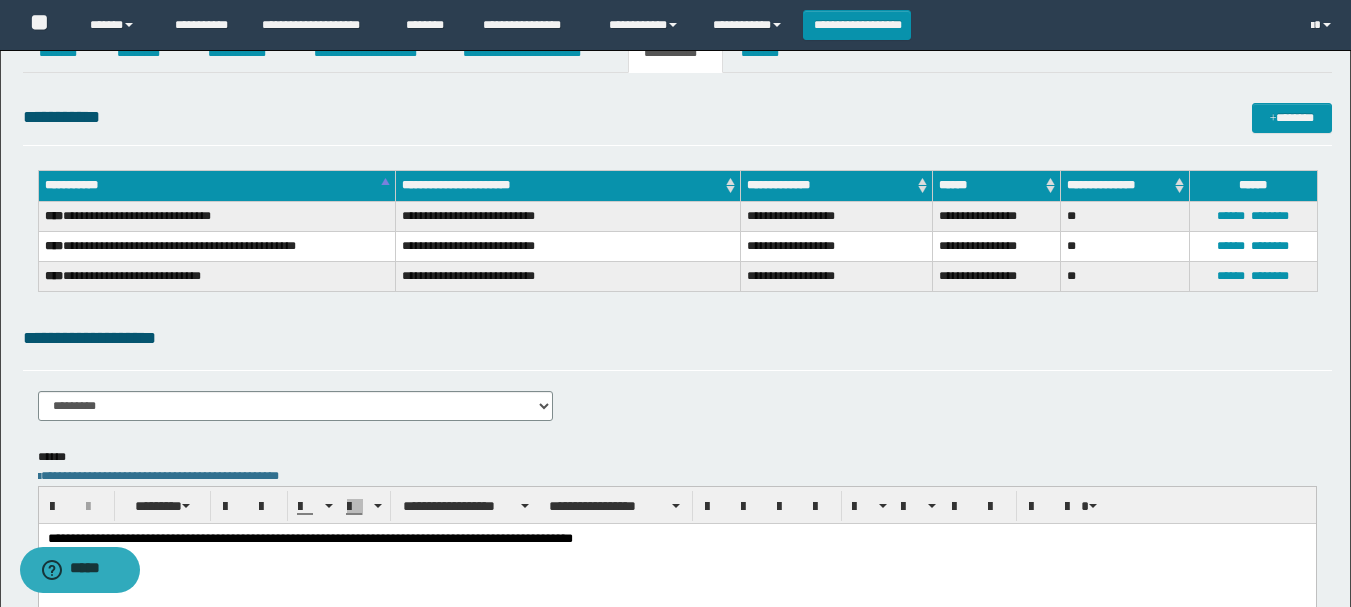 scroll, scrollTop: 0, scrollLeft: 0, axis: both 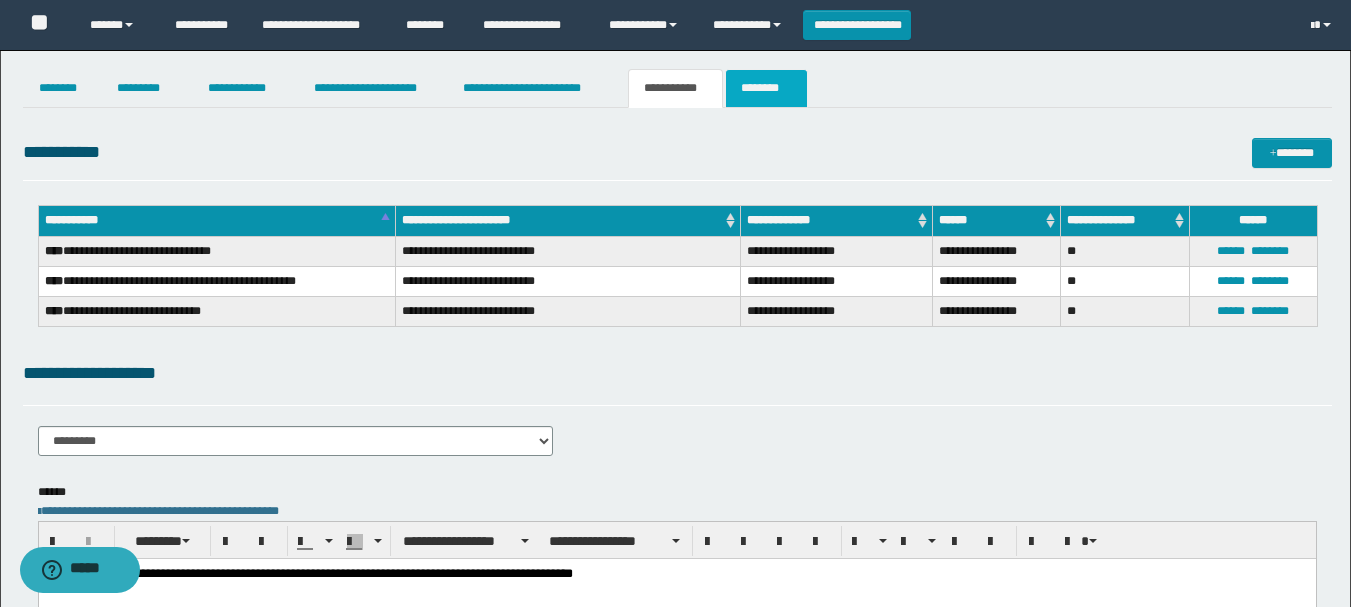 type on "**********" 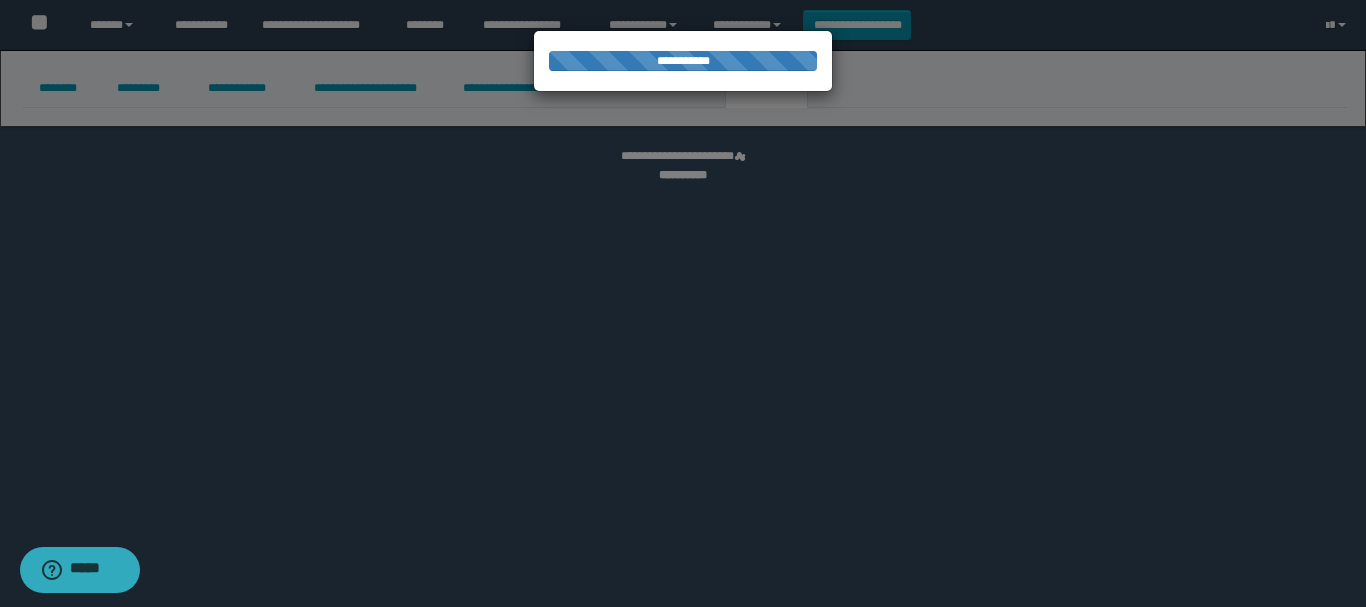 select 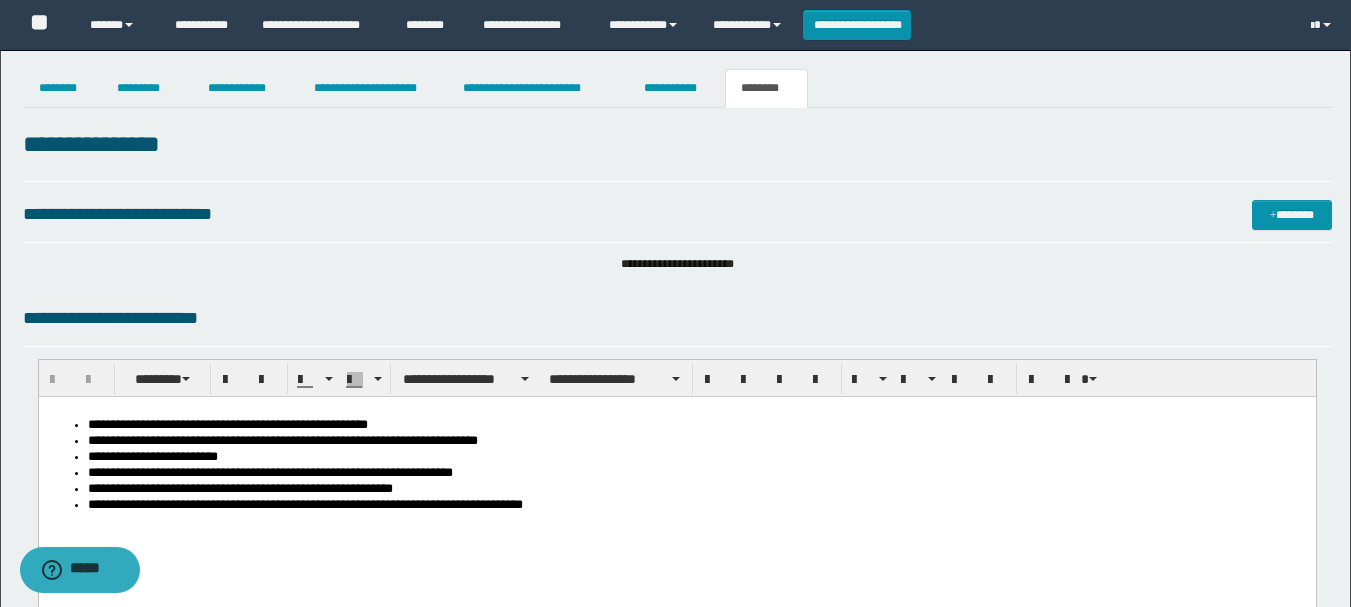 scroll, scrollTop: 0, scrollLeft: 0, axis: both 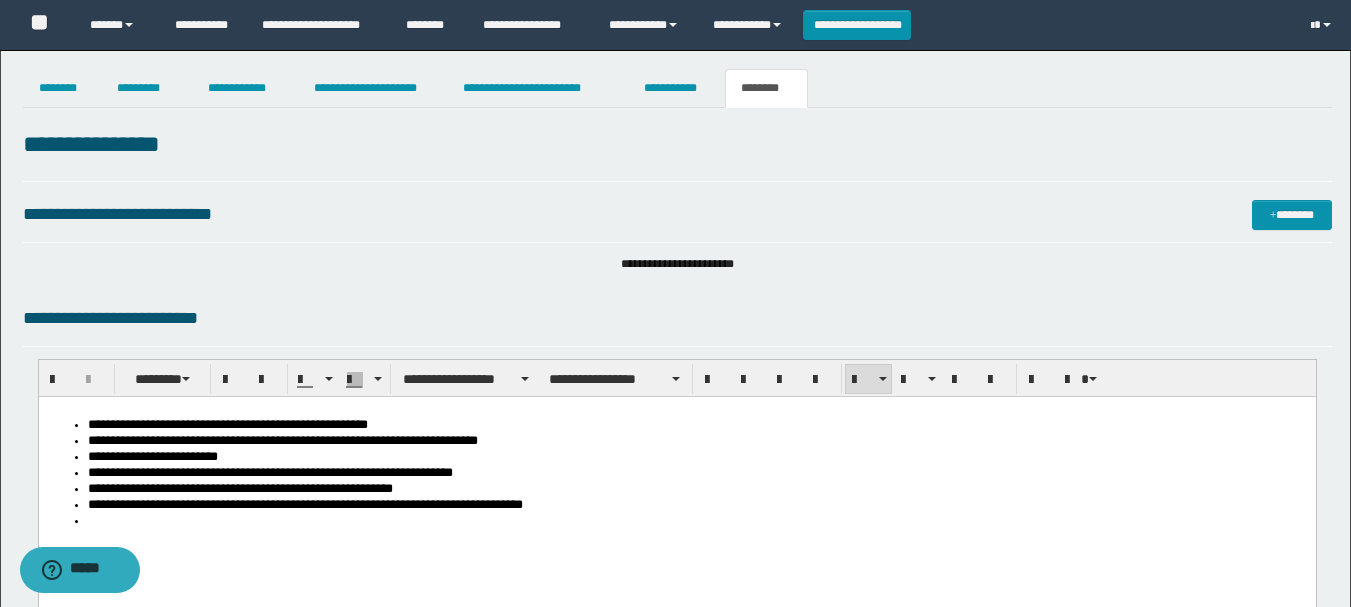 paste 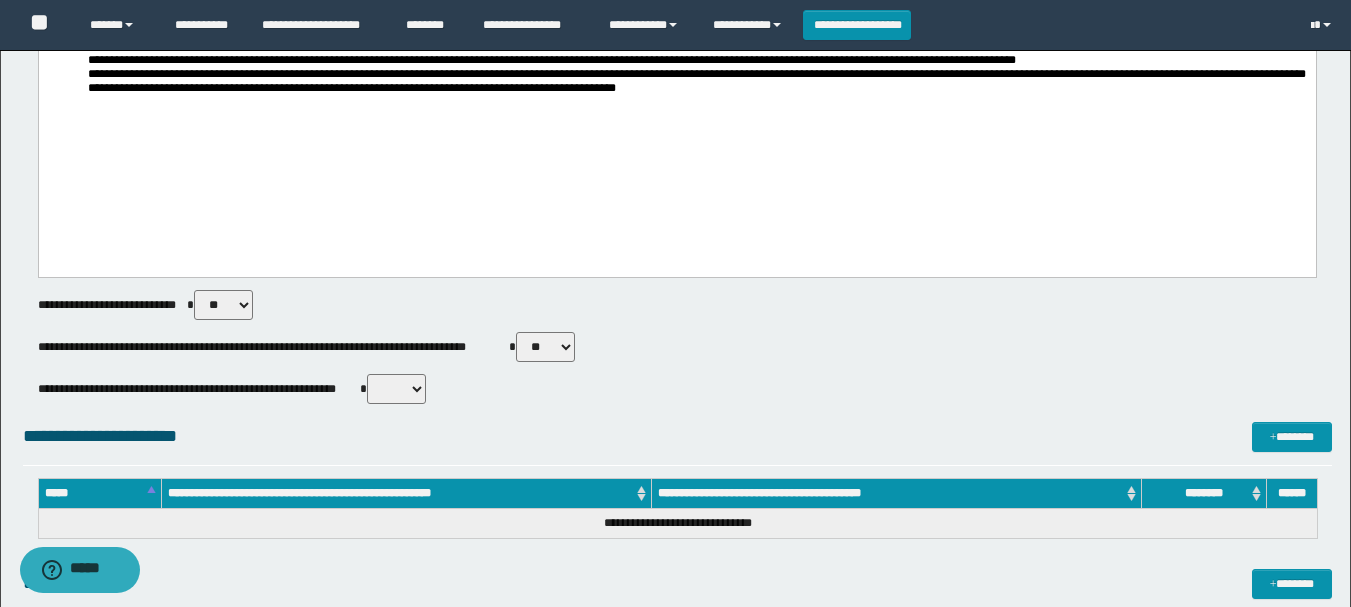 scroll, scrollTop: 485, scrollLeft: 0, axis: vertical 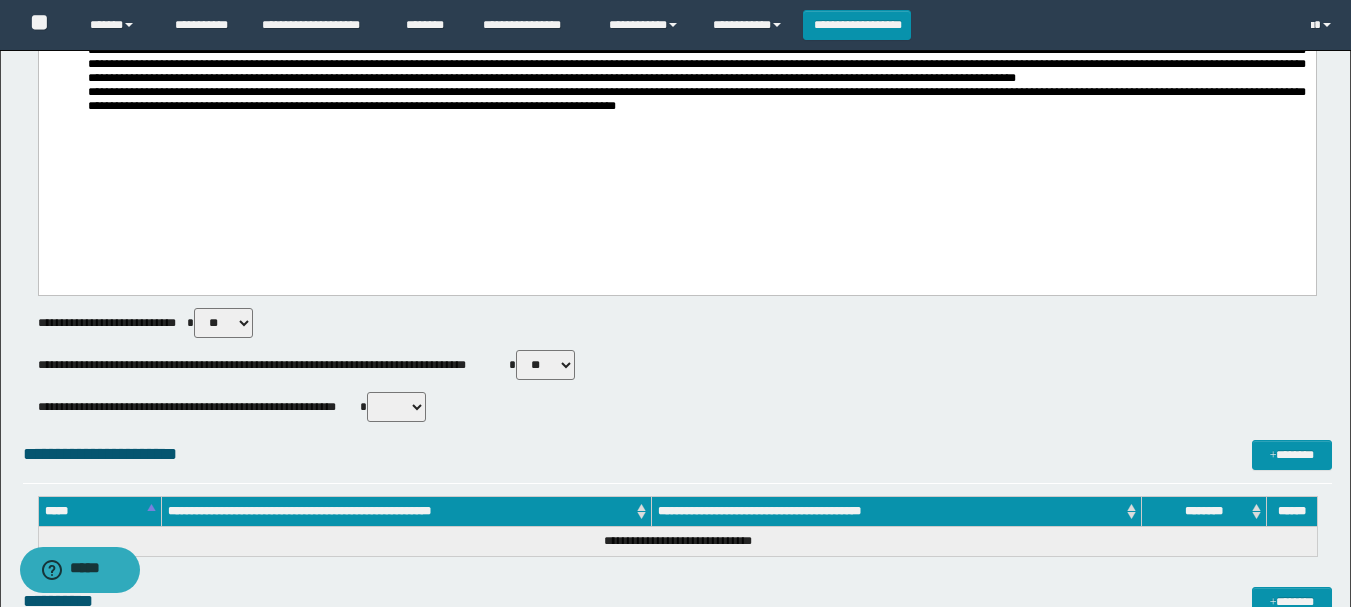 click on "**
**" at bounding box center (396, 407) 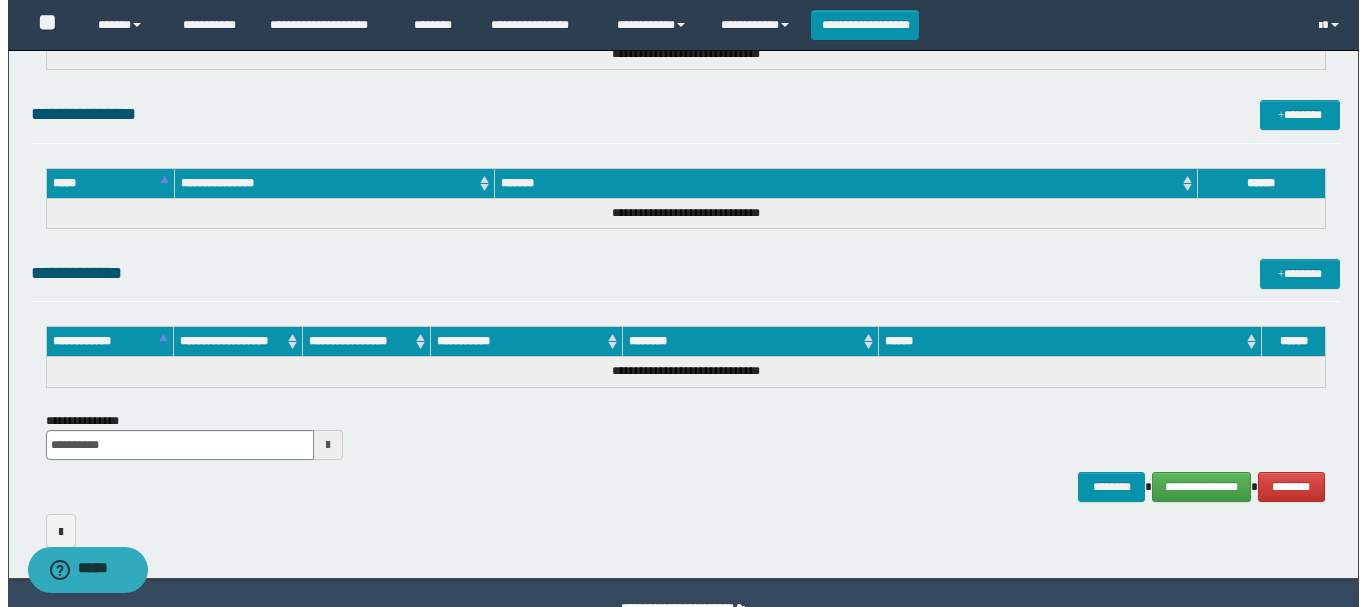scroll, scrollTop: 1168, scrollLeft: 0, axis: vertical 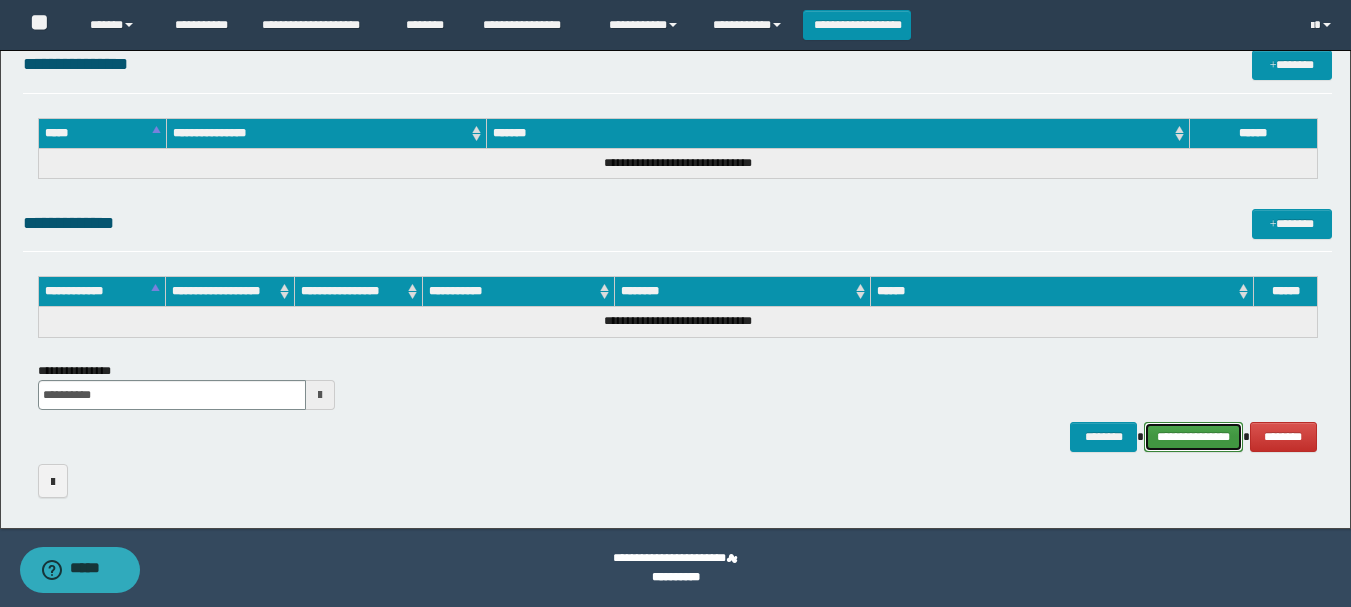 click on "**********" at bounding box center [1193, 437] 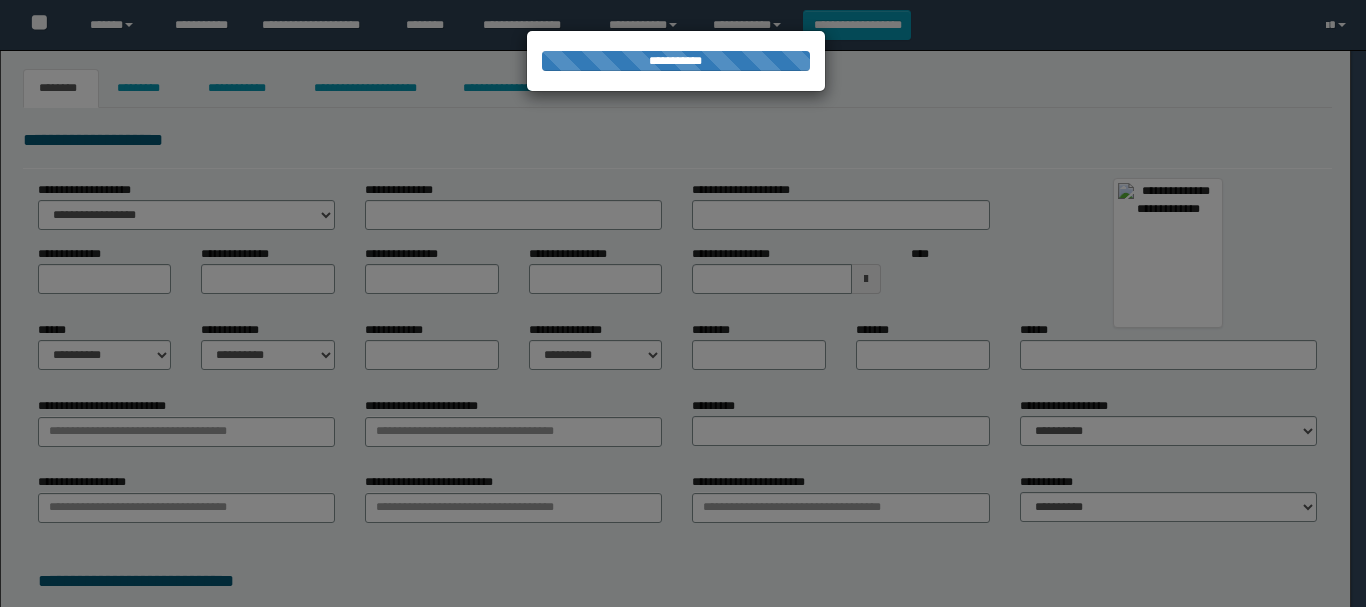 type on "********" 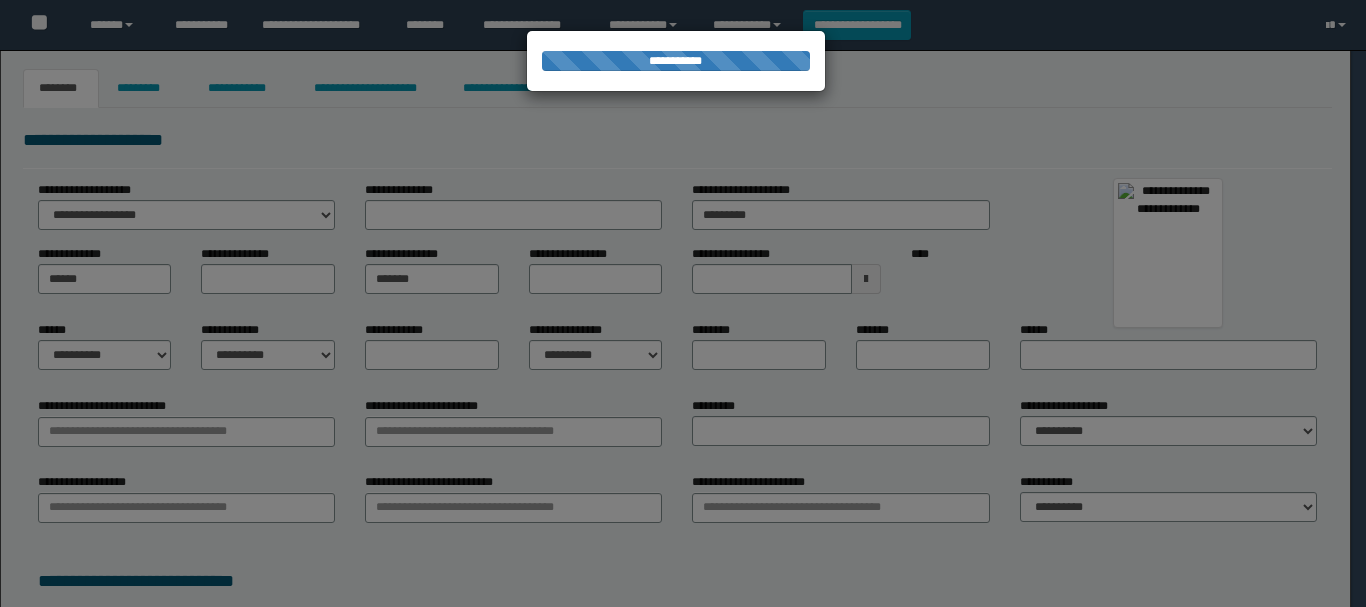 type on "*******" 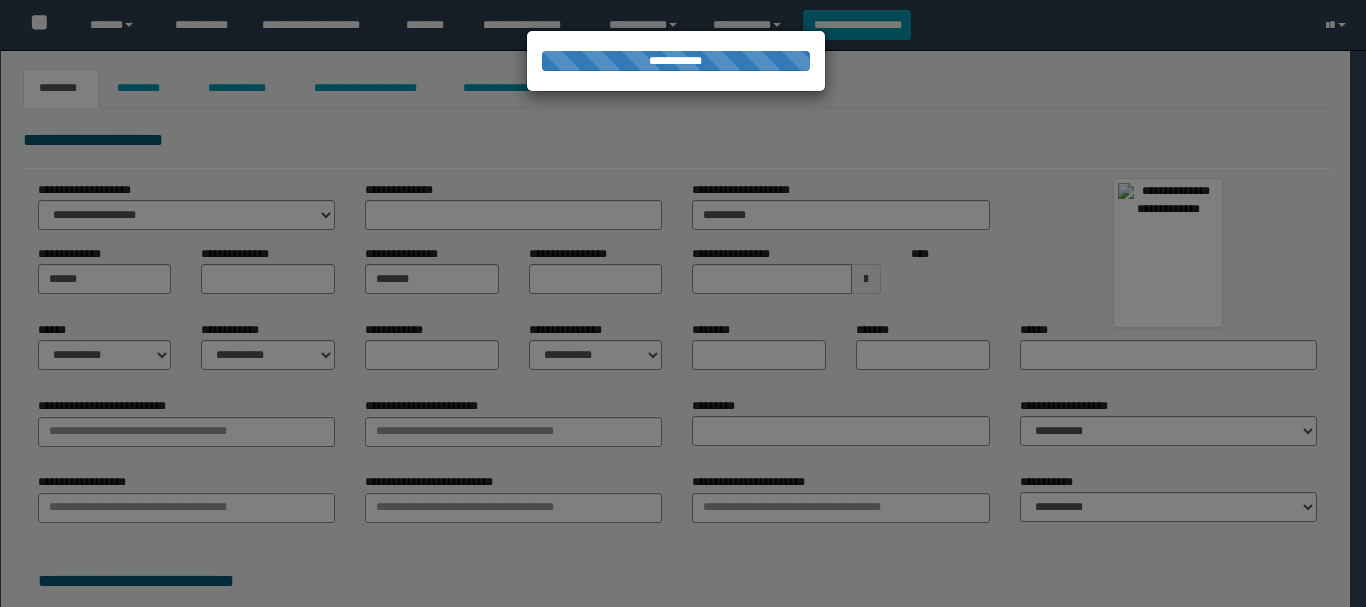 select on "*" 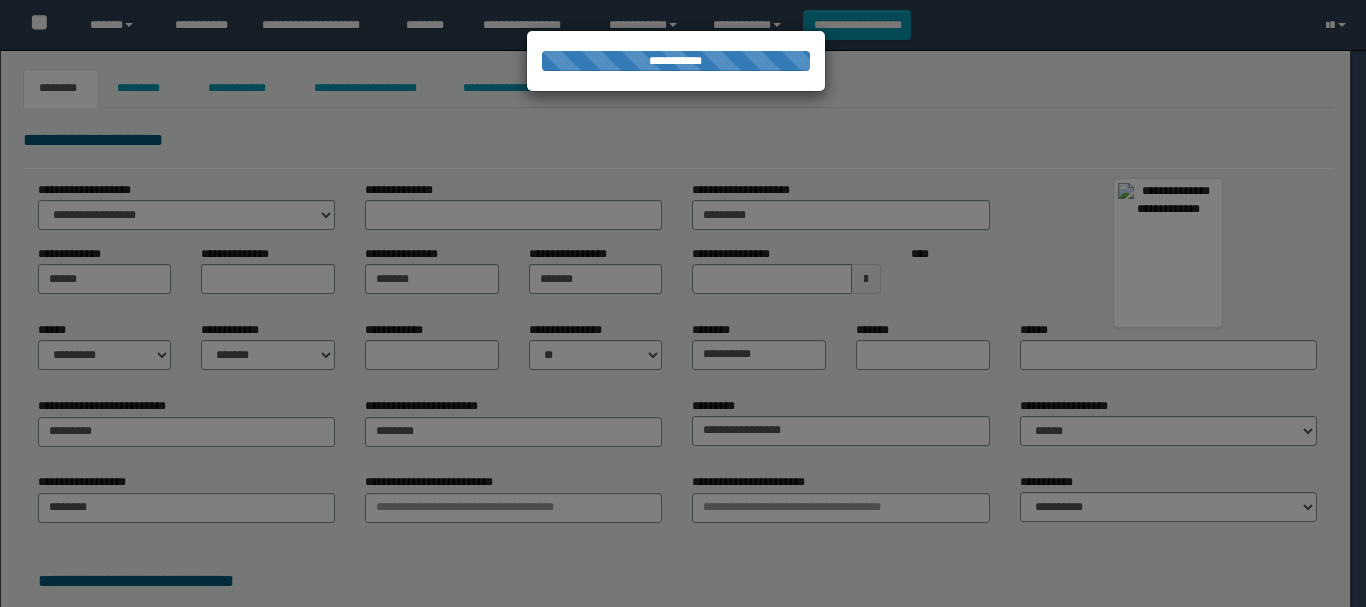 type on "*********" 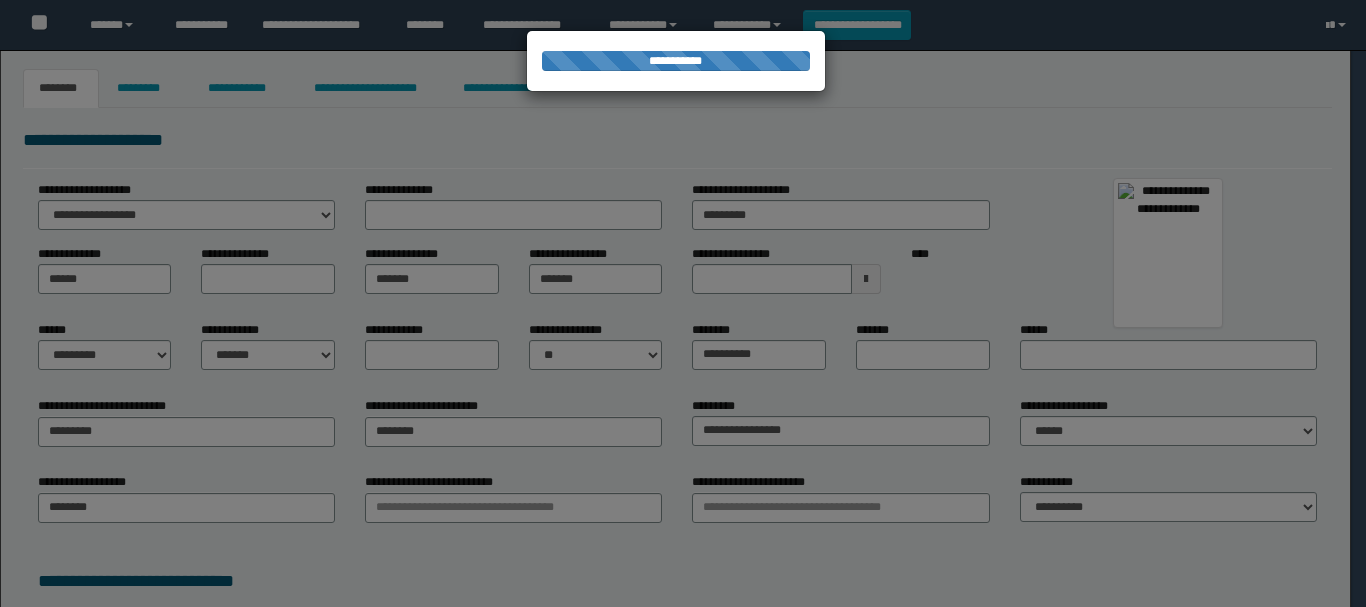 type on "********" 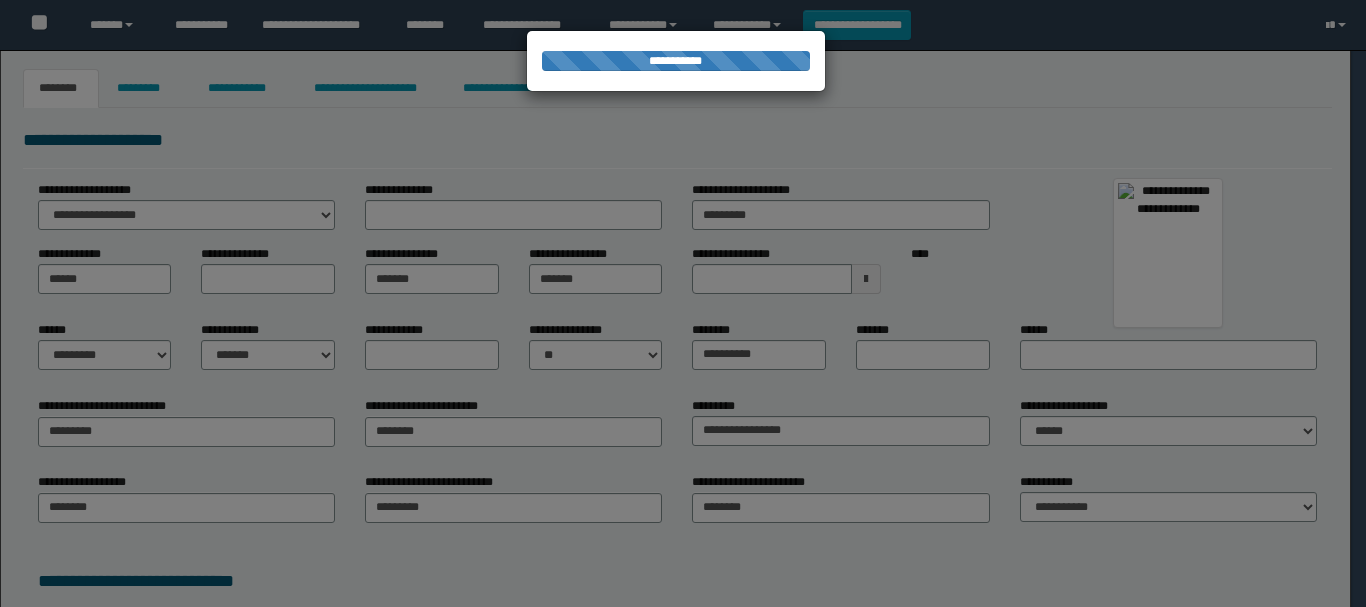 scroll, scrollTop: 0, scrollLeft: 0, axis: both 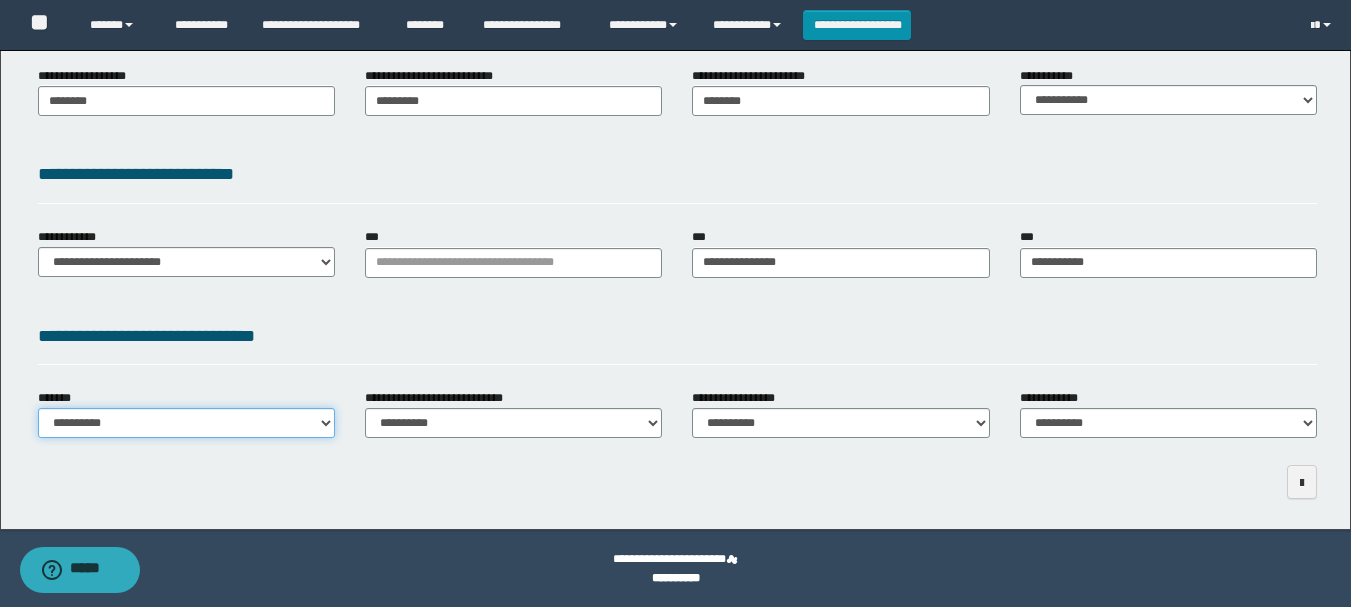 click on "**********" at bounding box center [186, 423] 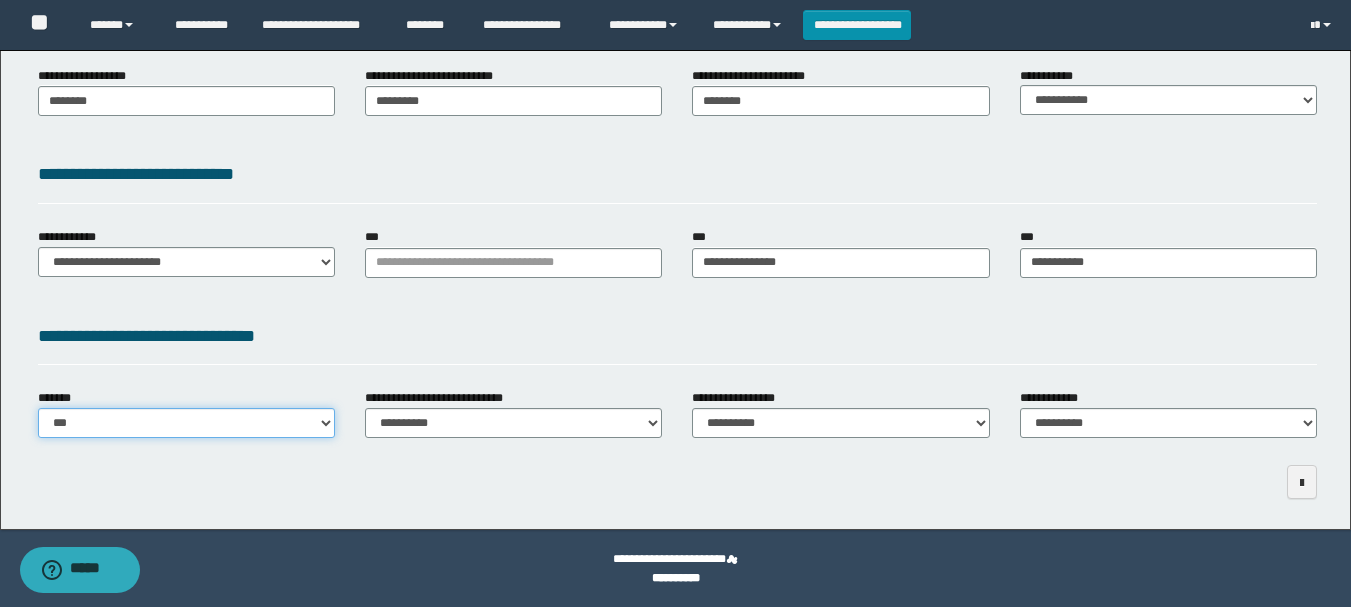 click on "**********" at bounding box center (186, 423) 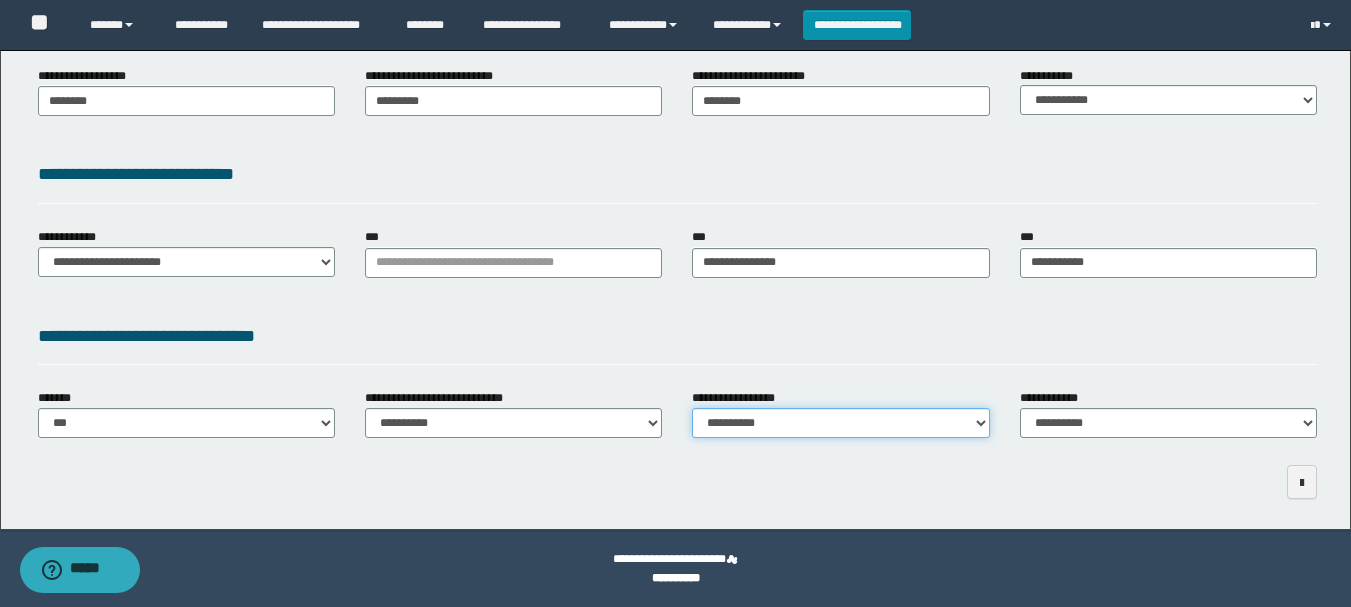click on "**********" at bounding box center [840, 423] 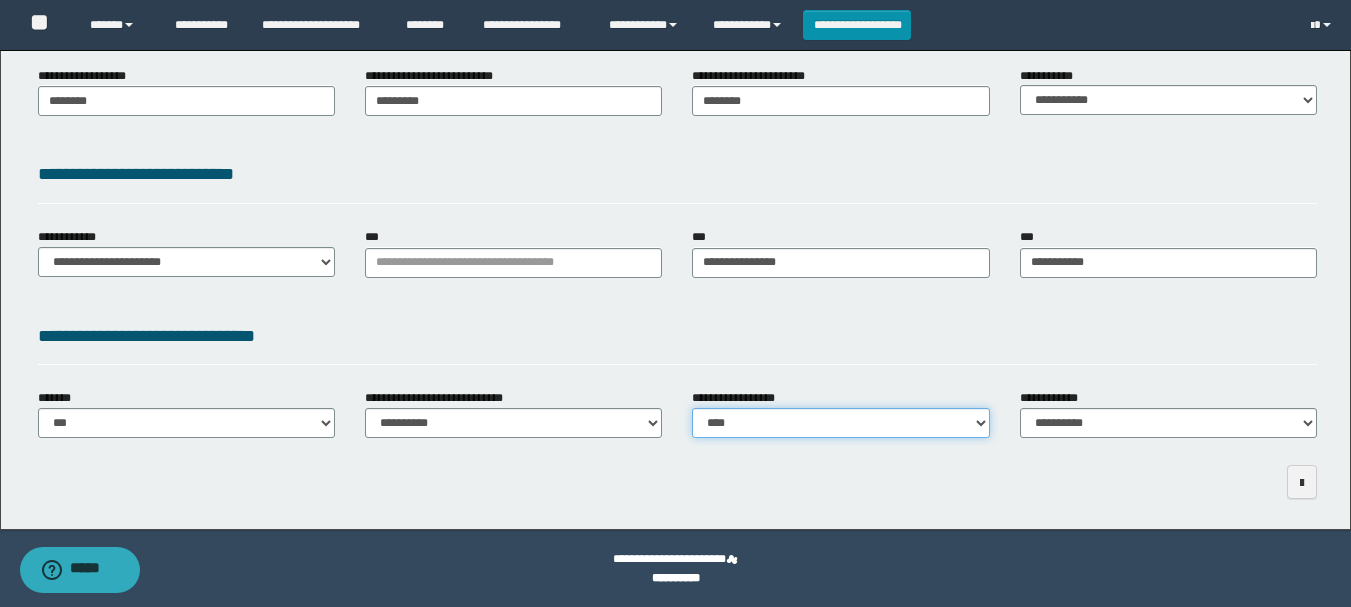 click on "**********" at bounding box center [840, 423] 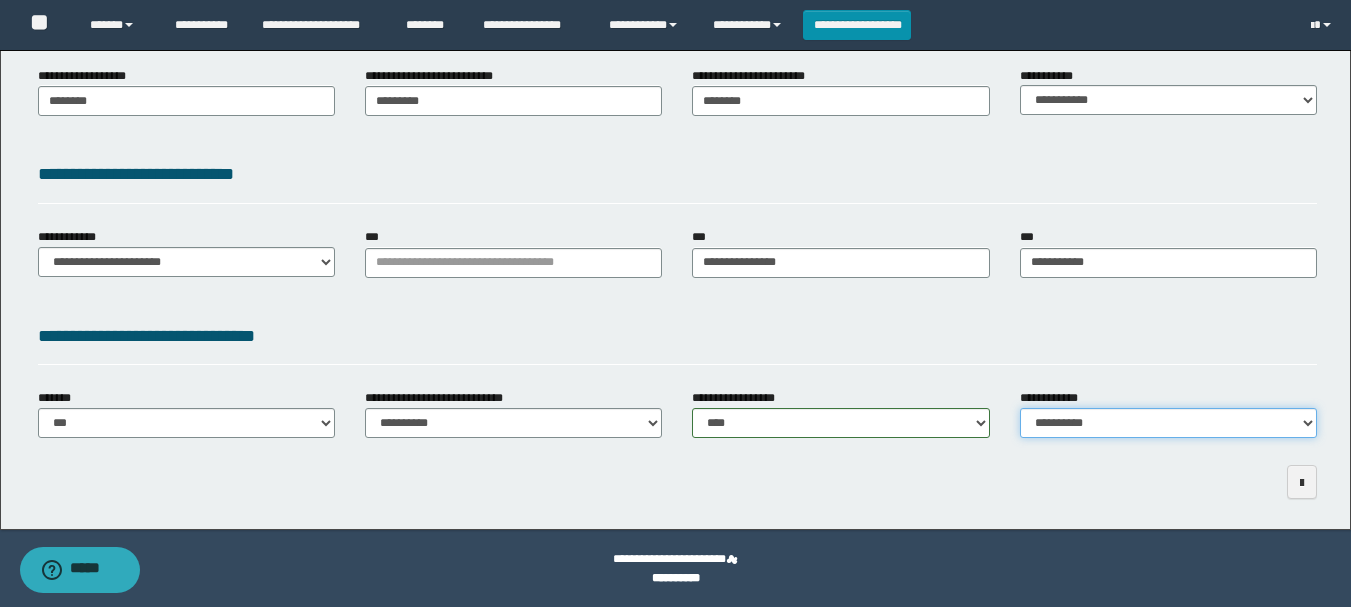 click on "**********" at bounding box center [1168, 423] 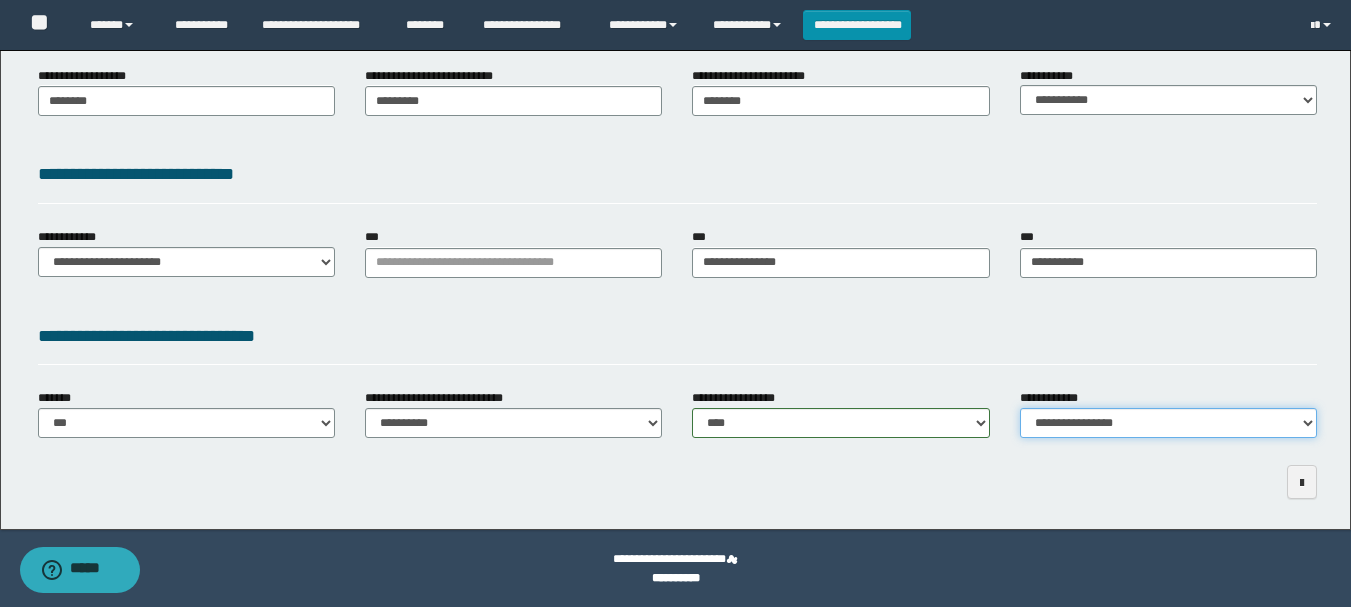 click on "**********" at bounding box center (1168, 423) 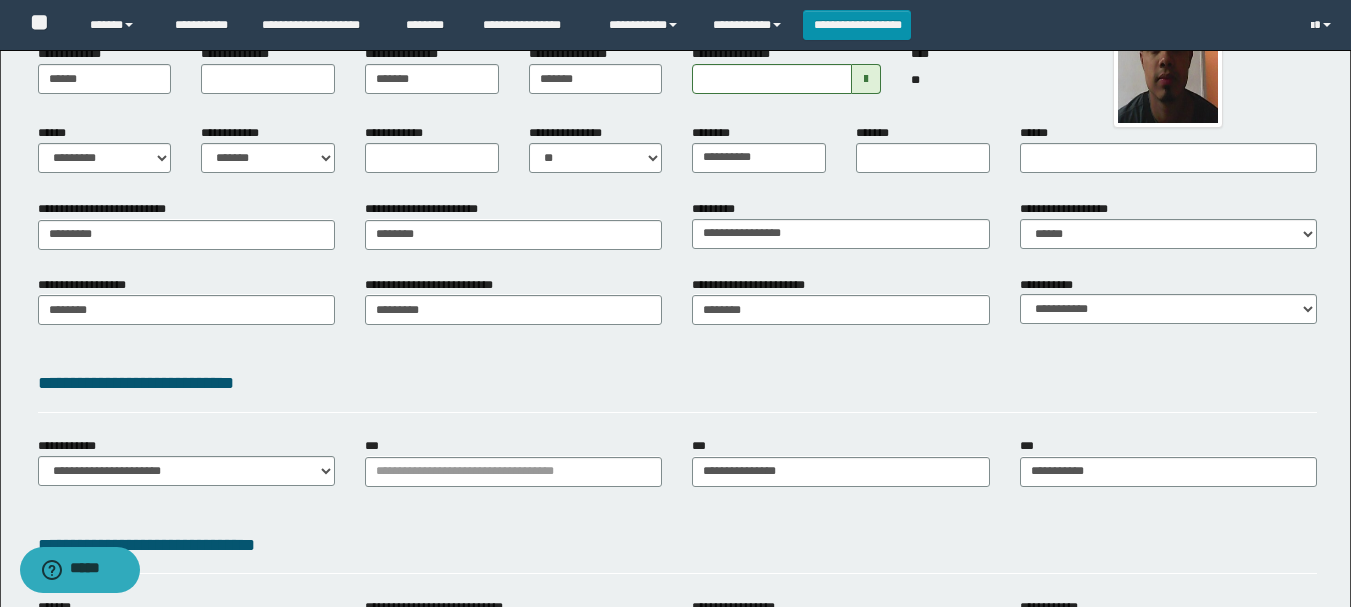 scroll, scrollTop: 9, scrollLeft: 0, axis: vertical 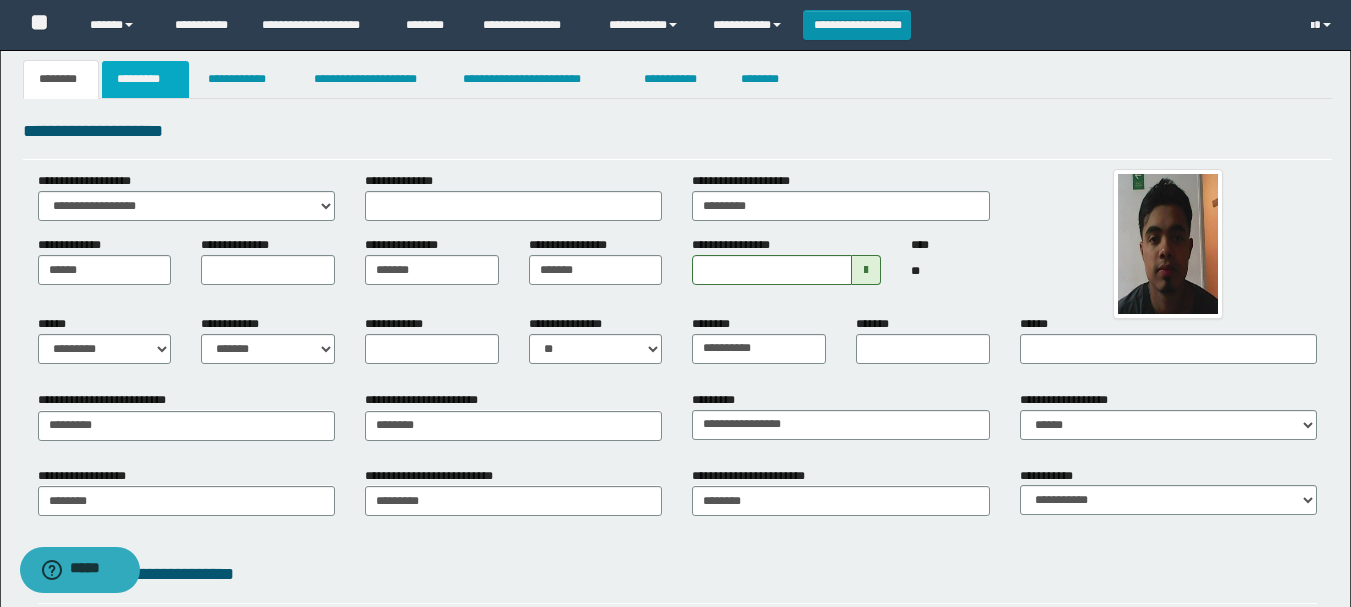 click on "*********" at bounding box center [145, 79] 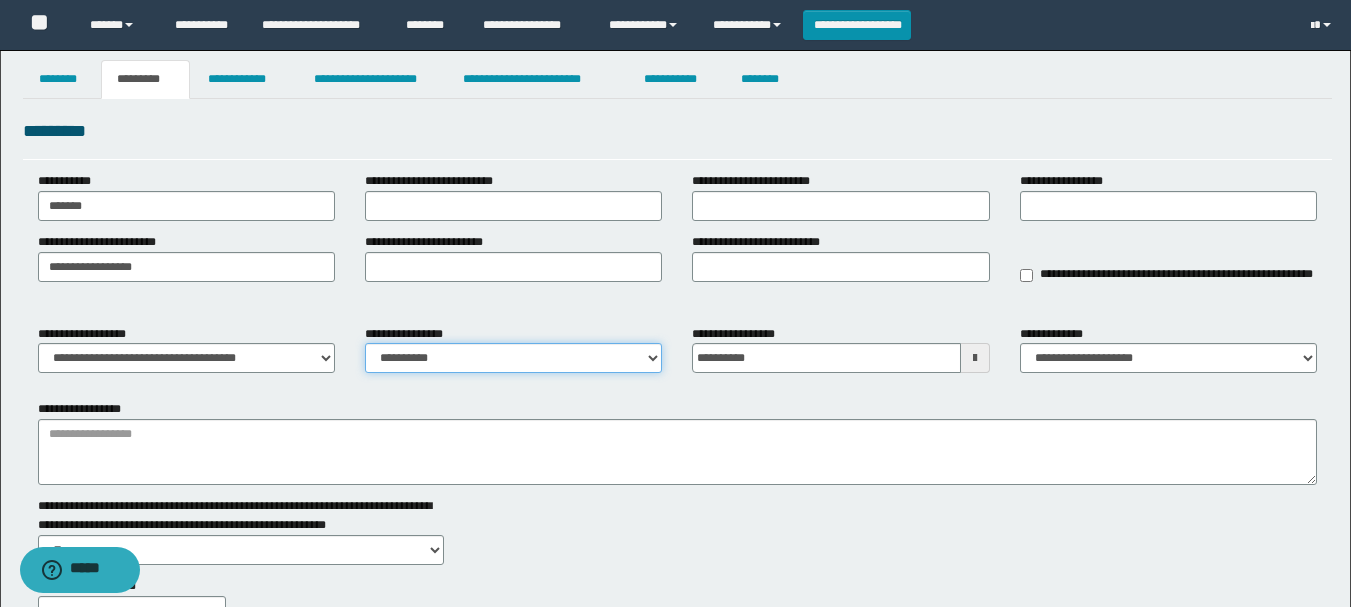 click on "**********" at bounding box center [513, 358] 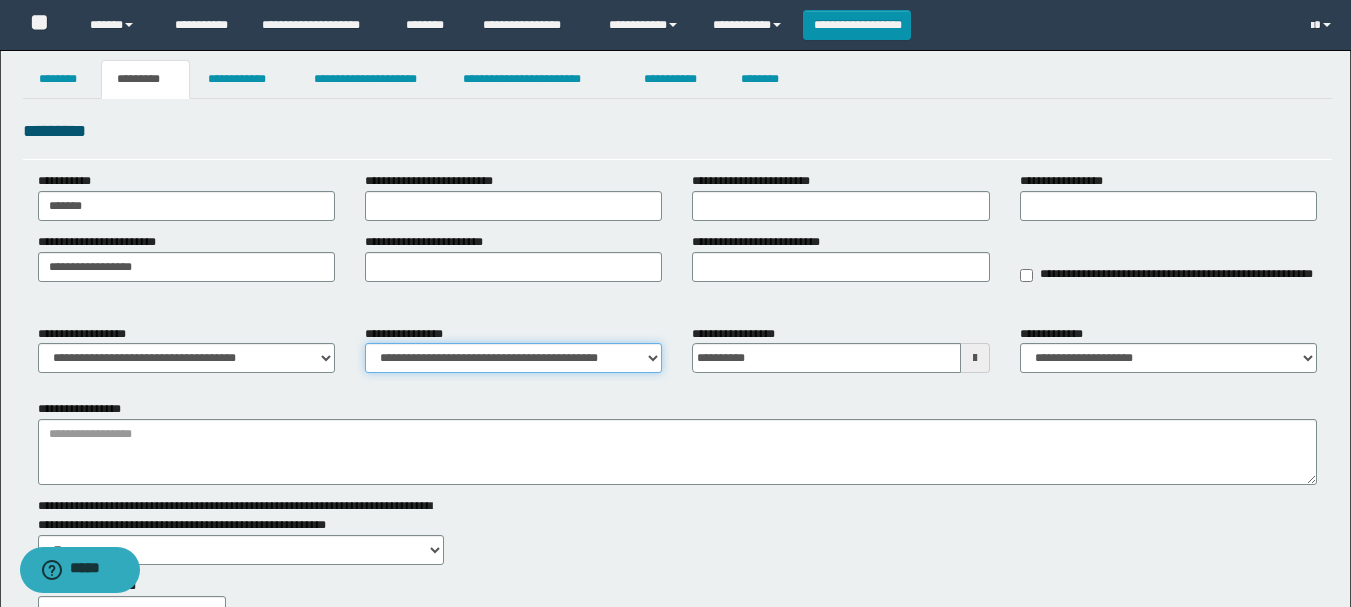 click on "**********" at bounding box center (513, 358) 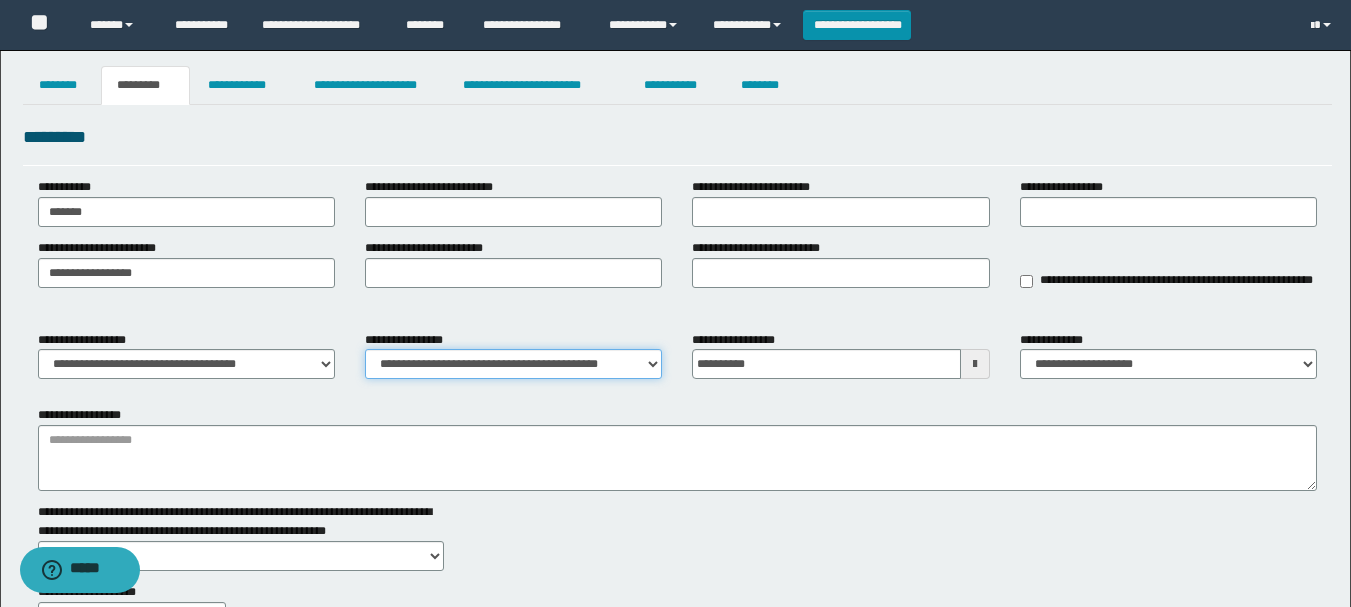 scroll, scrollTop: 0, scrollLeft: 0, axis: both 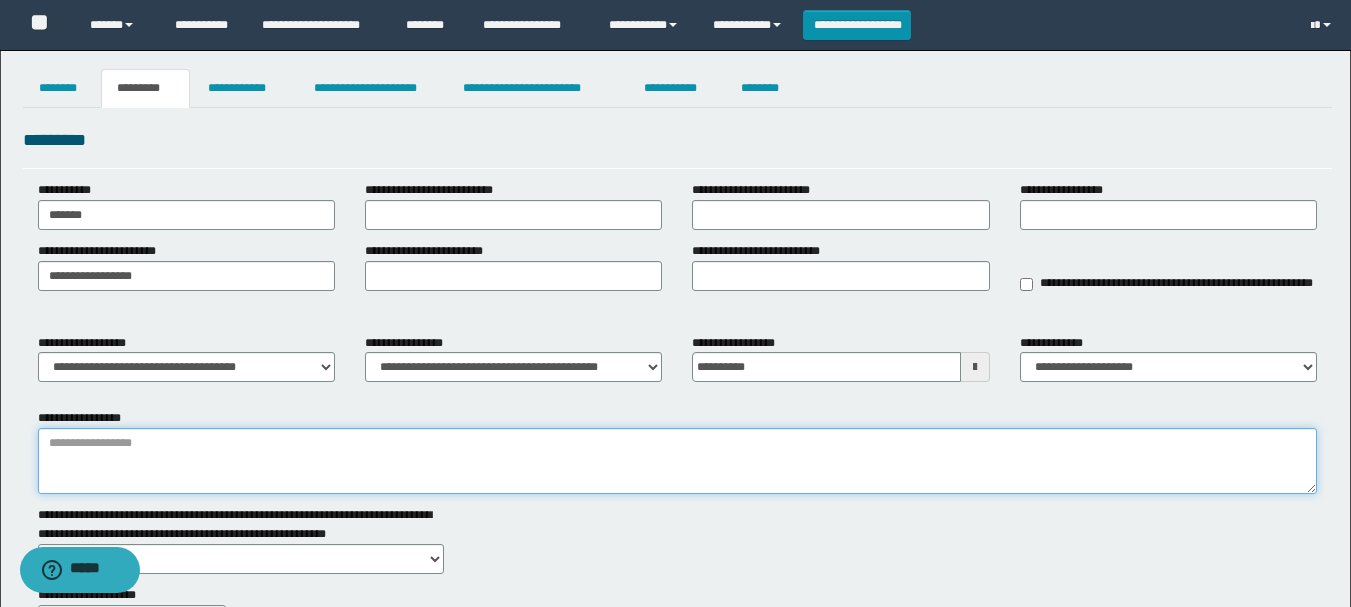 click on "**********" at bounding box center (677, 461) 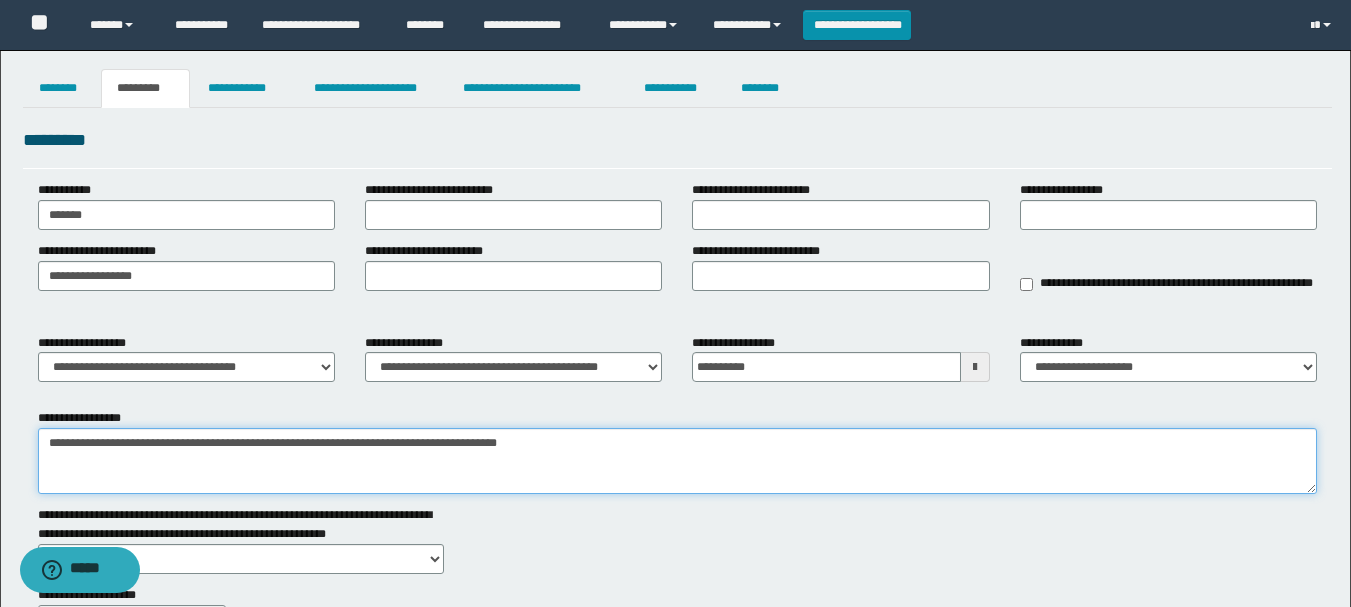 click on "**********" at bounding box center [677, 461] 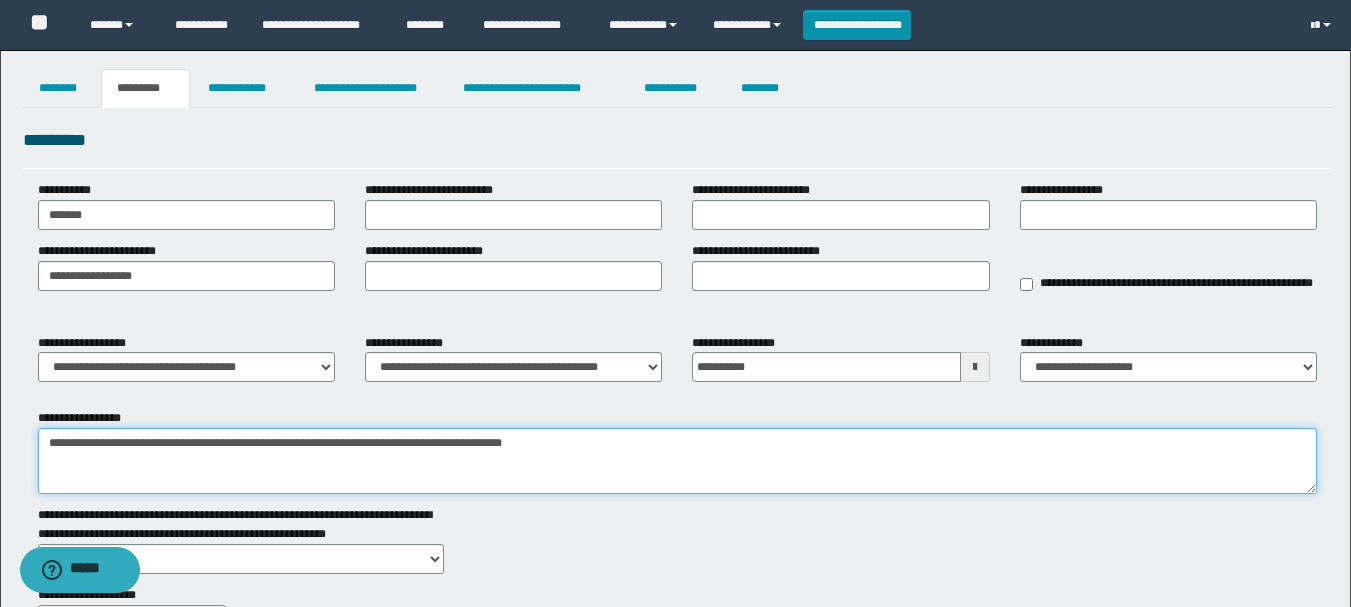 drag, startPoint x: 46, startPoint y: 445, endPoint x: 519, endPoint y: 441, distance: 473.0169 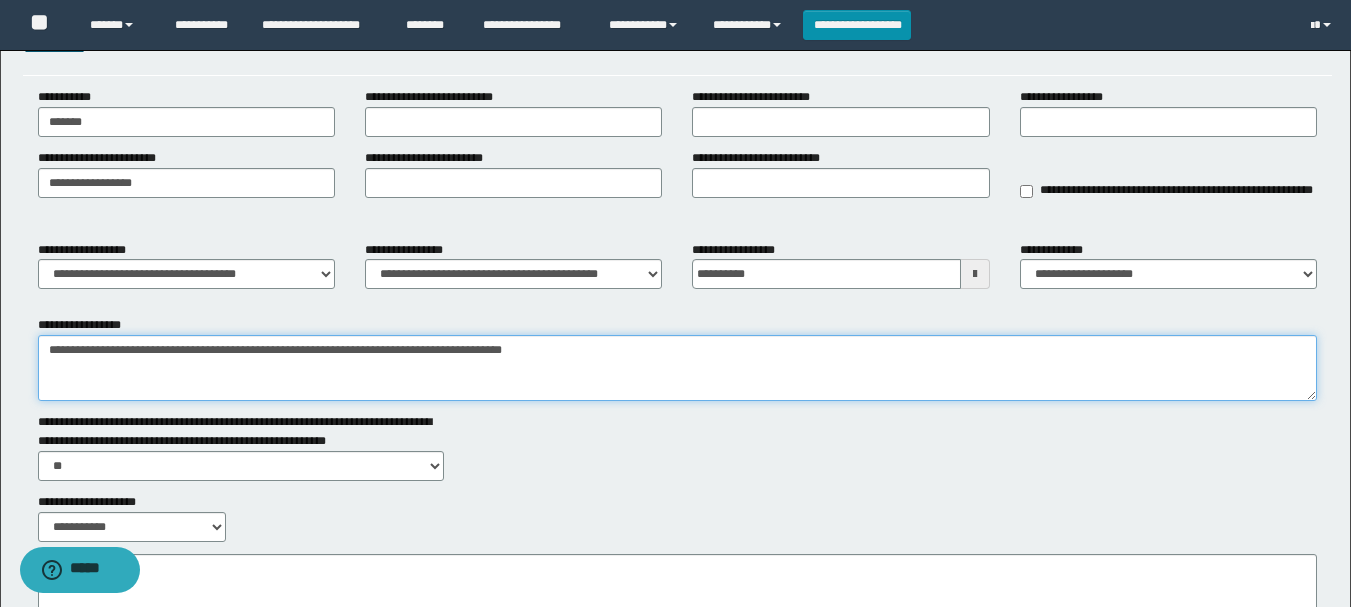 scroll, scrollTop: 321, scrollLeft: 0, axis: vertical 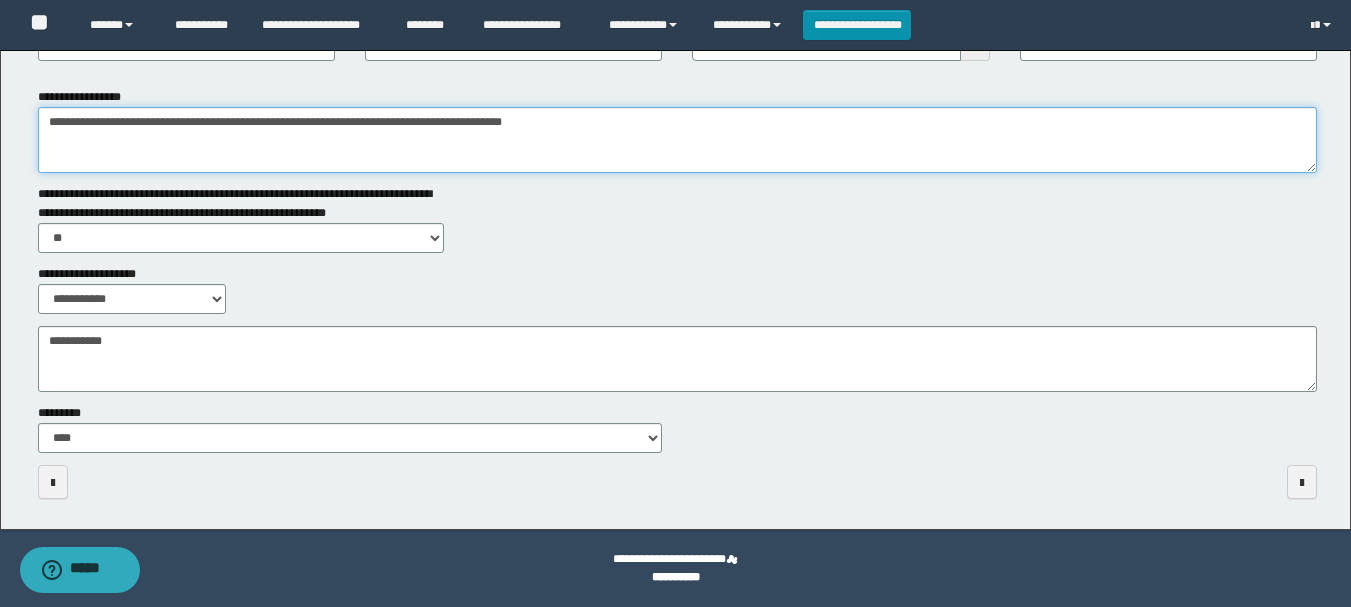 type on "**********" 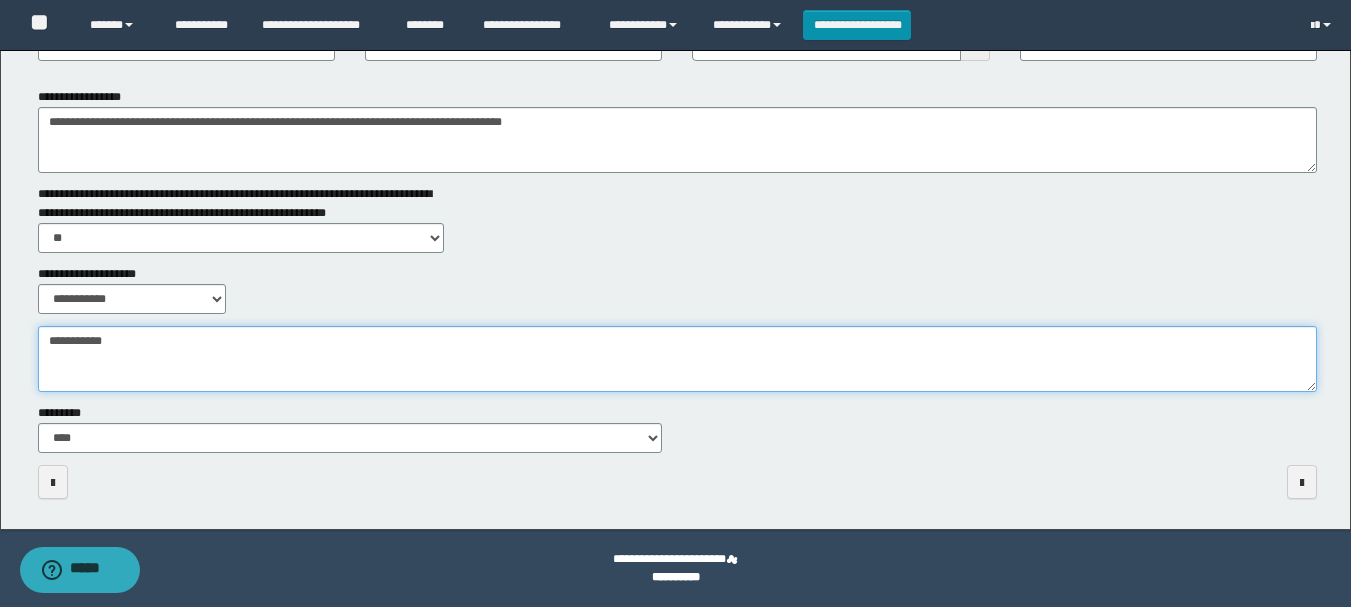 click on "**********" at bounding box center [677, 359] 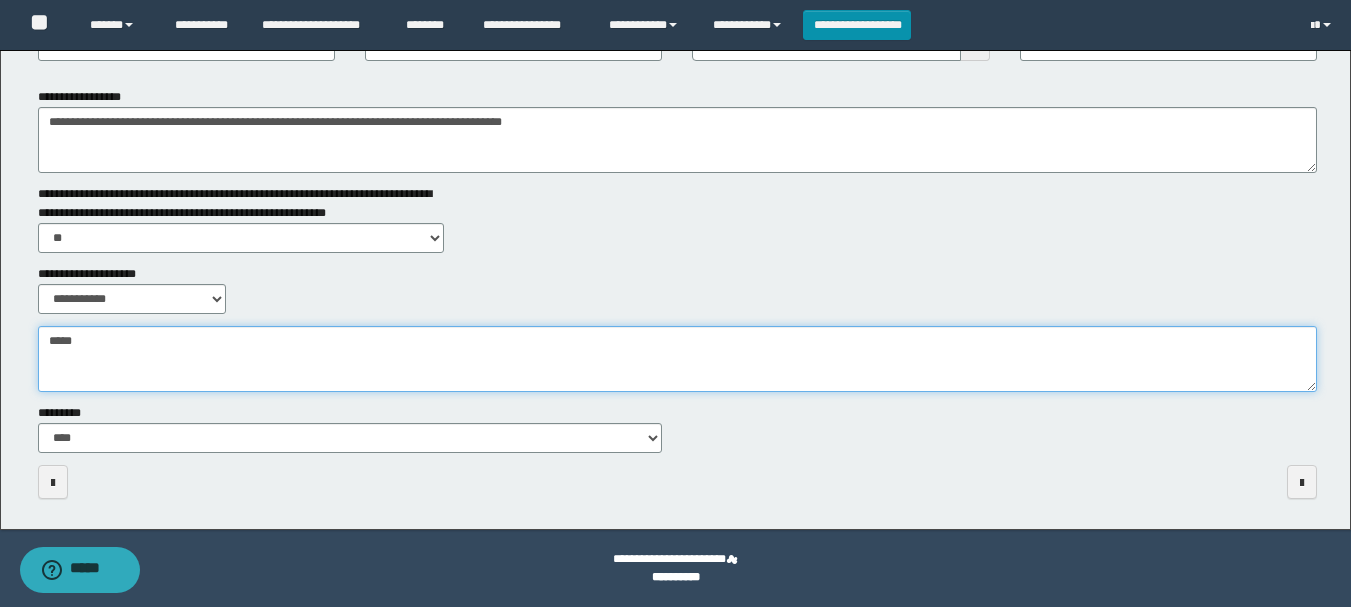 type on "*****" 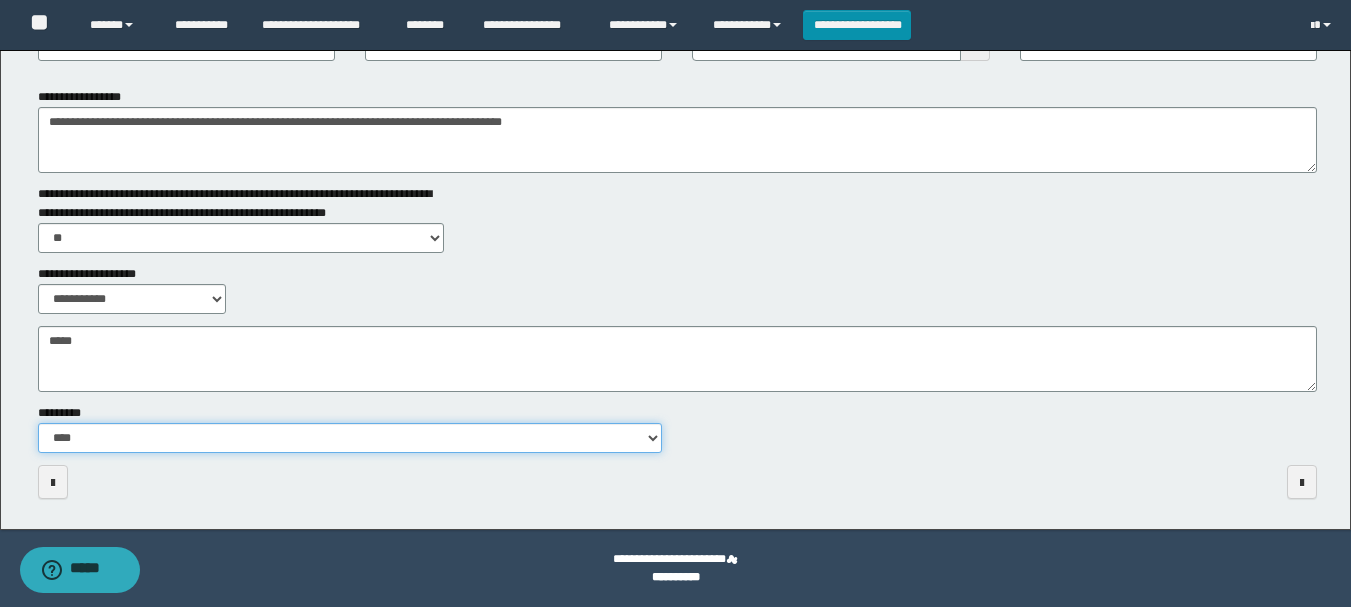 click on "**********" at bounding box center (350, 438) 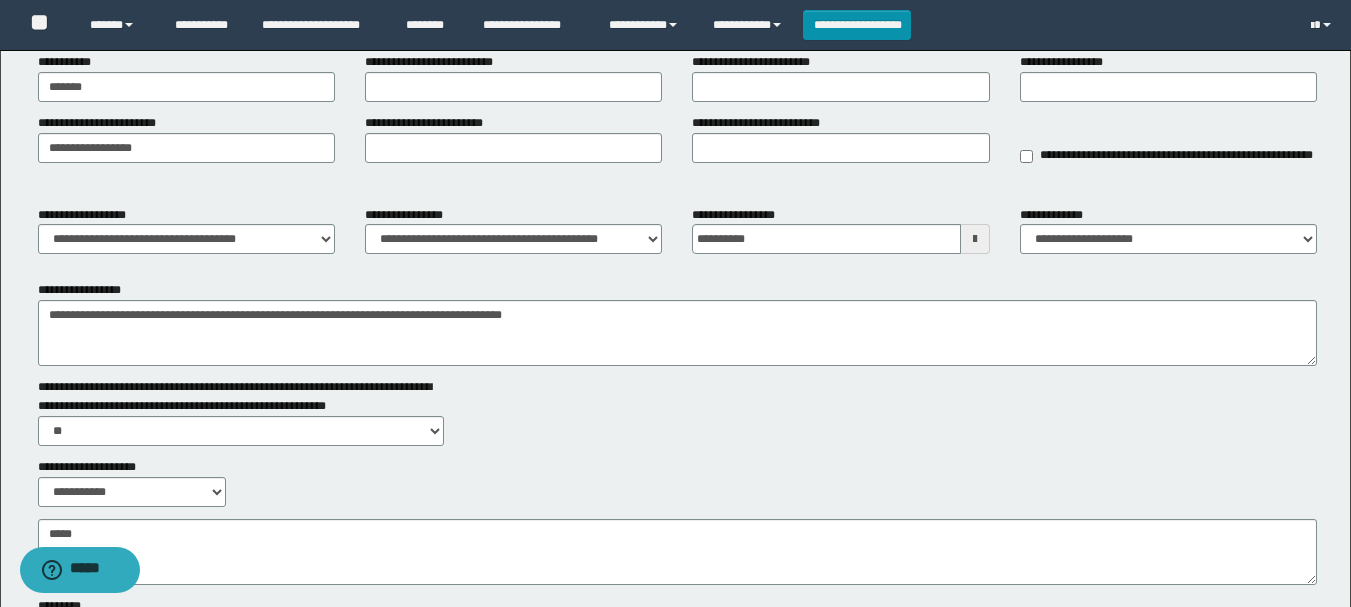 scroll, scrollTop: 0, scrollLeft: 0, axis: both 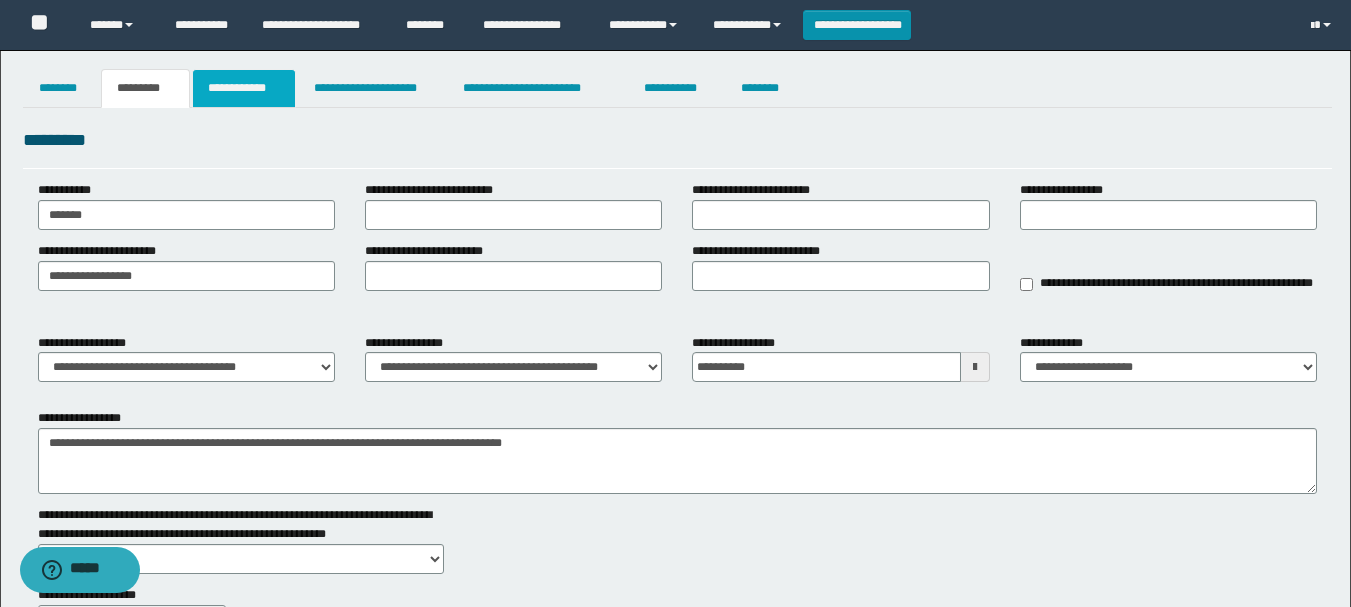 click on "**********" at bounding box center [244, 88] 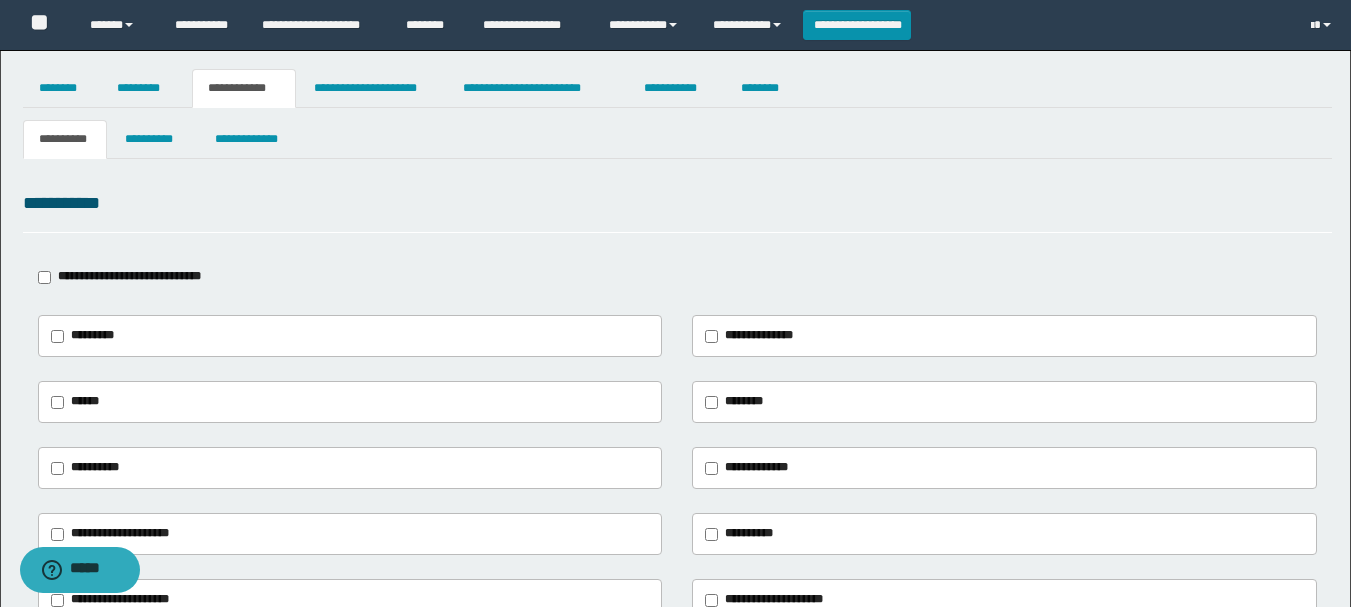 click on "**********" at bounding box center [133, 277] 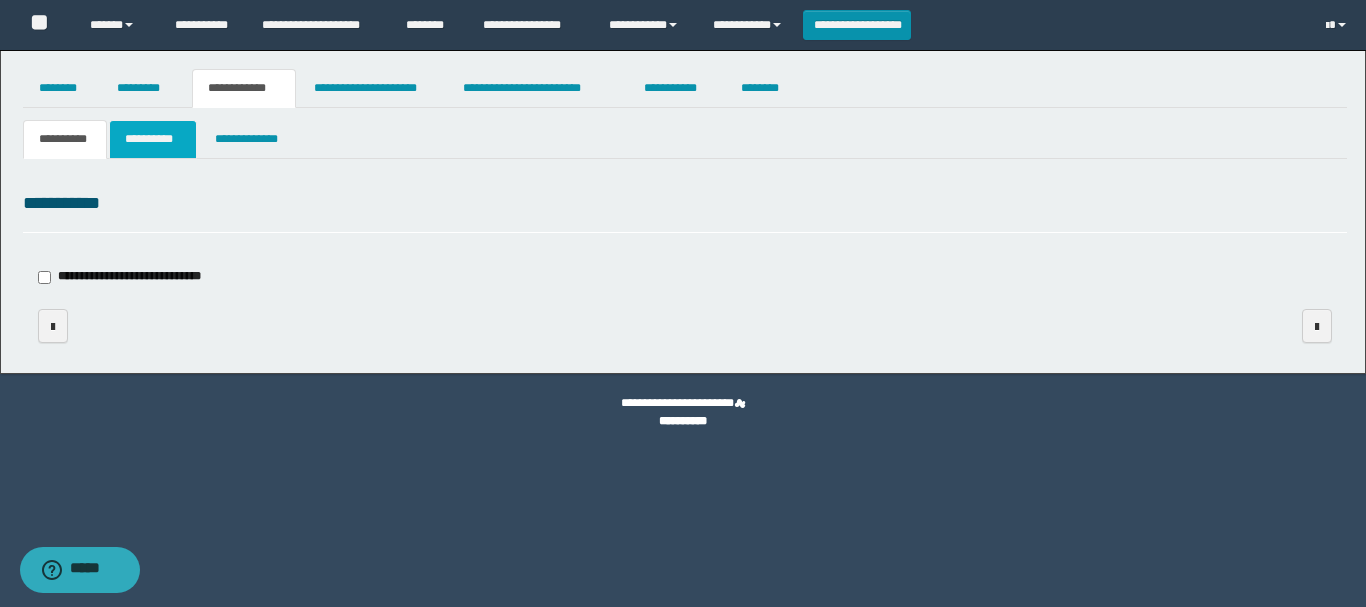 click on "**********" at bounding box center (153, 139) 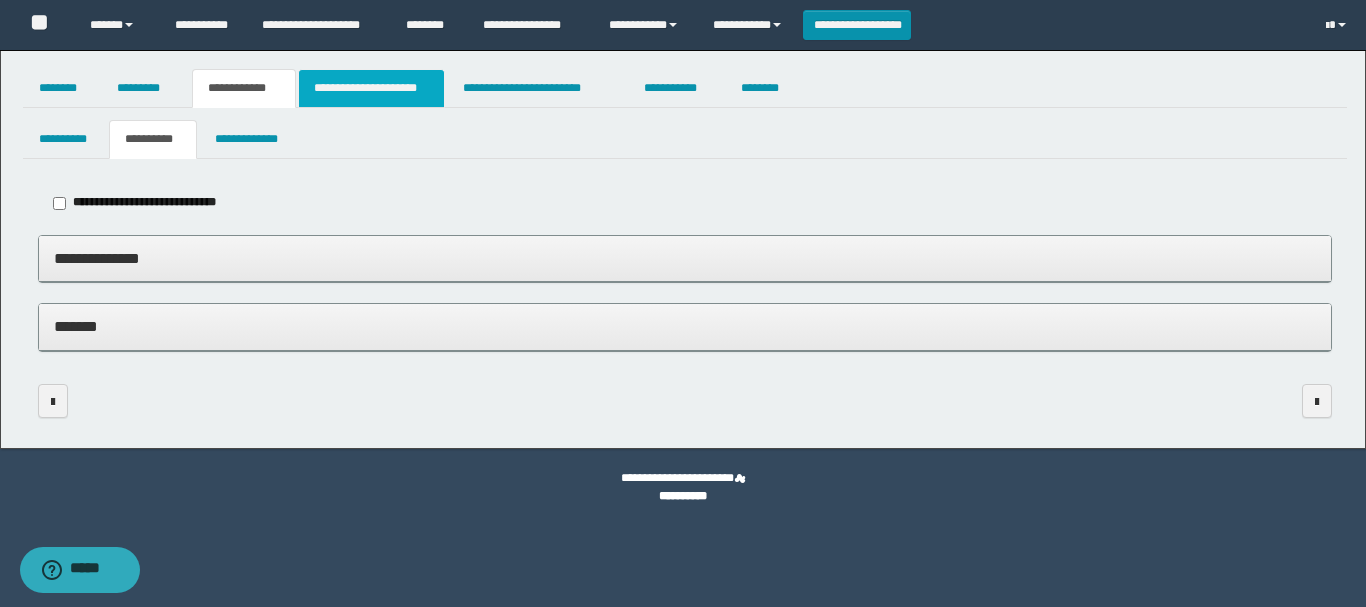 click on "**********" at bounding box center (371, 88) 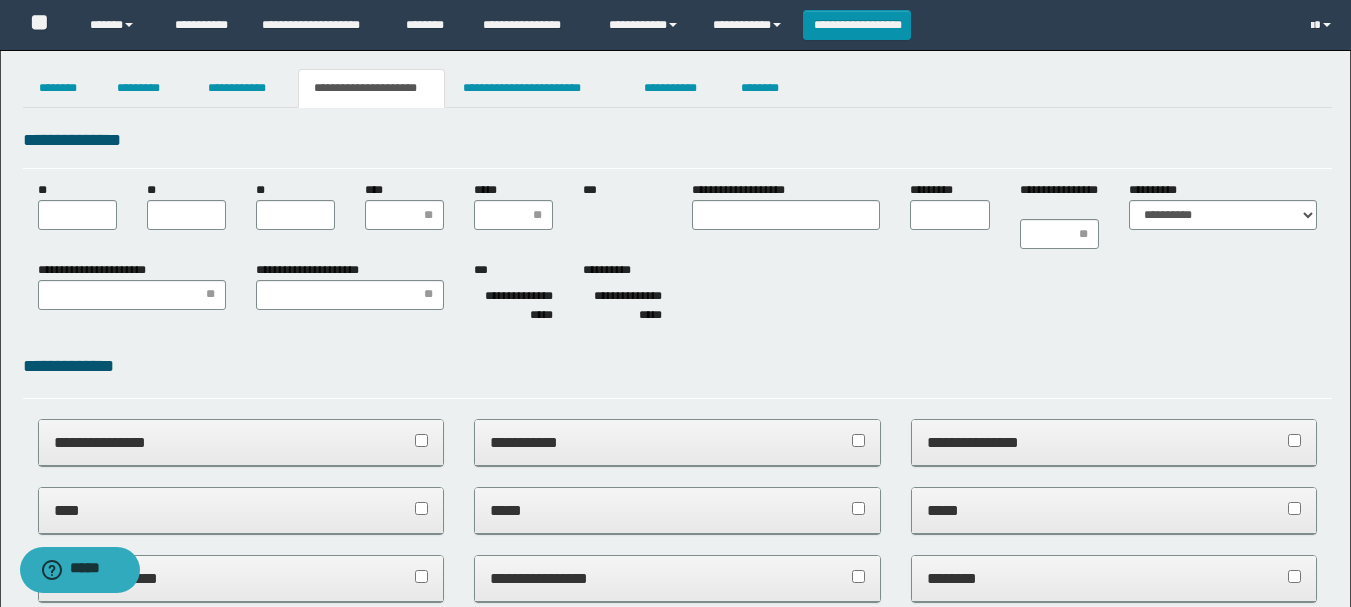 scroll, scrollTop: 0, scrollLeft: 0, axis: both 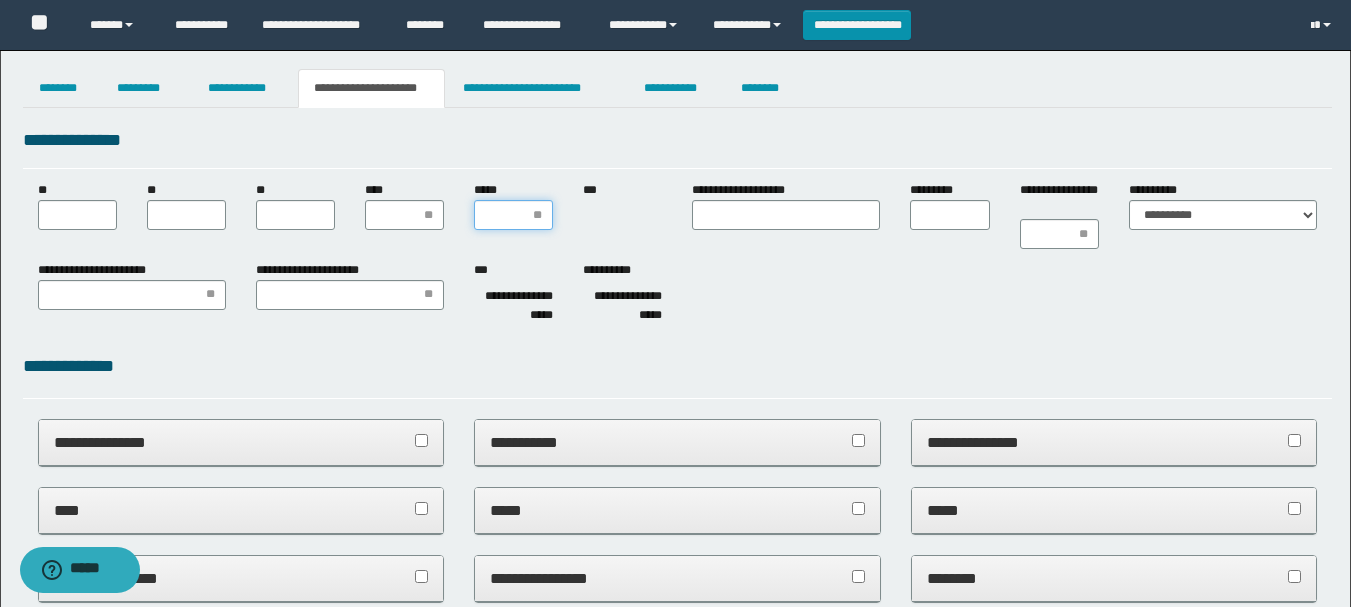 click on "*****" at bounding box center [513, 215] 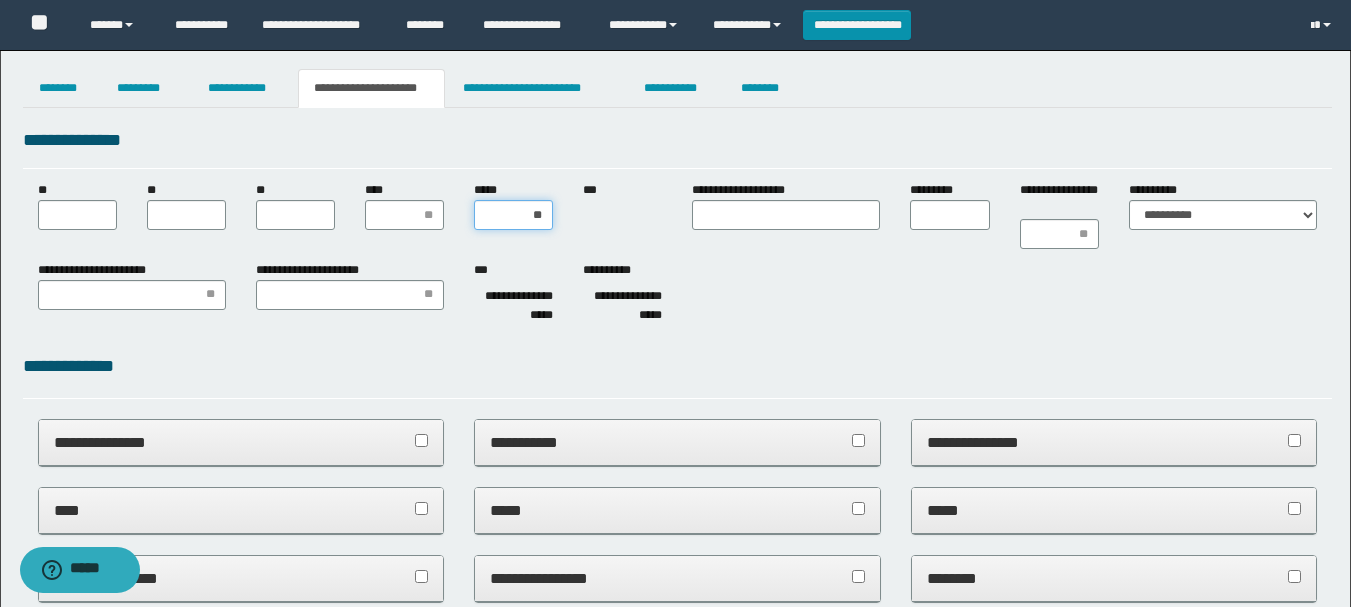 type on "***" 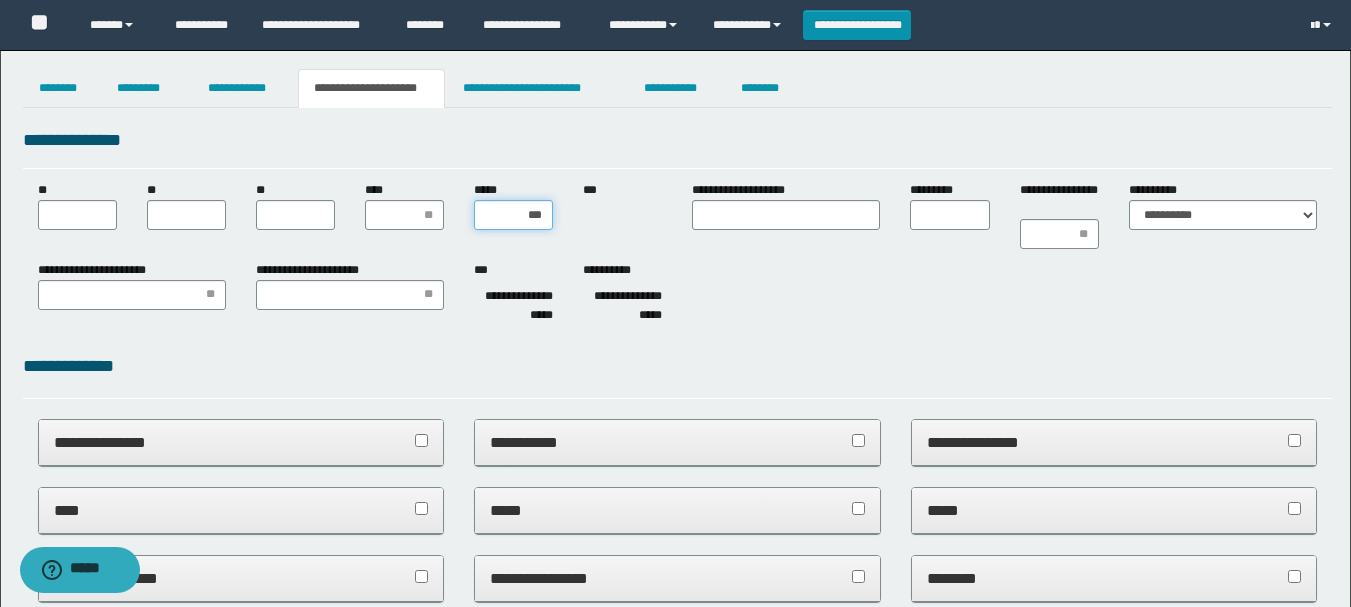 type 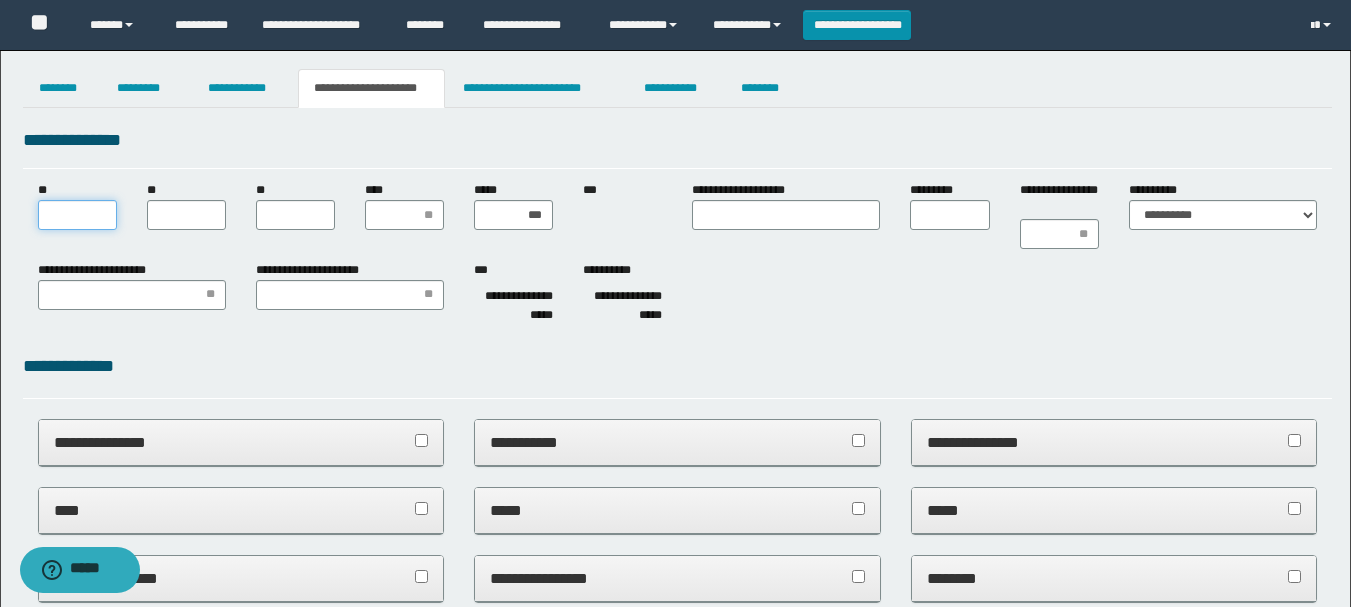 click on "**" at bounding box center [77, 215] 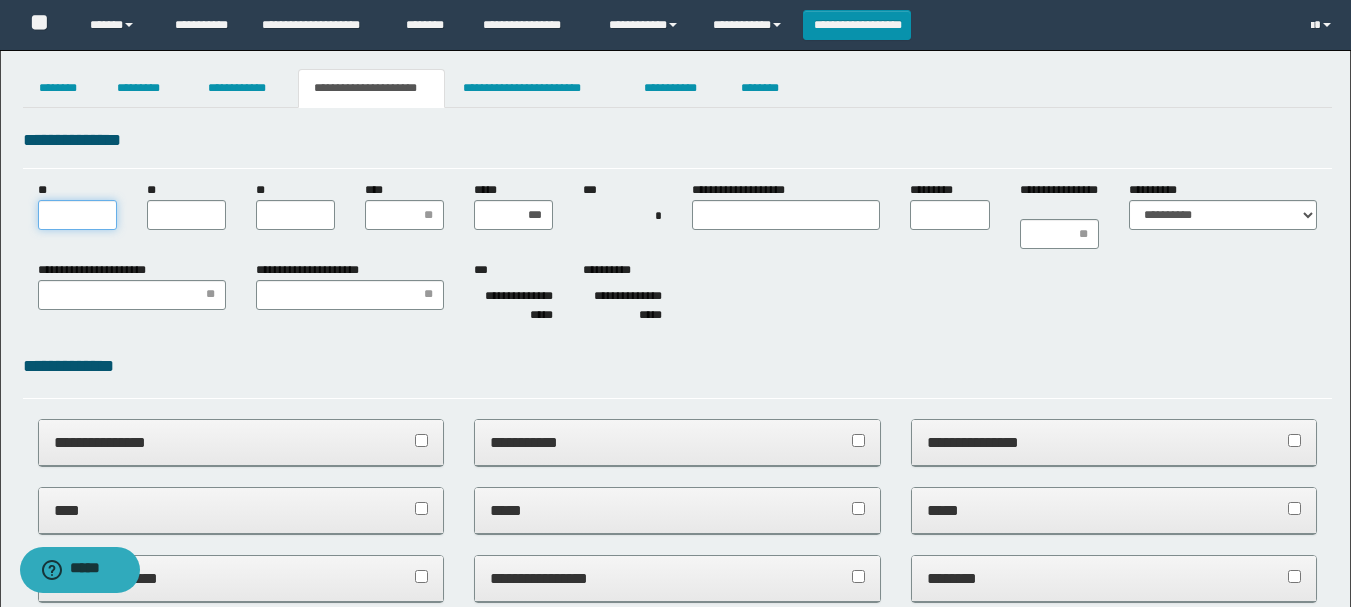type on "*" 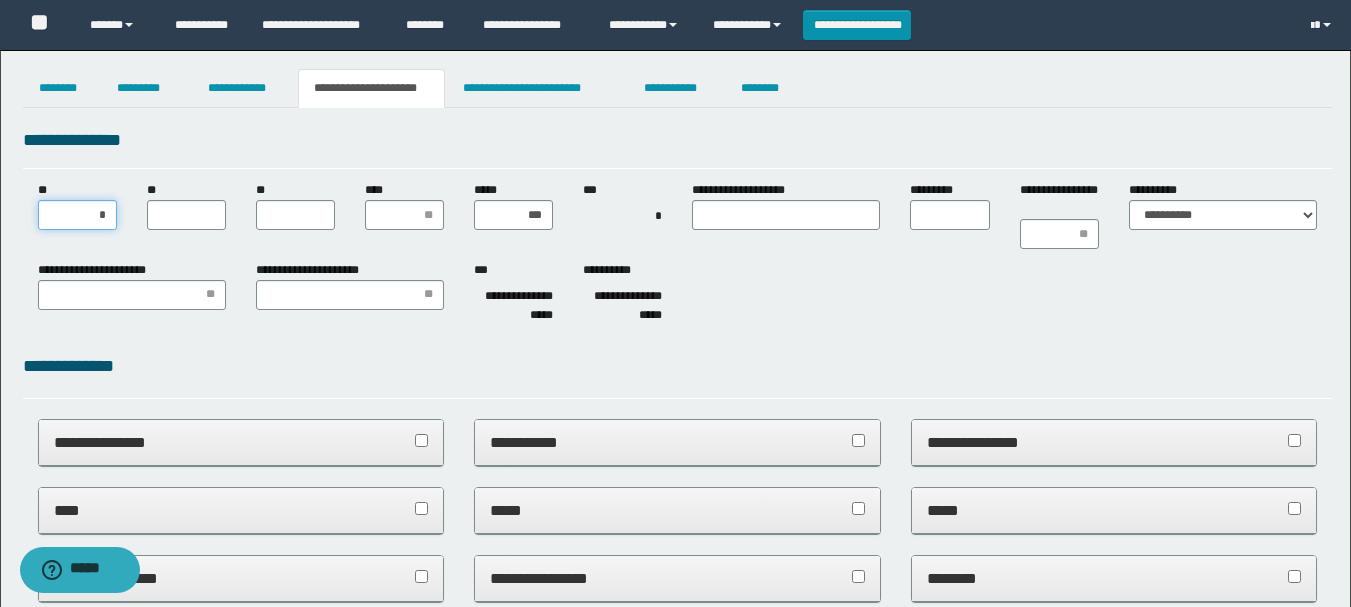 type on "**" 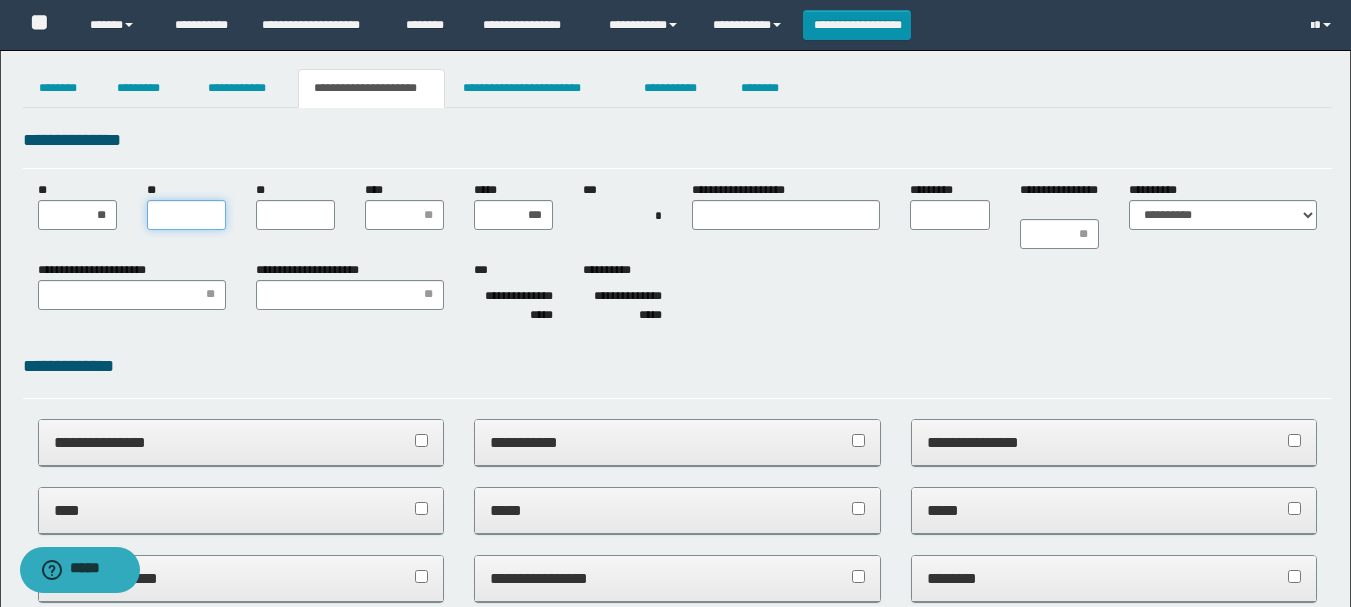 click on "**" at bounding box center [186, 215] 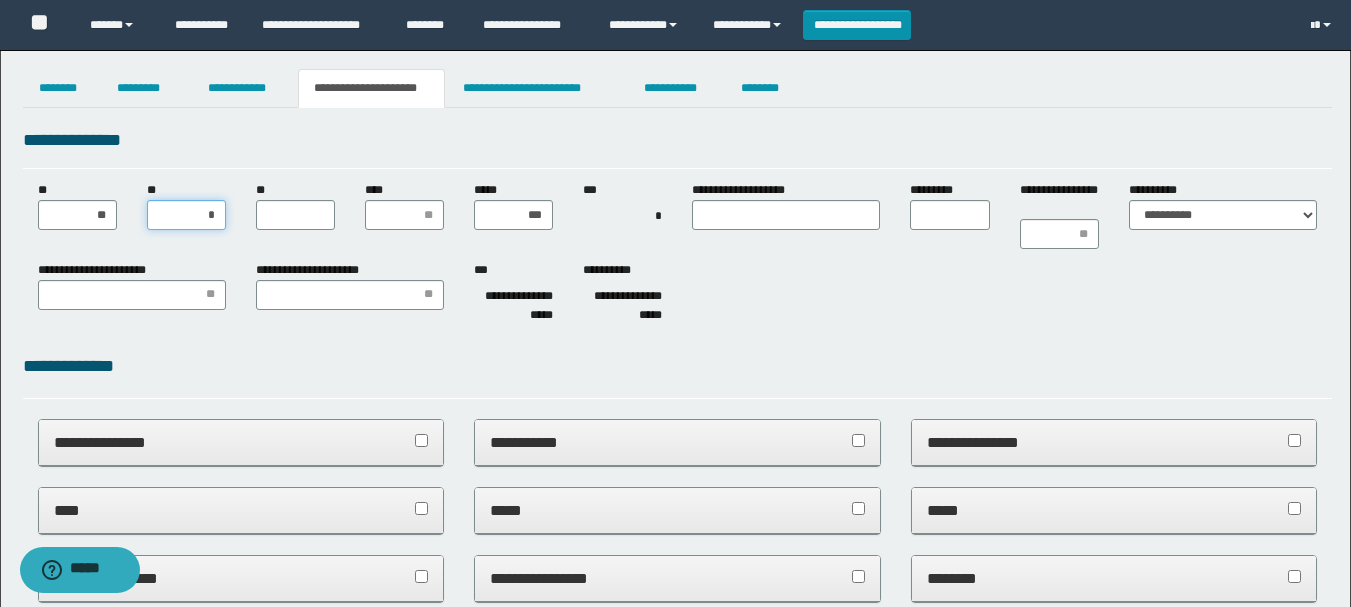 type on "**" 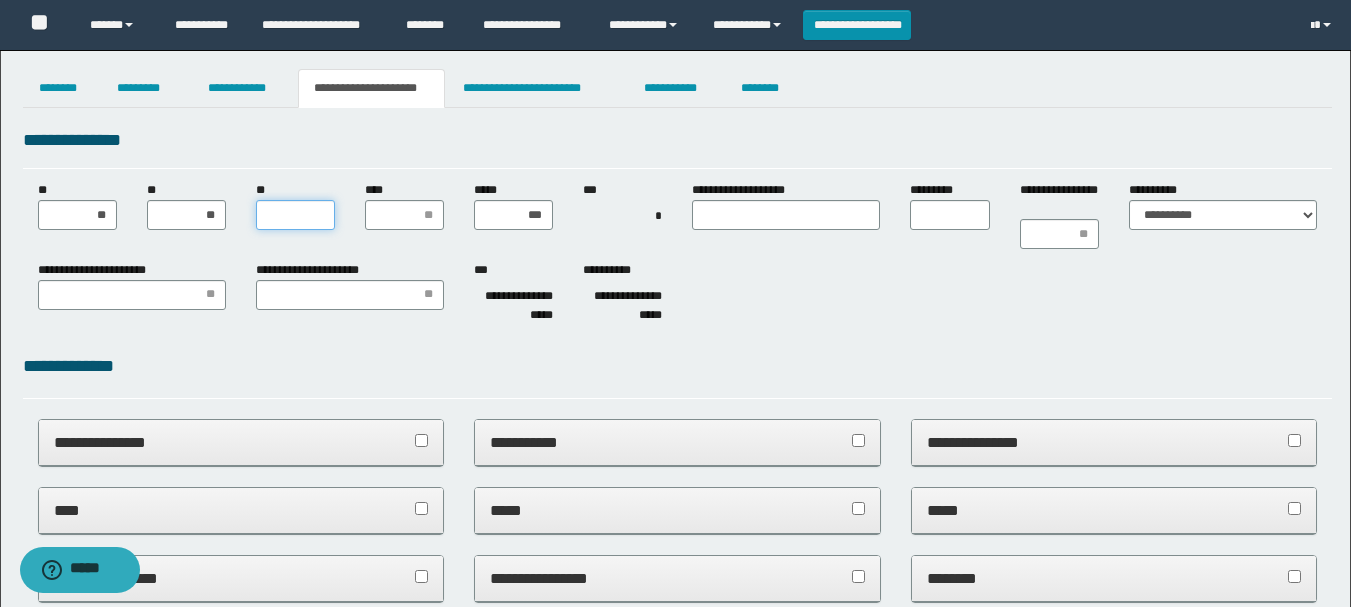 click on "**" at bounding box center [295, 215] 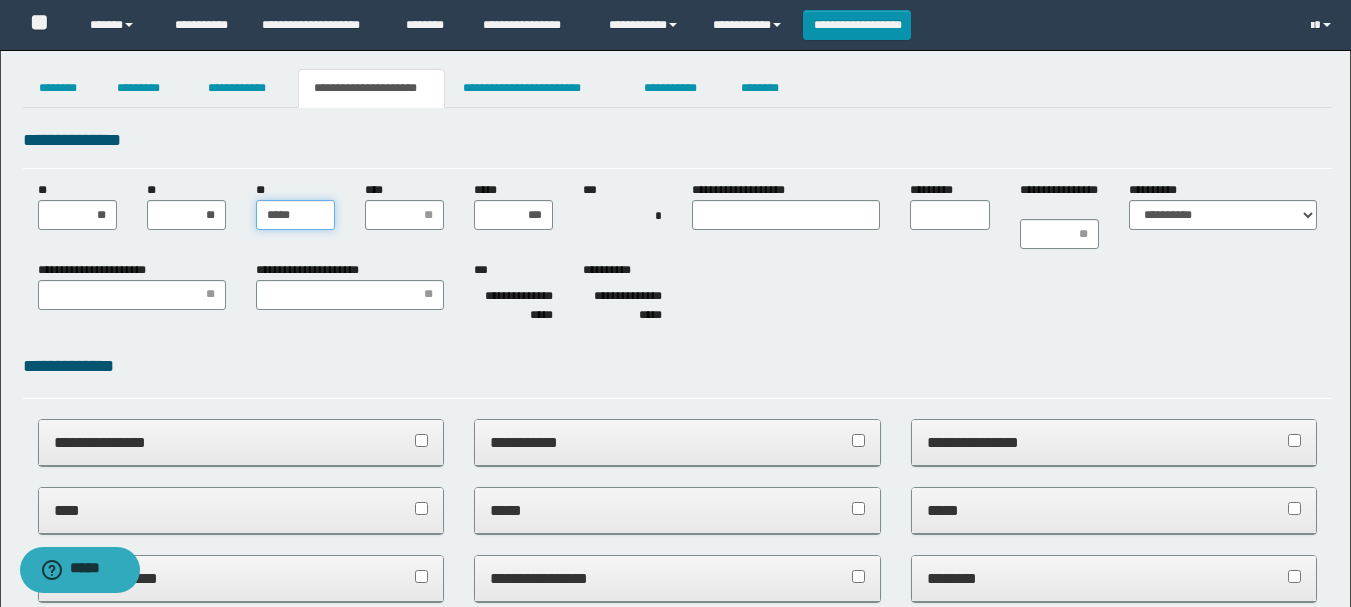 type on "******" 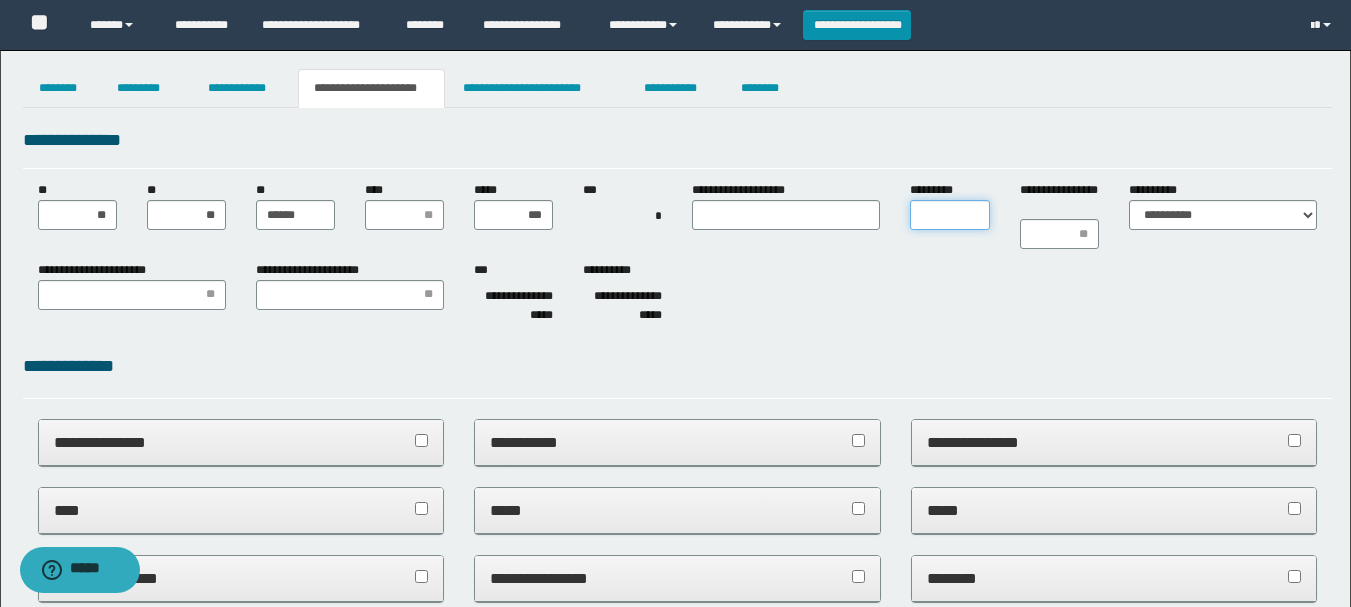 click on "*********" at bounding box center (949, 215) 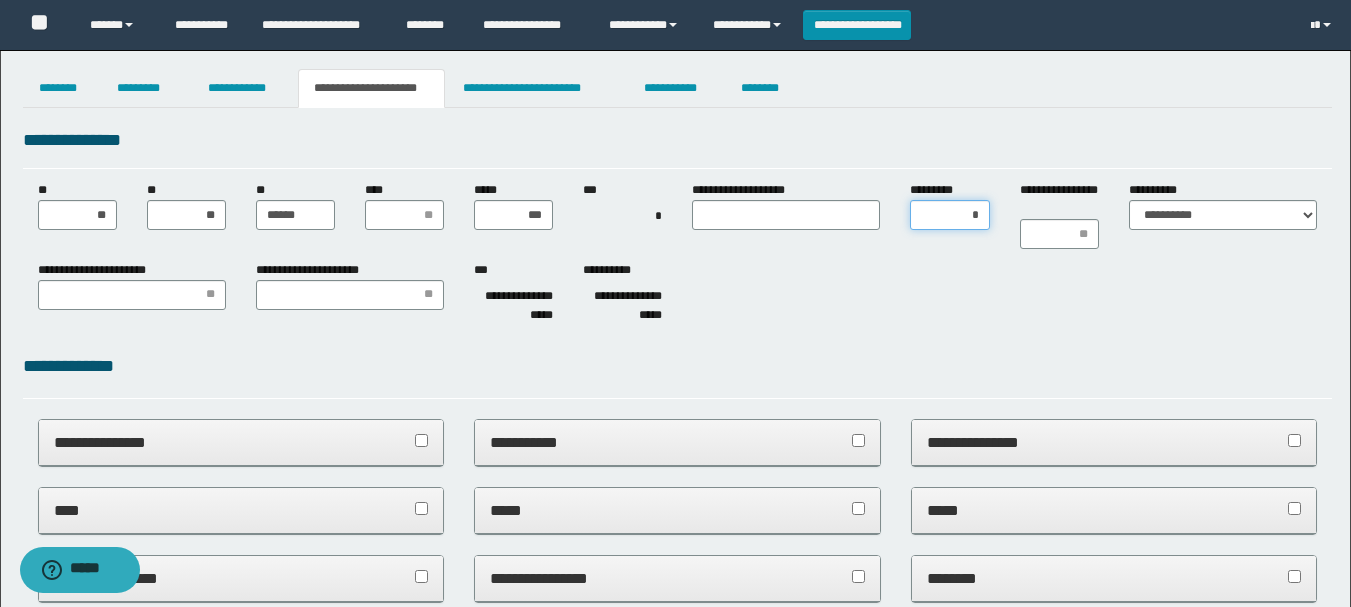 type on "**" 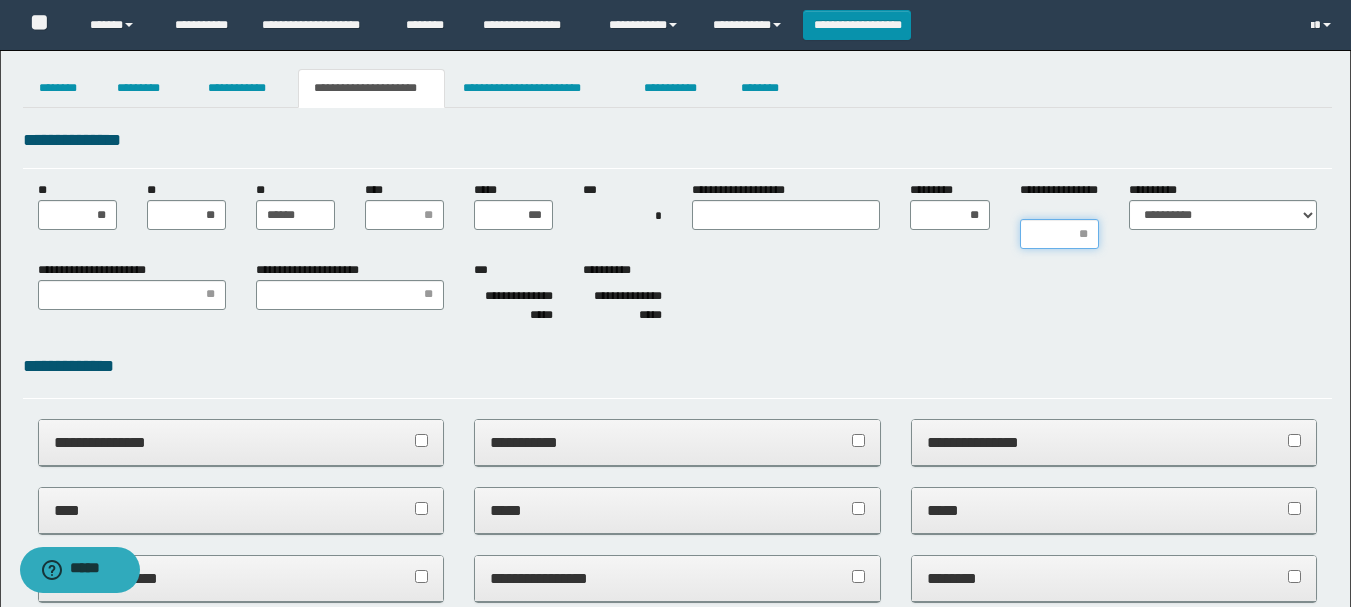 click on "**********" at bounding box center (1059, 234) 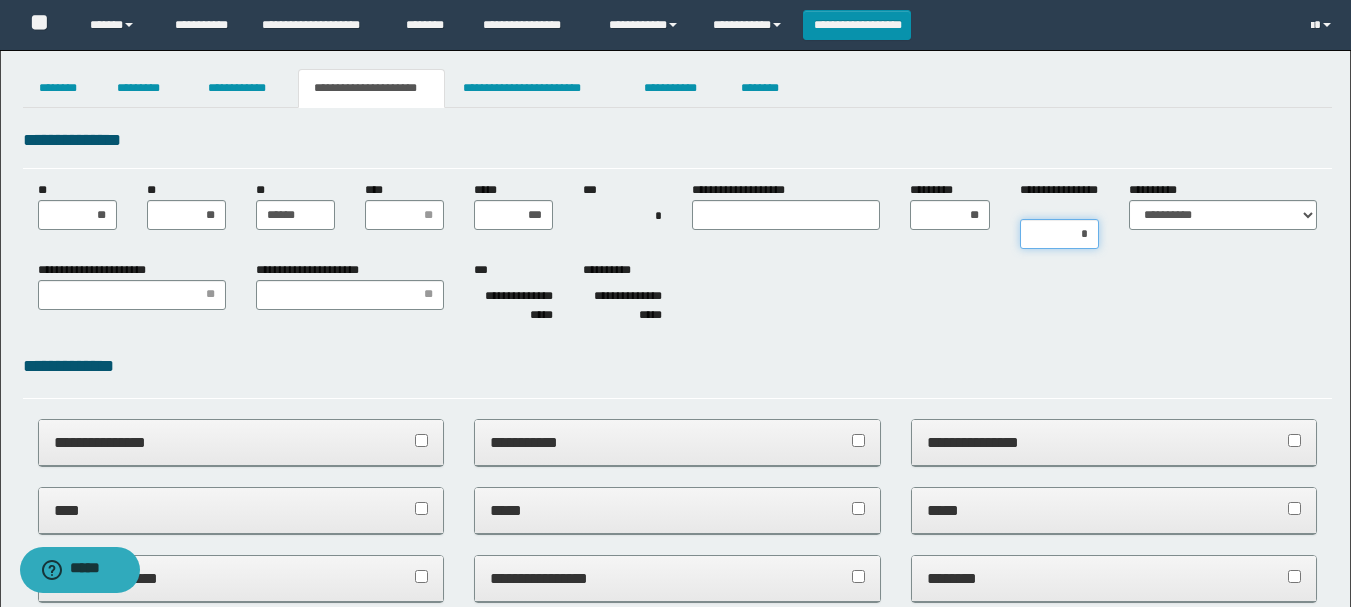 type on "**" 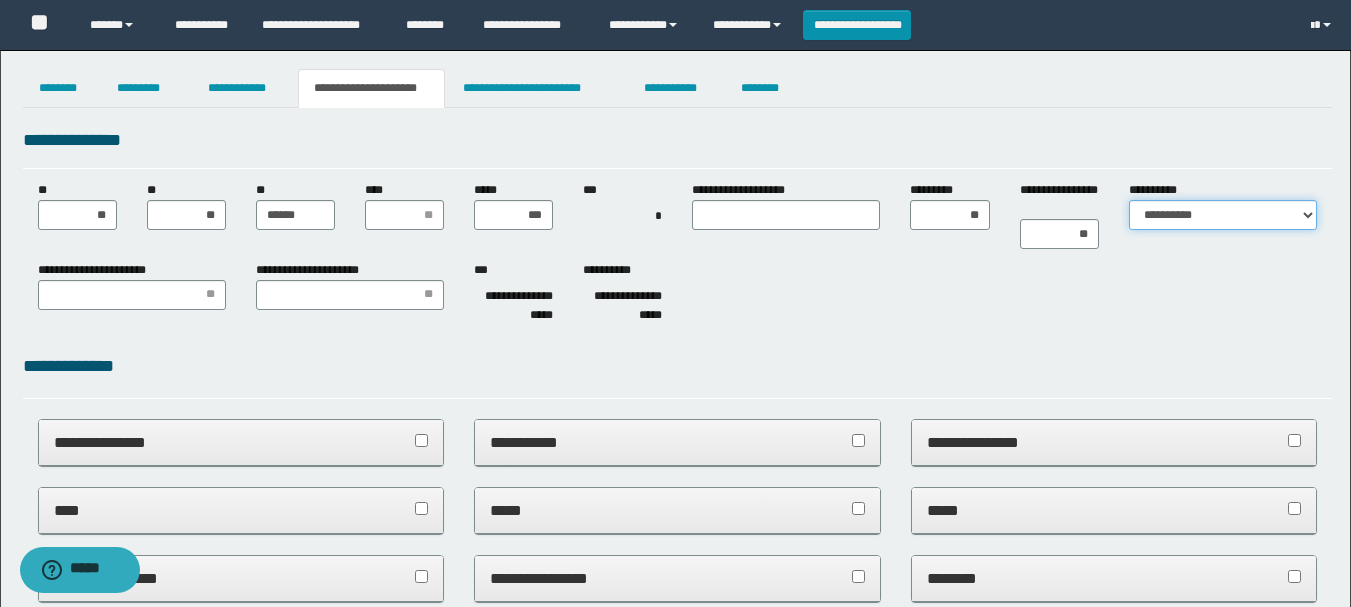 click on "**********" at bounding box center (1223, 215) 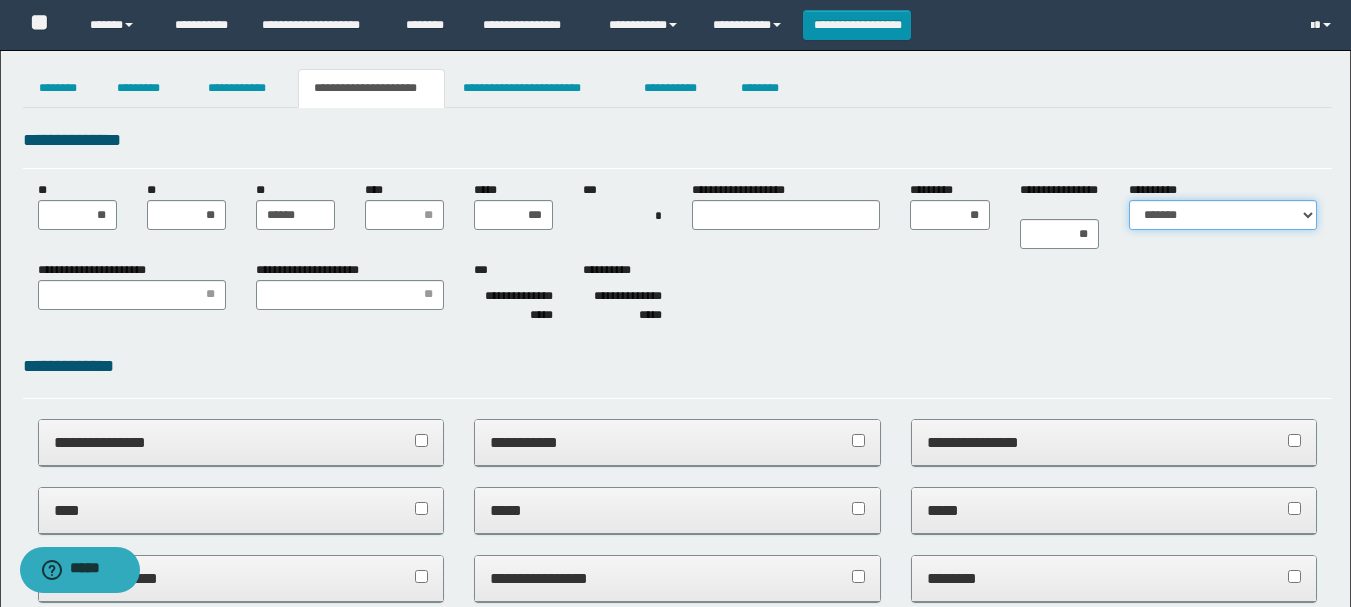 click on "**********" at bounding box center (1223, 215) 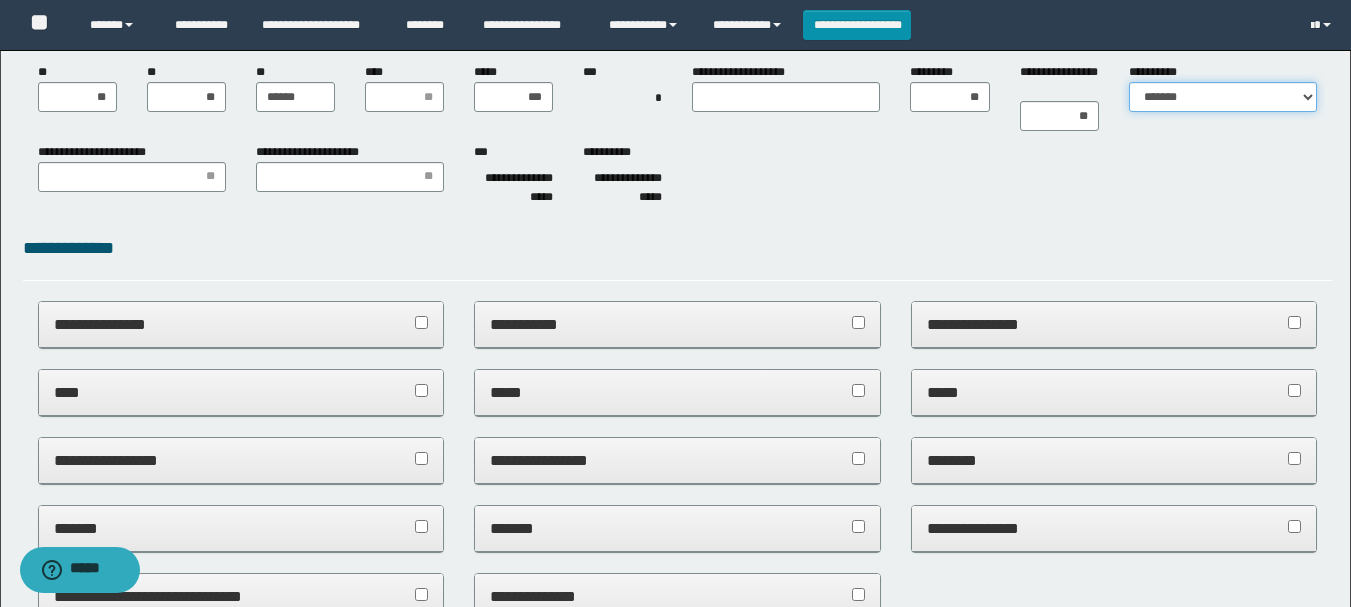 scroll, scrollTop: 0, scrollLeft: 0, axis: both 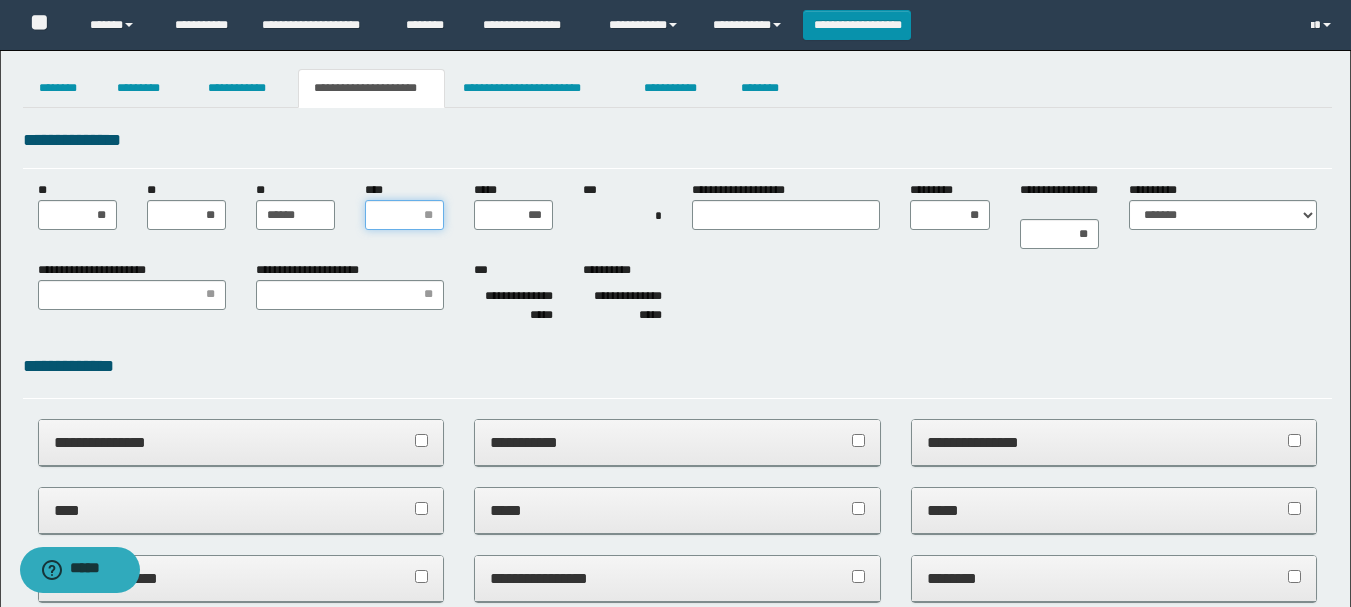 click on "****" at bounding box center (404, 215) 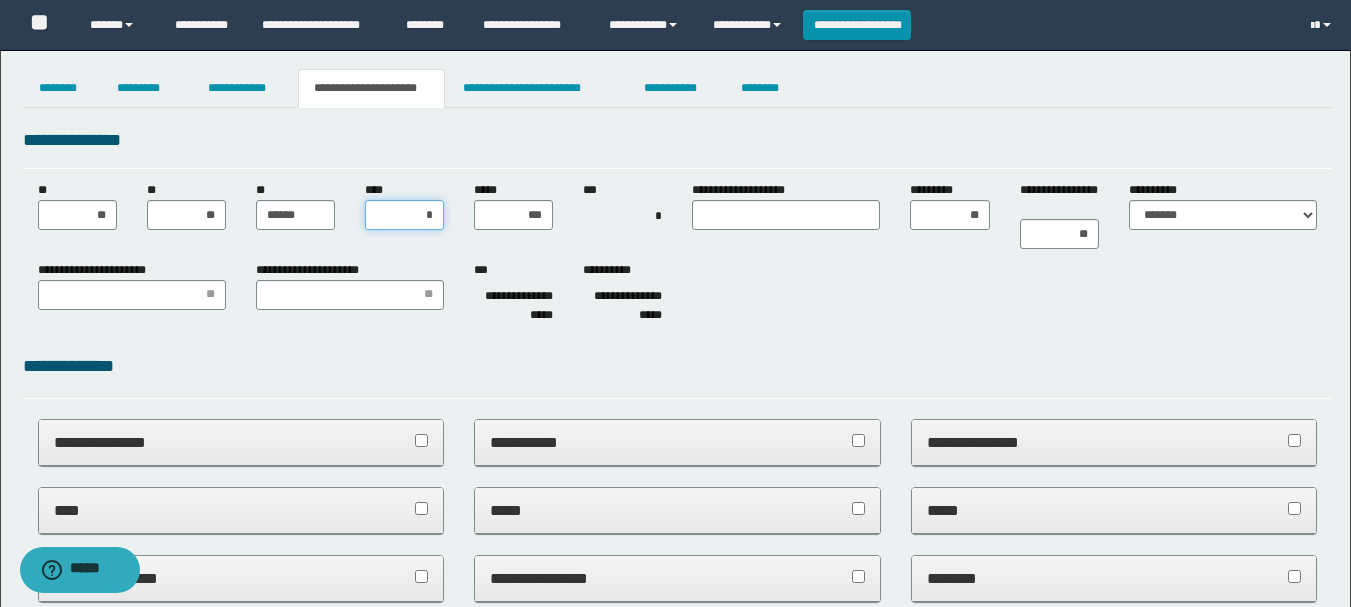 type on "**" 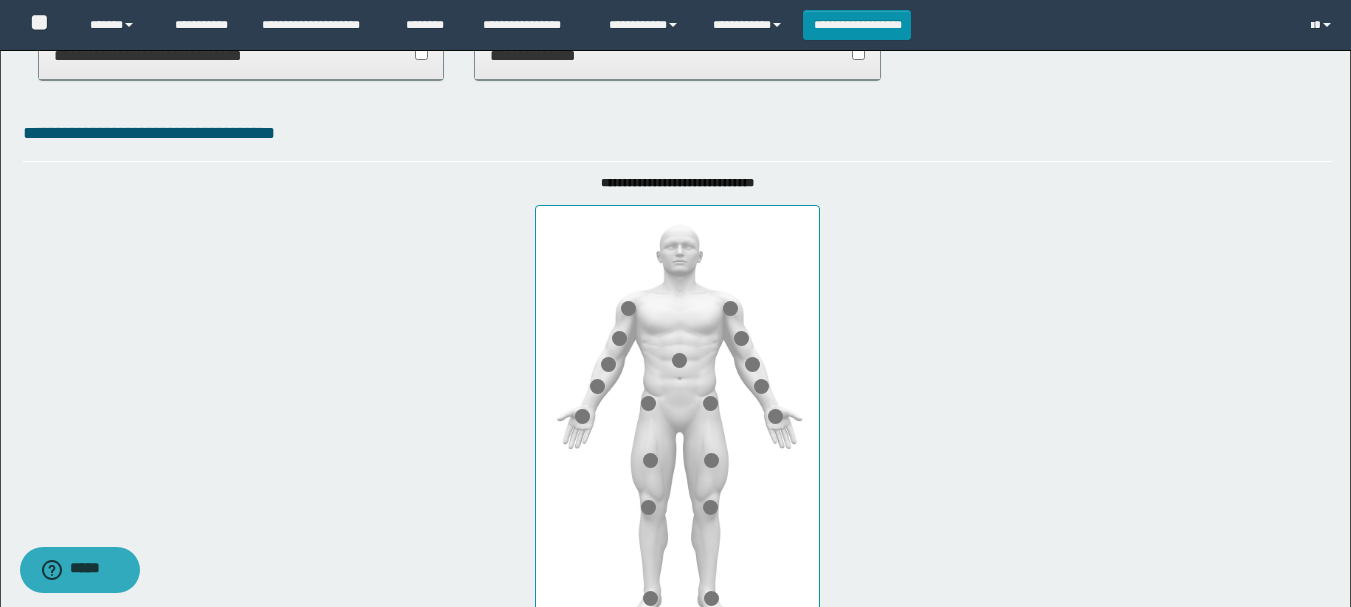 scroll, scrollTop: 800, scrollLeft: 0, axis: vertical 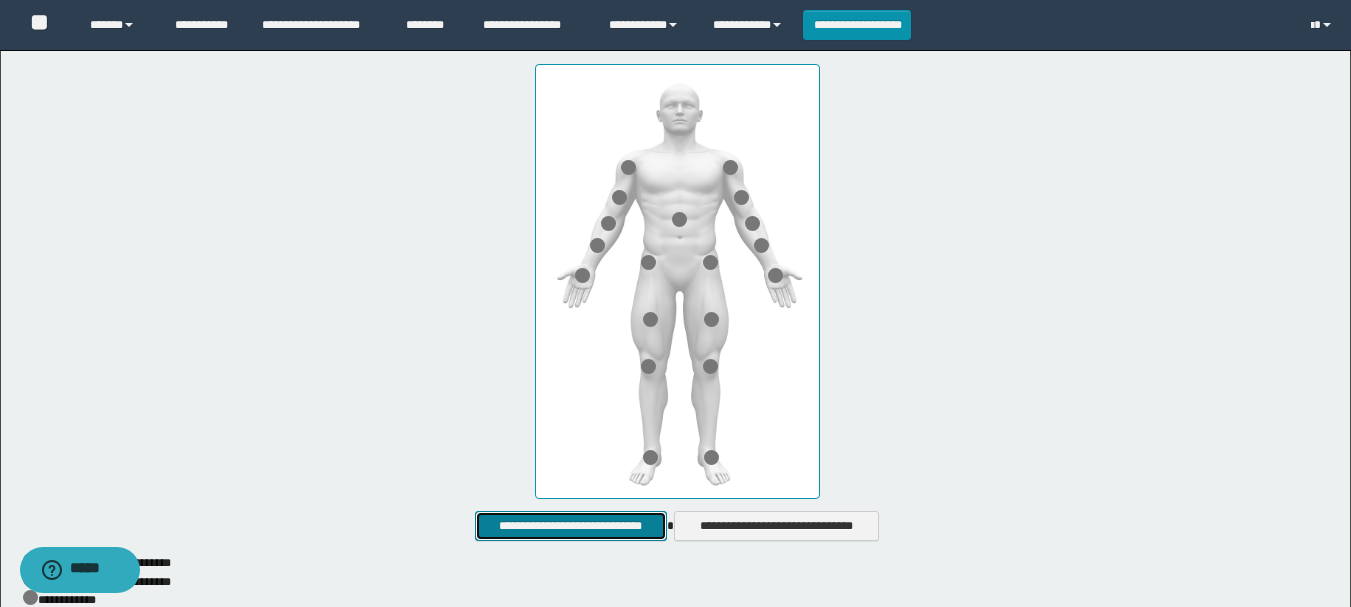 drag, startPoint x: 542, startPoint y: 524, endPoint x: 938, endPoint y: 339, distance: 437.08237 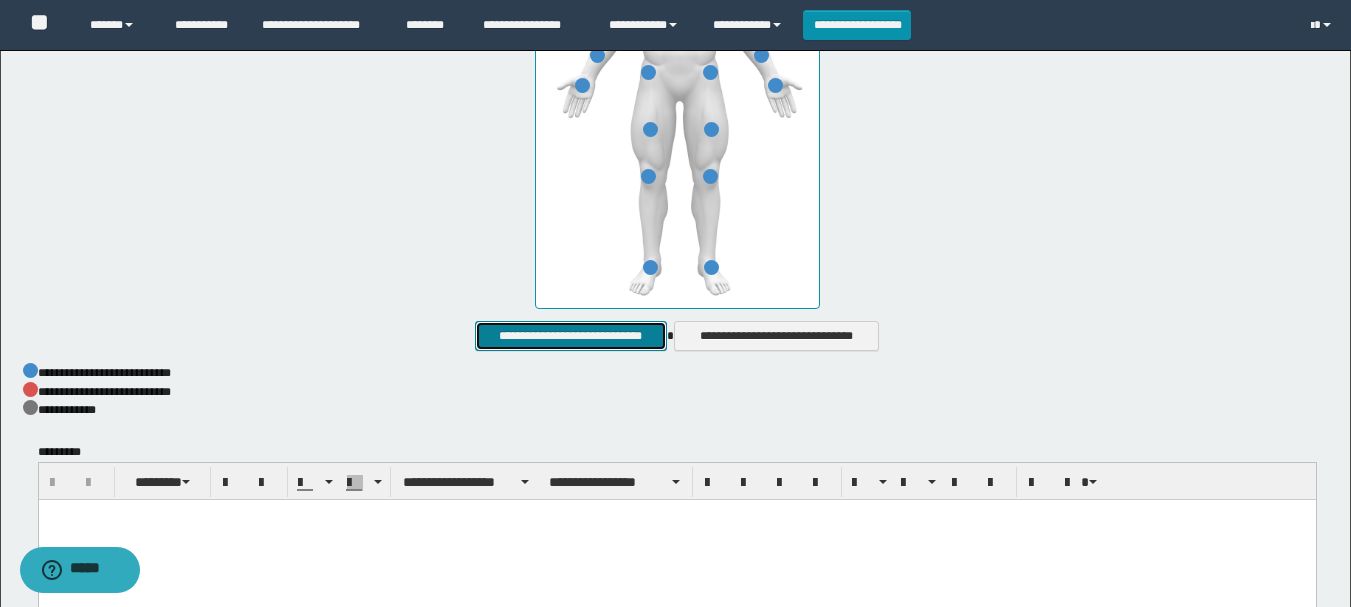 scroll, scrollTop: 1171, scrollLeft: 0, axis: vertical 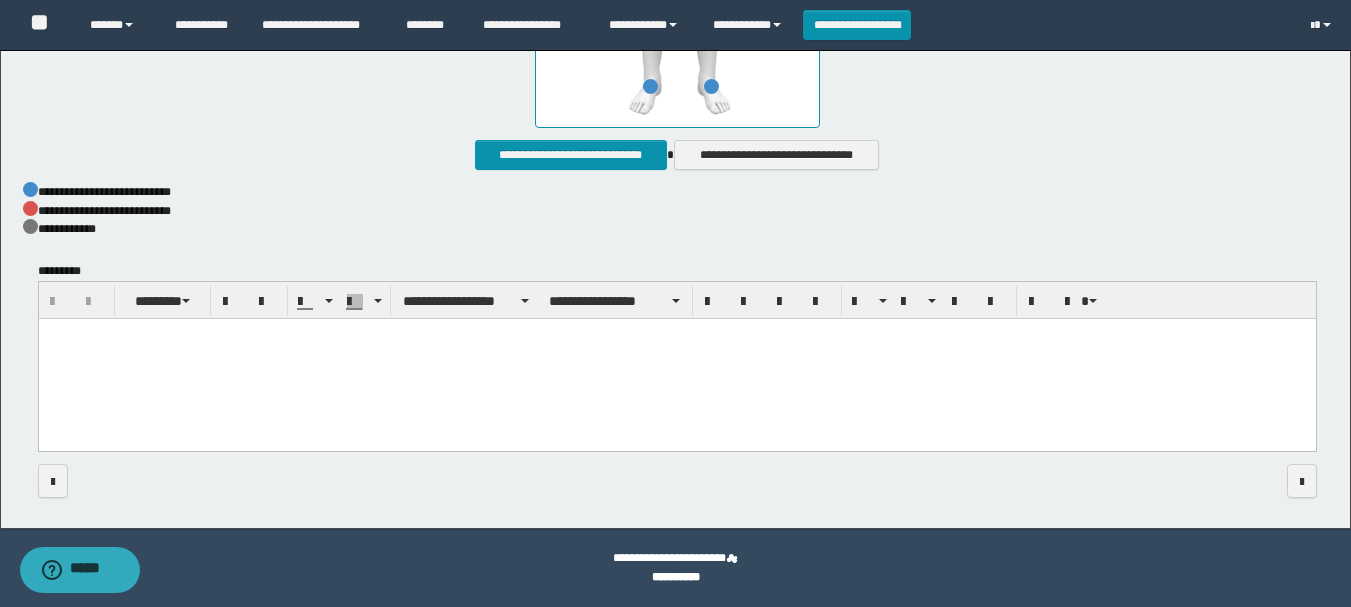 click at bounding box center [676, 360] 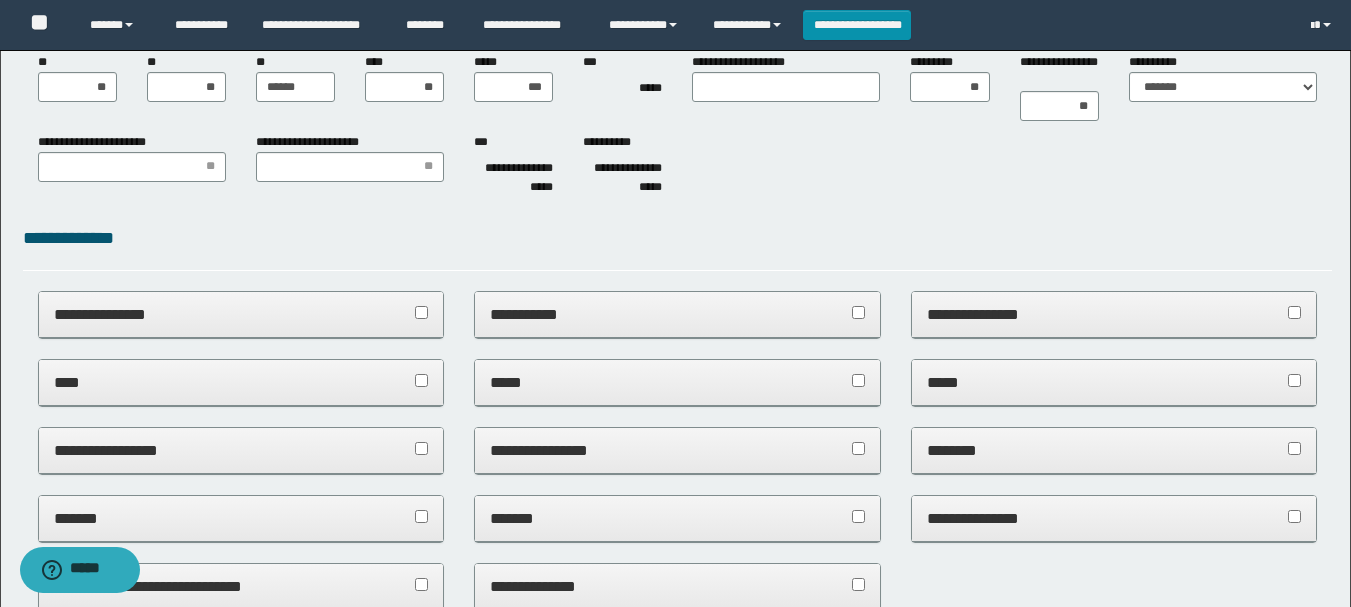 scroll, scrollTop: 0, scrollLeft: 0, axis: both 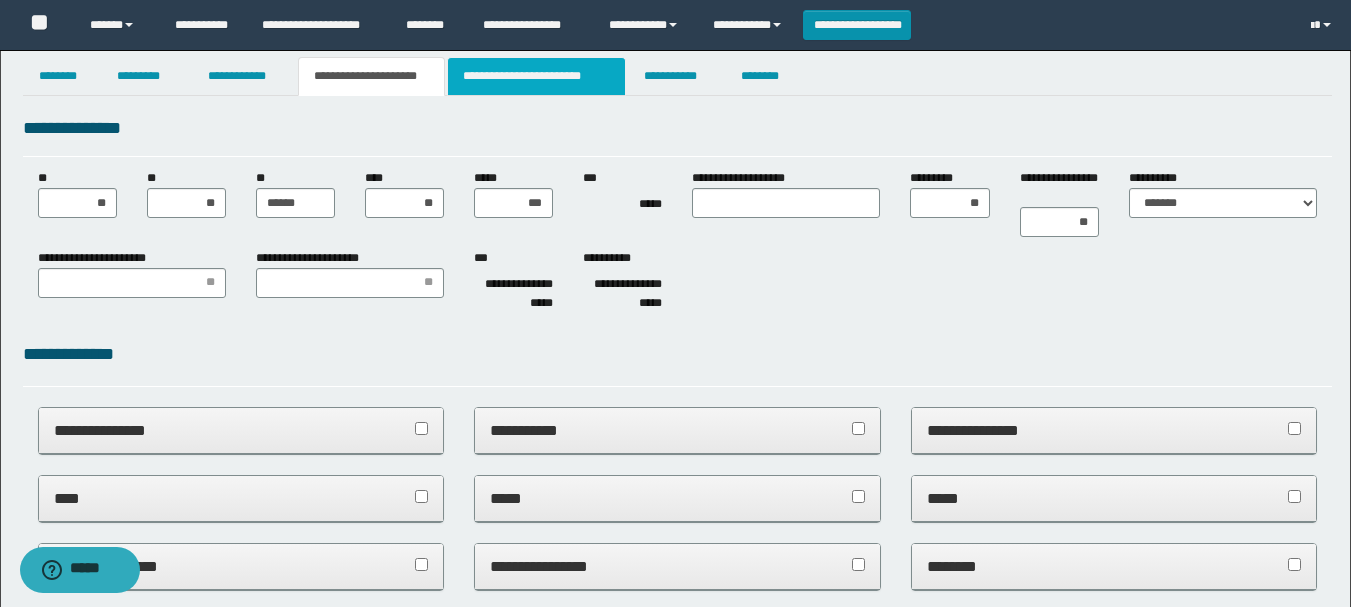 click on "**********" at bounding box center (537, 76) 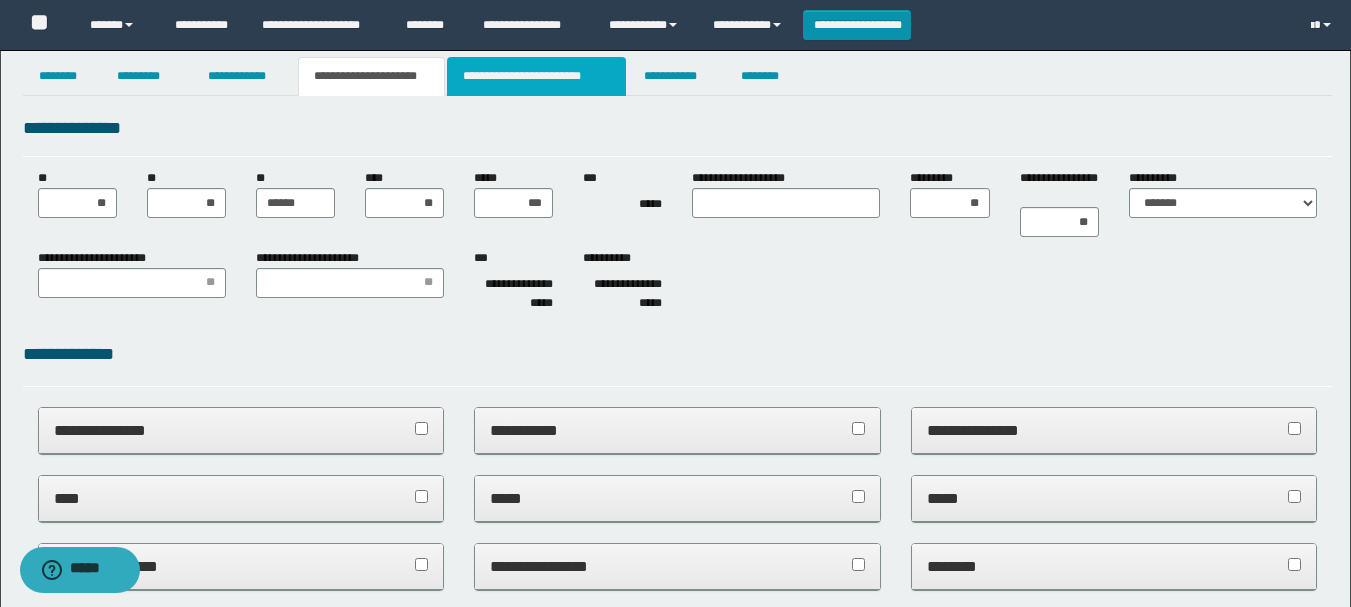 scroll, scrollTop: 0, scrollLeft: 0, axis: both 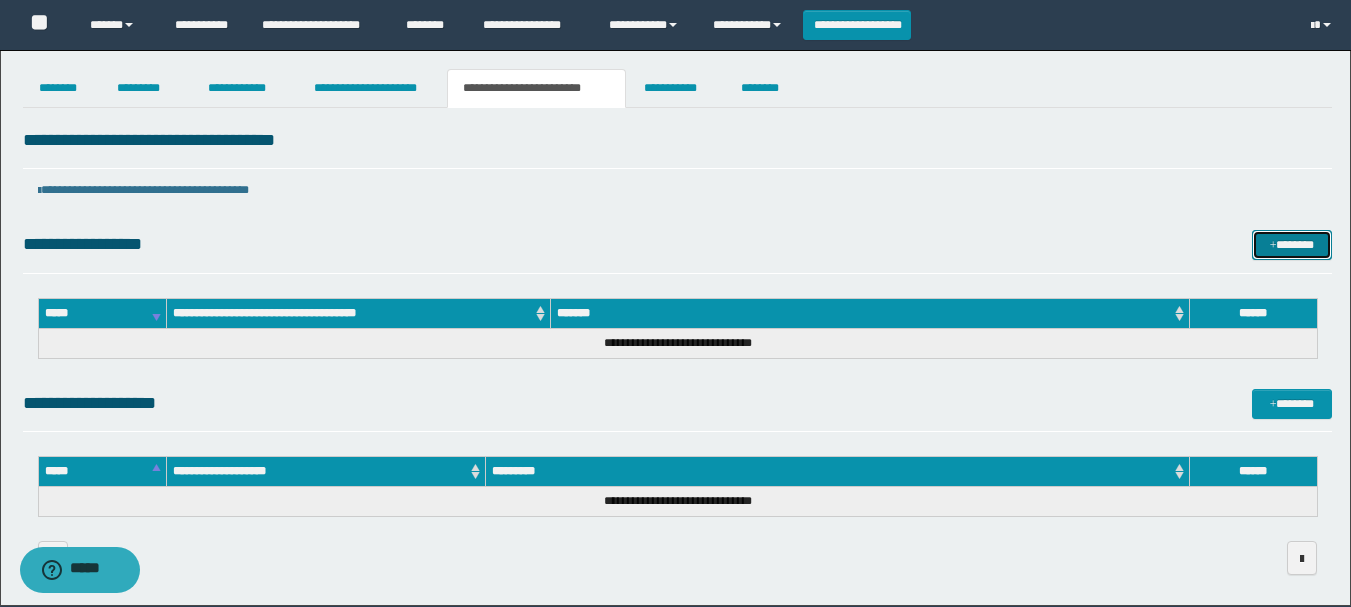 click on "*******" at bounding box center [1292, 245] 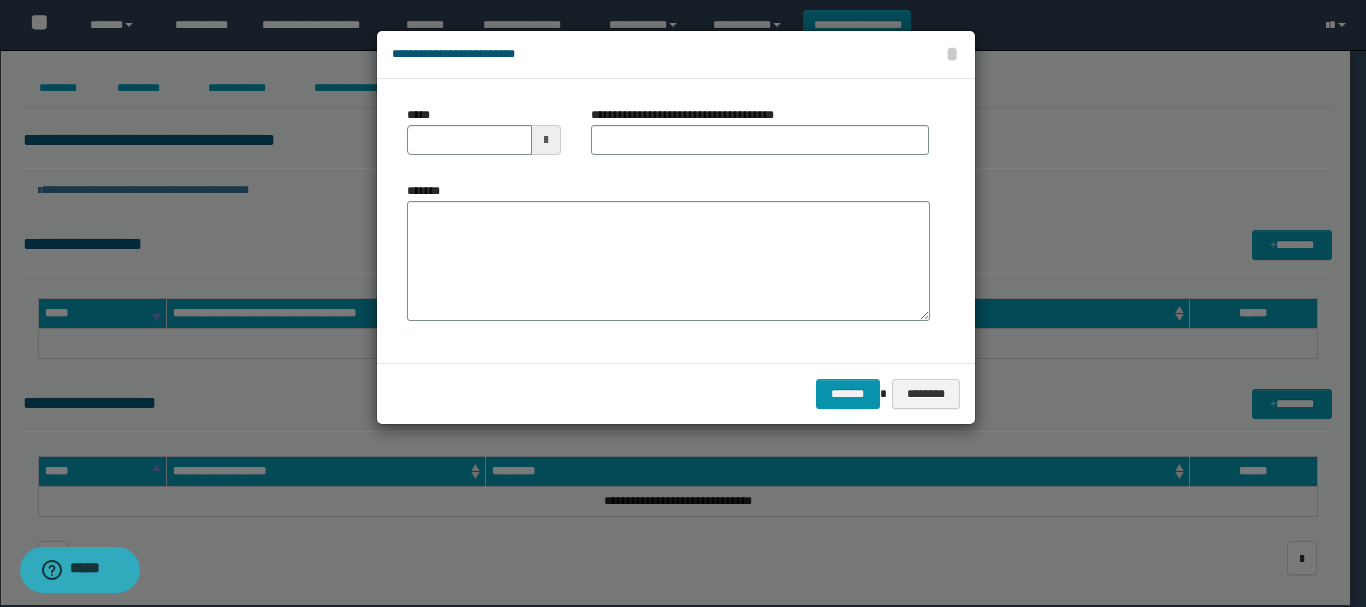 click at bounding box center (546, 140) 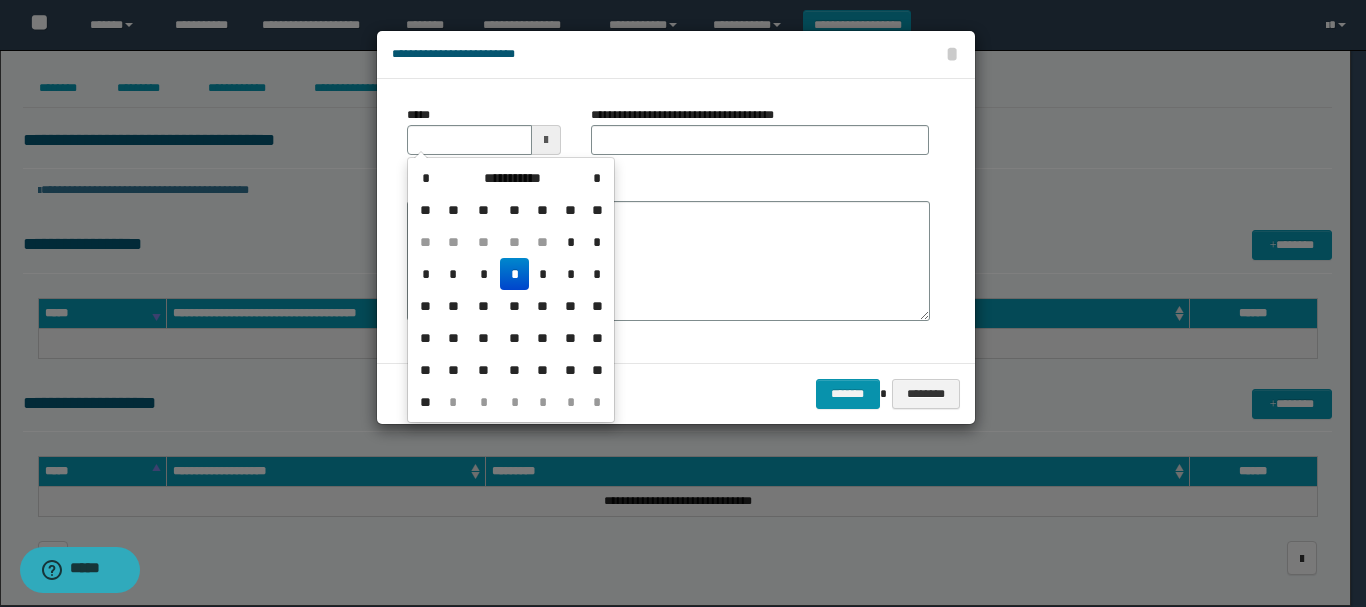 drag, startPoint x: 517, startPoint y: 270, endPoint x: 532, endPoint y: 224, distance: 48.38388 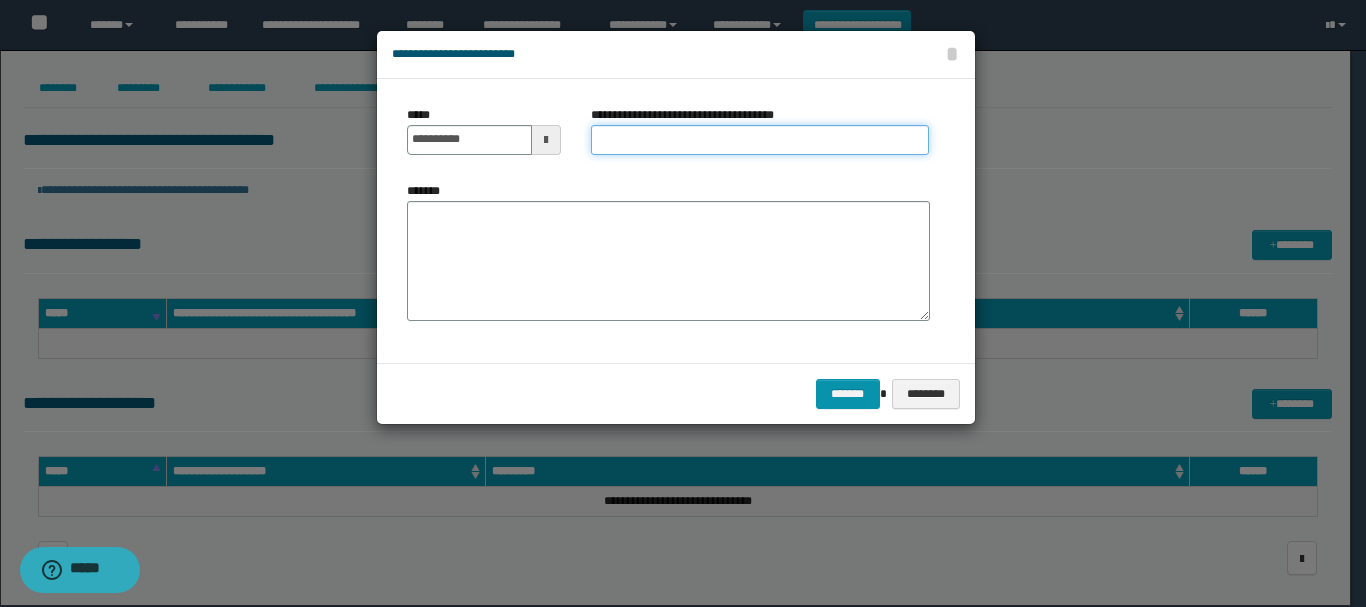 click on "**********" at bounding box center (760, 140) 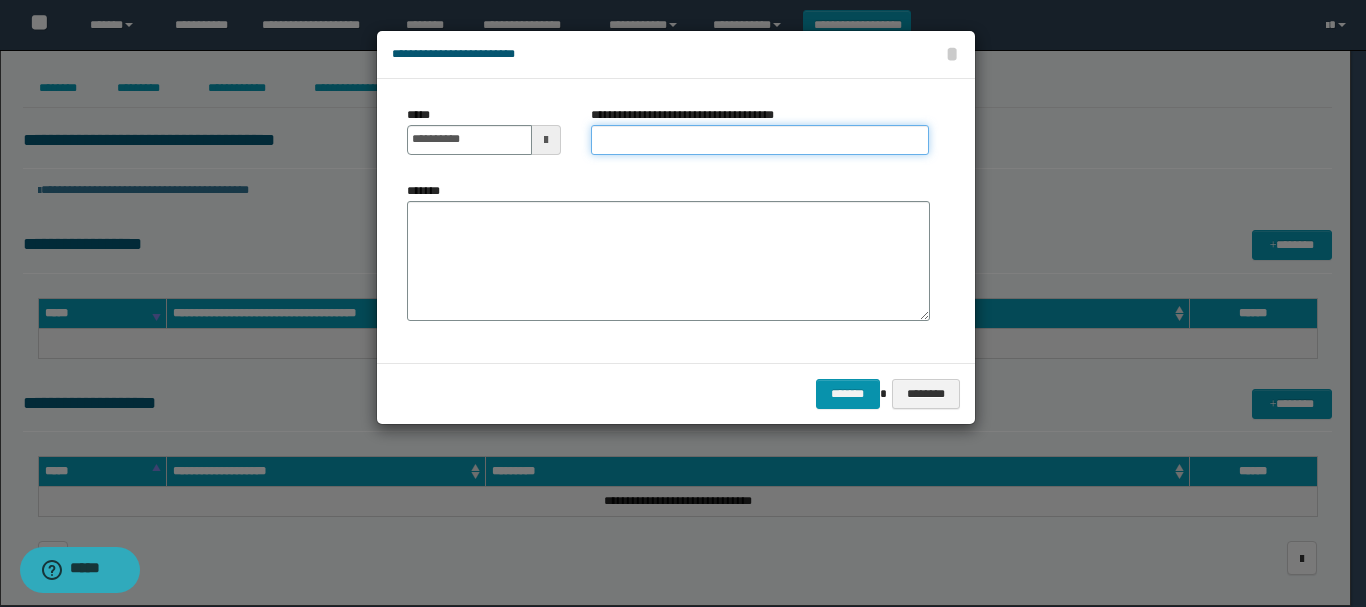 type on "**********" 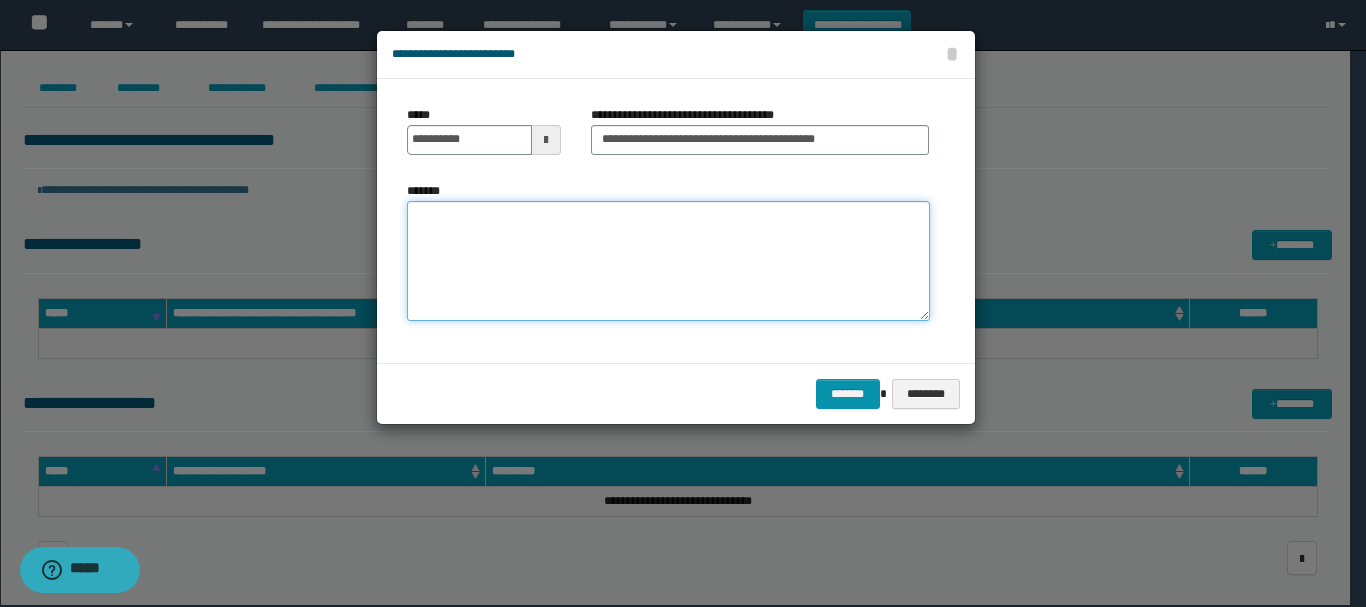 click on "*******" at bounding box center (668, 261) 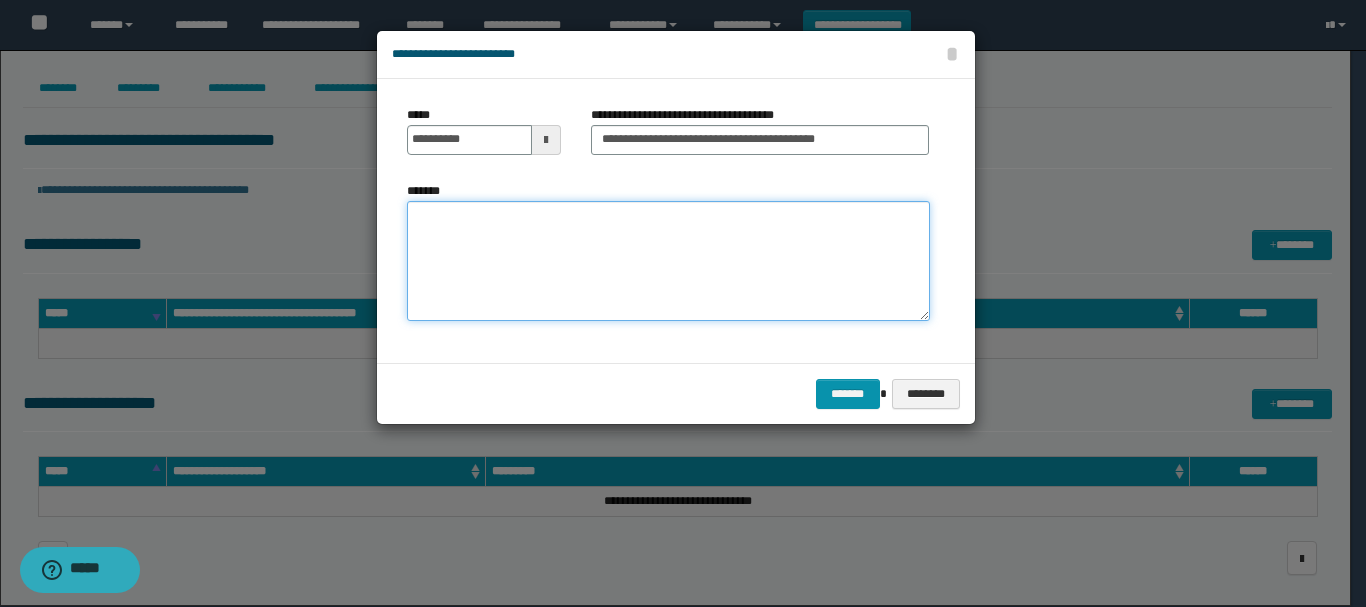 paste on "**********" 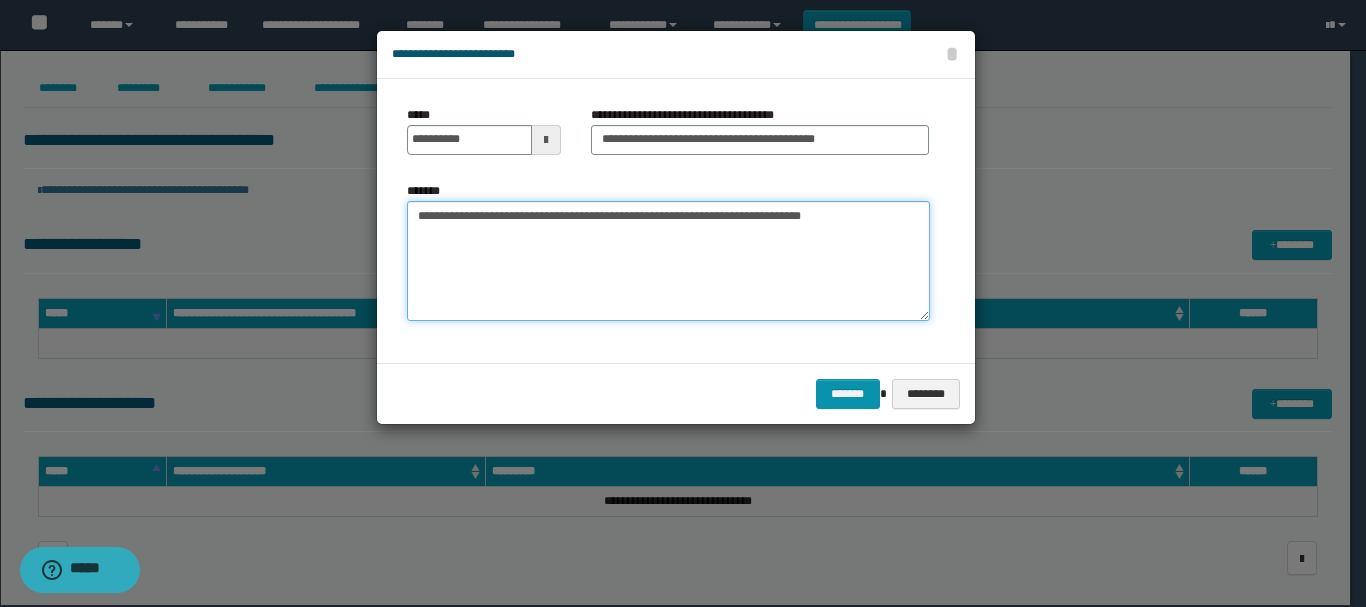 drag, startPoint x: 418, startPoint y: 217, endPoint x: 557, endPoint y: 237, distance: 140.43147 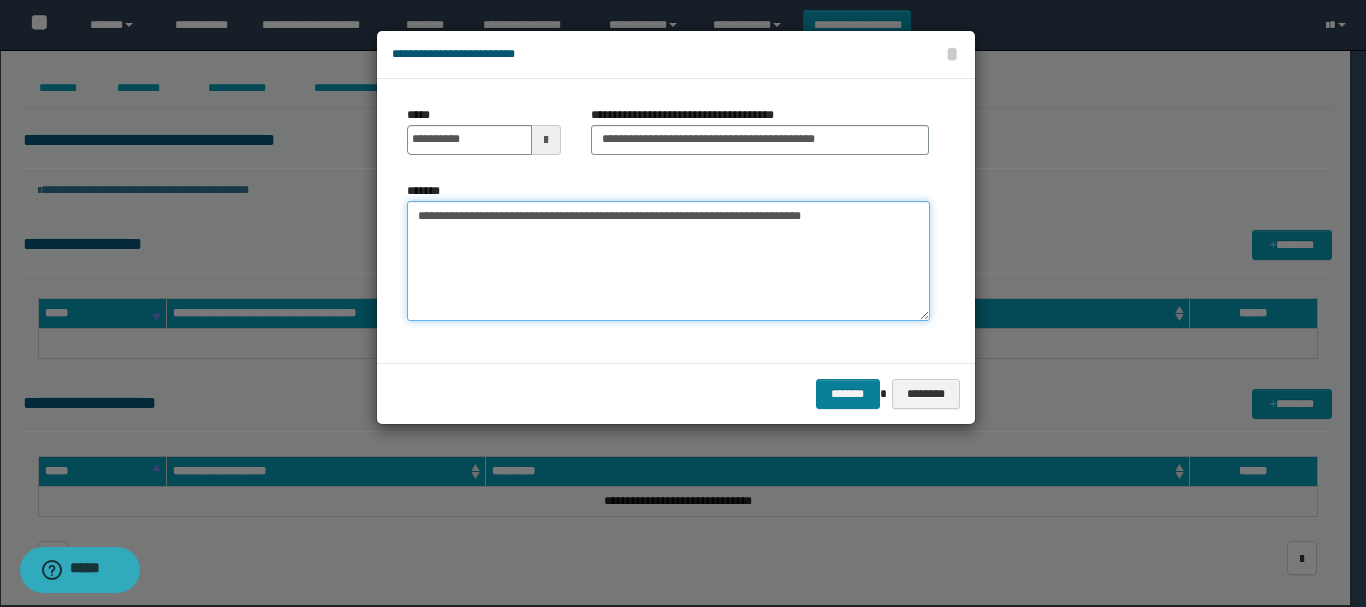 type on "**********" 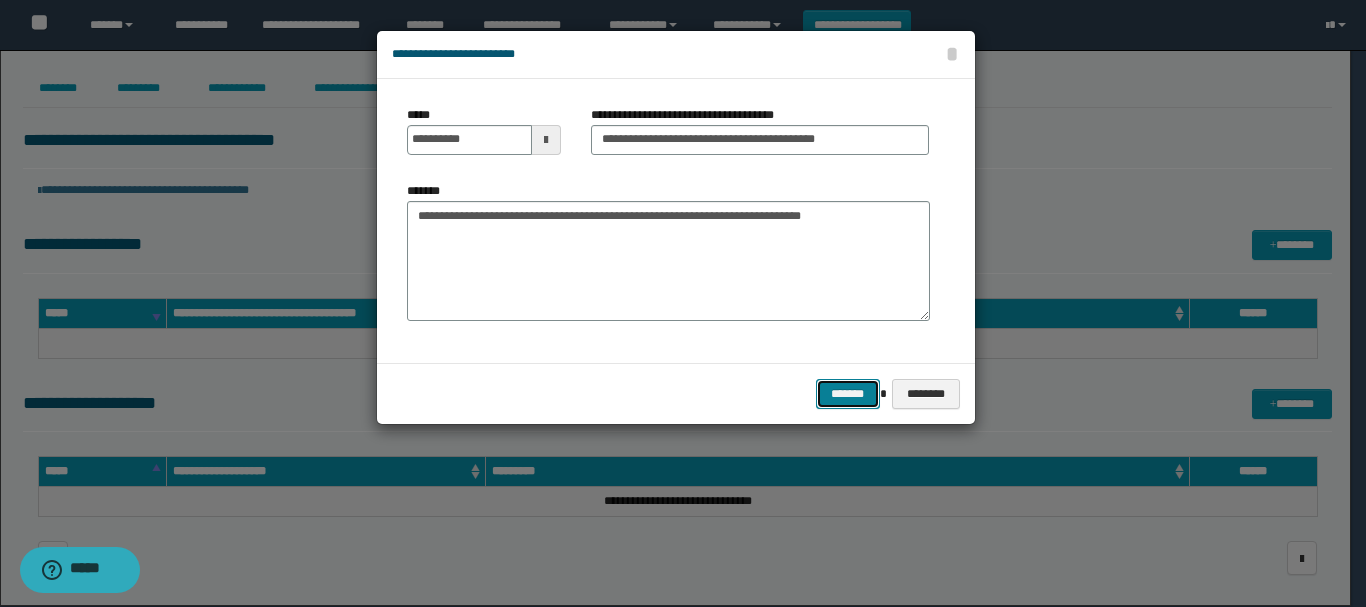 click on "*******" at bounding box center (848, 394) 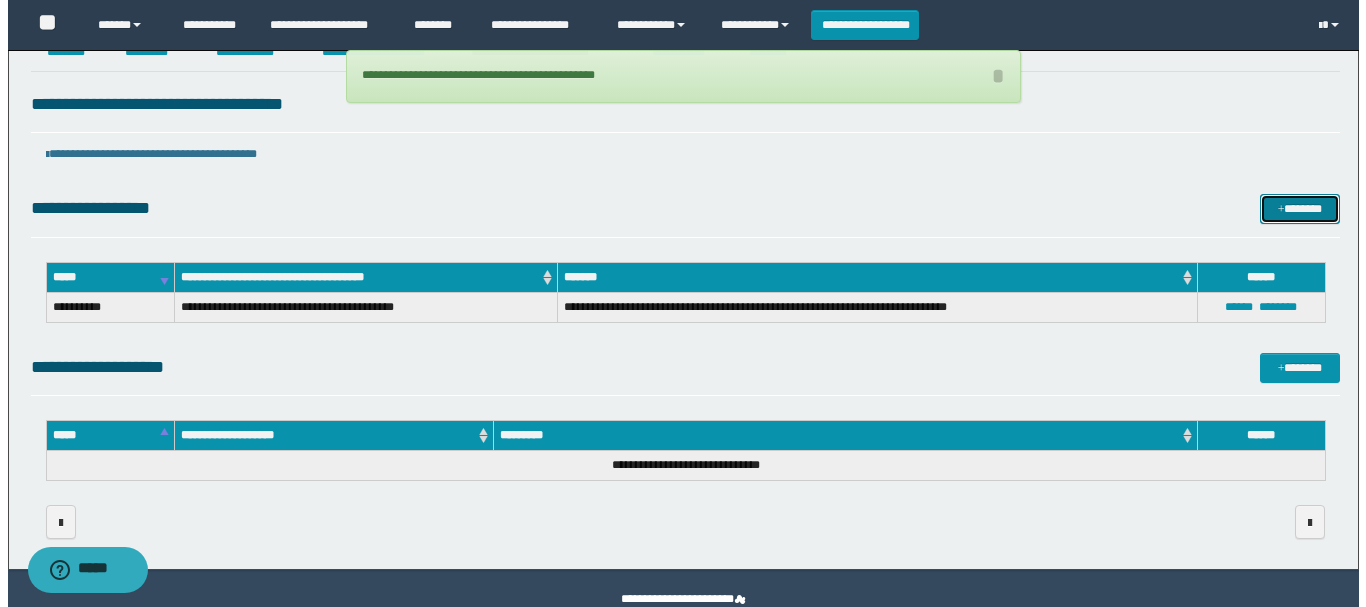 scroll, scrollTop: 0, scrollLeft: 0, axis: both 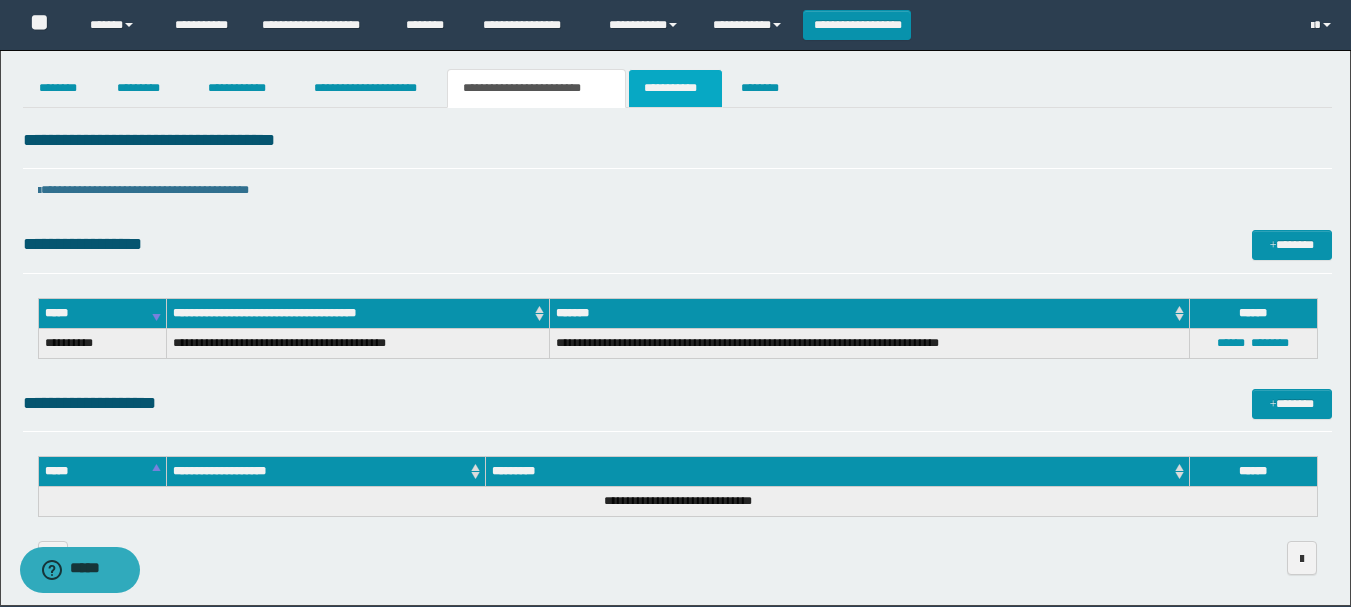 click on "**********" at bounding box center [675, 88] 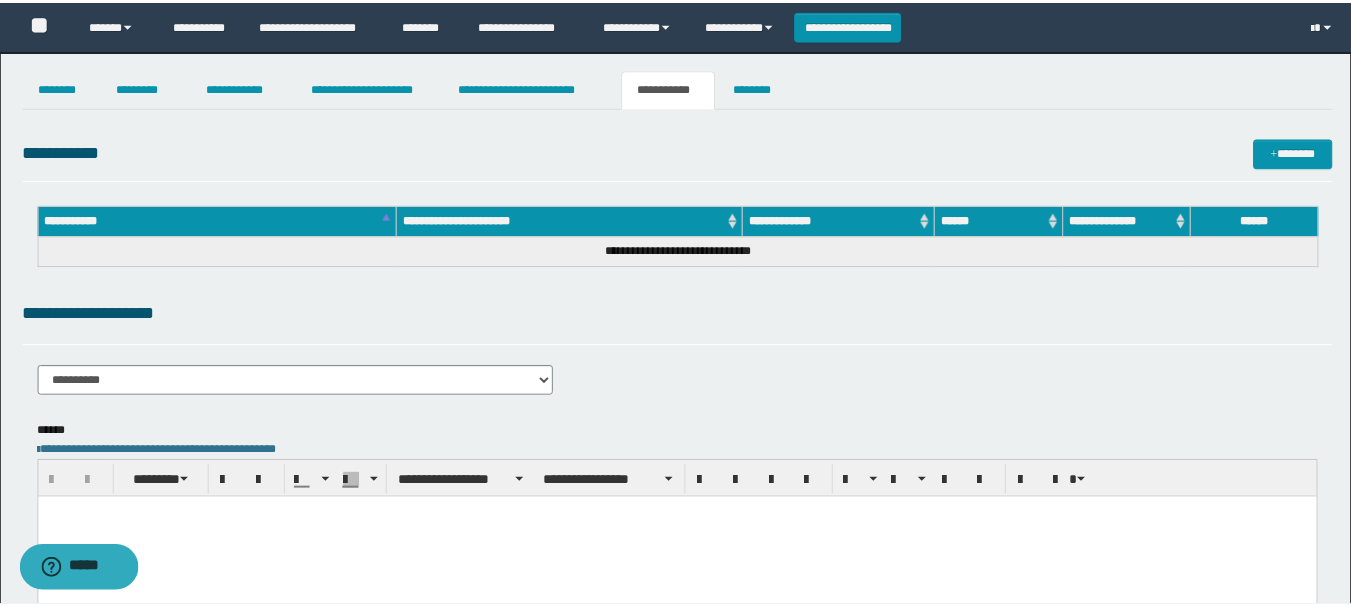 scroll, scrollTop: 0, scrollLeft: 0, axis: both 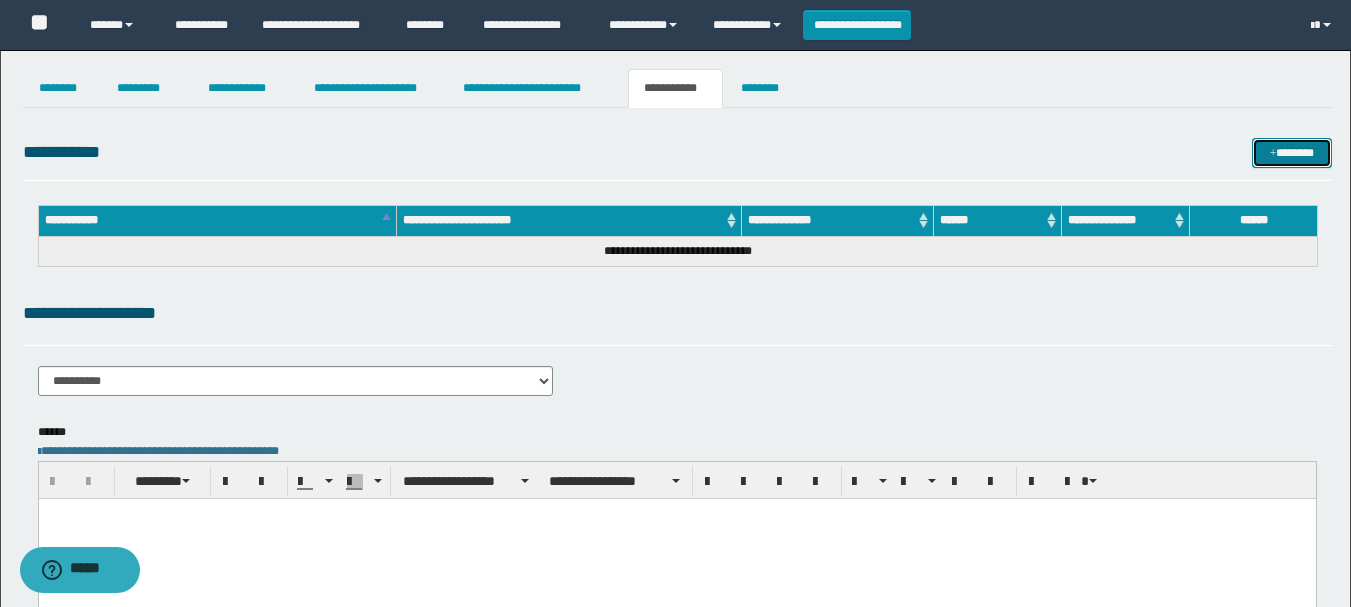 click on "*******" at bounding box center [1292, 153] 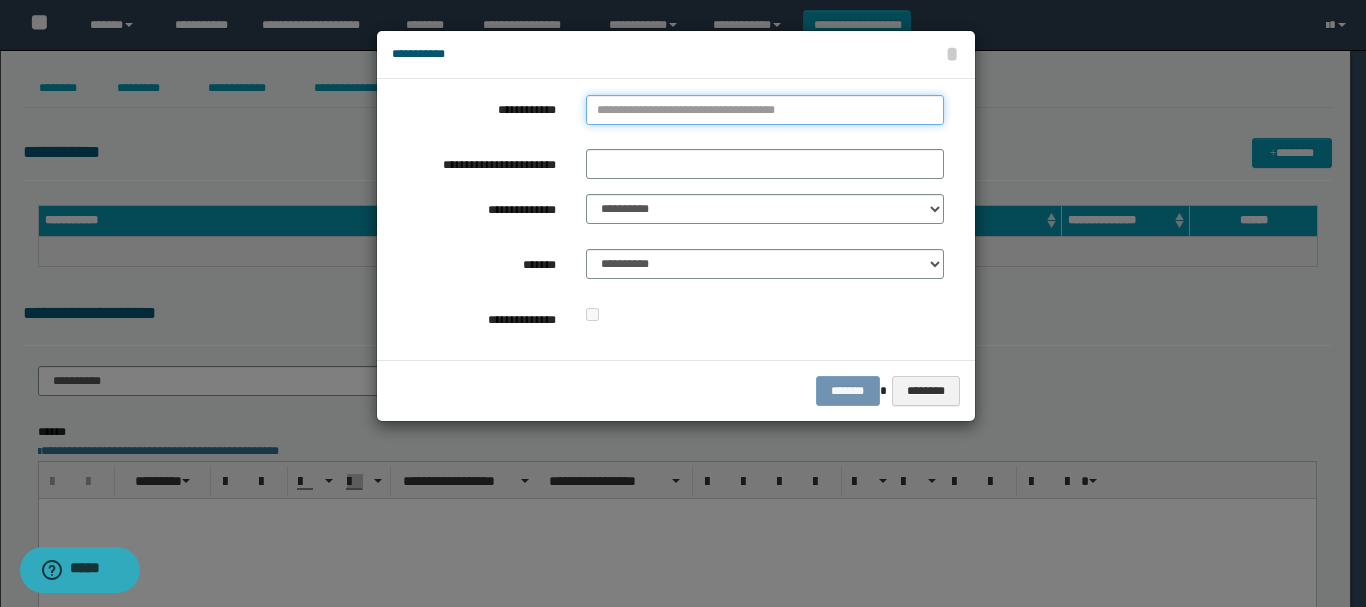 click on "**********" at bounding box center [765, 110] 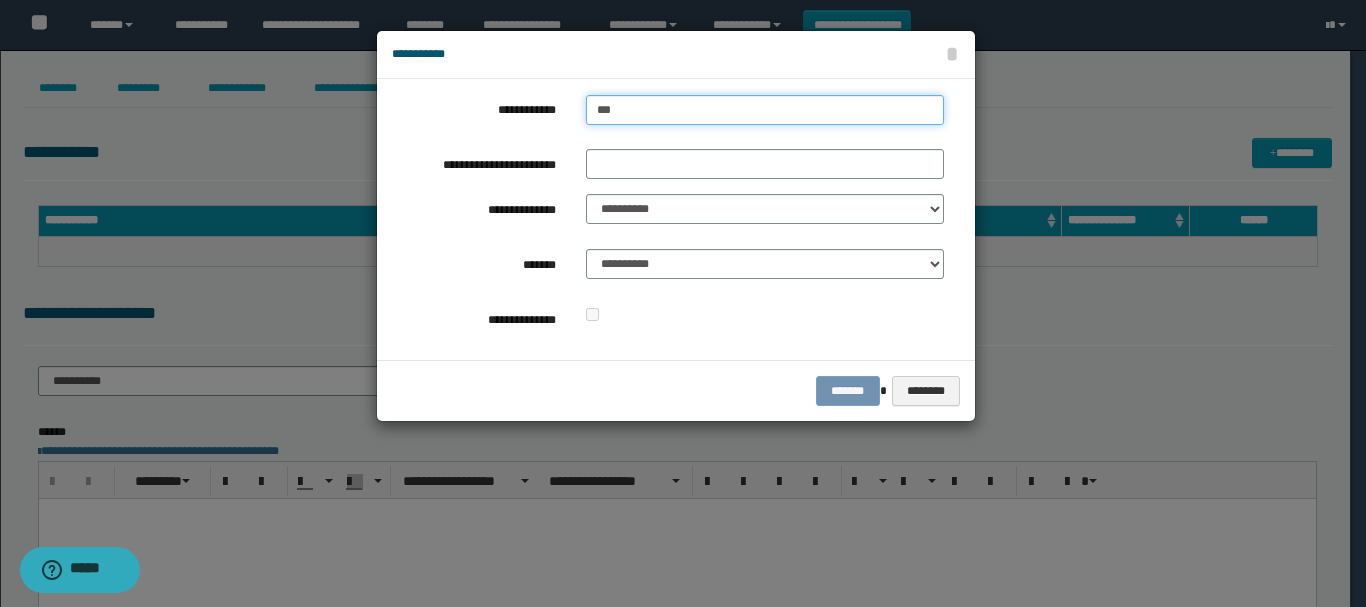 type on "****" 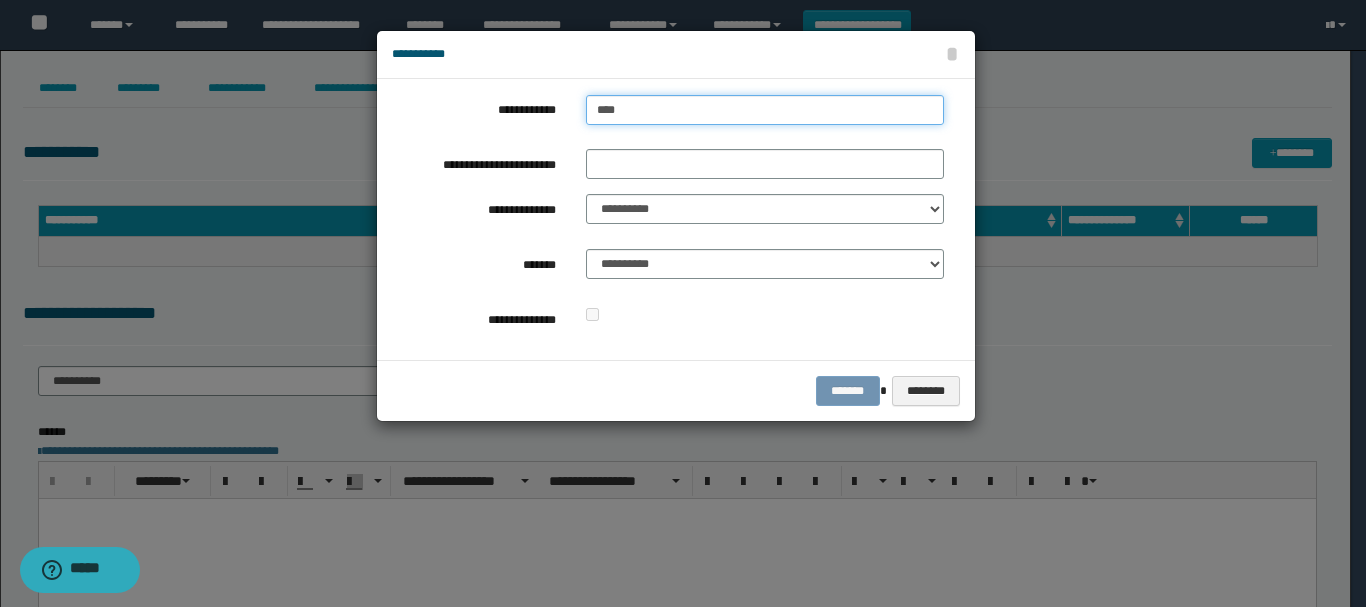 type on "****" 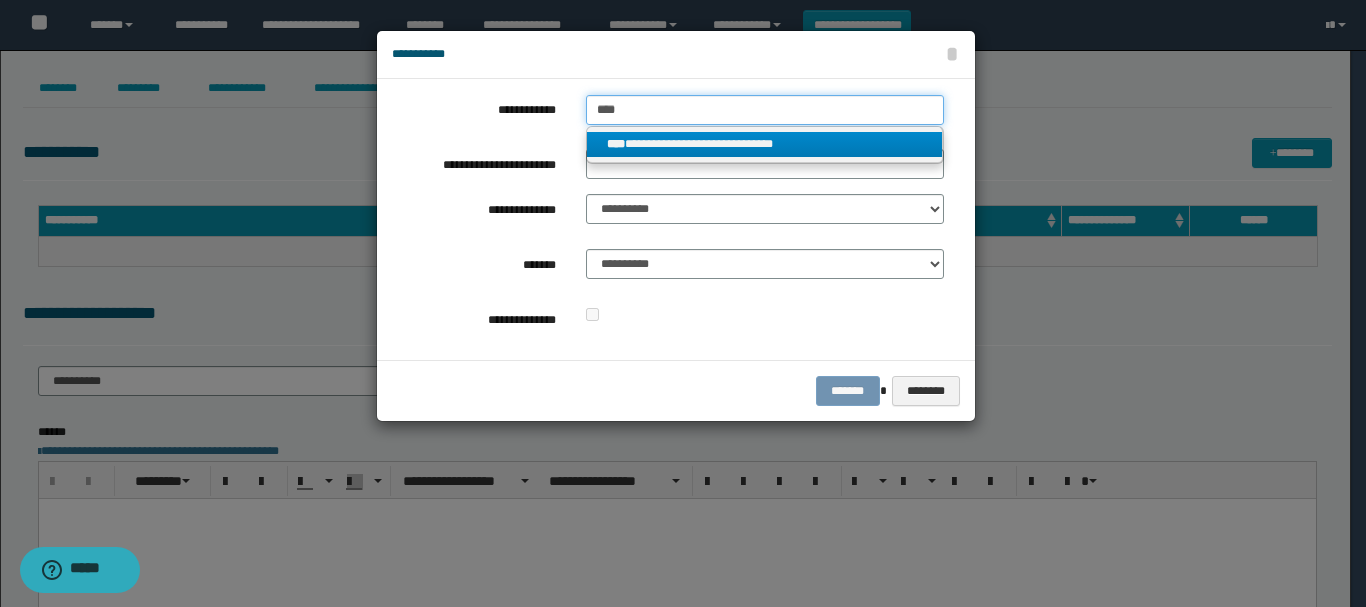 type on "****" 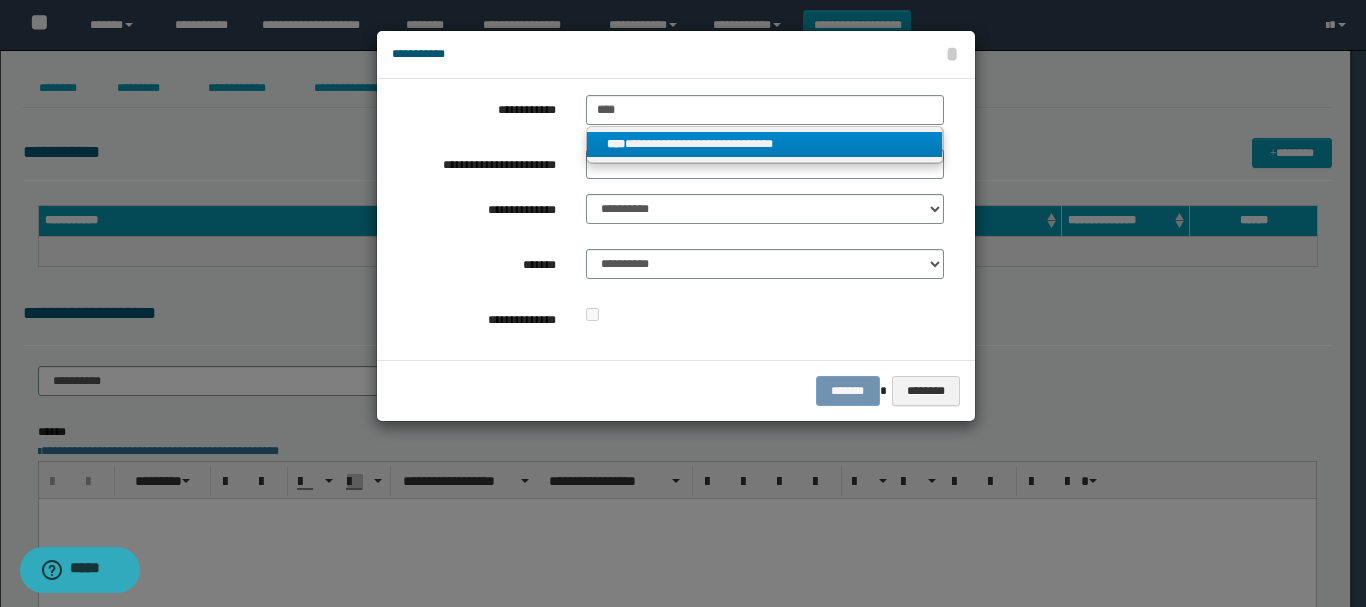 click on "****" at bounding box center [616, 144] 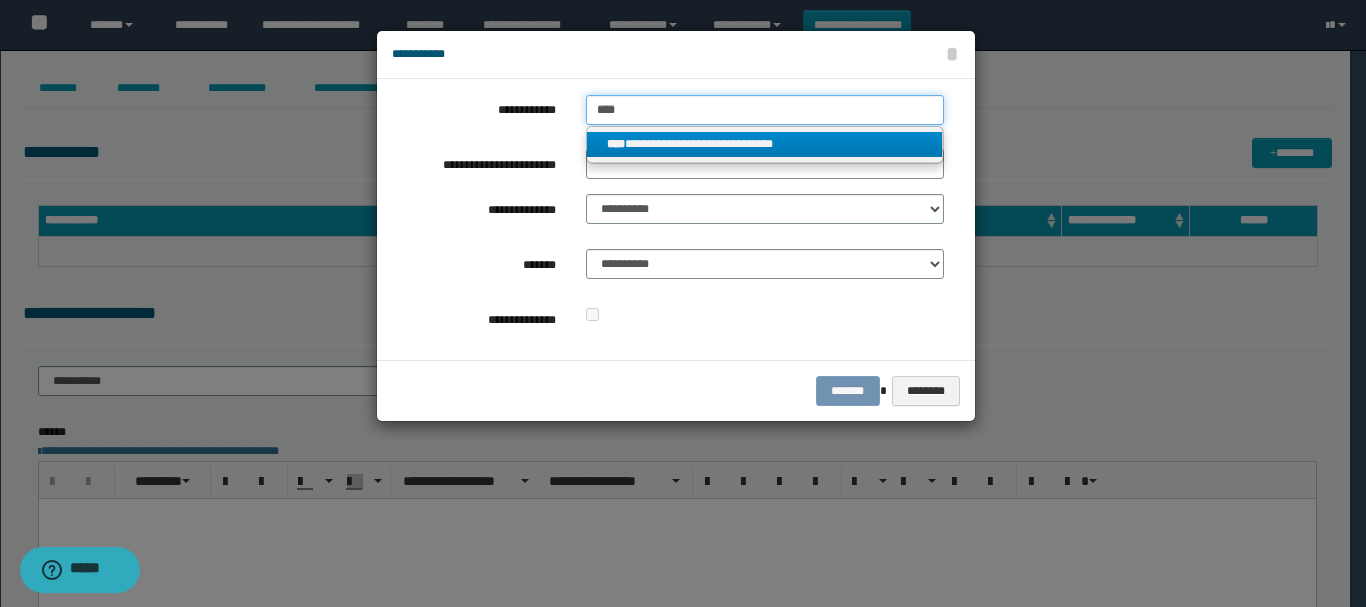 type 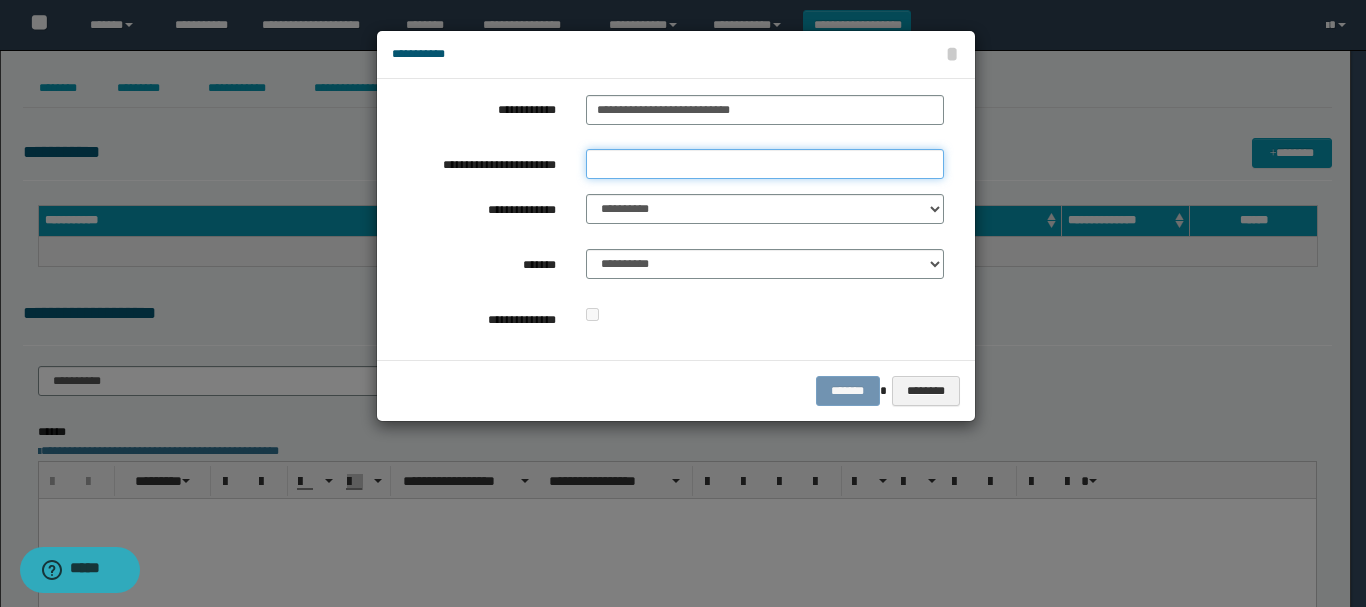 click on "**********" at bounding box center (765, 164) 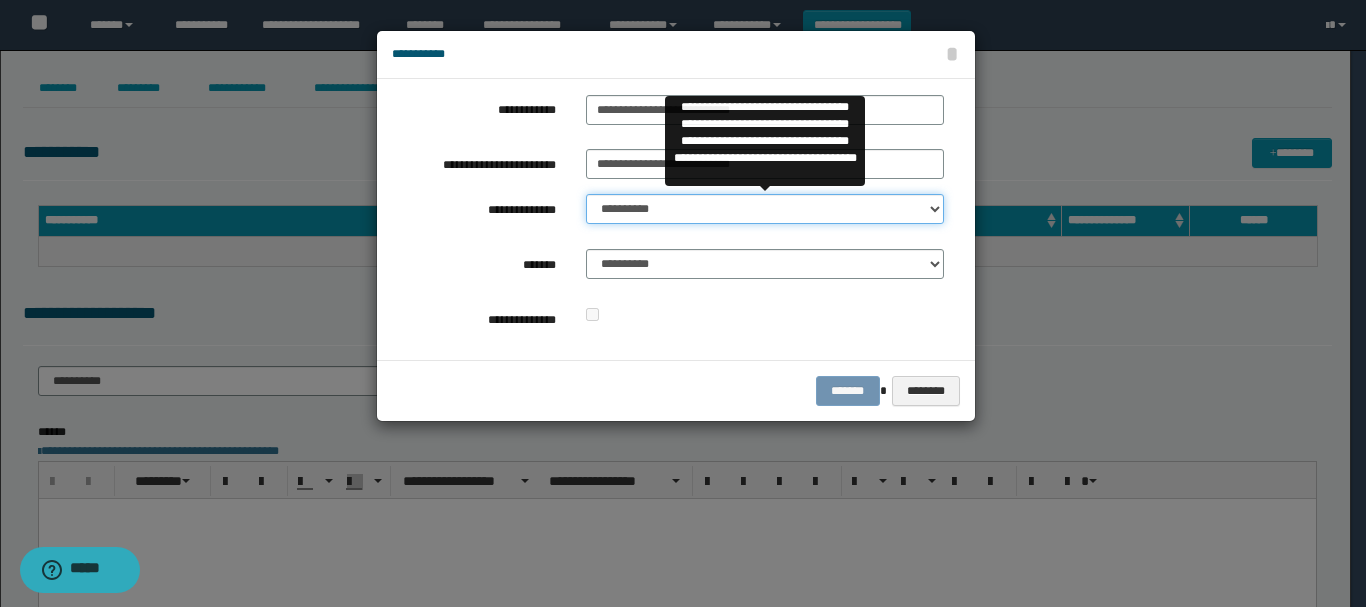 click on "**********" at bounding box center (765, 209) 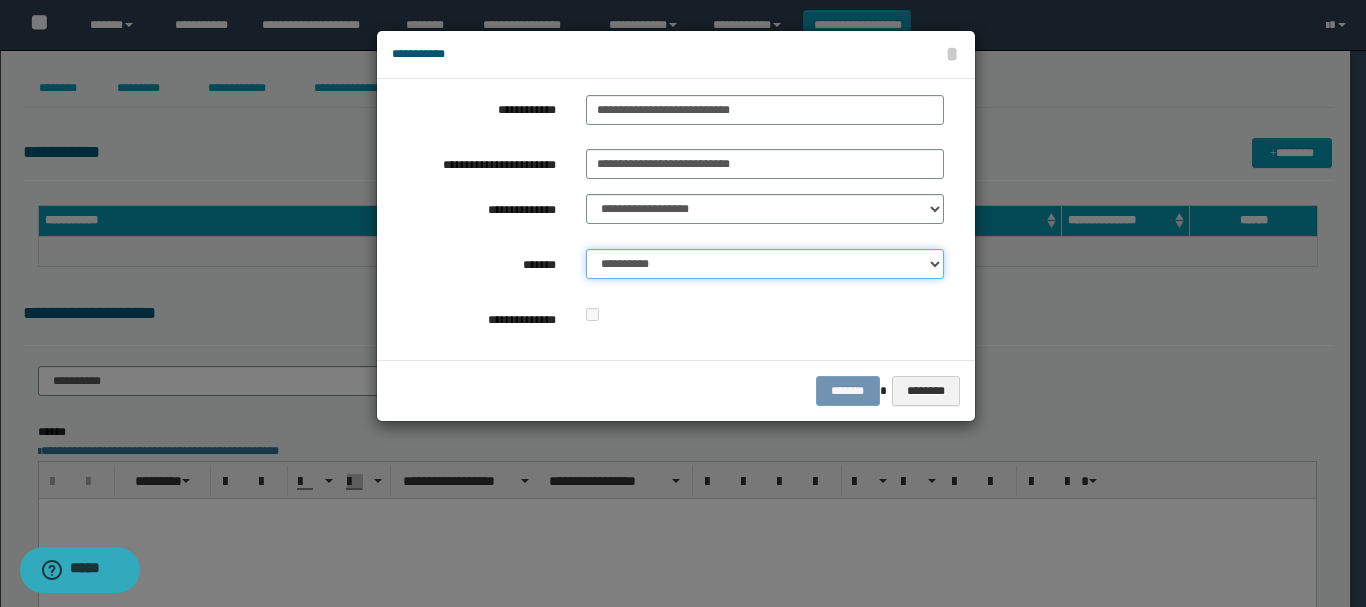 click on "**********" at bounding box center [765, 264] 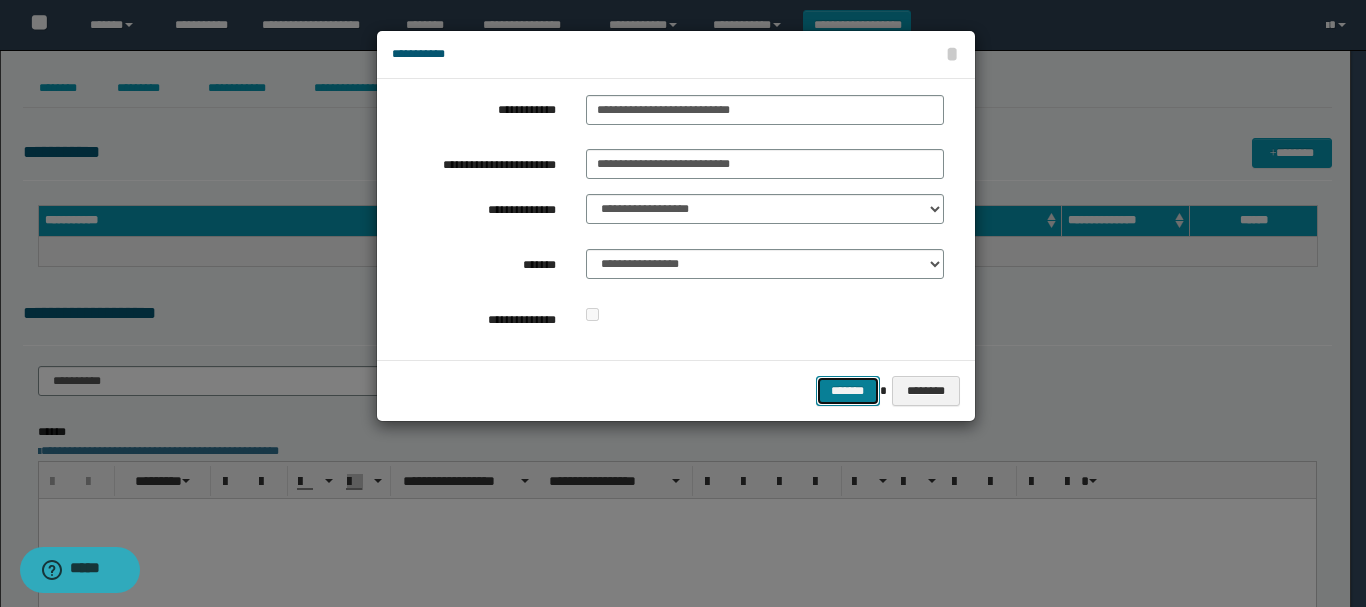 click on "*******" at bounding box center [848, 391] 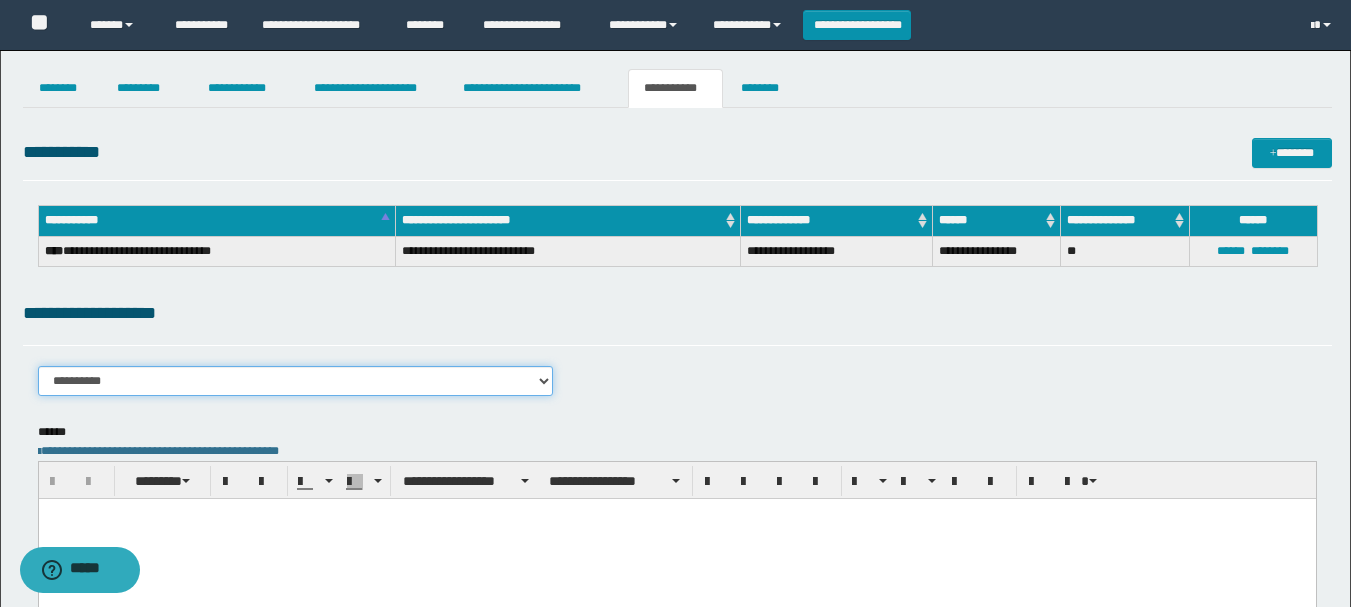 click on "**********" at bounding box center (296, 381) 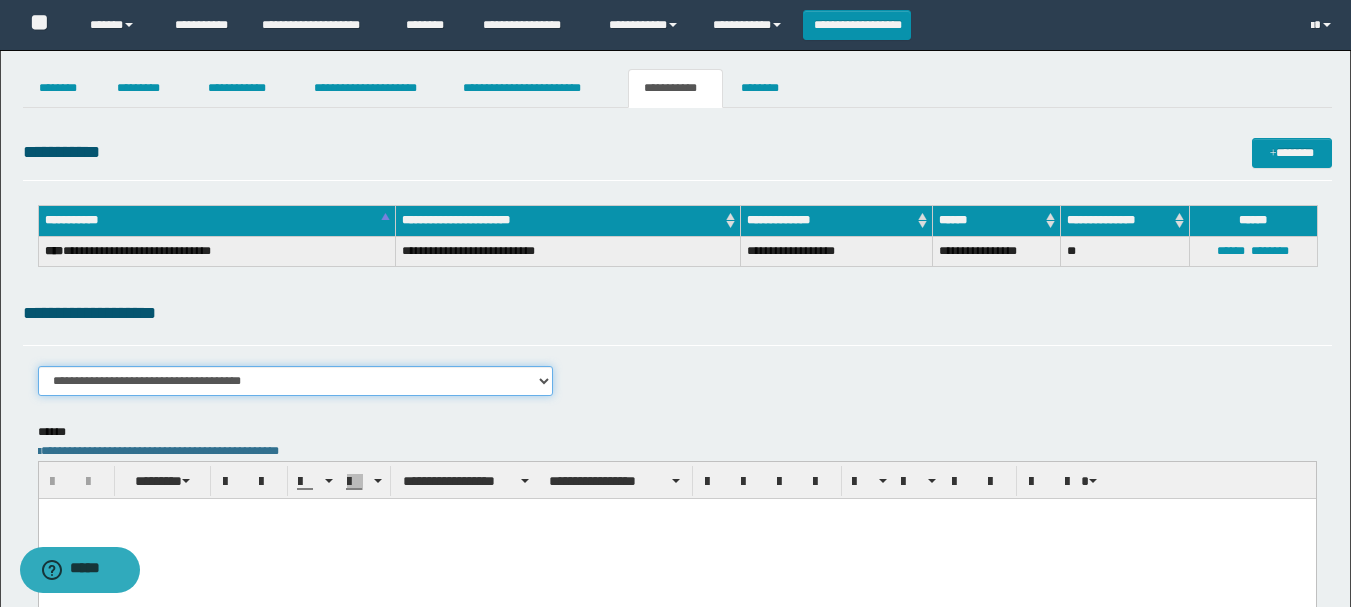 click on "**********" at bounding box center (296, 381) 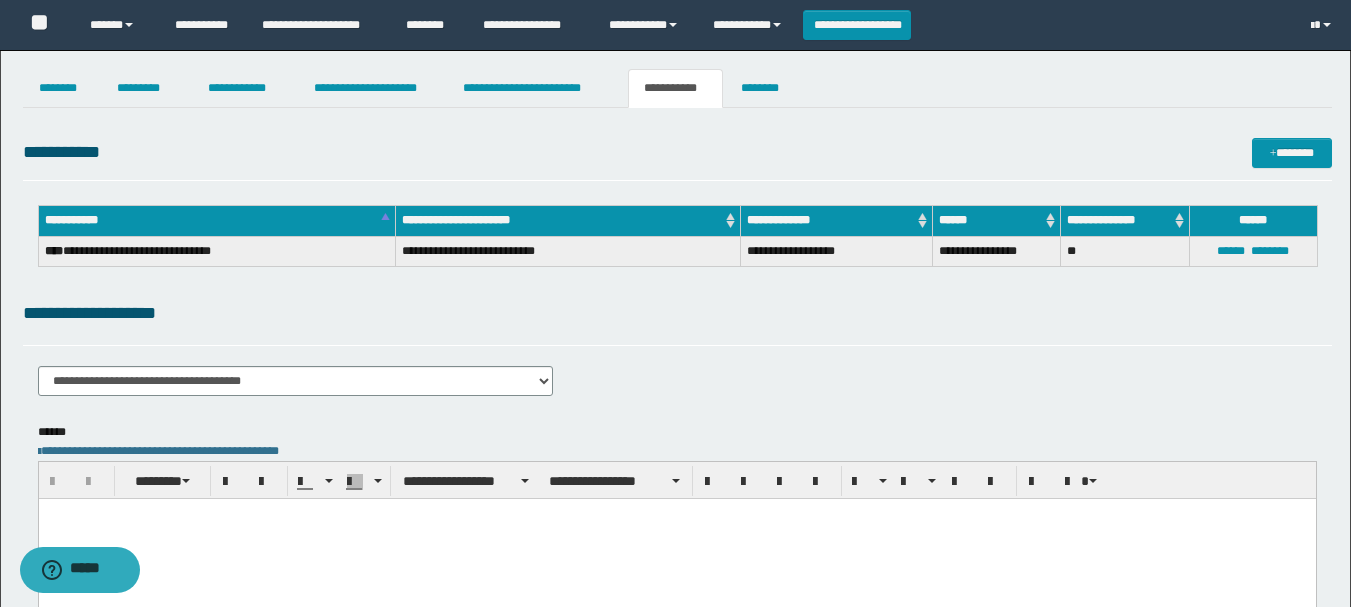 click at bounding box center (676, 538) 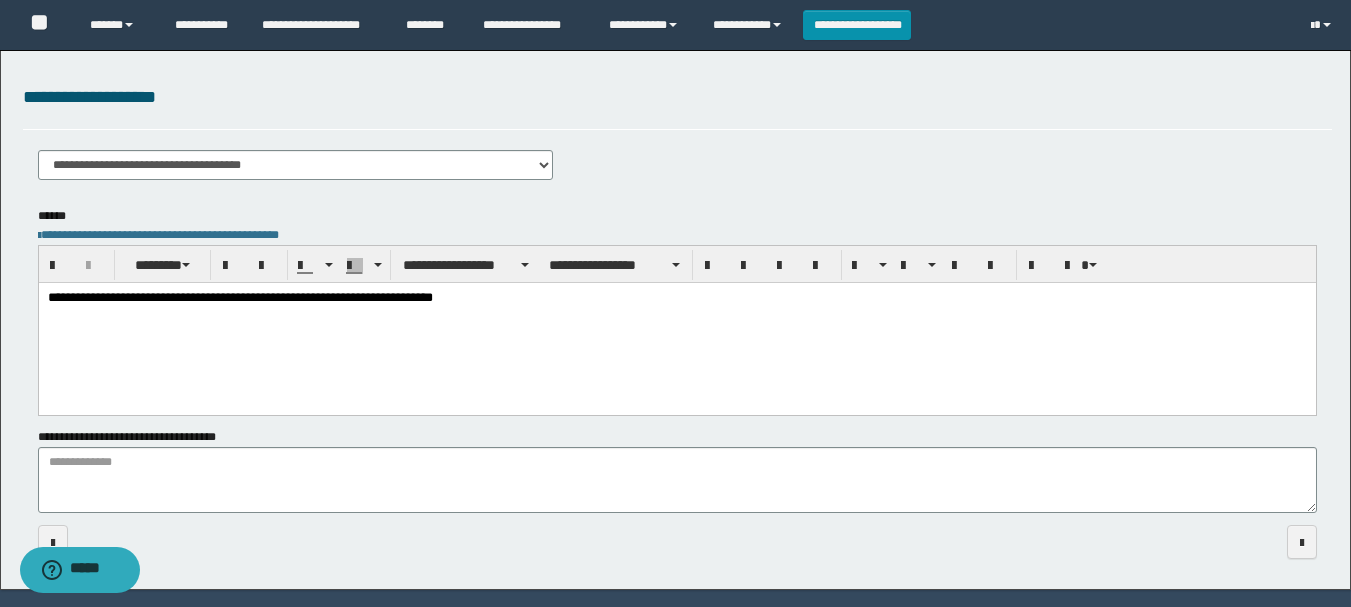 scroll, scrollTop: 214, scrollLeft: 0, axis: vertical 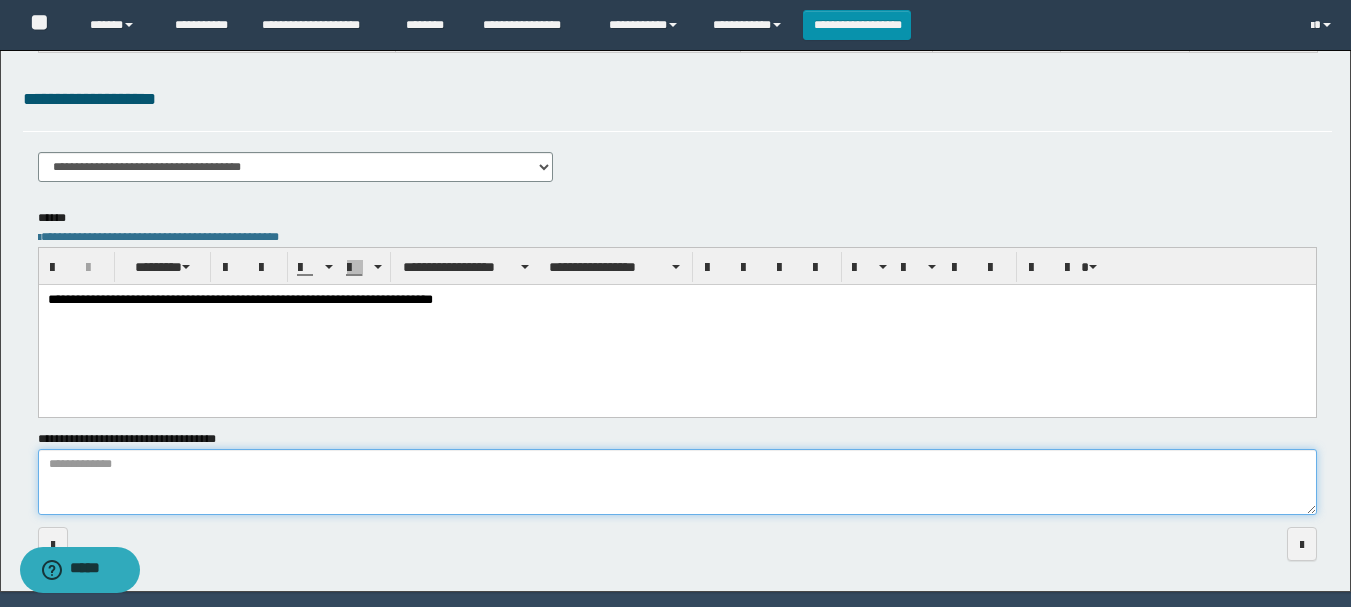click on "**********" at bounding box center [677, 482] 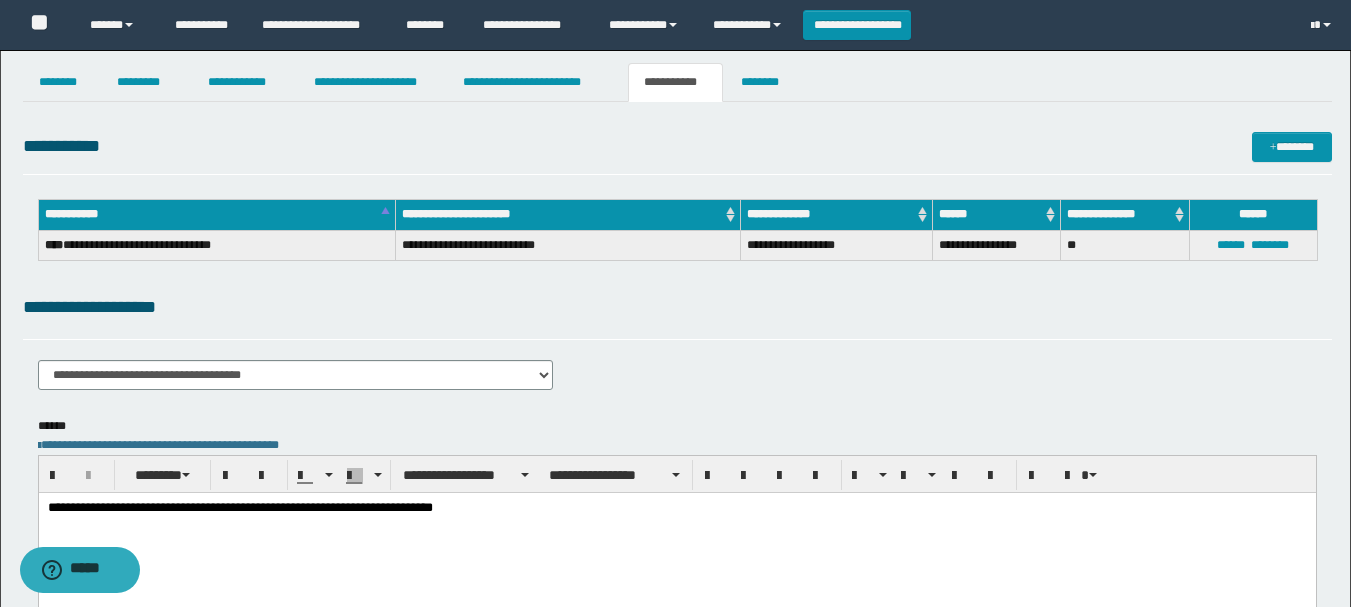 scroll, scrollTop: 0, scrollLeft: 0, axis: both 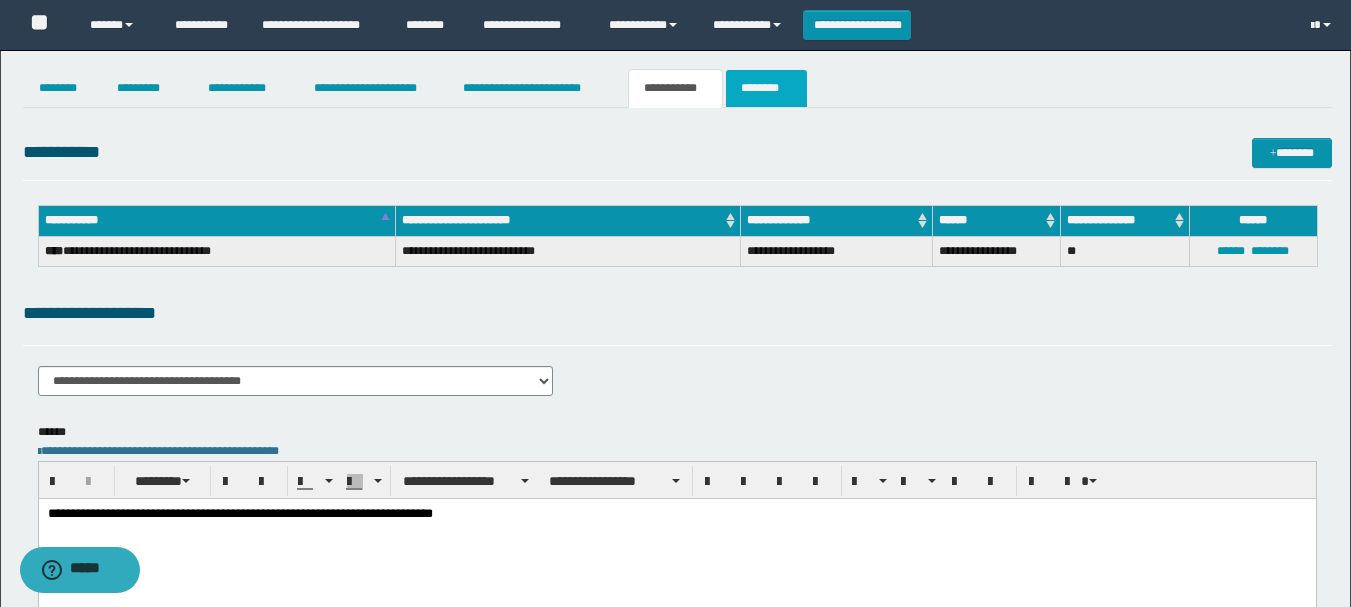 type on "**********" 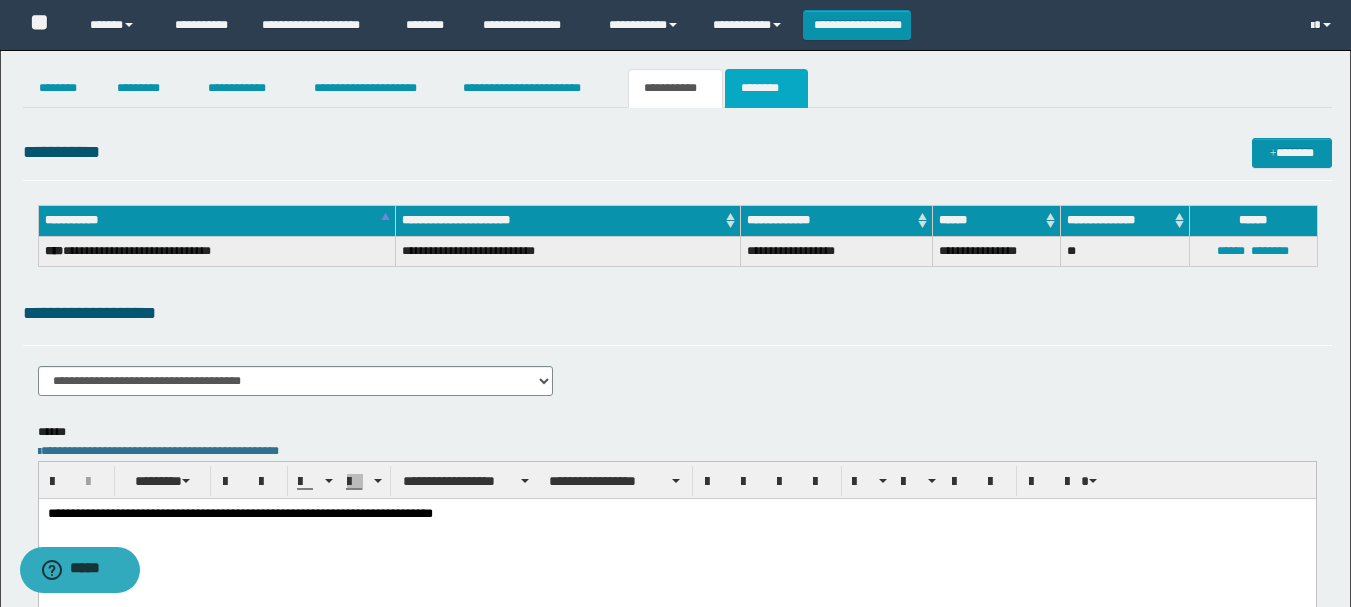 drag, startPoint x: 742, startPoint y: 81, endPoint x: 976, endPoint y: 168, distance: 249.64975 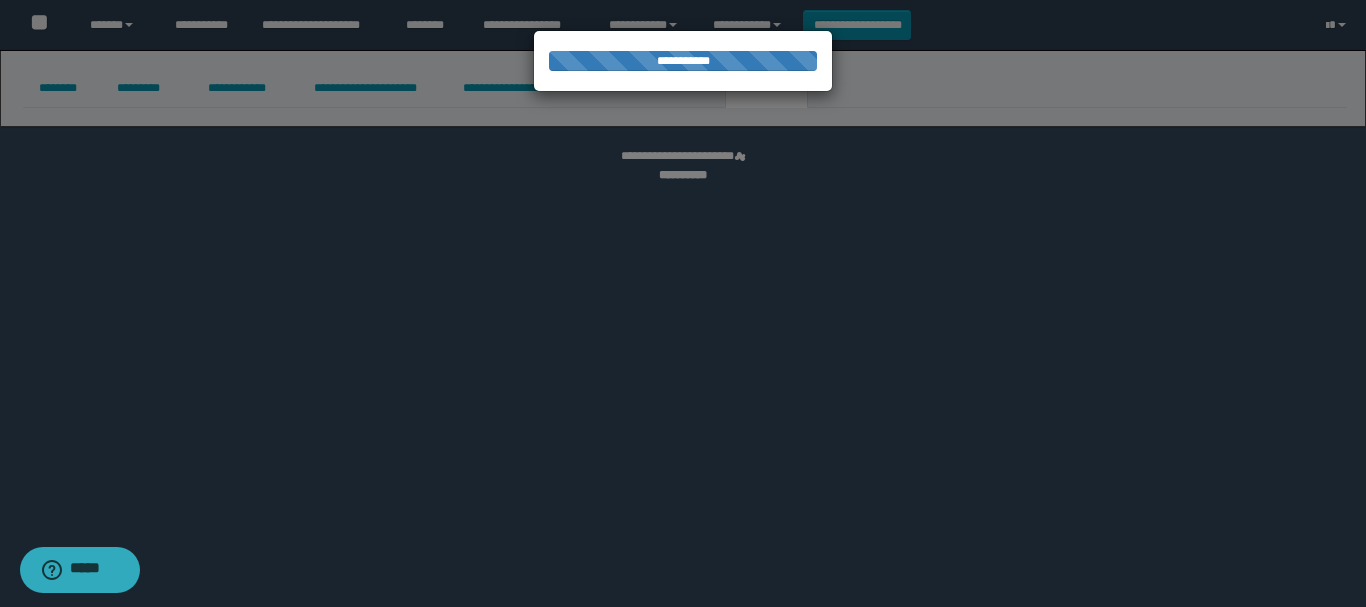 select 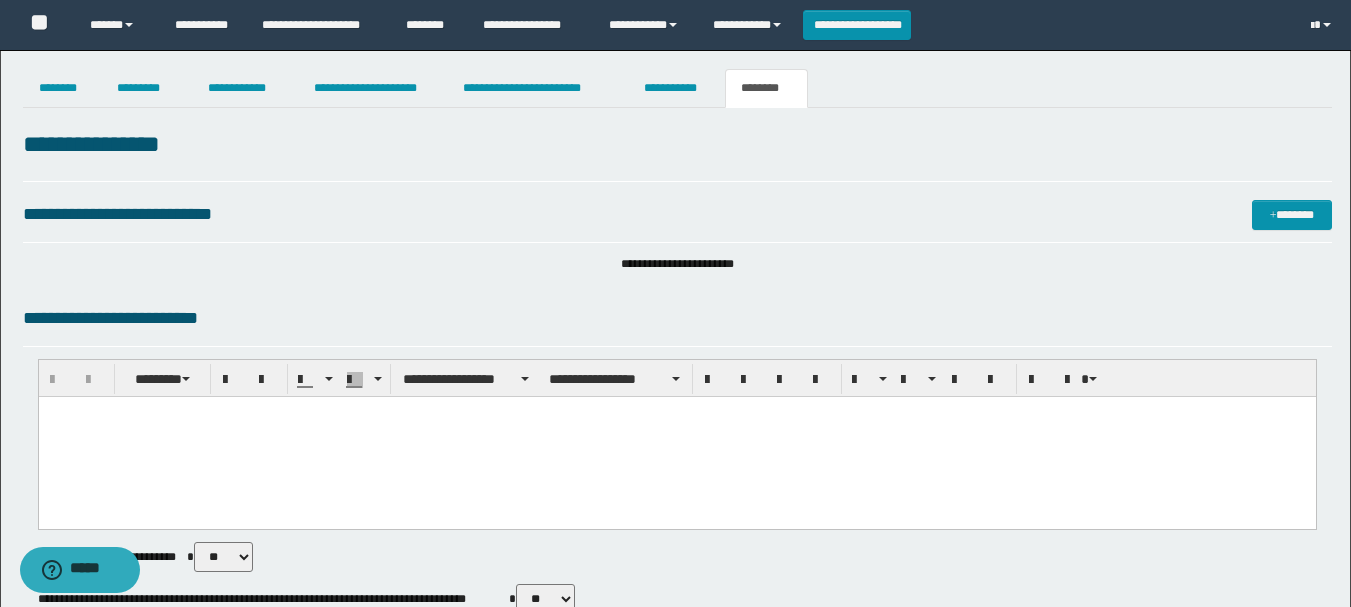 scroll, scrollTop: 0, scrollLeft: 0, axis: both 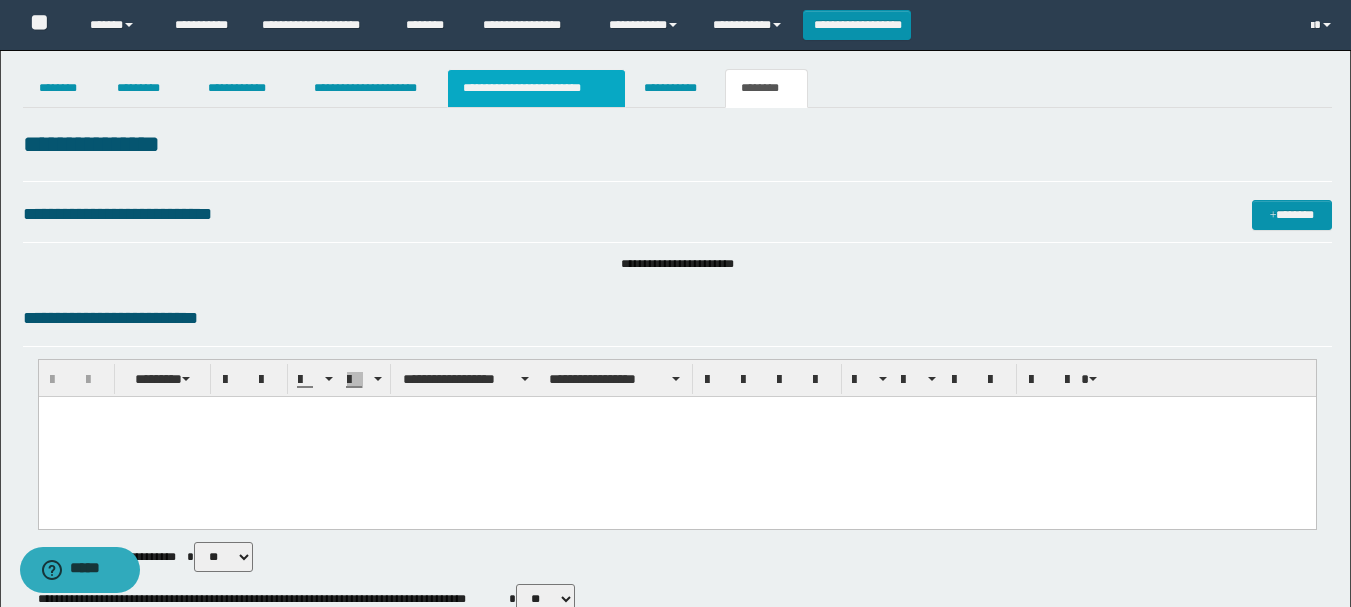 click on "**********" at bounding box center [537, 88] 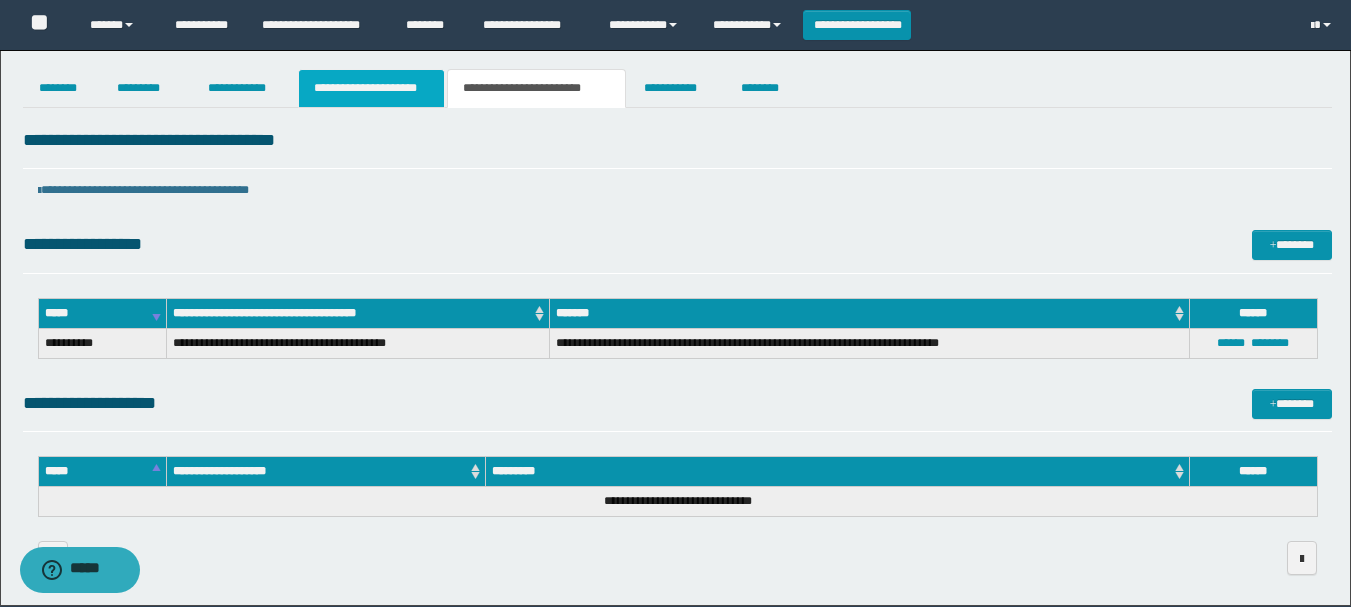 click on "**********" at bounding box center [371, 88] 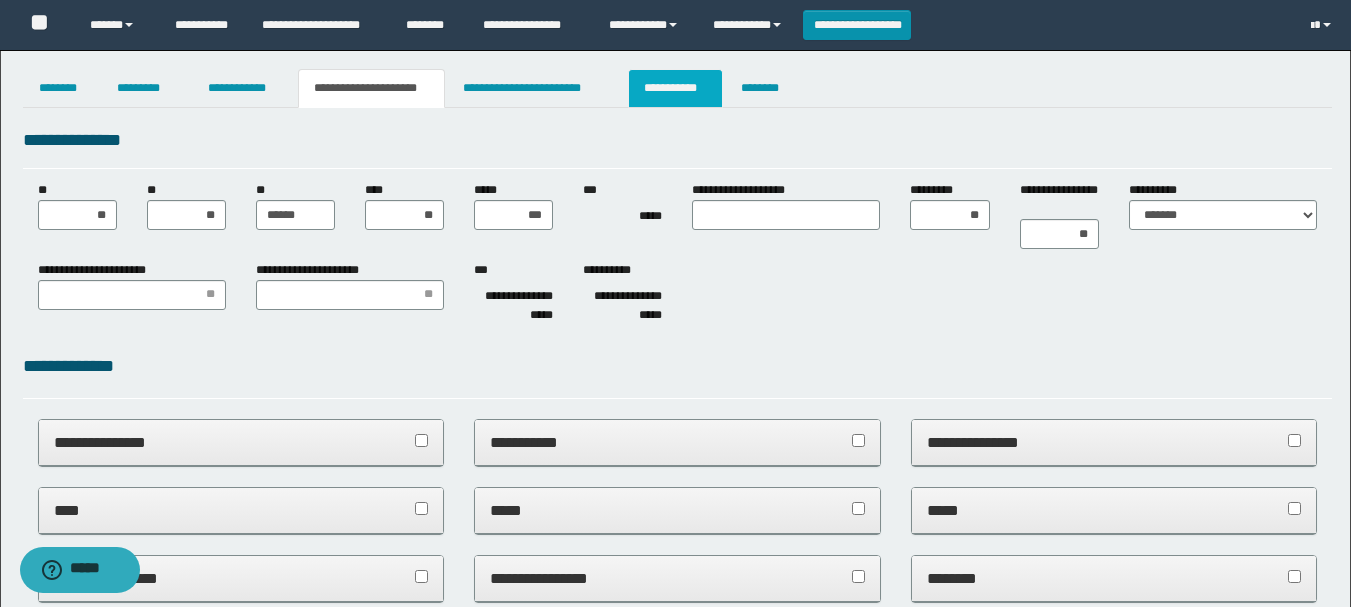 click on "**********" at bounding box center [675, 88] 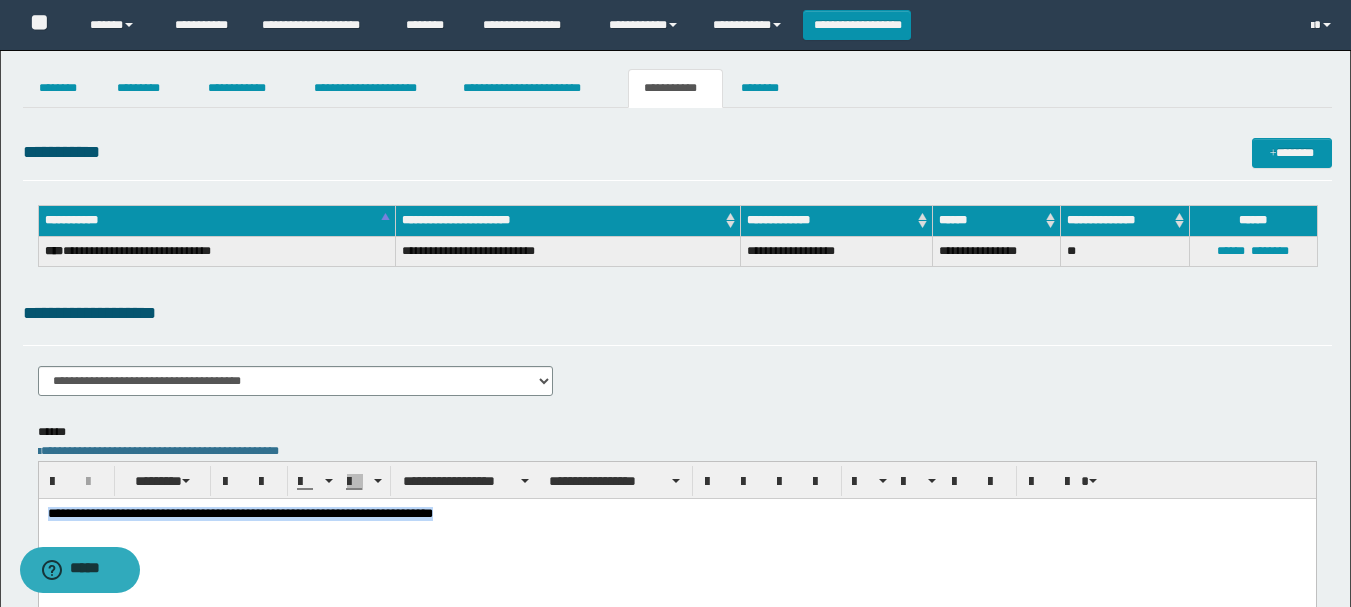 drag, startPoint x: 48, startPoint y: 510, endPoint x: 682, endPoint y: 515, distance: 634.0197 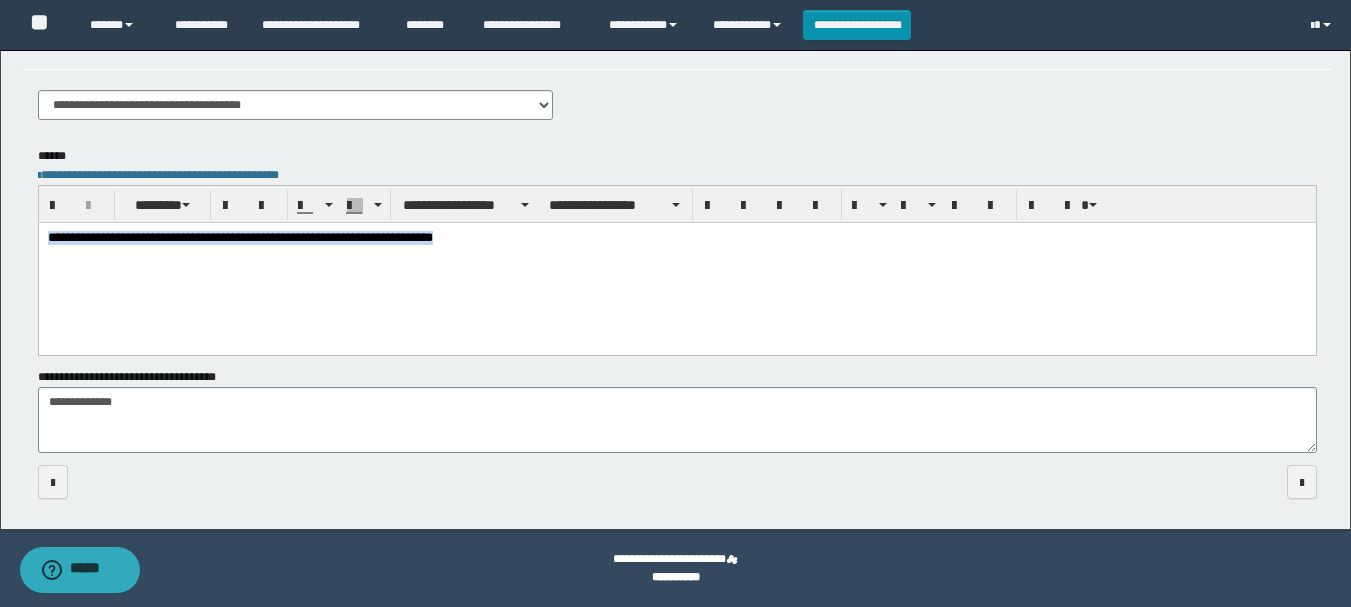 scroll, scrollTop: 0, scrollLeft: 0, axis: both 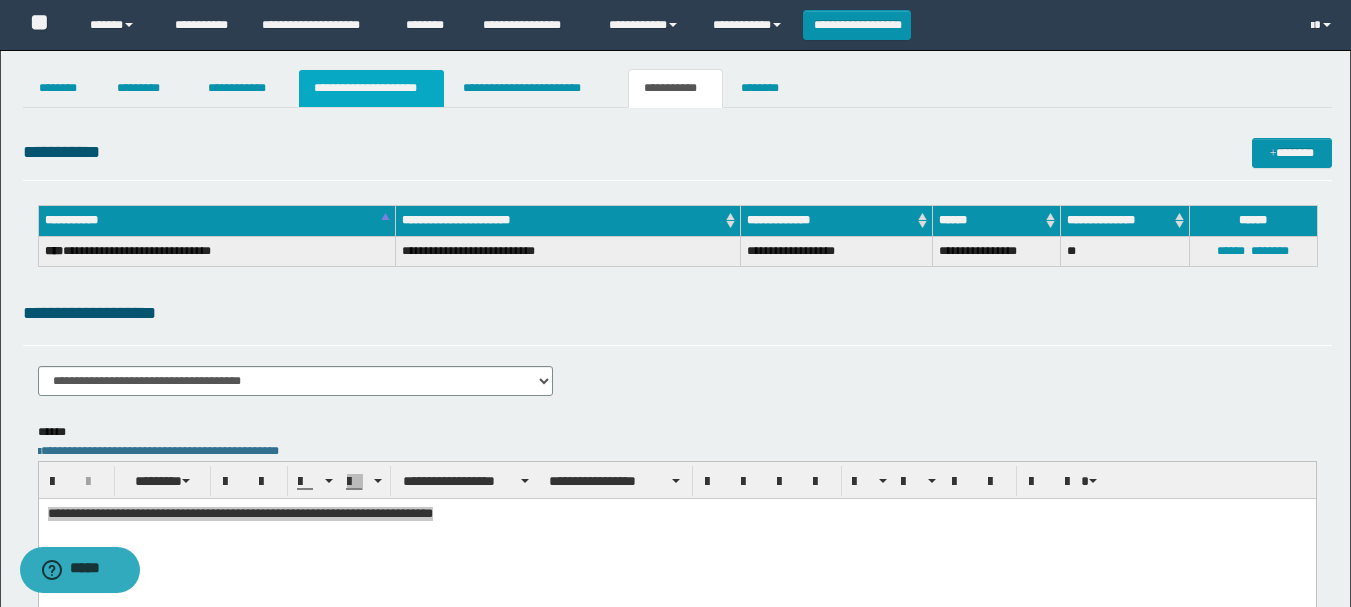 click on "**********" at bounding box center [371, 88] 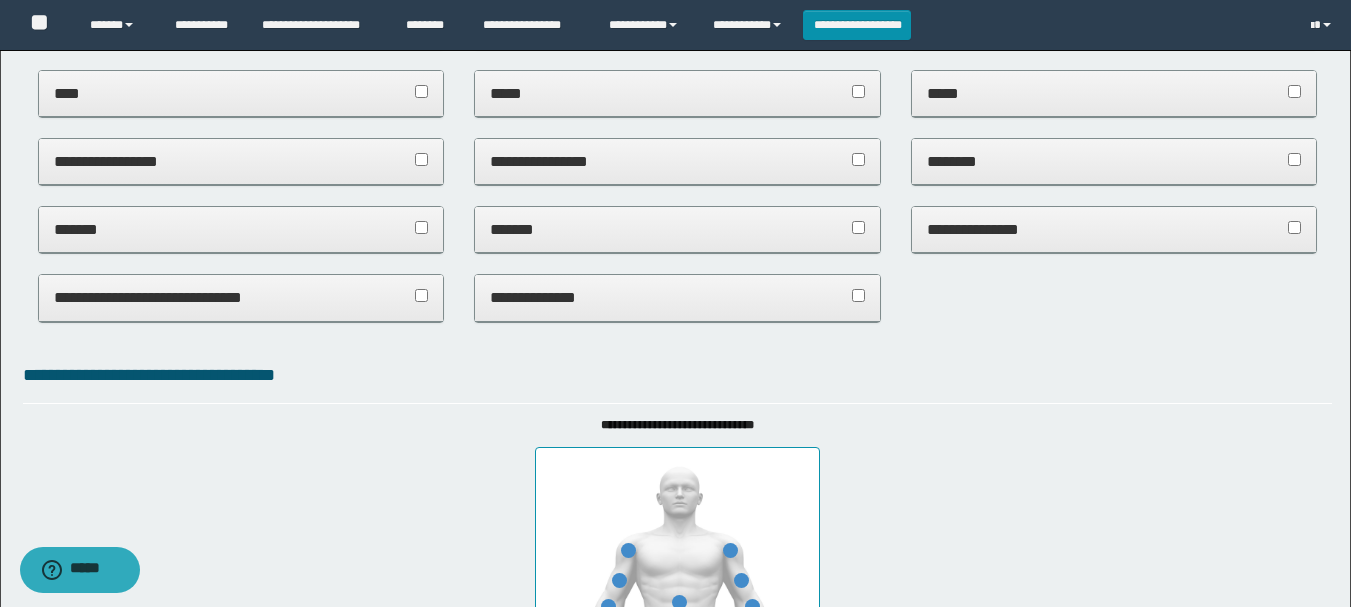 scroll, scrollTop: 300, scrollLeft: 0, axis: vertical 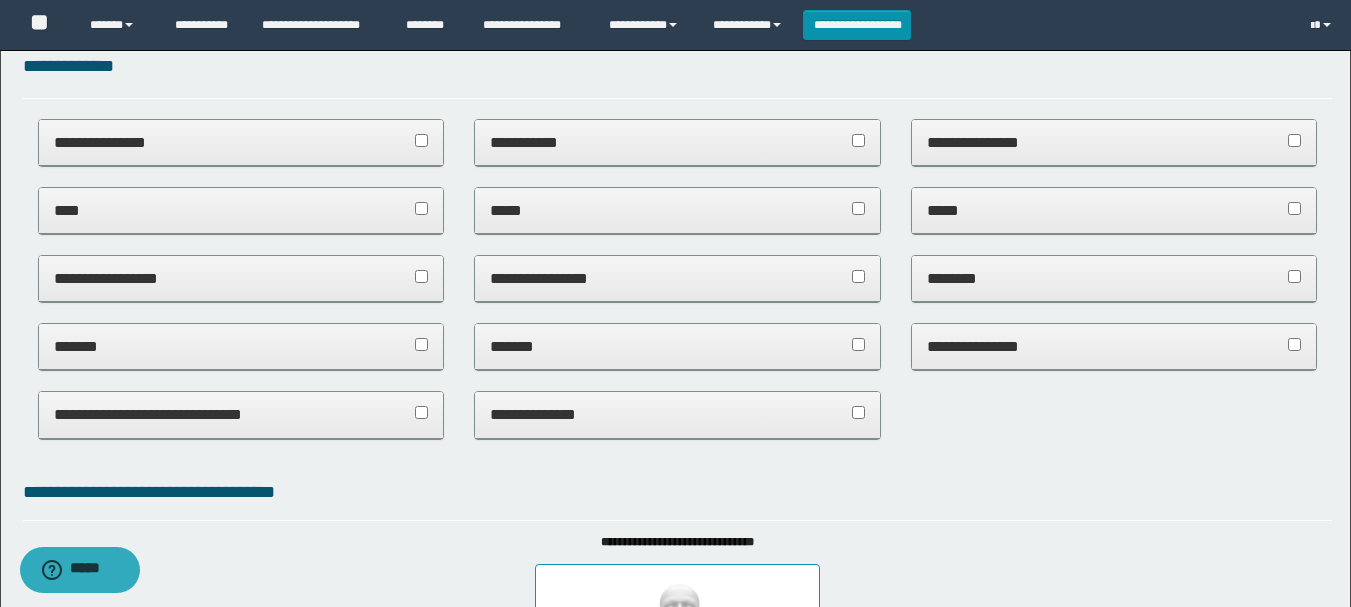click on "*******" at bounding box center [677, 347] 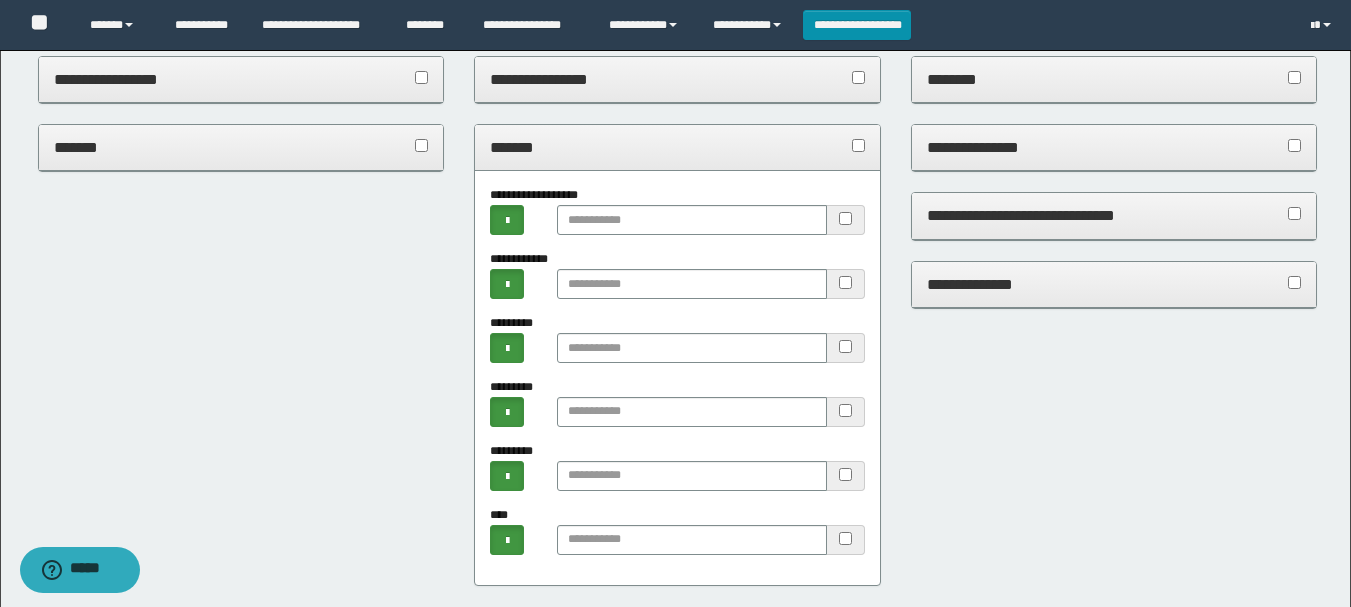 scroll, scrollTop: 500, scrollLeft: 0, axis: vertical 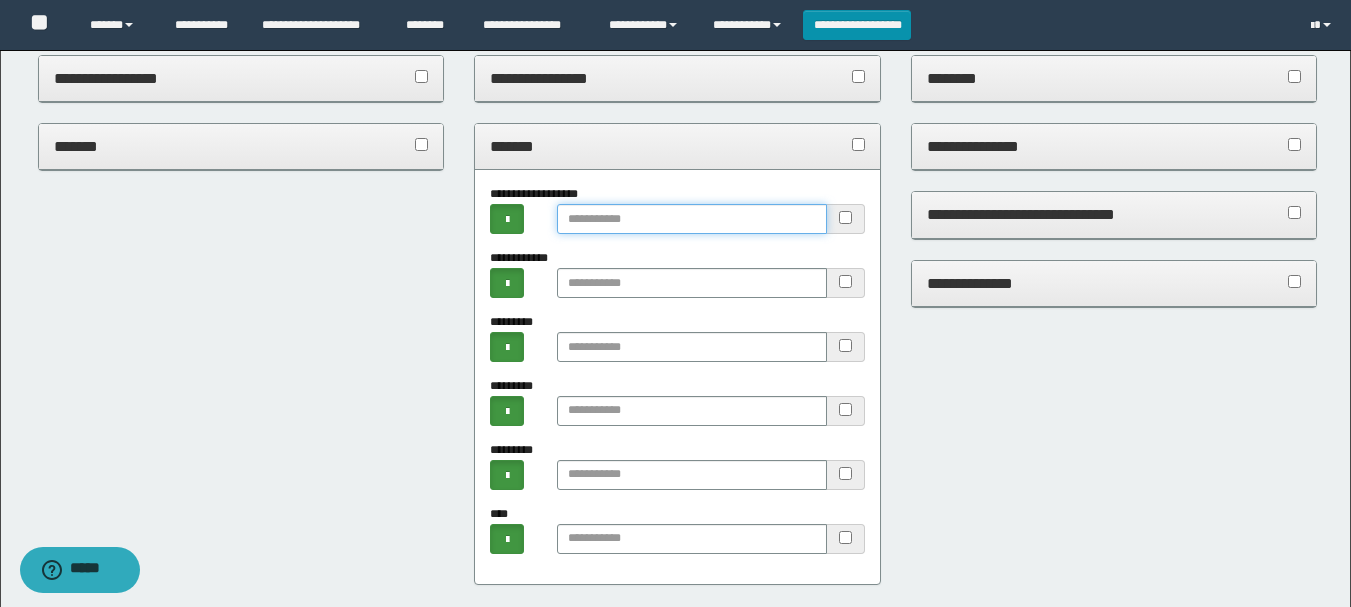 click at bounding box center (691, 219) 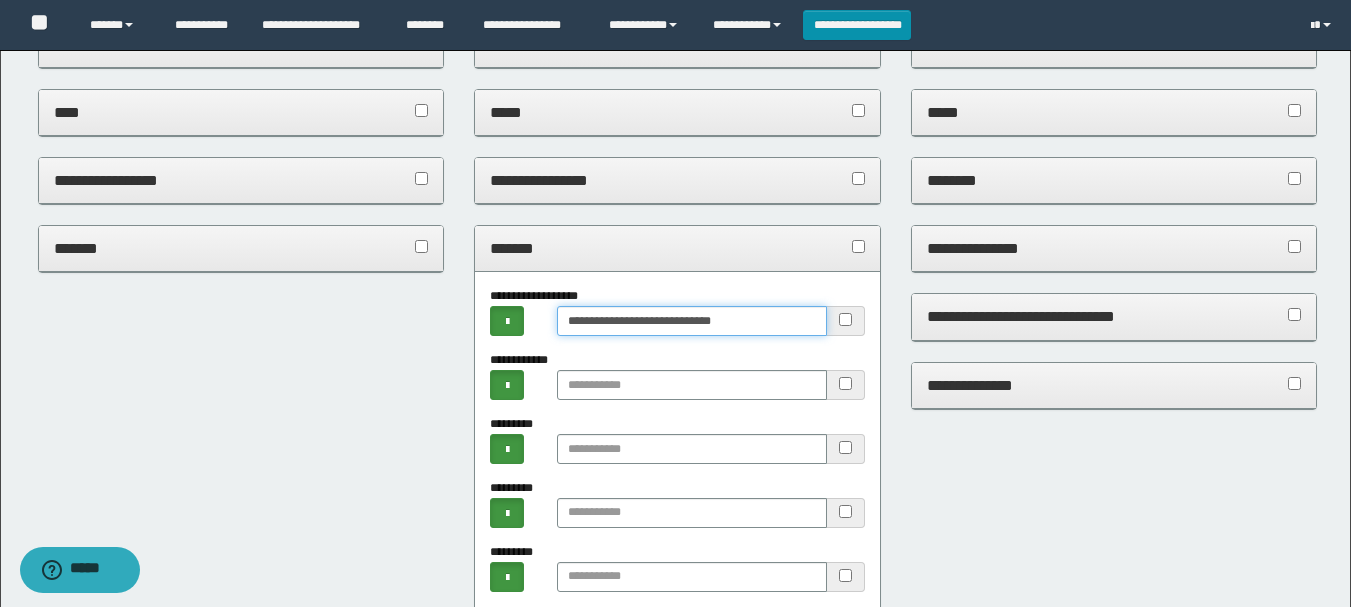 scroll, scrollTop: 0, scrollLeft: 0, axis: both 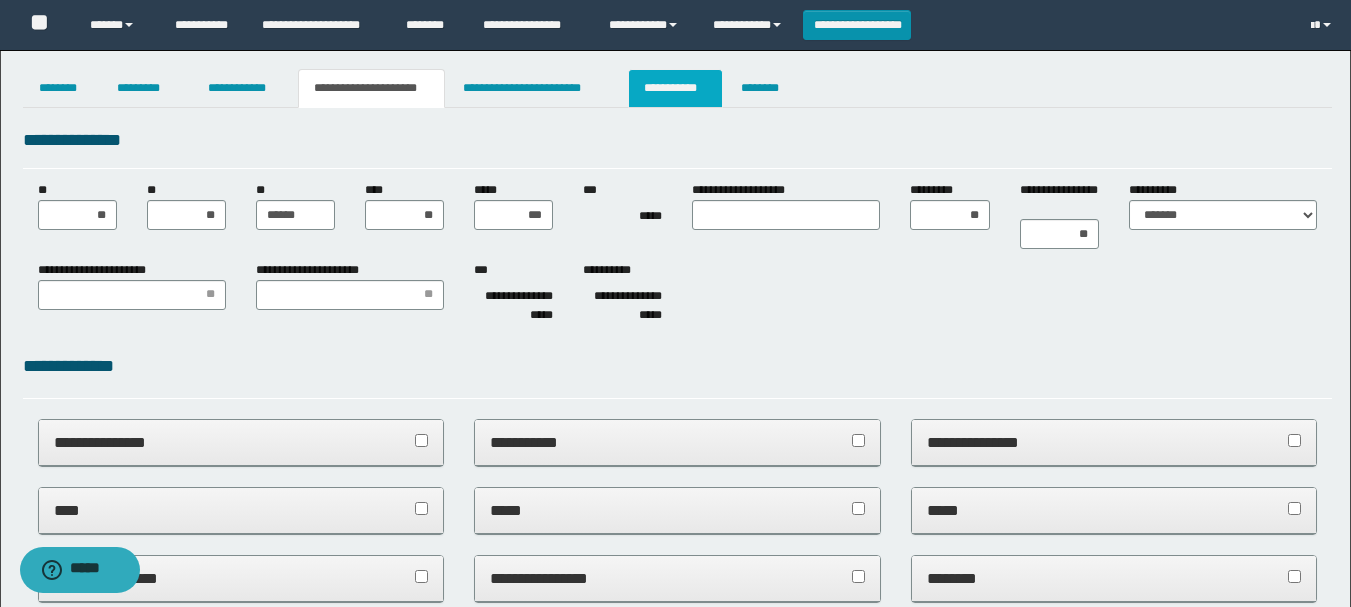 type on "**********" 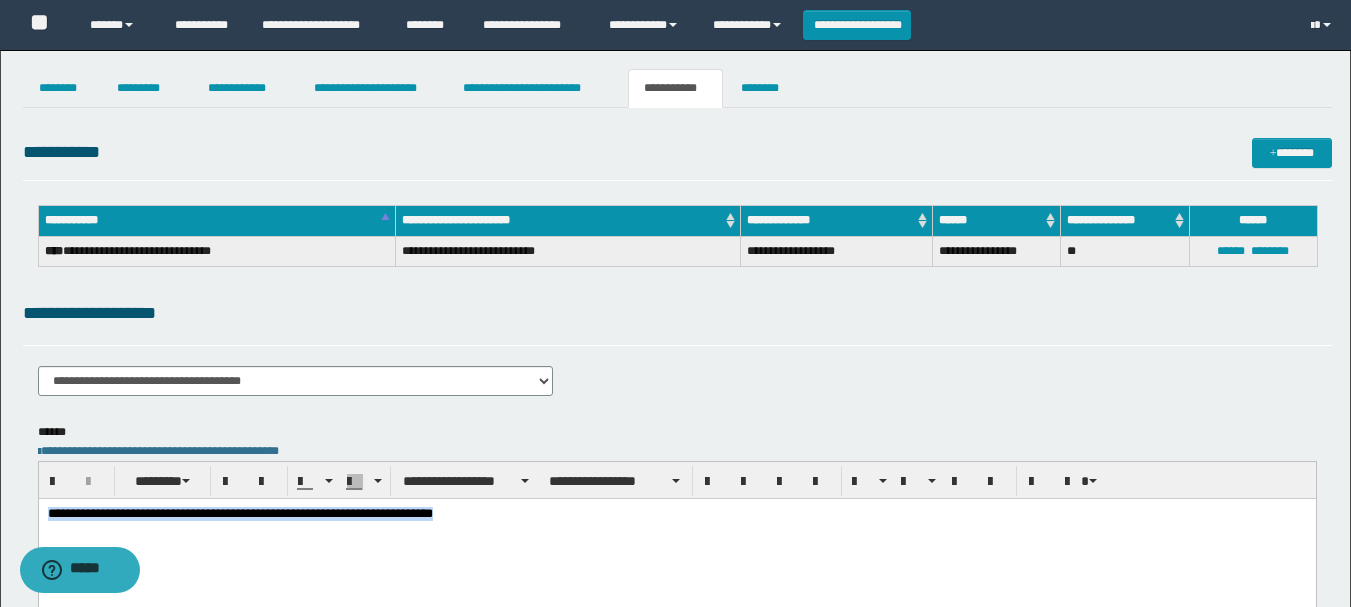 click on "**********" at bounding box center (676, 539) 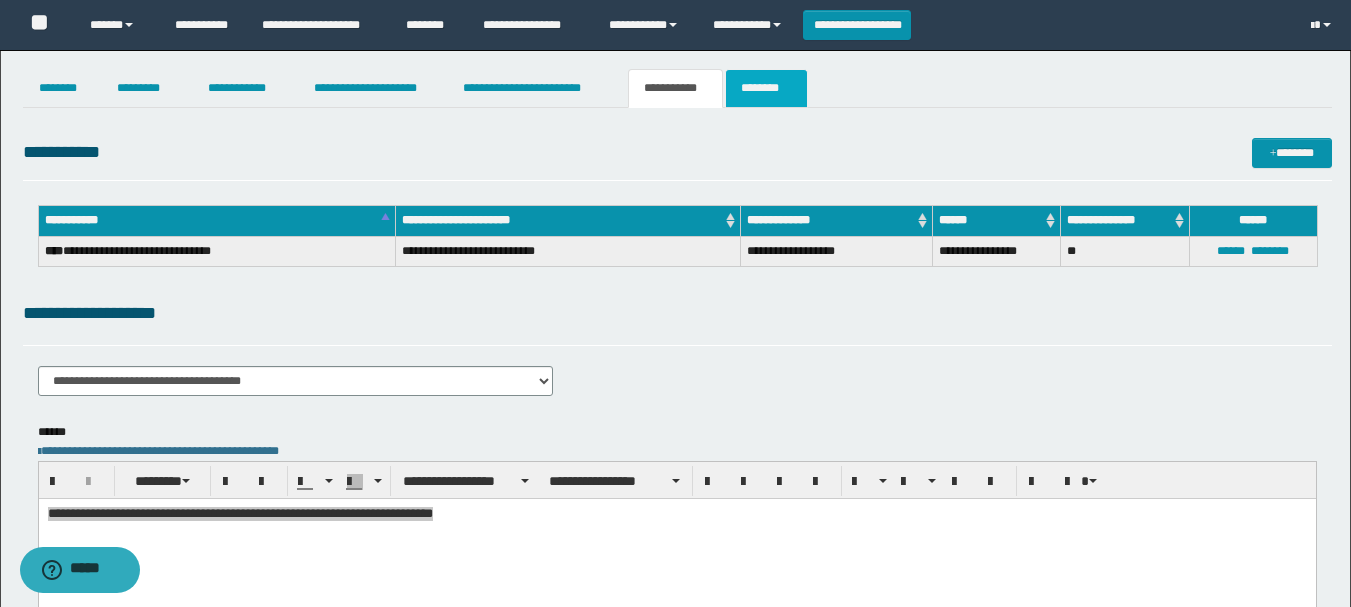 click on "********" at bounding box center (766, 88) 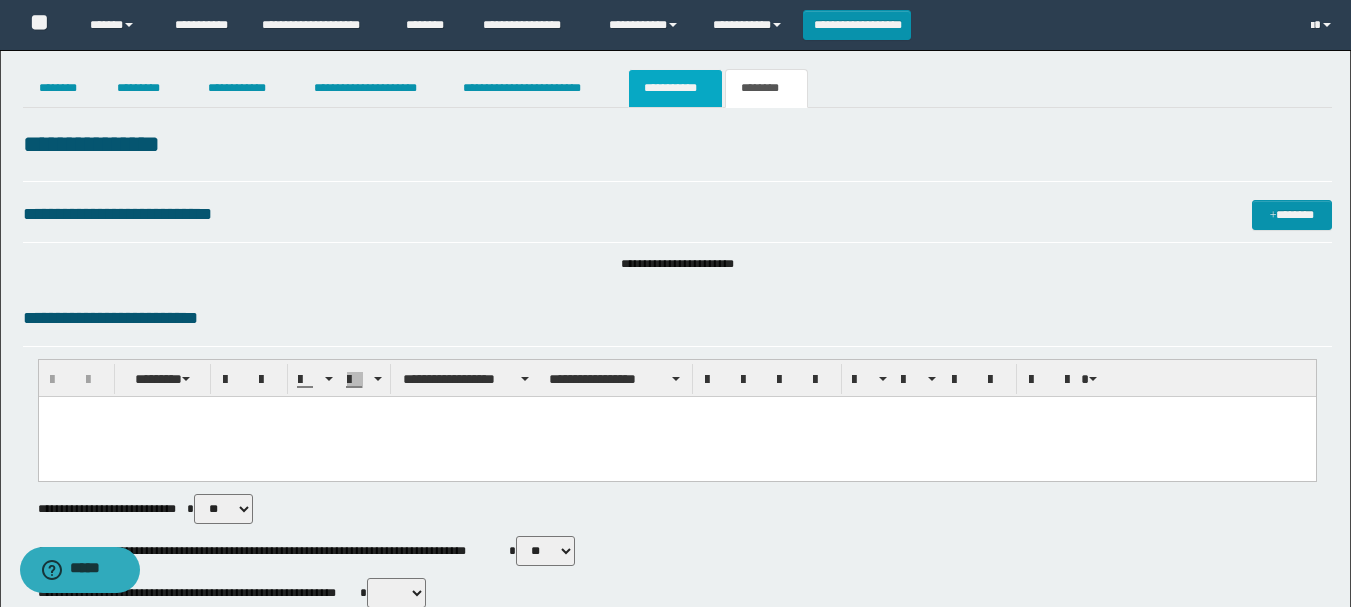 click on "**********" at bounding box center (675, 88) 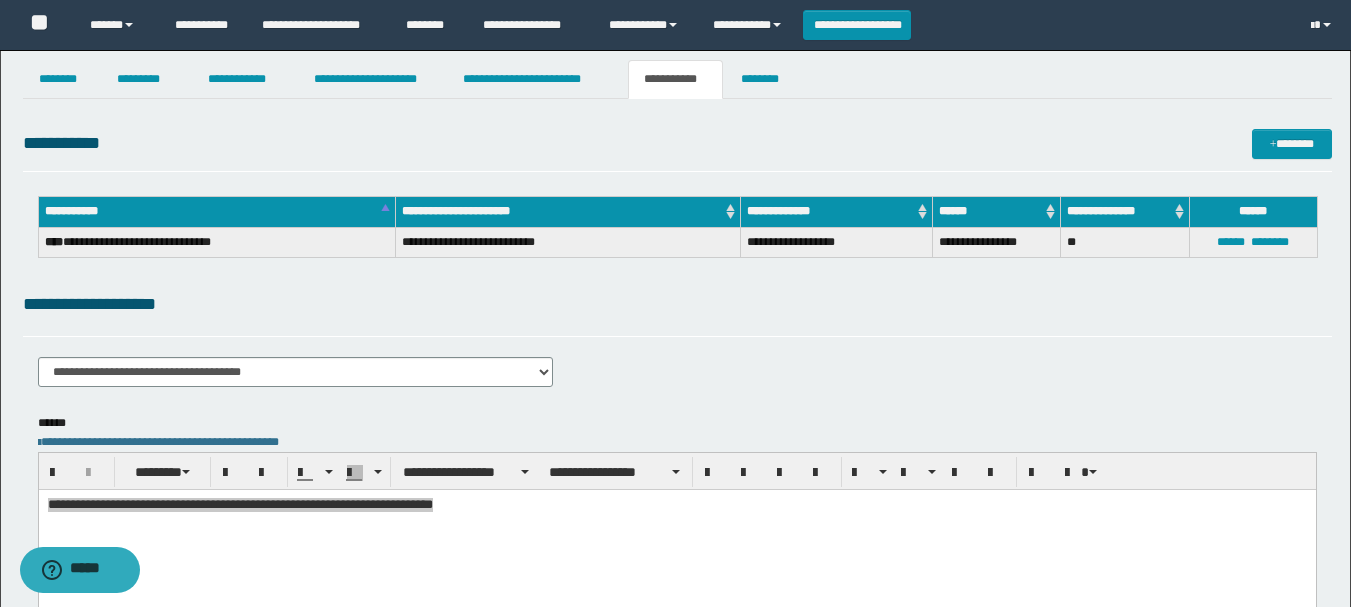 scroll, scrollTop: 0, scrollLeft: 0, axis: both 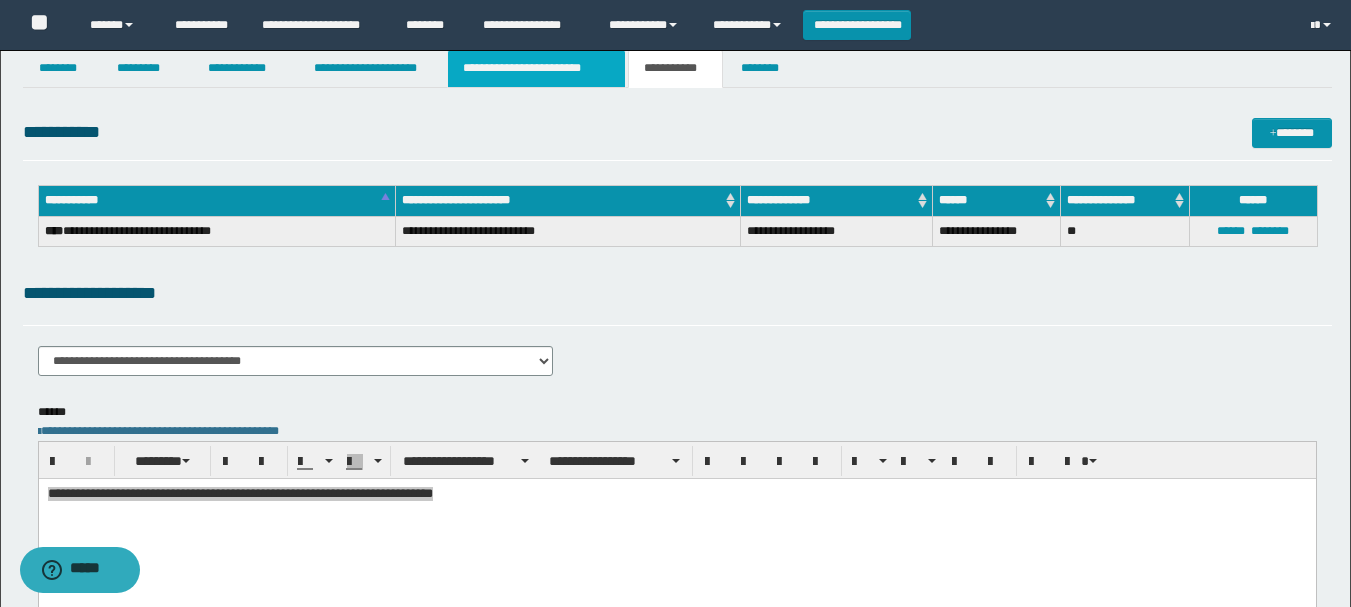 click on "**********" at bounding box center (537, 68) 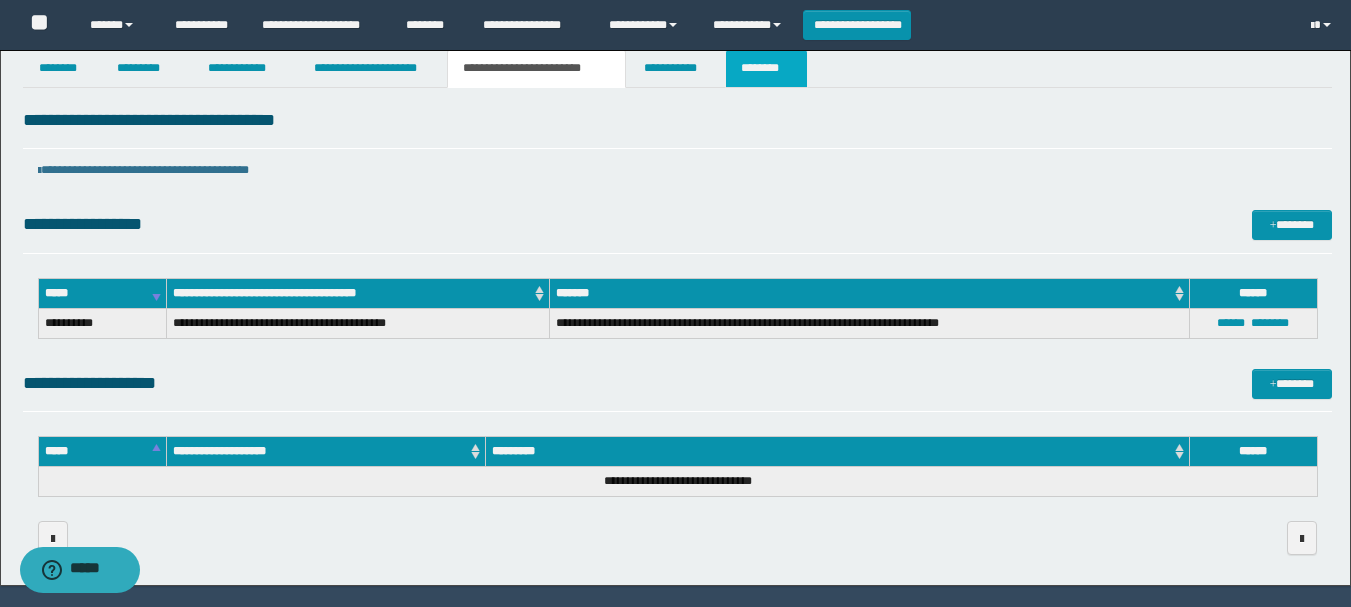 click on "********" at bounding box center [766, 68] 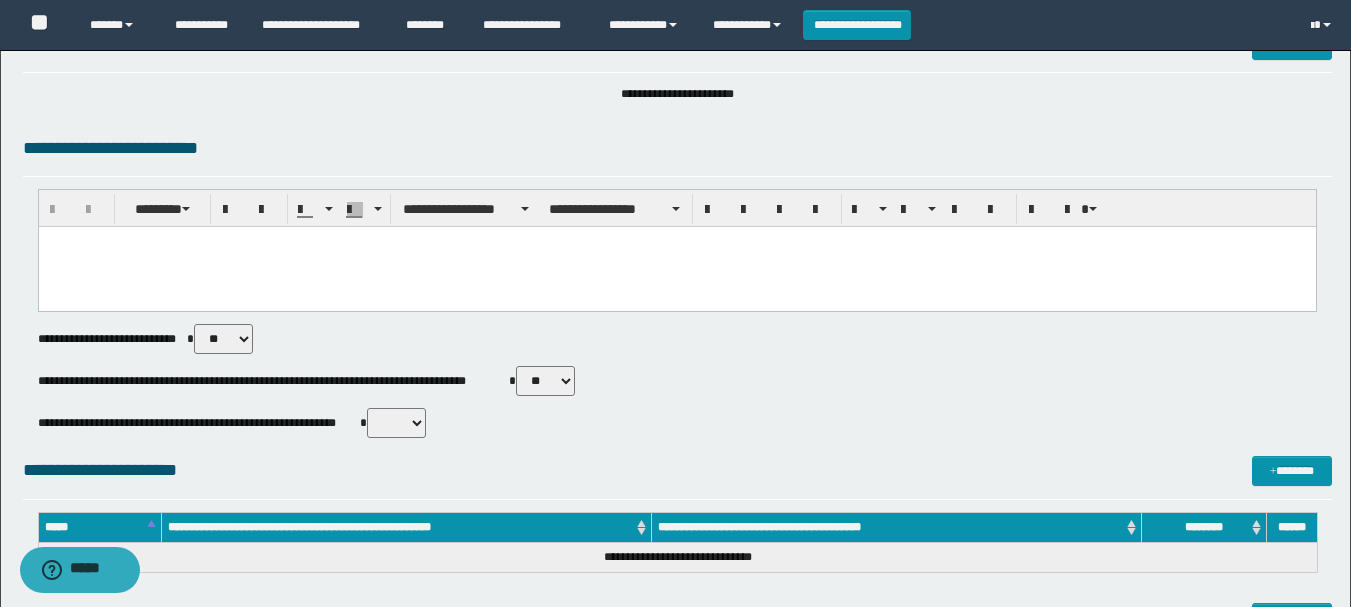 scroll, scrollTop: 0, scrollLeft: 0, axis: both 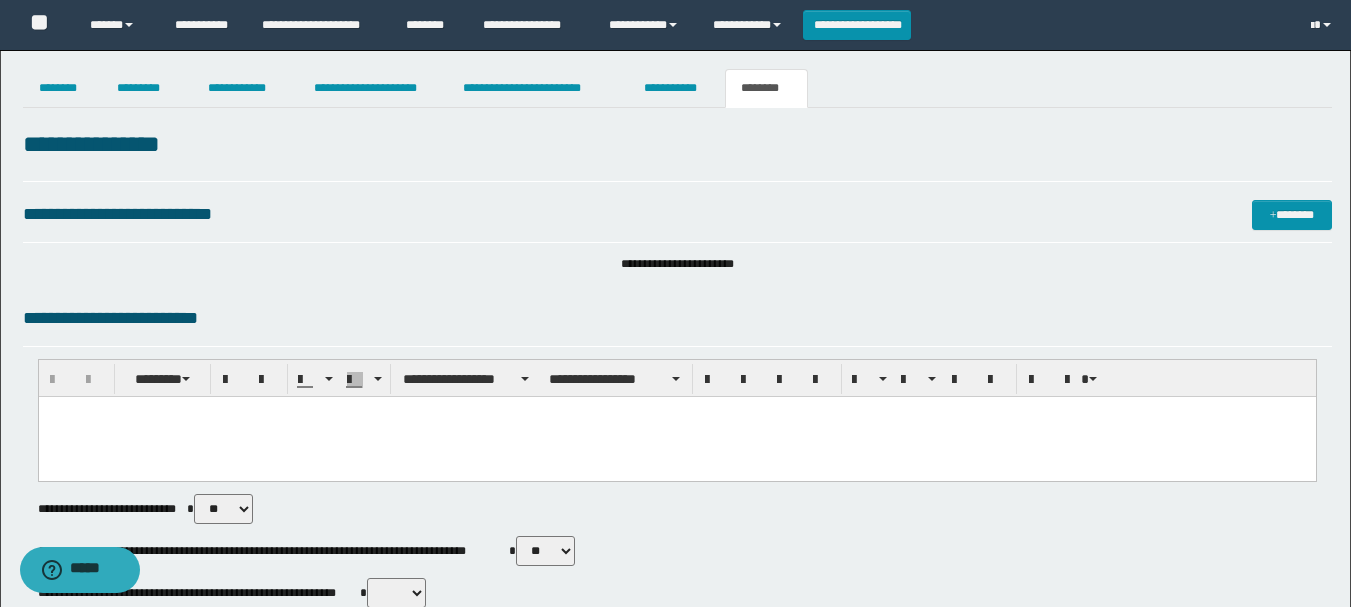 click at bounding box center [676, 437] 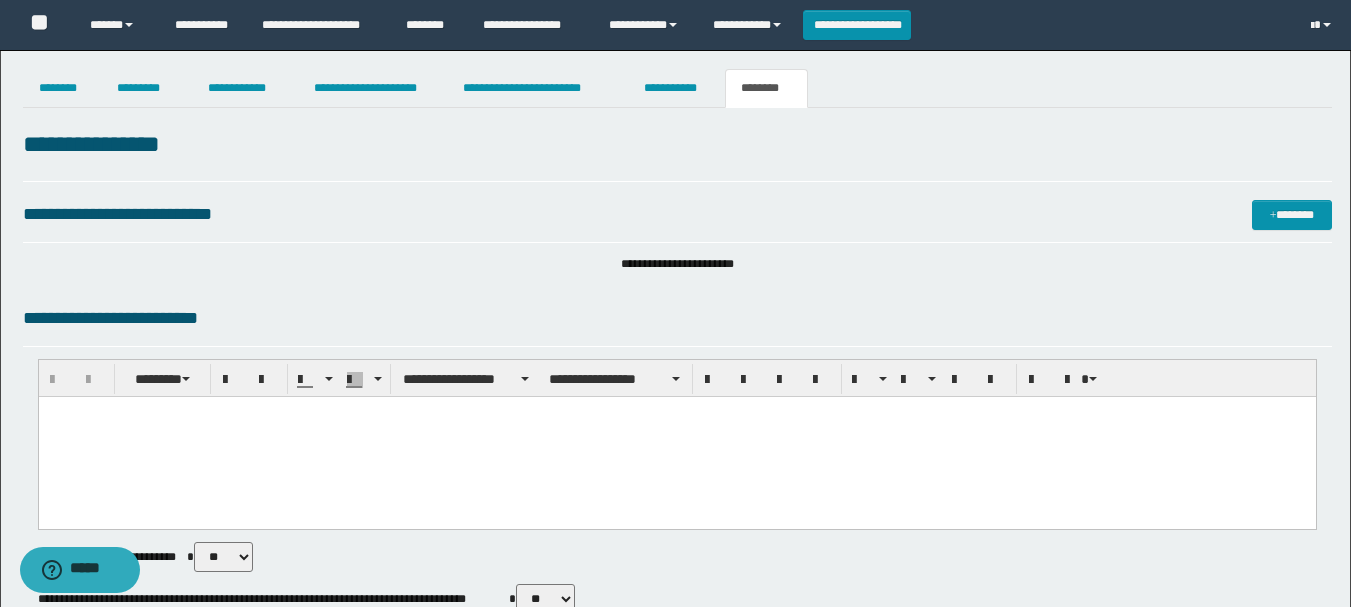 type 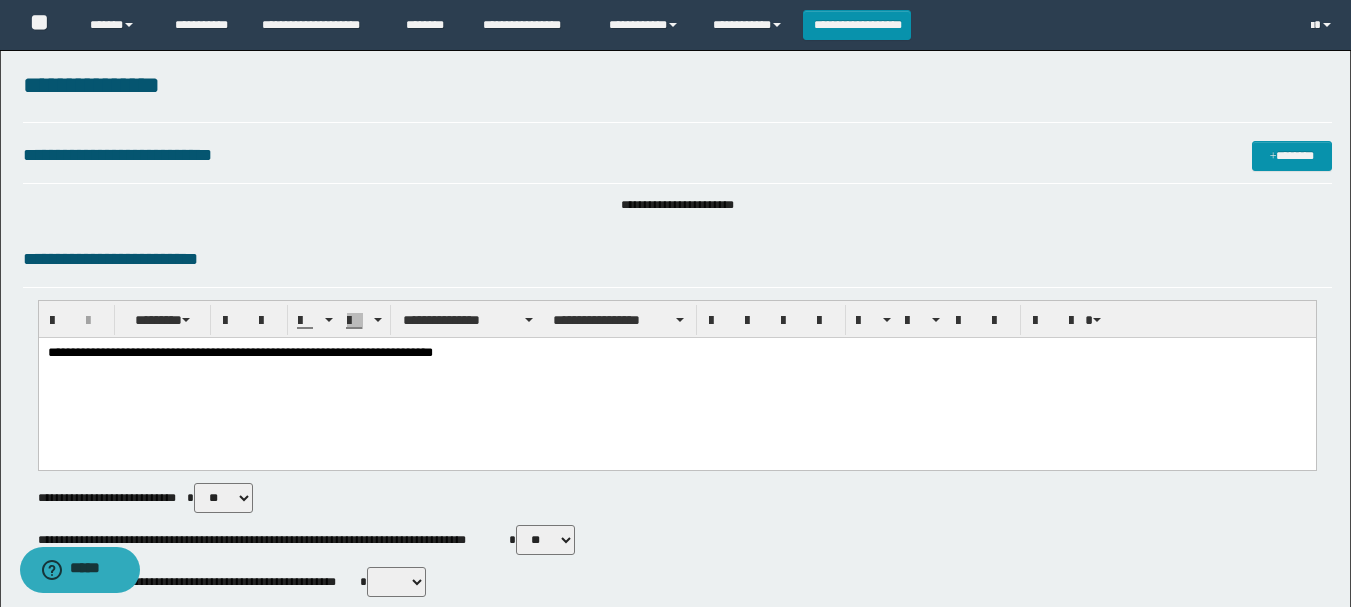 scroll, scrollTop: 0, scrollLeft: 0, axis: both 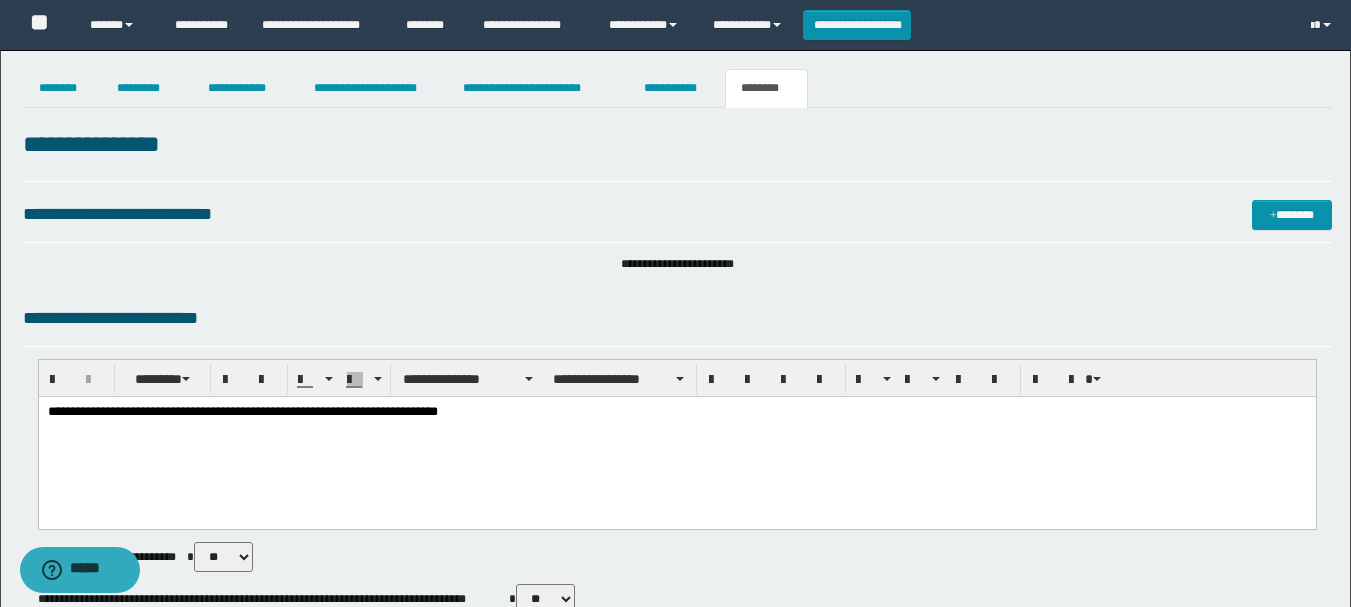click on "**********" at bounding box center [242, 411] 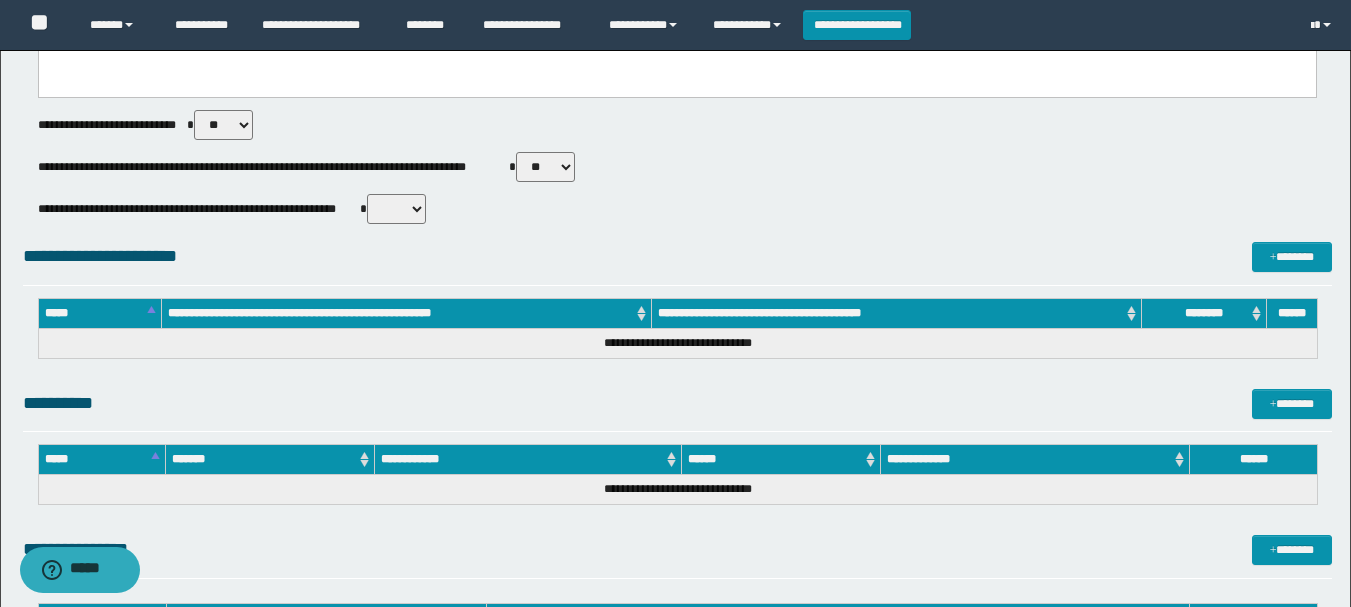 scroll, scrollTop: 0, scrollLeft: 0, axis: both 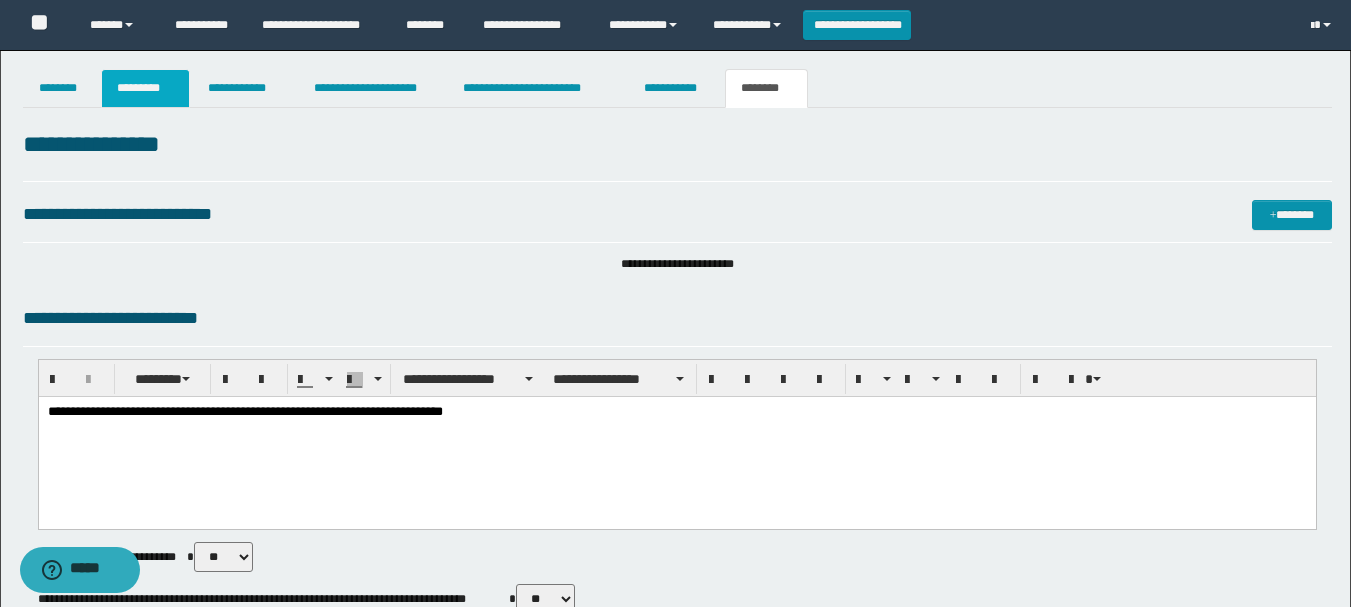 click on "*********" at bounding box center (145, 88) 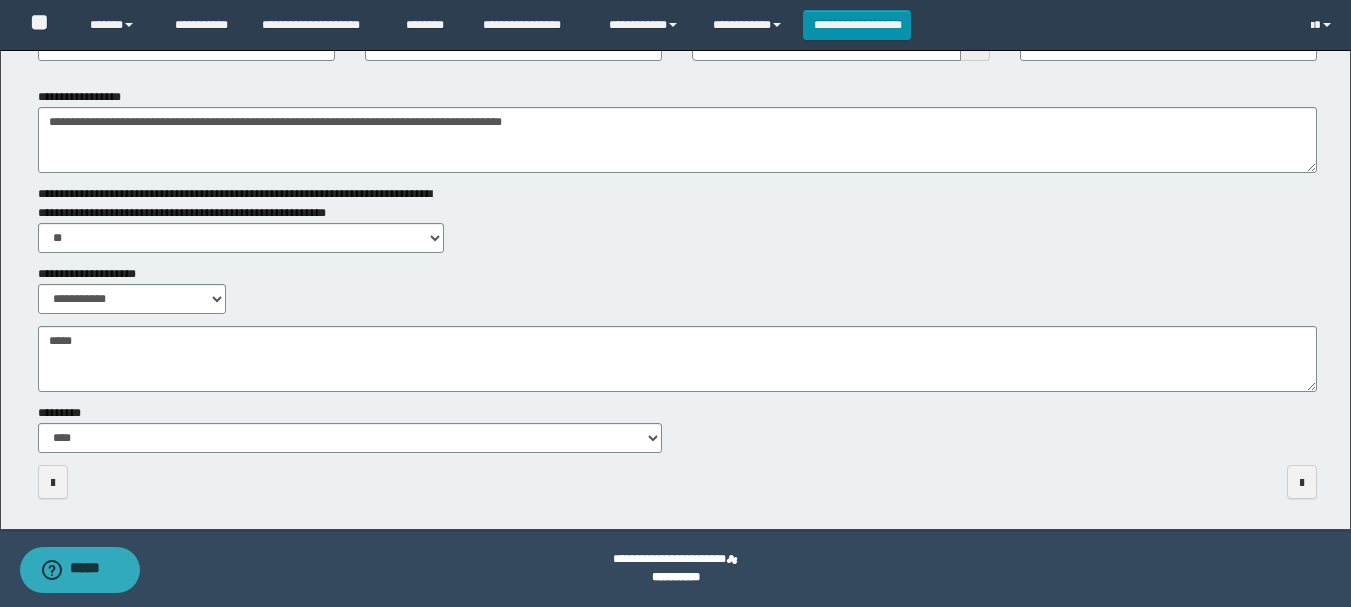 scroll, scrollTop: 0, scrollLeft: 0, axis: both 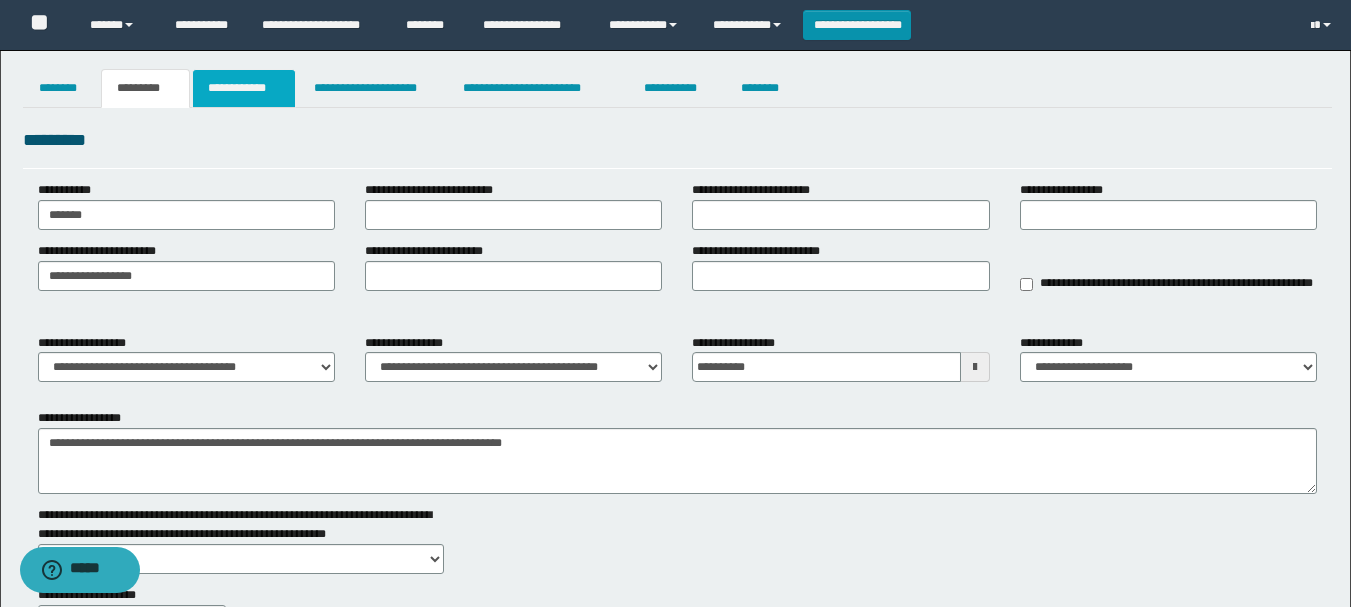 click on "**********" at bounding box center (244, 88) 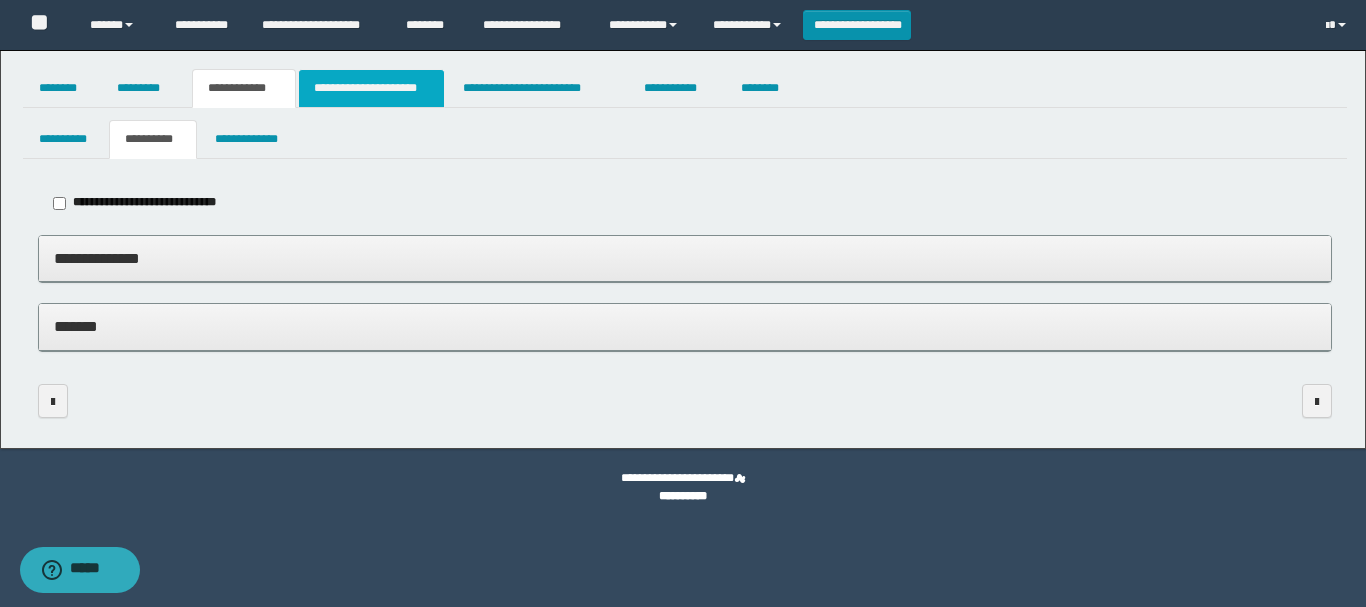 click on "**********" at bounding box center (371, 88) 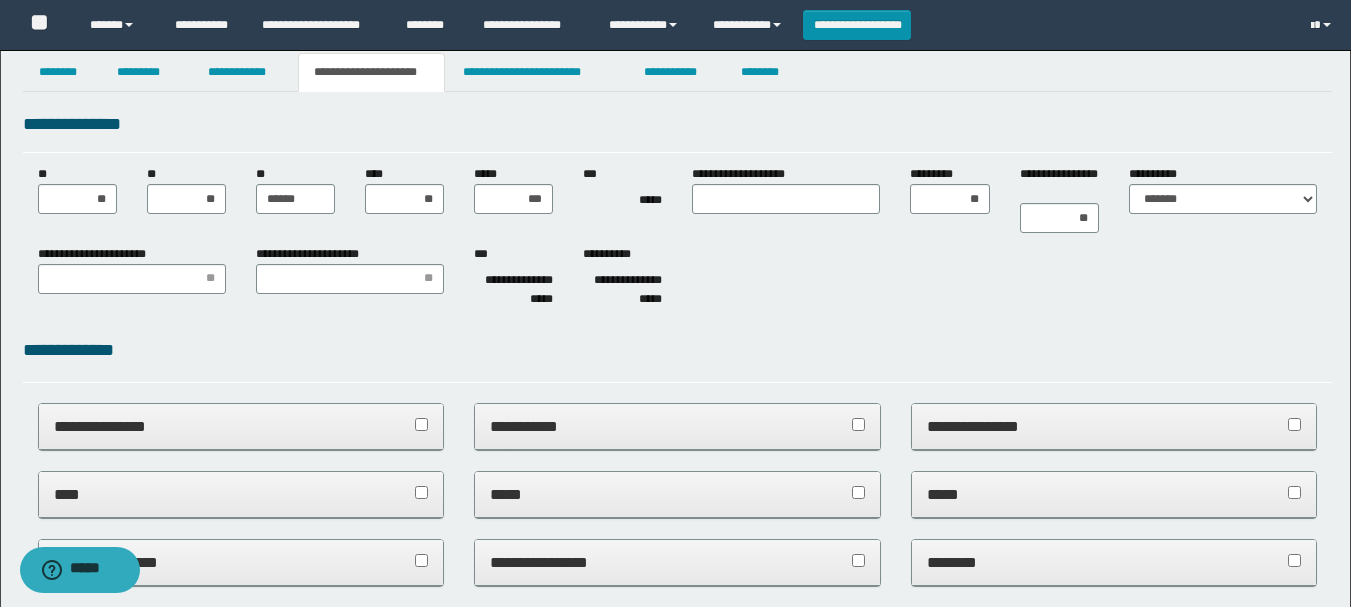 scroll, scrollTop: 0, scrollLeft: 0, axis: both 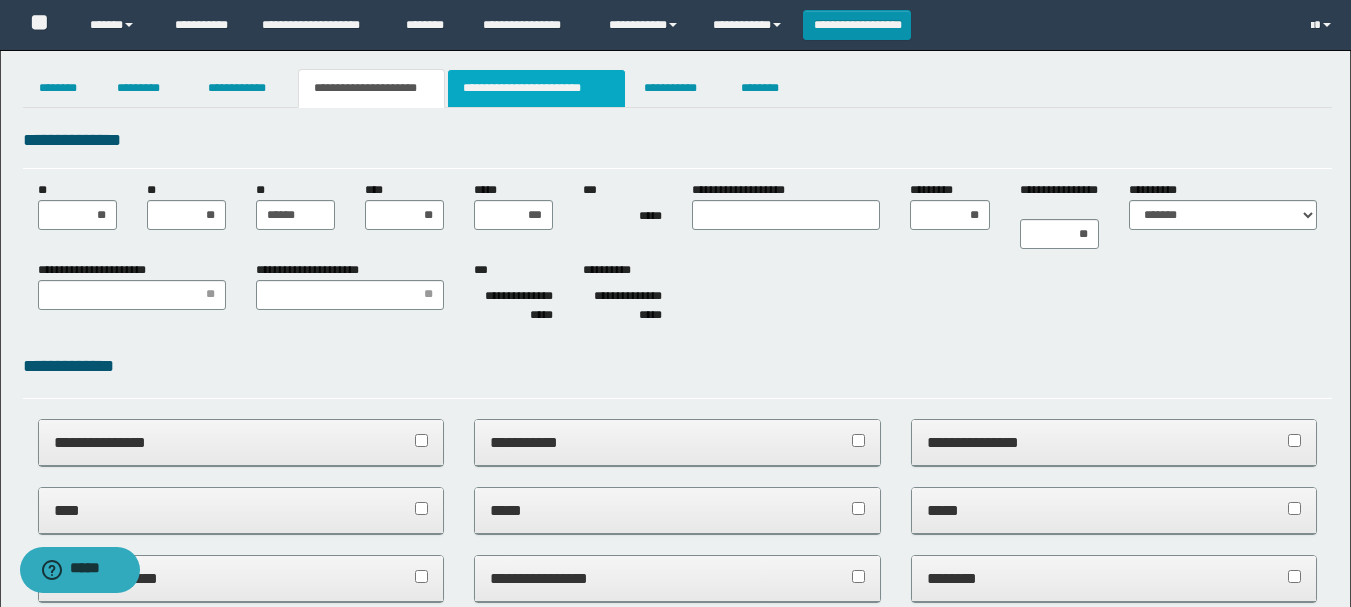 click on "**********" at bounding box center (537, 88) 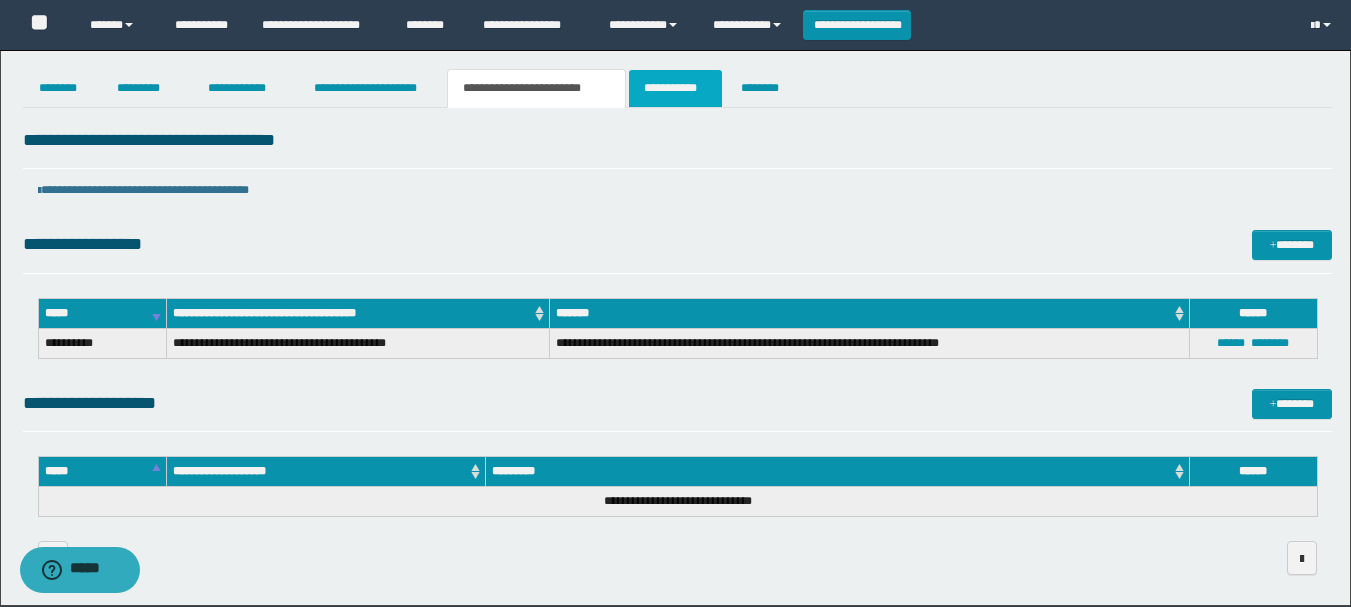 click on "**********" at bounding box center (675, 88) 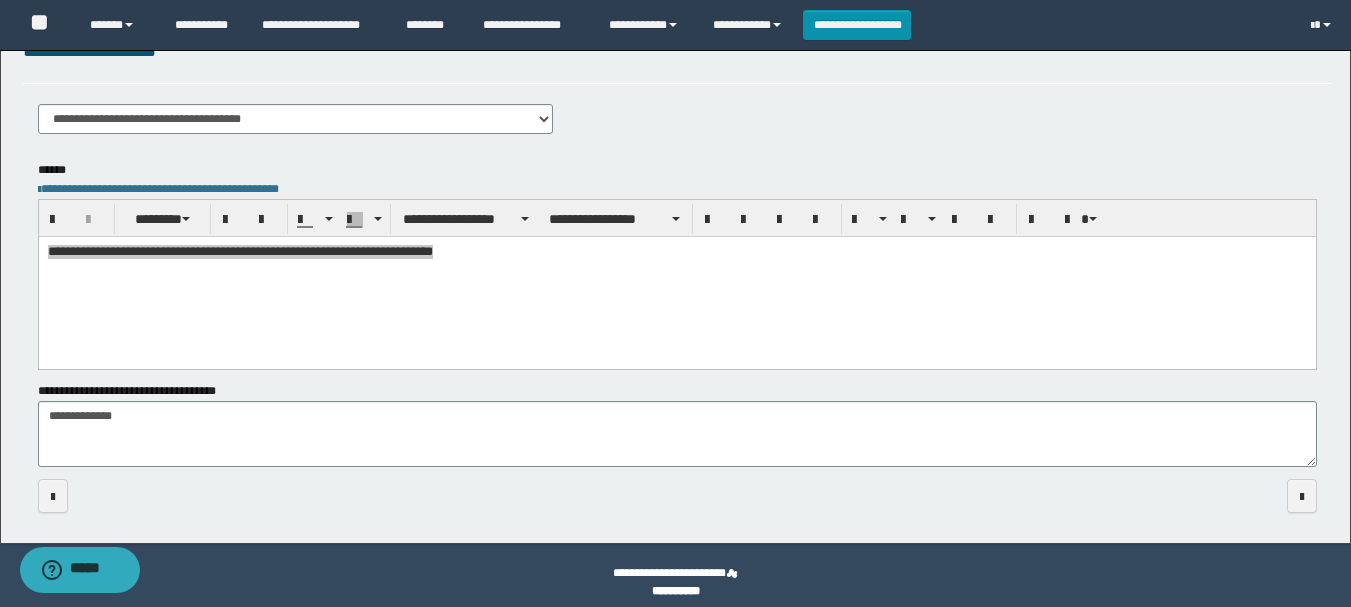 scroll, scrollTop: 276, scrollLeft: 0, axis: vertical 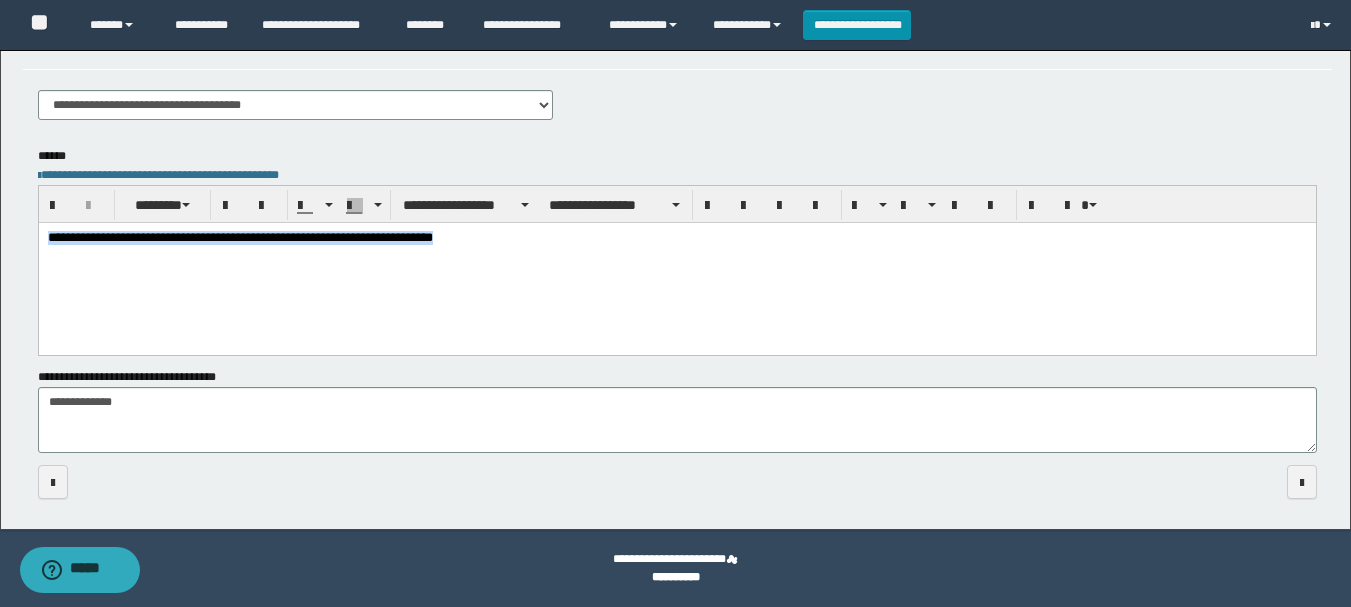 click on "**********" at bounding box center [676, 263] 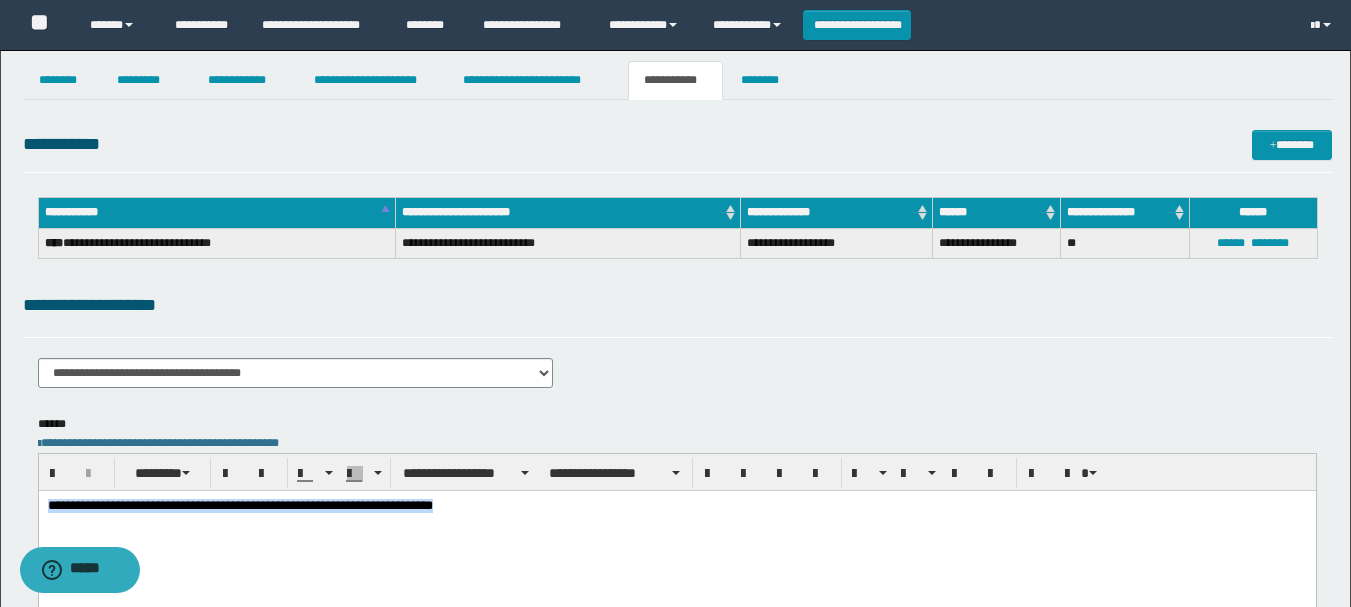 scroll, scrollTop: 0, scrollLeft: 0, axis: both 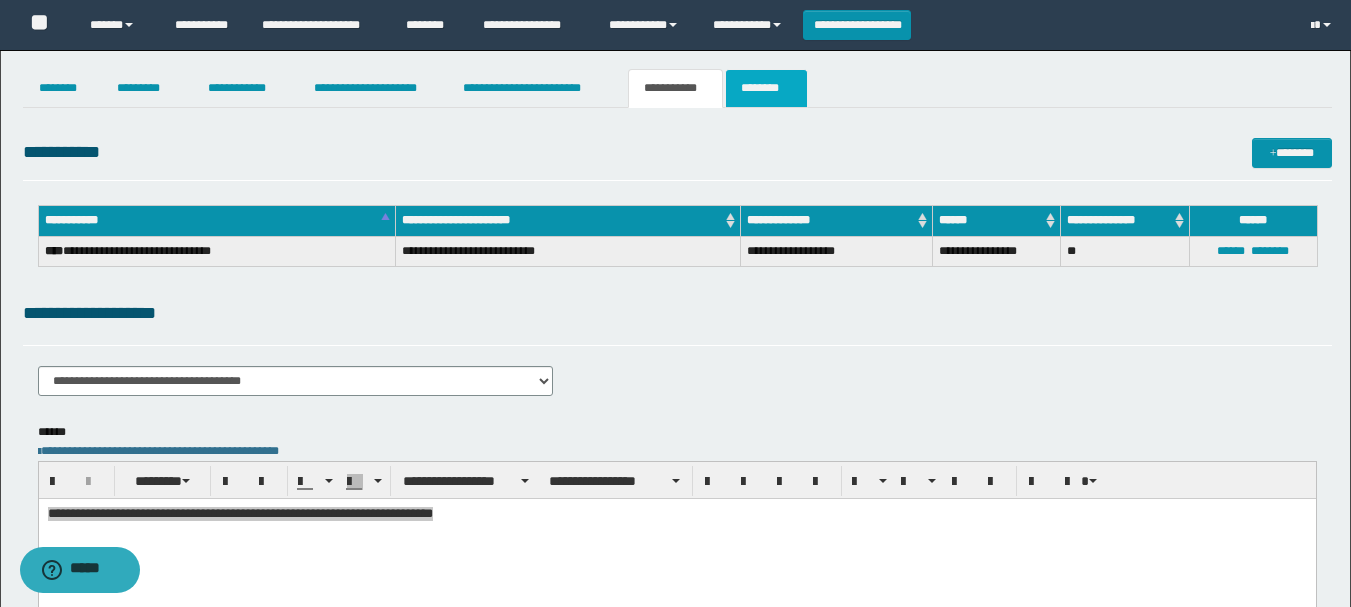click on "********" at bounding box center (766, 88) 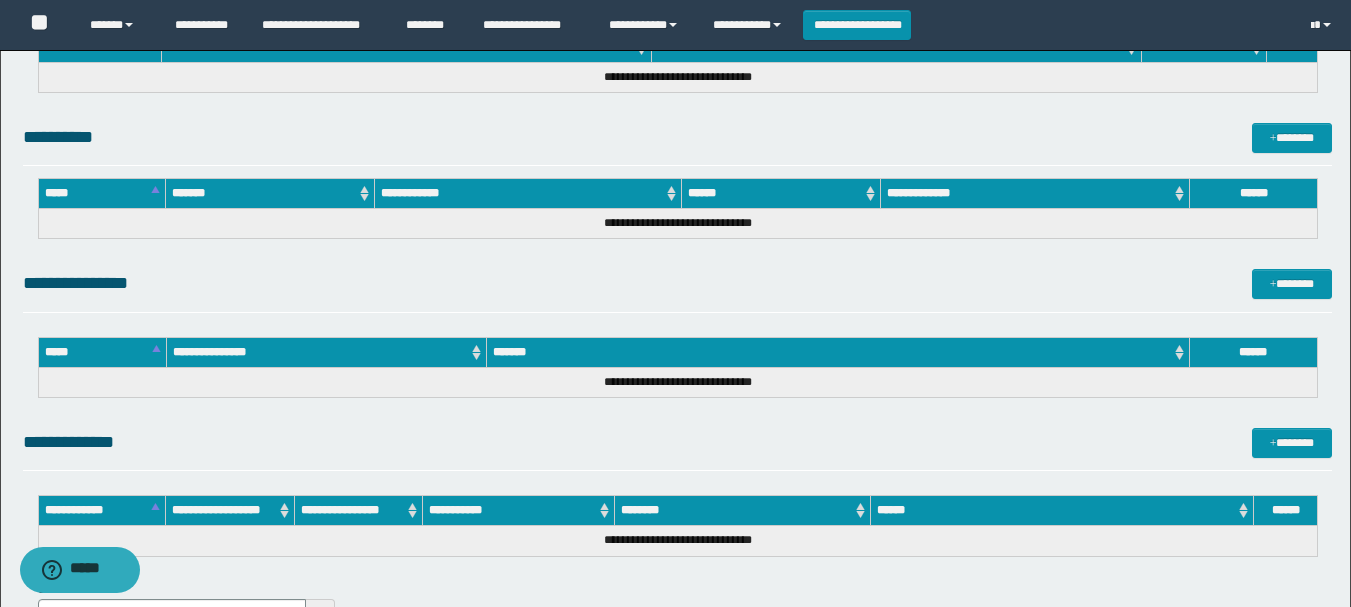 scroll, scrollTop: 696, scrollLeft: 0, axis: vertical 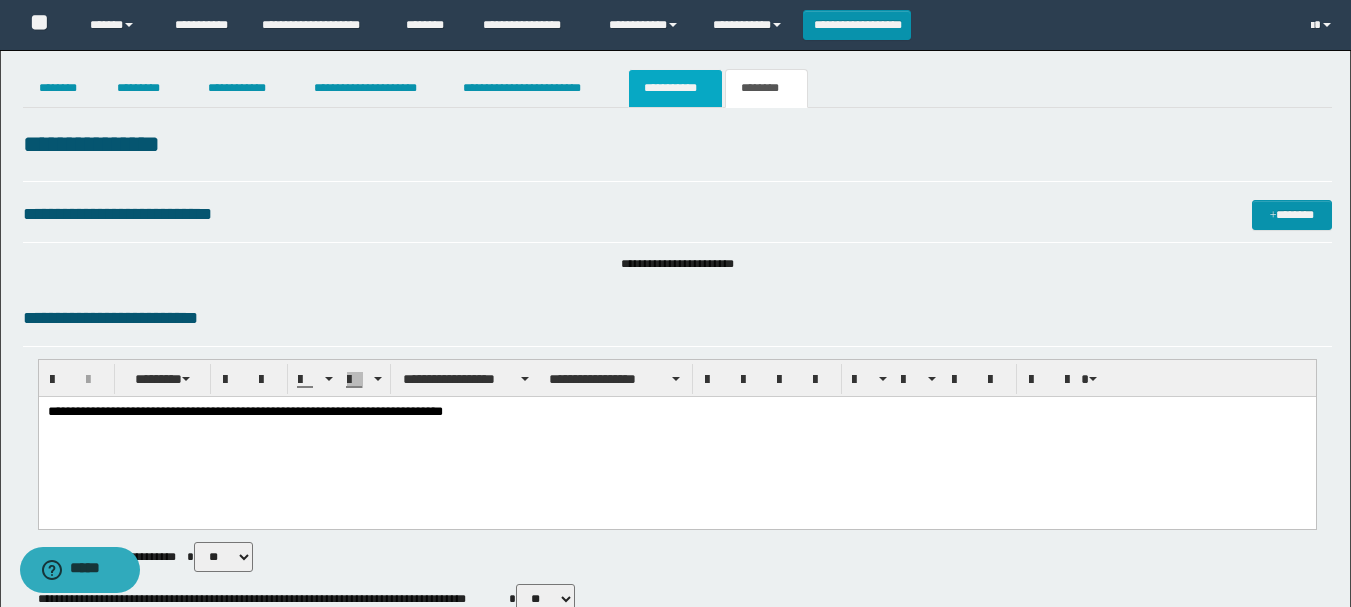 click on "**********" at bounding box center [675, 88] 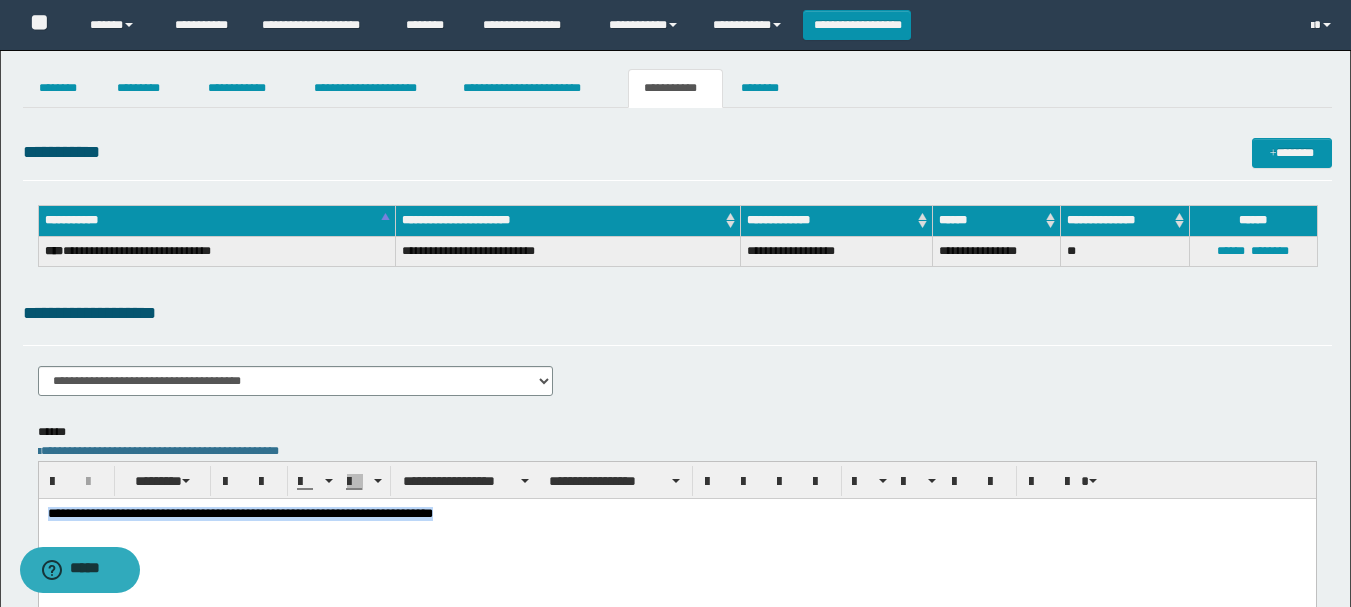 click on "**********" at bounding box center (676, 514) 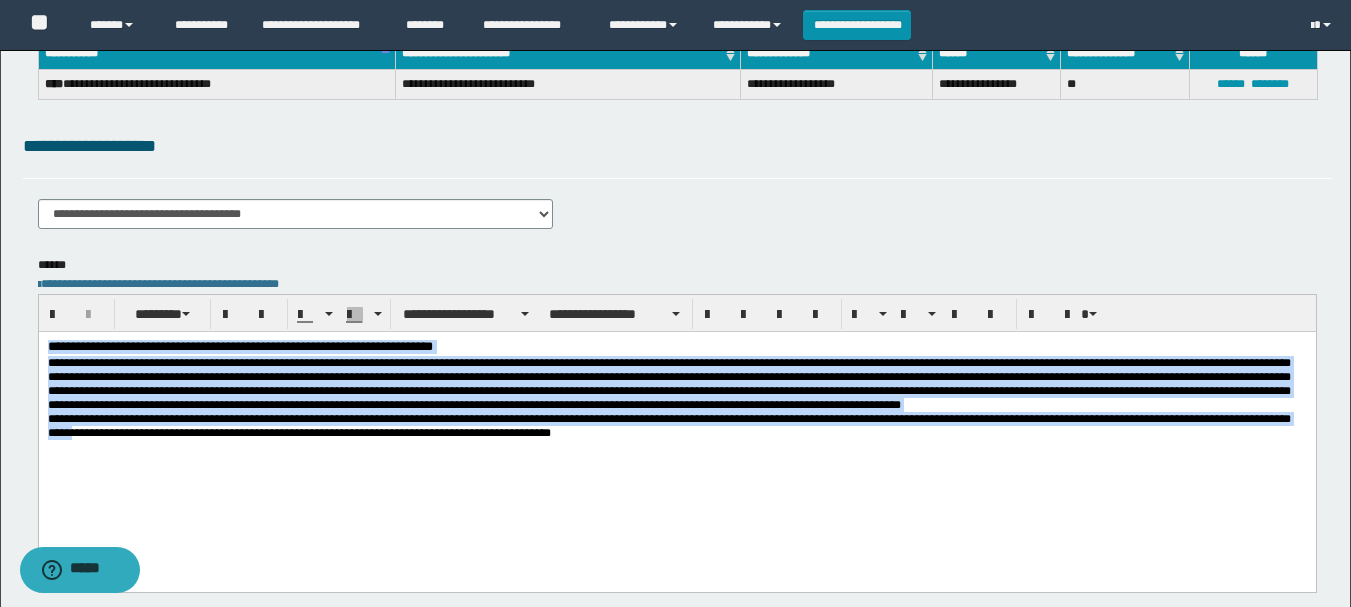 scroll, scrollTop: 404, scrollLeft: 0, axis: vertical 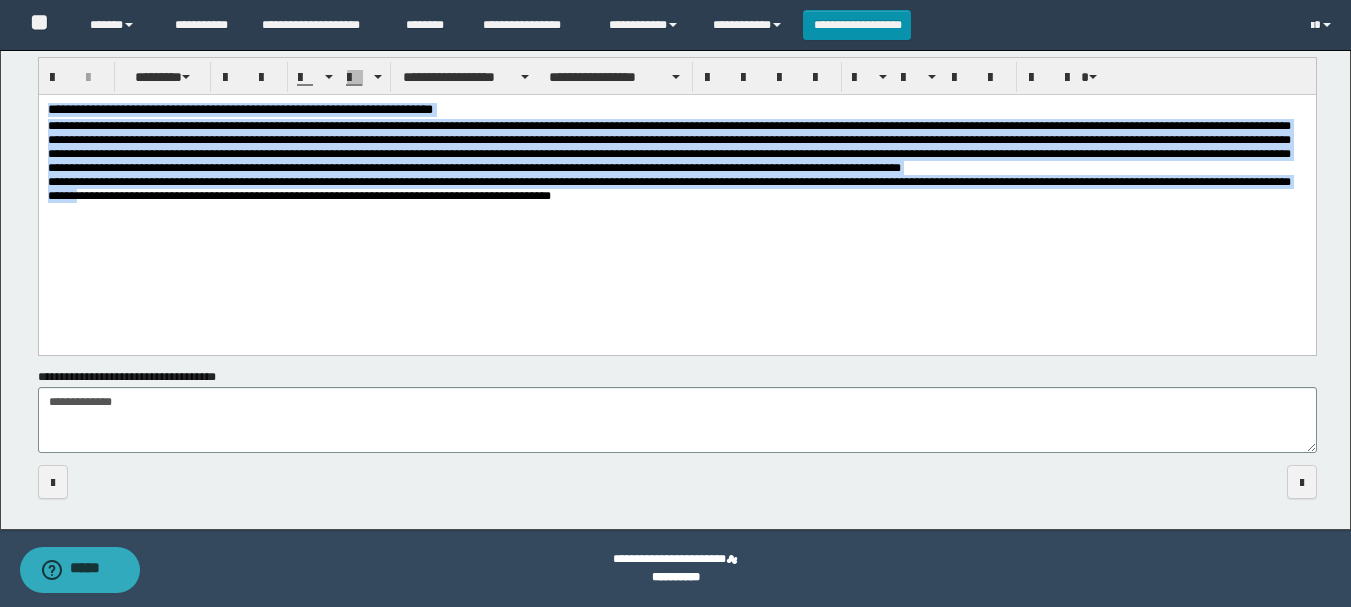 drag, startPoint x: 45, startPoint y: 107, endPoint x: 642, endPoint y: 638, distance: 798.9806 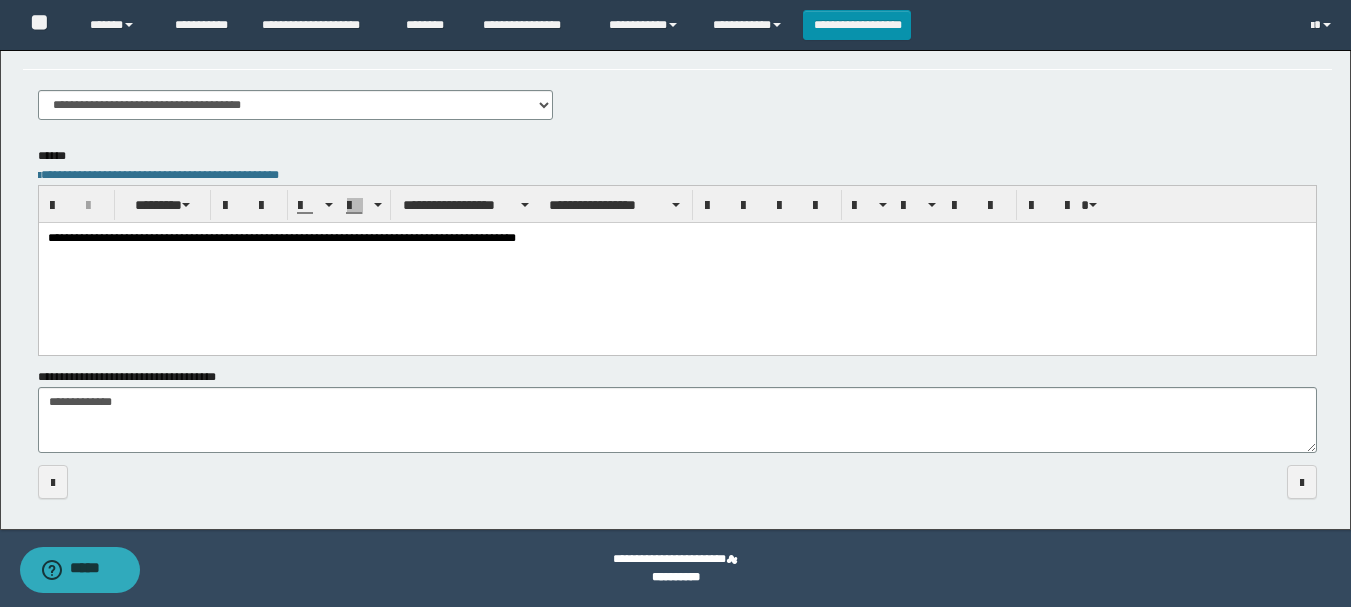 scroll, scrollTop: 276, scrollLeft: 0, axis: vertical 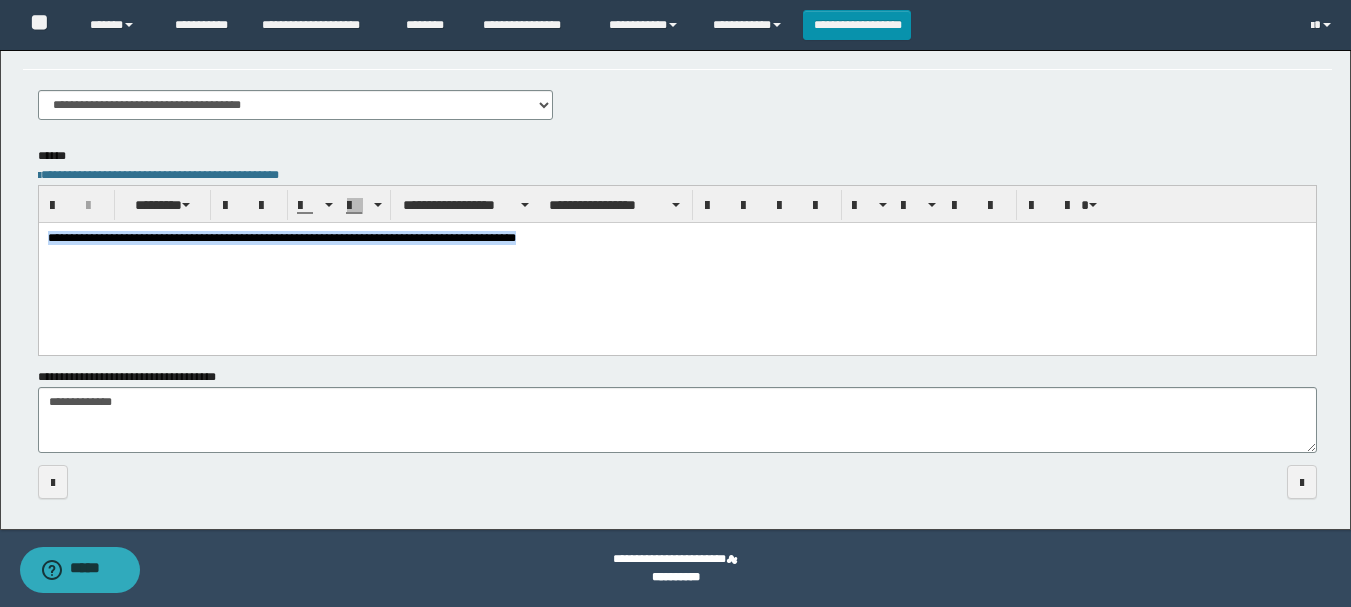 drag, startPoint x: 49, startPoint y: 237, endPoint x: 784, endPoint y: 253, distance: 735.17413 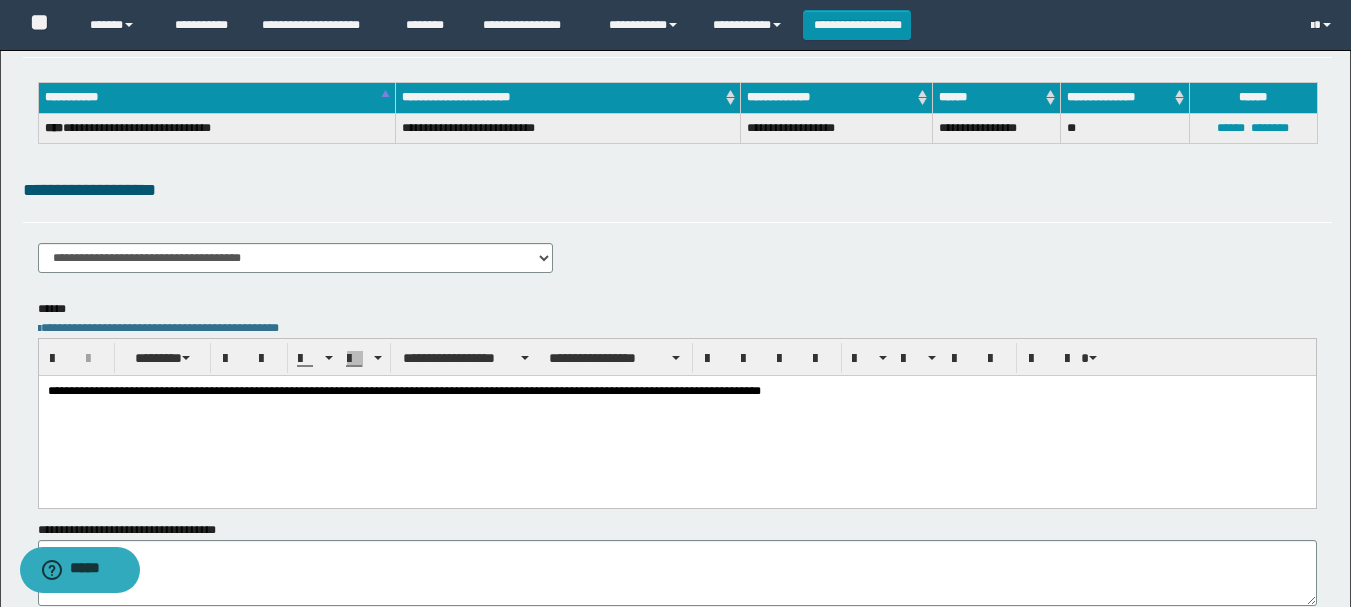 scroll, scrollTop: 0, scrollLeft: 0, axis: both 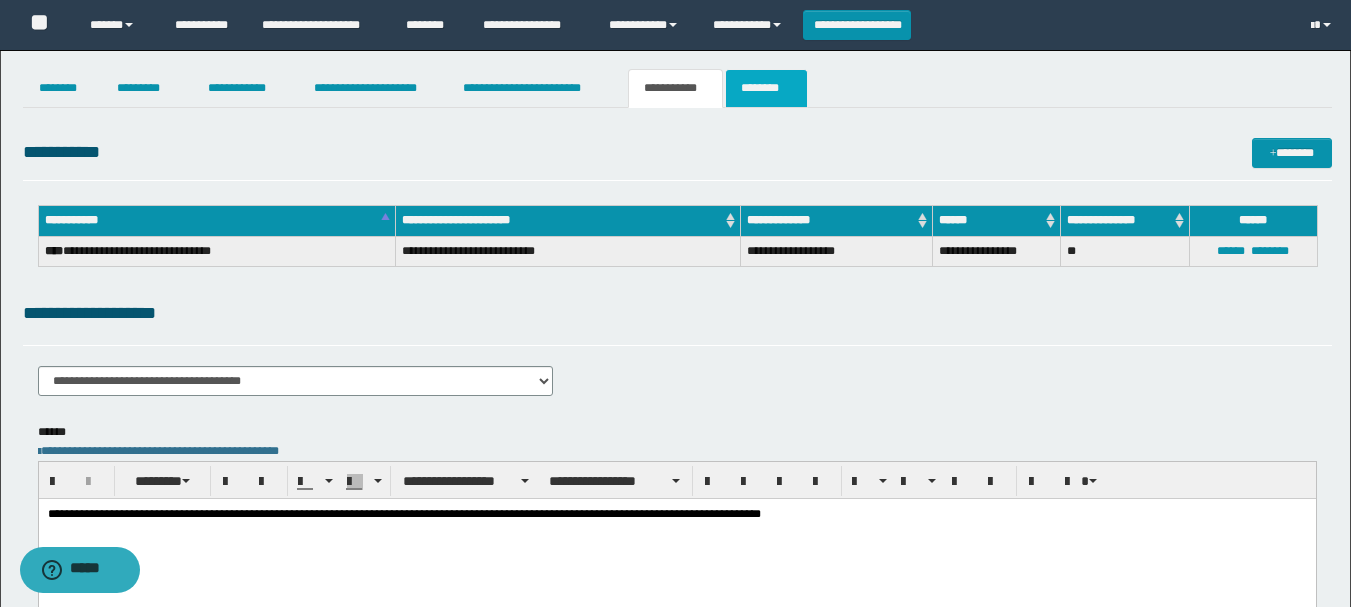 click on "********" at bounding box center (766, 88) 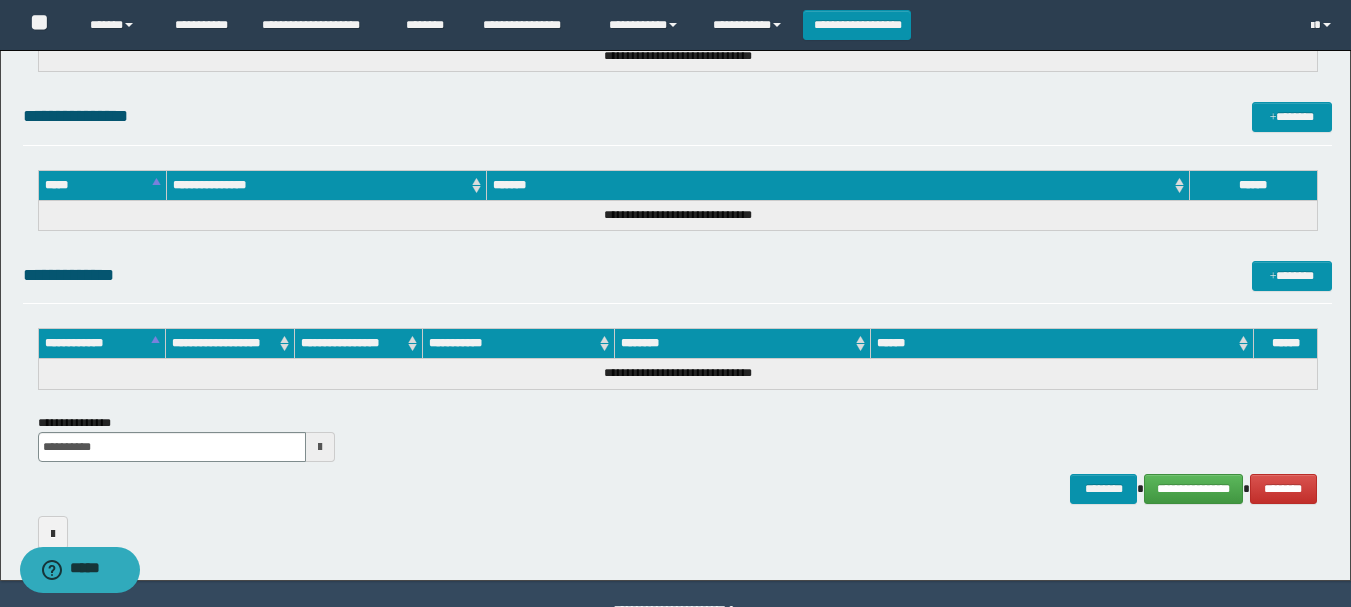 scroll, scrollTop: 917, scrollLeft: 0, axis: vertical 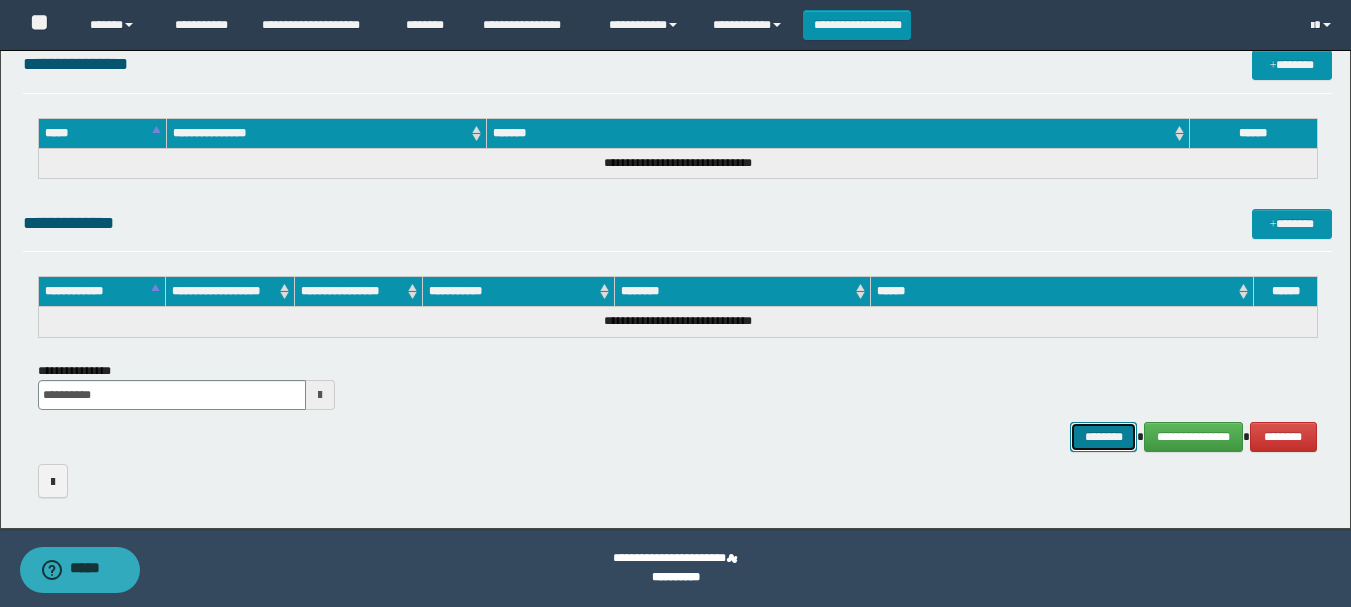 click on "********" at bounding box center [1104, 437] 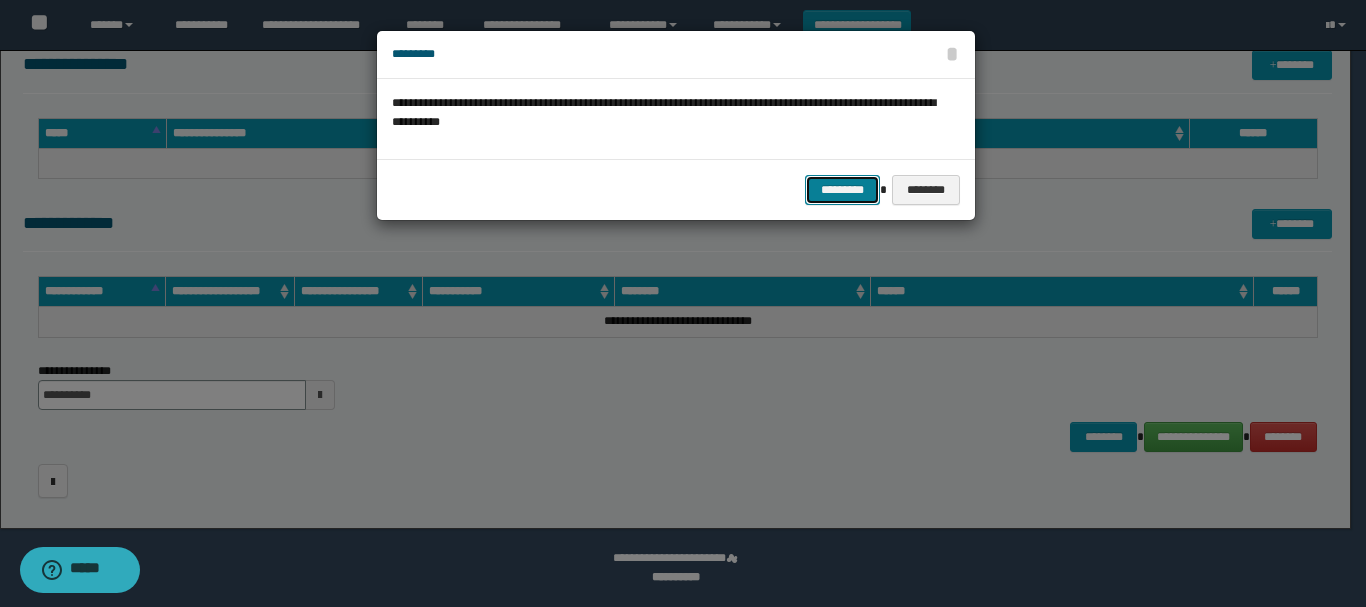click on "*********" at bounding box center (842, 190) 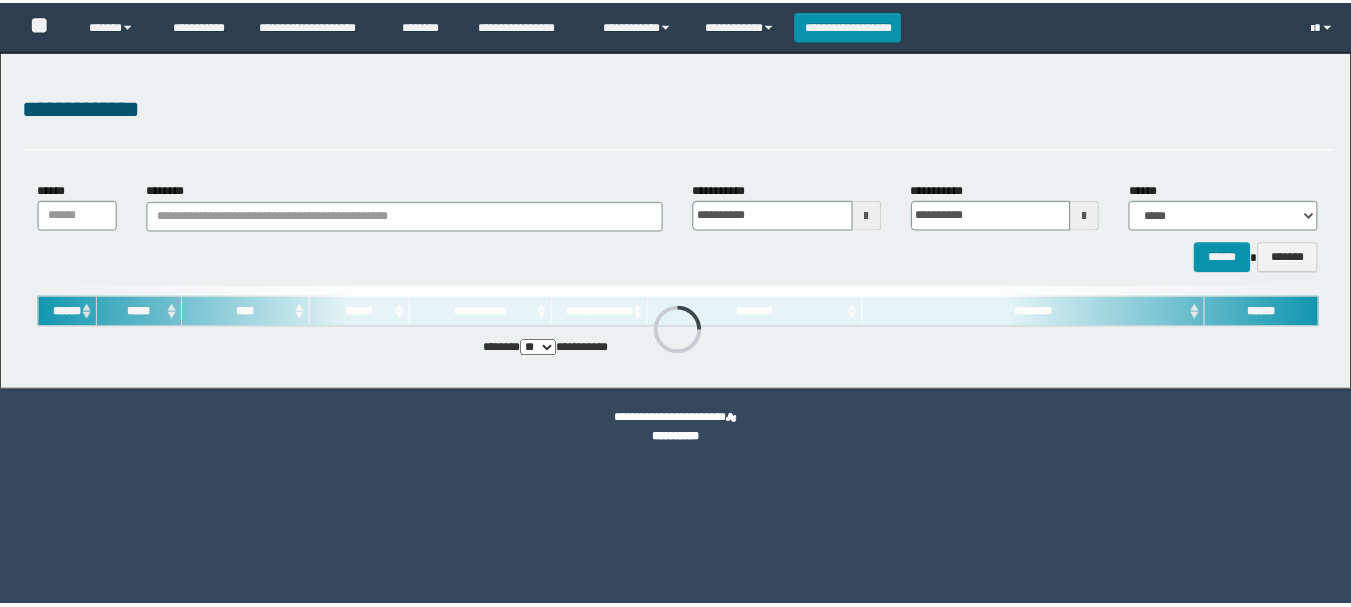 scroll, scrollTop: 0, scrollLeft: 0, axis: both 